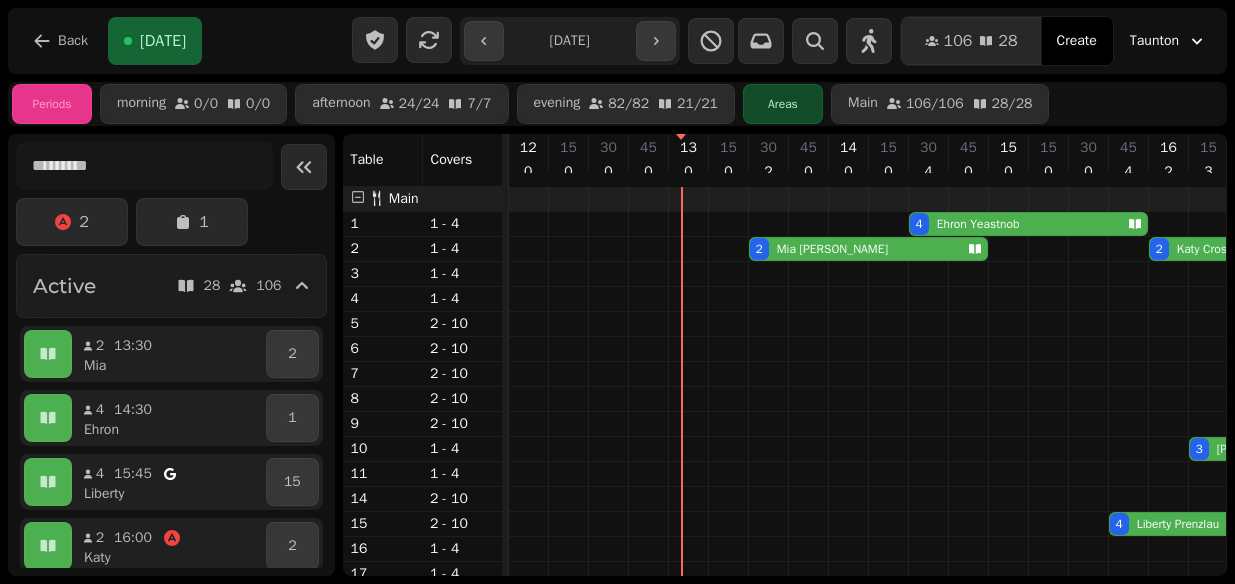scroll, scrollTop: 0, scrollLeft: 0, axis: both 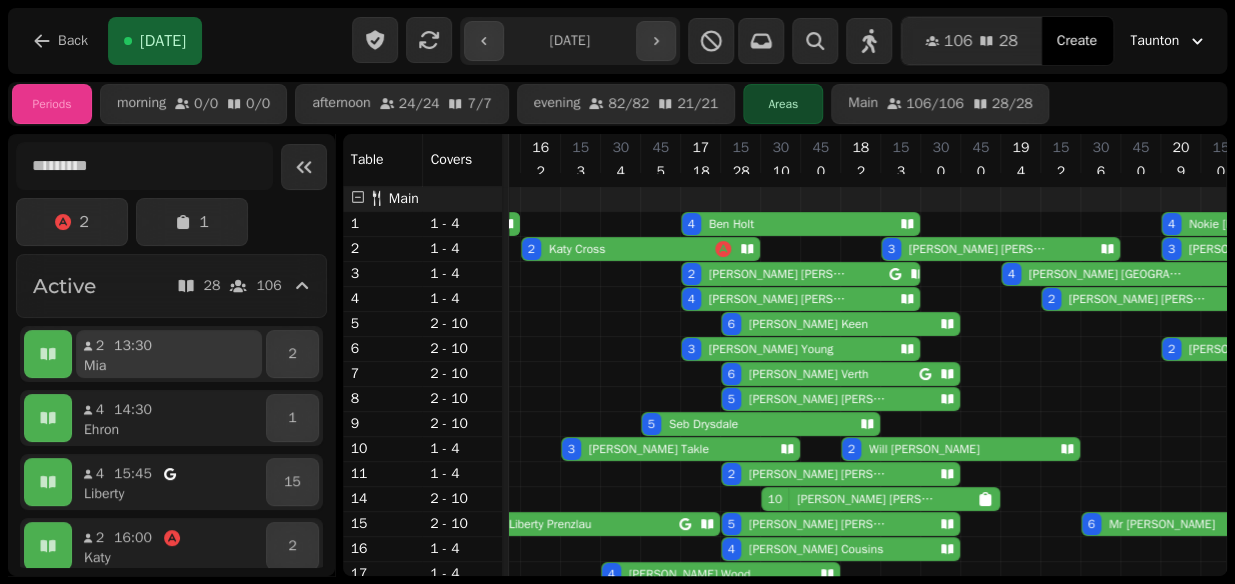 click on "2 13:30 Mia" at bounding box center [169, 354] 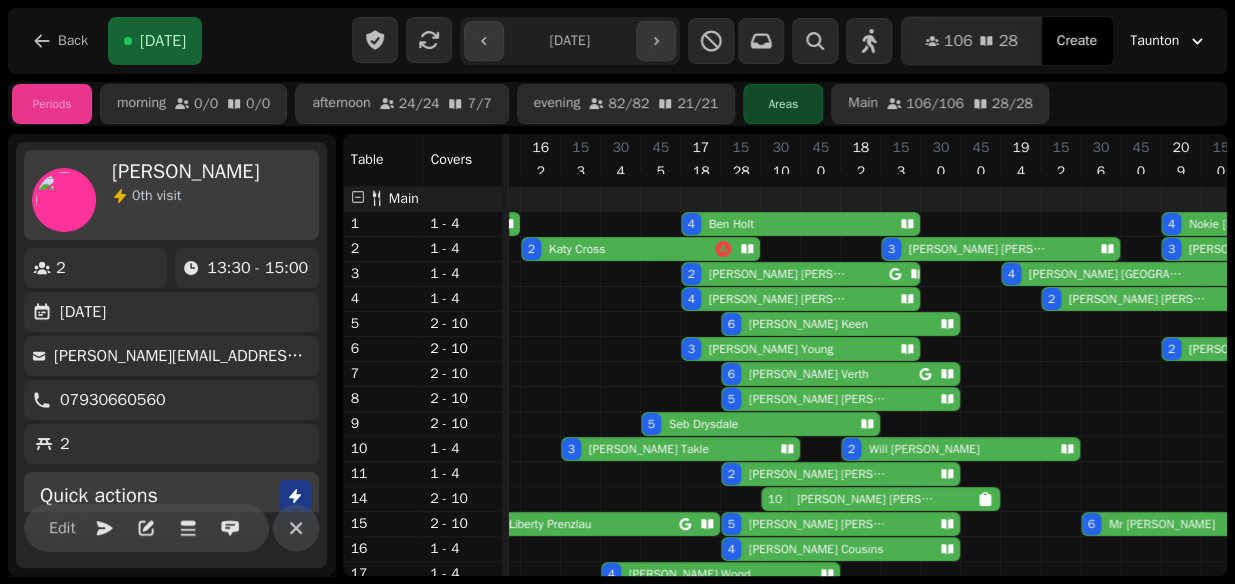 scroll, scrollTop: 0, scrollLeft: 227, axis: horizontal 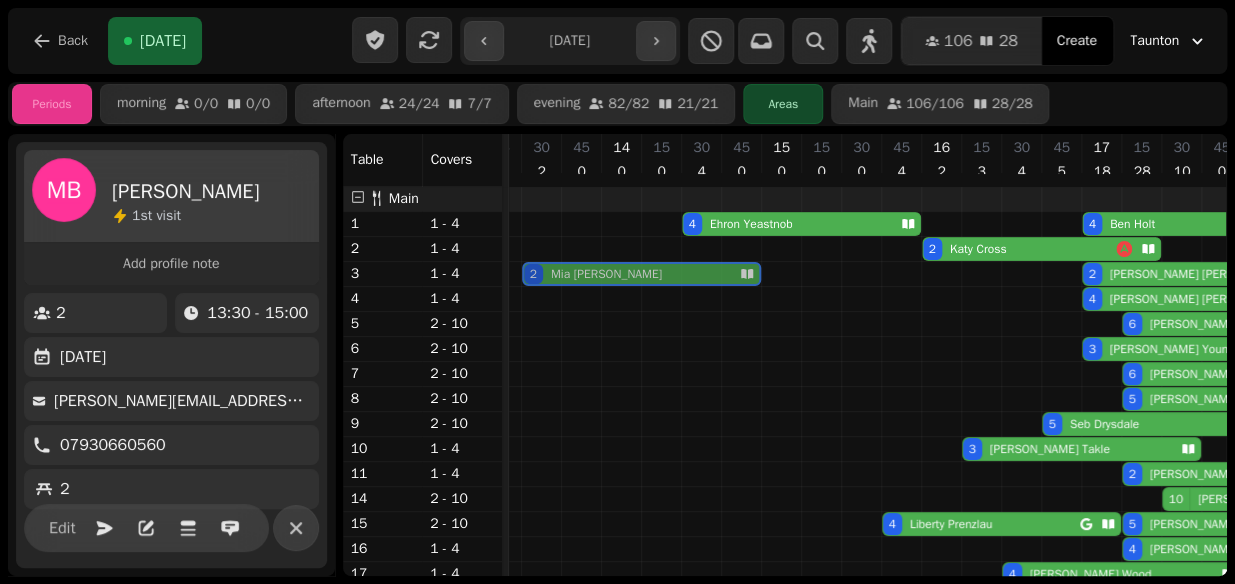 drag, startPoint x: 578, startPoint y: 260, endPoint x: 575, endPoint y: 274, distance: 14.3178215 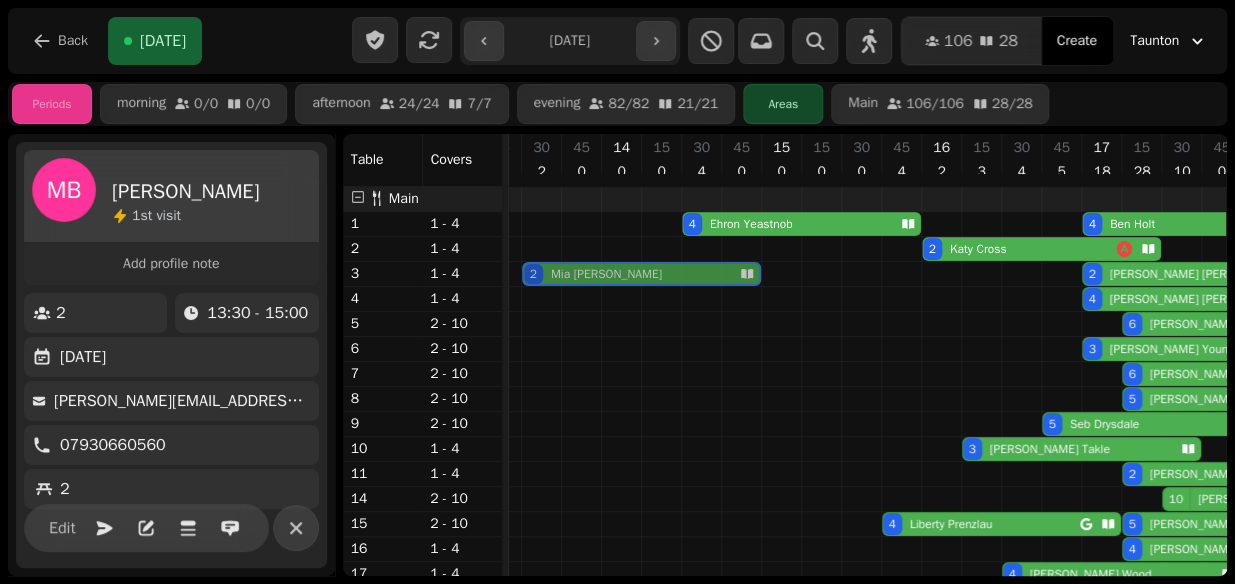 click on "4 Ehron   Yeastnob 4 [PERSON_NAME] 4 [PERSON_NAME] 2 [PERSON_NAME] 2 [PERSON_NAME] 3 [PERSON_NAME] 3 [PERSON_NAME] 2 [PERSON_NAME] 4 [PERSON_NAME] 2 [PERSON_NAME] 4 [PERSON_NAME] 2 [PERSON_NAME] 6 [PERSON_NAME] 3 [PERSON_NAME] 2 [PERSON_NAME] 6 [PERSON_NAME] 5 [PERSON_NAME] 5 [PERSON_NAME] 3 [PERSON_NAME] 2 [PERSON_NAME] 2 [PERSON_NAME] 10 [PERSON_NAME] 4 Liberty   Prenzlau 5 [PERSON_NAME] 6 [PERSON_NAME] 4 [PERSON_NAME] 4 [PERSON_NAME] 2 [PERSON_NAME] 3 [PERSON_NAME]" at bounding box center (1182, 436) 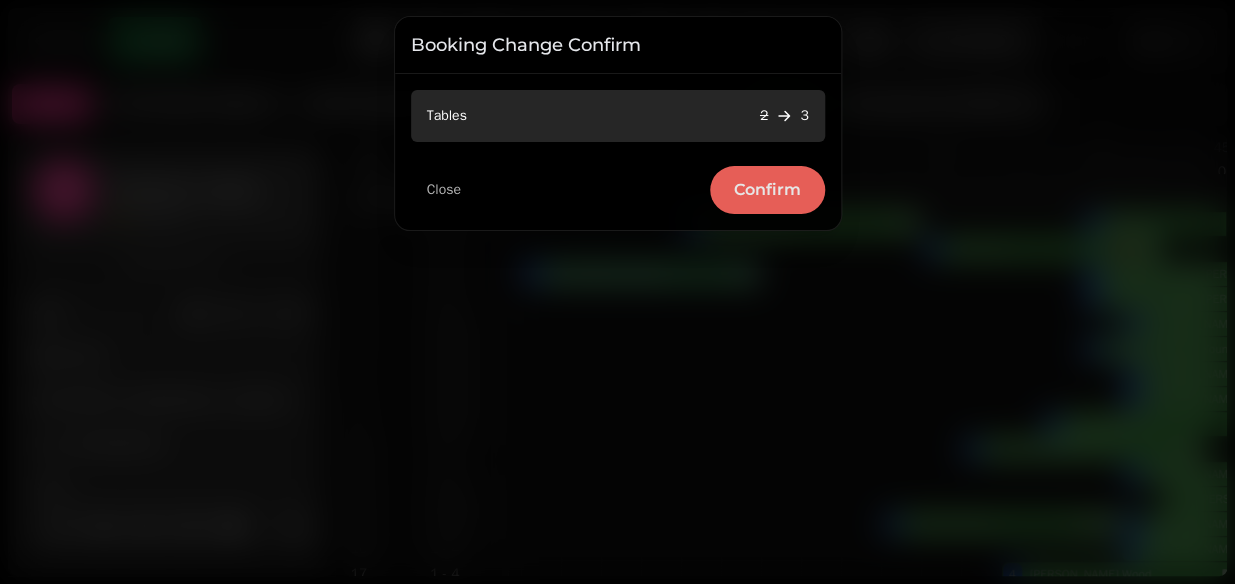 click on "Confirm" at bounding box center [767, 190] 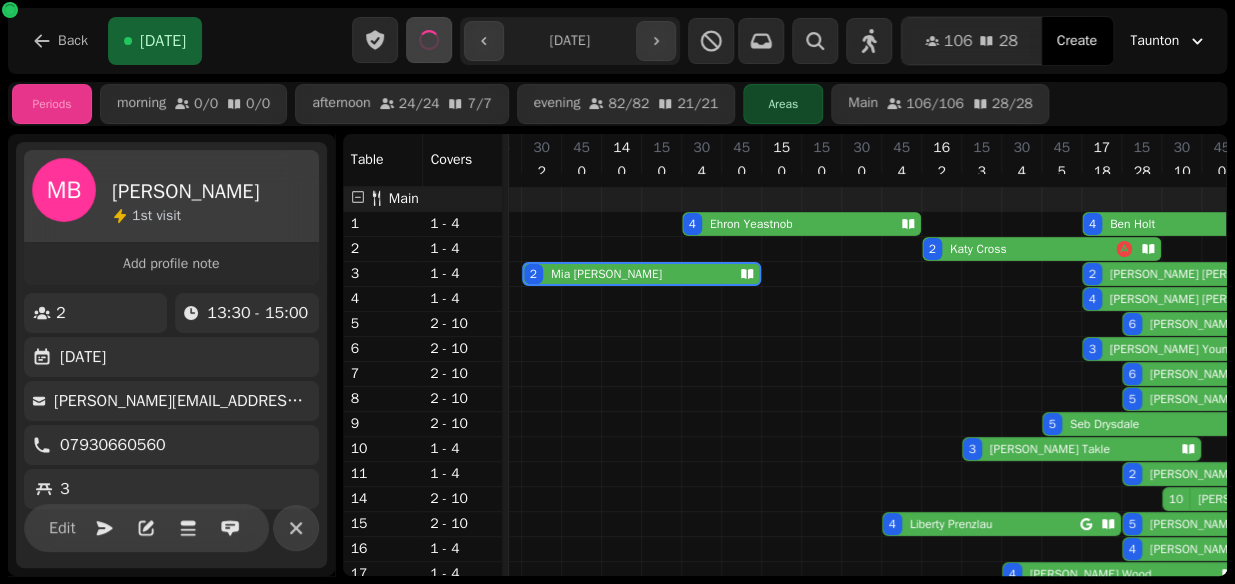 click on "[PERSON_NAME]" at bounding box center [751, 224] 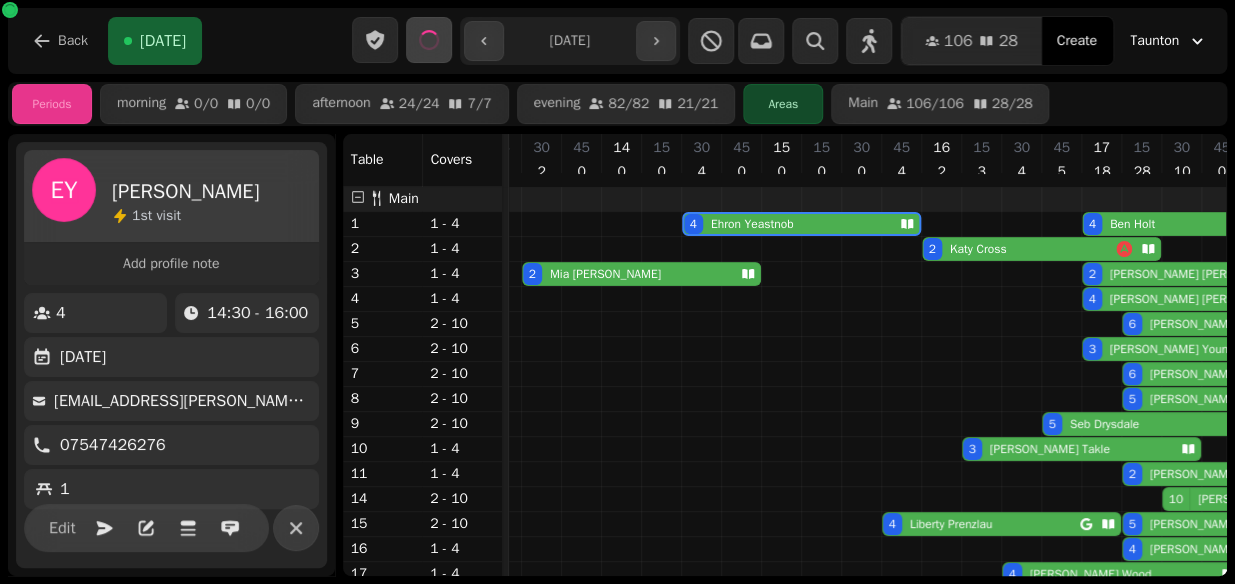 select on "**********" 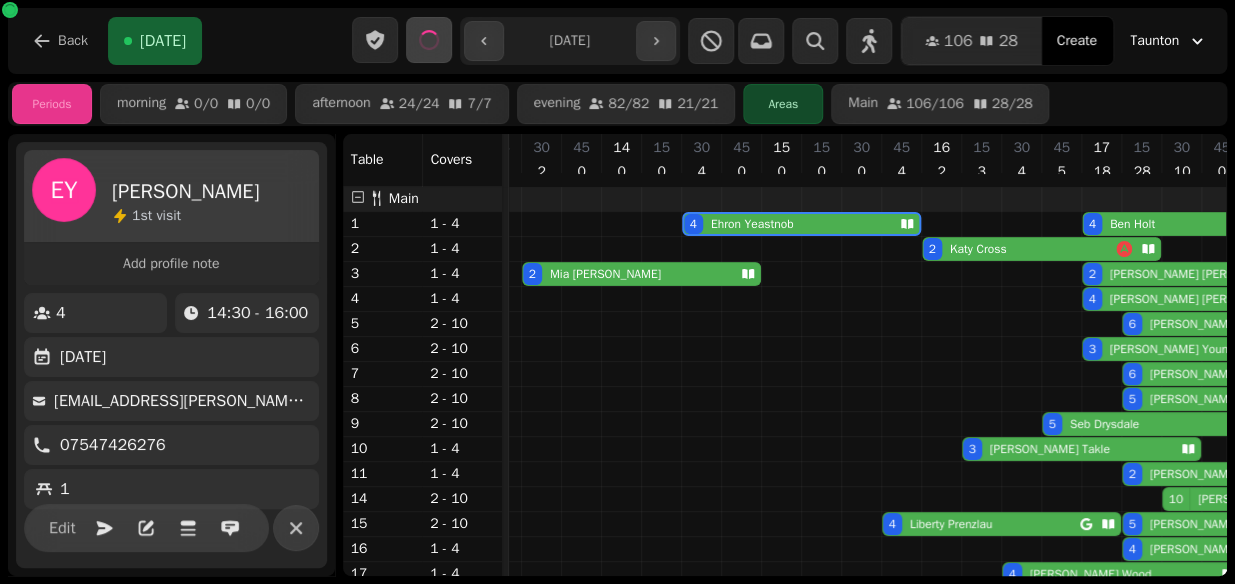 select on "*" 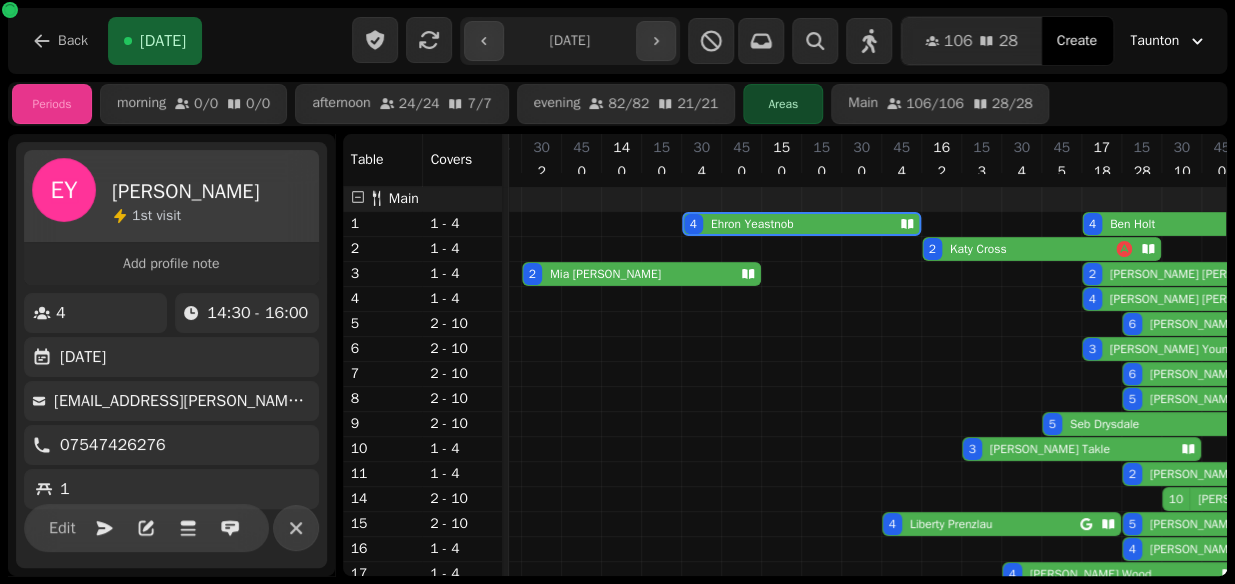 scroll, scrollTop: 0, scrollLeft: 387, axis: horizontal 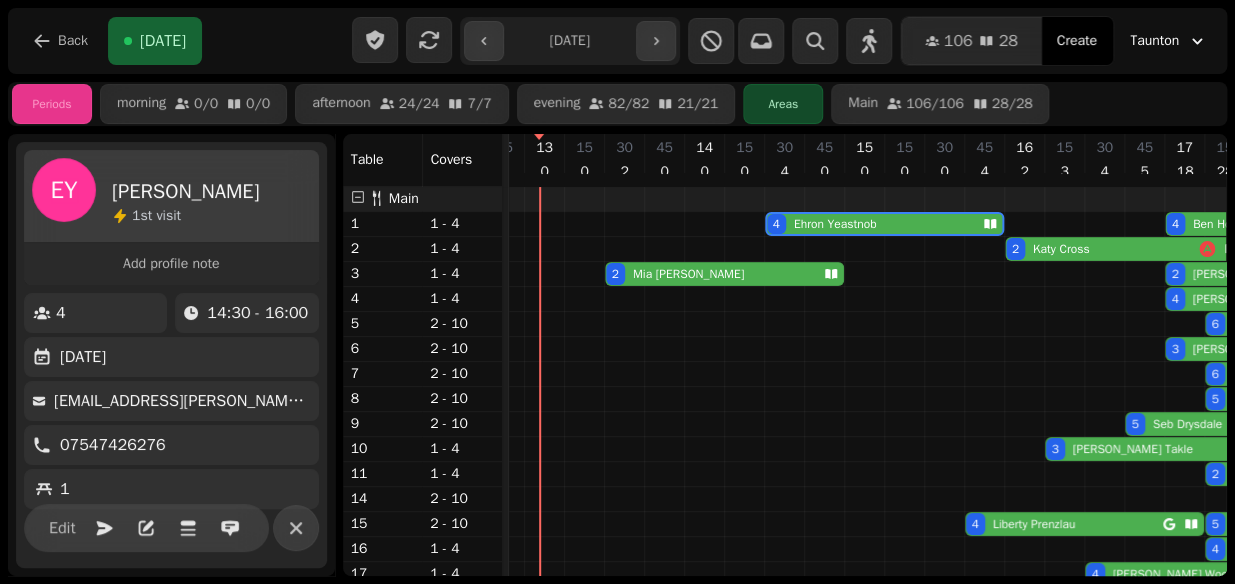 click on "[PERSON_NAME]" at bounding box center (684, 274) 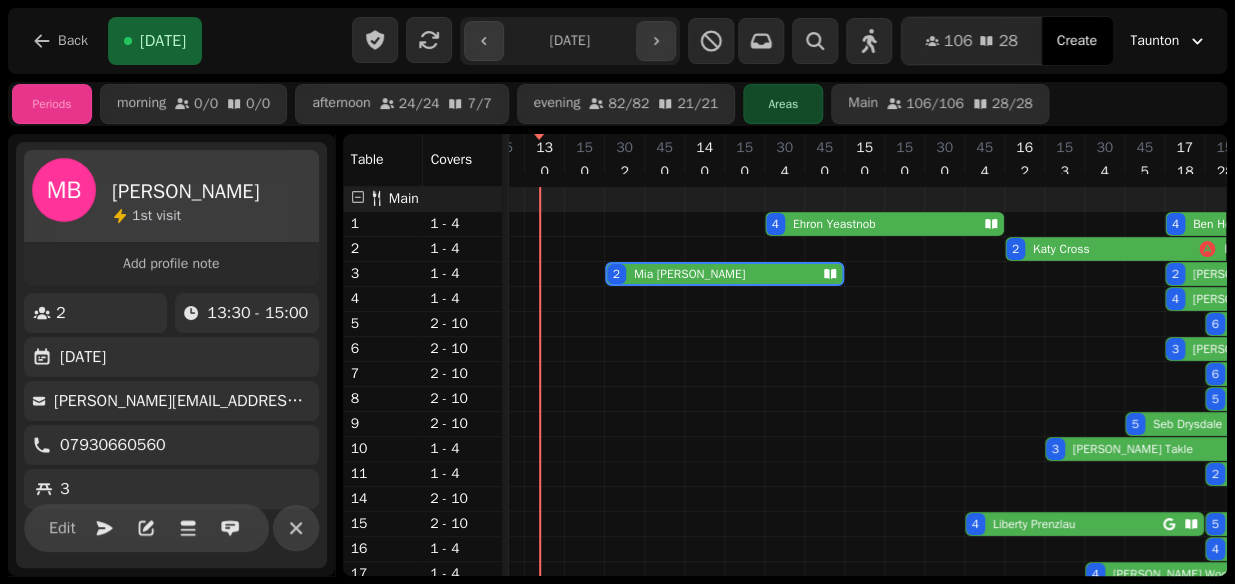 select on "**********" 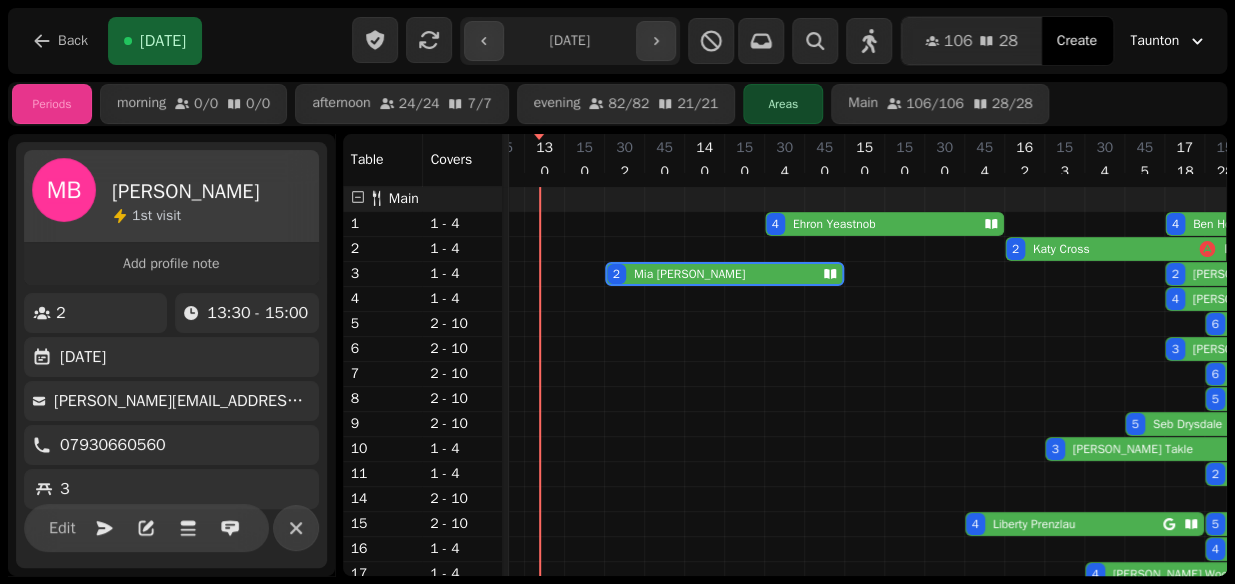select on "*" 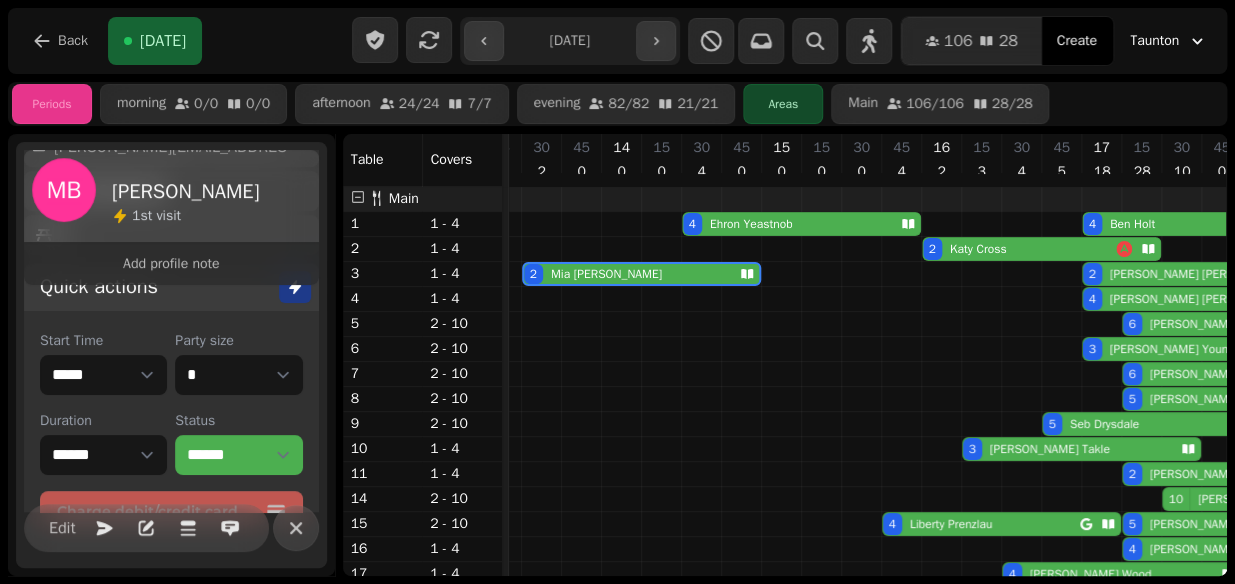 scroll, scrollTop: 256, scrollLeft: 0, axis: vertical 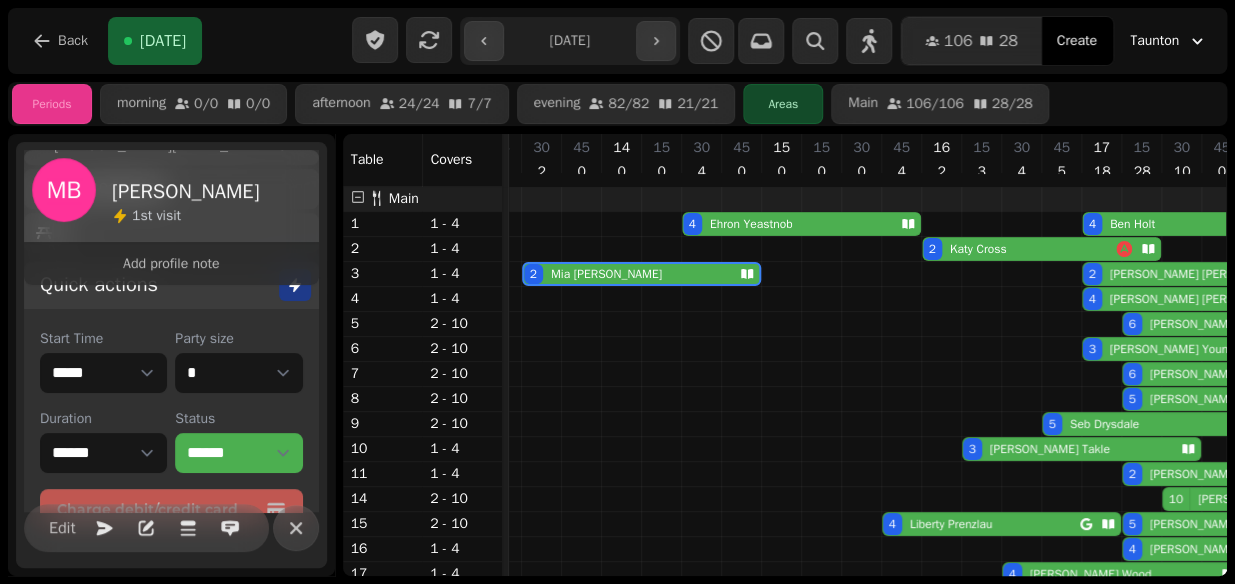 click on "**********" at bounding box center (238, 441) 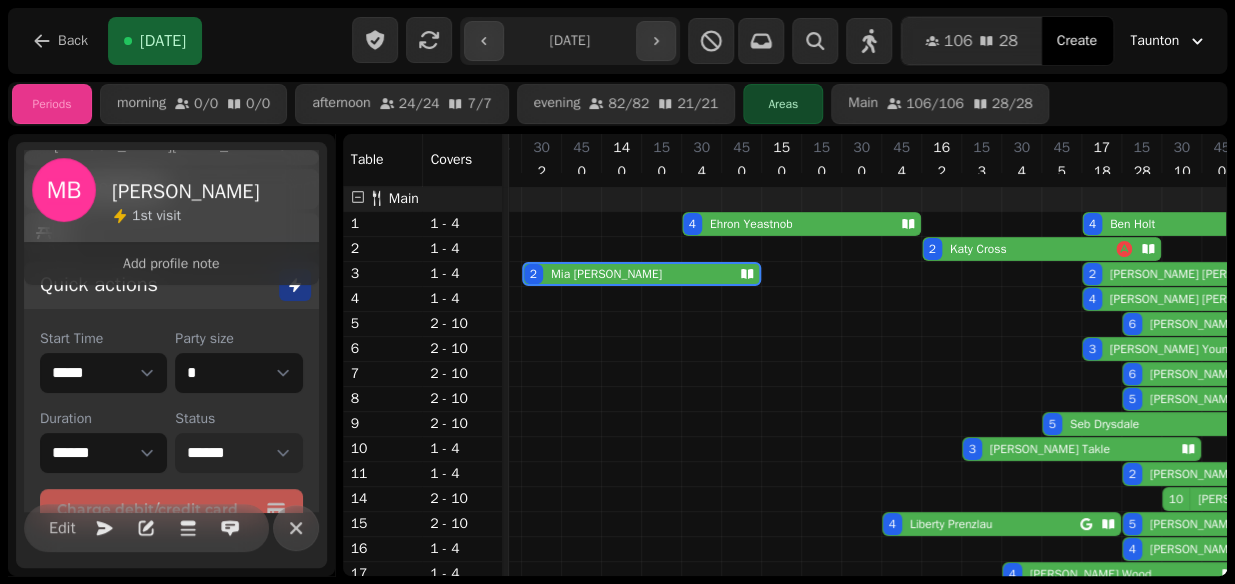click on "**********" at bounding box center (238, 453) 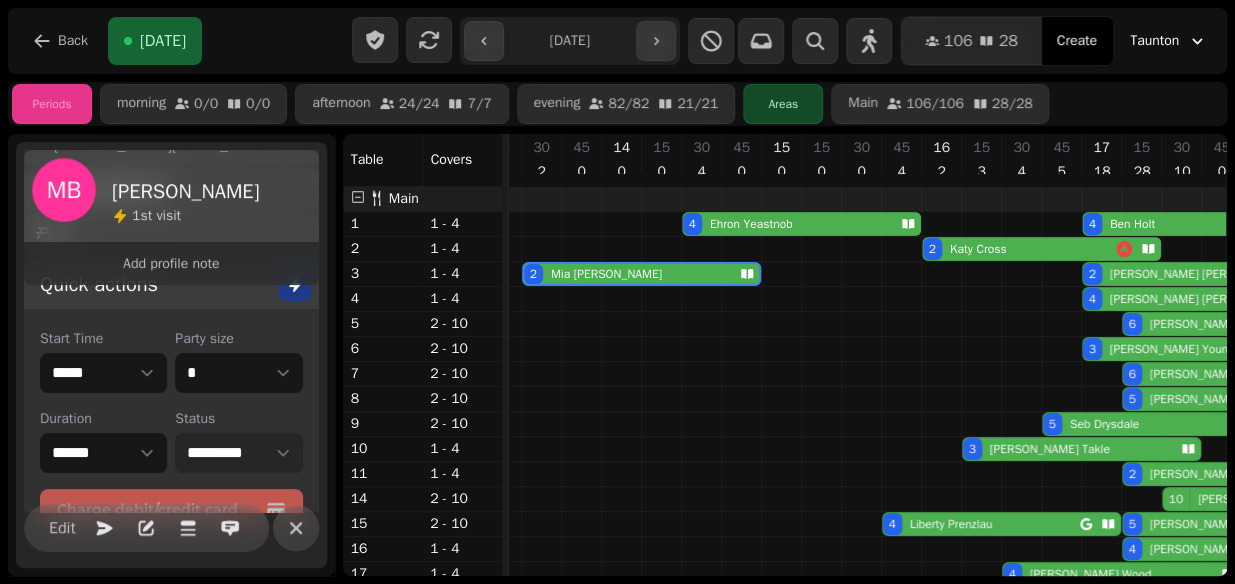 click on "**********" at bounding box center (238, 453) 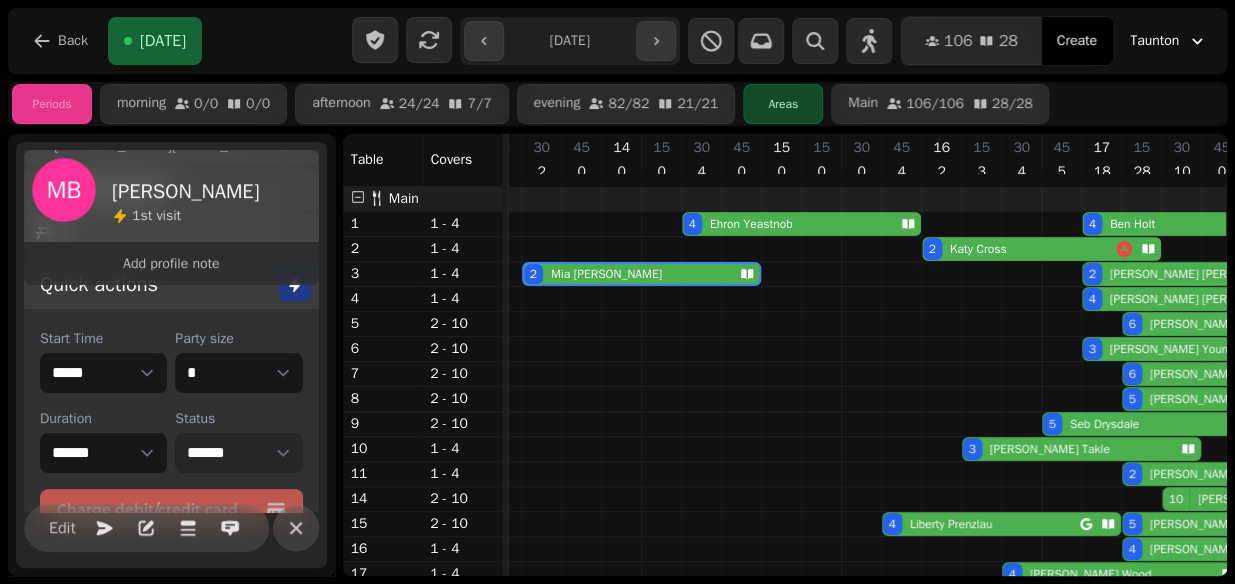 select on "*********" 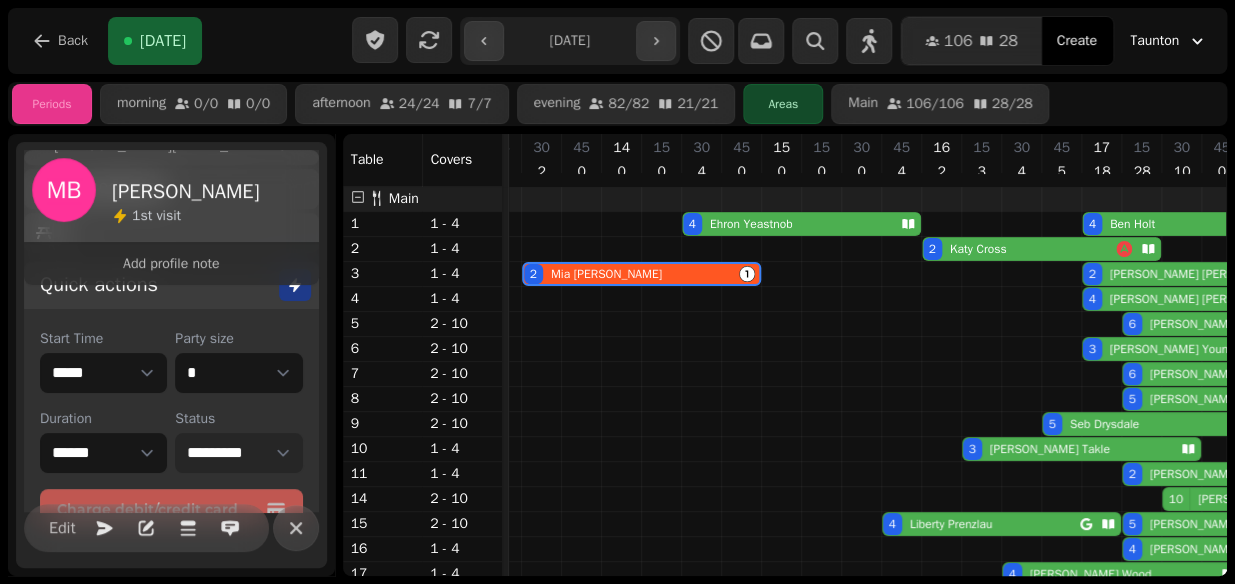 click on "**********" at bounding box center [238, 453] 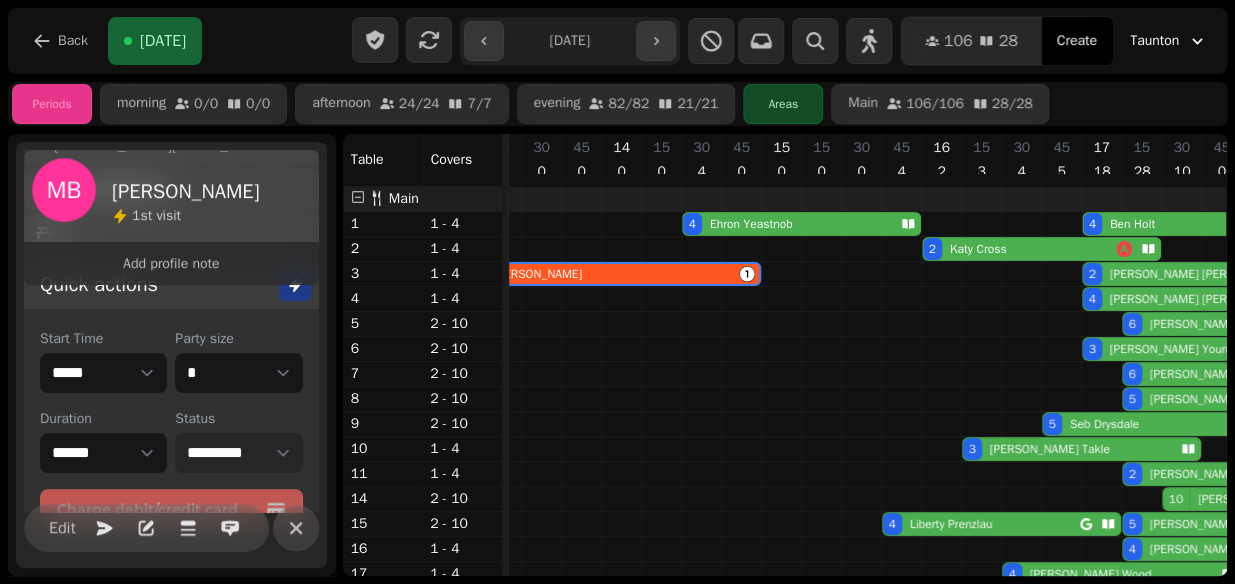 select on "**********" 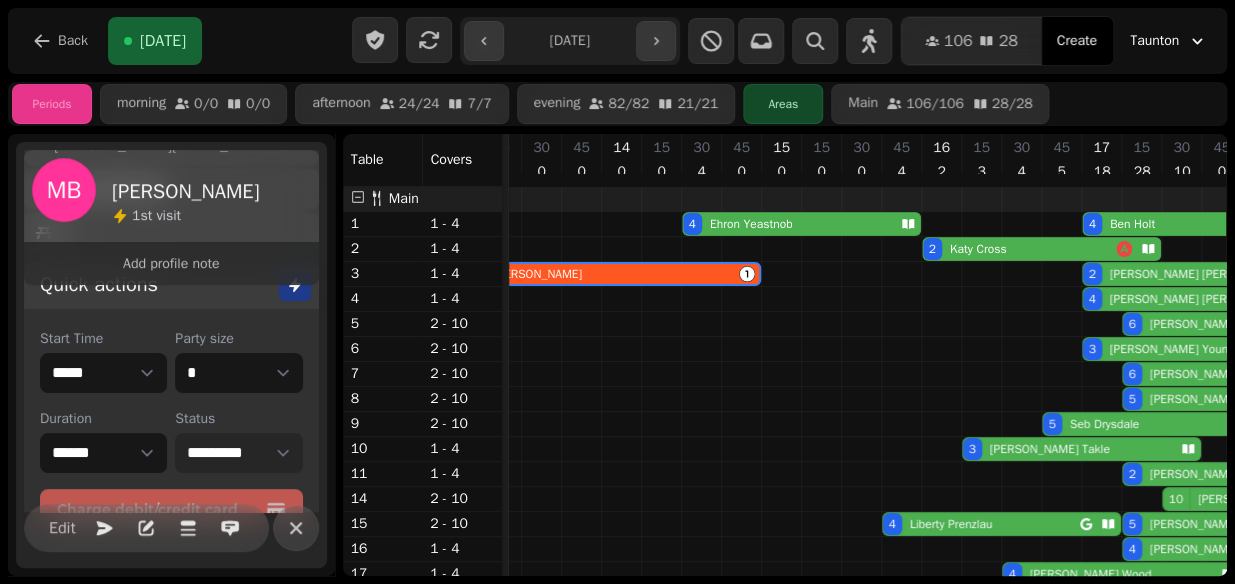 select on "****" 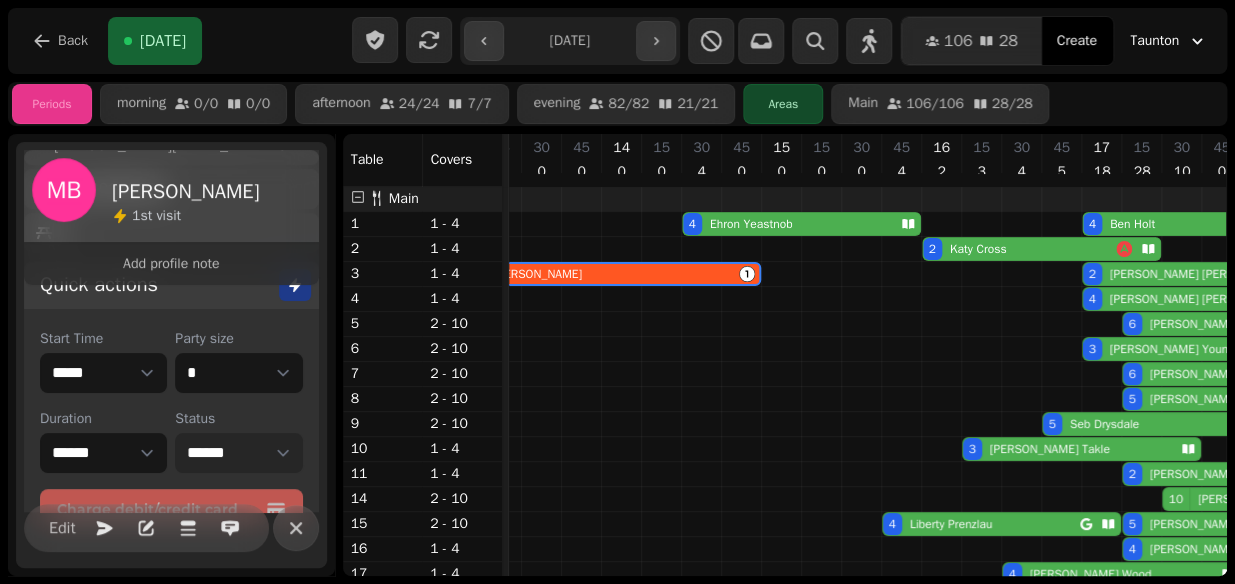 click on "**********" at bounding box center [238, 453] 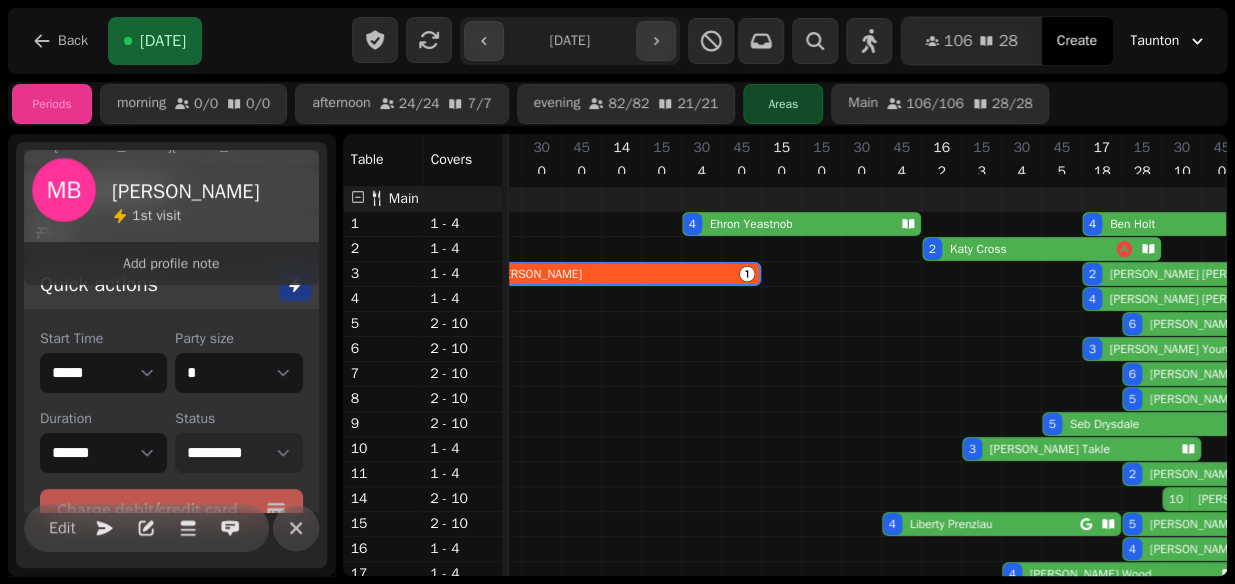 select on "******" 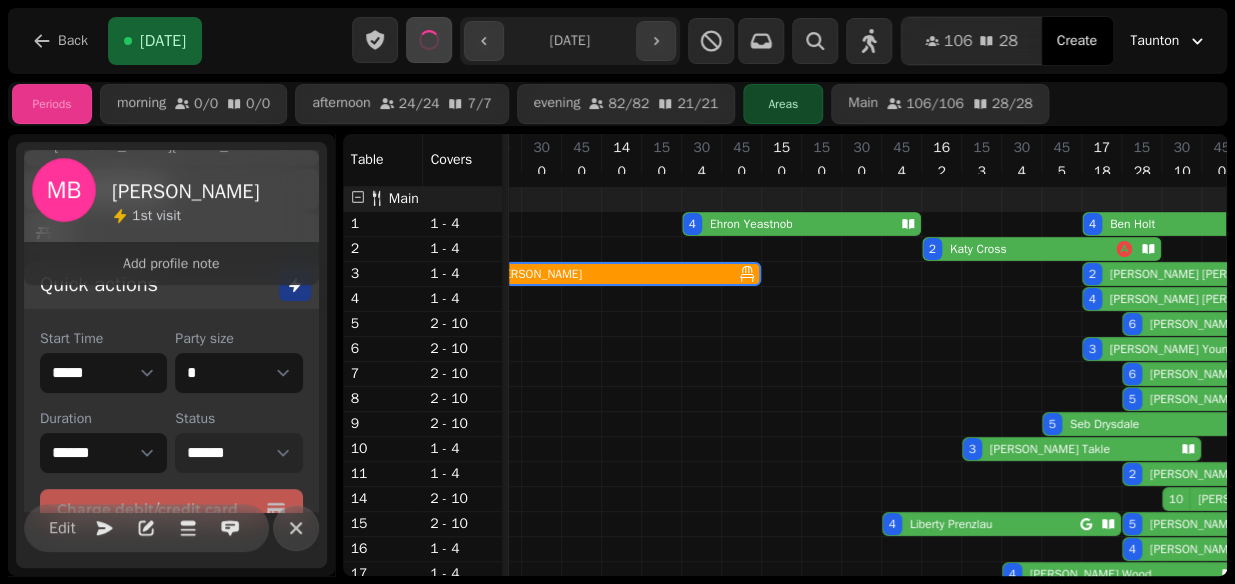 scroll, scrollTop: 0, scrollLeft: 91, axis: horizontal 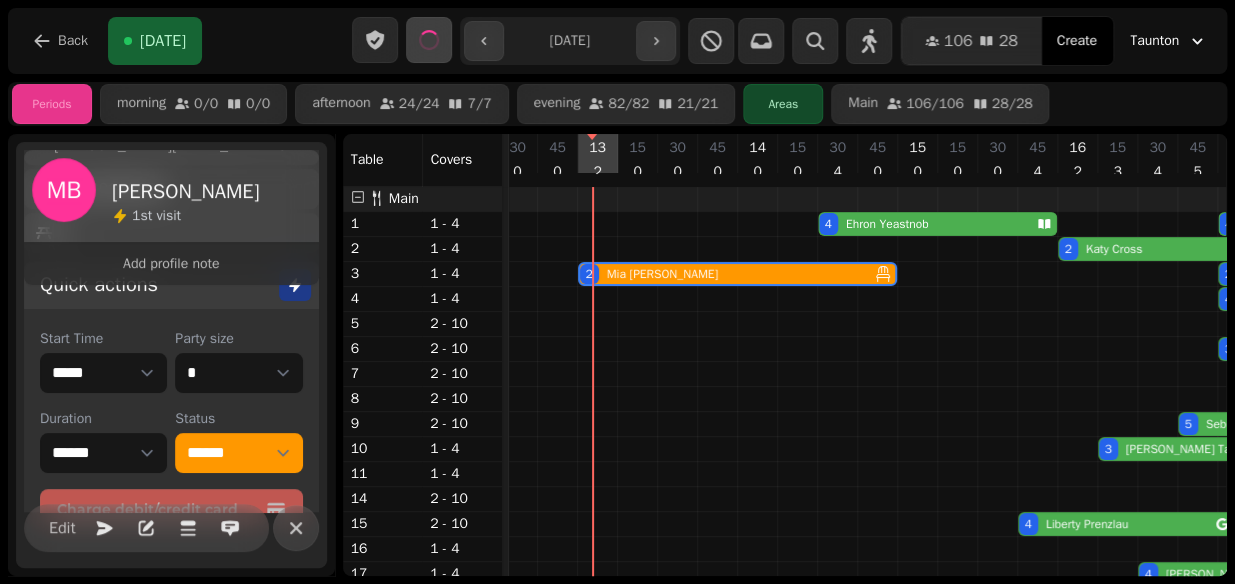 select on "*" 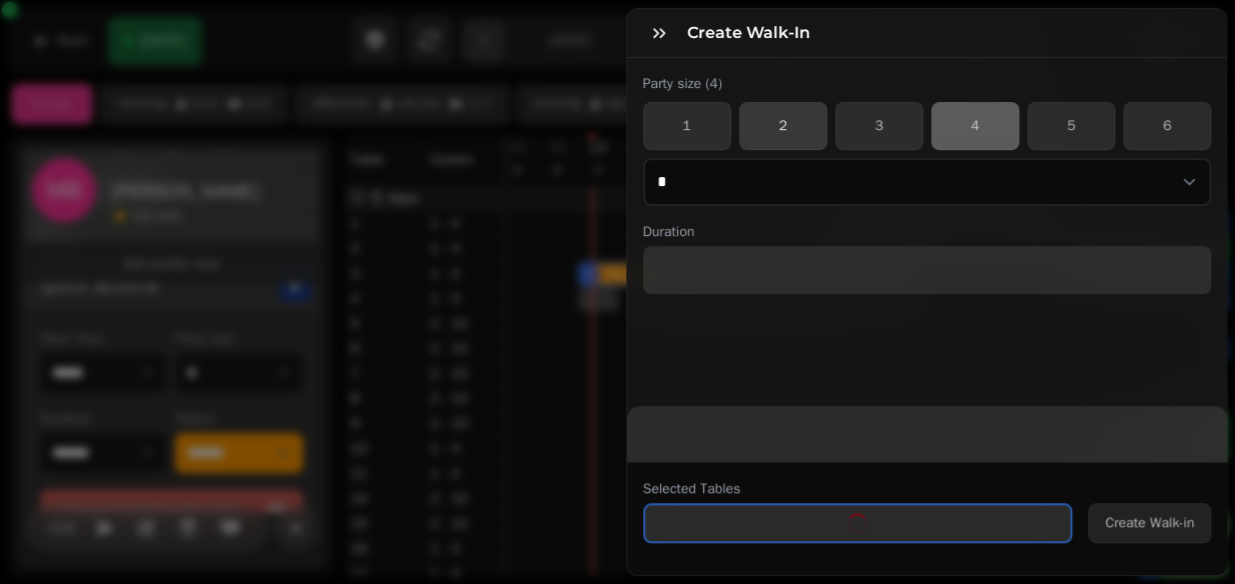 select on "****" 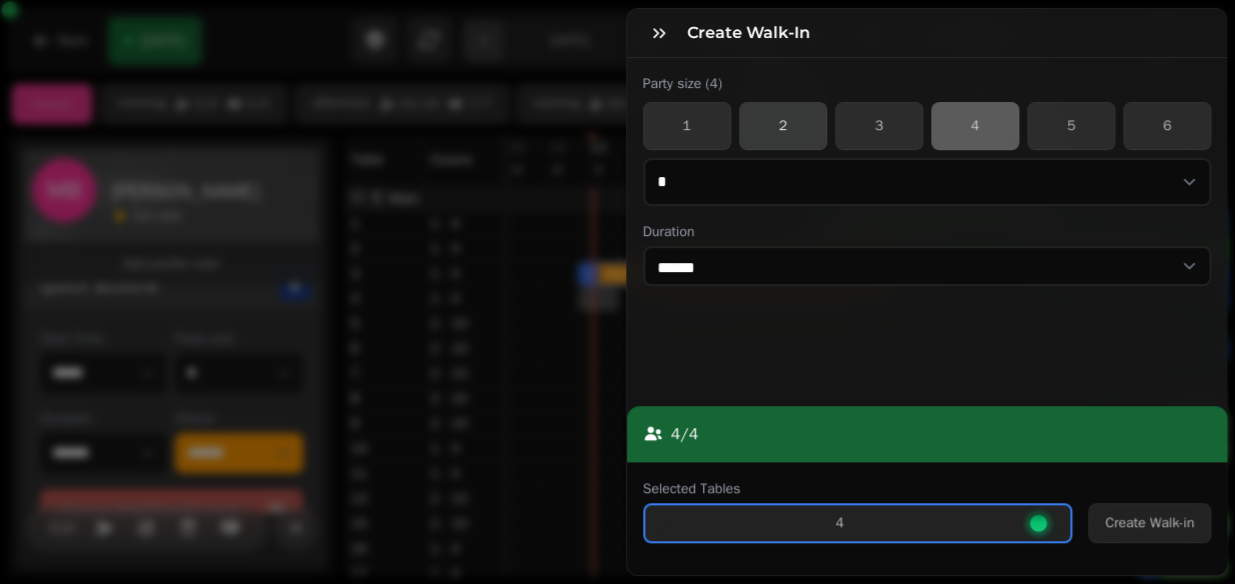 click on "2" at bounding box center [783, 126] 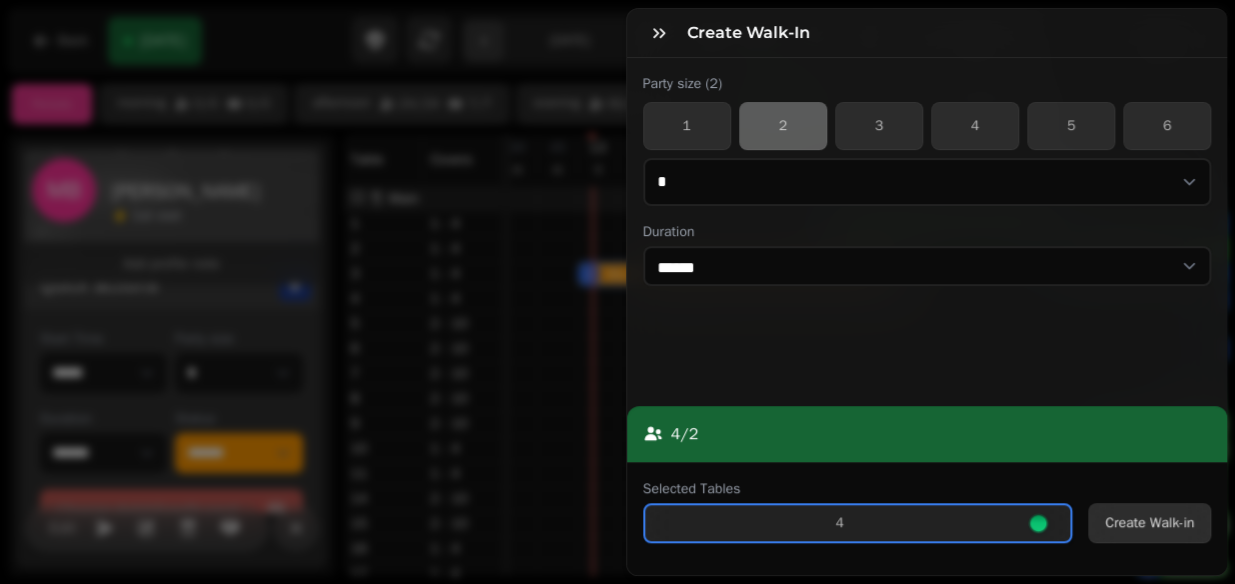 click on "Create Walk-in" at bounding box center [1149, 523] 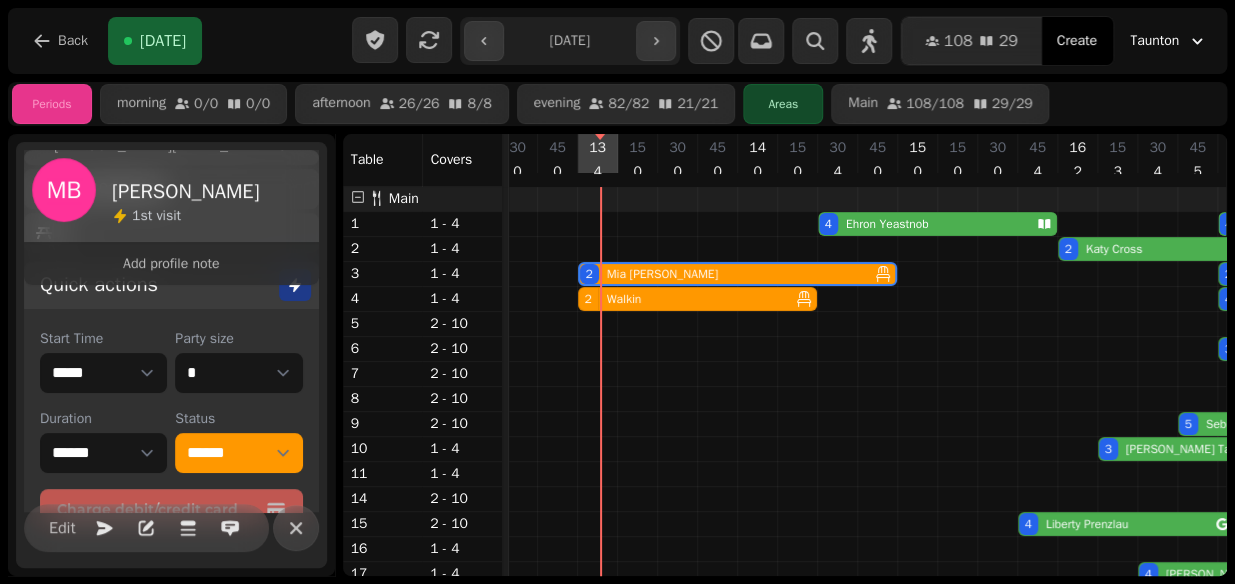 select on "*" 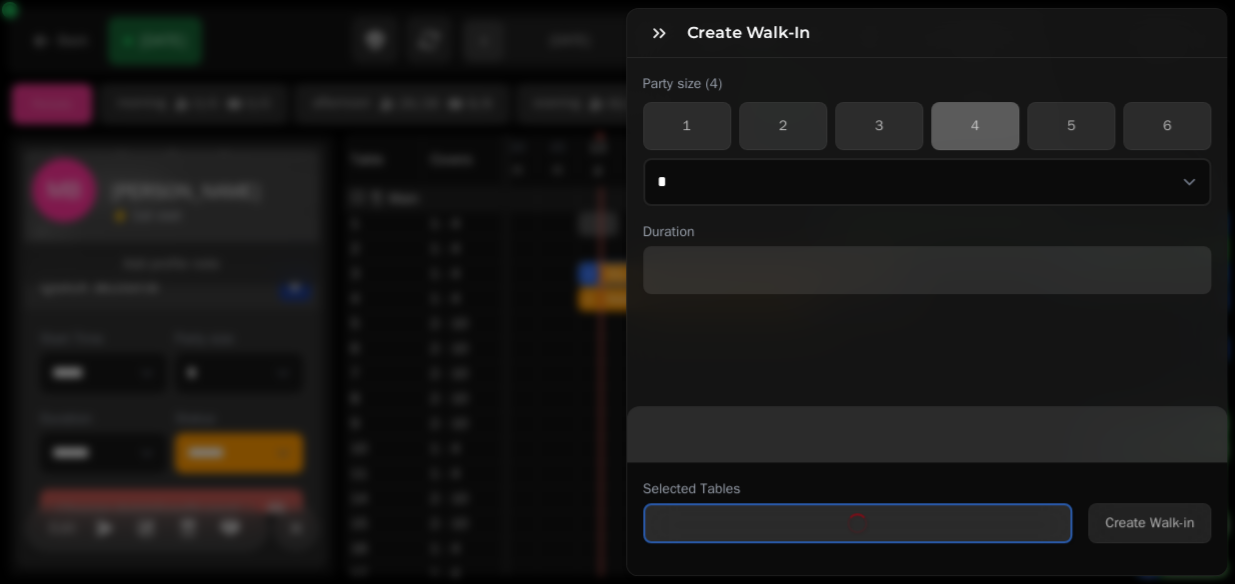 select on "****" 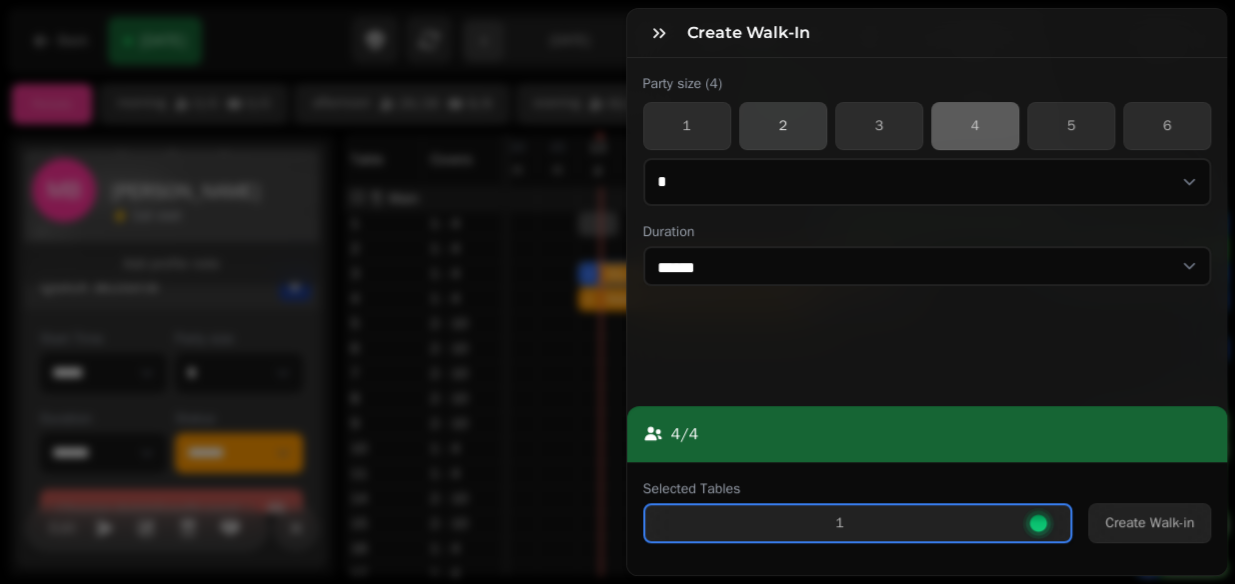 click on "2" at bounding box center (783, 126) 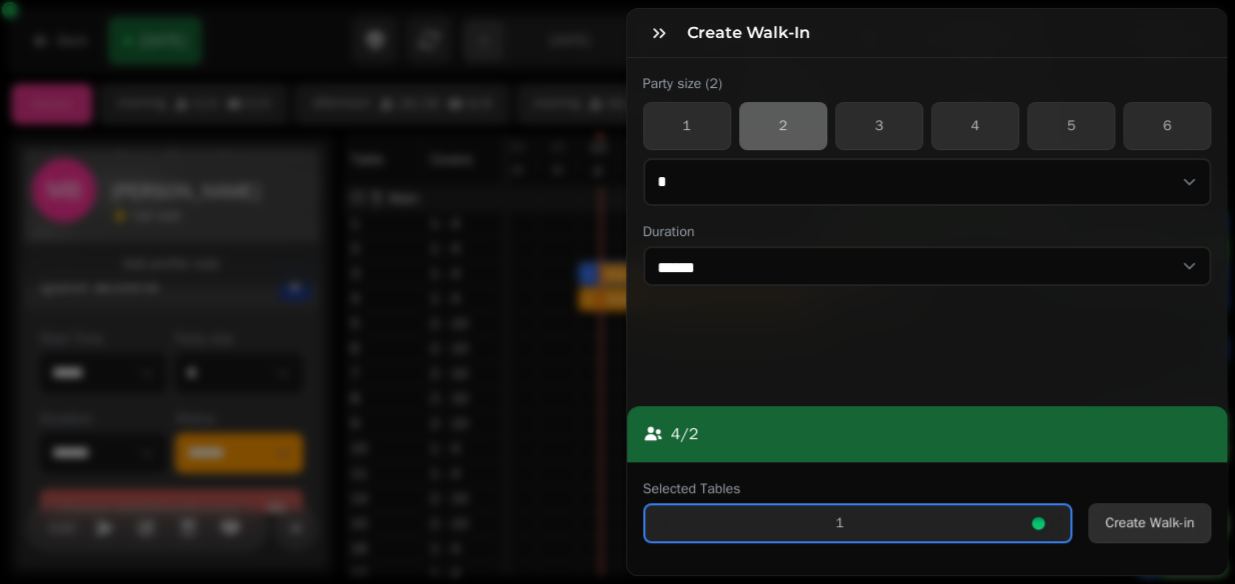 click on "Create Walk-in" at bounding box center [1149, 523] 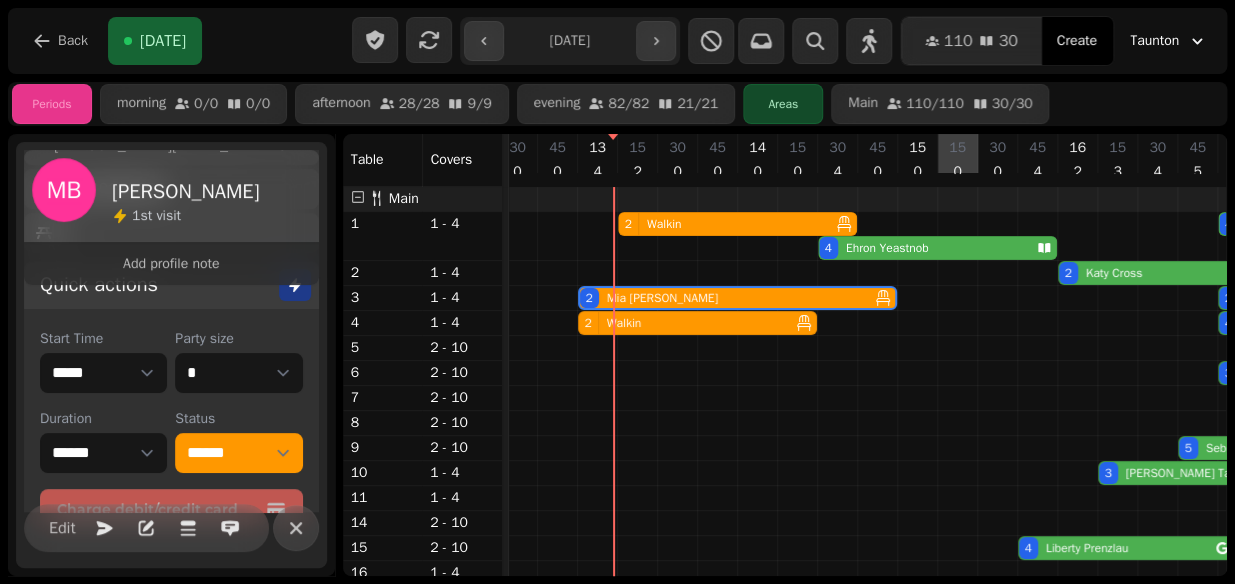 scroll, scrollTop: 0, scrollLeft: 91, axis: horizontal 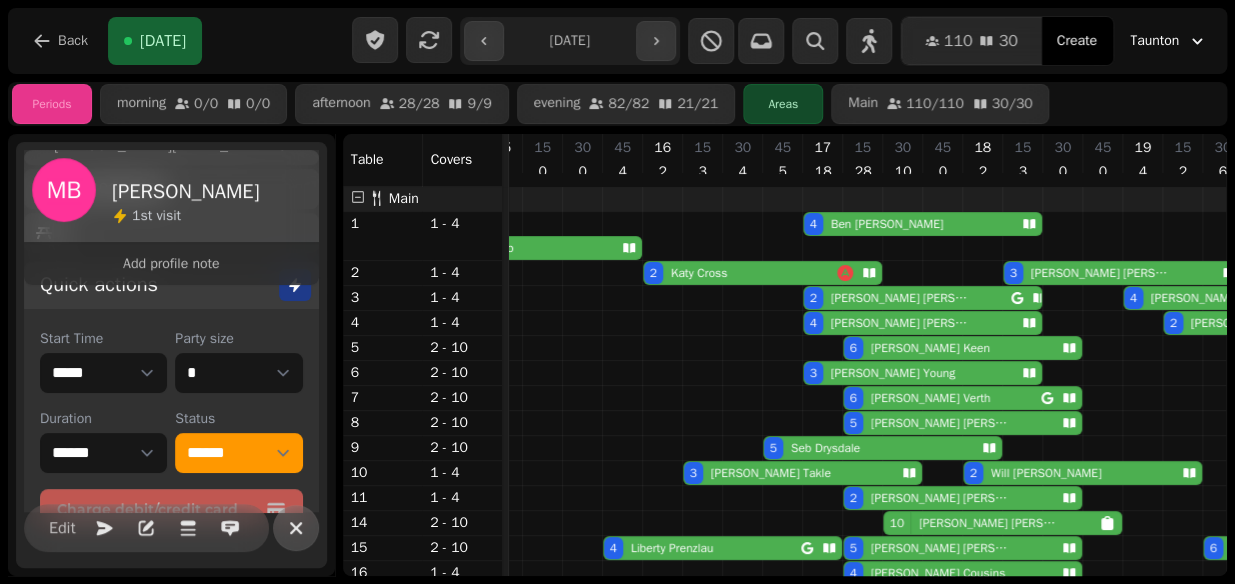 click 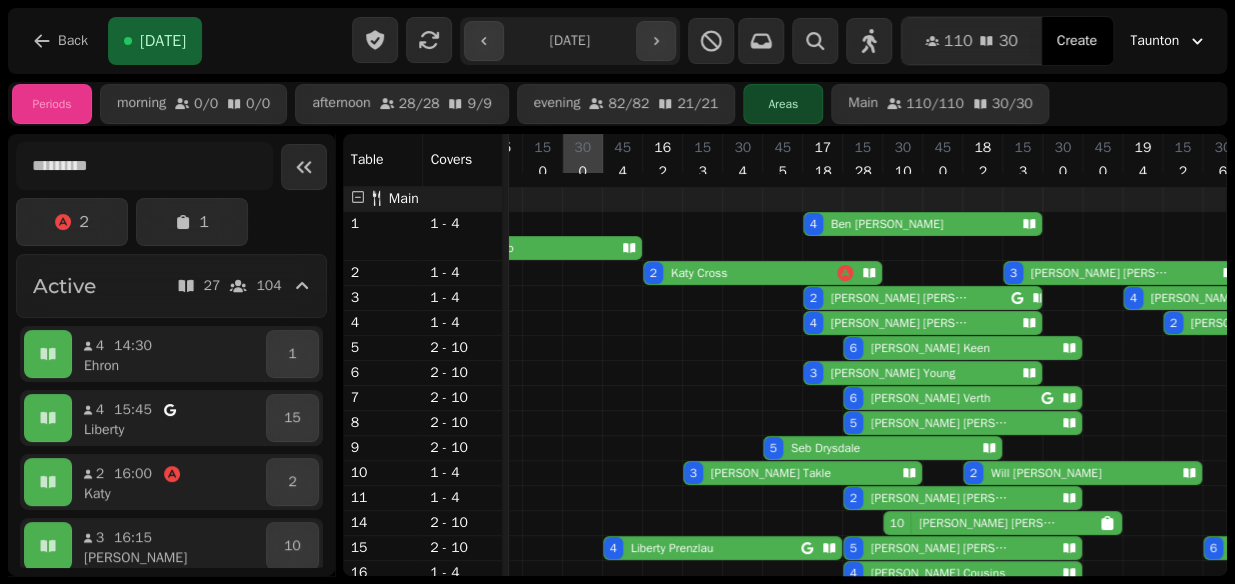 scroll, scrollTop: 0, scrollLeft: 321, axis: horizontal 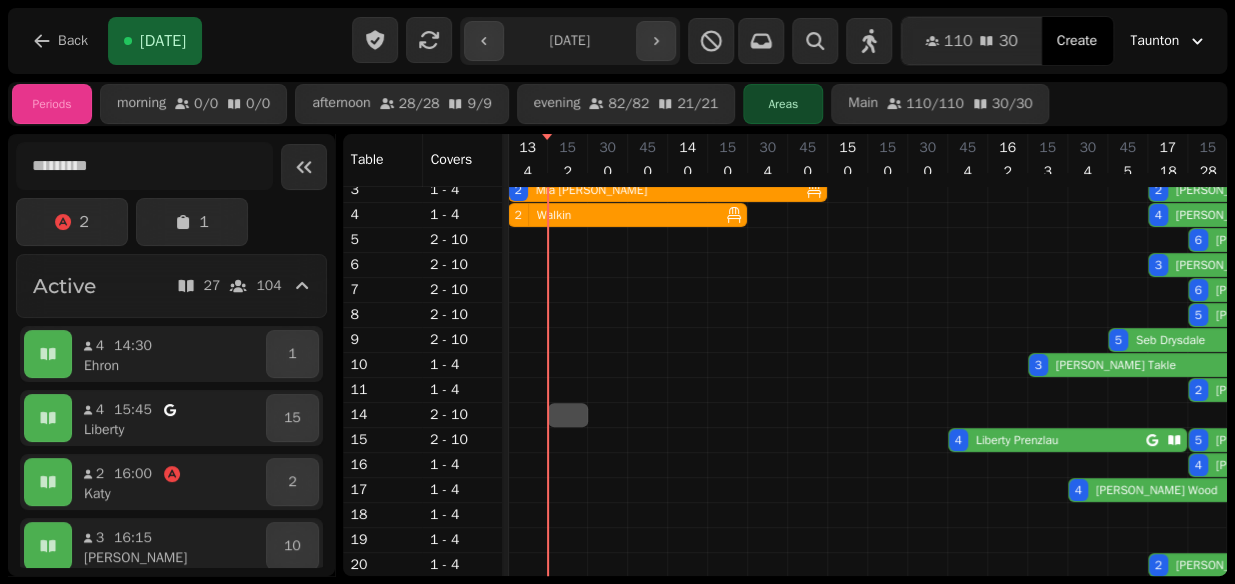 select on "**" 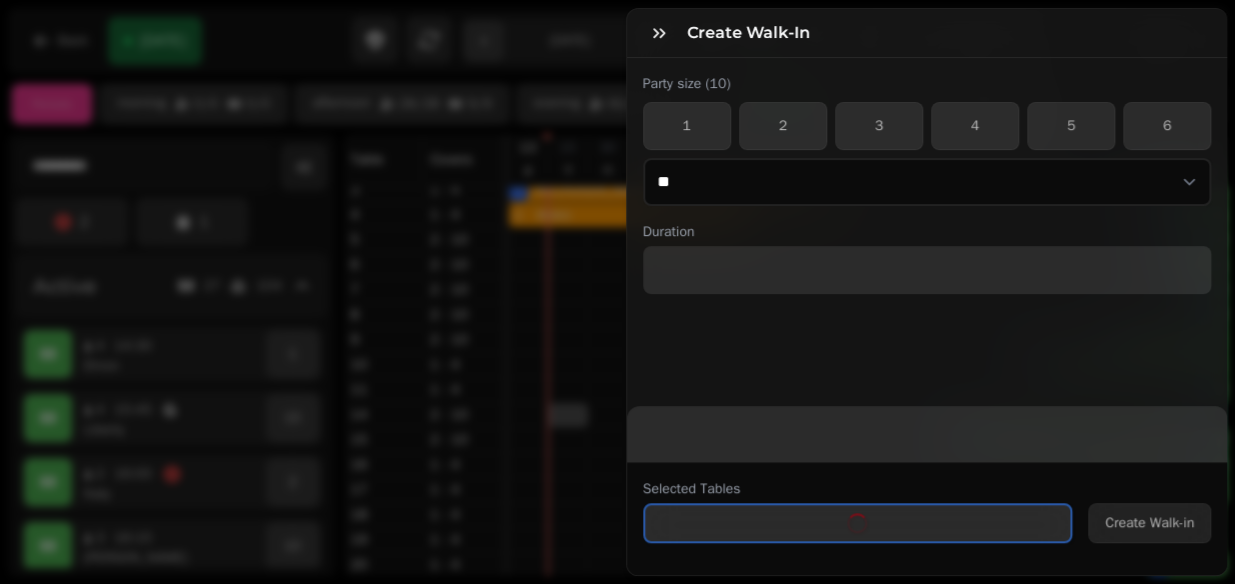 select on "****" 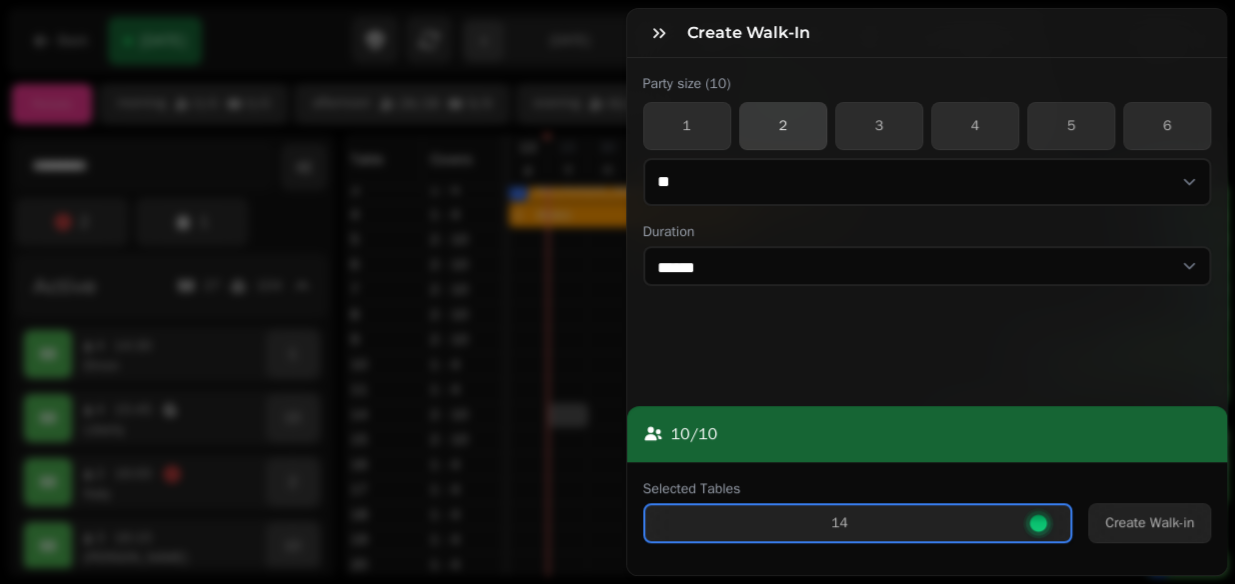 click on "2" at bounding box center [783, 126] 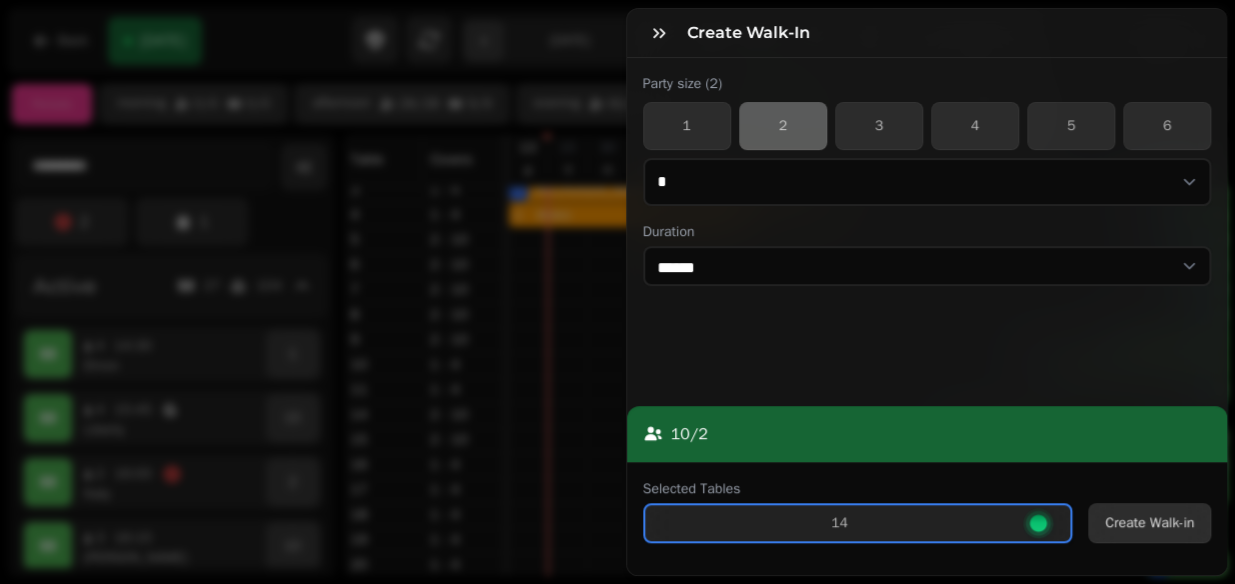 click on "Create Walk-in" at bounding box center (1149, 523) 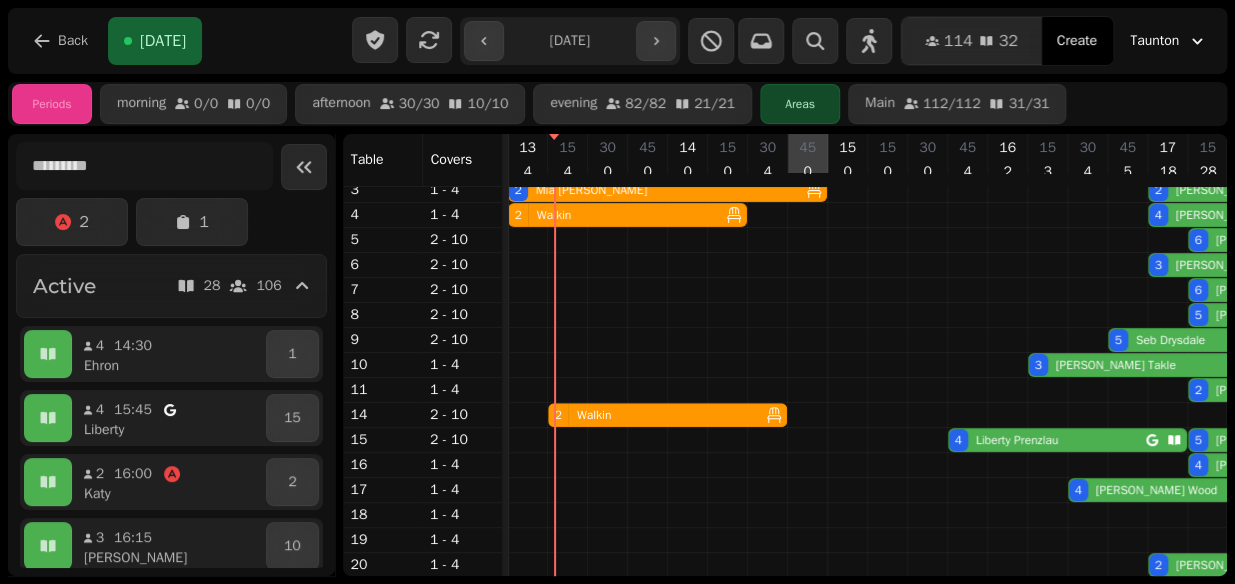 scroll, scrollTop: 0, scrollLeft: 161, axis: horizontal 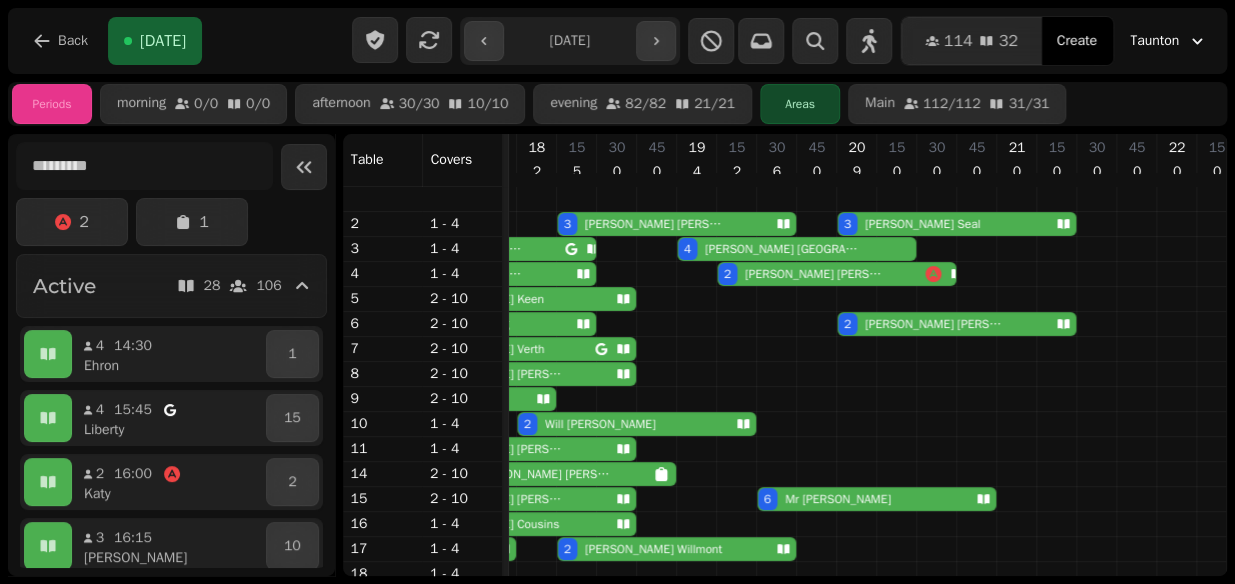 click on "2 1 Active 28 106 4 14:30 Ehron 1 4 15:45 Liberty 15 2 16:00 [PERSON_NAME] 2 3 16:15 [PERSON_NAME] 10 4 16:30 [PERSON_NAME] 17 5 16:45 Seb 9 4 17:00 [PERSON_NAME] 4 3 17:00 [PERSON_NAME] 6 3 17:00 [PERSON_NAME] 21 4 17:00 Ben 1 2 17:00 [PERSON_NAME] 3 2 17:00 [PERSON_NAME] 20 5 17:15 Zoe 15 6 17:15 [PERSON_NAME] 7 4 17:15 [PERSON_NAME] 16 5 17:15 [PERSON_NAME] 8 6 17:15 [PERSON_NAME] 5 2 17:15 [PERSON_NAME] 11 10 17:30 [PERSON_NAME] 14 2 18:00 Will 10 3 18:15 [PERSON_NAME] 2 2 18:15 [PERSON_NAME] 17 4 19:00 [PERSON_NAME] 3 2 19:15 [PERSON_NAME] 4 6 19:30 Mr 15 4 20:00 Nokie 1 3 20:00 [PERSON_NAME] 2 2 20:00 [PERSON_NAME] 6 Seated 4 8 2 13:00 Mia 3 2 13:00 Walkin 4 2 13:15 Walkin 1 2 13:15 Walkin 14" at bounding box center (171, 355) 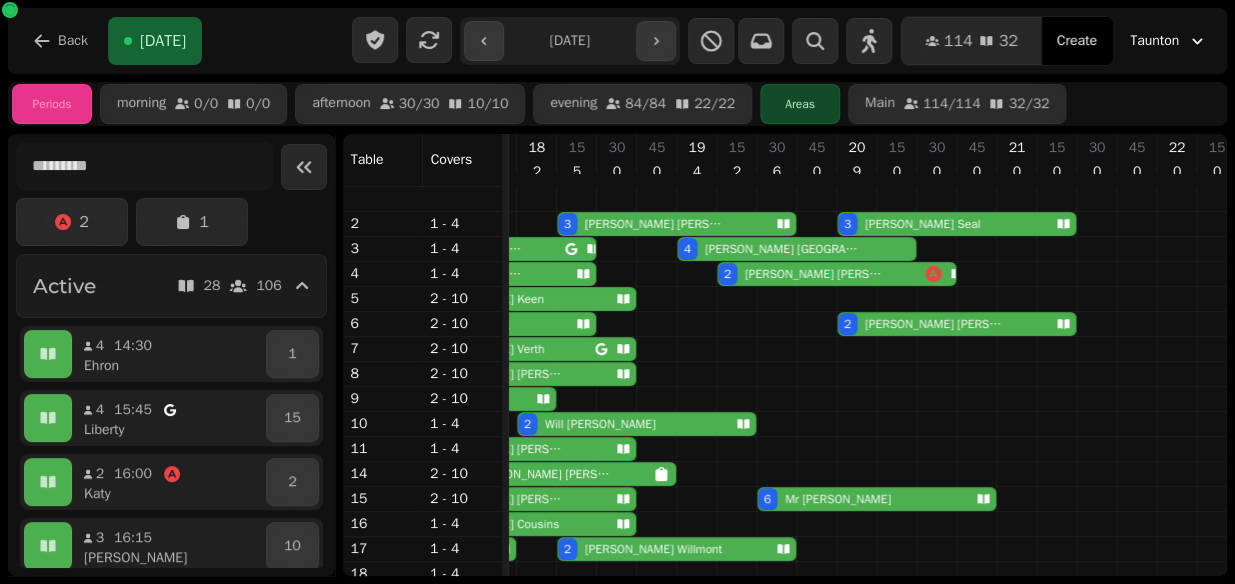 scroll, scrollTop: 154, scrollLeft: 952, axis: both 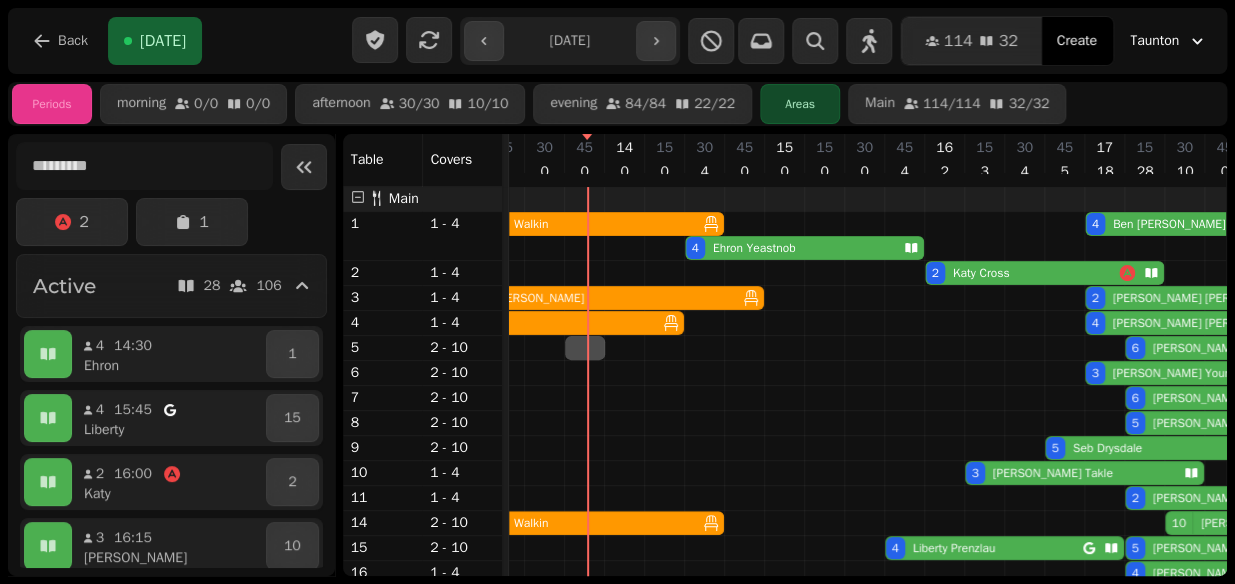 select on "**" 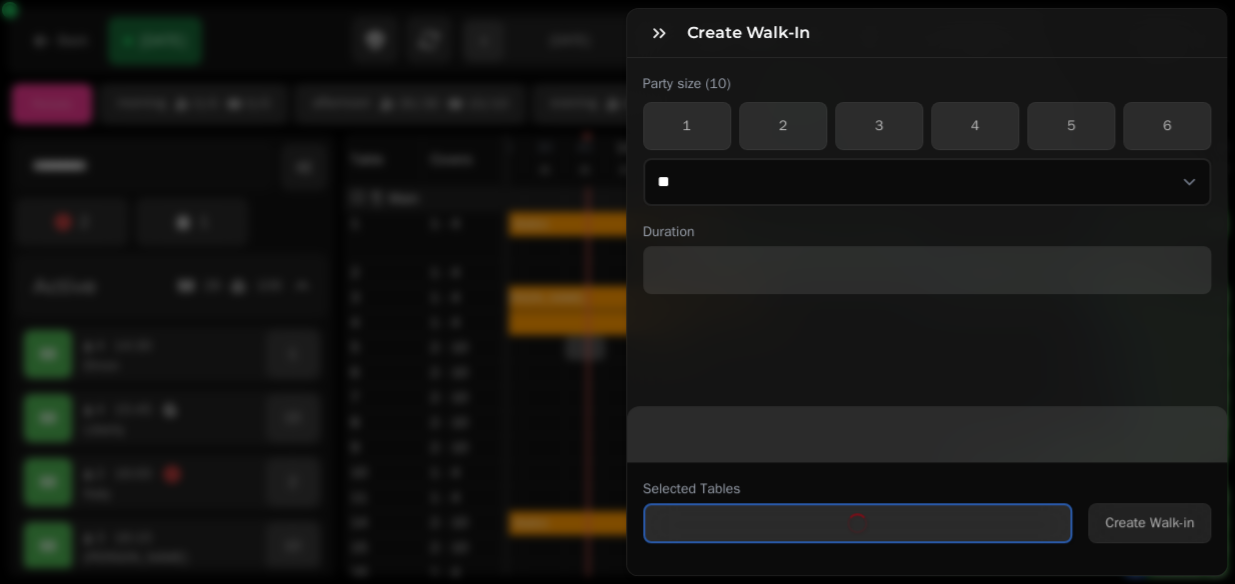 select on "****" 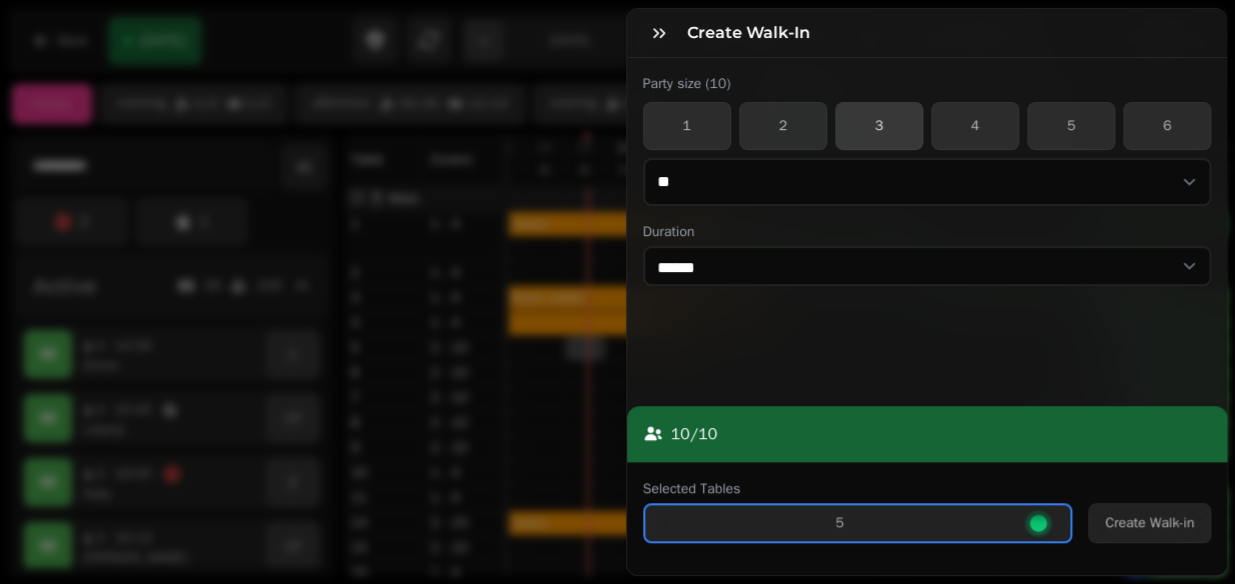 click on "3" at bounding box center (879, 126) 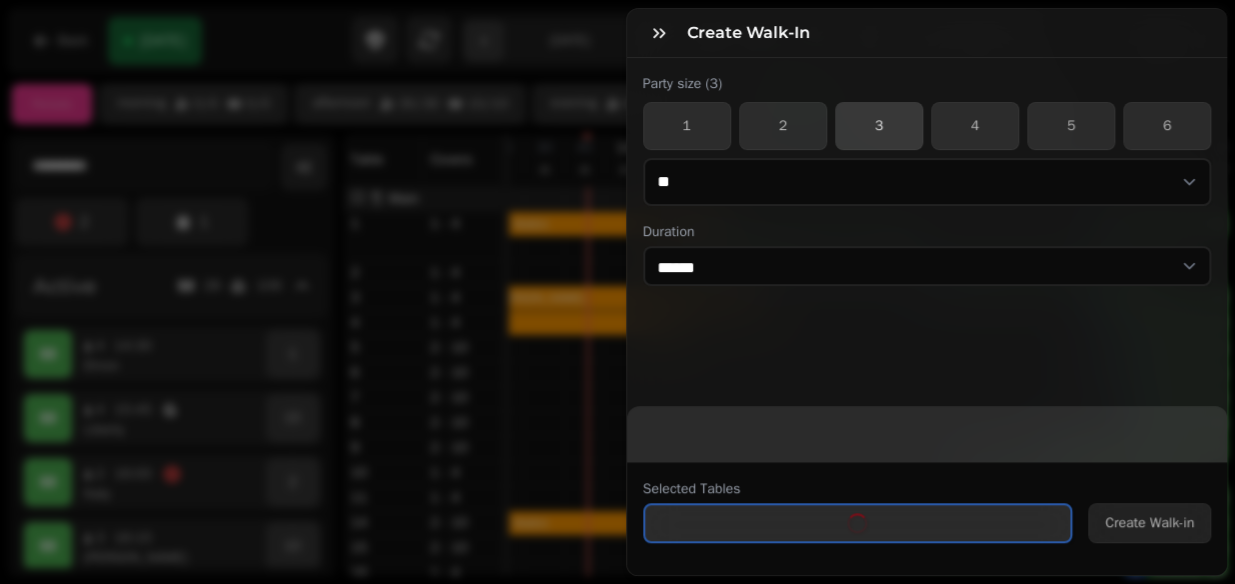 select on "*" 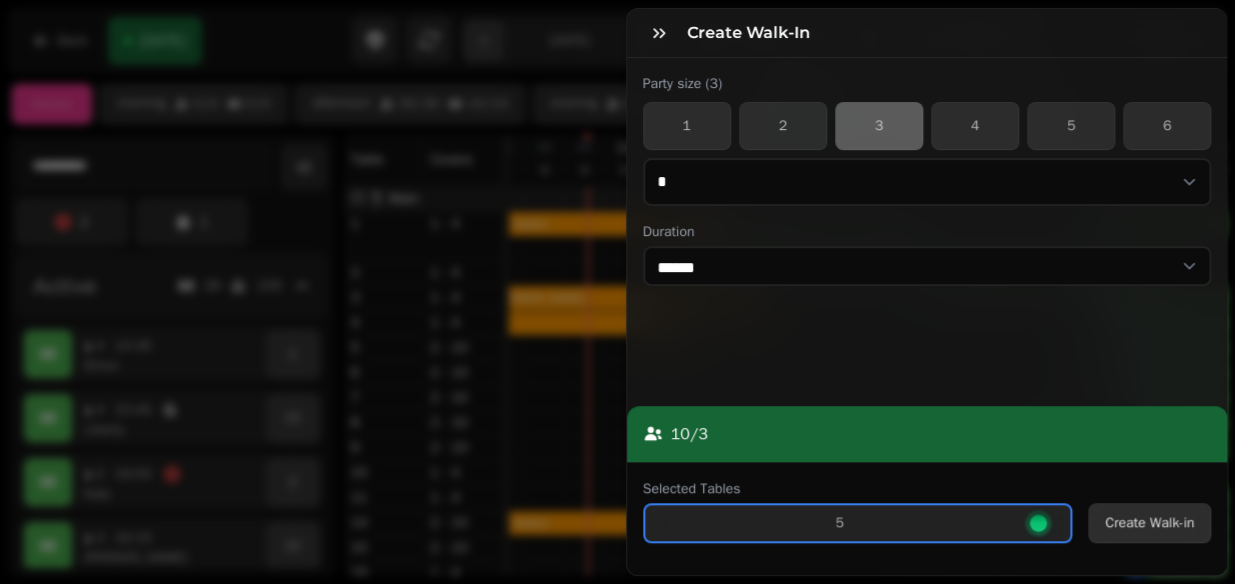 click on "Create Walk-in" at bounding box center (1149, 523) 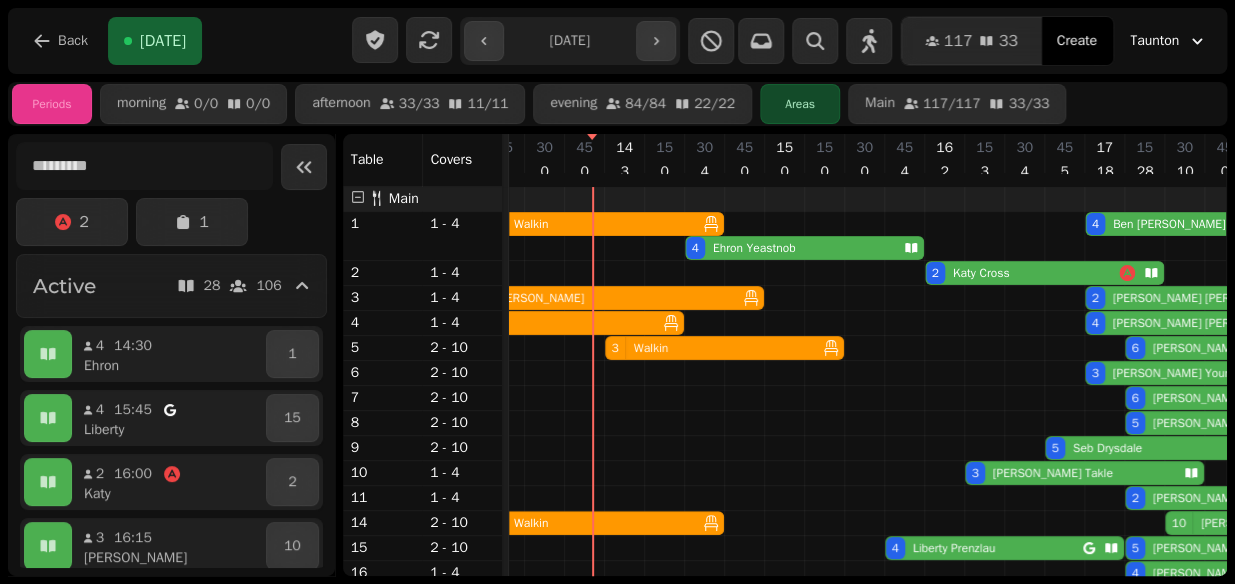 click on "2 Walkin" at bounding box center (590, 224) 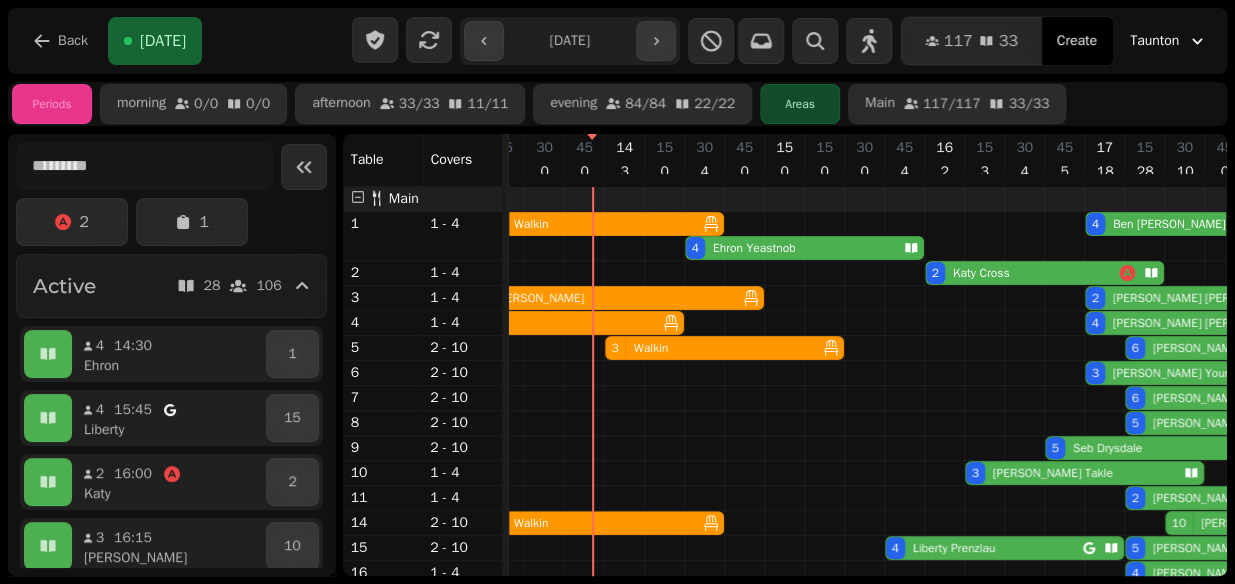 select on "**********" 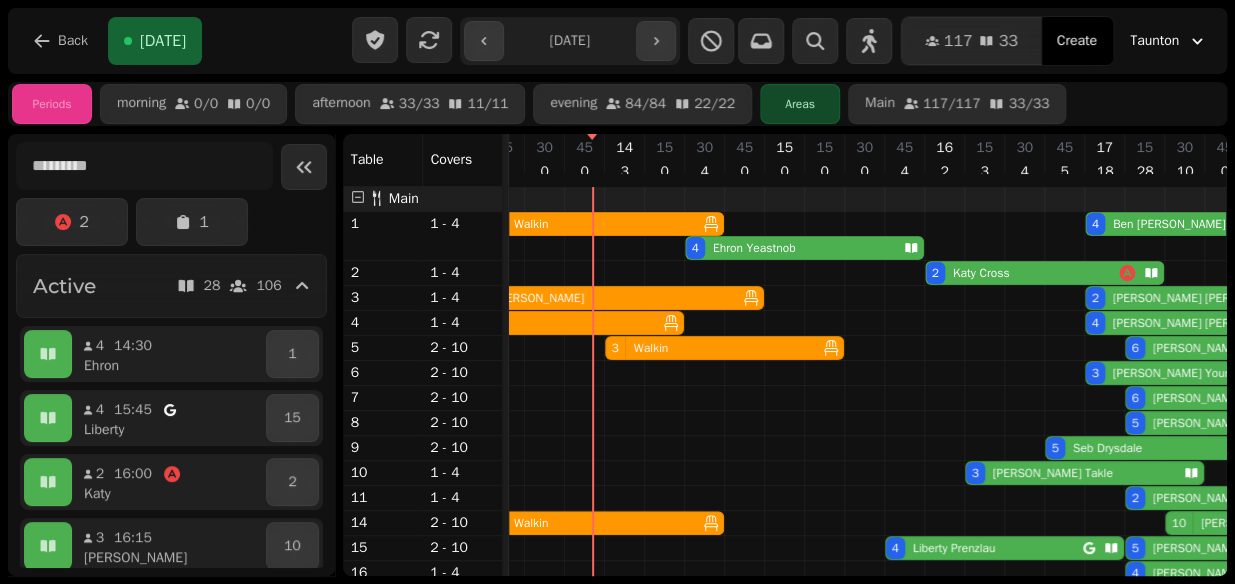 select on "*" 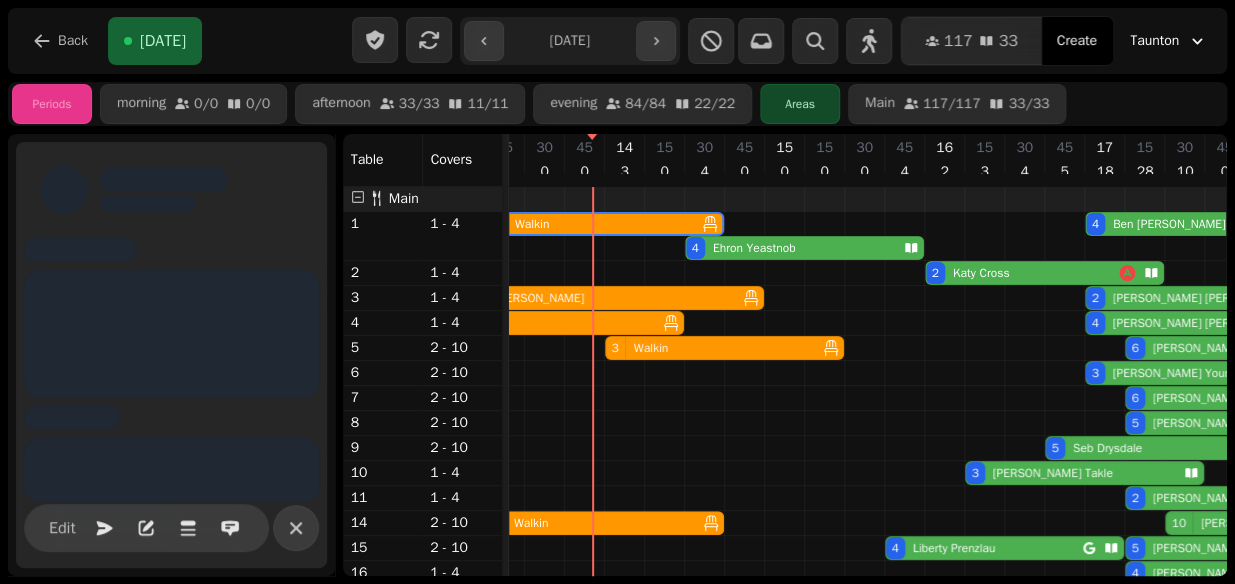 scroll, scrollTop: 0, scrollLeft: 187, axis: horizontal 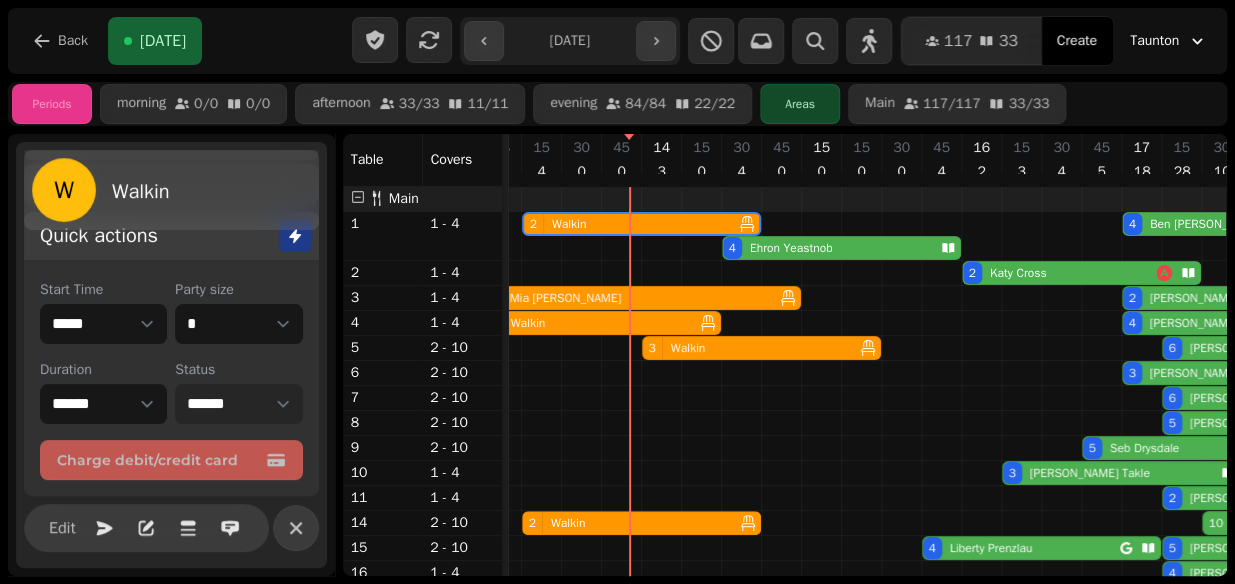 click on "**********" at bounding box center (238, 404) 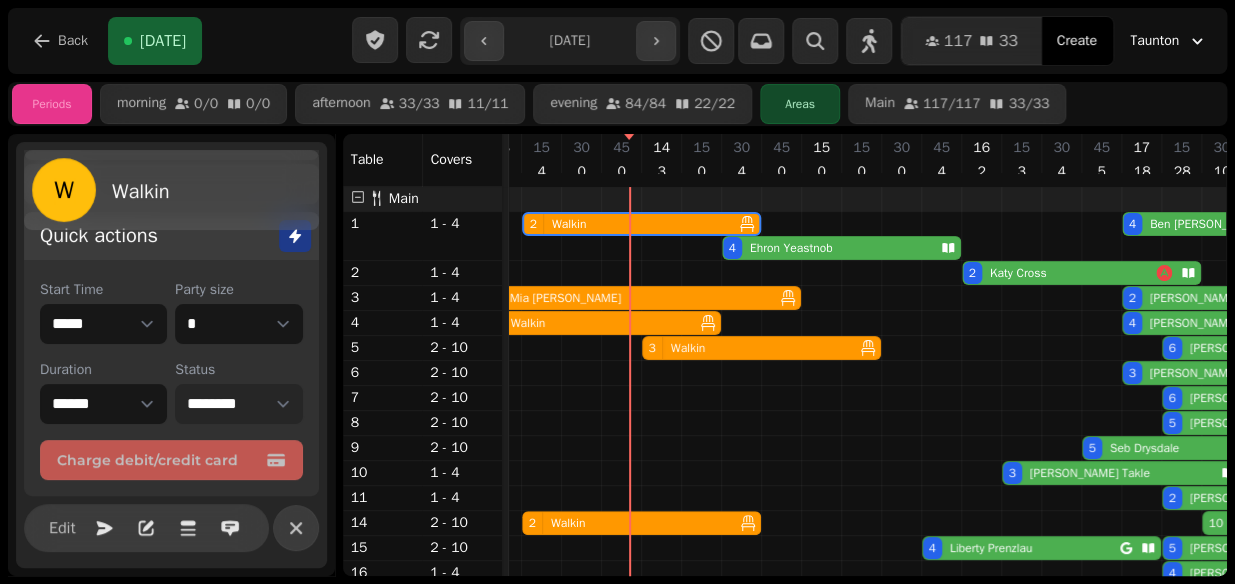 click on "**********" at bounding box center [238, 404] 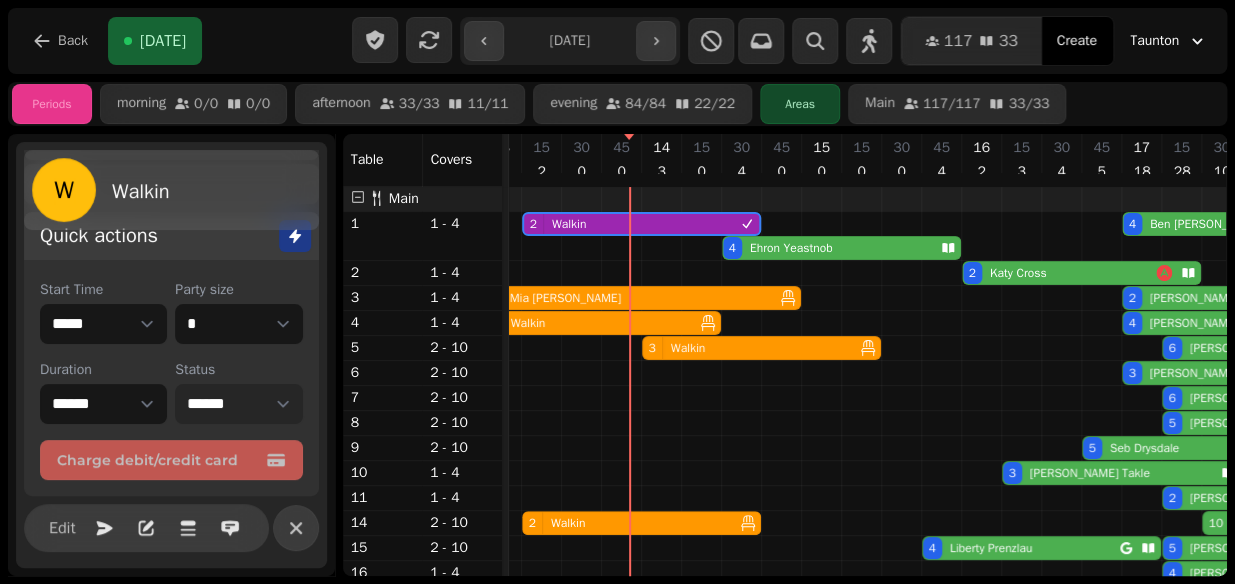 select on "********" 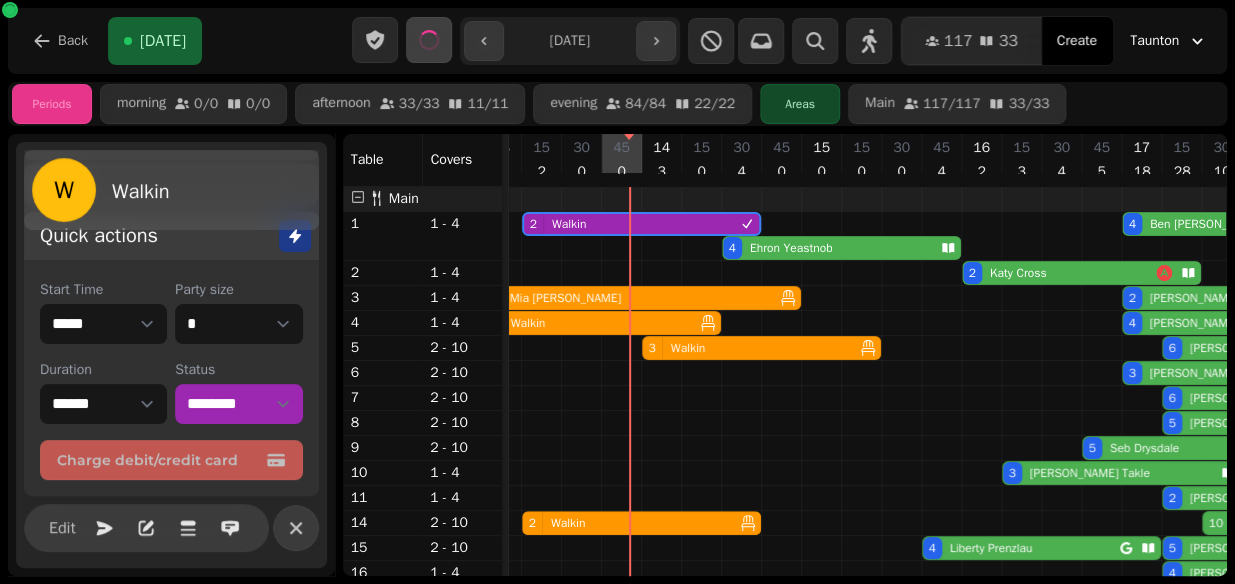 select on "*" 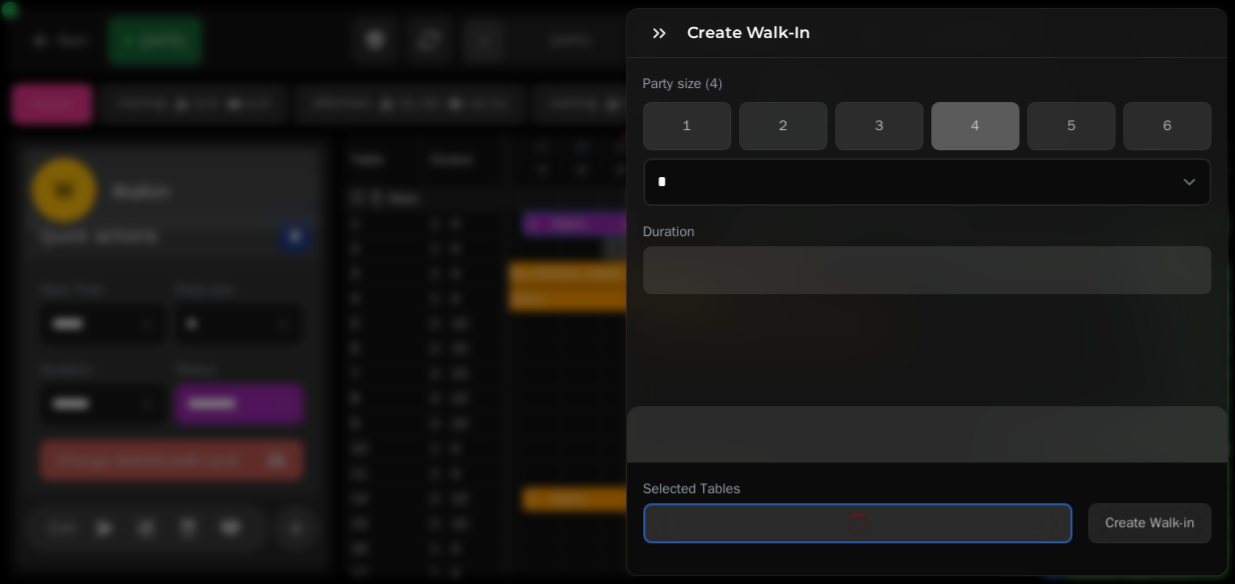 select on "****" 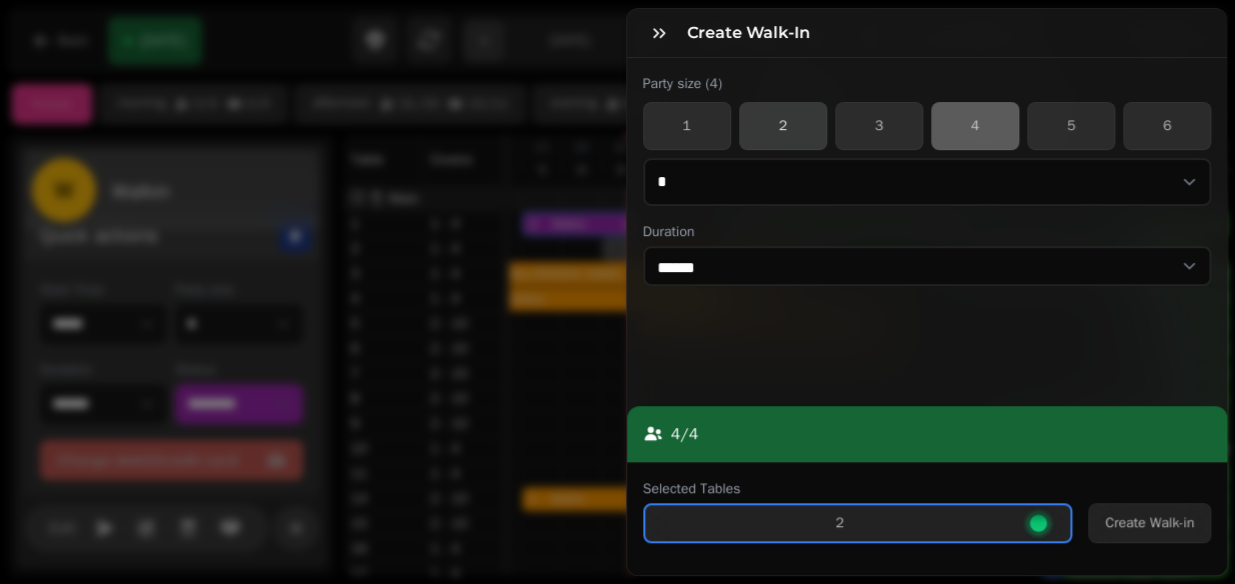click on "2" at bounding box center [783, 126] 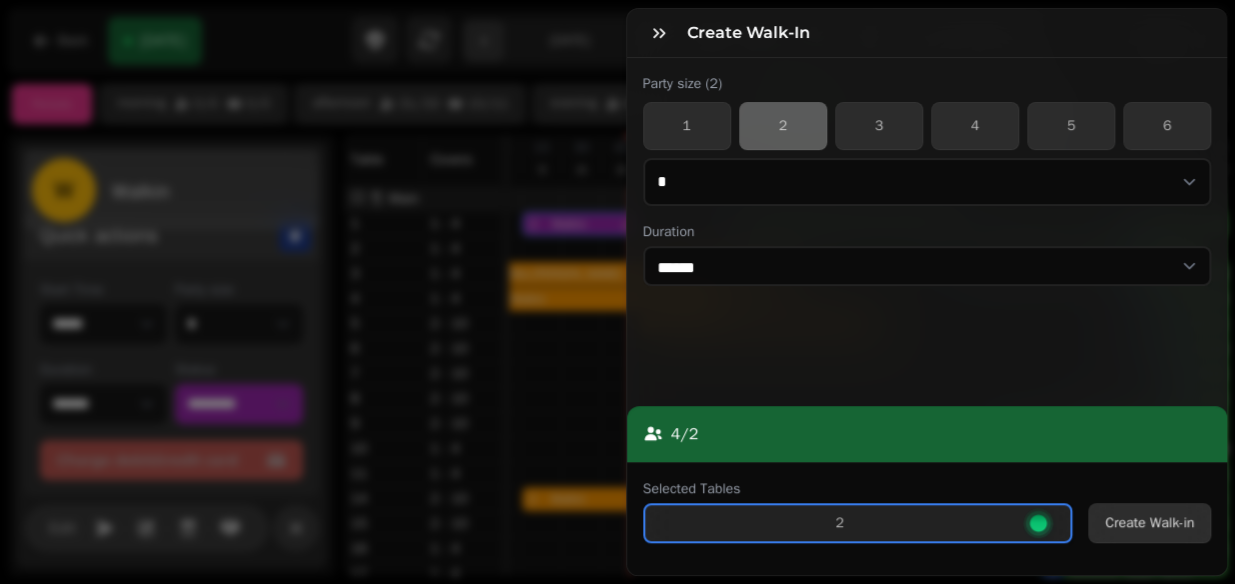 click on "Create Walk-in" at bounding box center [1149, 523] 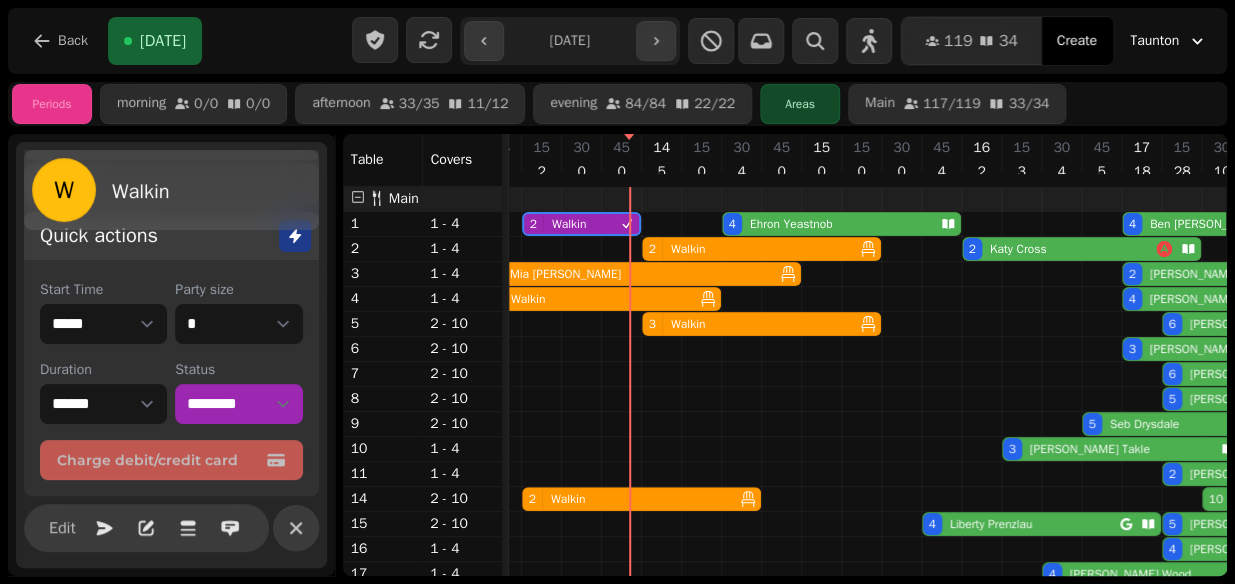click on "2 [PERSON_NAME]" at bounding box center (627, 274) 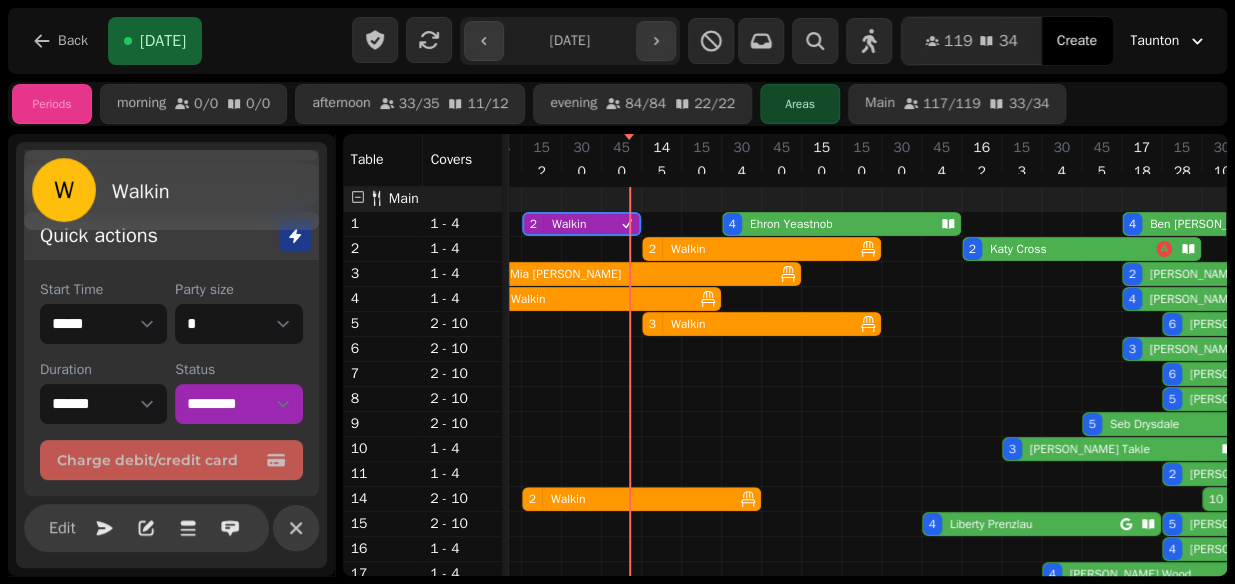 select on "**********" 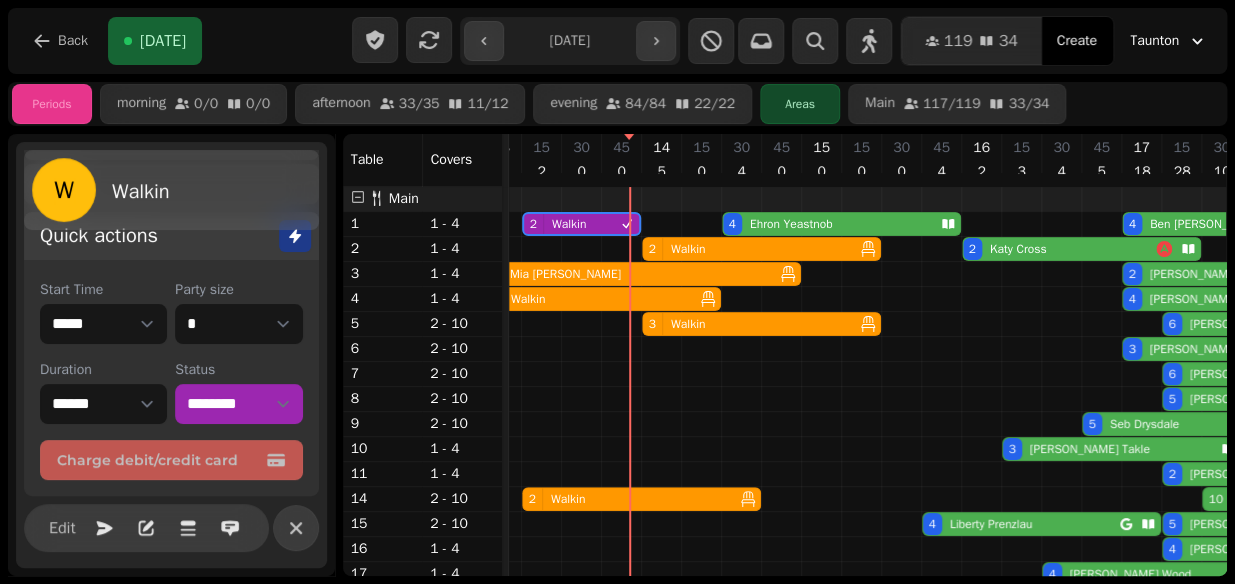 select on "****" 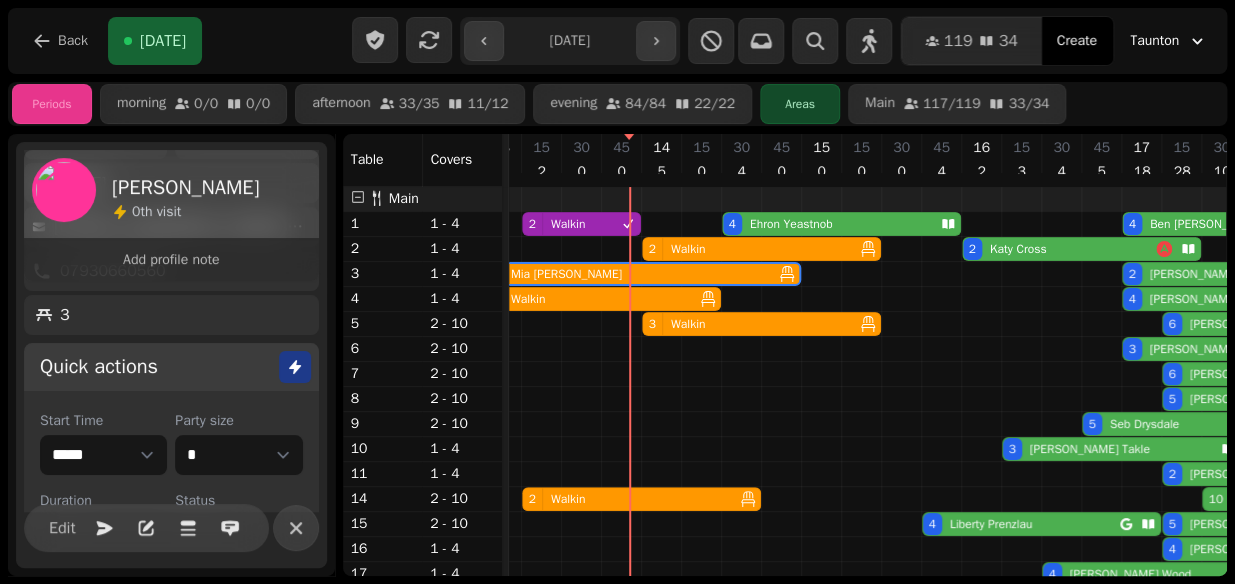 scroll, scrollTop: 221, scrollLeft: 0, axis: vertical 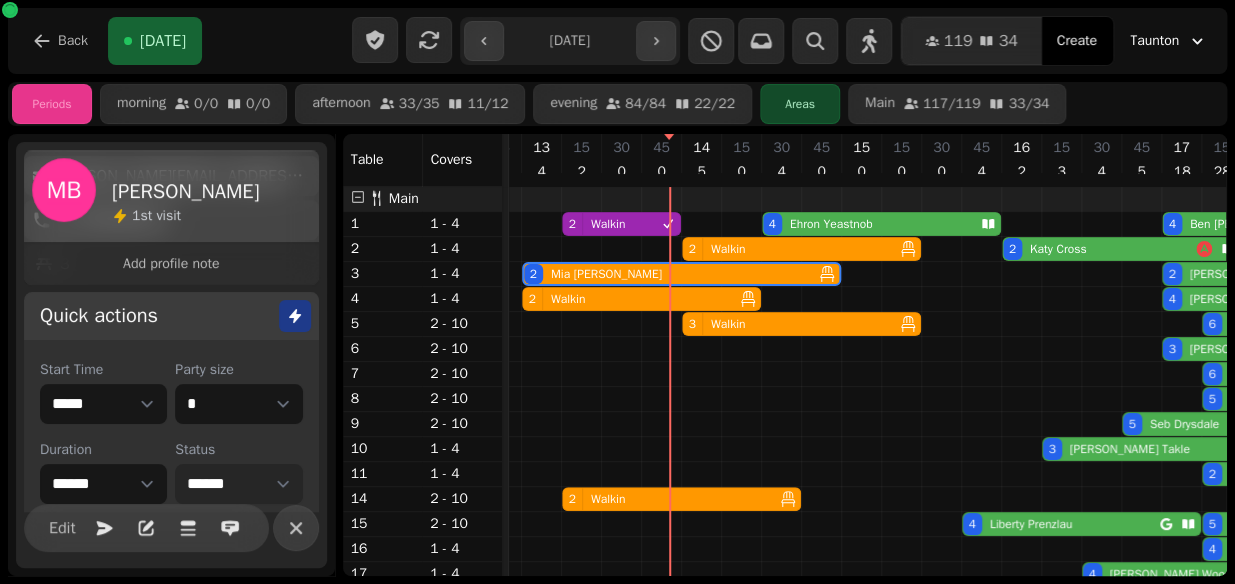 click on "**********" at bounding box center (238, 484) 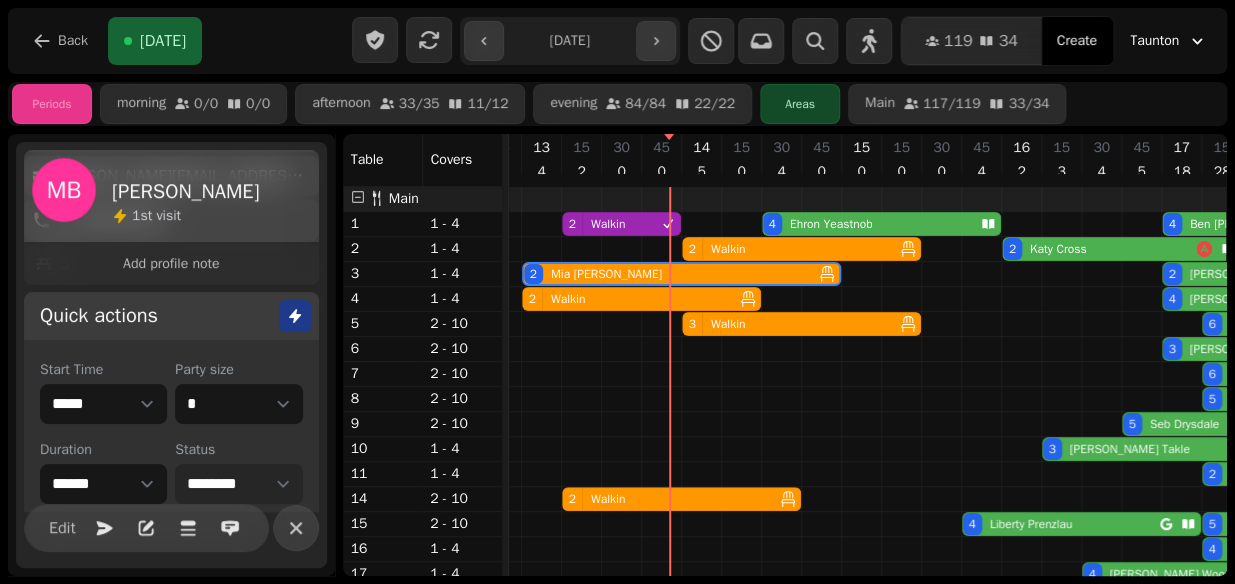 click on "**********" at bounding box center [238, 484] 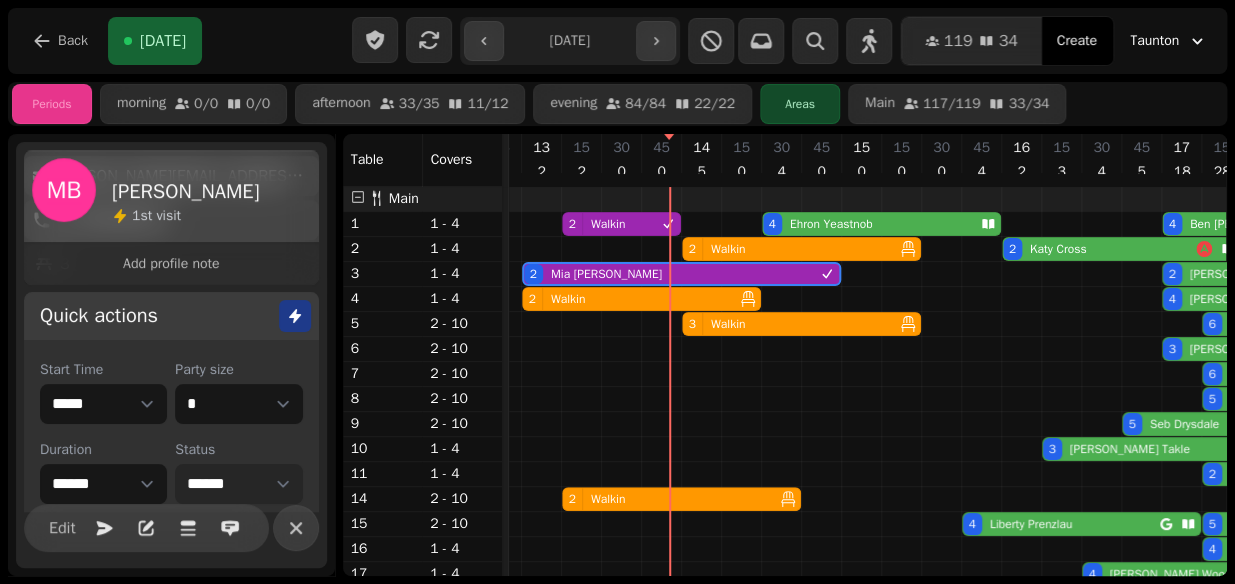 select on "********" 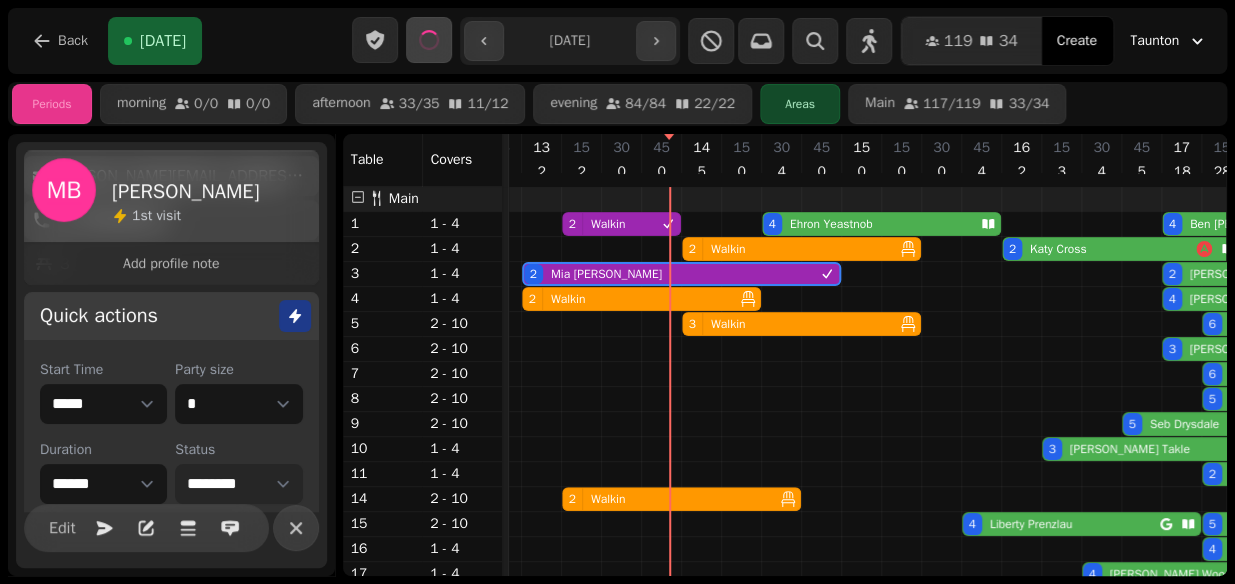 click on "2 Walkin" at bounding box center (627, 299) 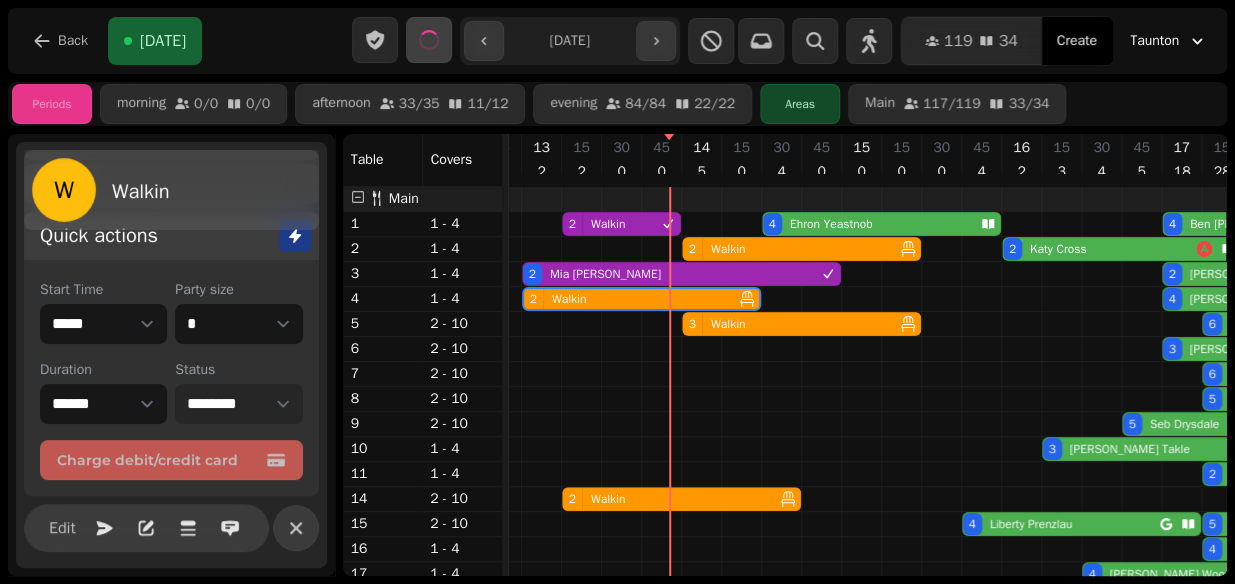 select on "****" 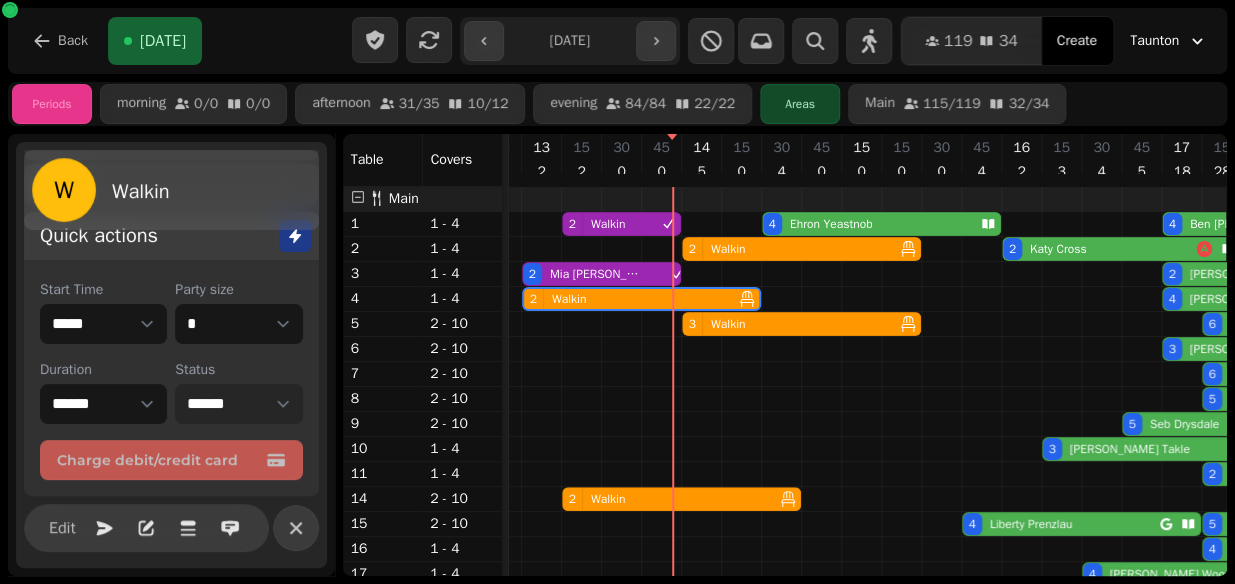 scroll, scrollTop: 170, scrollLeft: 0, axis: vertical 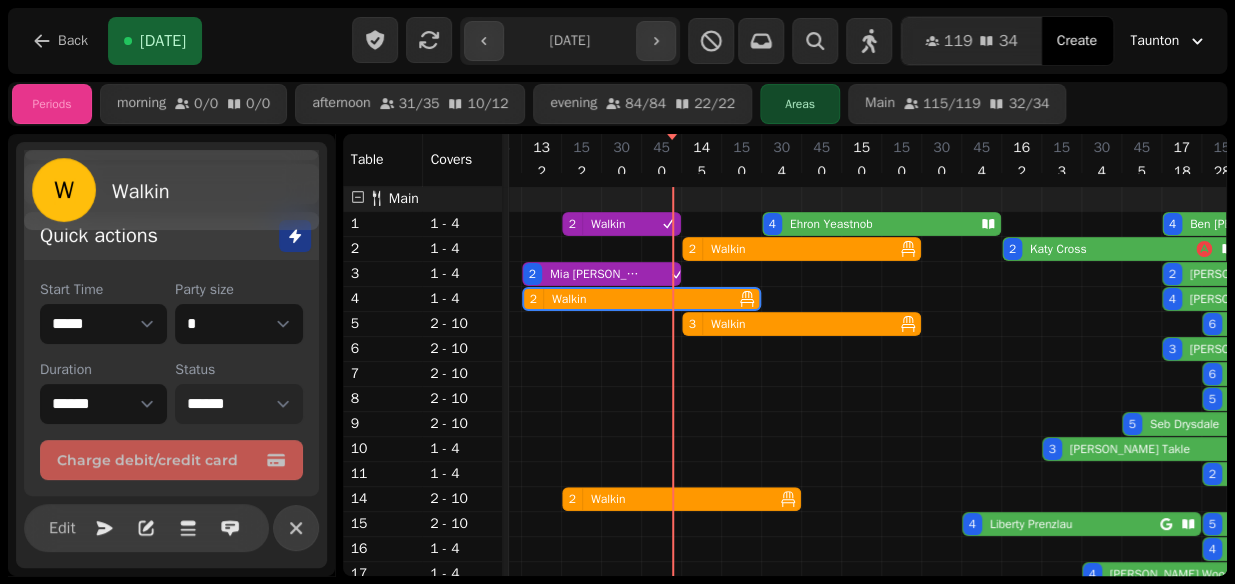 click on "**********" at bounding box center (238, 404) 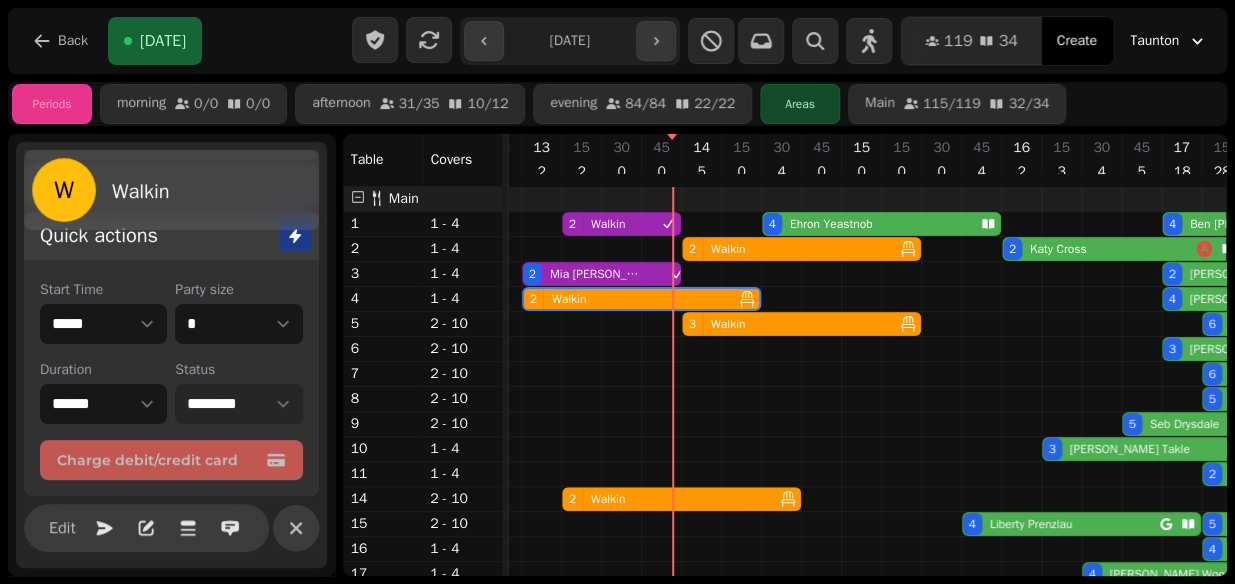 click on "**********" at bounding box center [238, 404] 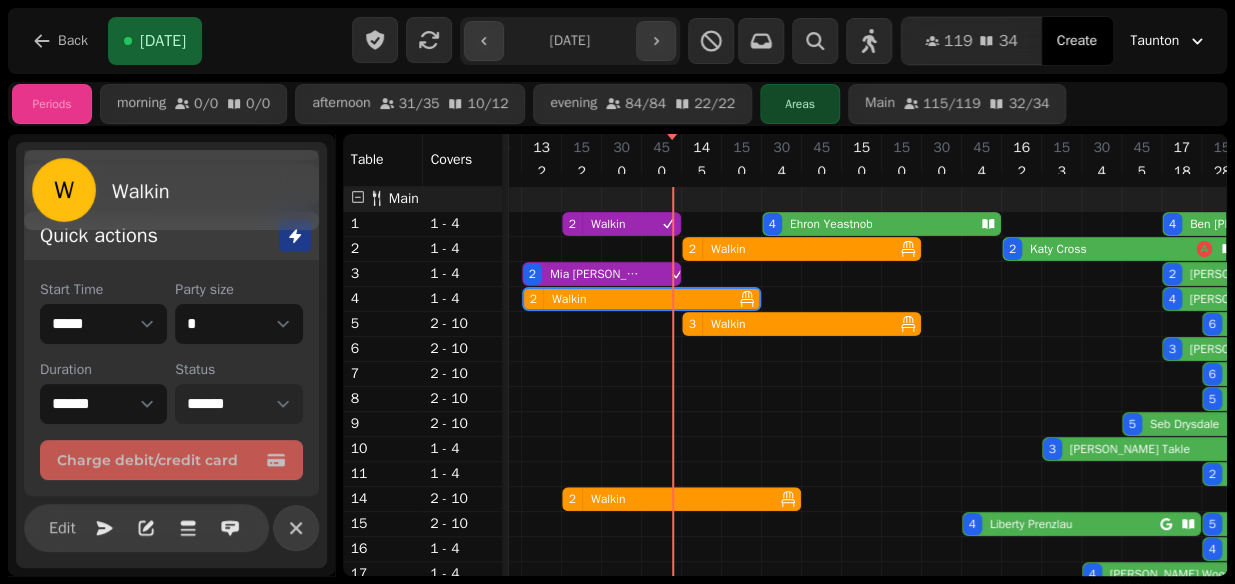 select on "********" 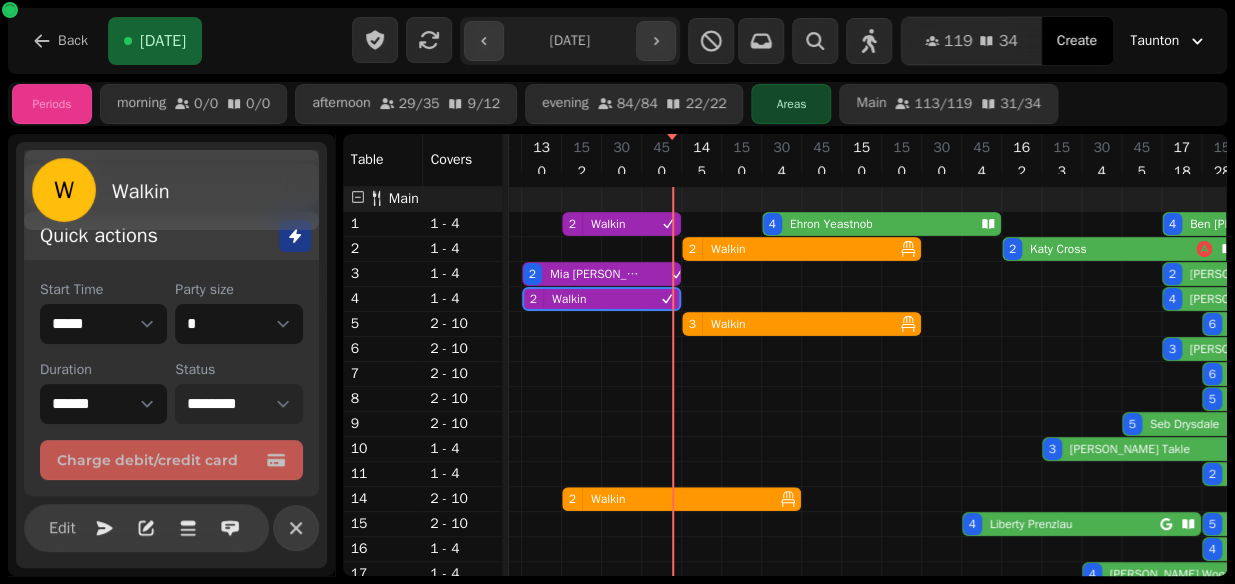 select on "****" 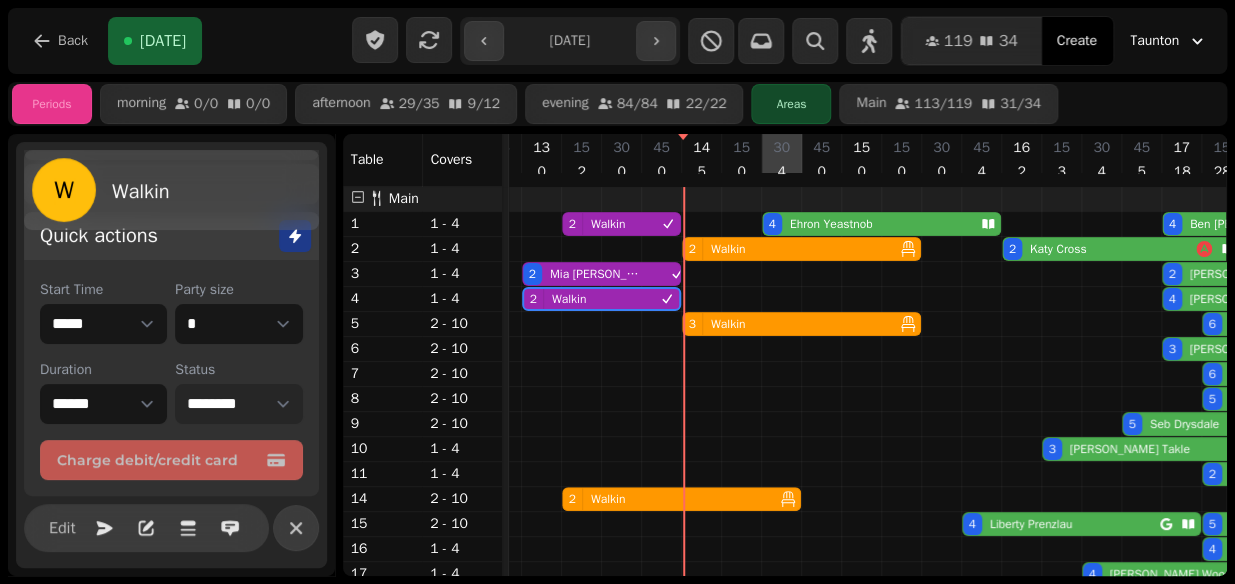 scroll, scrollTop: 0, scrollLeft: 208, axis: horizontal 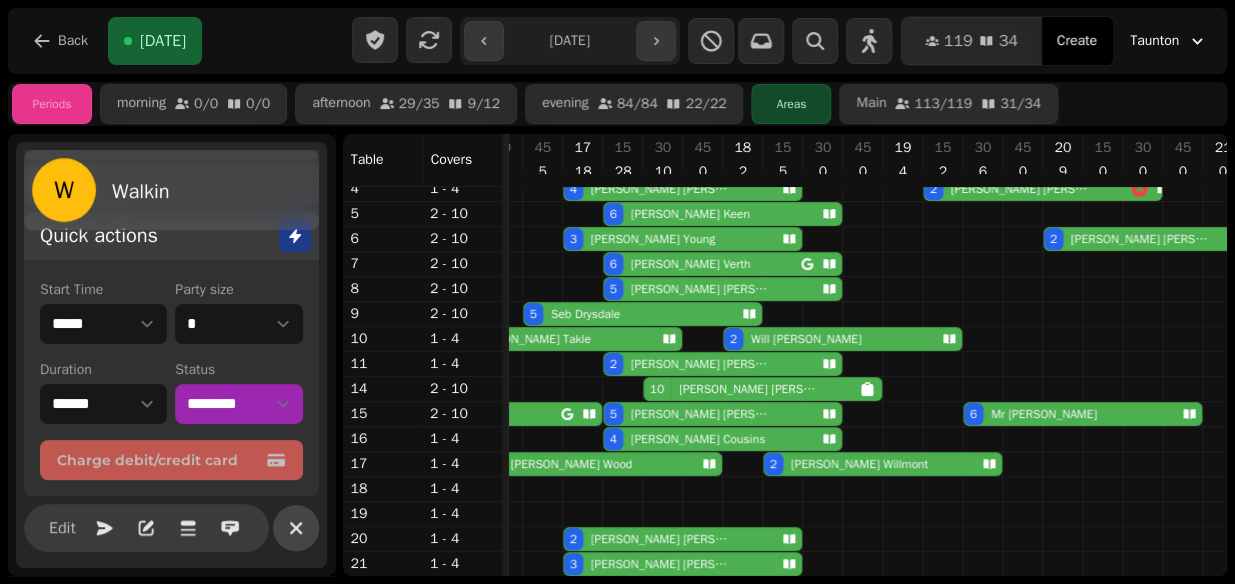 click at bounding box center (296, 528) 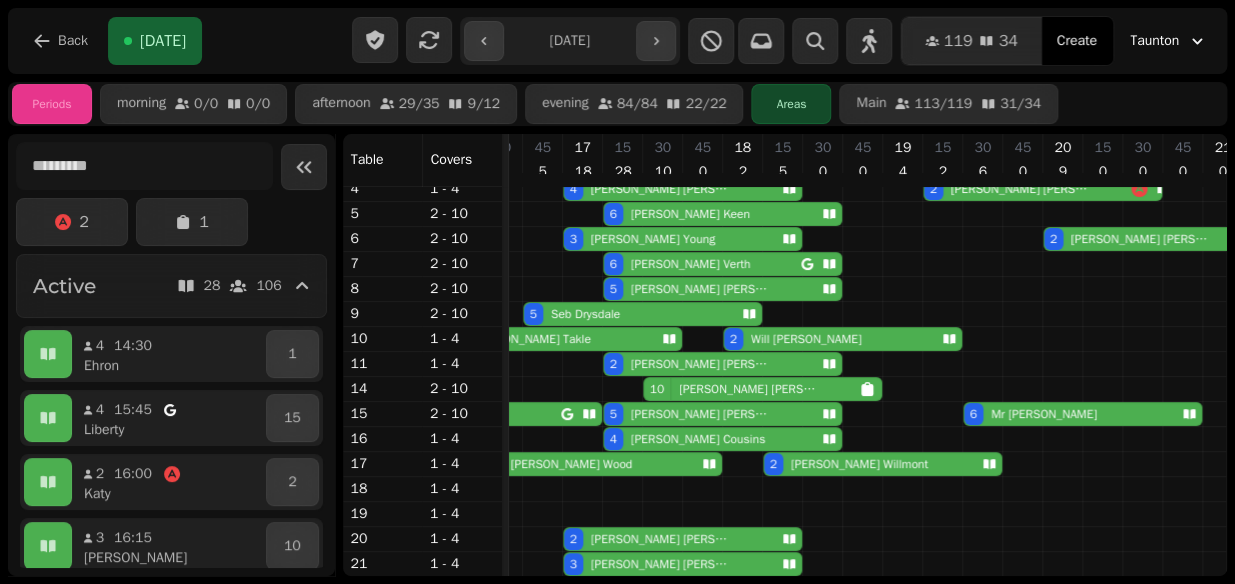 scroll, scrollTop: 130, scrollLeft: 512, axis: both 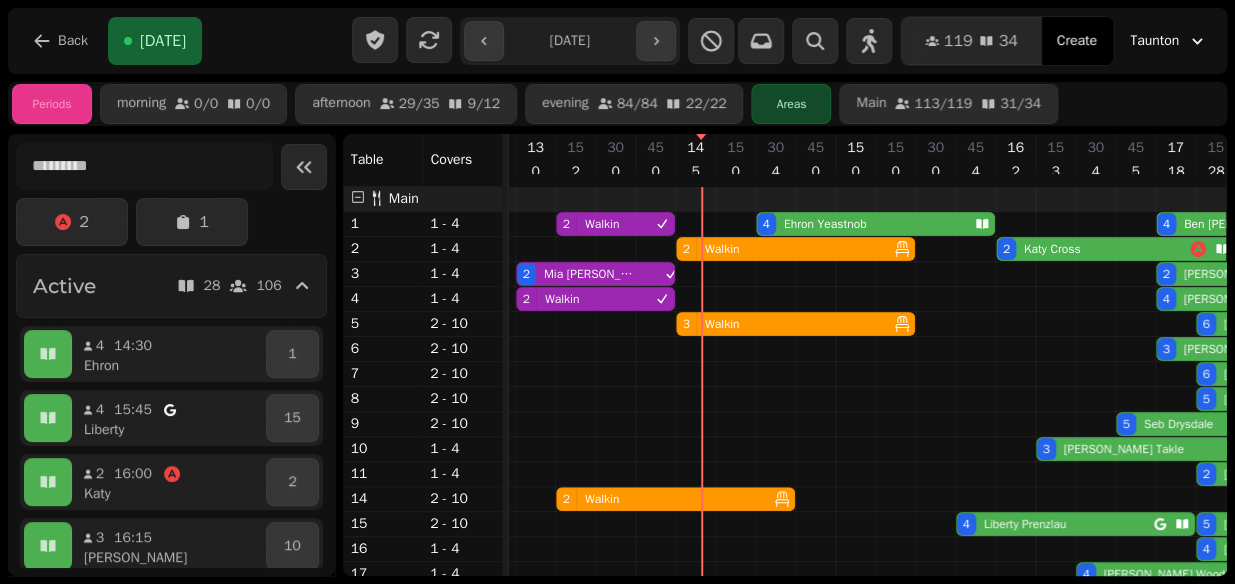 click on "Walkin" at bounding box center (722, 249) 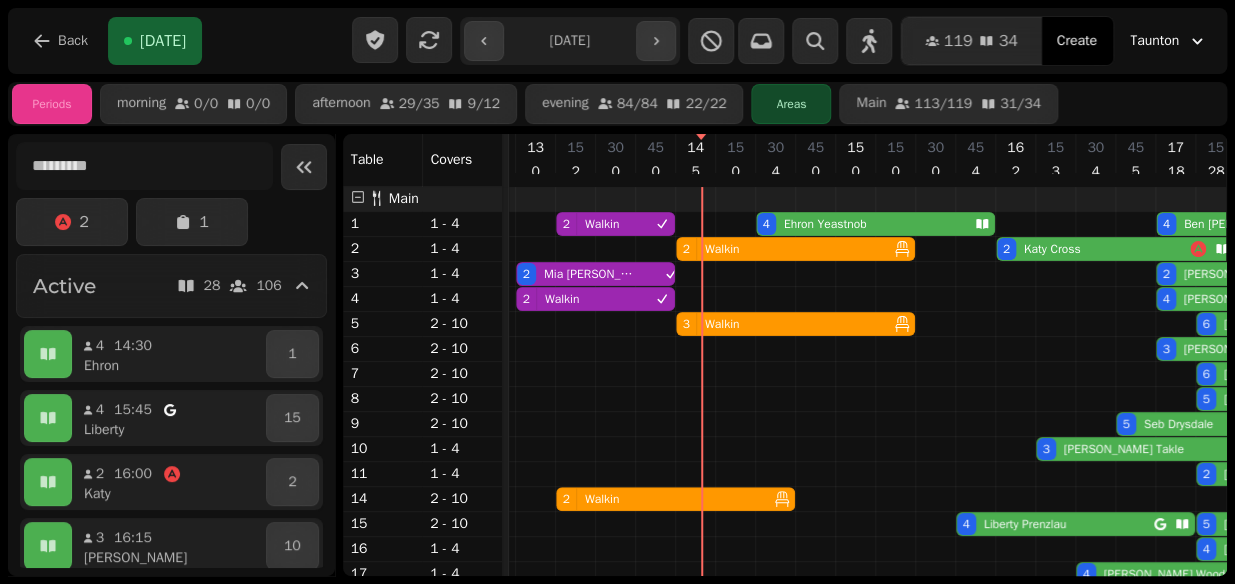 select on "**********" 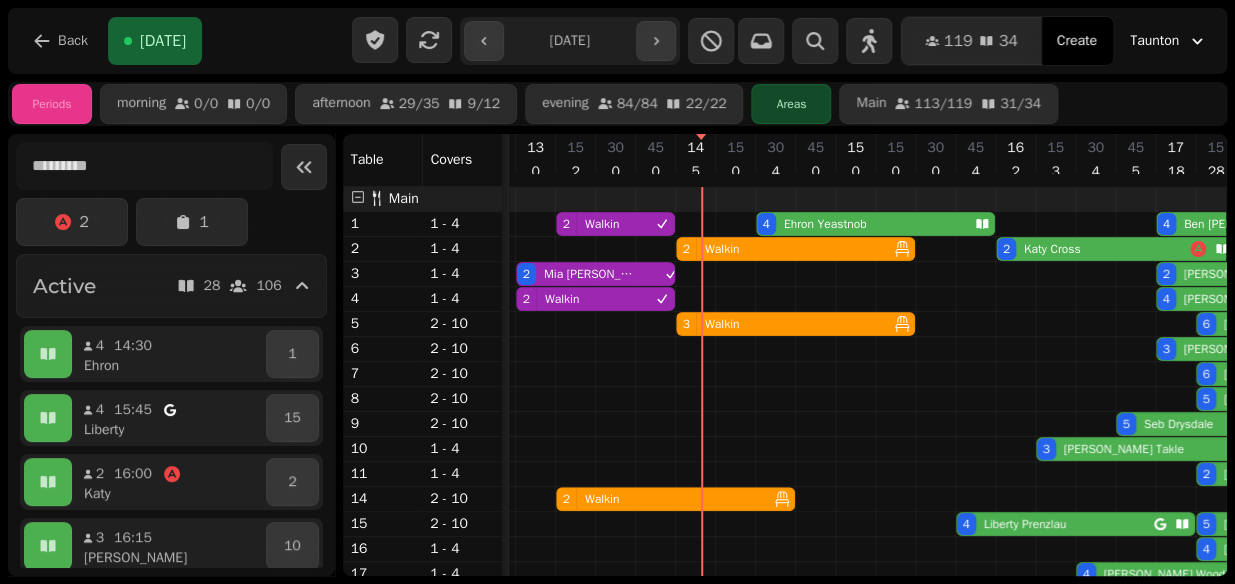 select on "*" 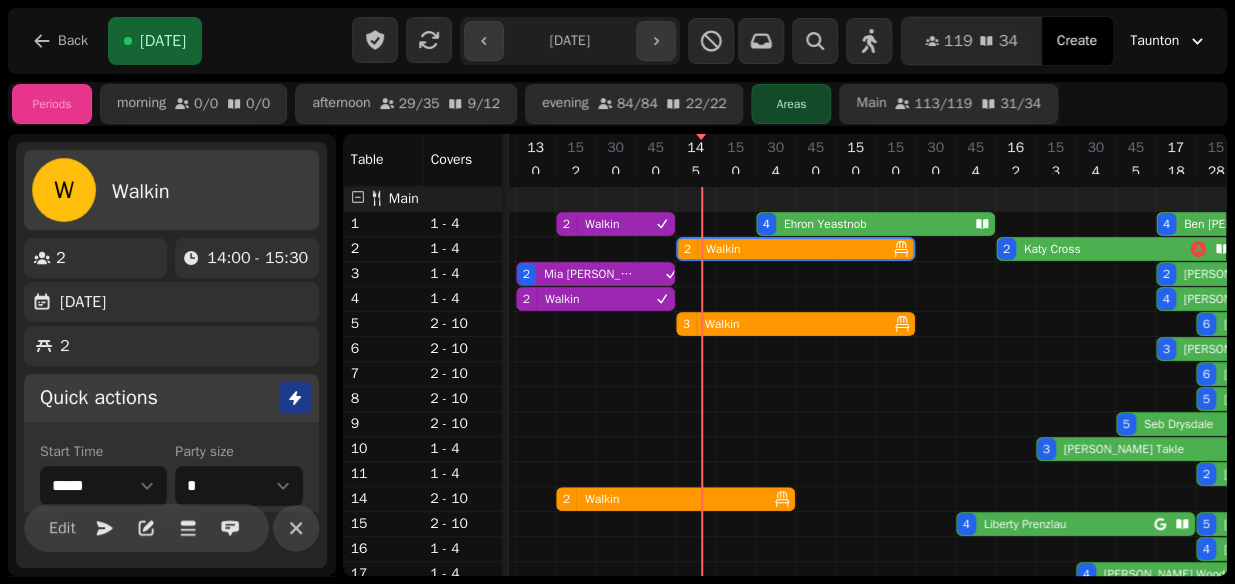 scroll, scrollTop: 0, scrollLeft: 307, axis: horizontal 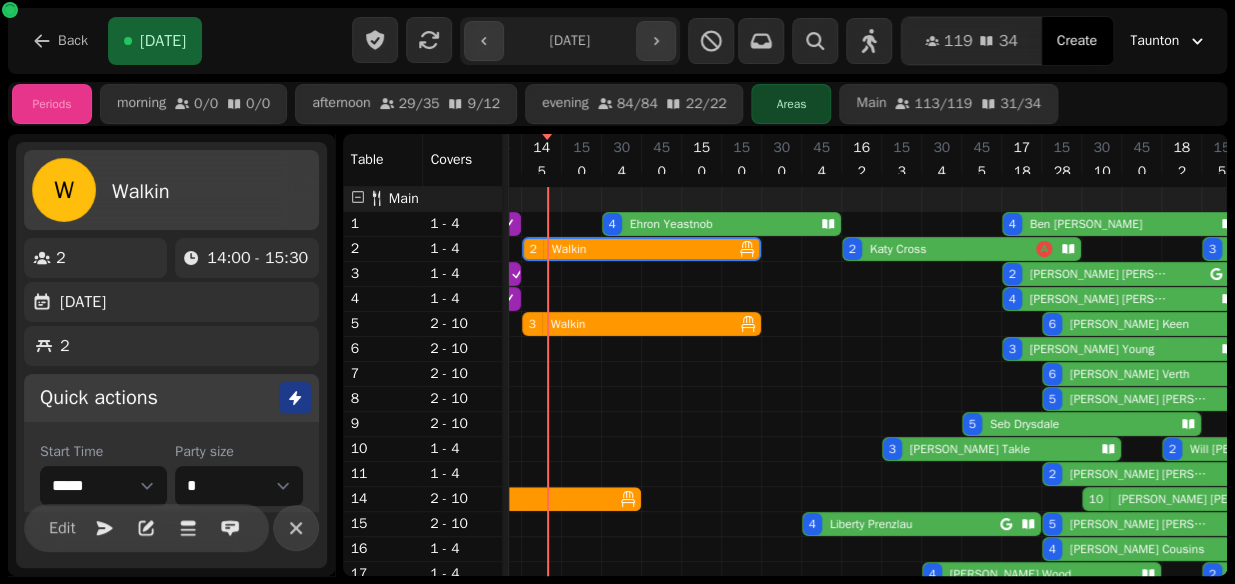 click on "2 Walkin" at bounding box center [507, 499] 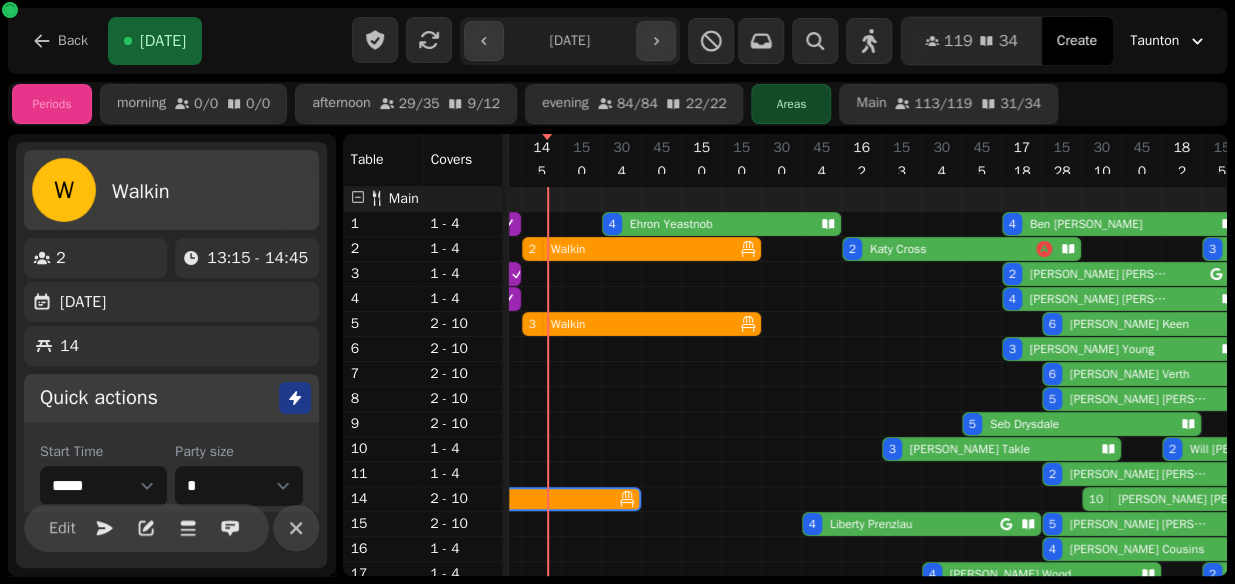 select on "**********" 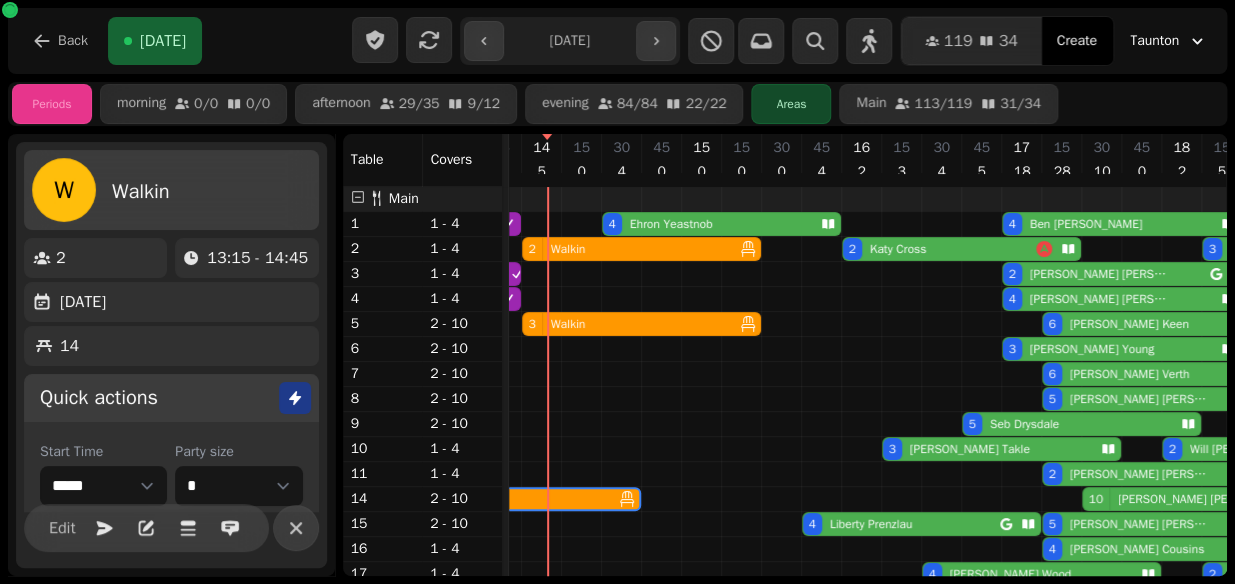 scroll, scrollTop: 0, scrollLeft: 187, axis: horizontal 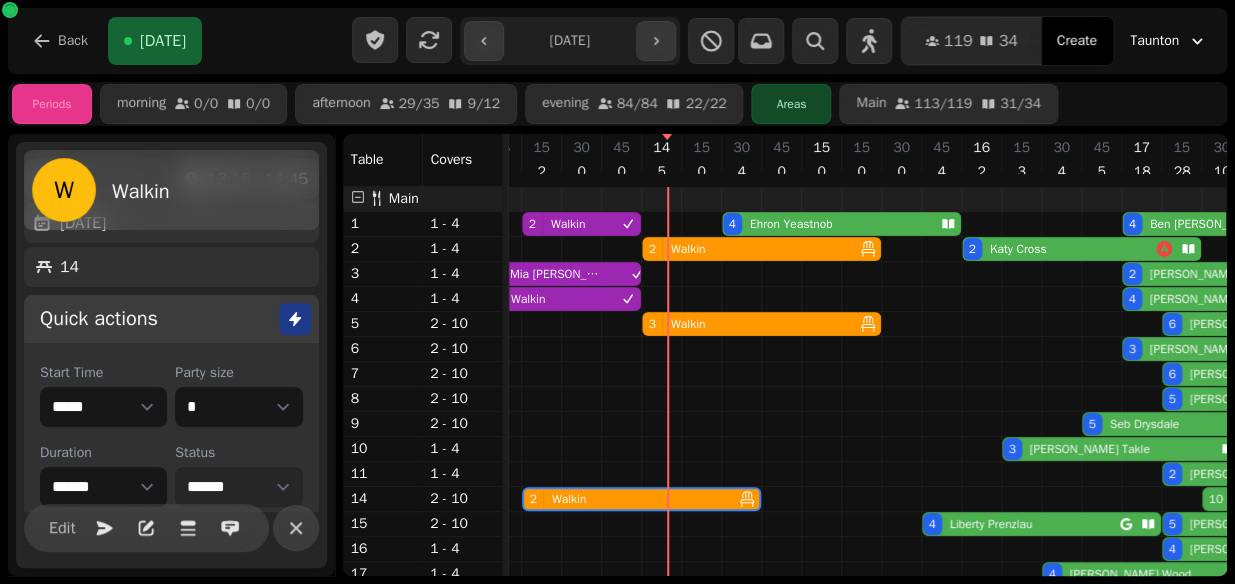 click on "**********" at bounding box center (238, 487) 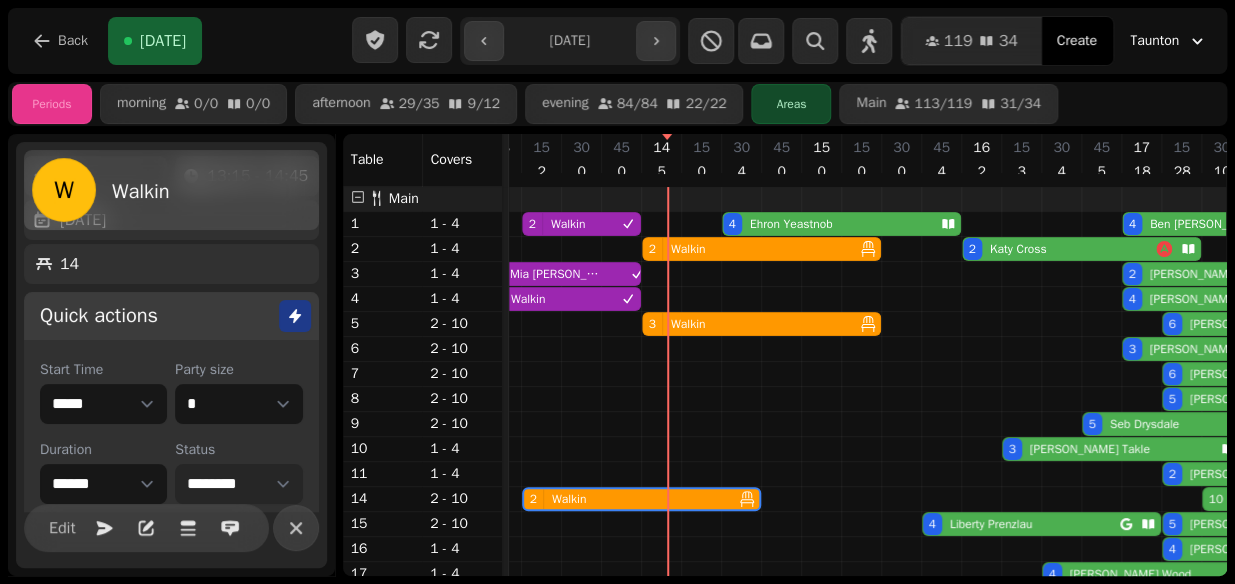 click on "**********" at bounding box center (238, 484) 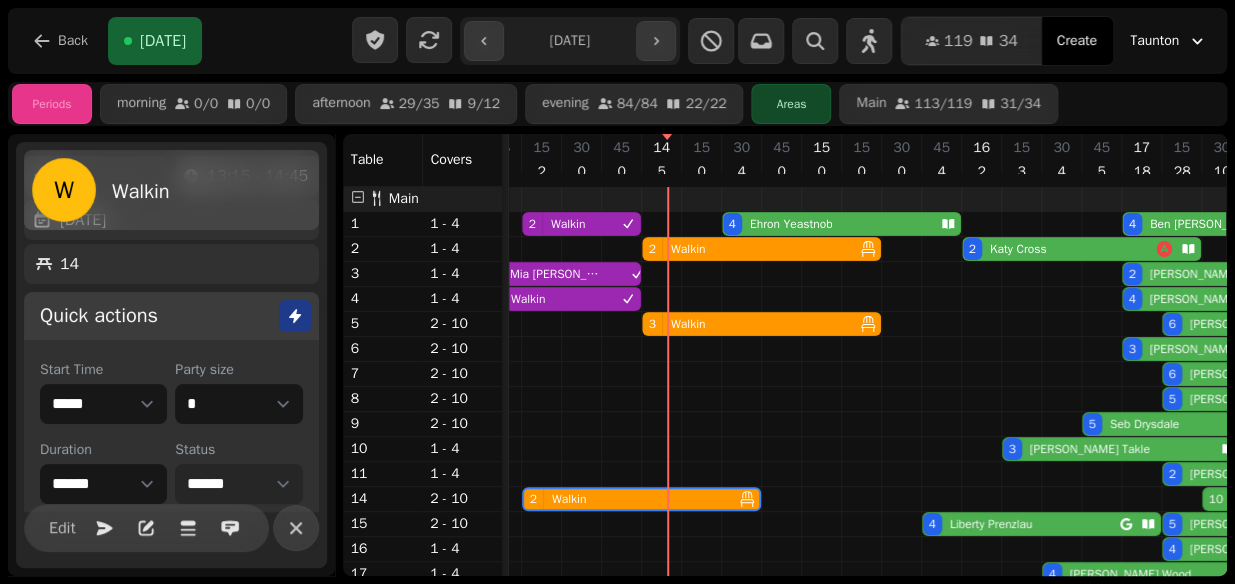 select on "********" 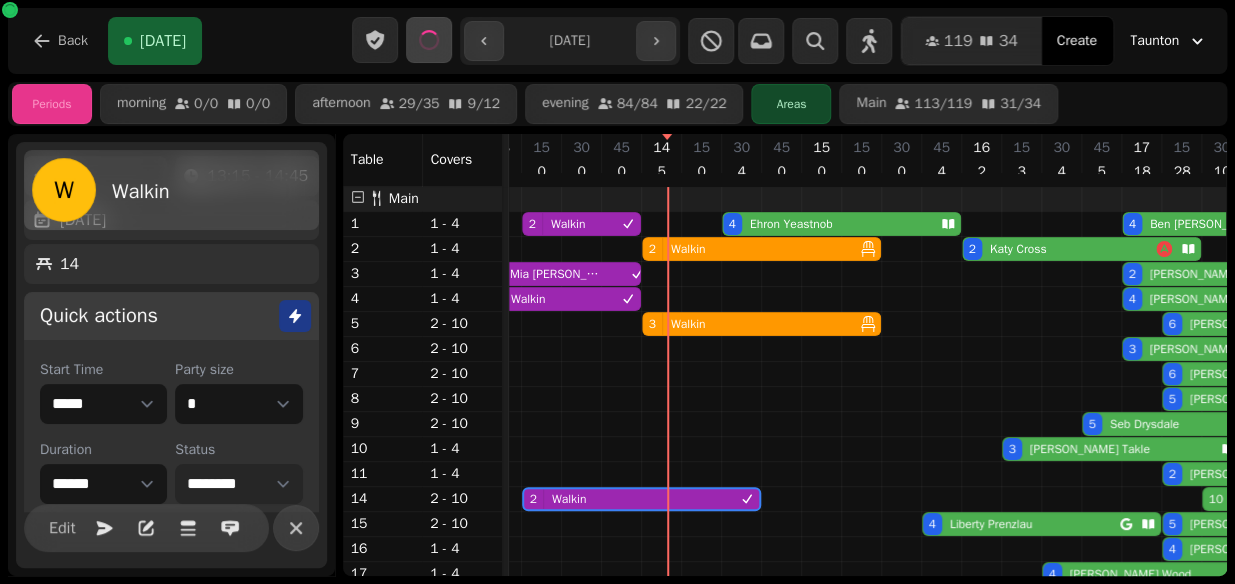 click on "🍴 Main 1 1 - 4 2 1 - 4 3 1 - 4 4 1 - 4 5 2 - 10 6 2 - 10 7 2 - 10 8 2 - 10 9 2 - 10 10 1 - 4 11 1 - 4 14 2 - 10 15 2 - 10 16 1 - 4 17 1 - 4 18 1 - 4 19 1 - 4 20 1 - 4 21 1 - 4 2 Walkin   4 Ehron   Yeastnob 4 [PERSON_NAME] 4 [PERSON_NAME] 2 Walkin   2 [PERSON_NAME] 3 [PERSON_NAME] 3 [PERSON_NAME] 2 [PERSON_NAME] 2 [PERSON_NAME] 4 [PERSON_NAME] 2 Walkin   4 [PERSON_NAME] 2 [PERSON_NAME] 3 Walkin   6 [PERSON_NAME] 3 [PERSON_NAME] 2 [PERSON_NAME] 6 [PERSON_NAME] 5 [PERSON_NAME] 5 [PERSON_NAME] 3 [PERSON_NAME] 2 [PERSON_NAME] 2 [PERSON_NAME] 2 Walkin   10 [PERSON_NAME] 4 Liberty   Prenzlau 5 [PERSON_NAME] 6 [PERSON_NAME] 4 [PERSON_NAME] 4 [PERSON_NAME] 2 [PERSON_NAME] 2 [PERSON_NAME] 3 [PERSON_NAME]" at bounding box center (785, 381) 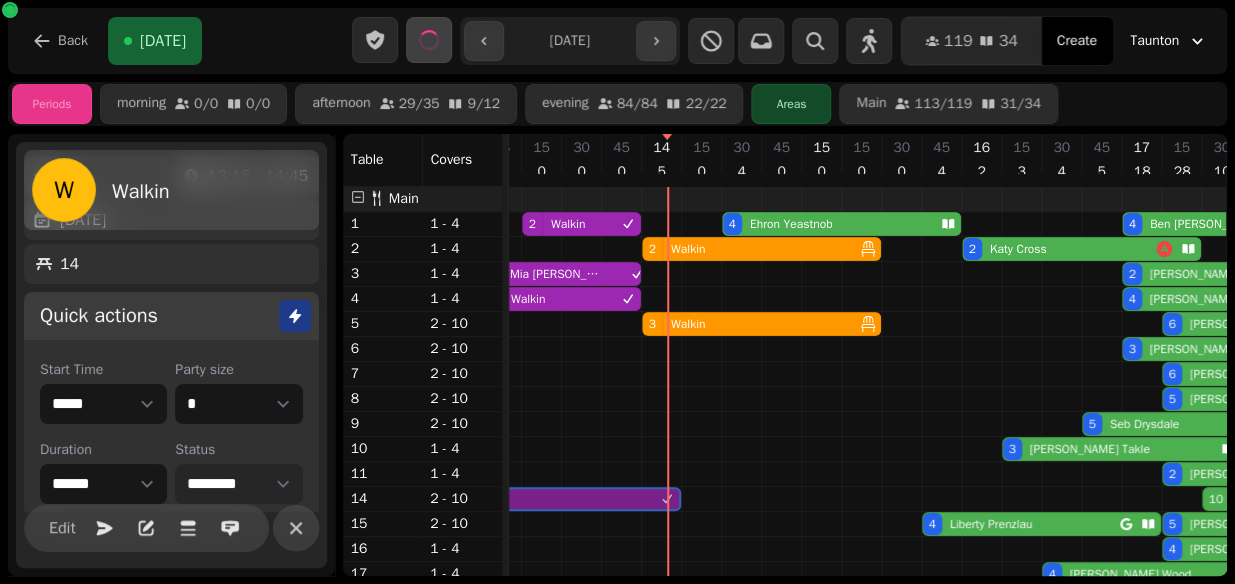 drag, startPoint x: 581, startPoint y: 499, endPoint x: 466, endPoint y: 495, distance: 115.06954 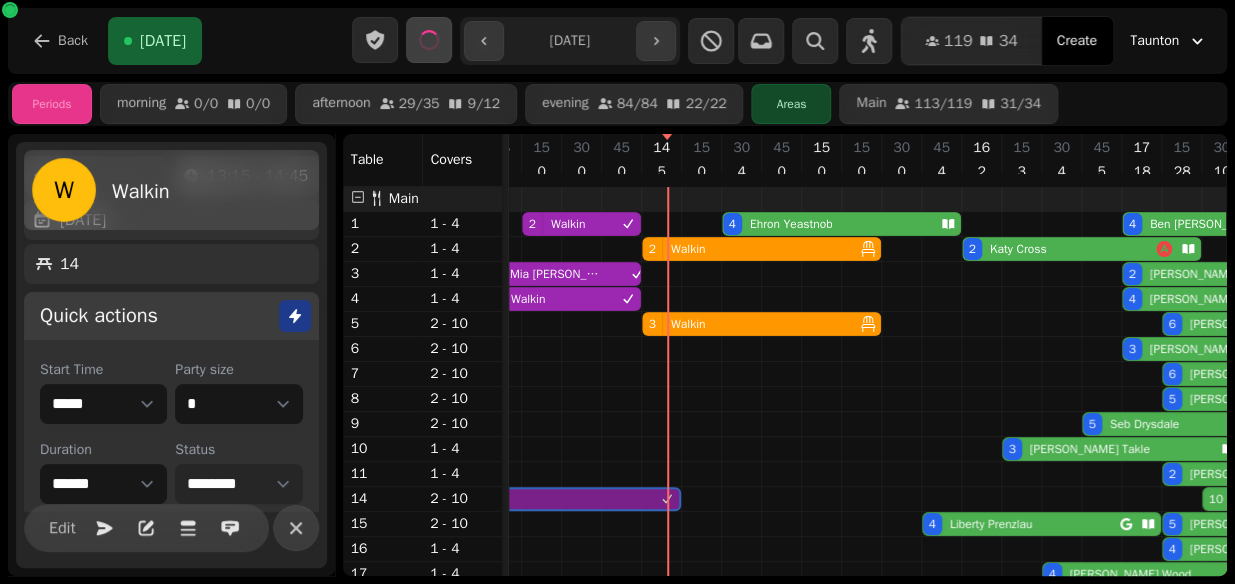 click on "🍴 Main 1 1 - 4 2 1 - 4 3 1 - 4 4 1 - 4 5 2 - 10 6 2 - 10 7 2 - 10 8 2 - 10 9 2 - 10 10 1 - 4 11 1 - 4 14 2 - 10 15 2 - 10 16 1 - 4 17 1 - 4 18 1 - 4 19 1 - 4 20 1 - 4 21 1 - 4 2 Walkin   4 Ehron   Yeastnob 4 [PERSON_NAME] 4 [PERSON_NAME] 2 Walkin   2 [PERSON_NAME] 3 [PERSON_NAME] 3 [PERSON_NAME] 2 [PERSON_NAME] 2 [PERSON_NAME] 4 [PERSON_NAME] 2 Walkin   4 [PERSON_NAME] 2 [PERSON_NAME] 3 Walkin   6 [PERSON_NAME] 3 [PERSON_NAME] 2 [PERSON_NAME] 6 [PERSON_NAME] 5 [PERSON_NAME] 5 [PERSON_NAME] 3 [PERSON_NAME] 2 [PERSON_NAME] 2 [PERSON_NAME] 2 Walkin   10 [PERSON_NAME] 2 Walkin   4 Liberty   Prenzlau 5 [PERSON_NAME] 6 [PERSON_NAME] 4 [PERSON_NAME] 4 [PERSON_NAME] 2 [PERSON_NAME] 2 [PERSON_NAME] 3 [PERSON_NAME]" at bounding box center [785, 381] 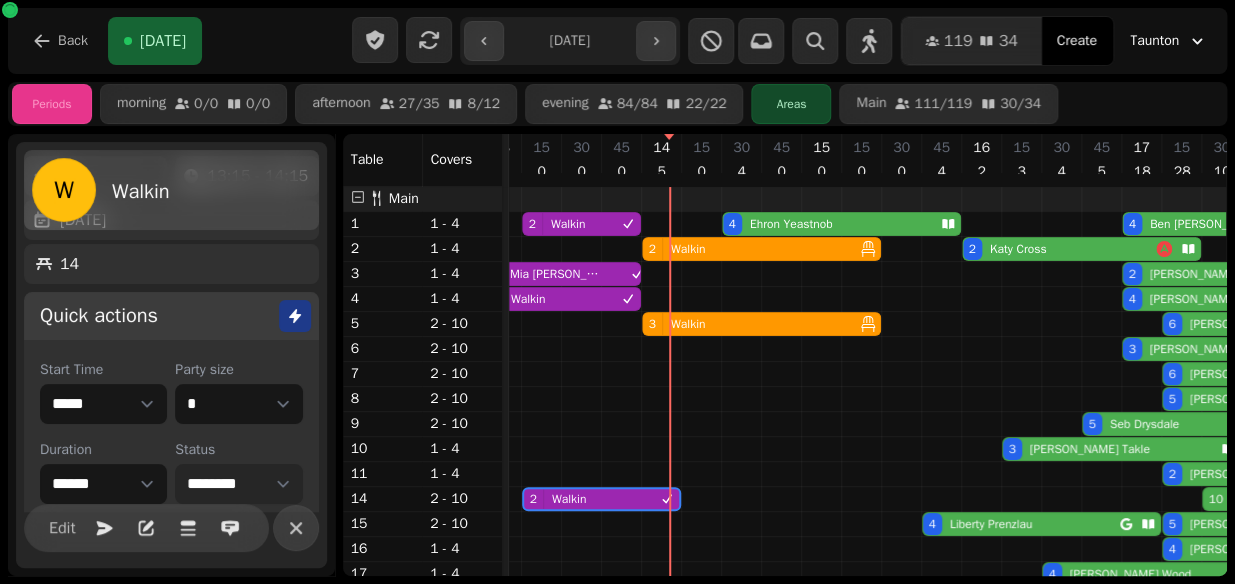 select on "****" 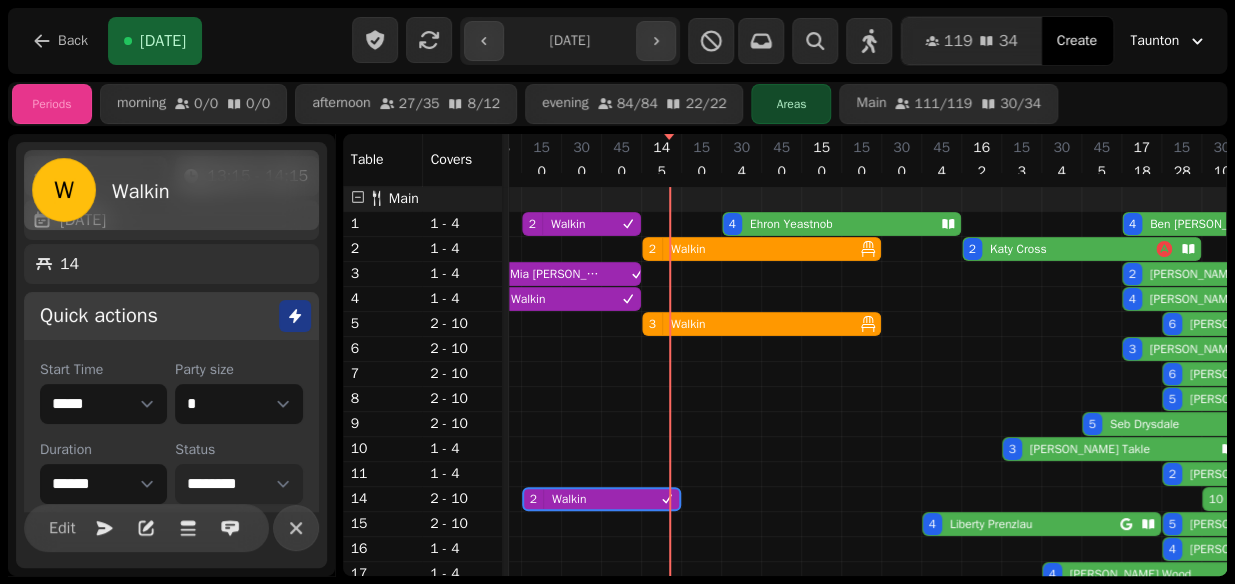 scroll, scrollTop: 0, scrollLeft: 72, axis: horizontal 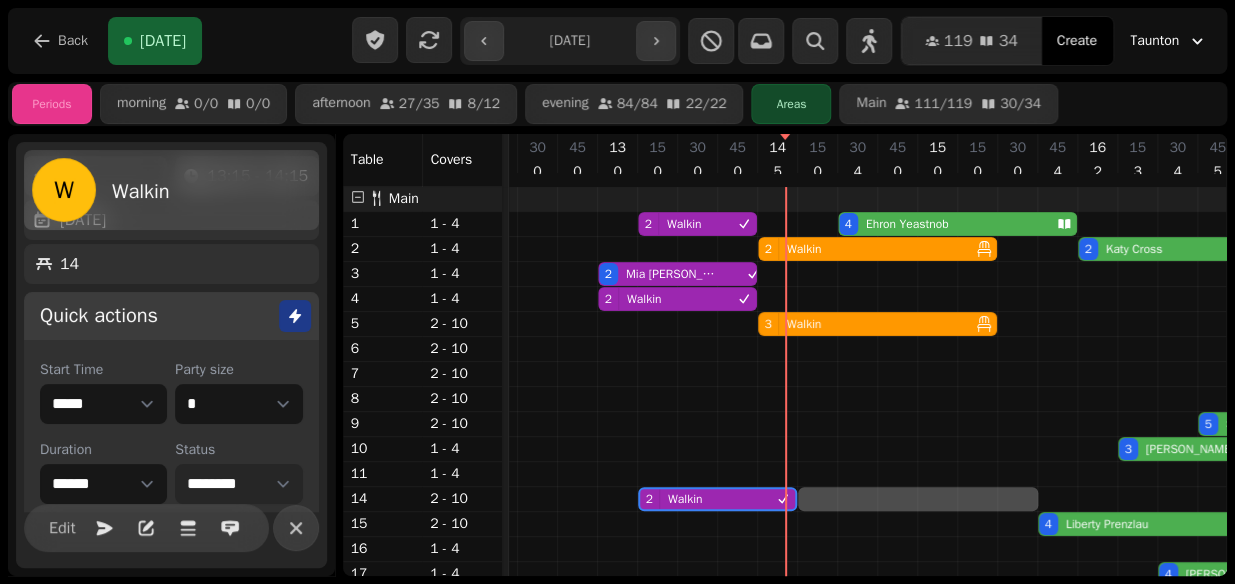 drag, startPoint x: 818, startPoint y: 503, endPoint x: 1004, endPoint y: 500, distance: 186.02419 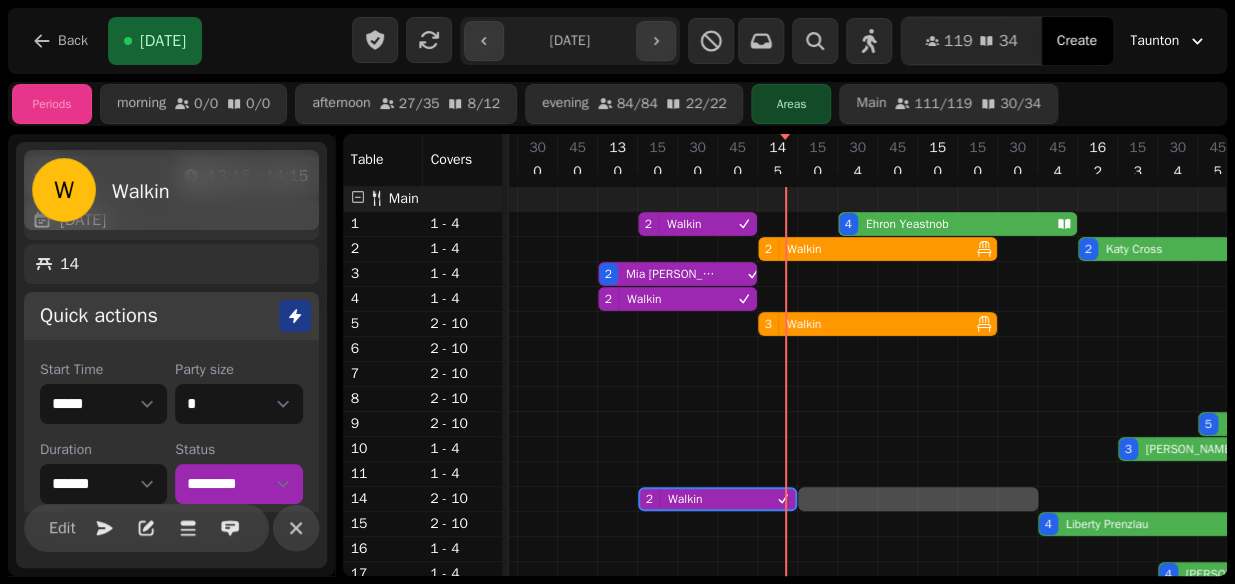 select on "**" 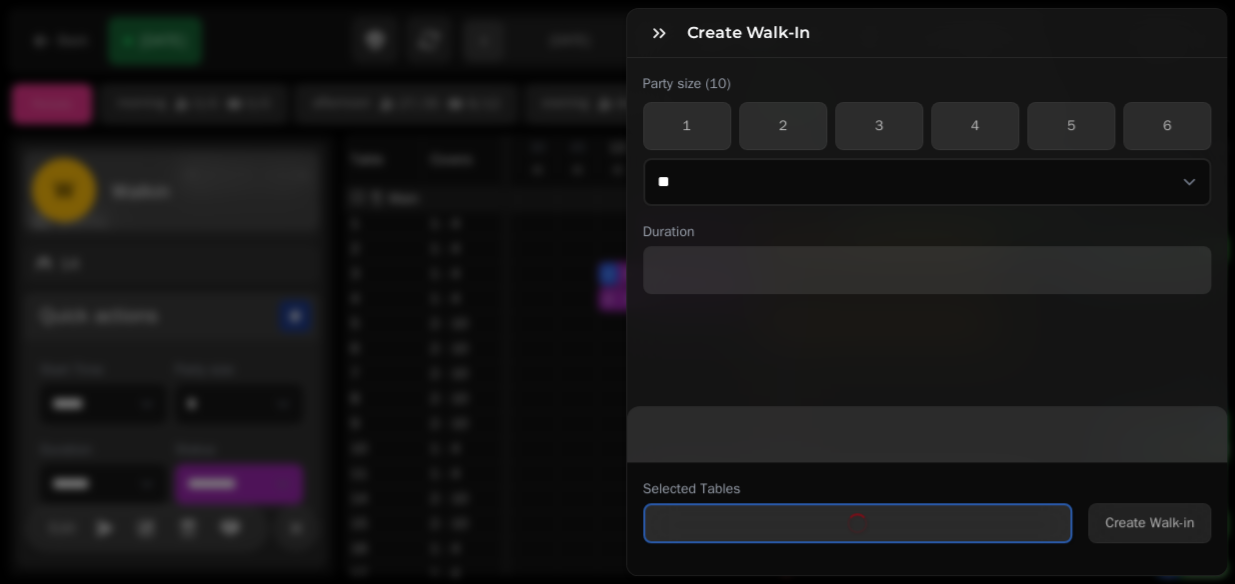 select on "****" 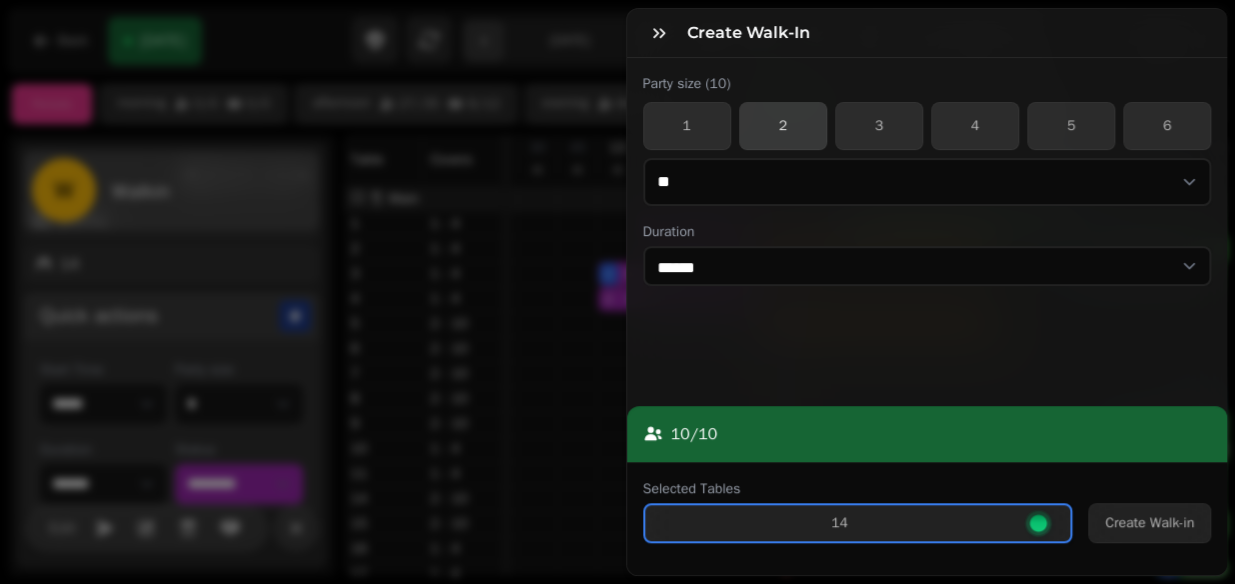 click on "2" at bounding box center (783, 126) 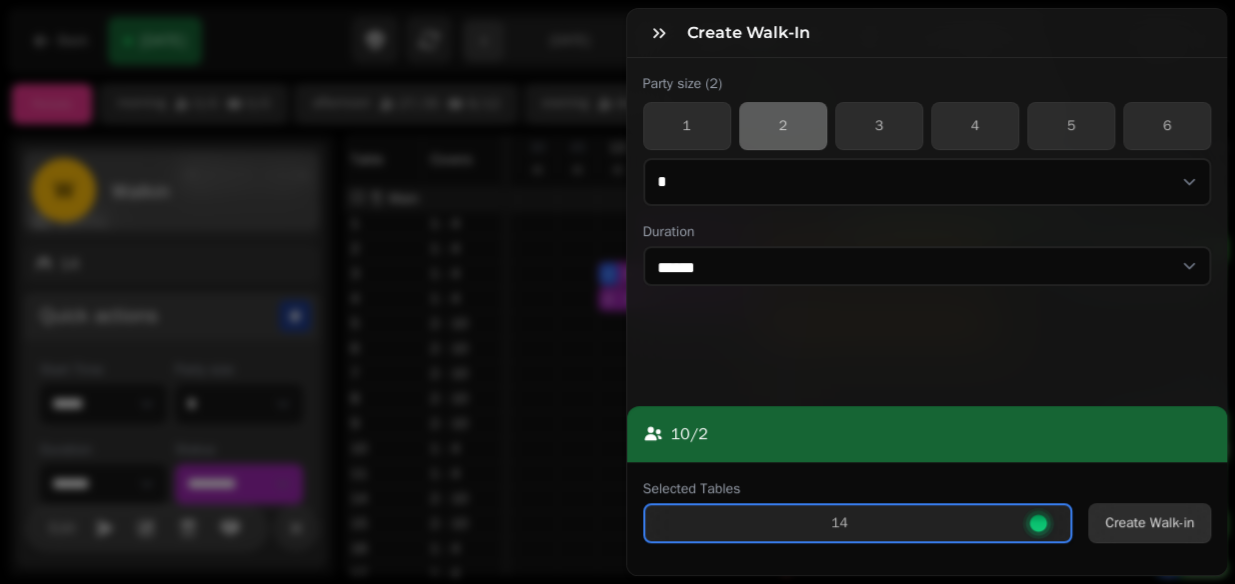 click on "Create Walk-in" at bounding box center [1149, 523] 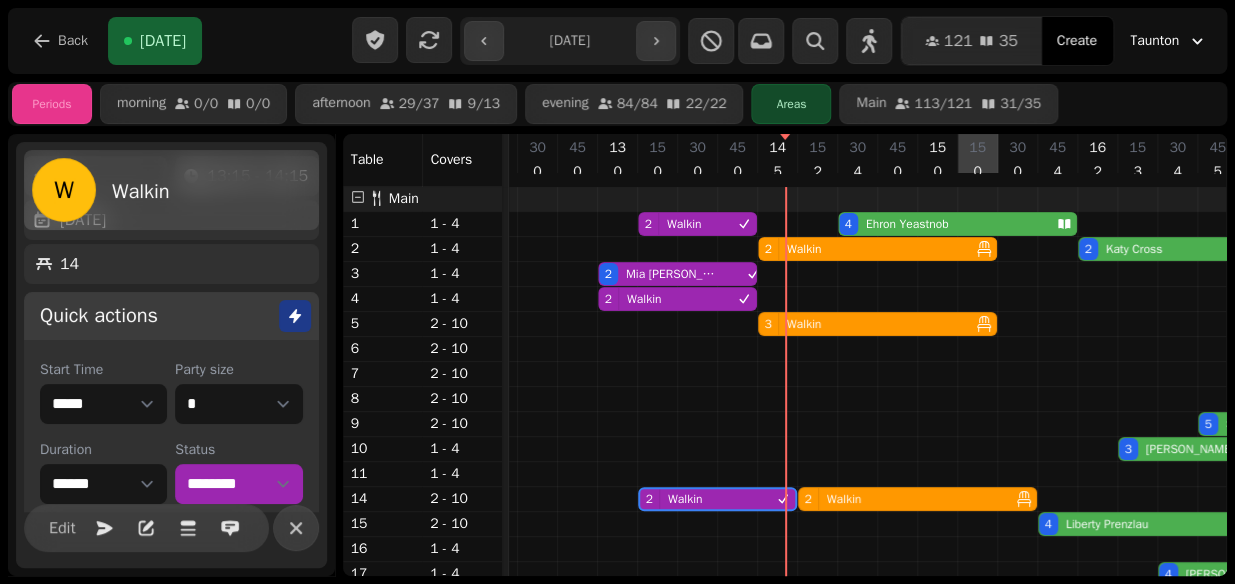 scroll, scrollTop: 0, scrollLeft: 156, axis: horizontal 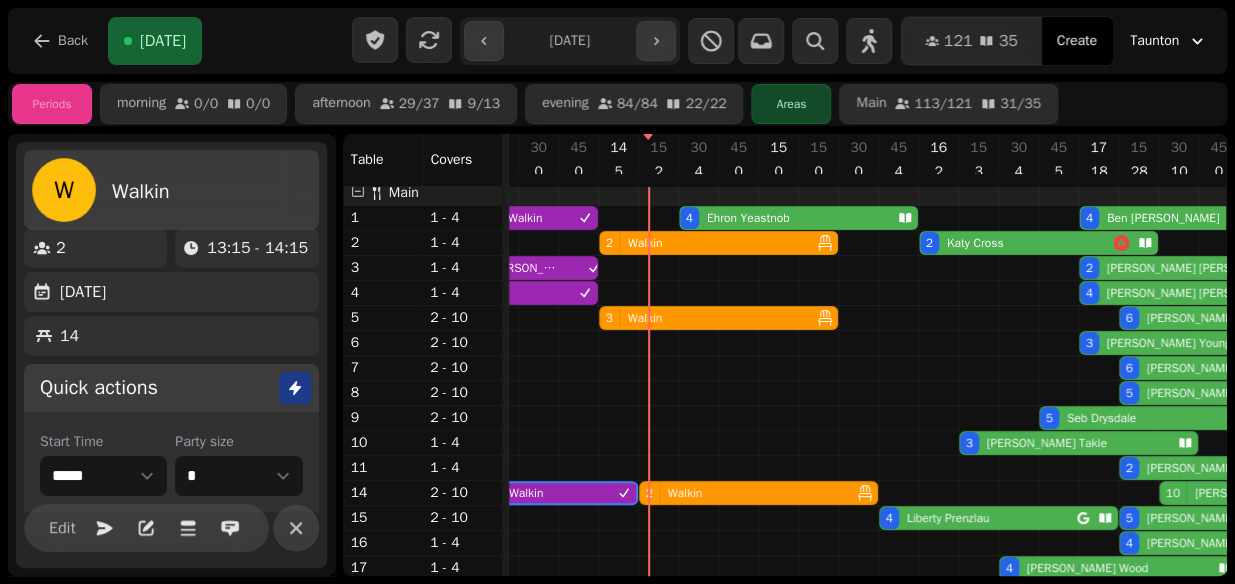 click on "[PERSON_NAME]" at bounding box center [748, 218] 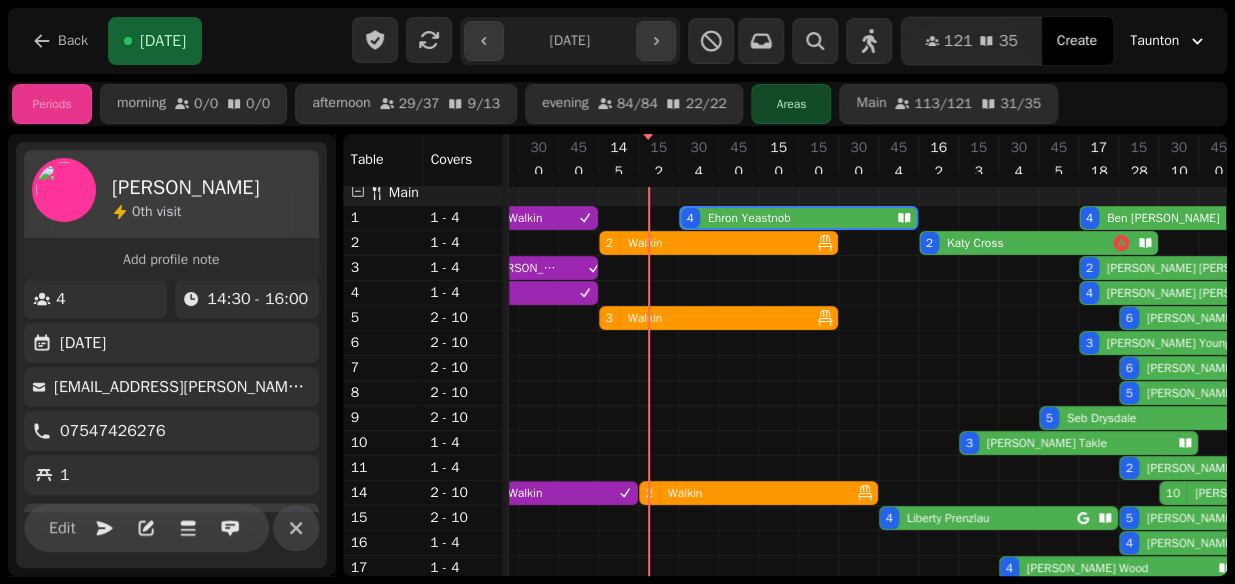 select on "**********" 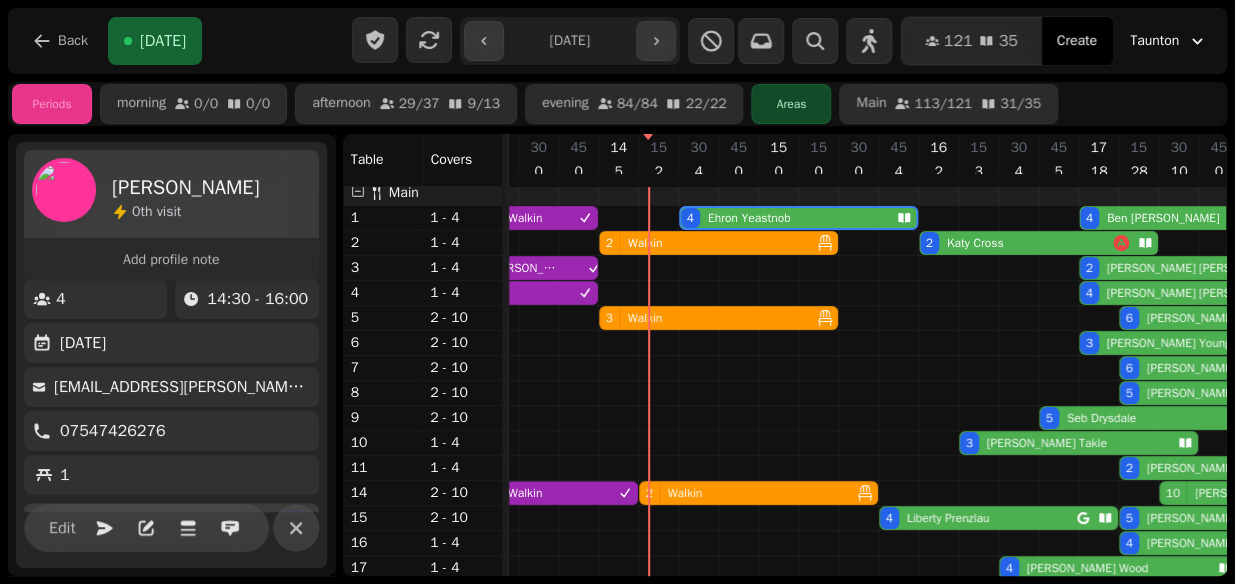 select on "*" 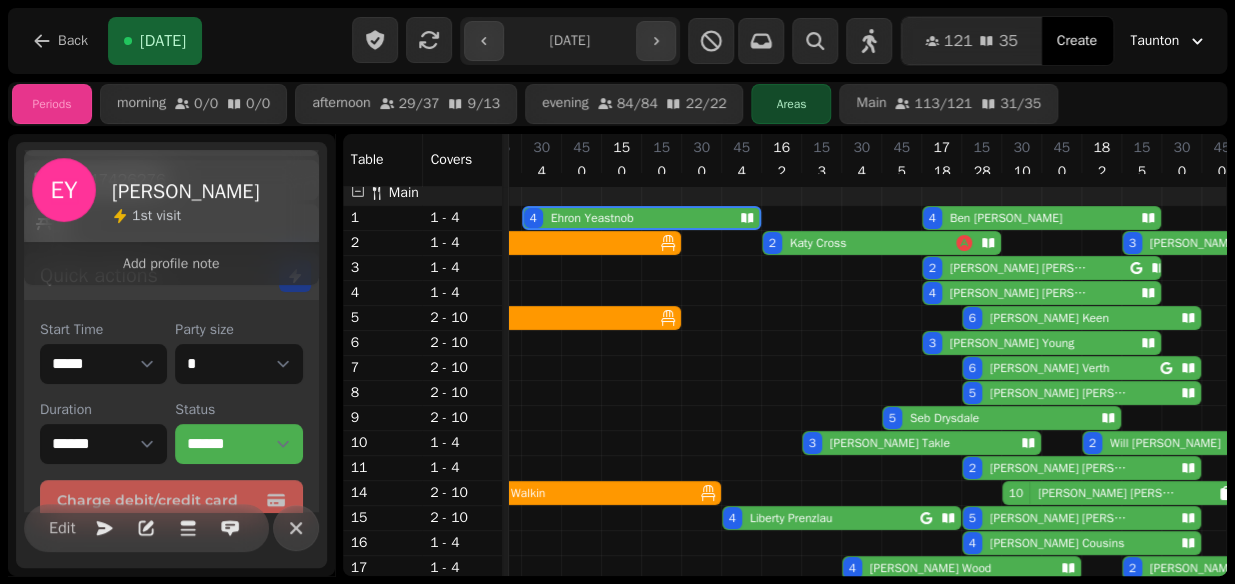scroll, scrollTop: 266, scrollLeft: 0, axis: vertical 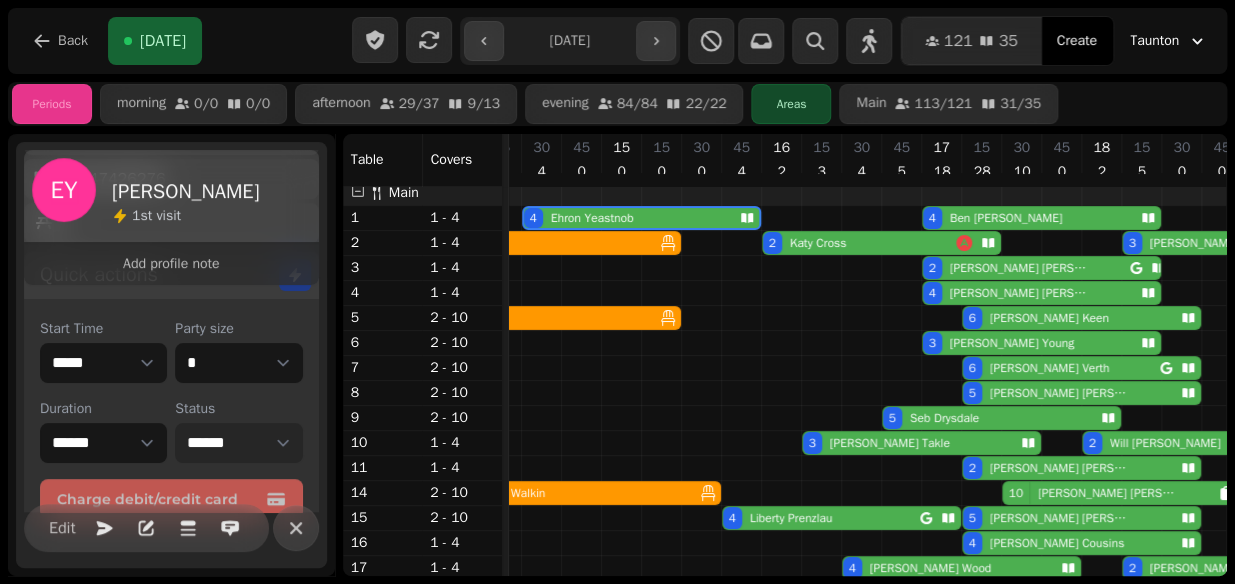 click on "**********" at bounding box center (238, 443) 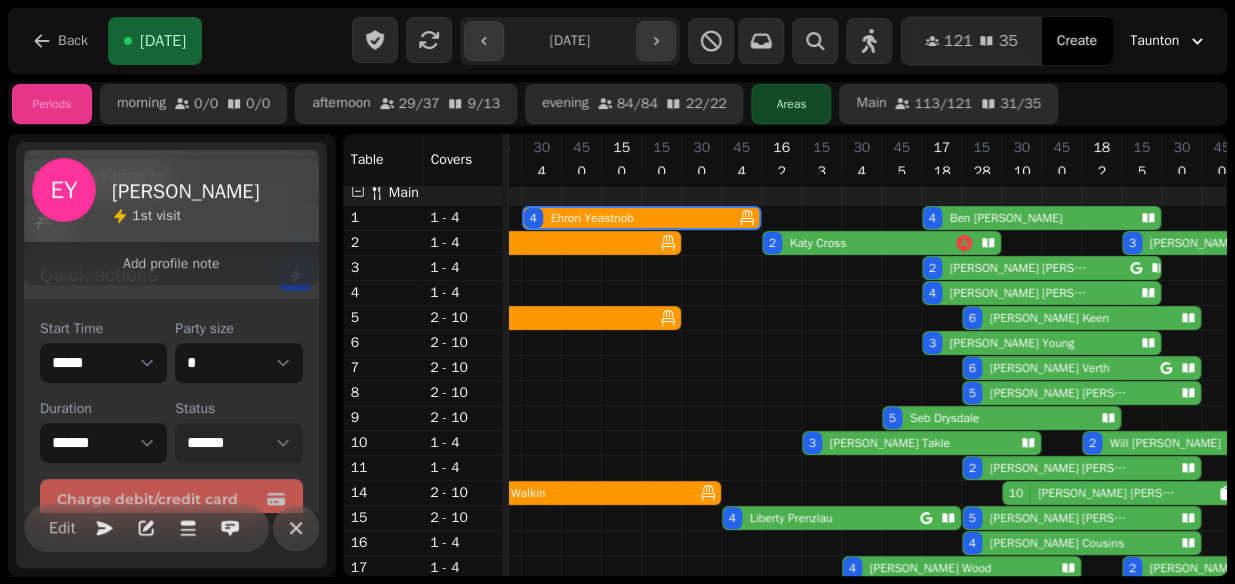 select on "******" 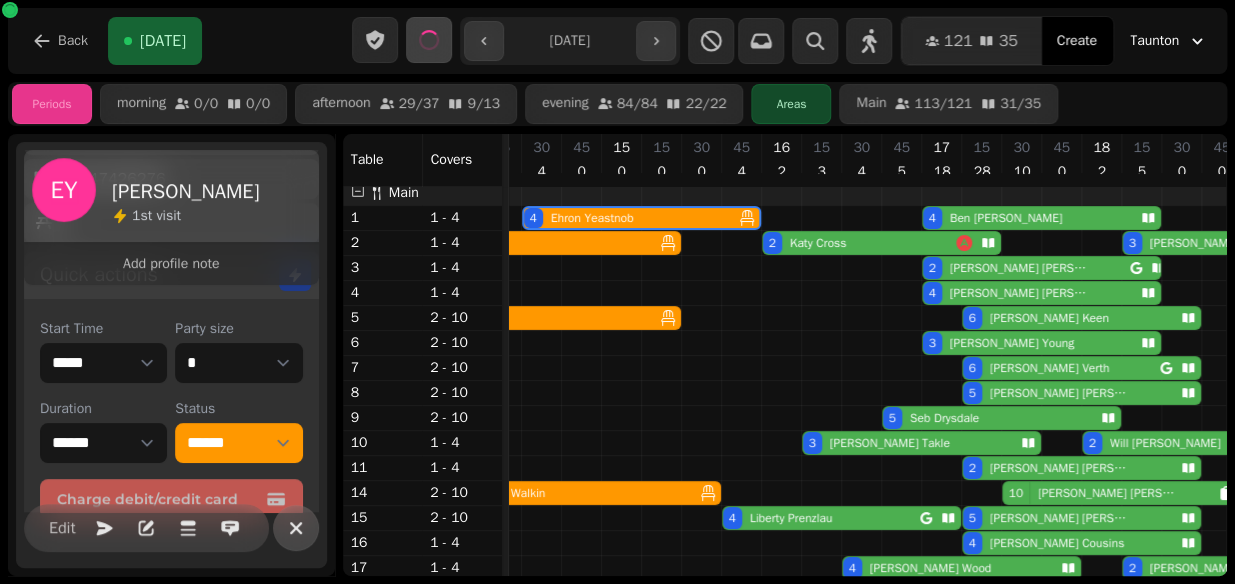 click 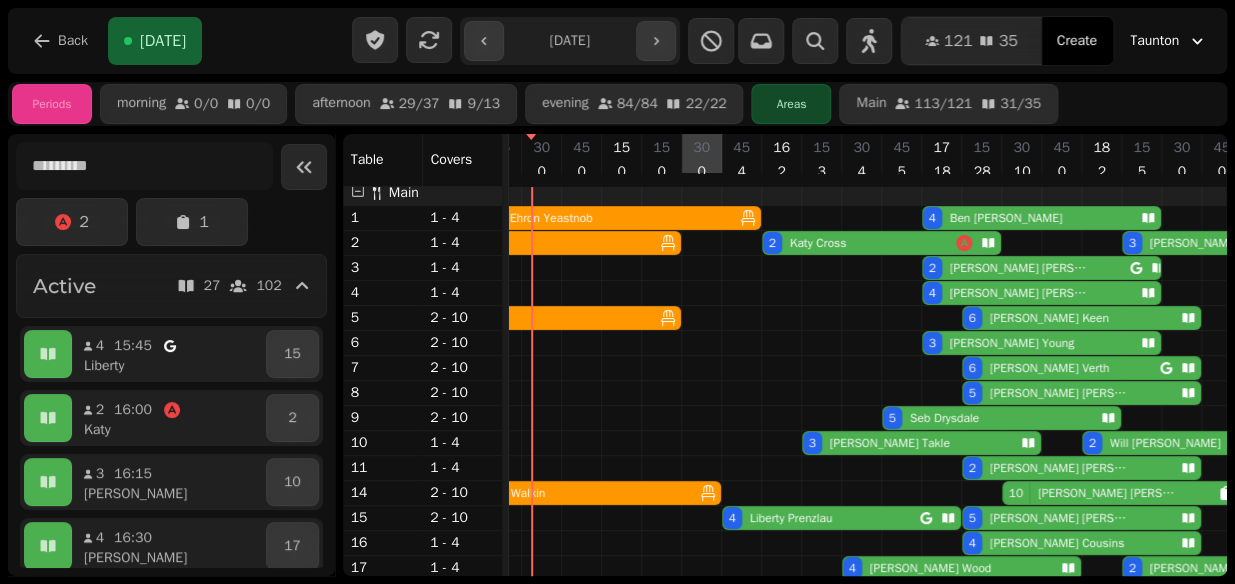 scroll, scrollTop: 130, scrollLeft: 387, axis: both 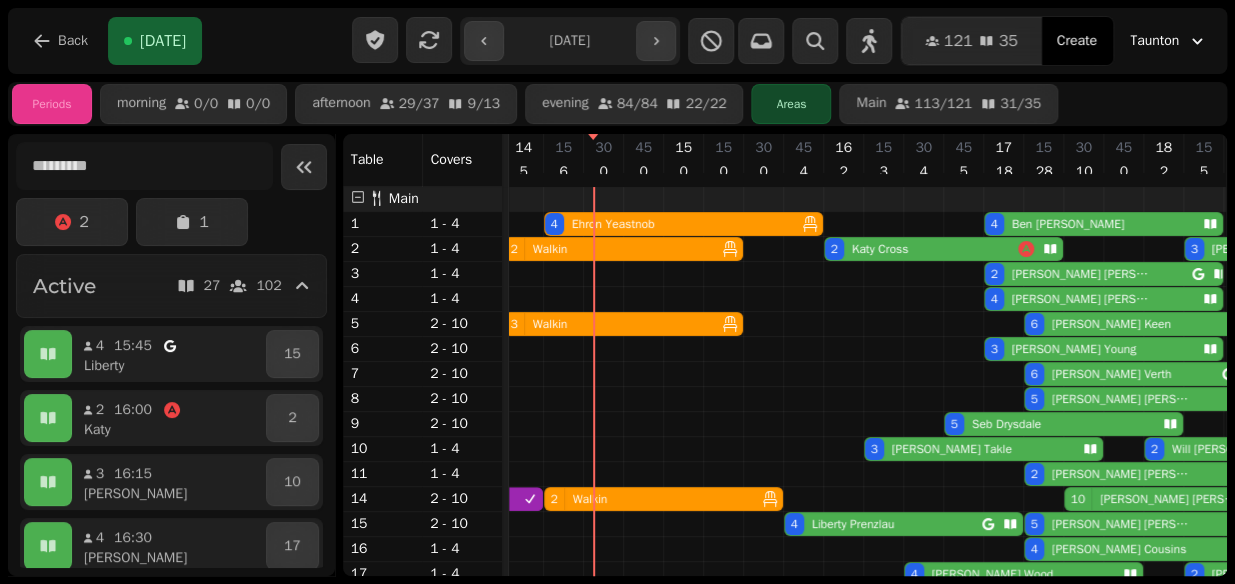 click on "2 Walkin" at bounding box center (609, 249) 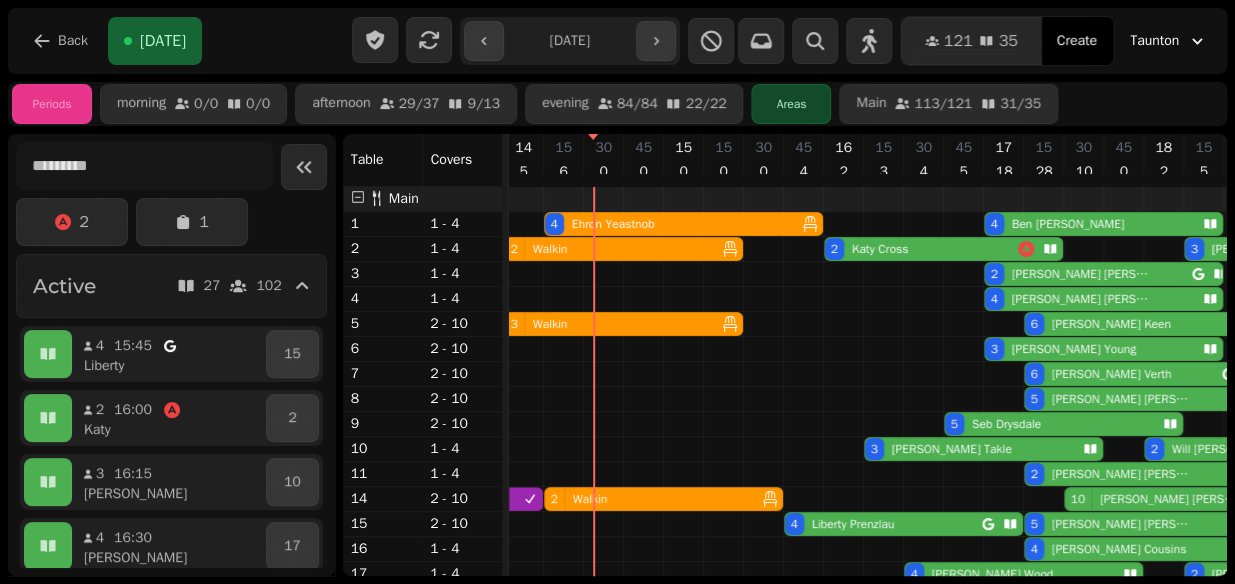select on "**********" 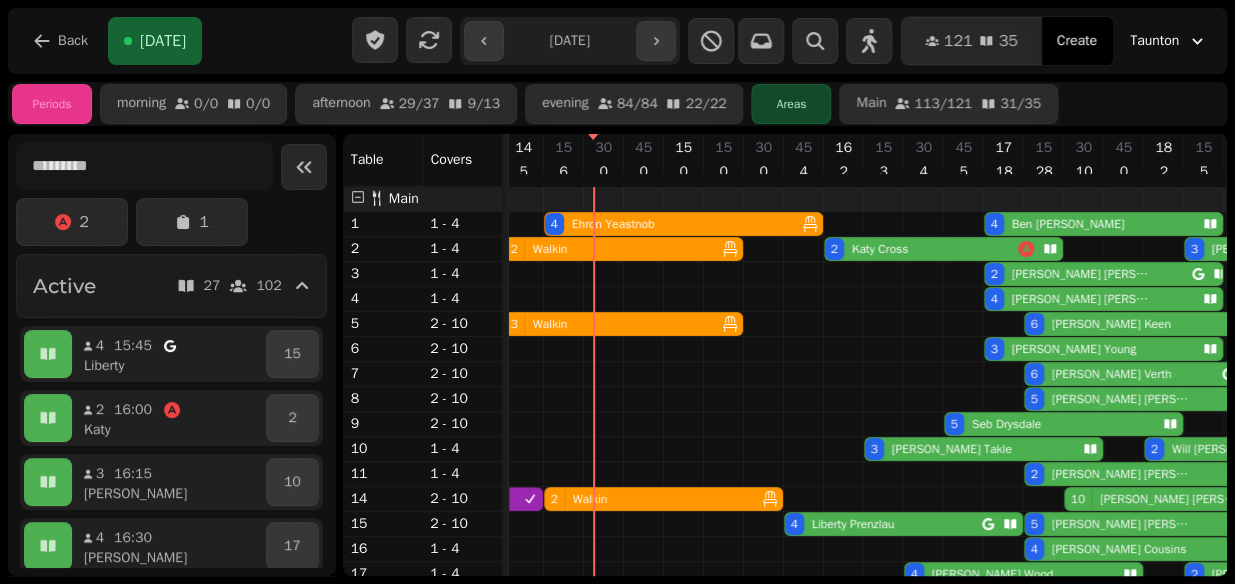 select on "*" 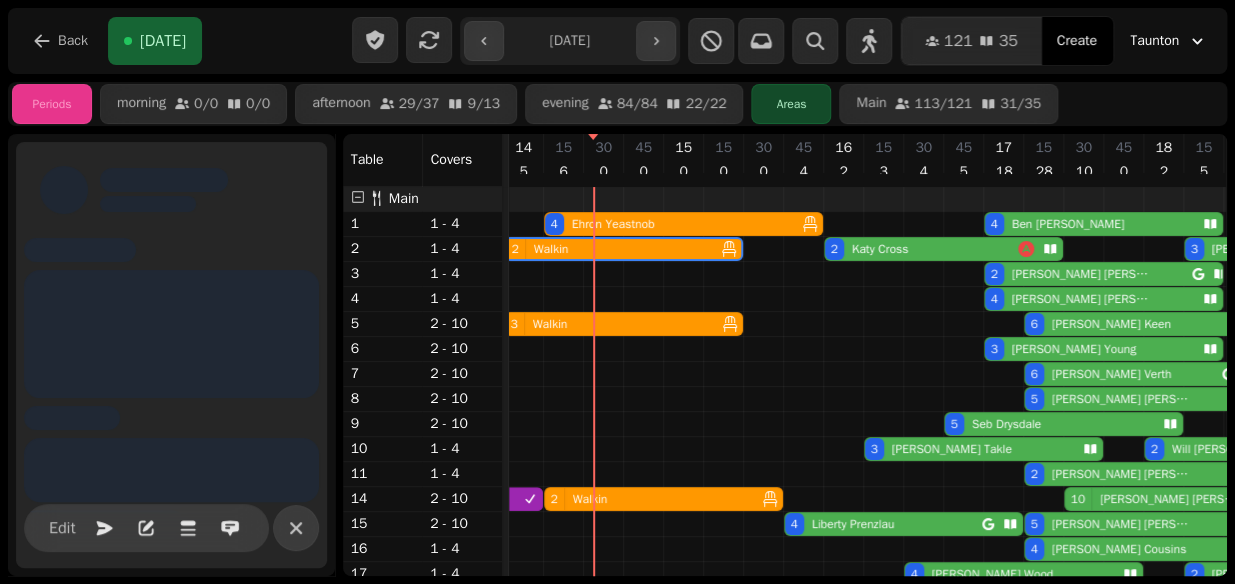 scroll, scrollTop: 0, scrollLeft: 307, axis: horizontal 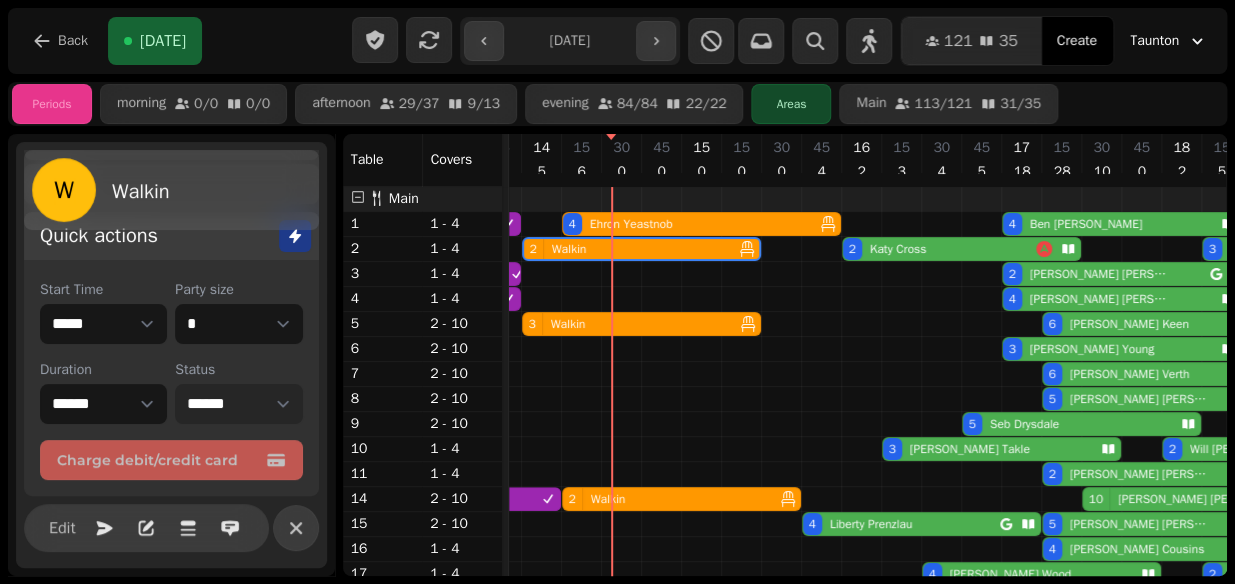 click on "**********" at bounding box center [238, 404] 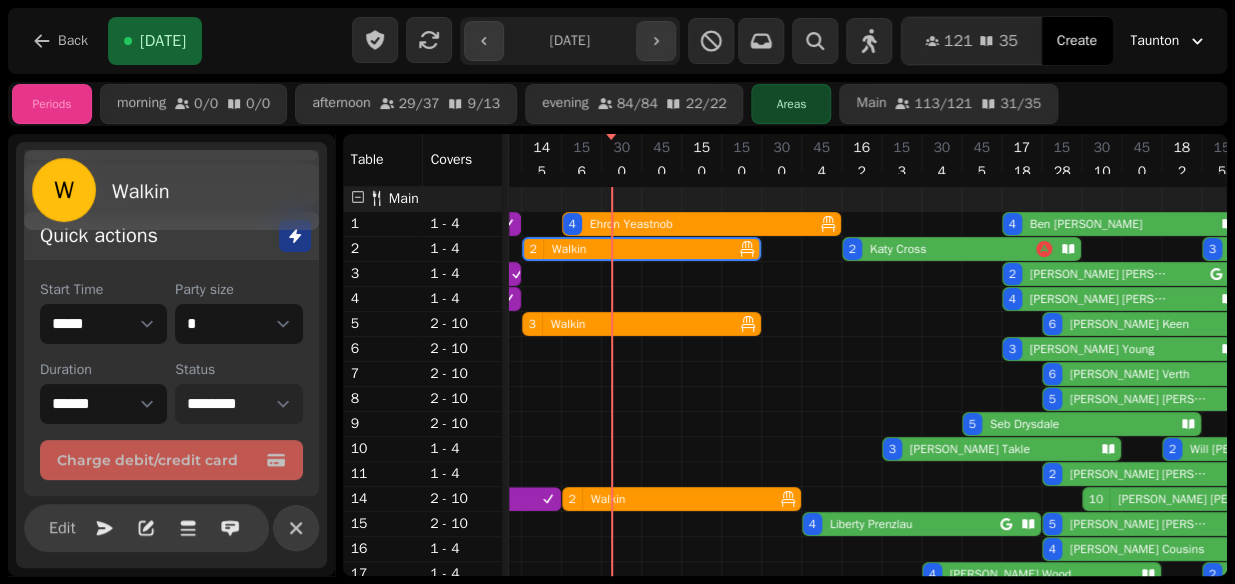 click on "**********" at bounding box center (238, 404) 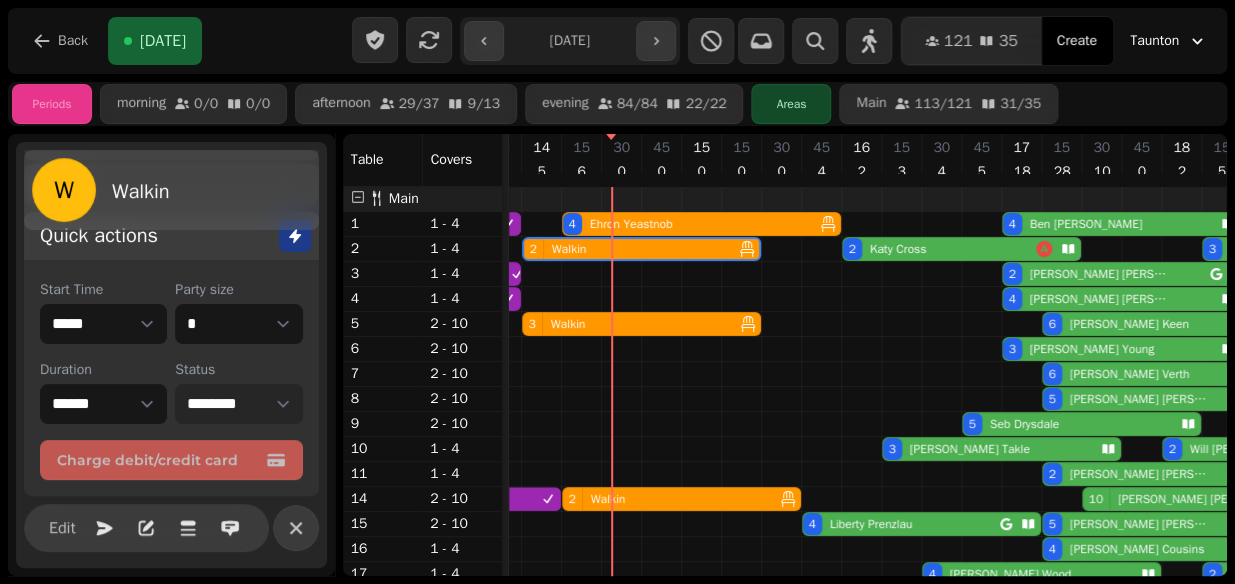 select on "********" 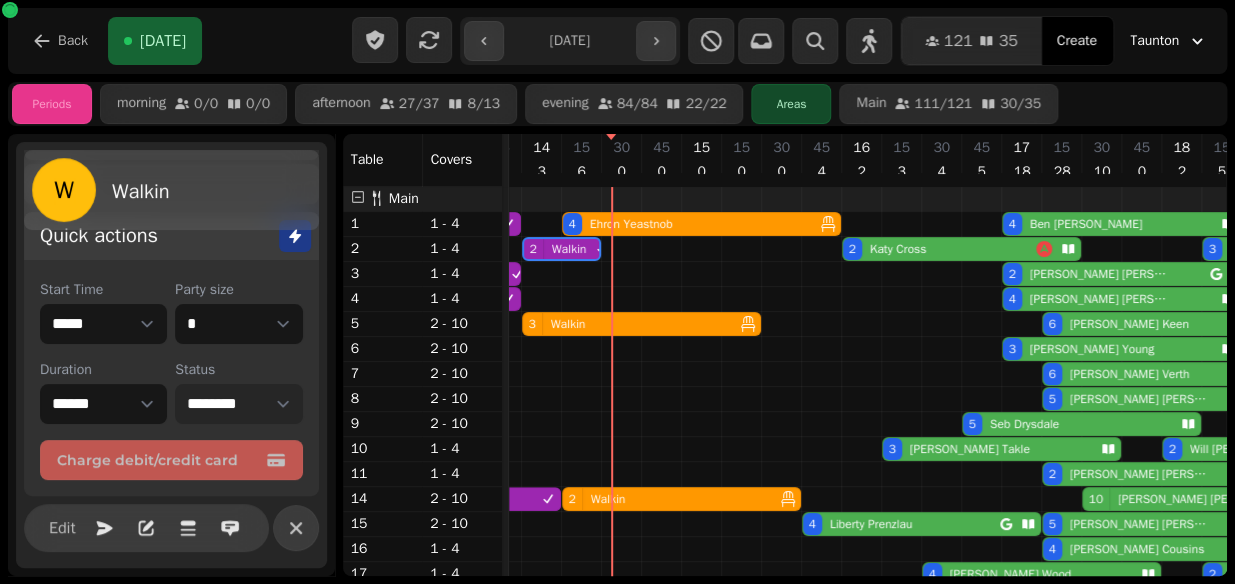 select on "****" 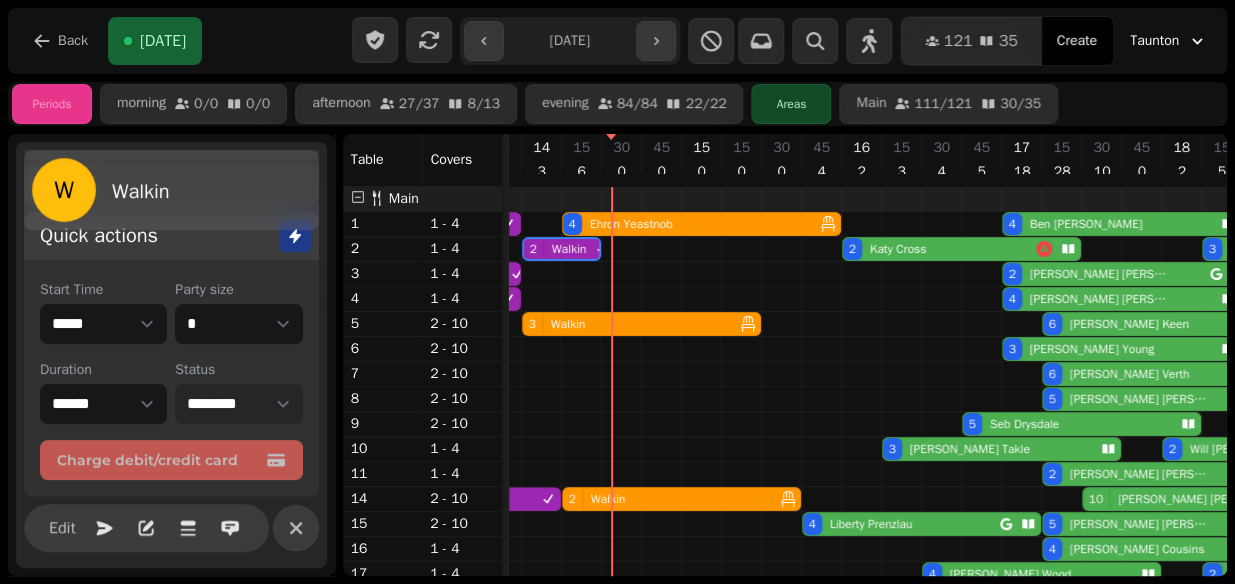 scroll, scrollTop: 0, scrollLeft: 0, axis: both 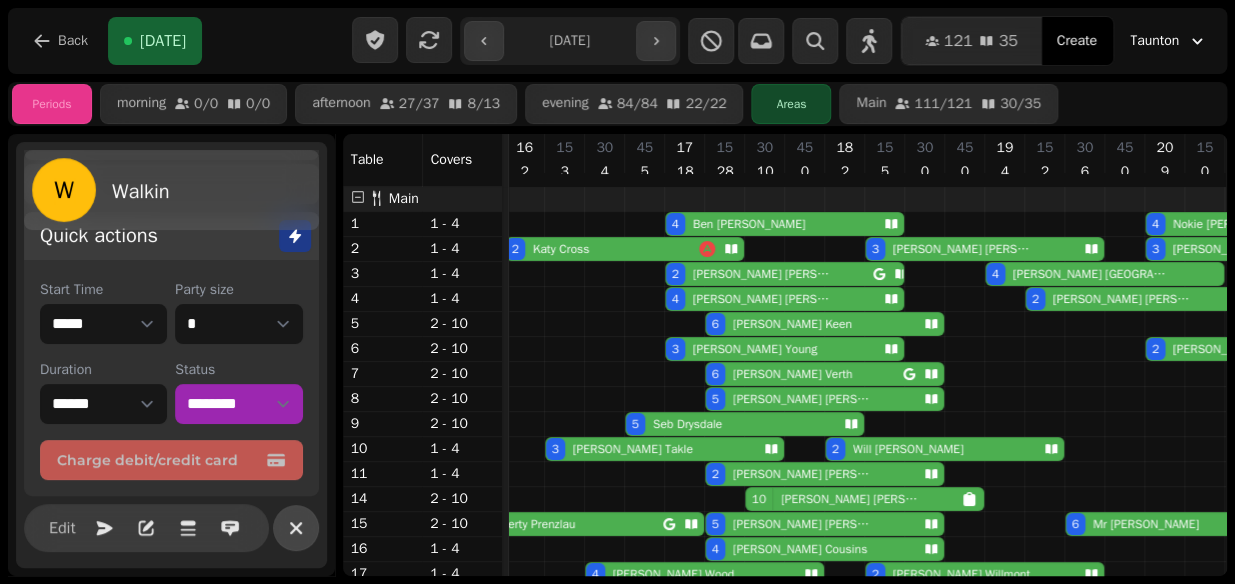 click 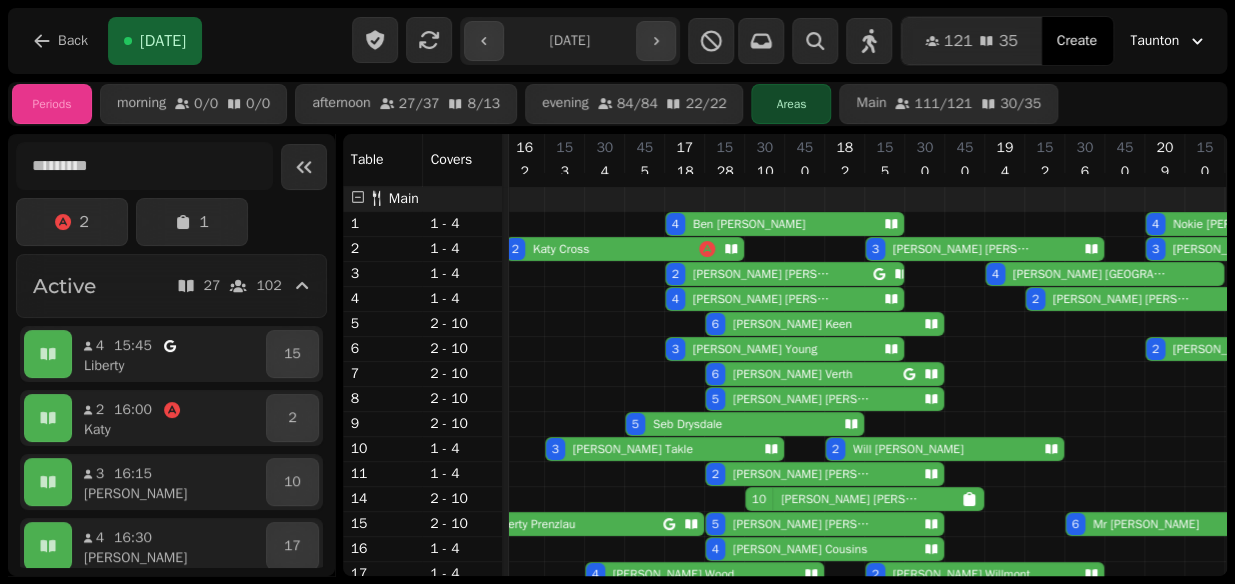 scroll, scrollTop: 70, scrollLeft: 644, axis: both 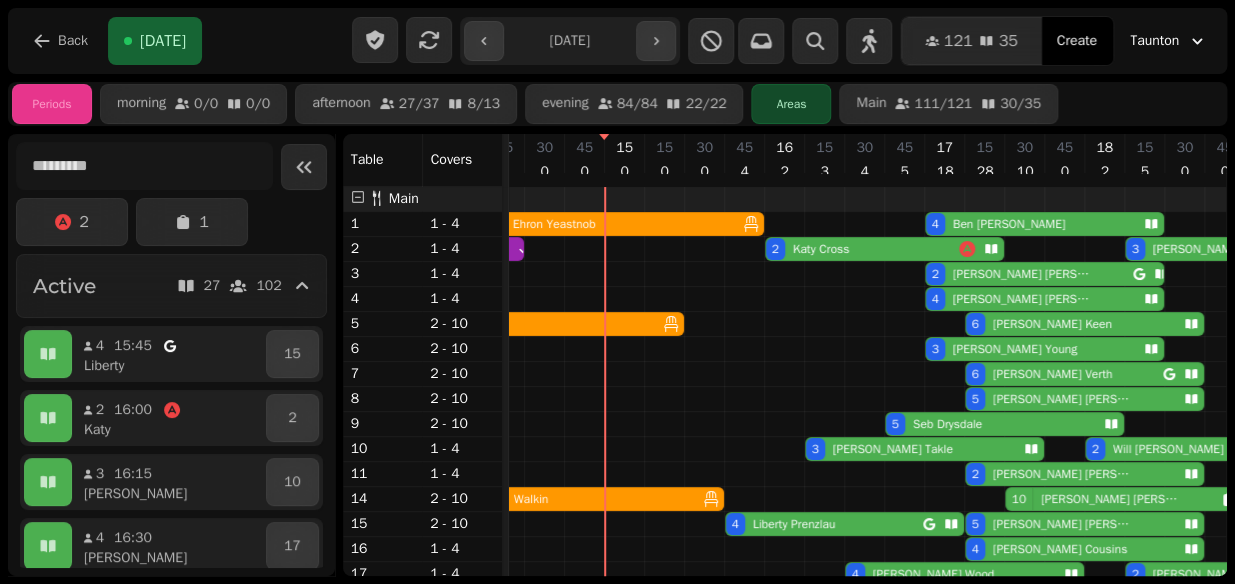 click on "3 Walkin" at bounding box center (550, 324) 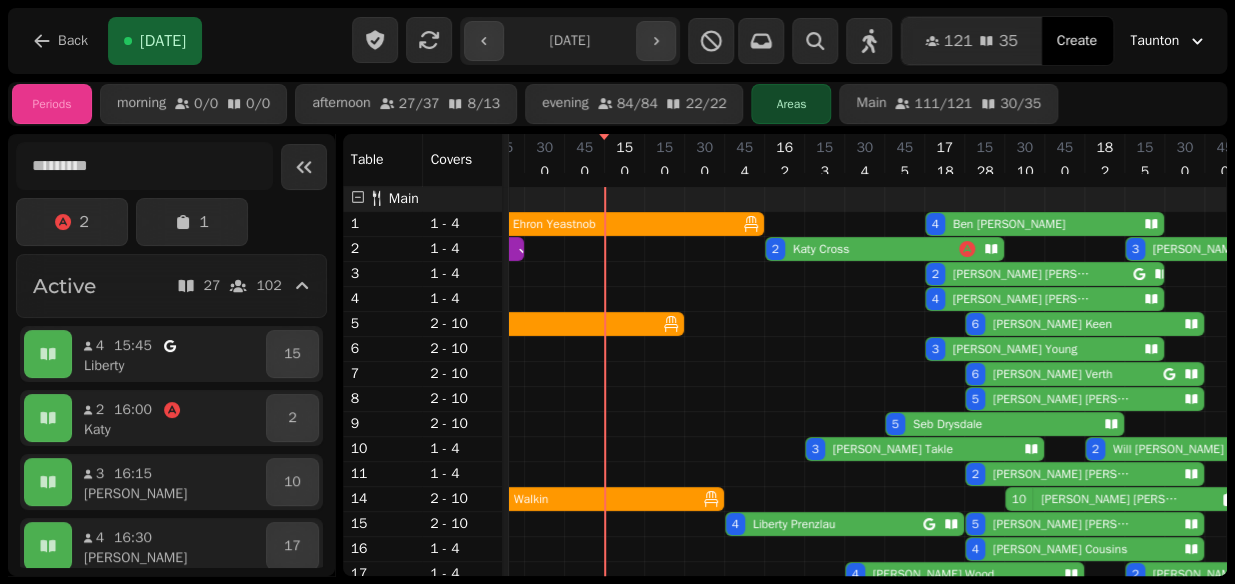 select on "****" 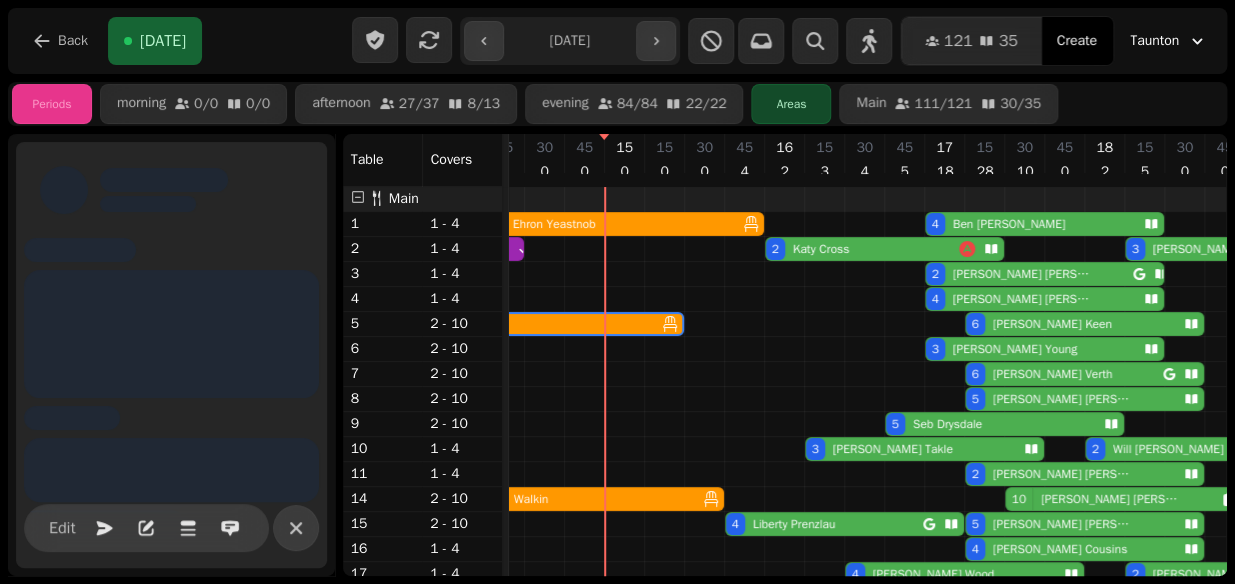 scroll, scrollTop: 0, scrollLeft: 307, axis: horizontal 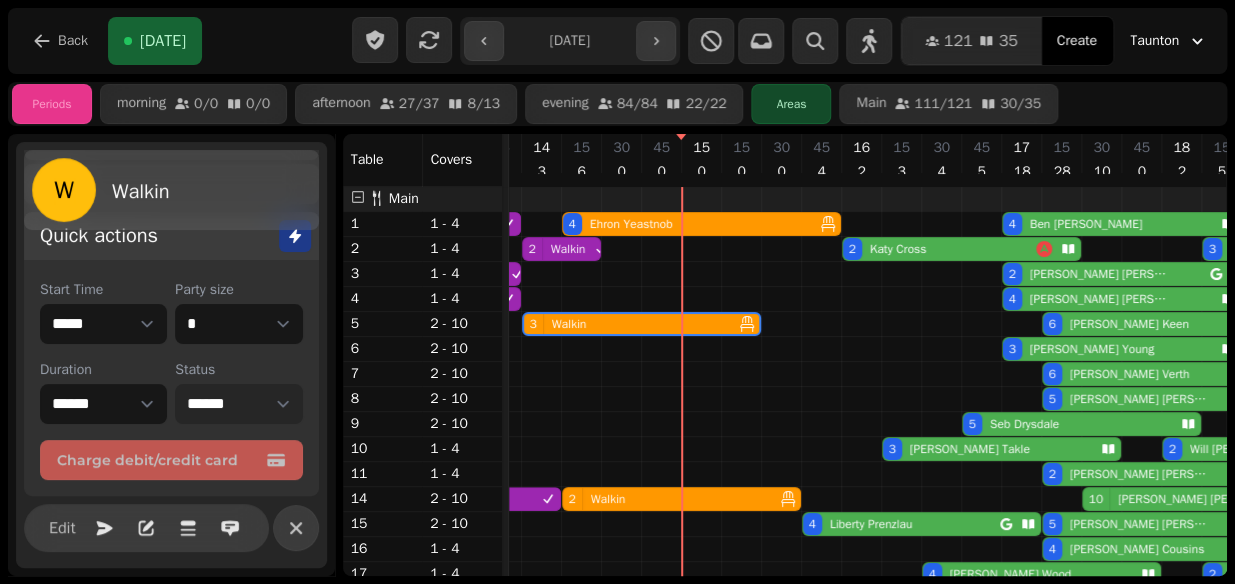 click on "**********" at bounding box center (238, 404) 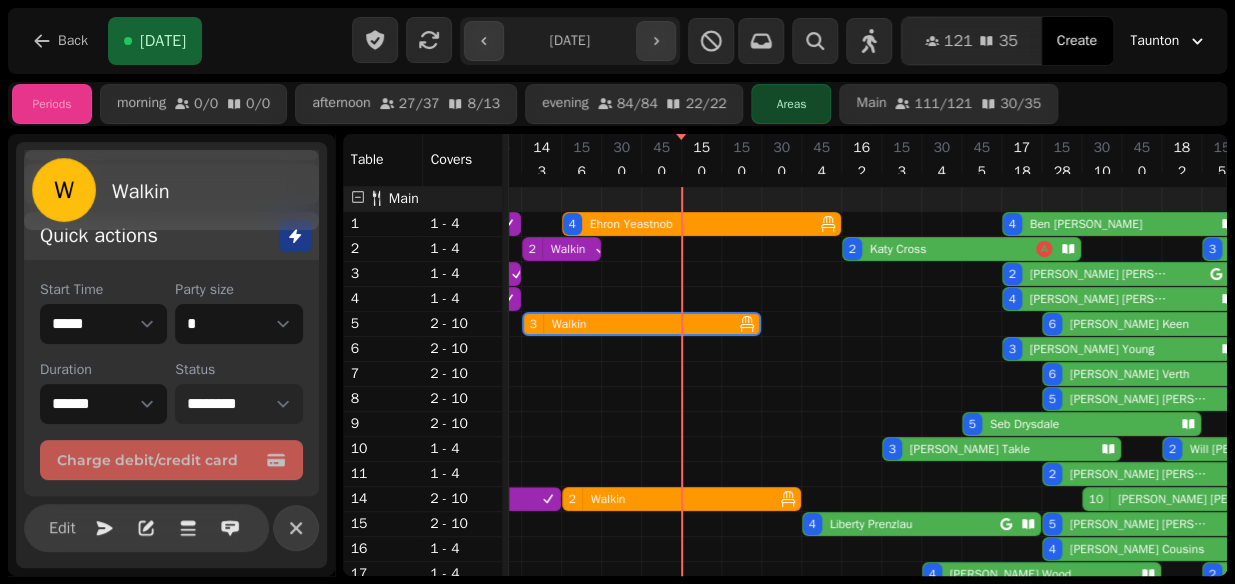 click on "**********" at bounding box center [238, 404] 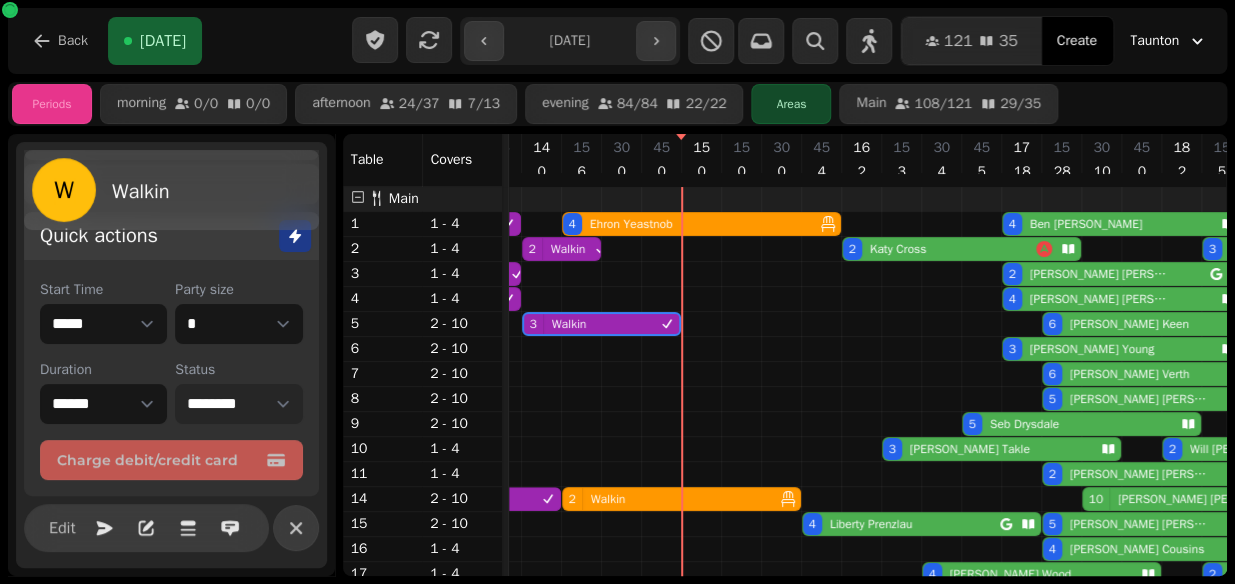 select on "****" 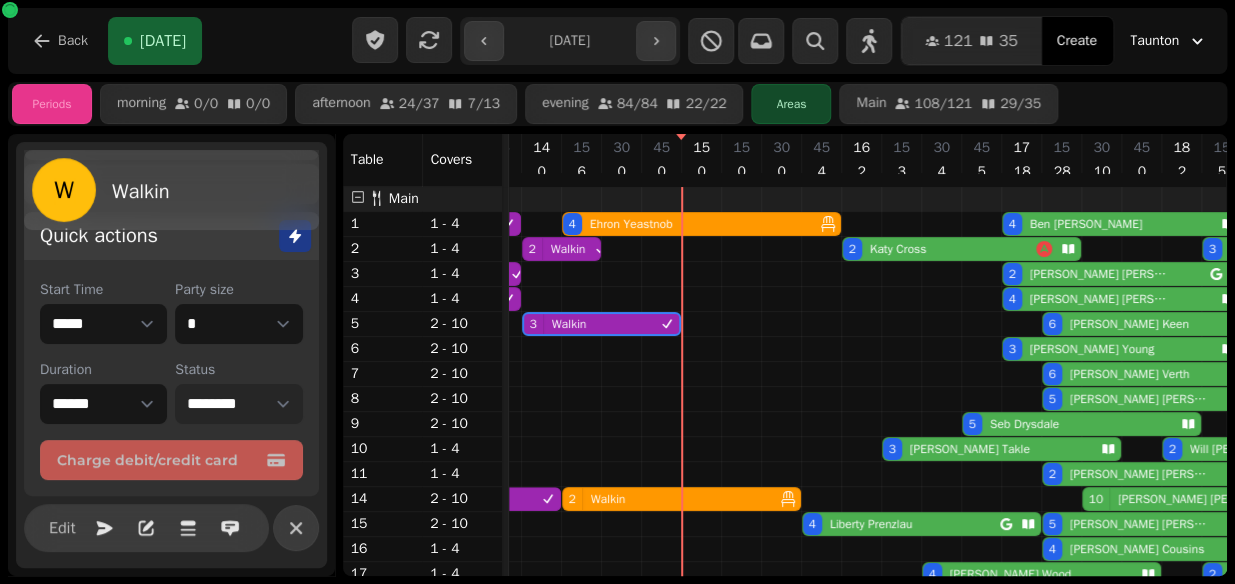 scroll, scrollTop: 90, scrollLeft: 307, axis: both 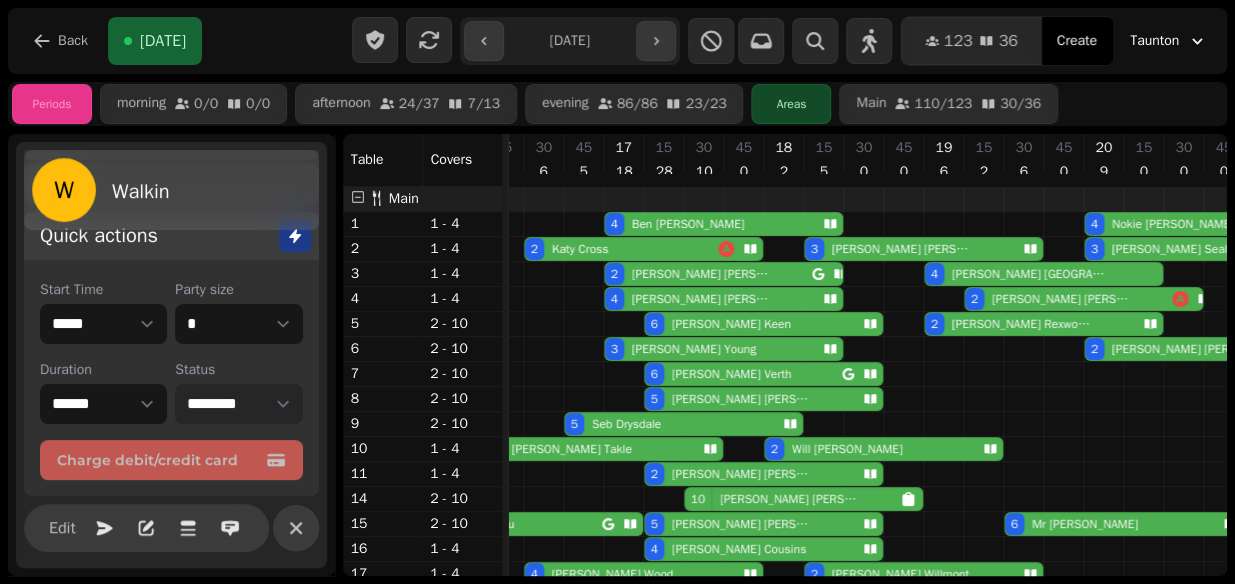 click on "10 [PERSON_NAME]" at bounding box center [793, 499] 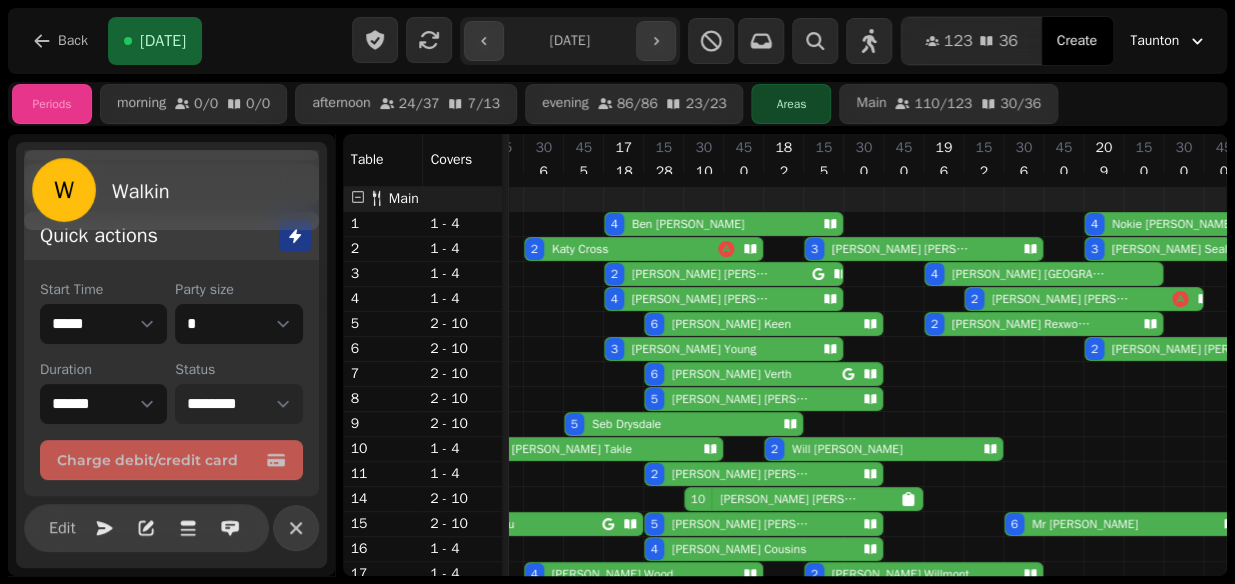 select on "**********" 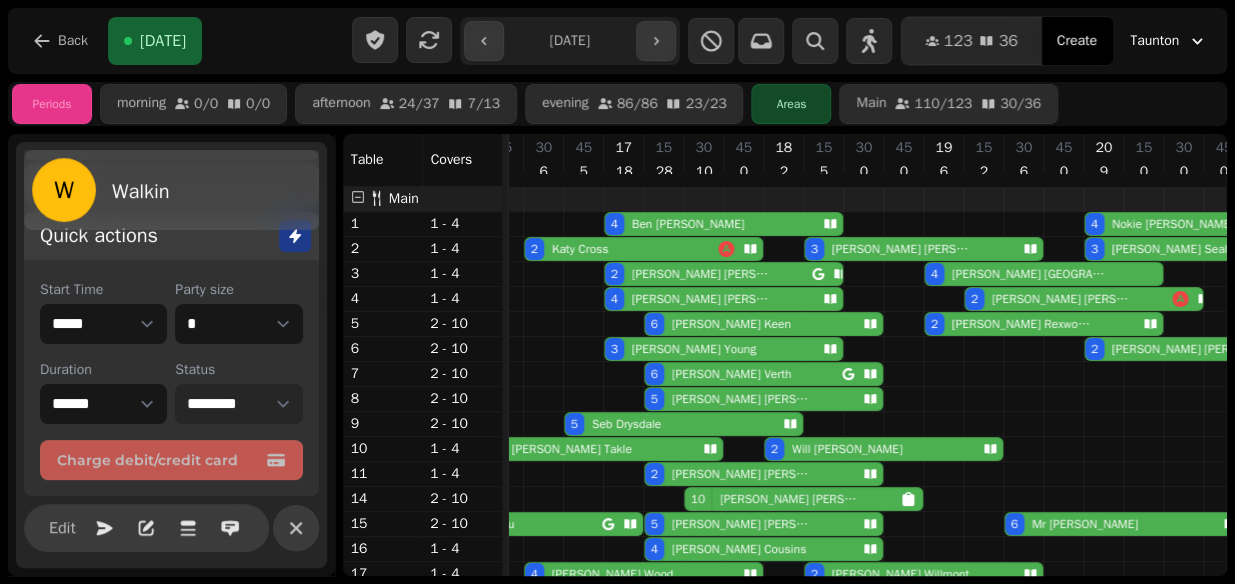 select on "**" 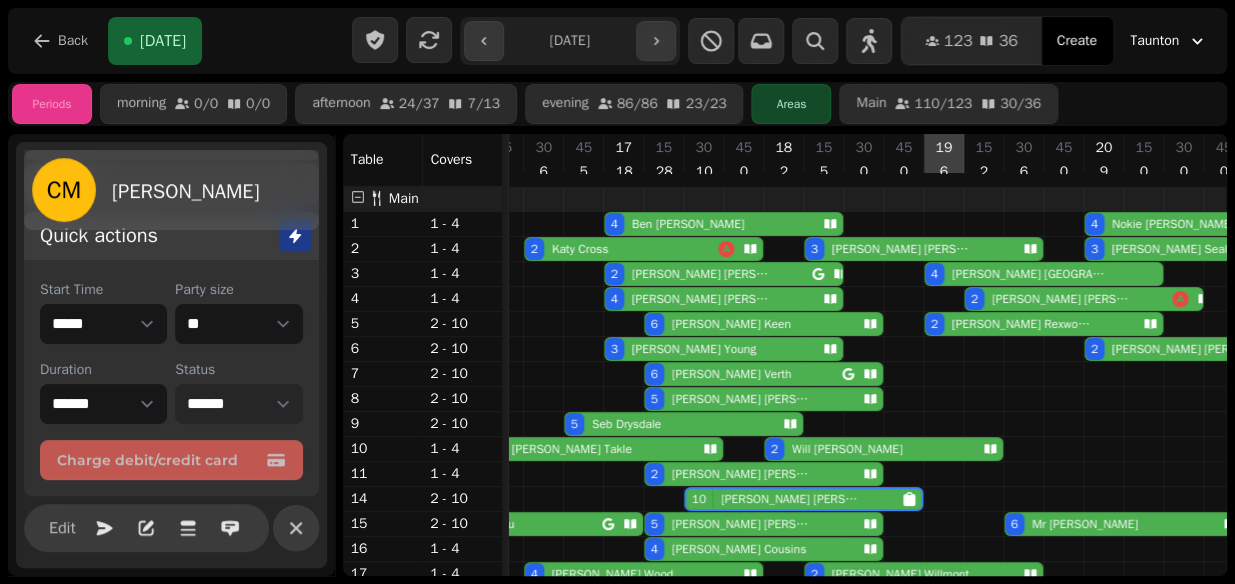 scroll, scrollTop: 0, scrollLeft: 867, axis: horizontal 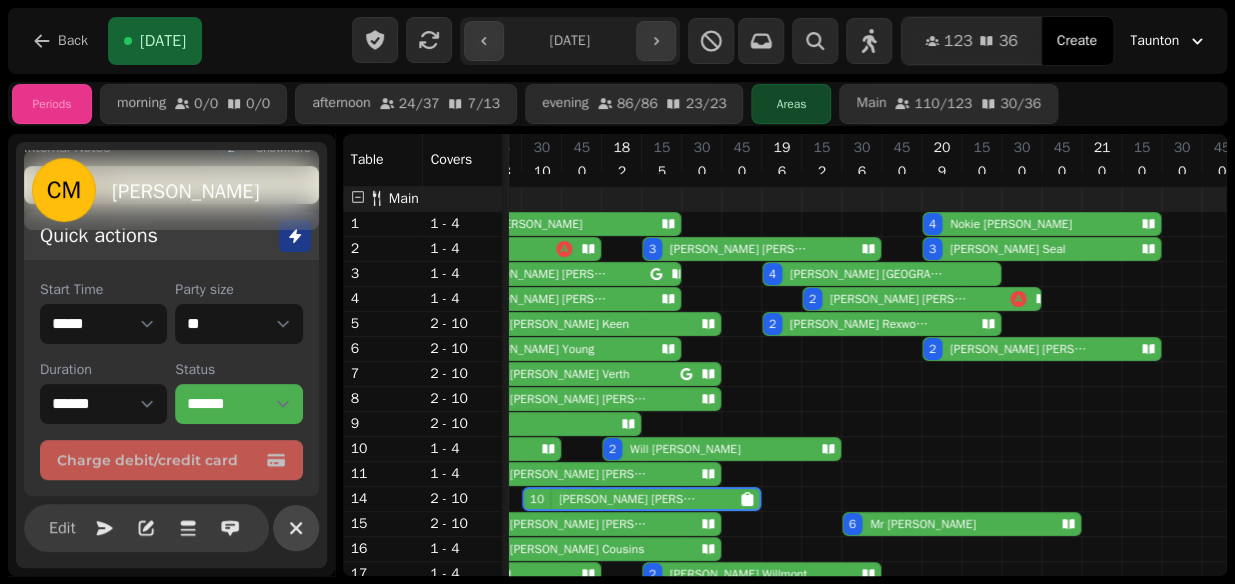 click 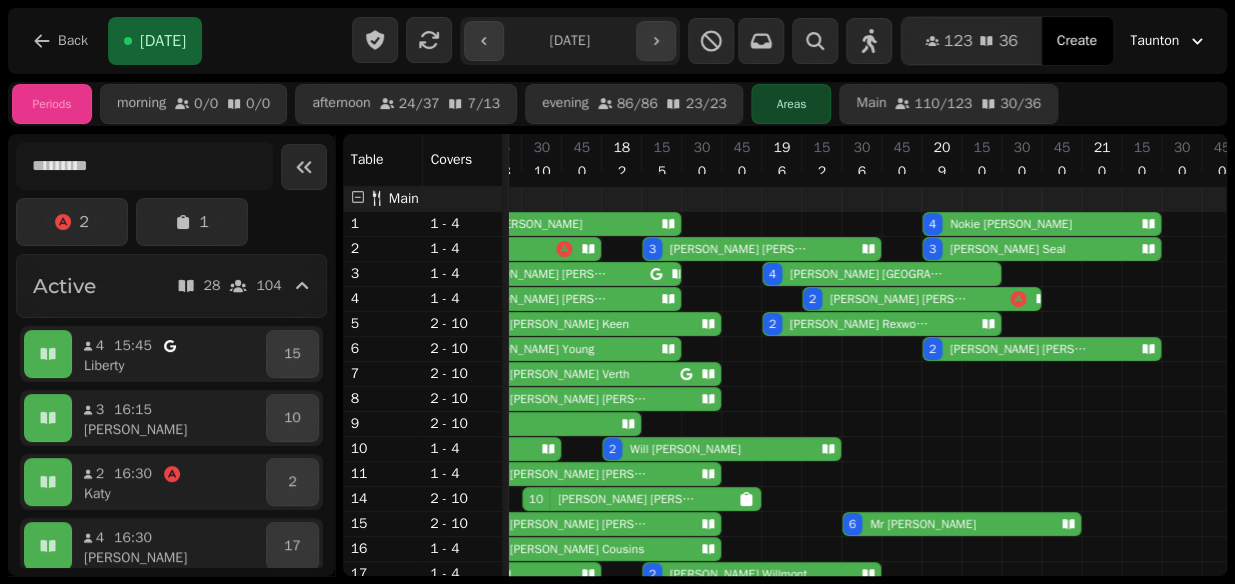 scroll, scrollTop: 3, scrollLeft: 841, axis: both 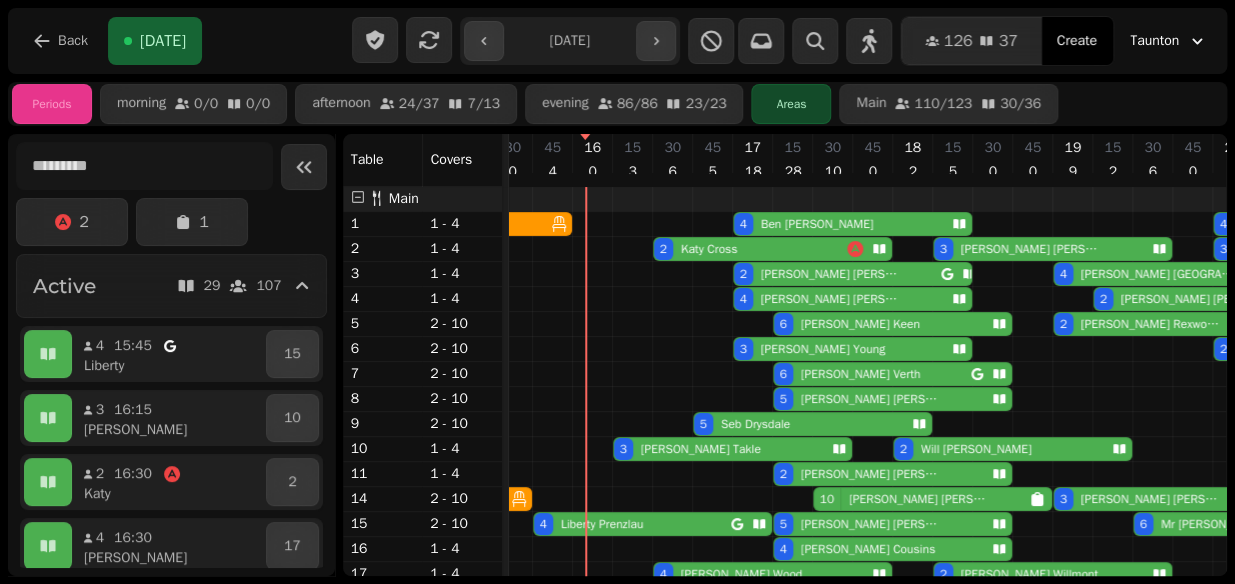 click on "3 [PERSON_NAME]" at bounding box center [718, 449] 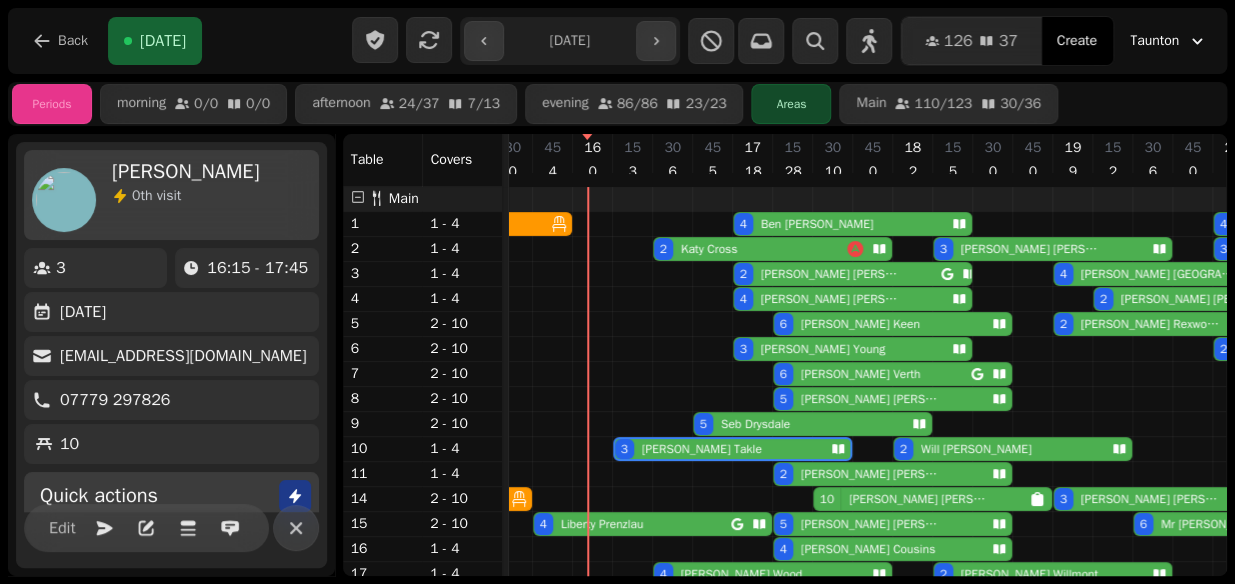scroll, scrollTop: 0, scrollLeft: 667, axis: horizontal 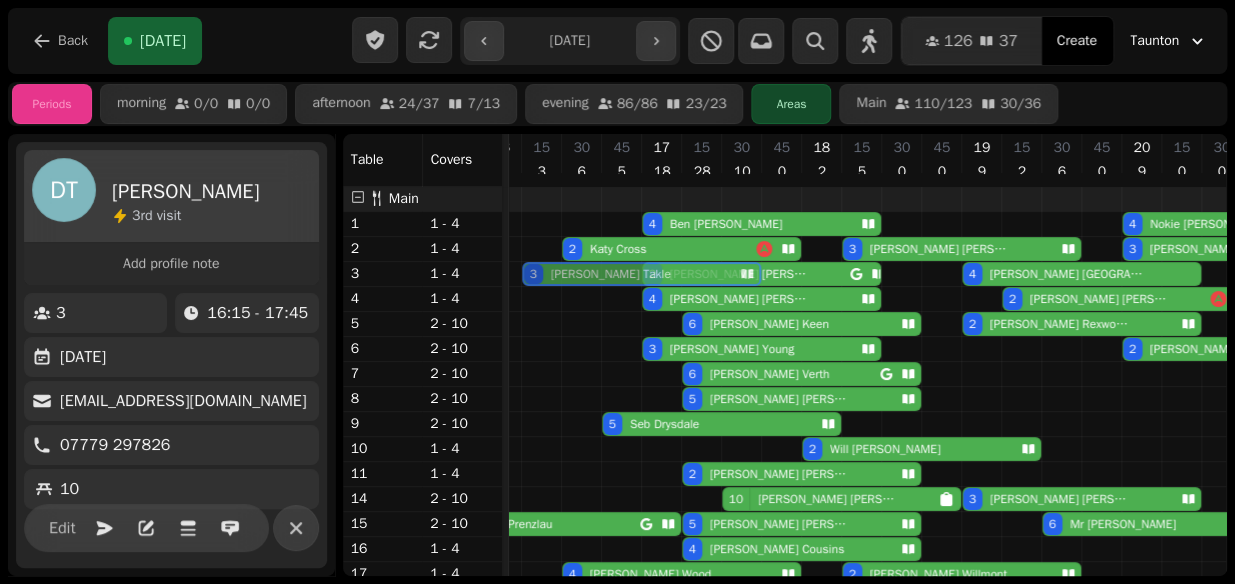 drag, startPoint x: 571, startPoint y: 448, endPoint x: 581, endPoint y: 283, distance: 165.30275 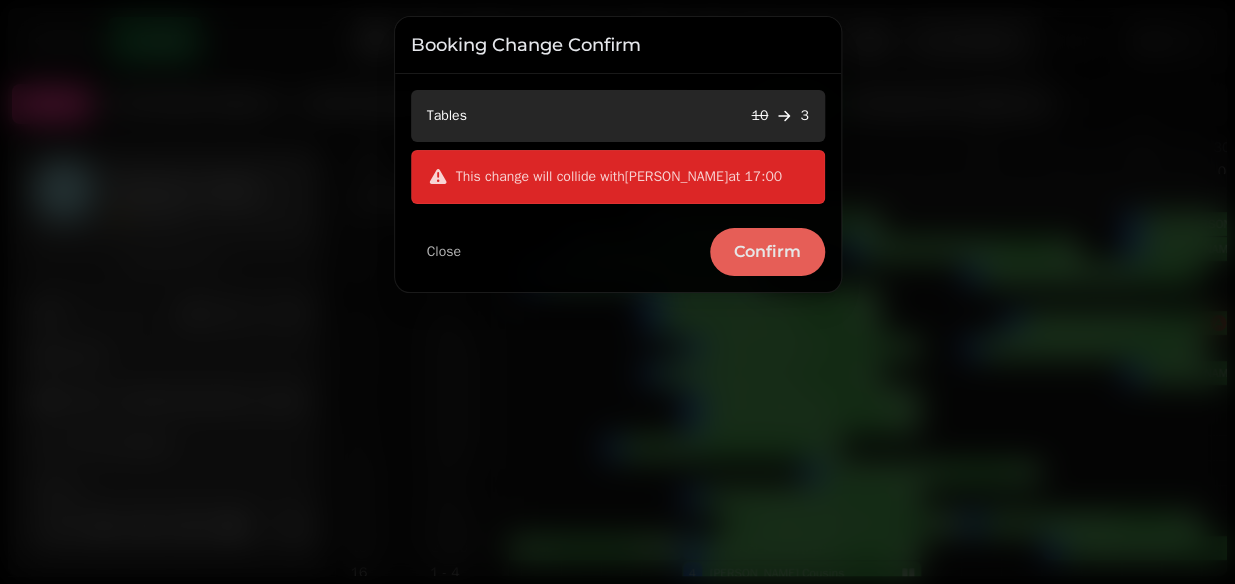 click on "Confirm" at bounding box center [767, 252] 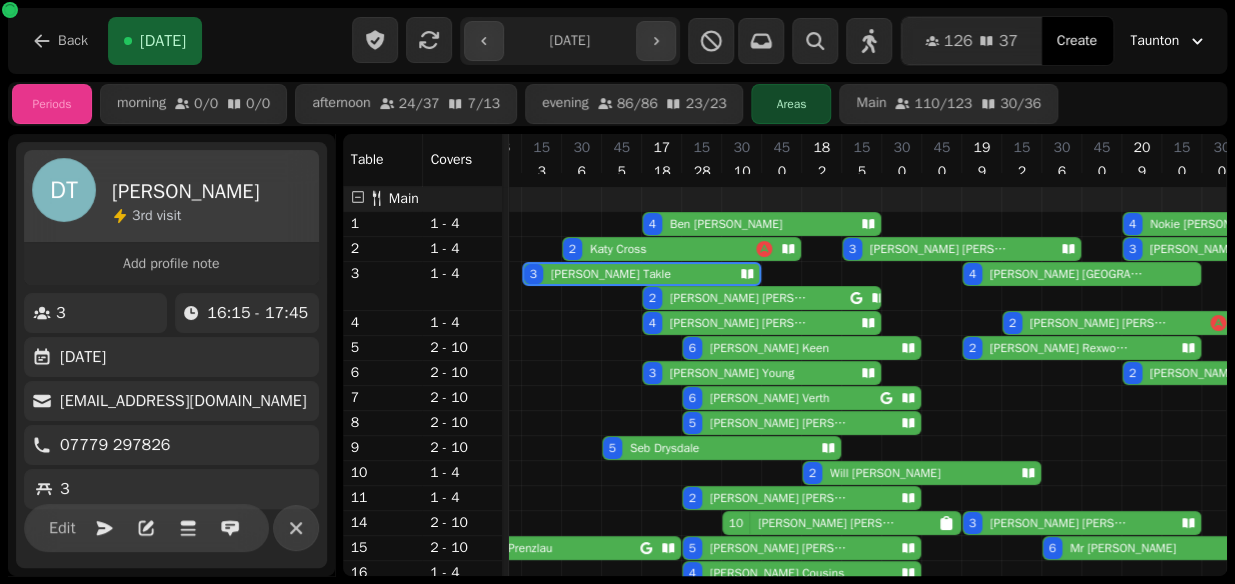 click on "[PERSON_NAME]" at bounding box center [738, 298] 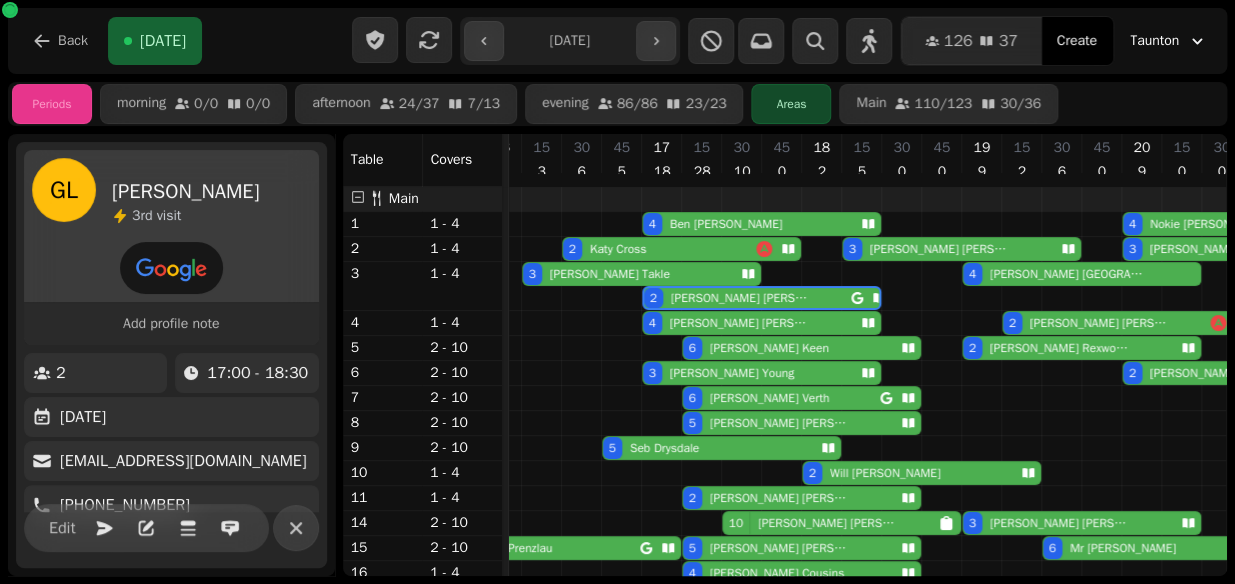 select on "**********" 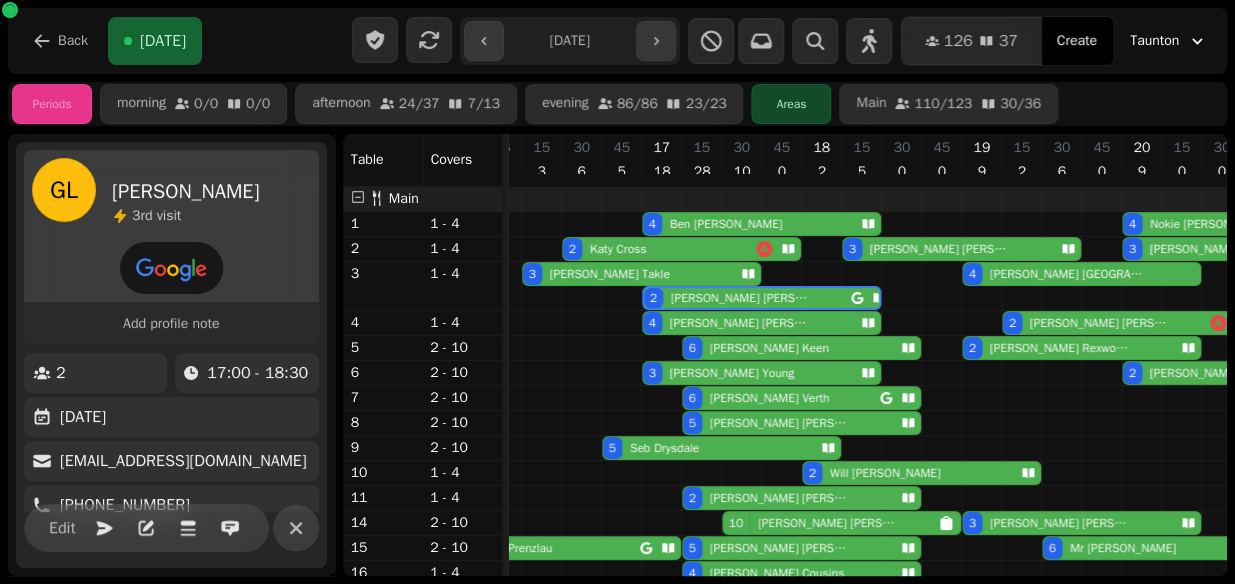 select on "*" 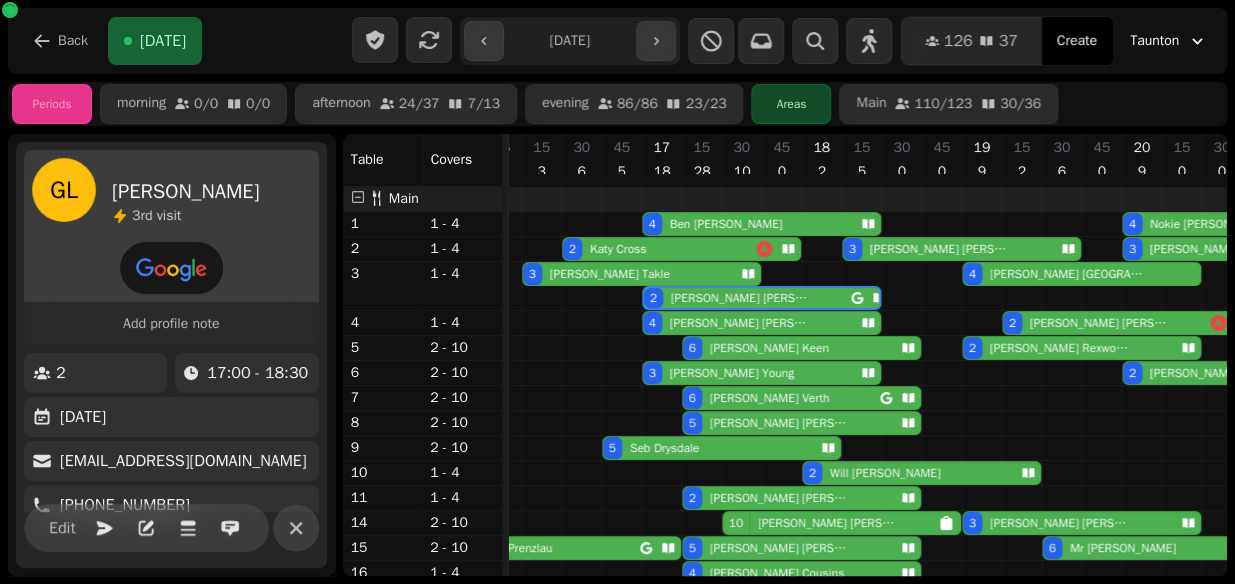 scroll, scrollTop: 0, scrollLeft: 787, axis: horizontal 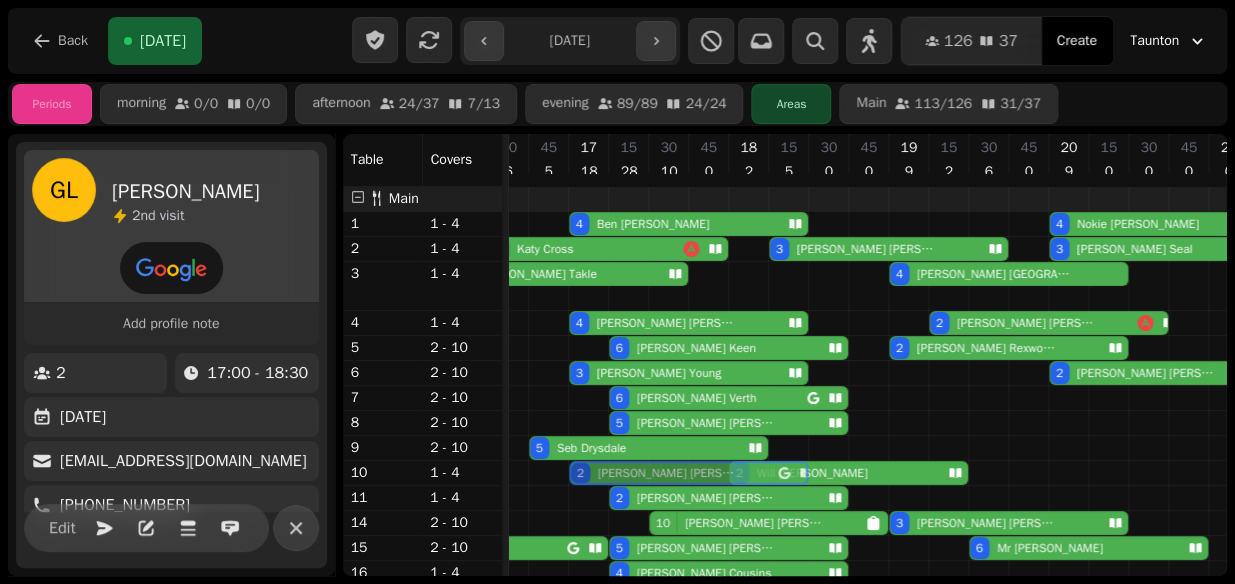 drag, startPoint x: 696, startPoint y: 303, endPoint x: 681, endPoint y: 479, distance: 176.63805 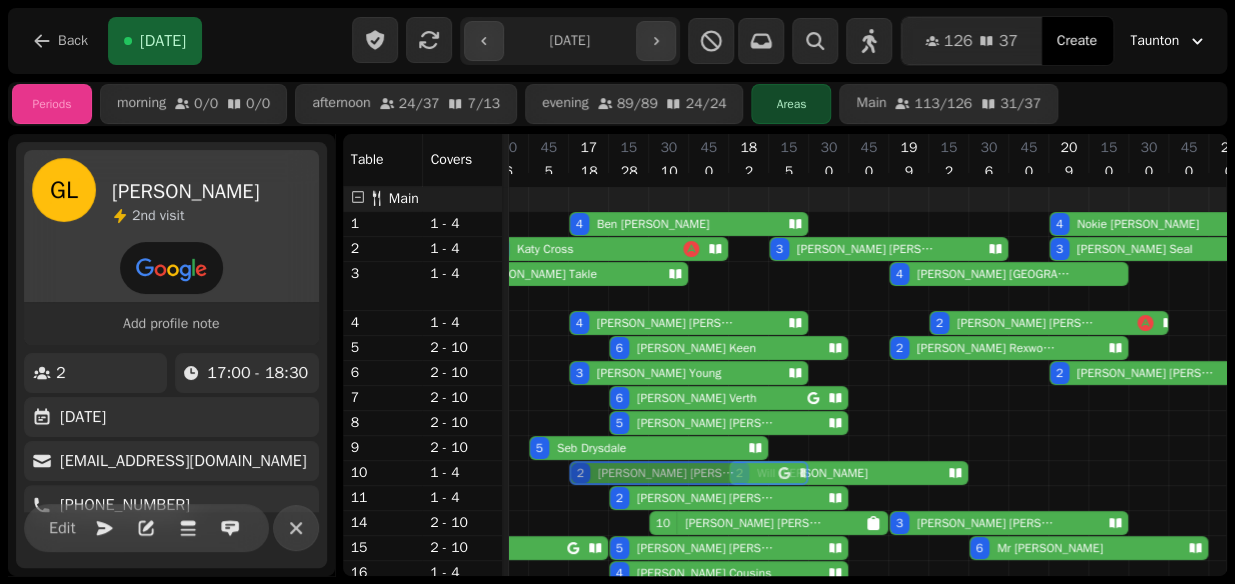 click on "2 Walkin   4 [PERSON_NAME] 4 [PERSON_NAME] 4 [PERSON_NAME] 2 Walkin   2 [PERSON_NAME] 3 [PERSON_NAME] 3 [PERSON_NAME] 2 [PERSON_NAME] 3 [PERSON_NAME] 4 [PERSON_NAME] 2 [PERSON_NAME] 2 Walkin   4 [PERSON_NAME] 2 [PERSON_NAME] 3 Walkin   6 [PERSON_NAME] 2 [PERSON_NAME] 3 [PERSON_NAME] 2 [PERSON_NAME] 6 [PERSON_NAME] 5 [PERSON_NAME] 5 [PERSON_NAME] 2 Will   [PERSON_NAME] 2 [PERSON_NAME] 2 [PERSON_NAME] 2 Walkin   2 Walkin   10 [PERSON_NAME] 3 [PERSON_NAME] 4 Liberty   Prenzlau 5 [PERSON_NAME] 6 [PERSON_NAME] 4 [PERSON_NAME] 4 [PERSON_NAME] 2 [PERSON_NAME] 2 [PERSON_NAME] 3 [PERSON_NAME]" at bounding box center [669, 448] 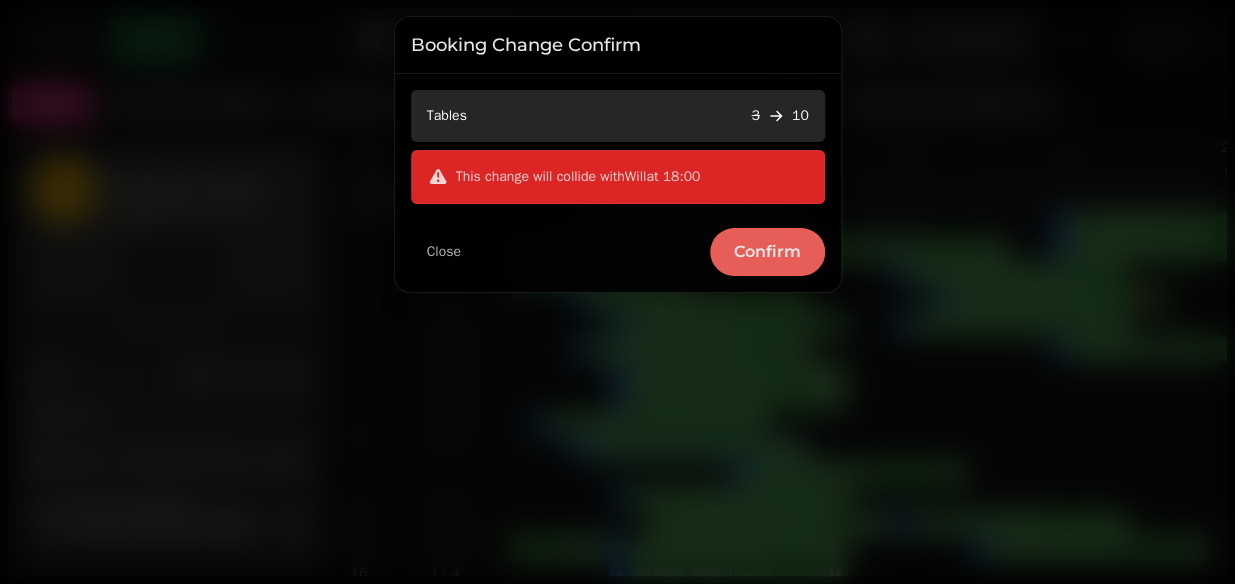 click on "Confirm" at bounding box center (767, 252) 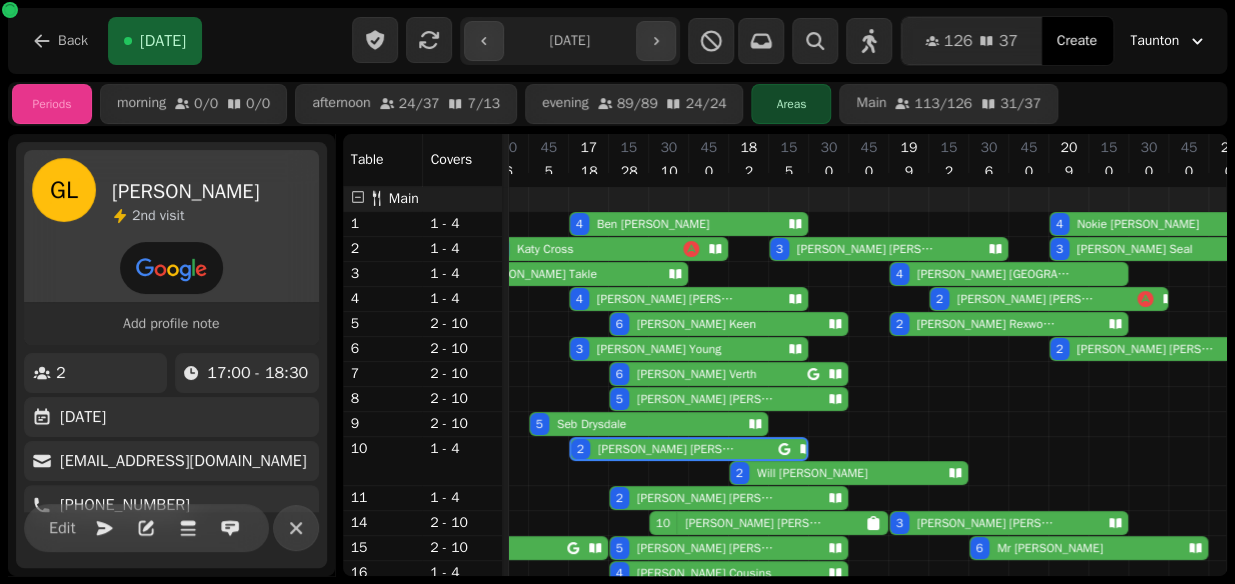 scroll, scrollTop: 30, scrollLeft: 740, axis: both 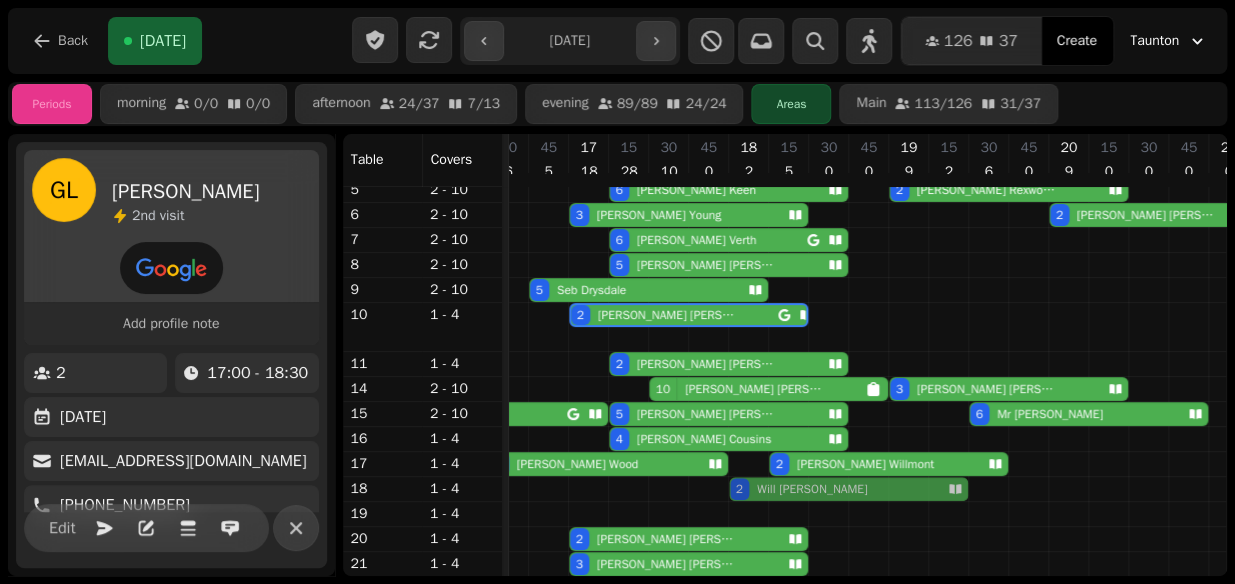 drag, startPoint x: 759, startPoint y: 321, endPoint x: 760, endPoint y: 476, distance: 155.00322 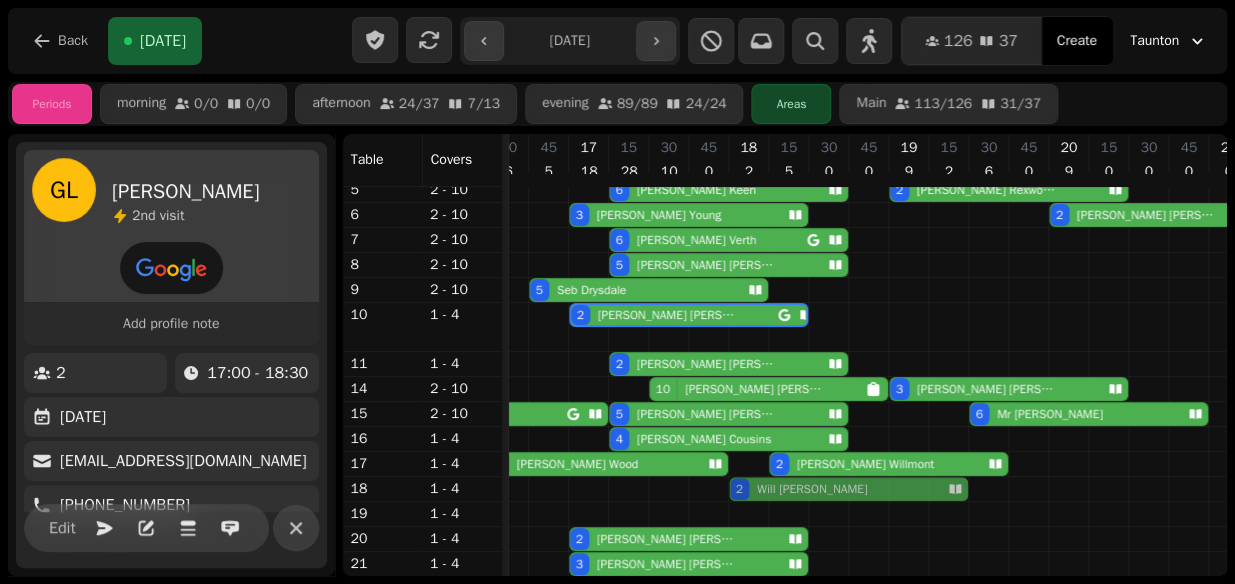 click on "2 Walkin   4 Ehron   Yeastnob 4 [PERSON_NAME] 4 [PERSON_NAME] 2 Walkin   2 [PERSON_NAME] 3 [PERSON_NAME] 3 [PERSON_NAME] 2 [PERSON_NAME] 3 [PERSON_NAME] 4 [PERSON_NAME] 2 Walkin   4 [PERSON_NAME] 2 [PERSON_NAME] 3 Walkin   6 [PERSON_NAME] 2 [PERSON_NAME] 3 [PERSON_NAME] 2 [PERSON_NAME] 6 [PERSON_NAME] 5 [PERSON_NAME] 5 [PERSON_NAME] 2 [PERSON_NAME] 2 Will   [PERSON_NAME] 2 [PERSON_NAME] 2 Walkin   2 Walkin   10 [PERSON_NAME] 3 [PERSON_NAME] 4 Liberty   Prenzlau 5 [PERSON_NAME] 6 [PERSON_NAME] 4 [PERSON_NAME] 4 [PERSON_NAME] 2 [PERSON_NAME] 2 Will   [PERSON_NAME] 2 [PERSON_NAME] 3 [PERSON_NAME]" at bounding box center [669, 314] 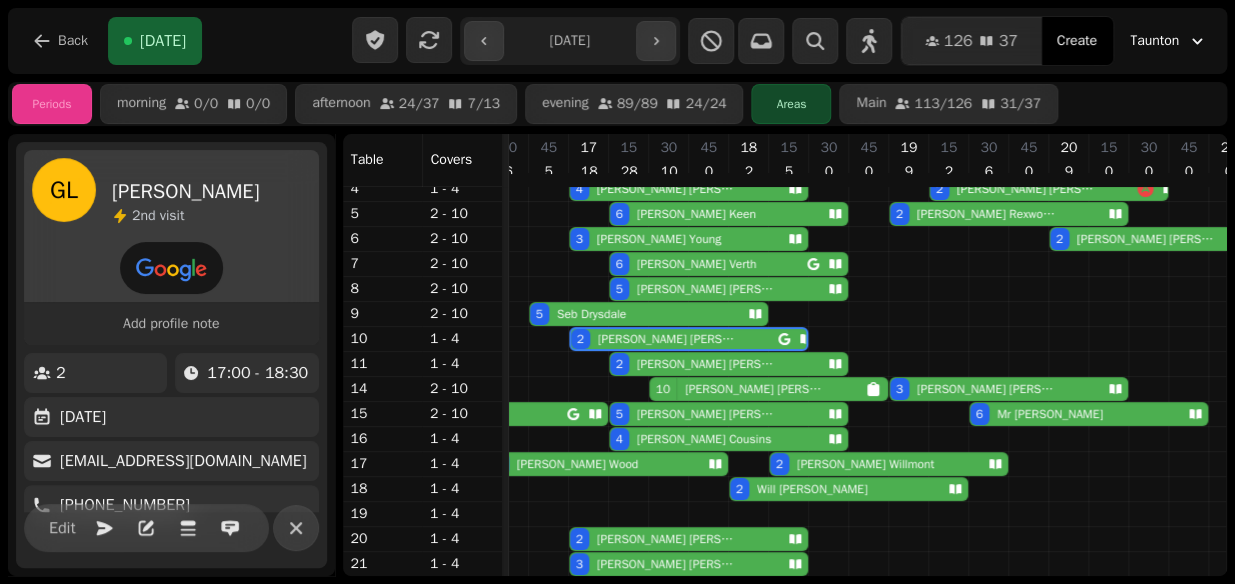 scroll, scrollTop: 130, scrollLeft: 0, axis: vertical 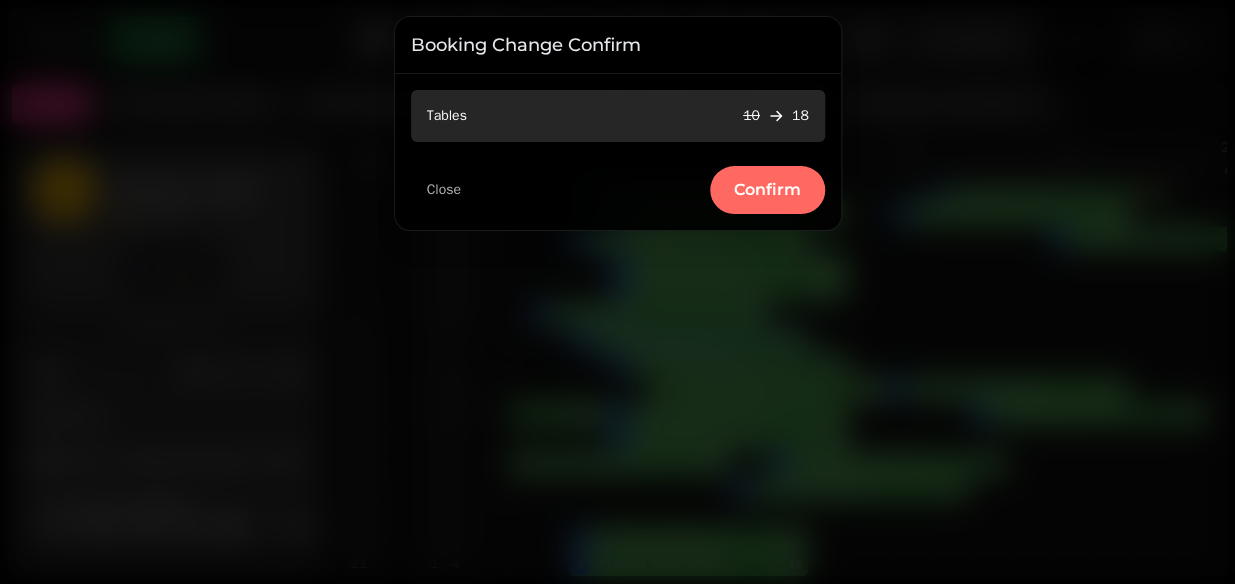 click on "Tables 10 18 Close Confirm" at bounding box center (618, 152) 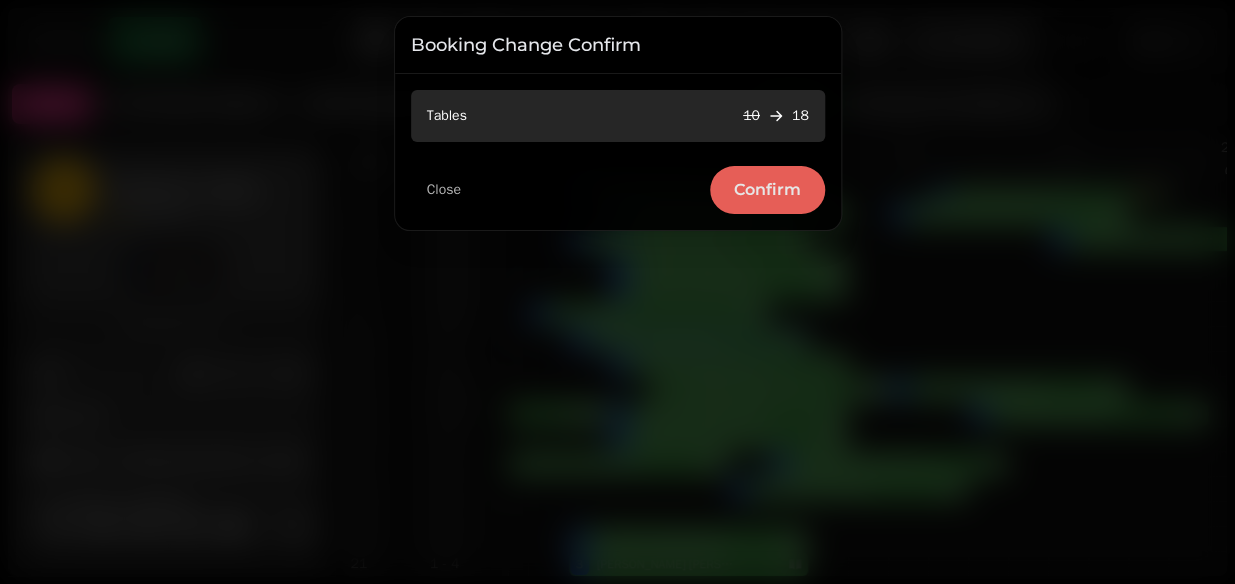 click on "Confirm" at bounding box center (767, 190) 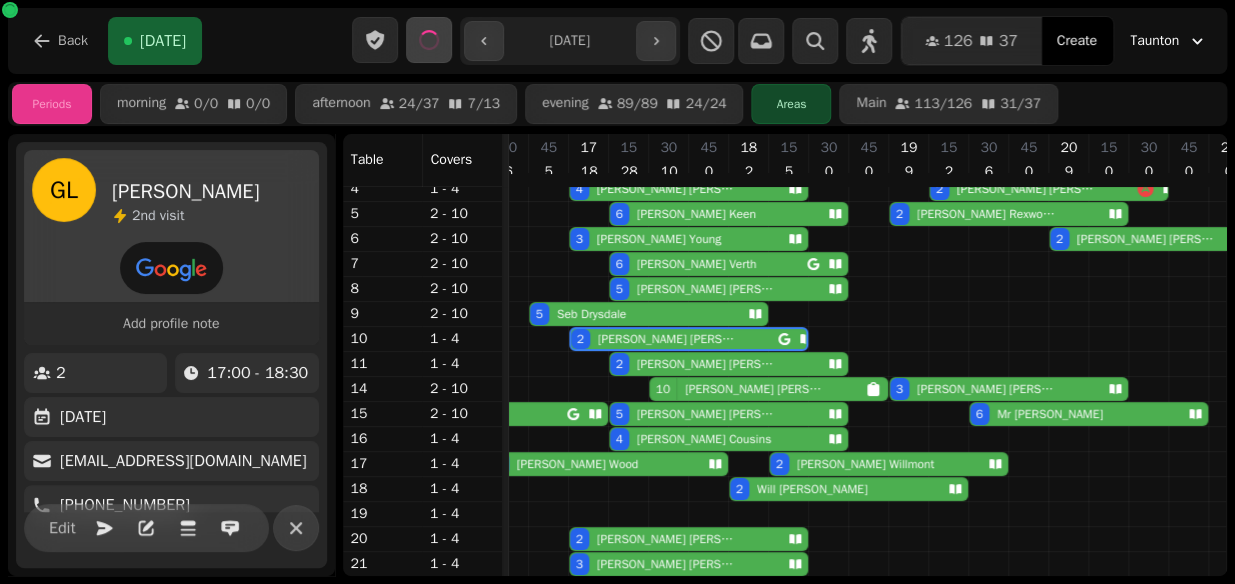 click on "[PERSON_NAME]" at bounding box center (982, 214) 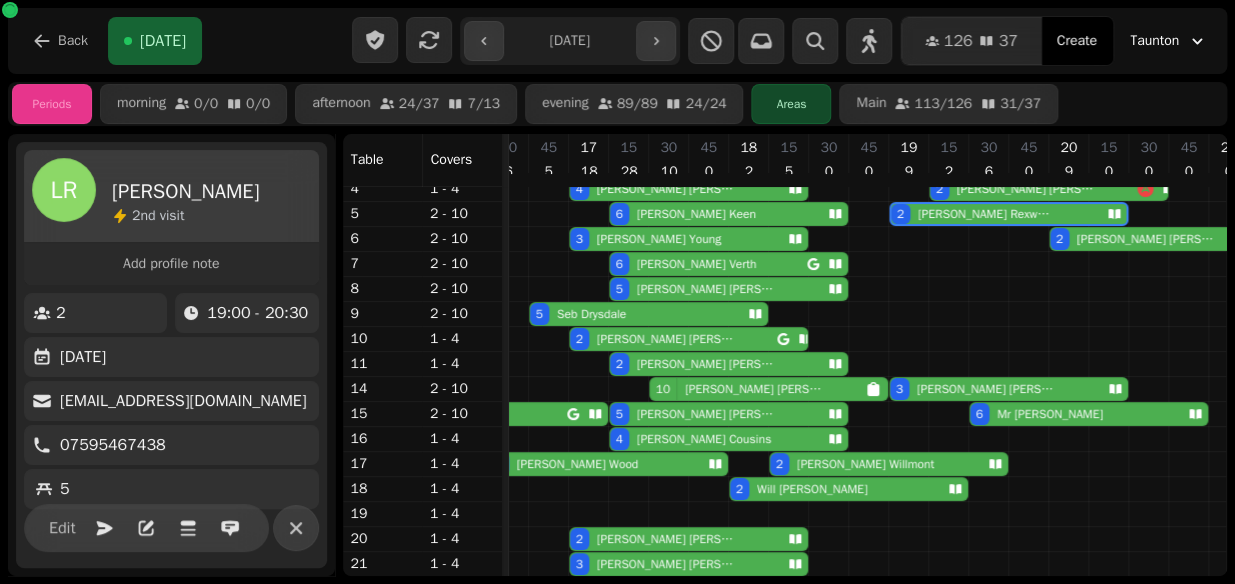 select on "**********" 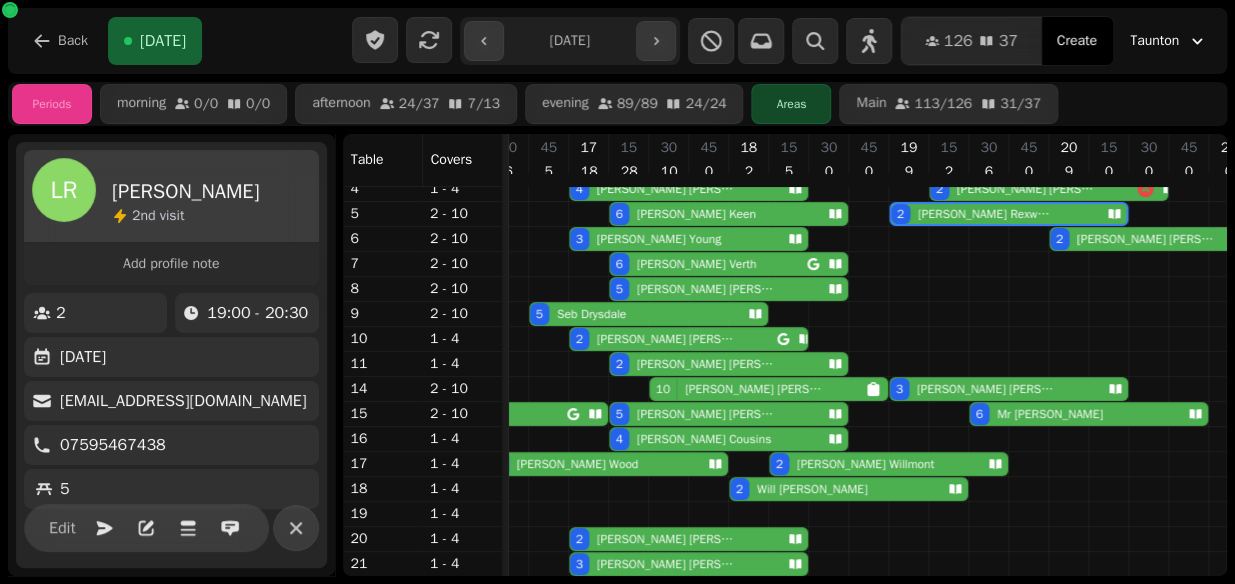 scroll, scrollTop: 0, scrollLeft: 1096, axis: horizontal 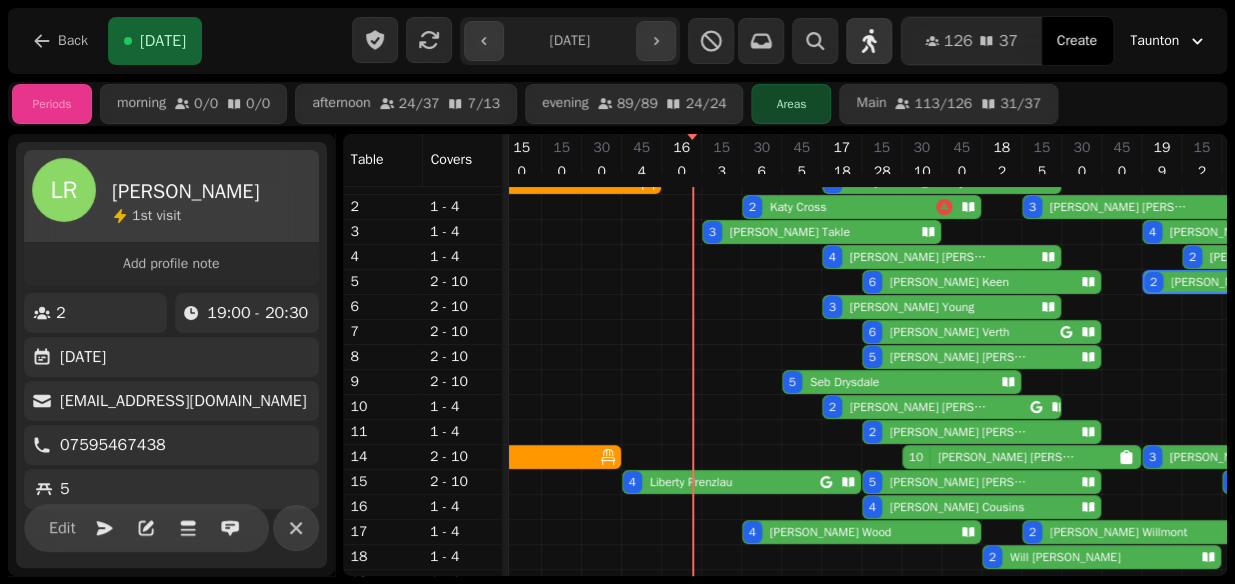 click 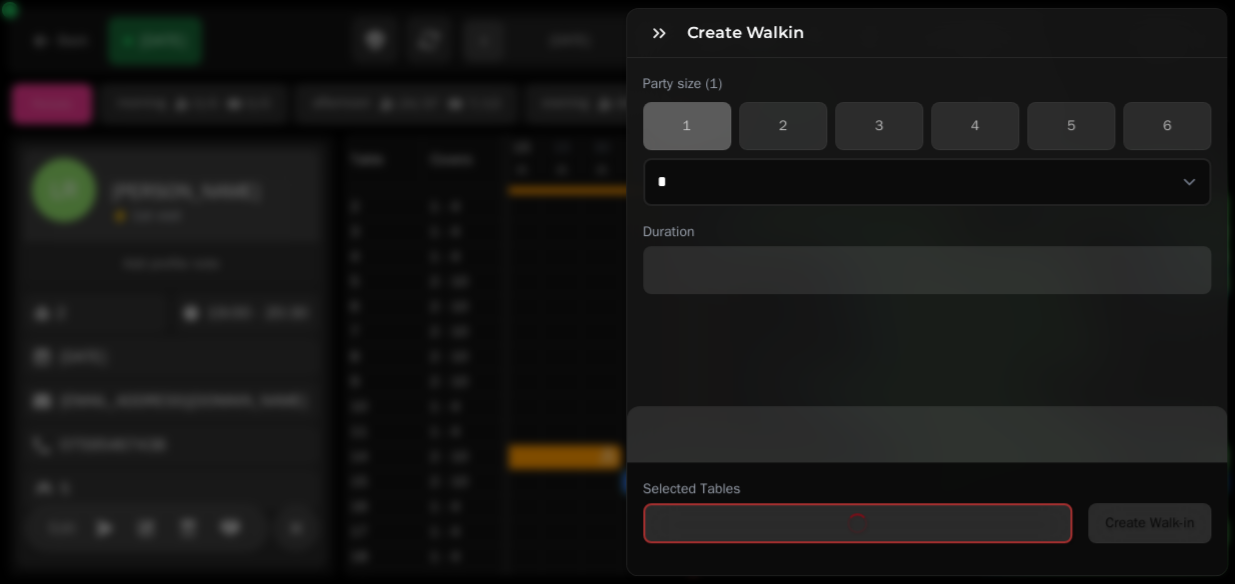 select on "****" 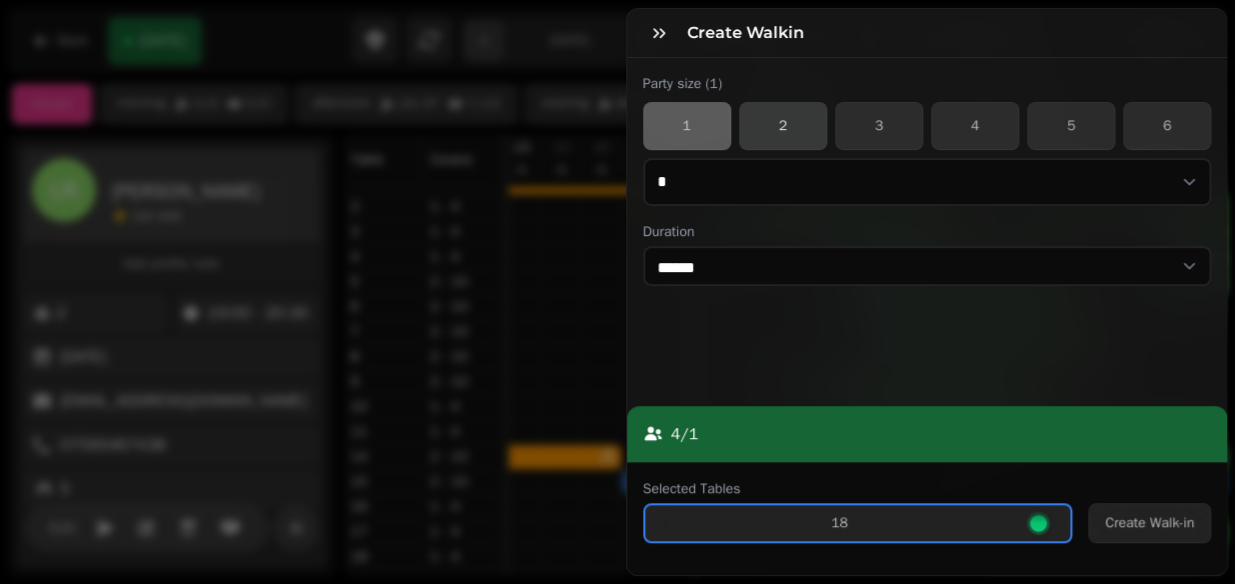 click on "2" at bounding box center [783, 126] 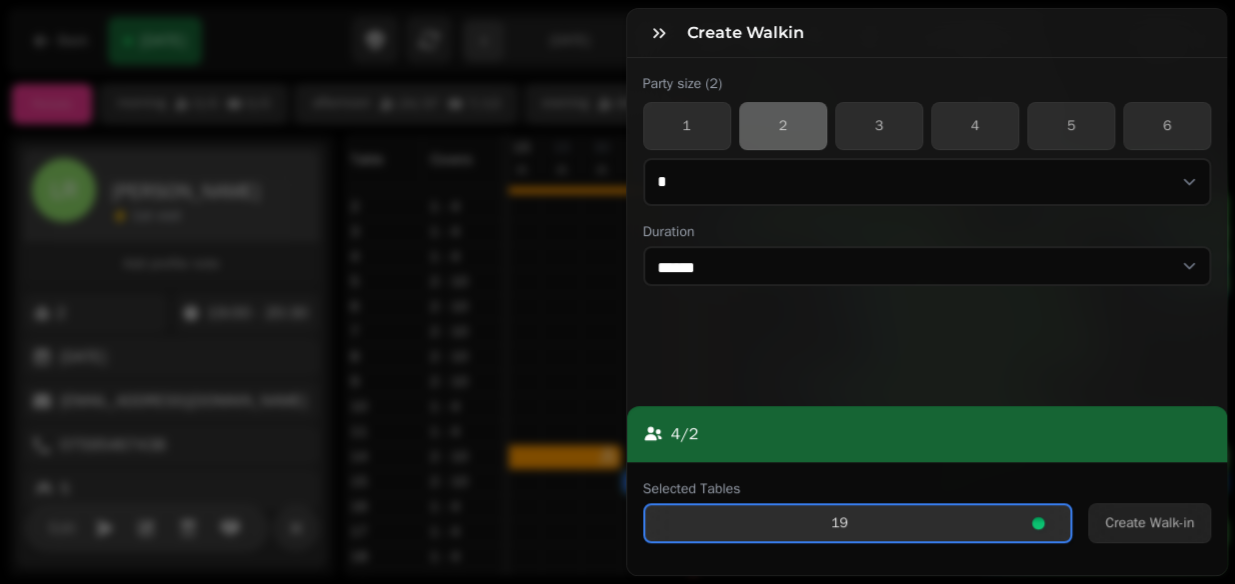 click on "19" at bounding box center [840, 523] 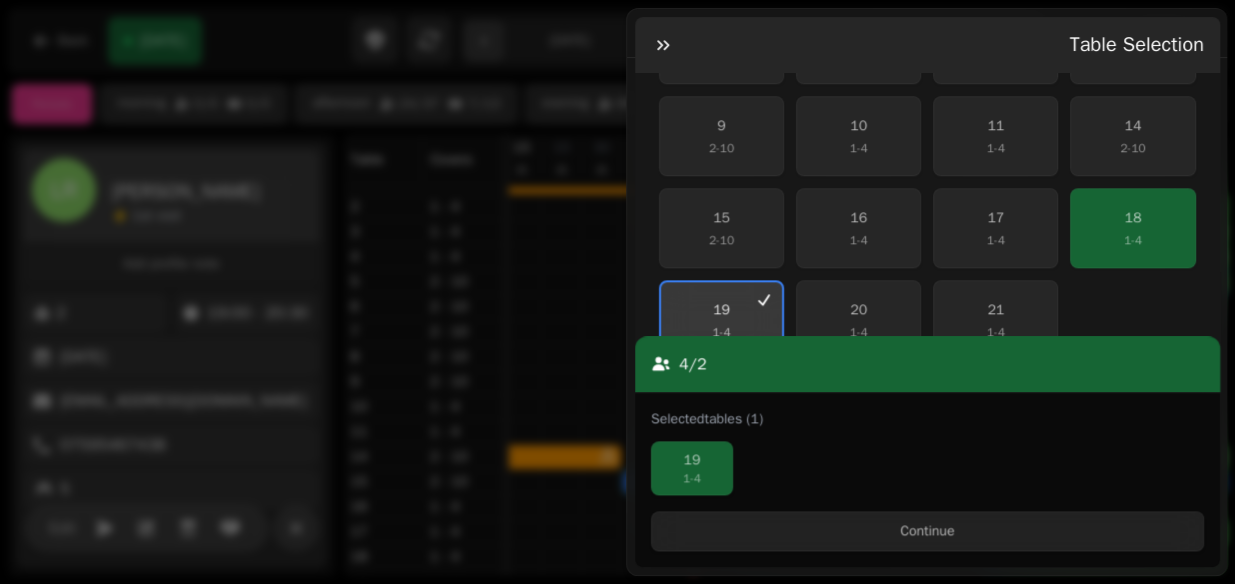 click on "19" at bounding box center [721, 310] 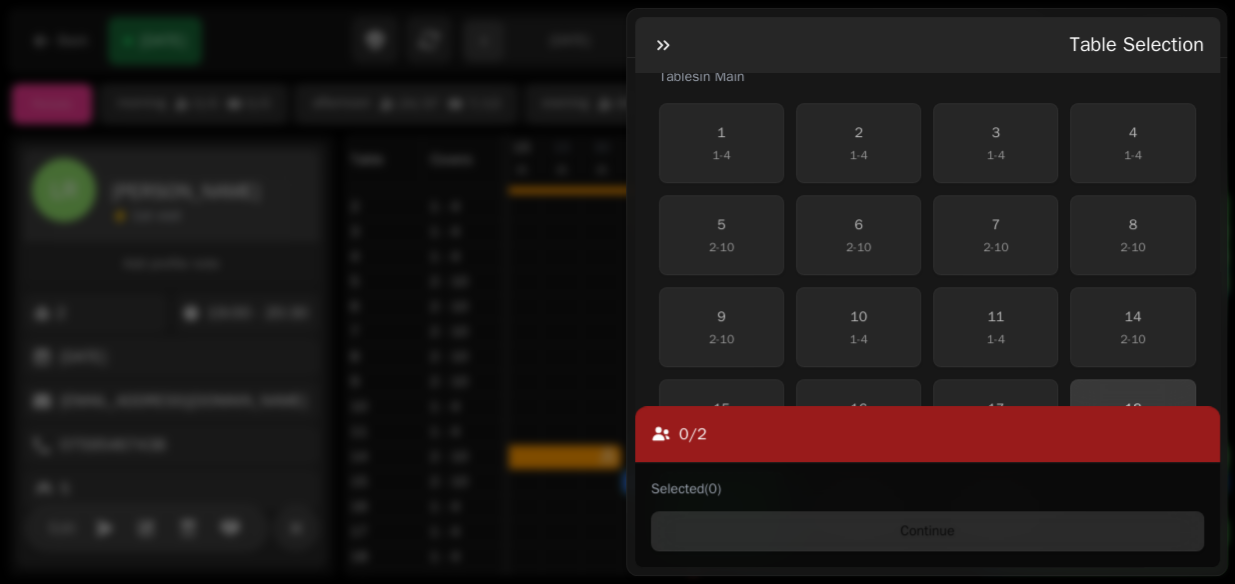 scroll, scrollTop: 412, scrollLeft: 0, axis: vertical 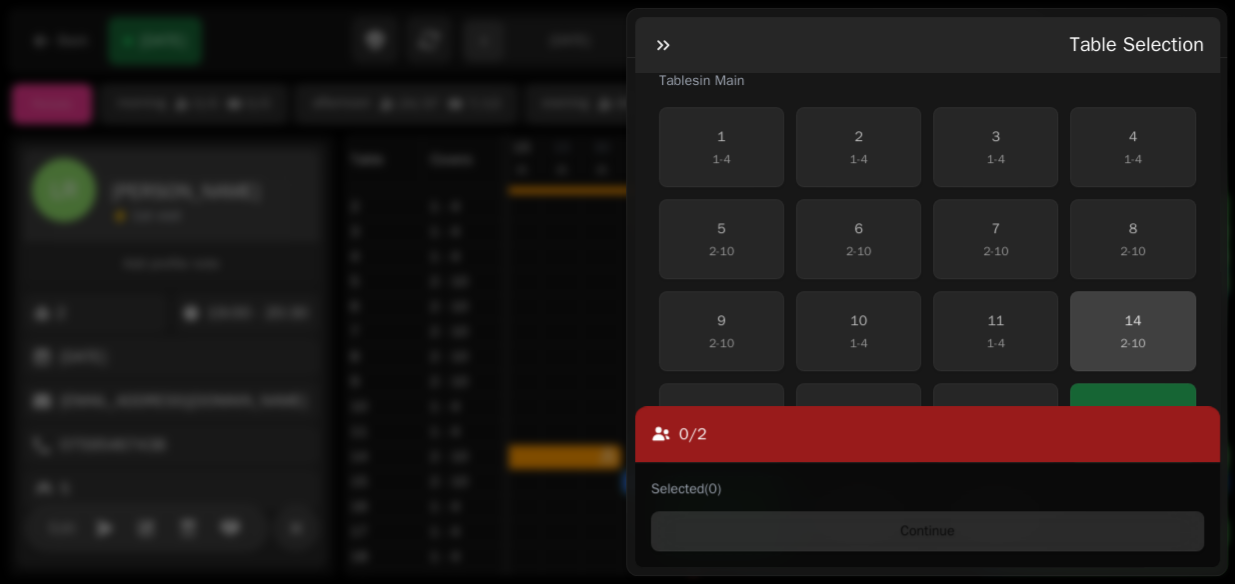 click on "14 2  -  10" at bounding box center (1132, 331) 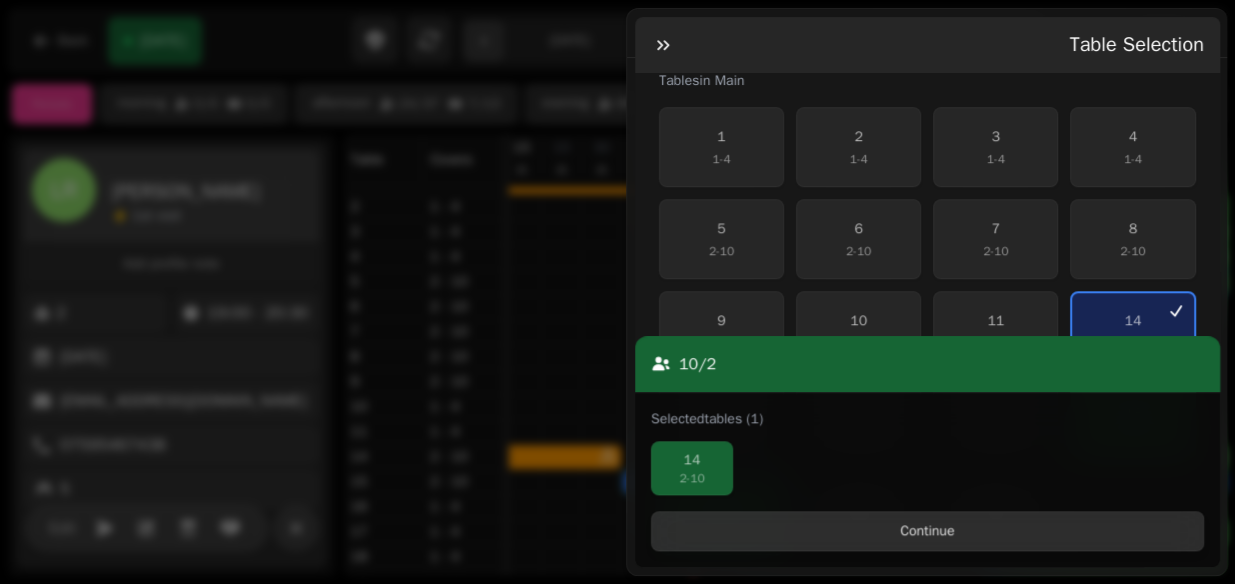 click on "Continue" at bounding box center [927, 531] 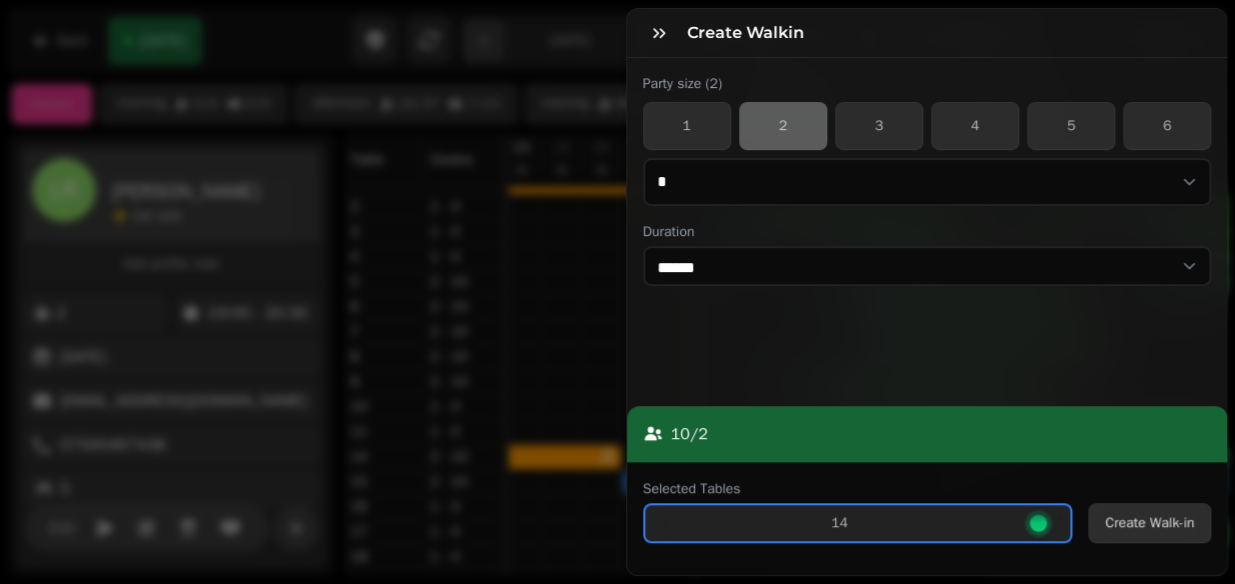 click on "Create Walk-in" at bounding box center [1149, 523] 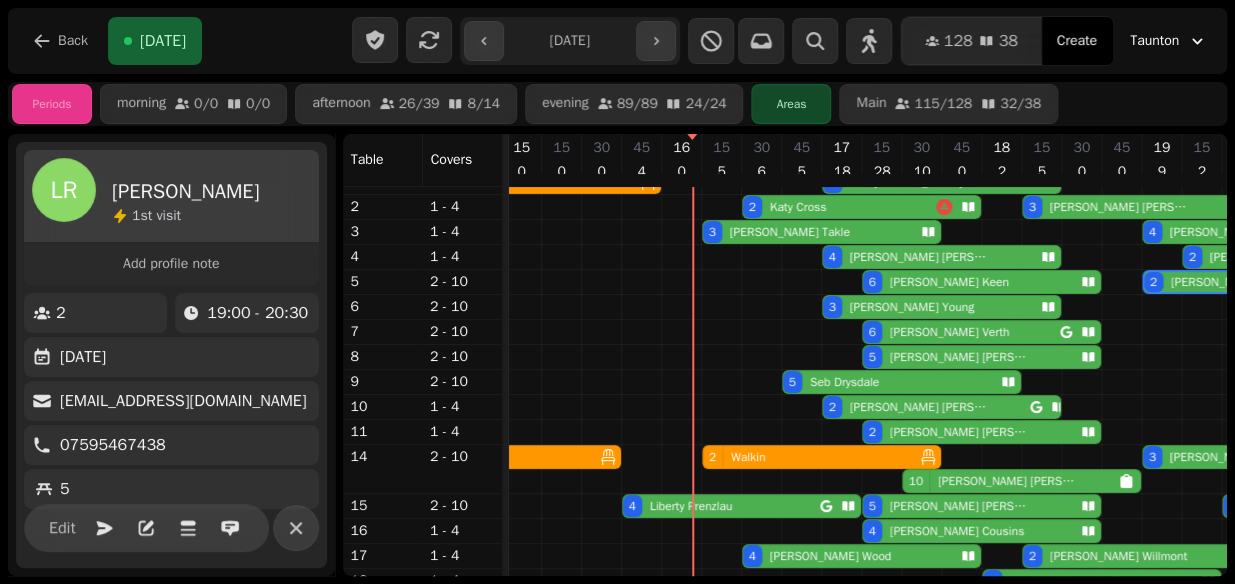 scroll, scrollTop: 18, scrollLeft: 487, axis: both 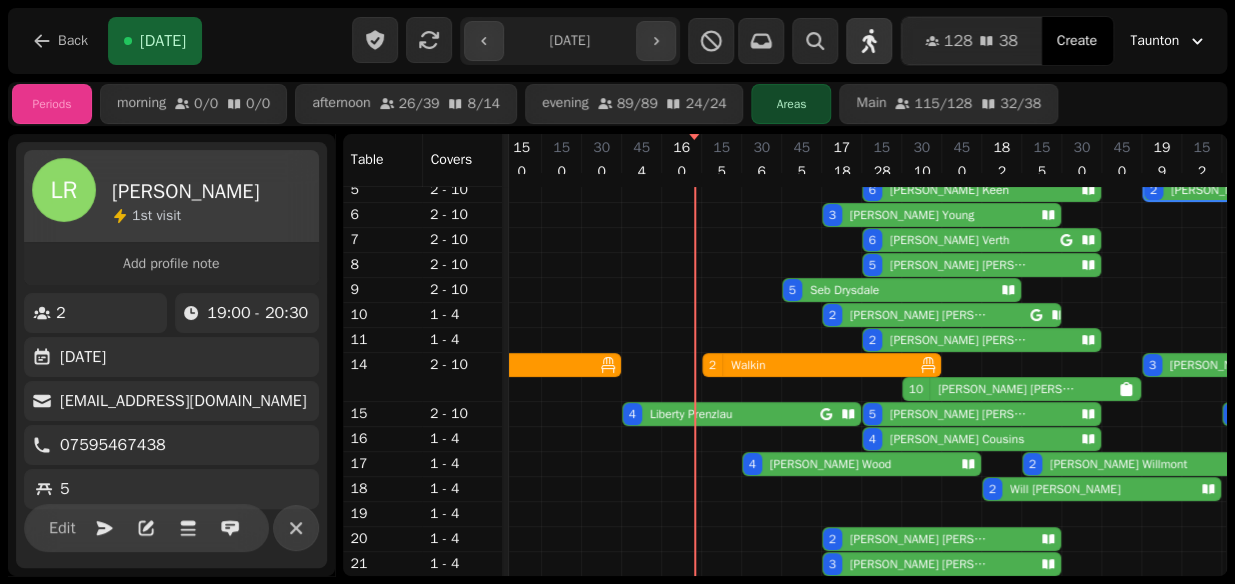 click 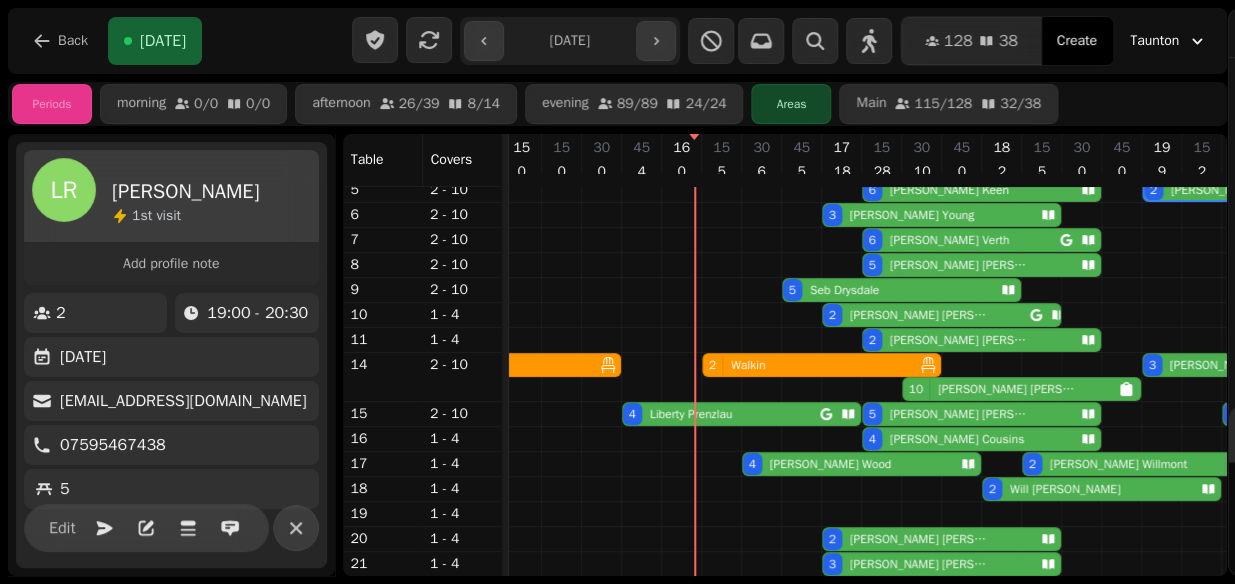 select on "****" 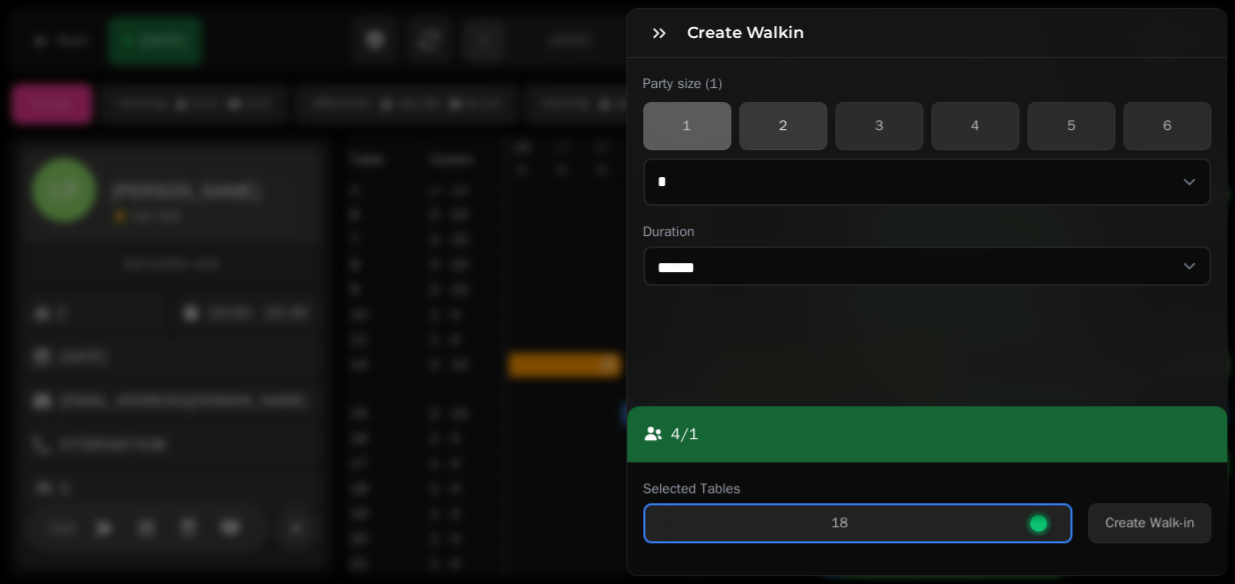 click on "2" at bounding box center (783, 126) 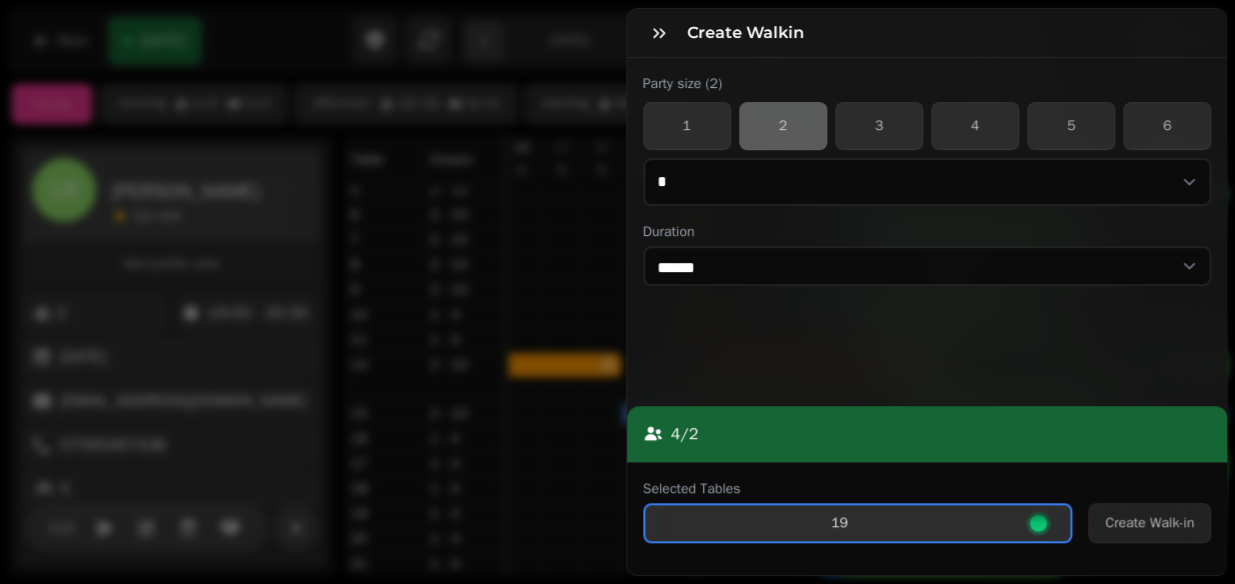 click on "19" at bounding box center [840, 523] 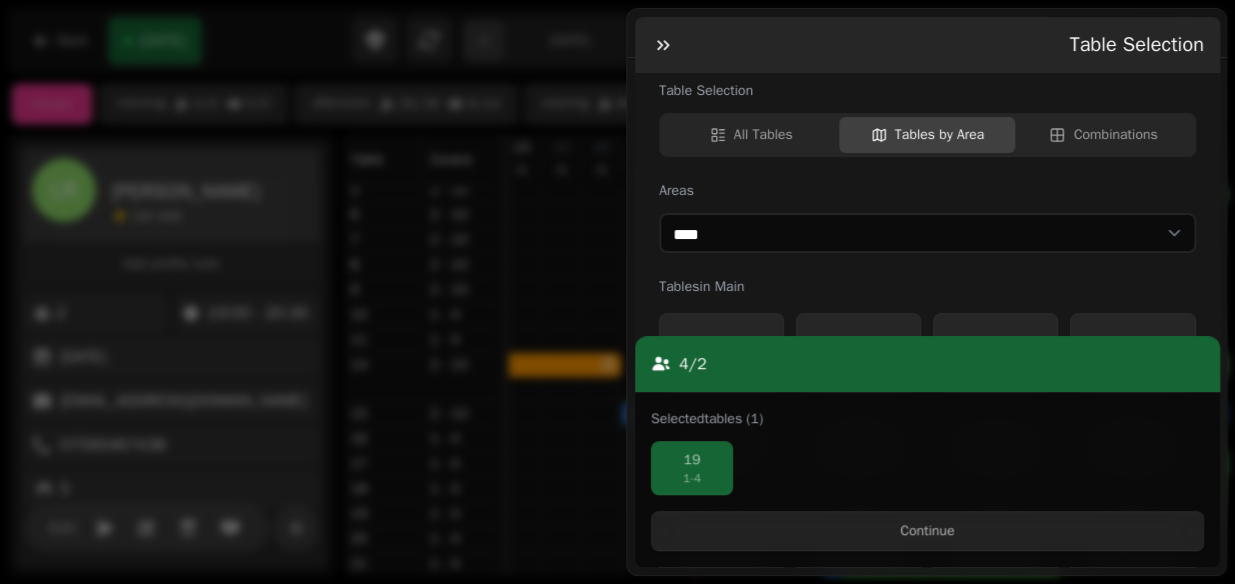 scroll, scrollTop: 607, scrollLeft: 0, axis: vertical 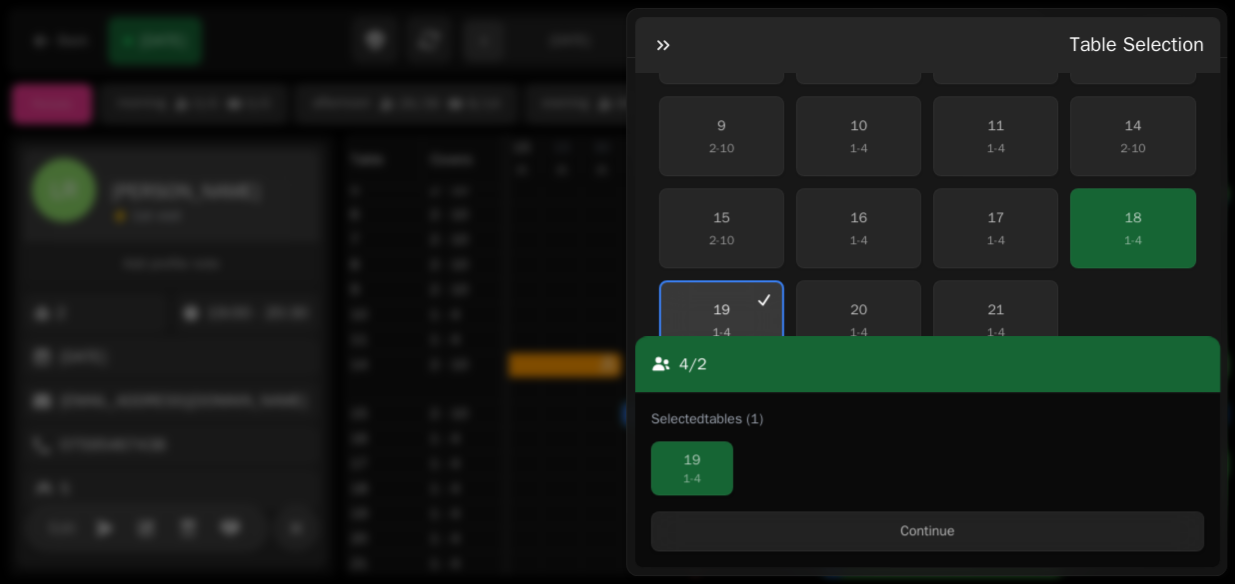 click 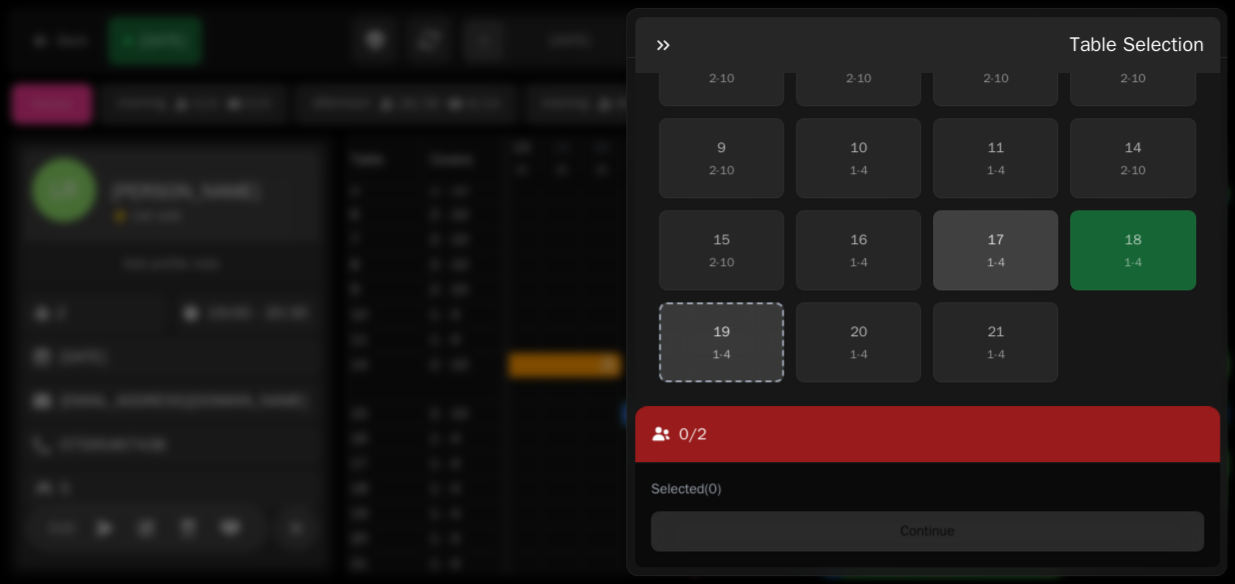 scroll, scrollTop: 585, scrollLeft: 0, axis: vertical 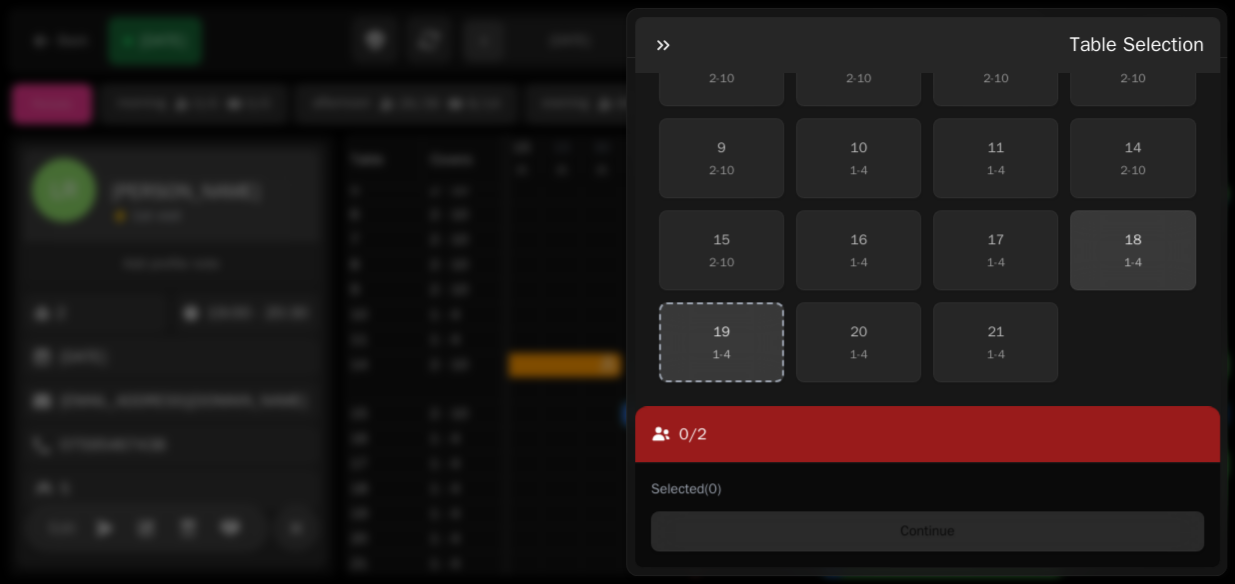 click on "18" at bounding box center (1132, 240) 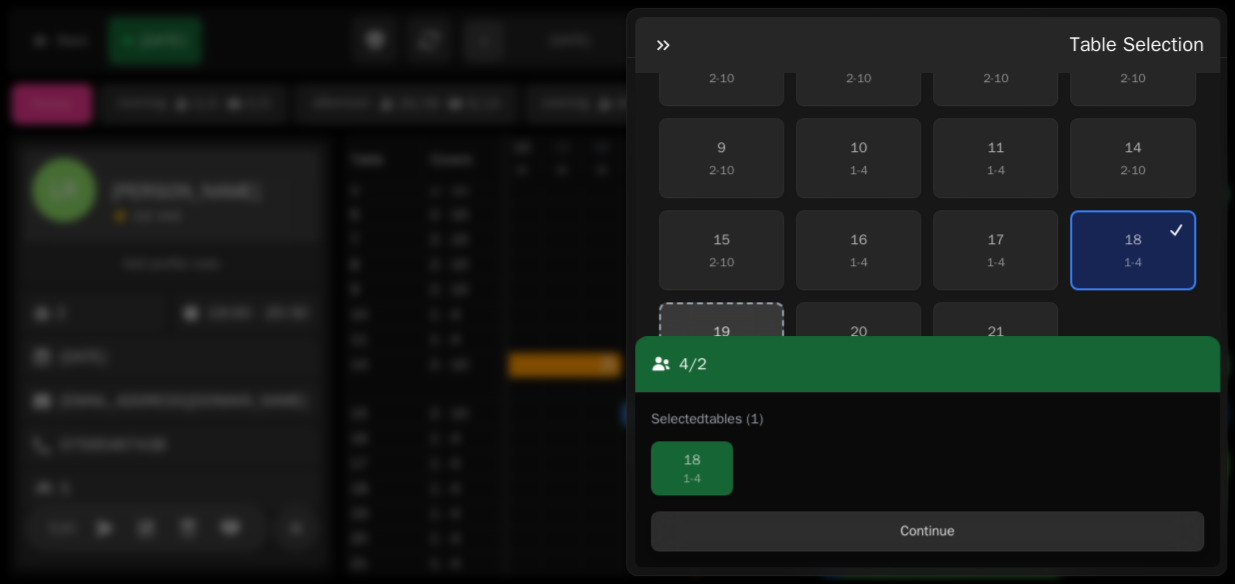 click on "Continue" at bounding box center [927, 531] 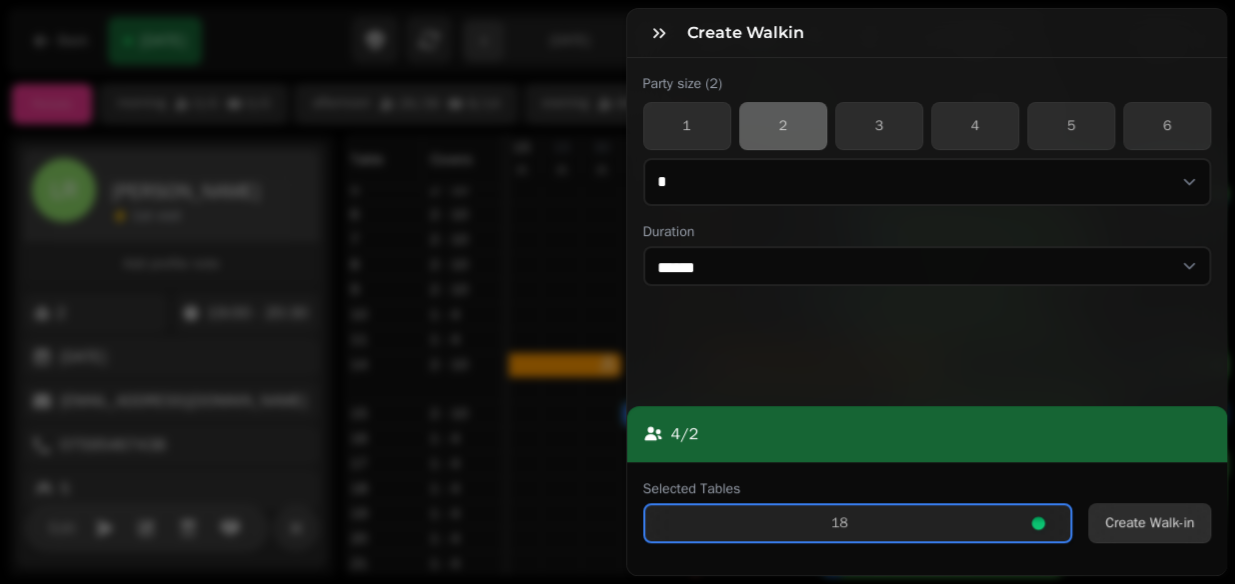 click on "Create Walk-in" at bounding box center [1149, 523] 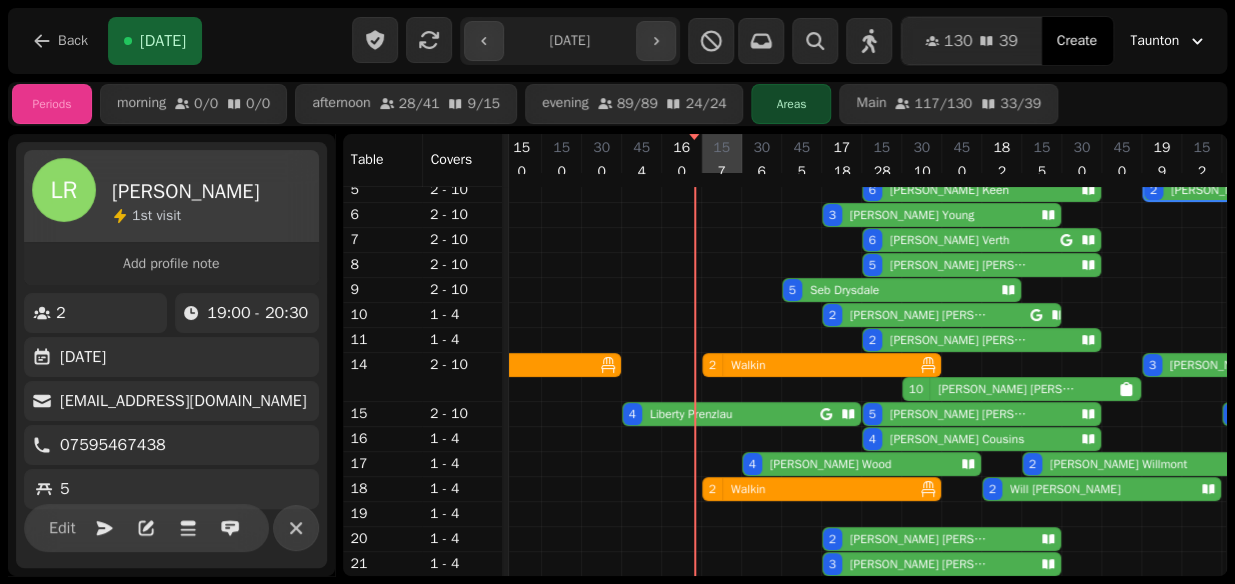 scroll, scrollTop: 49, scrollLeft: 487, axis: both 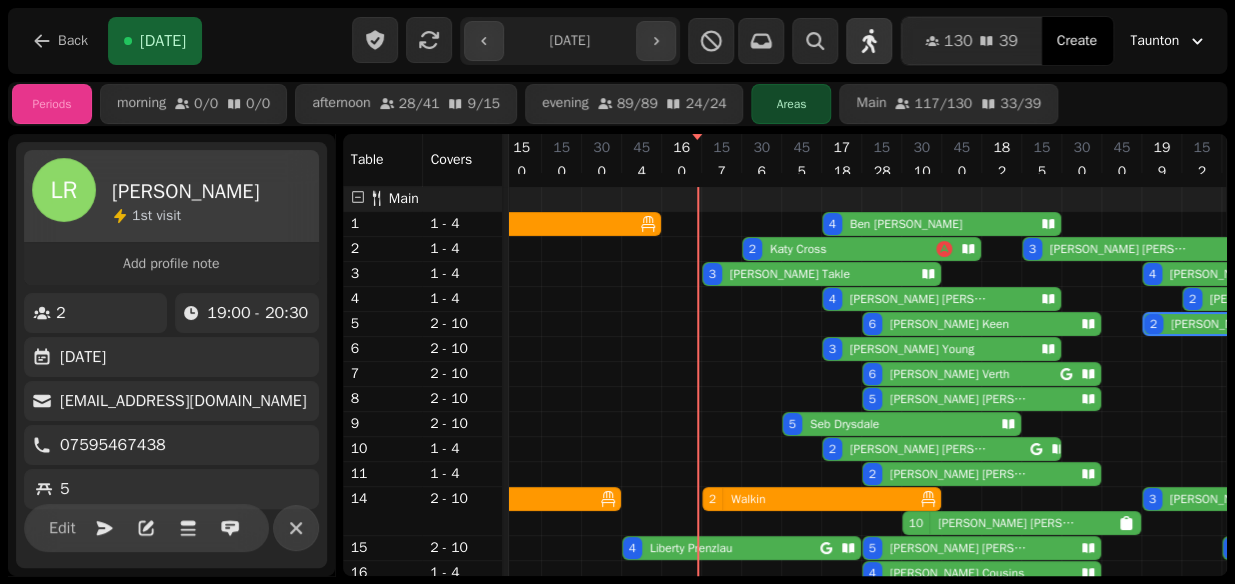 click 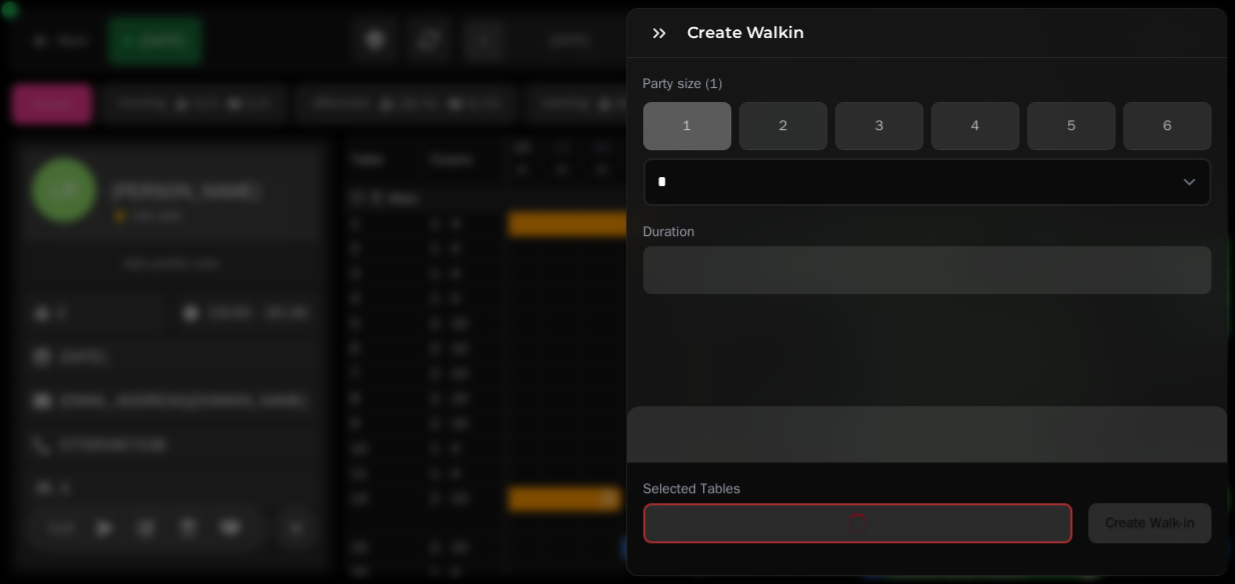 select on "****" 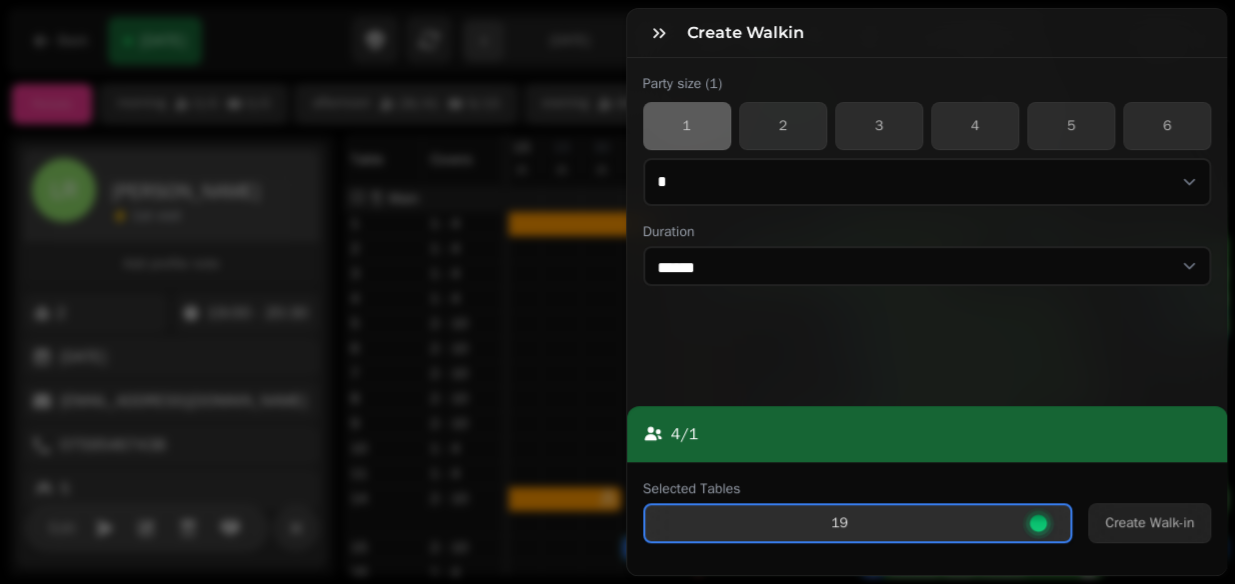 click on "19" at bounding box center (858, 523) 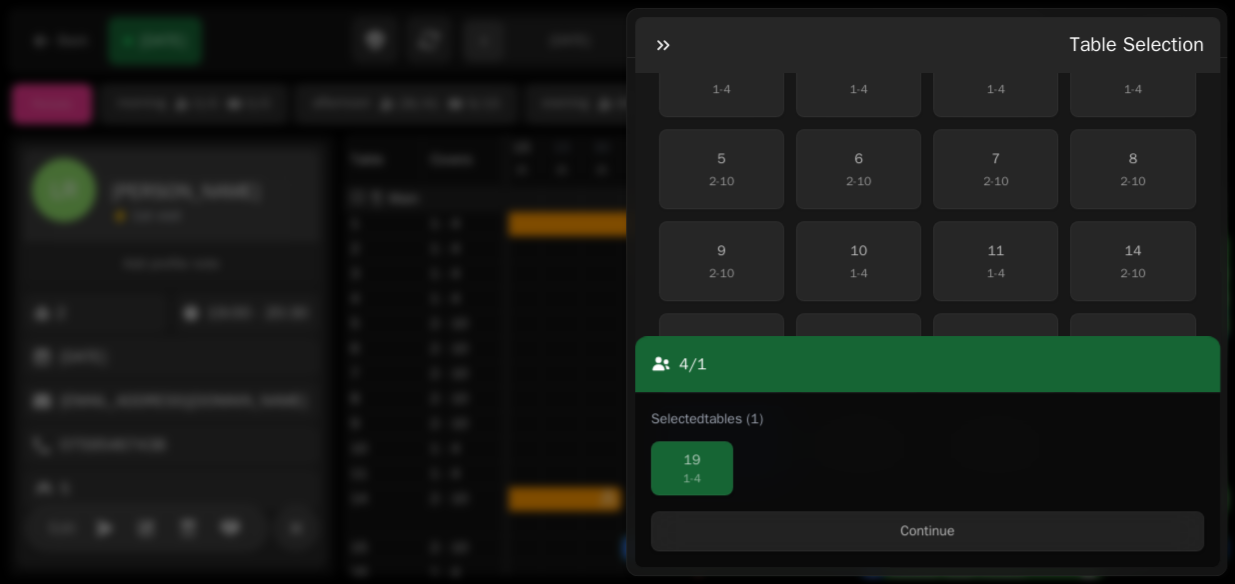 scroll, scrollTop: 607, scrollLeft: 0, axis: vertical 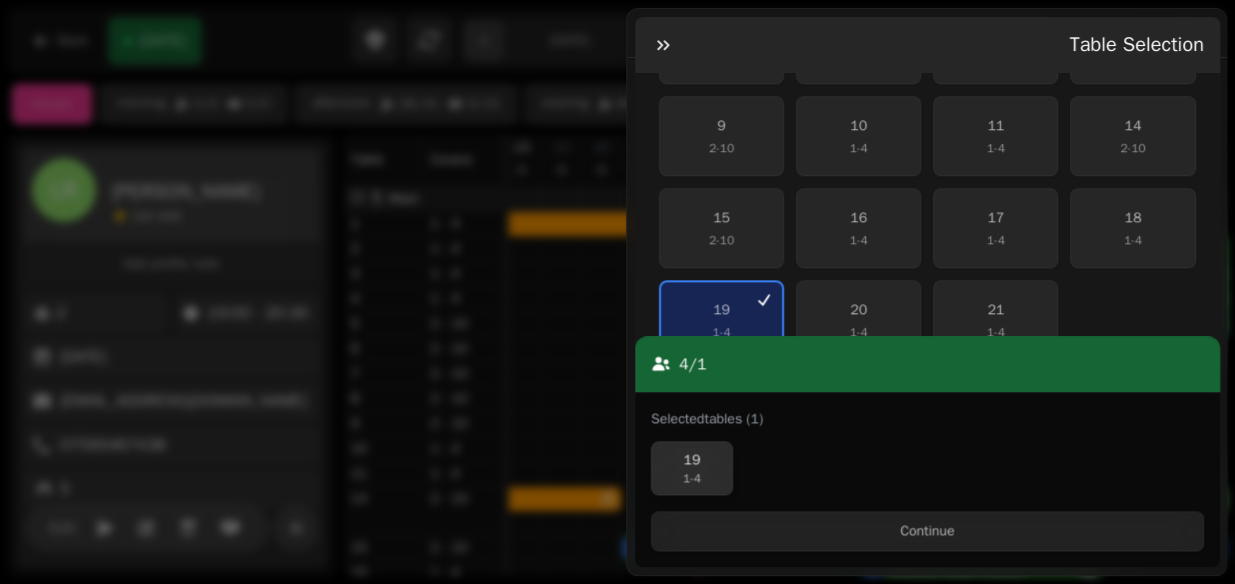 click on "1 - 4" at bounding box center (692, 478) 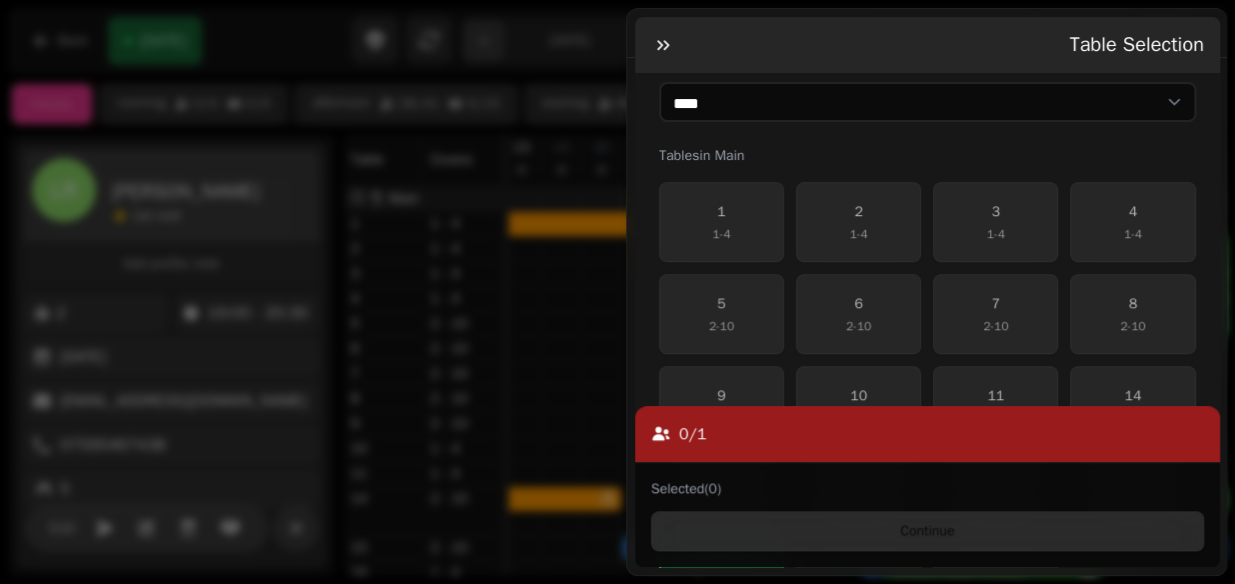 scroll, scrollTop: 334, scrollLeft: 0, axis: vertical 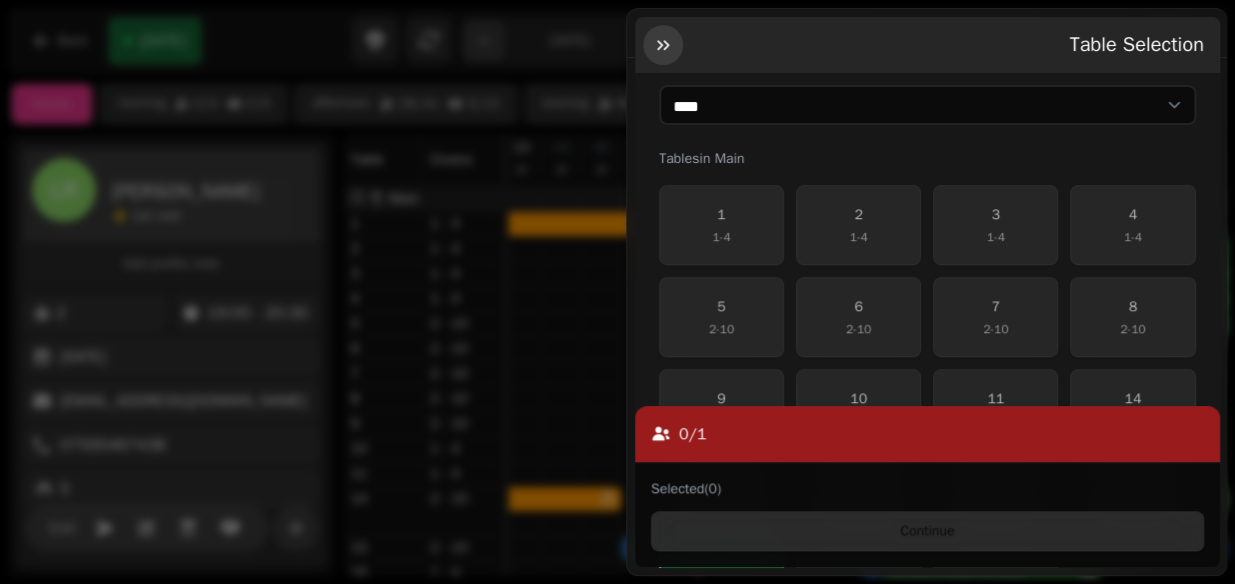click 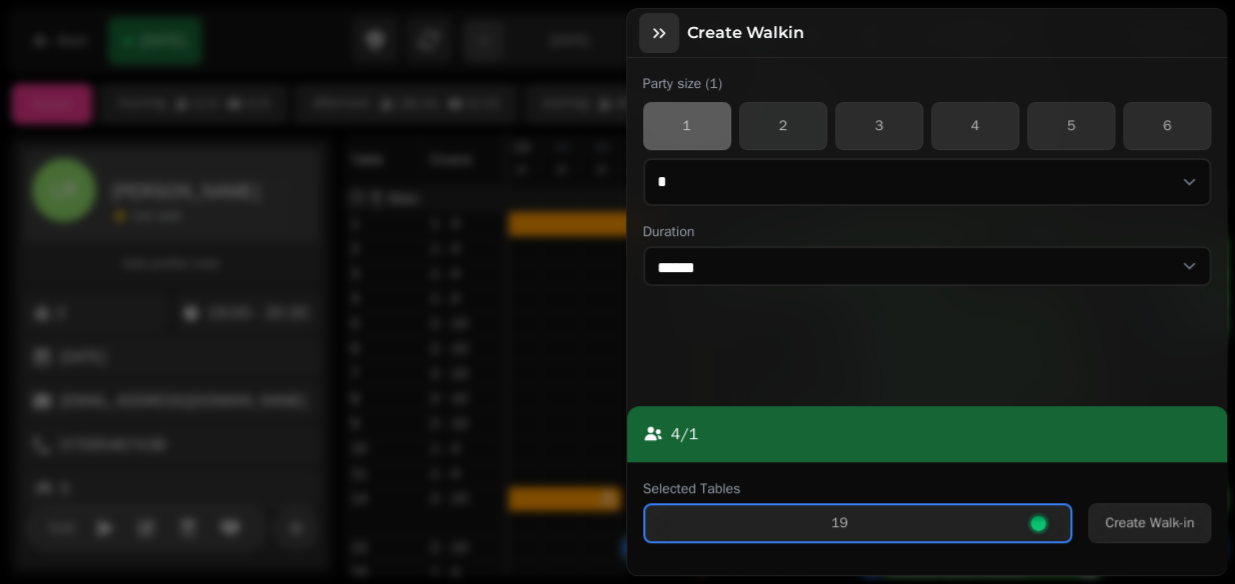 click 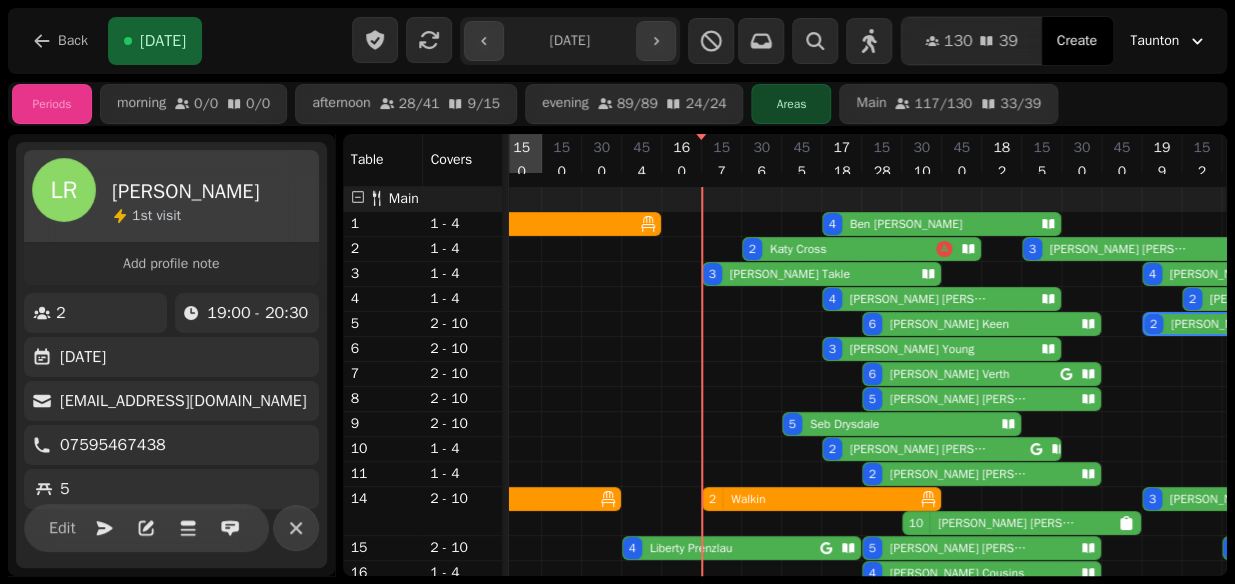 scroll, scrollTop: 154, scrollLeft: 220, axis: both 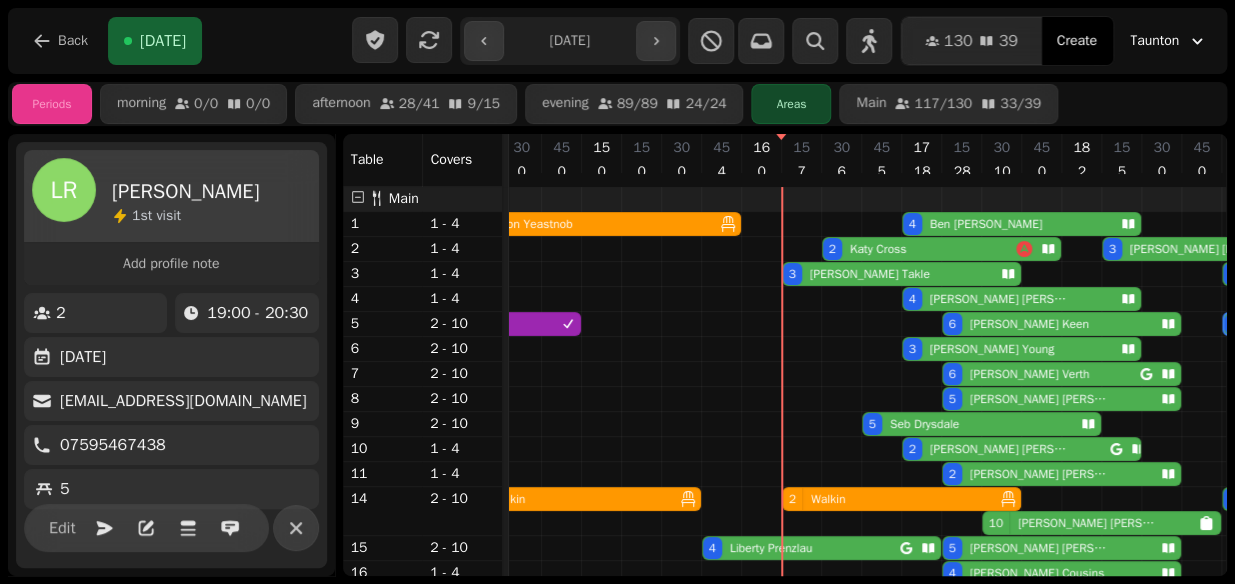 click on "[PERSON_NAME]" at bounding box center [870, 274] 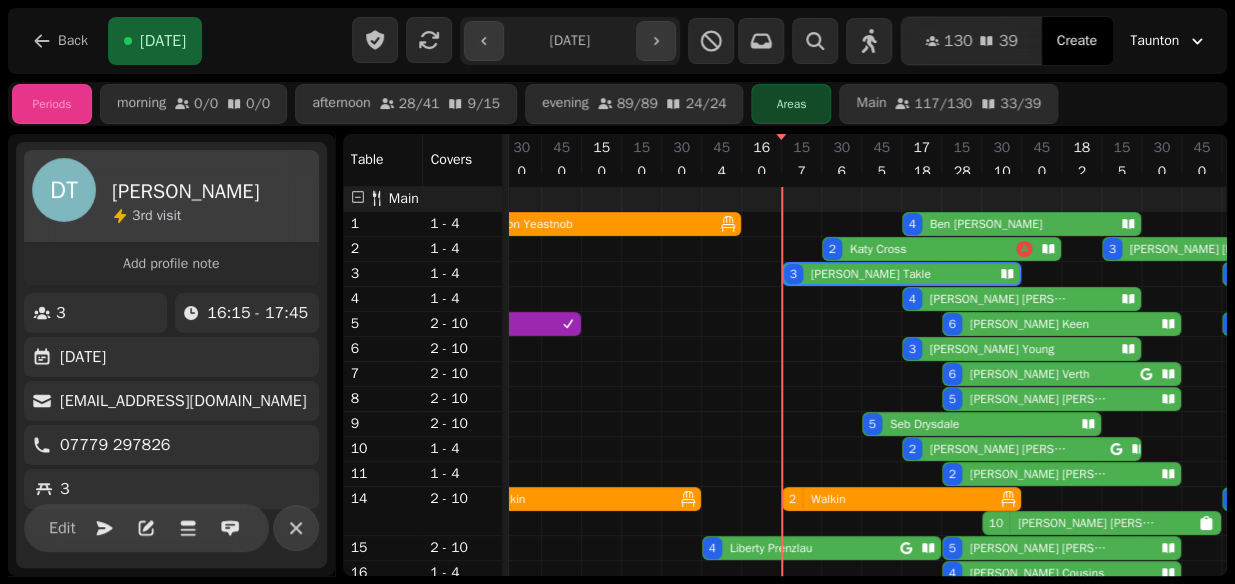 select on "**********" 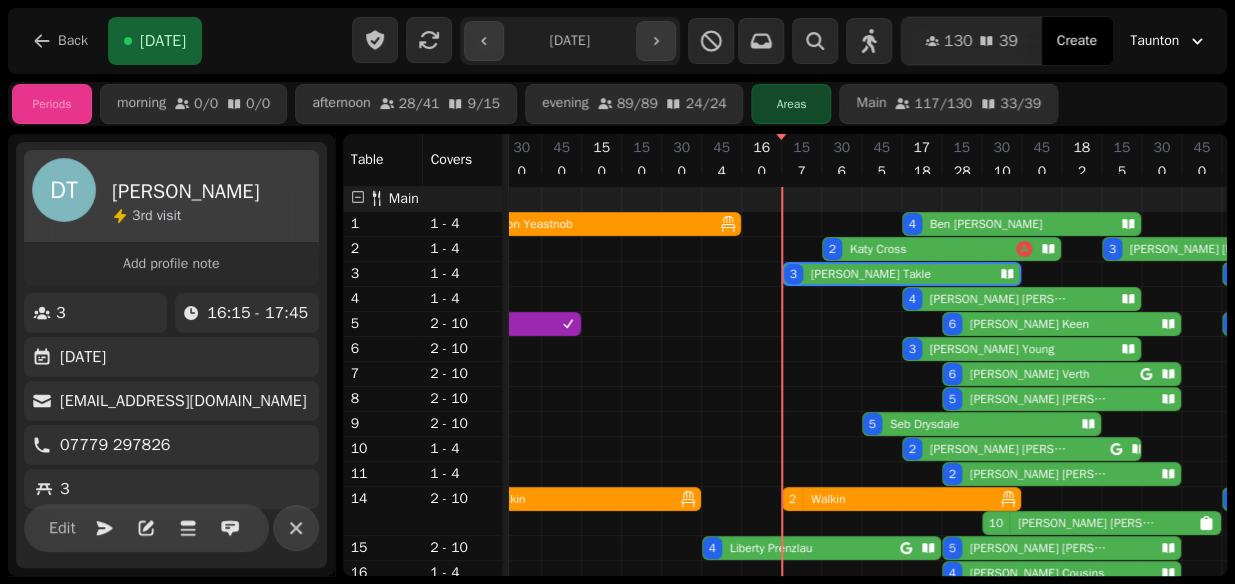 select on "*" 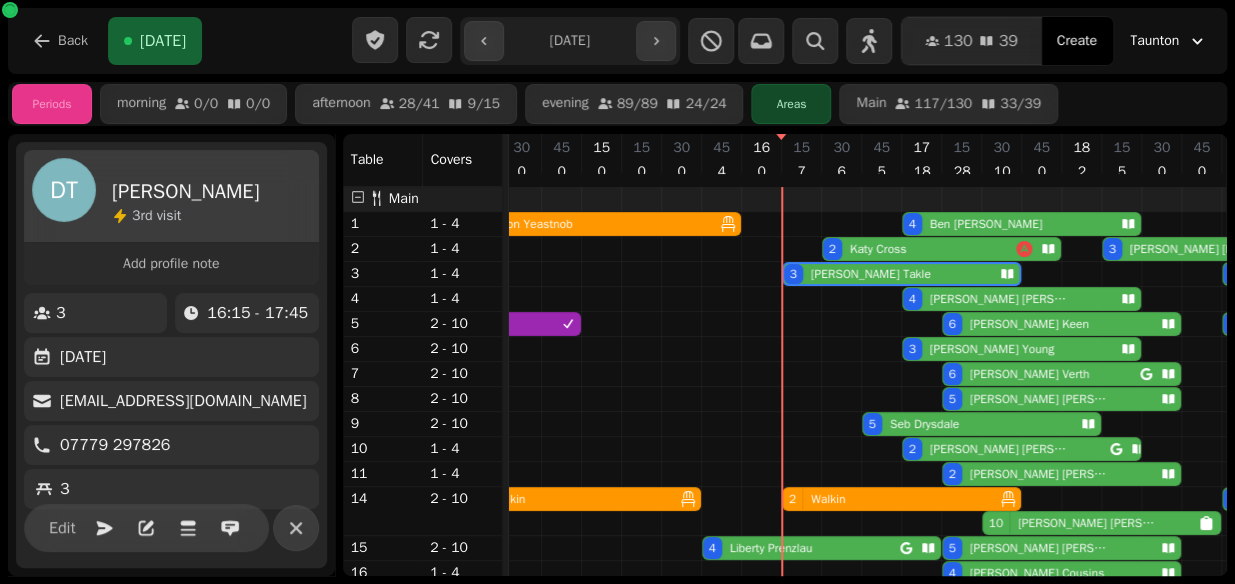 scroll, scrollTop: 0, scrollLeft: 667, axis: horizontal 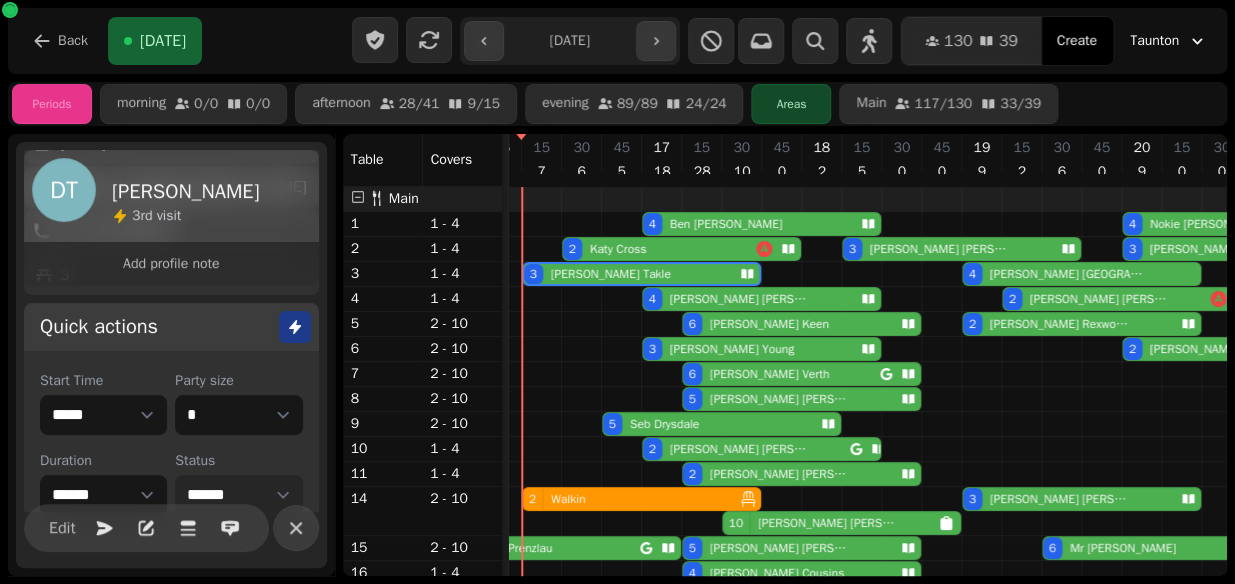click on "**********" at bounding box center [238, 495] 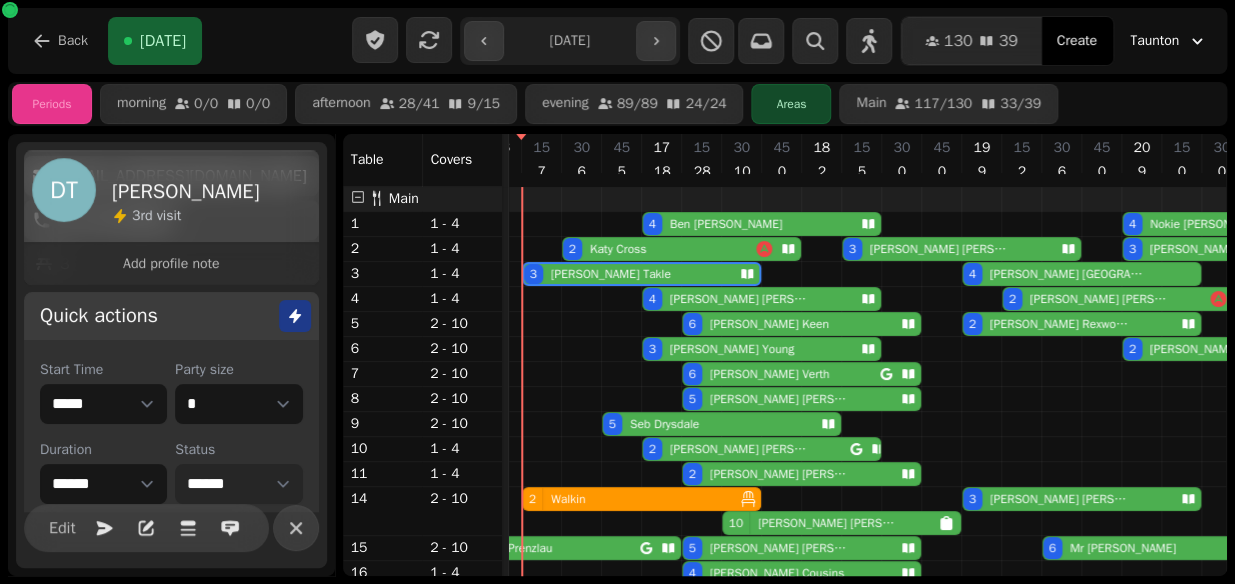 click on "**********" at bounding box center [238, 484] 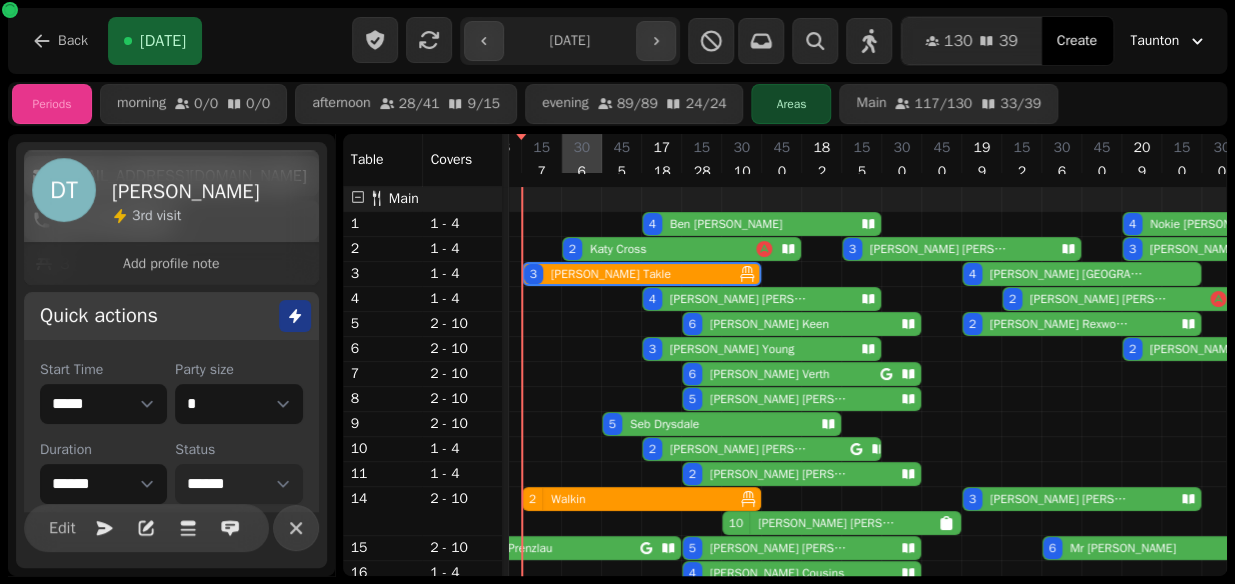 select on "******" 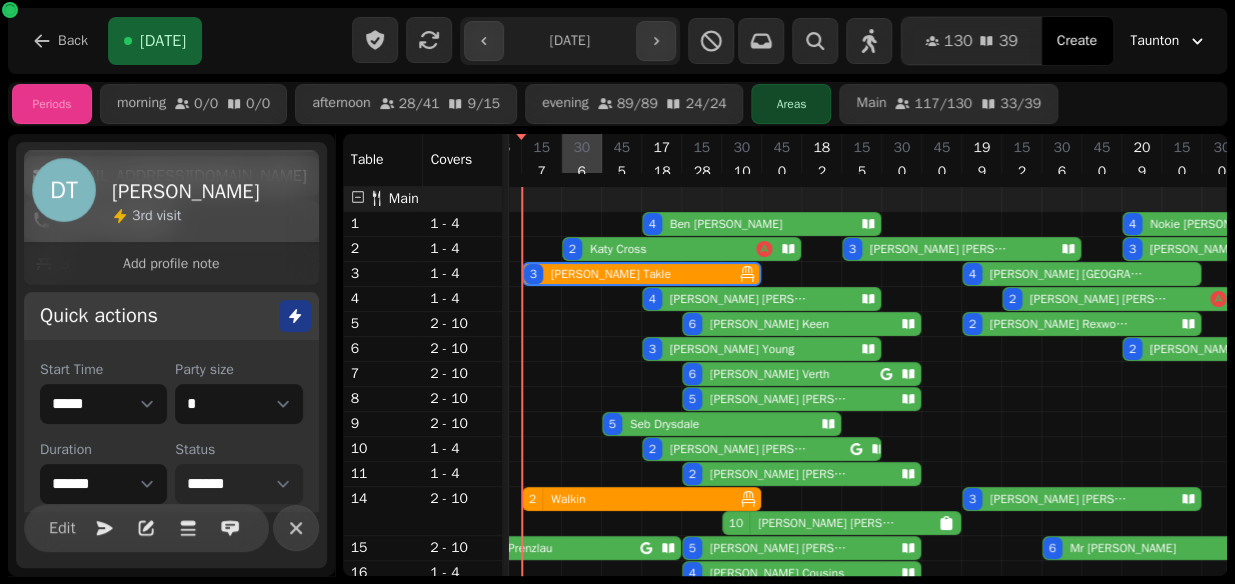 scroll, scrollTop: 138, scrollLeft: 667, axis: both 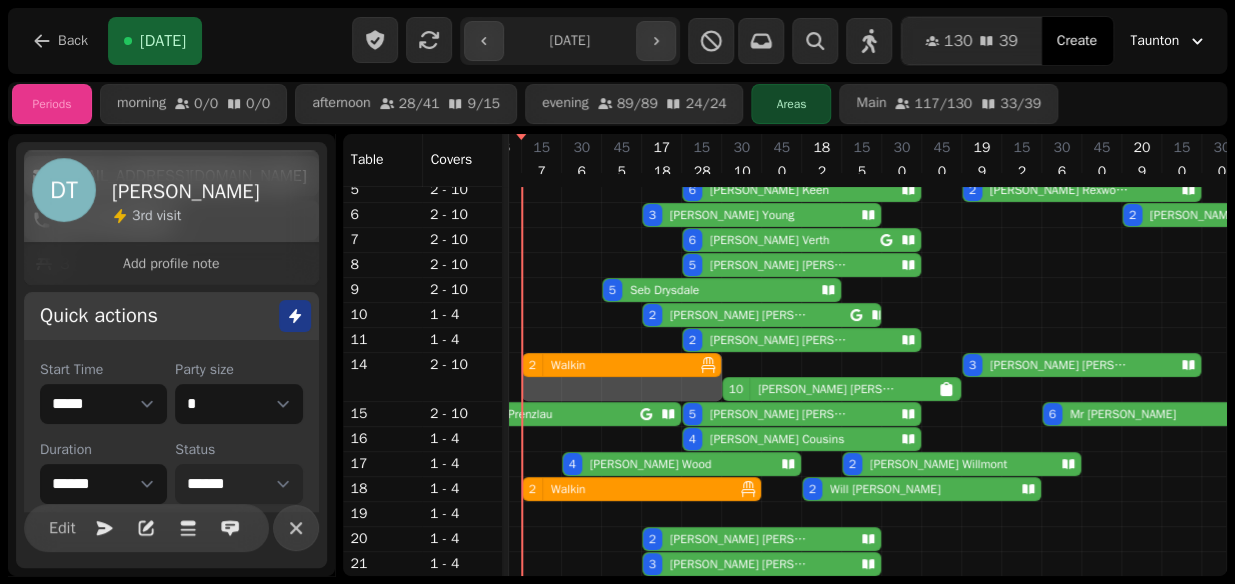 drag, startPoint x: 757, startPoint y: 350, endPoint x: 720, endPoint y: 353, distance: 37.12142 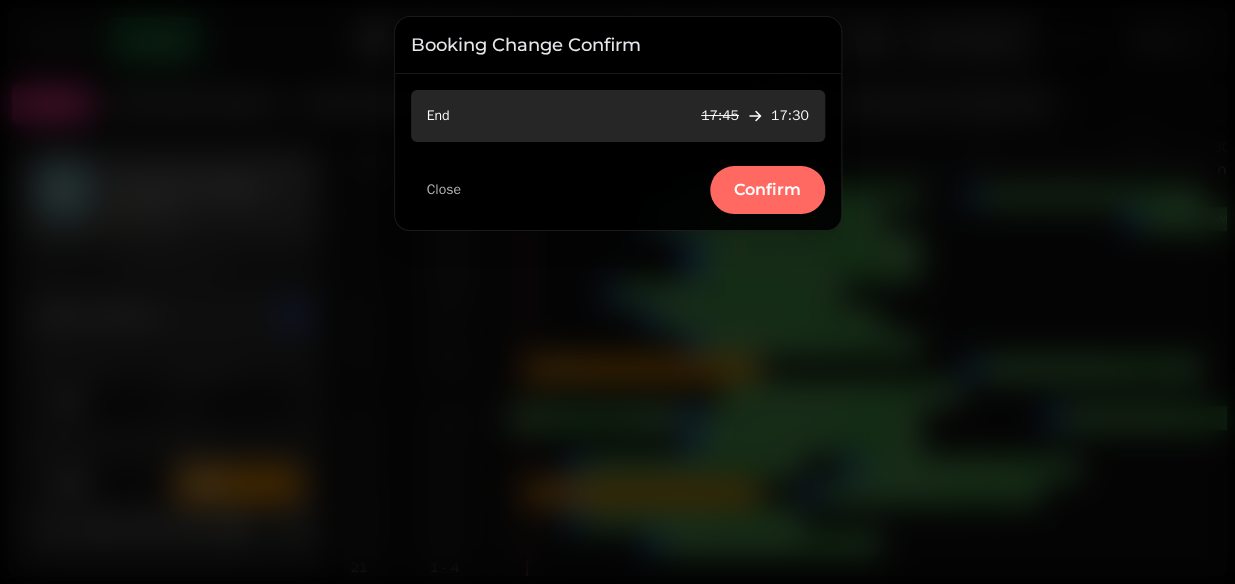 scroll, scrollTop: 150, scrollLeft: 0, axis: vertical 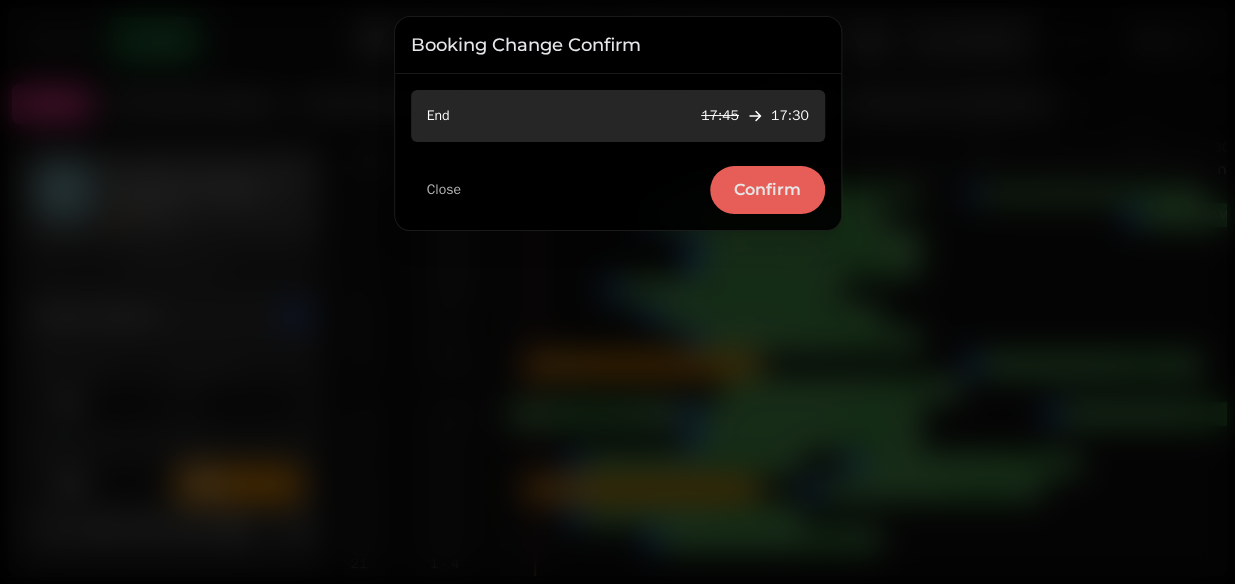 click on "Confirm" at bounding box center (767, 190) 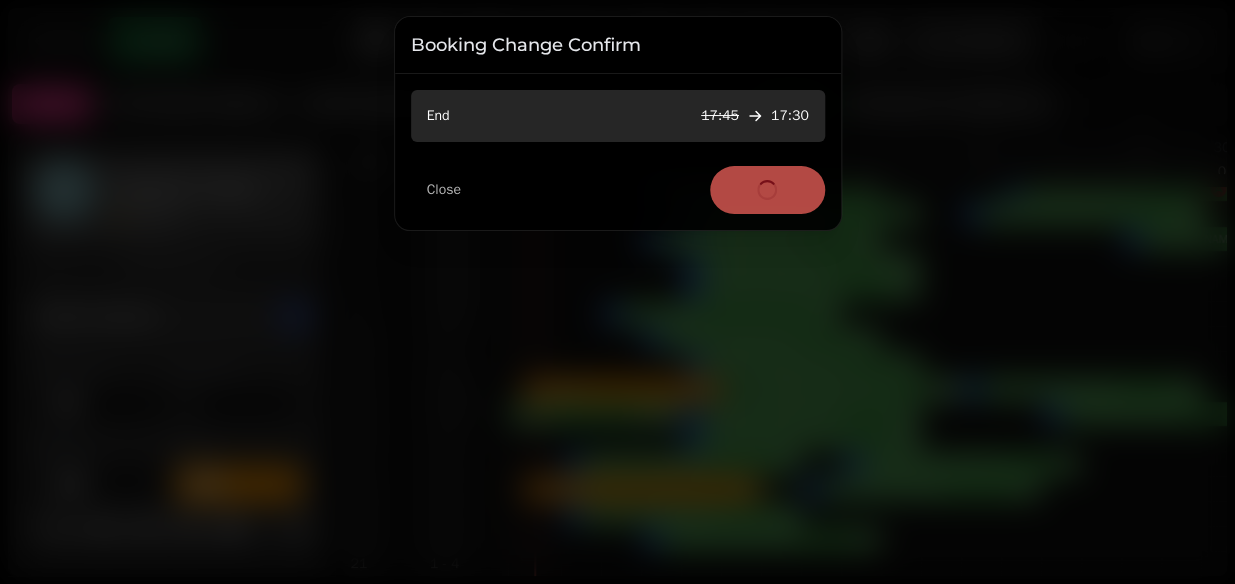 scroll, scrollTop: 130, scrollLeft: 0, axis: vertical 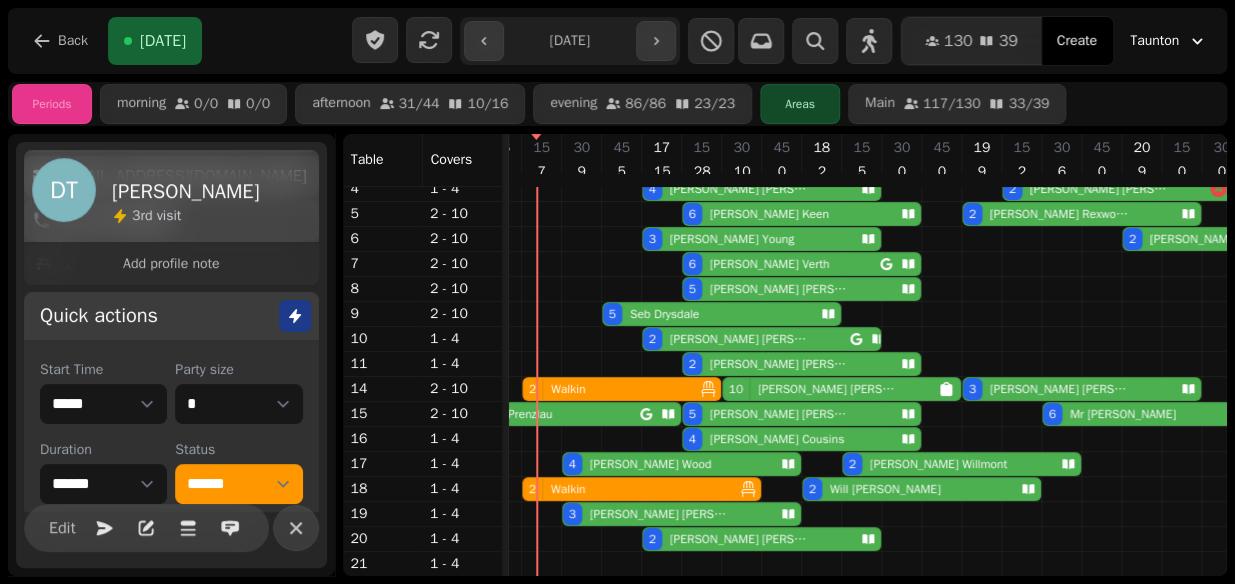 click on "3 [PERSON_NAME]" at bounding box center [667, 514] 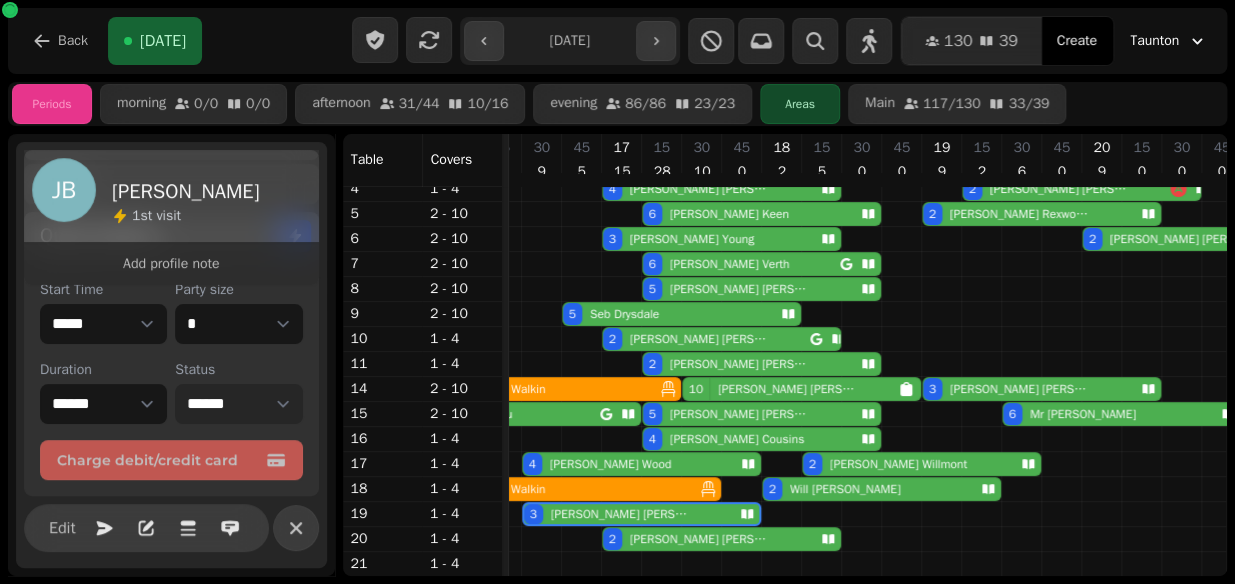 click on "**********" at bounding box center (238, 404) 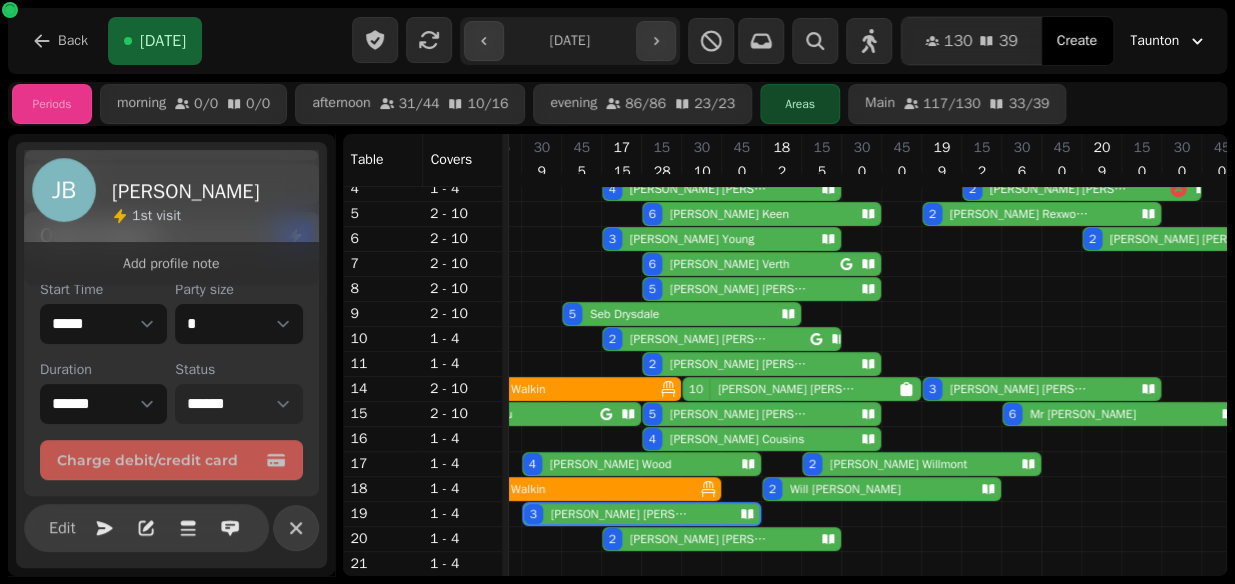click on "**********" at bounding box center [238, 404] 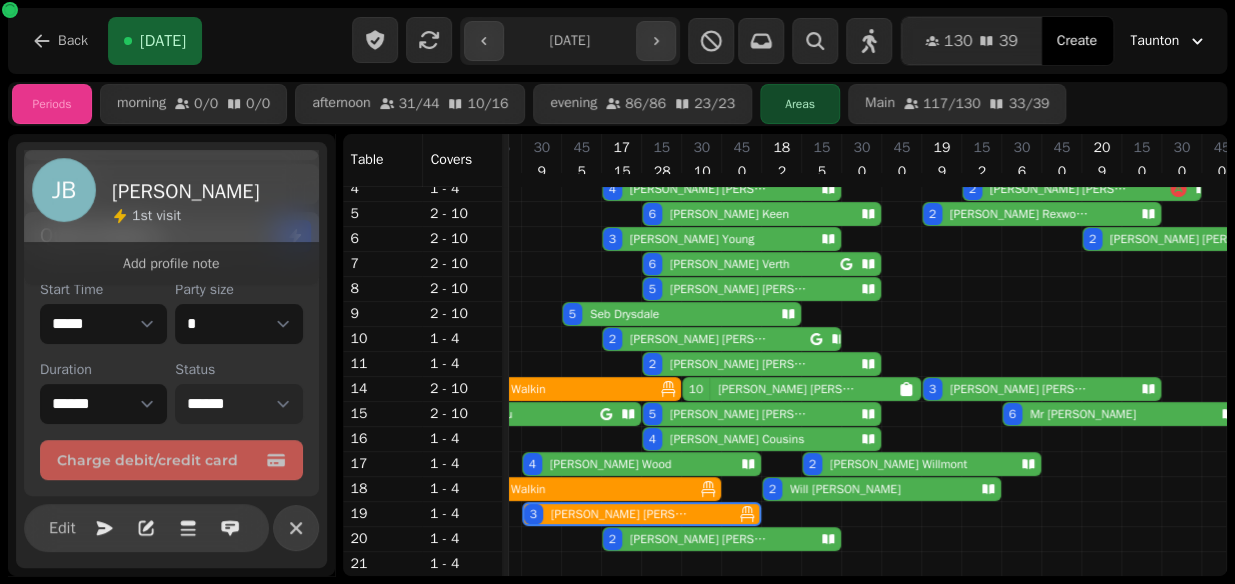 select on "******" 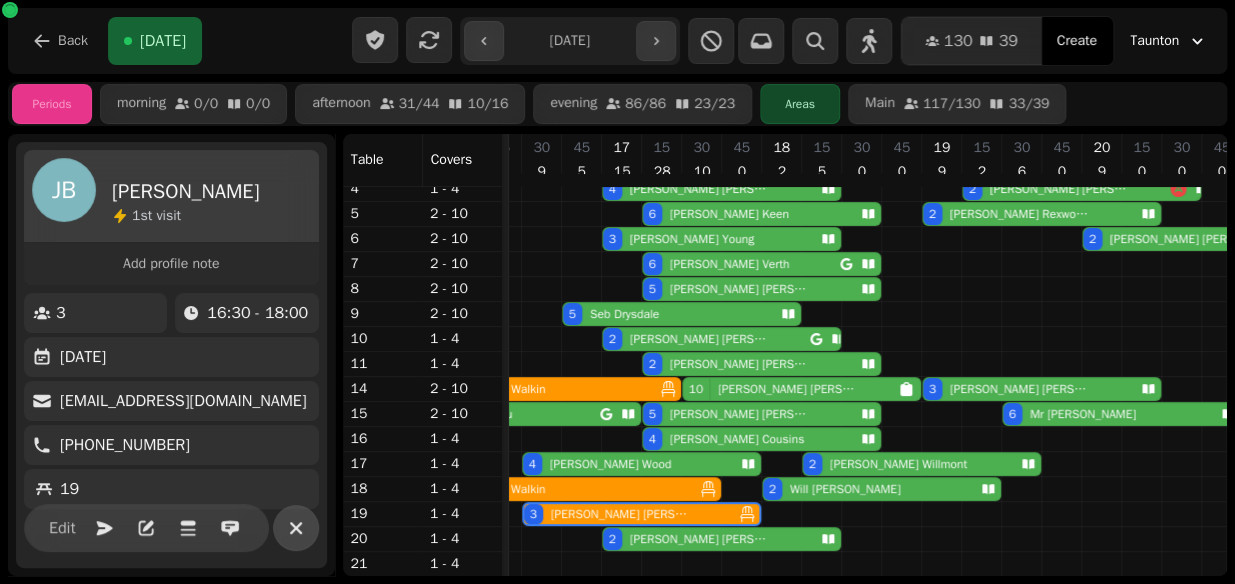 click 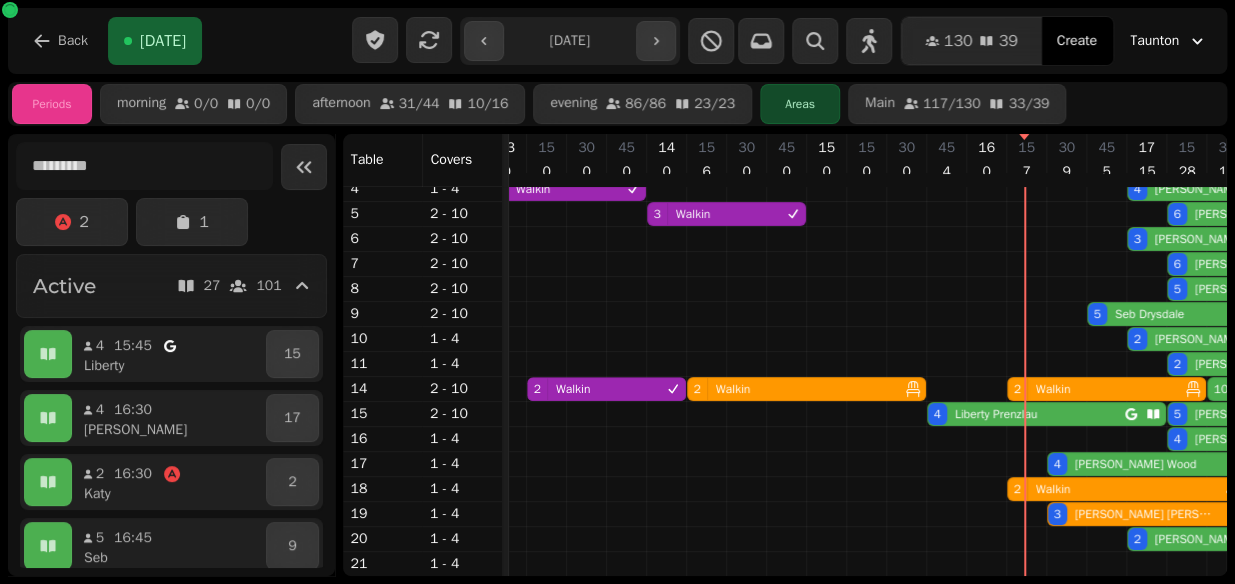 click on "4 Liberty   Prenzlau" at bounding box center (1026, 414) 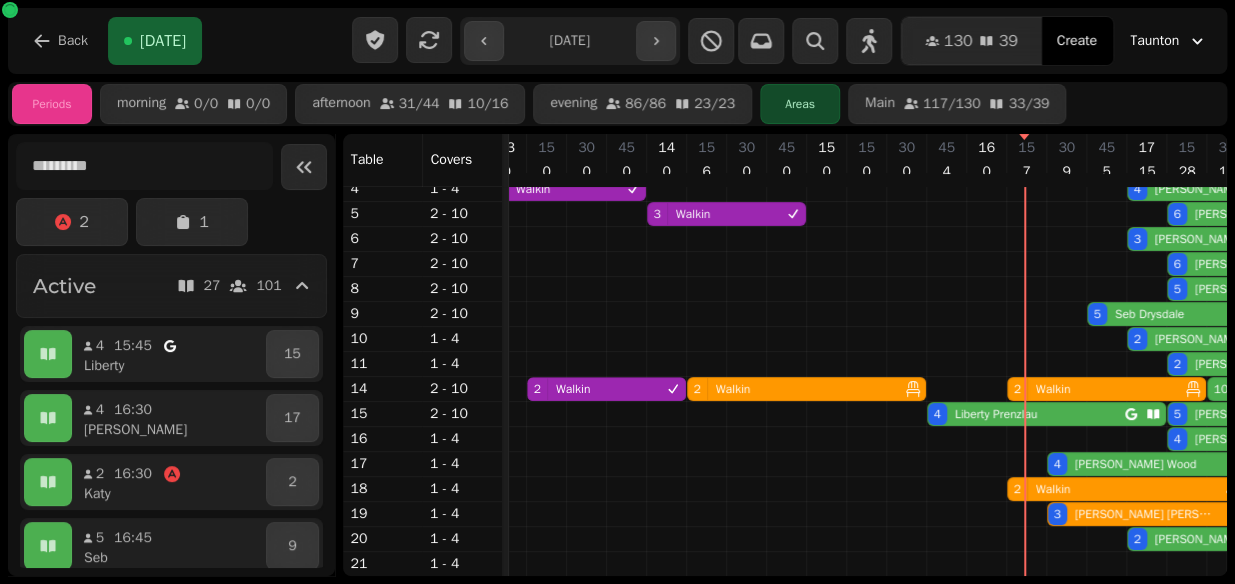 select on "**********" 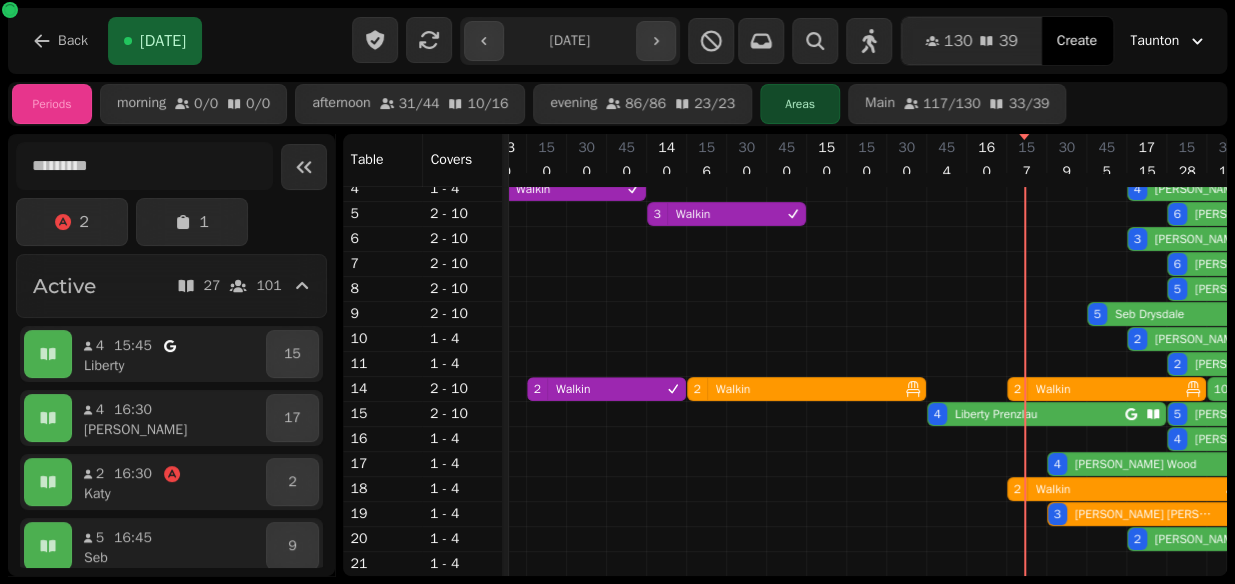 select on "****" 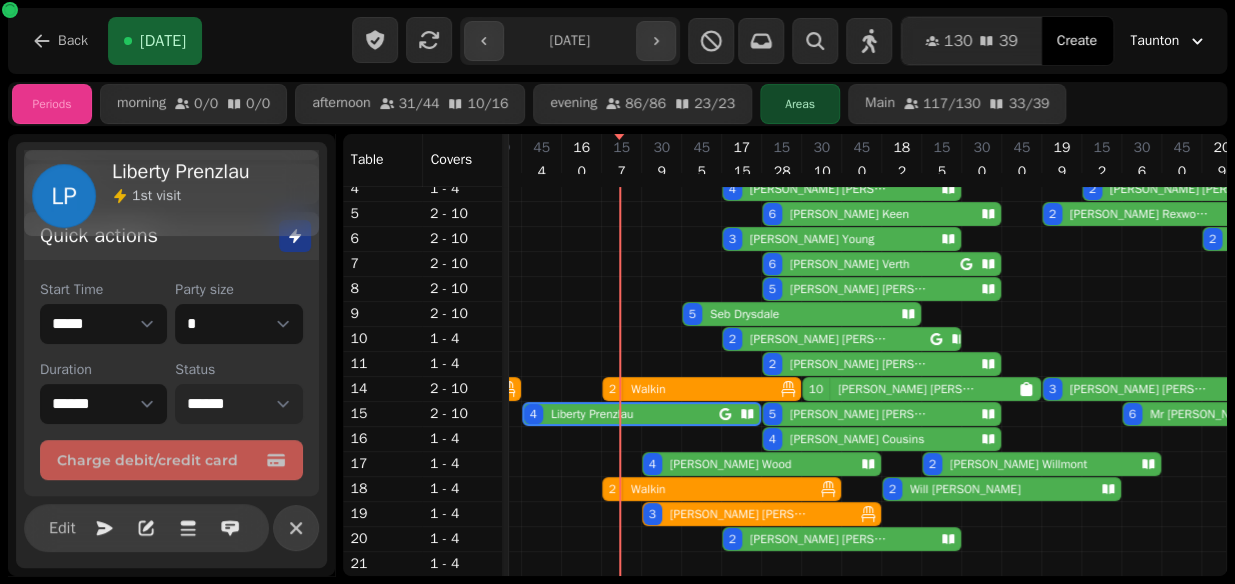 click on "**********" at bounding box center [238, 404] 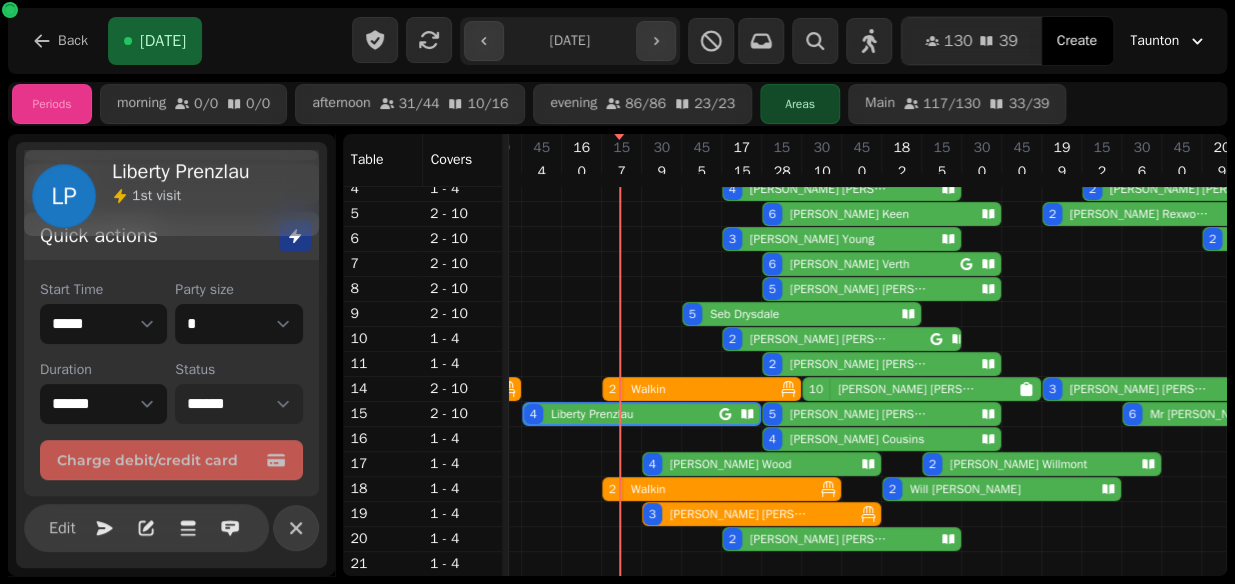 click on "**********" at bounding box center [238, 404] 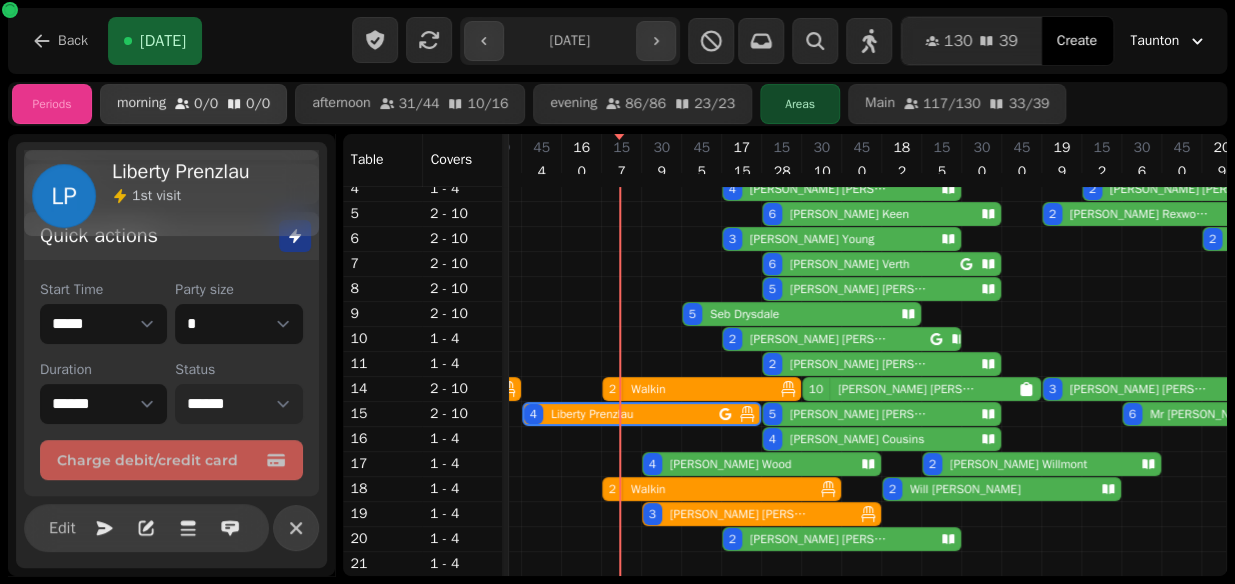 select on "******" 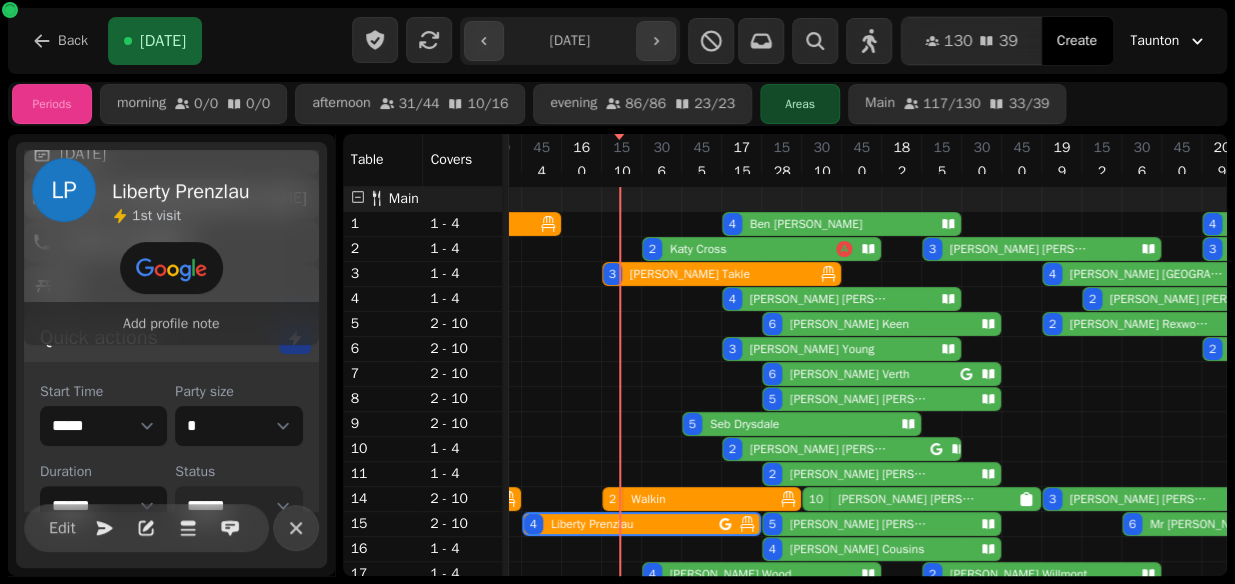 scroll, scrollTop: 371, scrollLeft: 0, axis: vertical 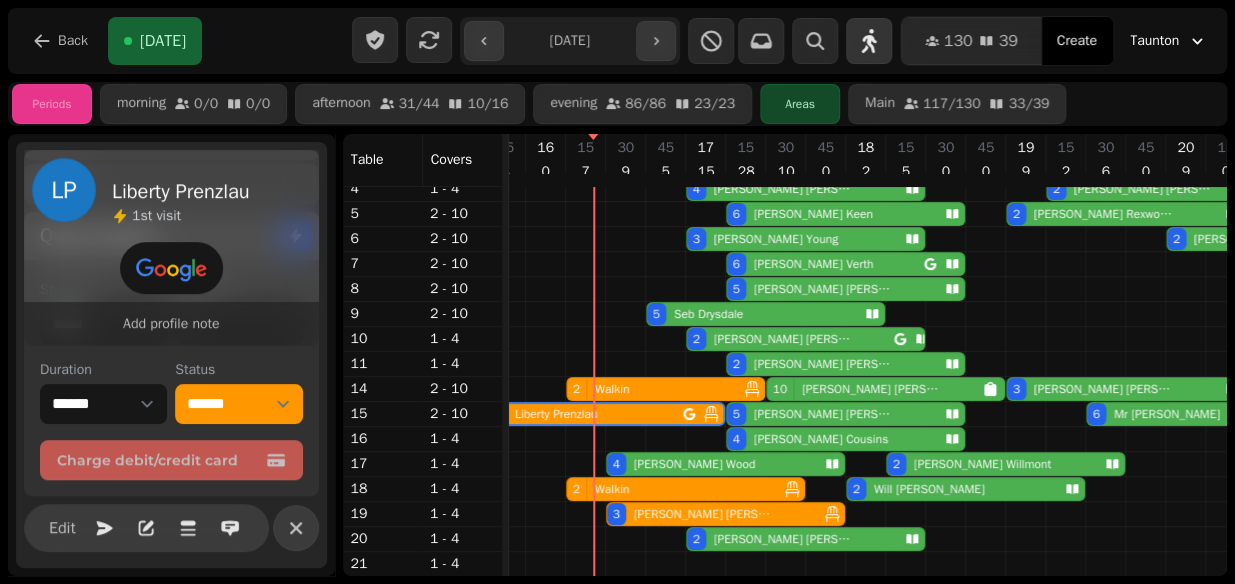 click 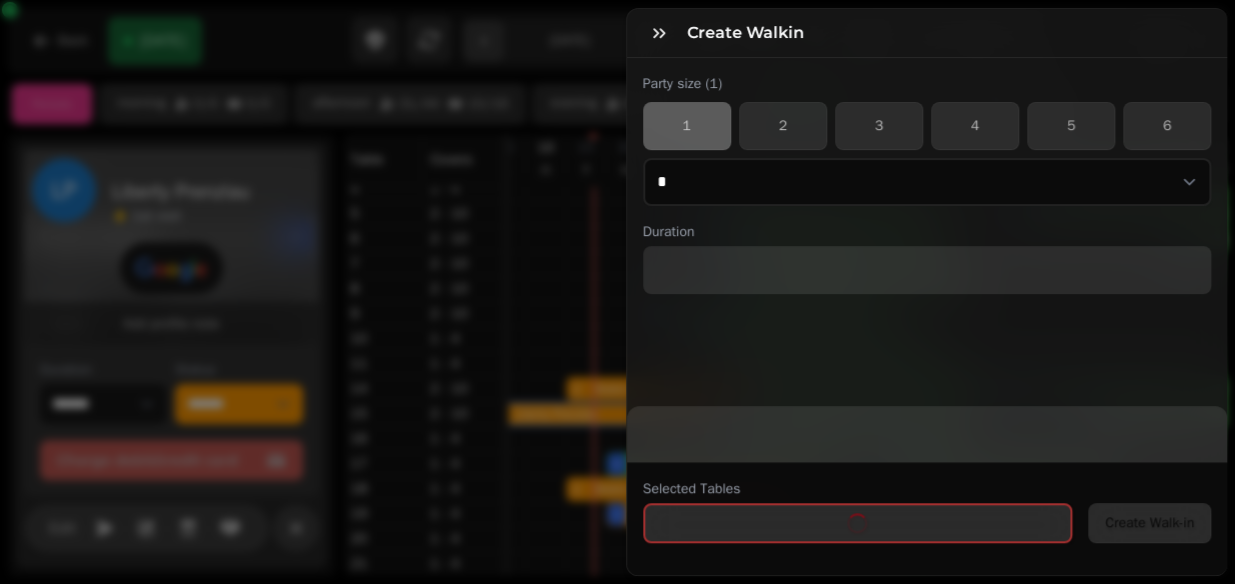 select on "****" 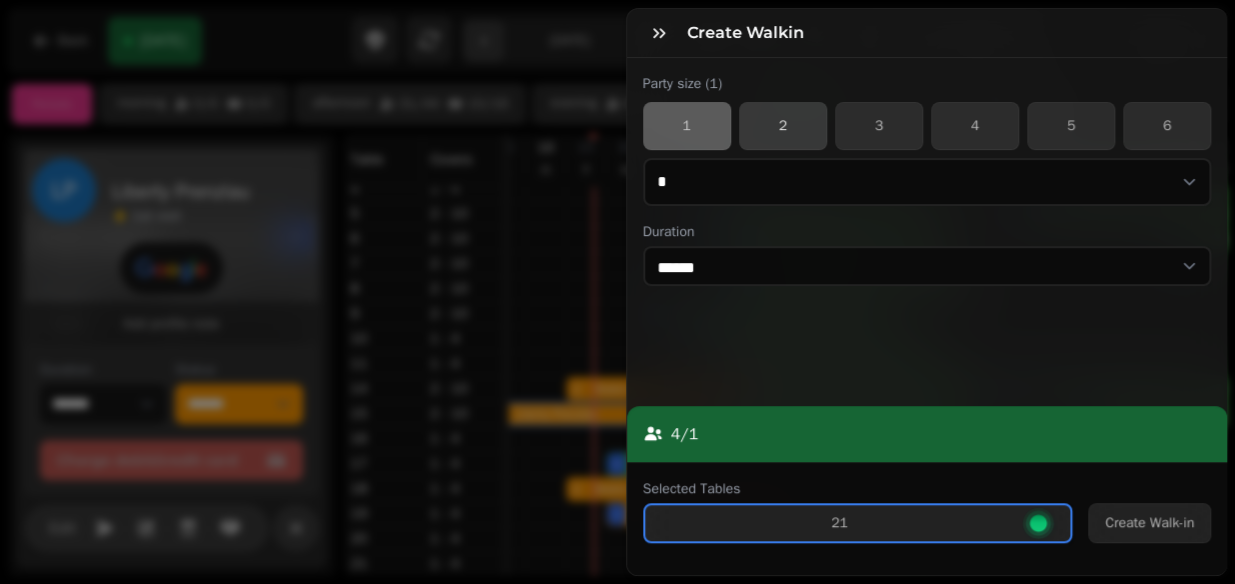 click on "2" at bounding box center [783, 126] 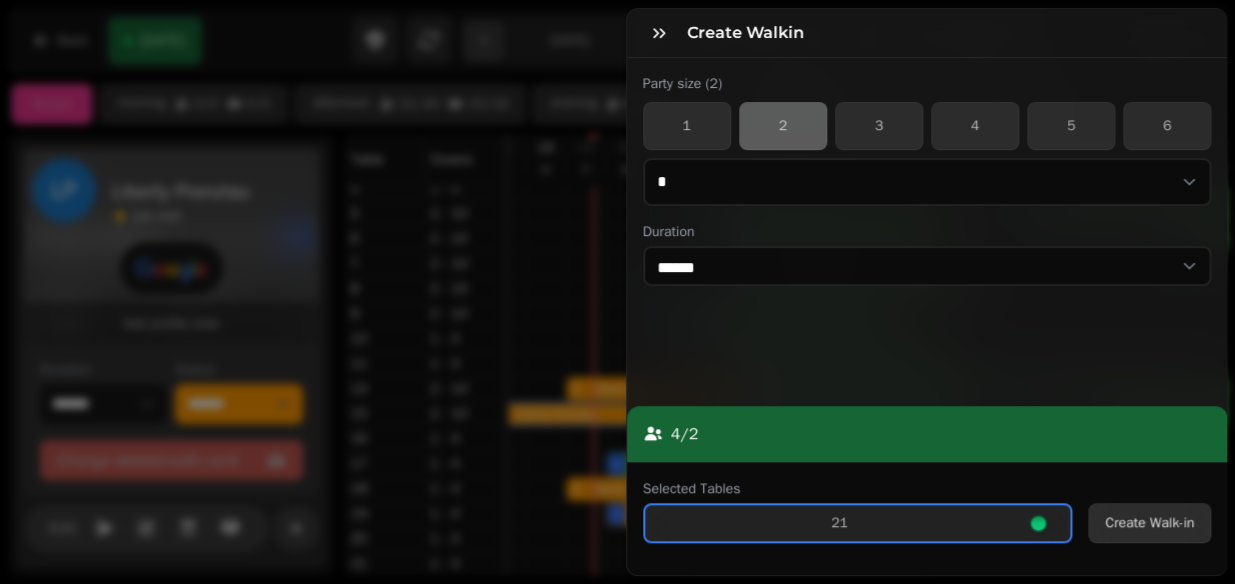 click on "Create Walk-in" at bounding box center (1149, 523) 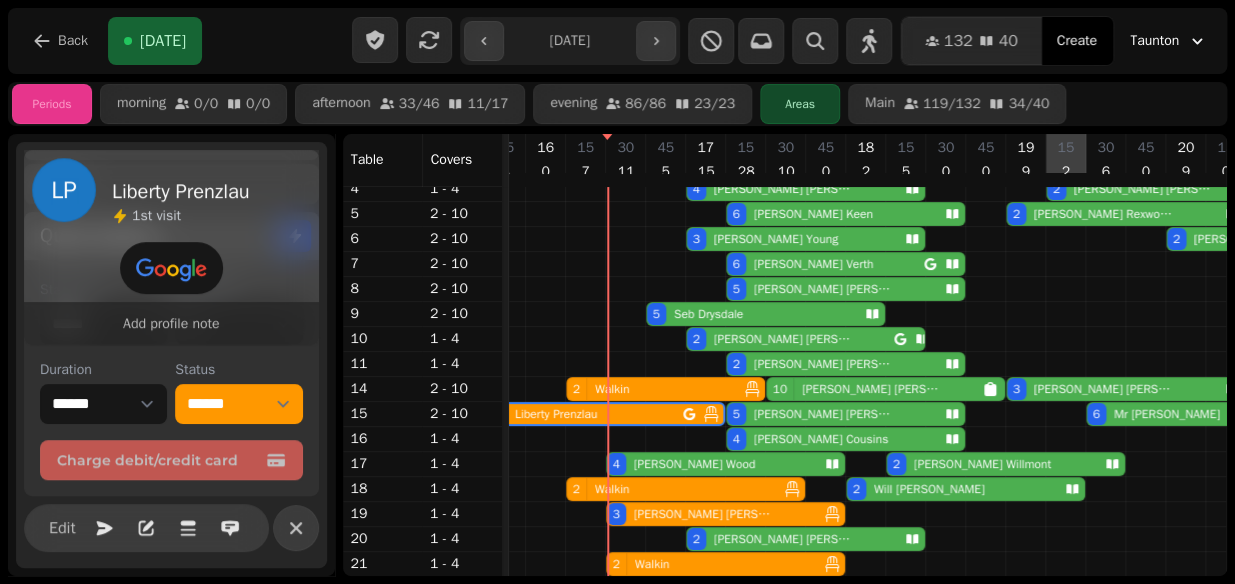 scroll, scrollTop: 0, scrollLeft: 623, axis: horizontal 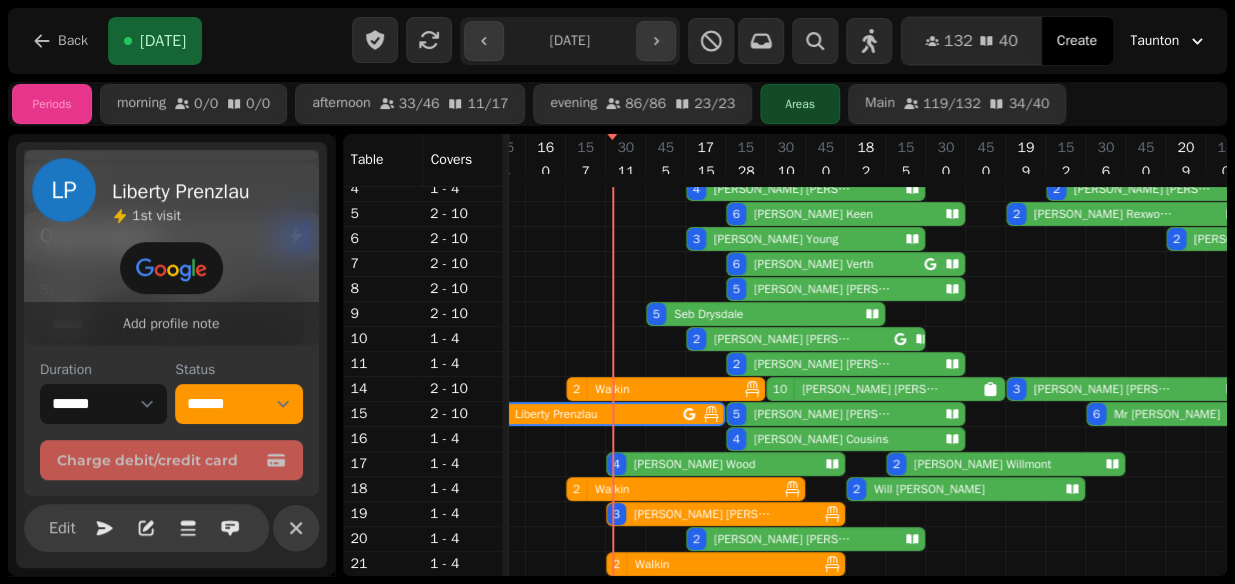 click on "[PERSON_NAME]" at bounding box center [694, 464] 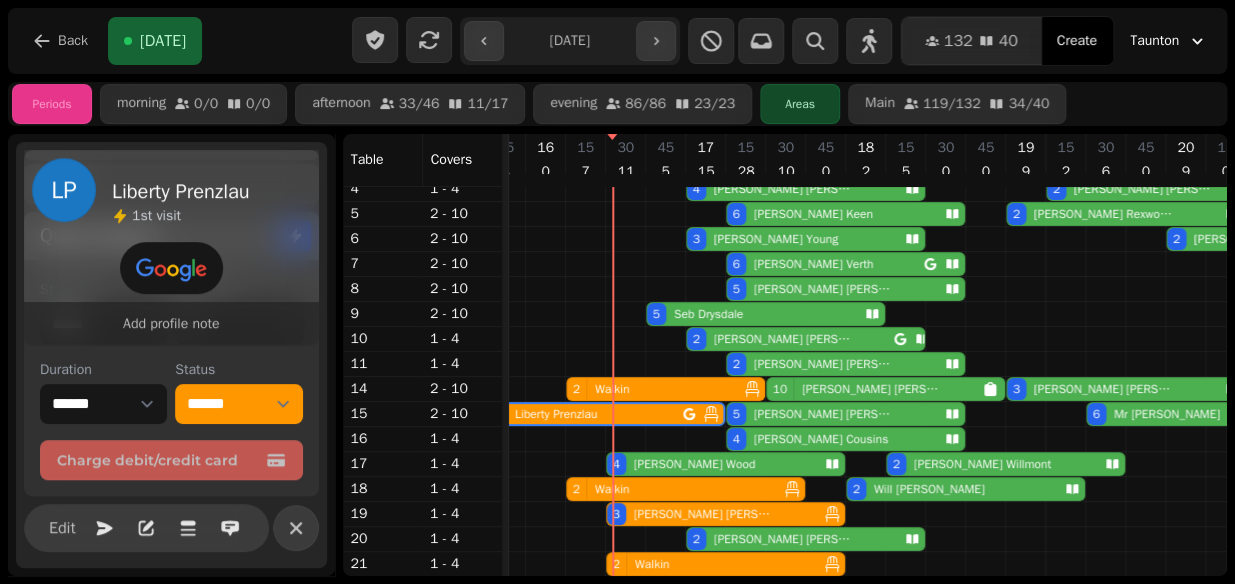 select on "**********" 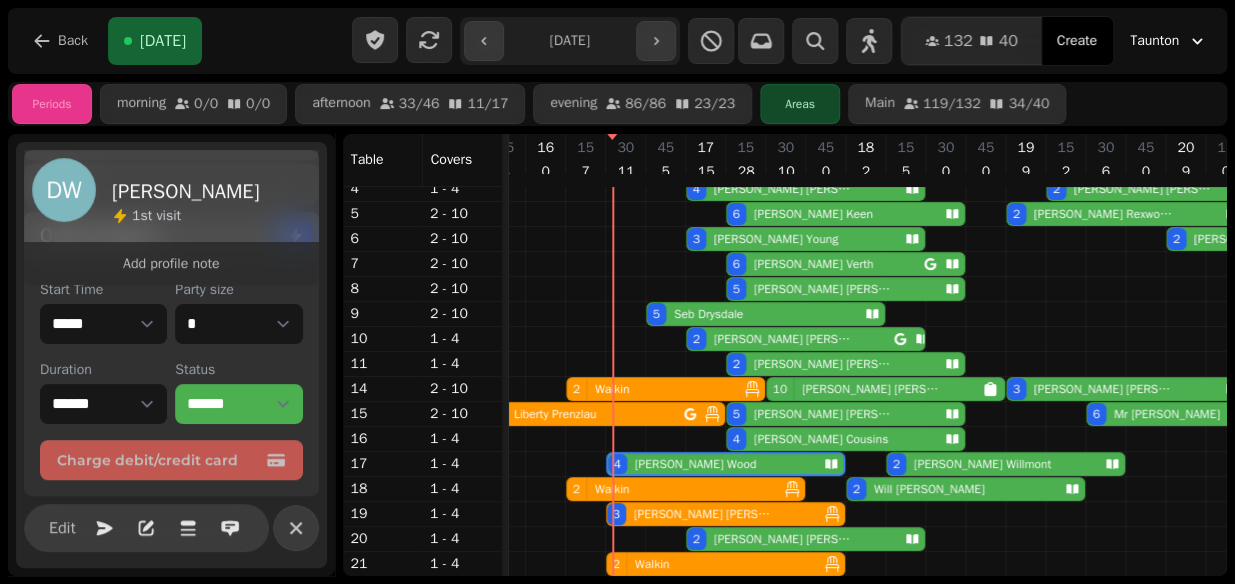 scroll, scrollTop: 311, scrollLeft: 0, axis: vertical 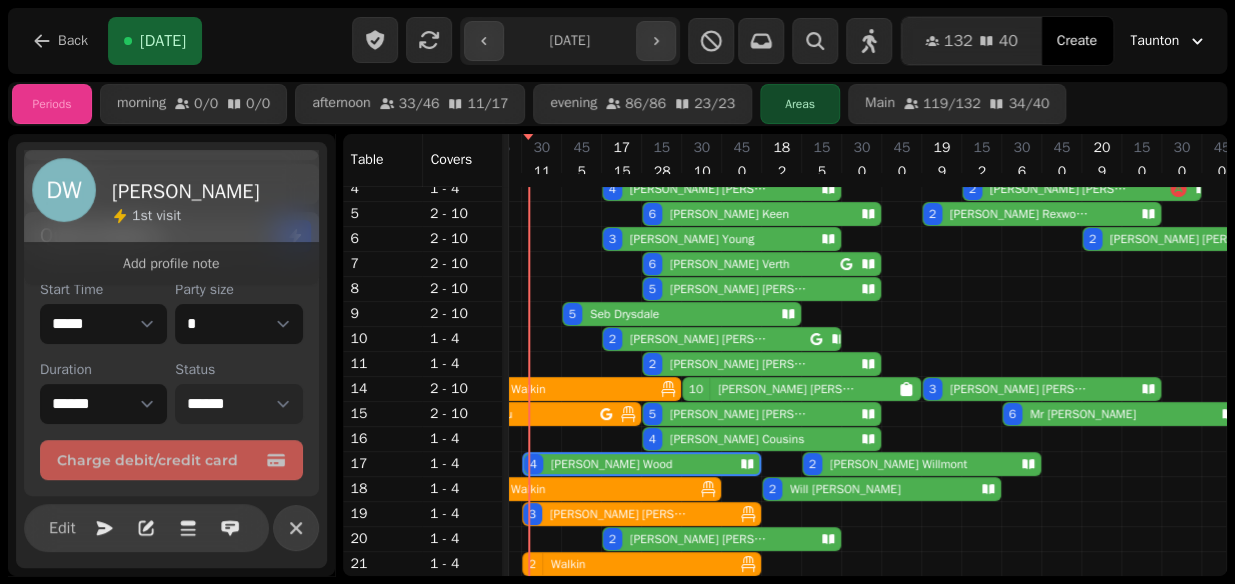 click on "**********" at bounding box center [238, 404] 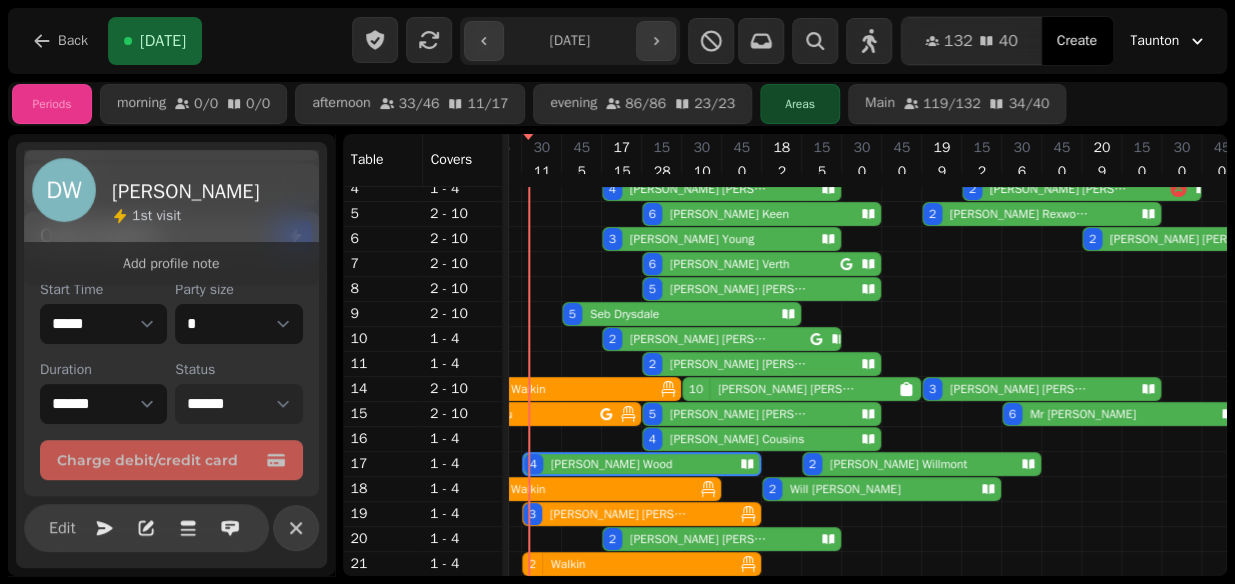 click on "**********" at bounding box center (238, 404) 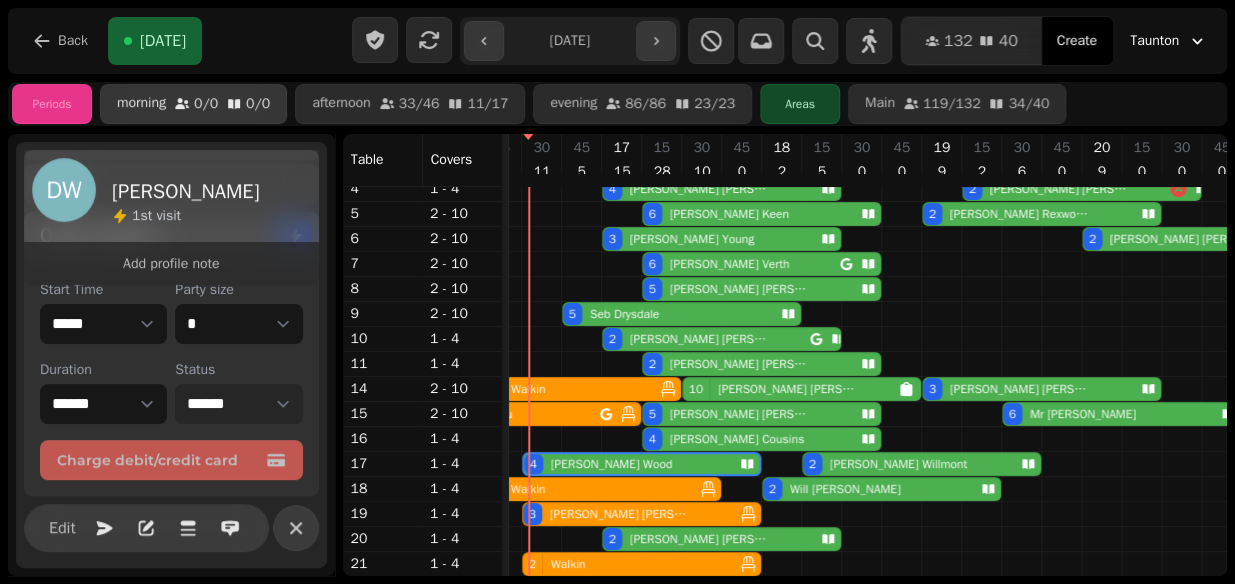 select on "******" 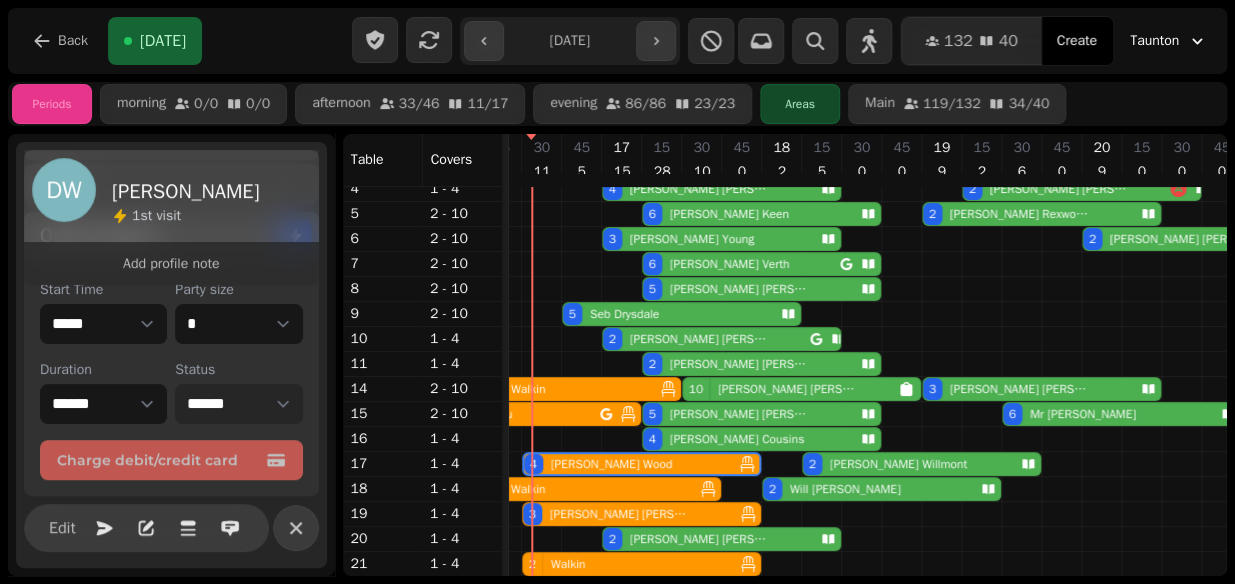 scroll, scrollTop: 0, scrollLeft: 707, axis: horizontal 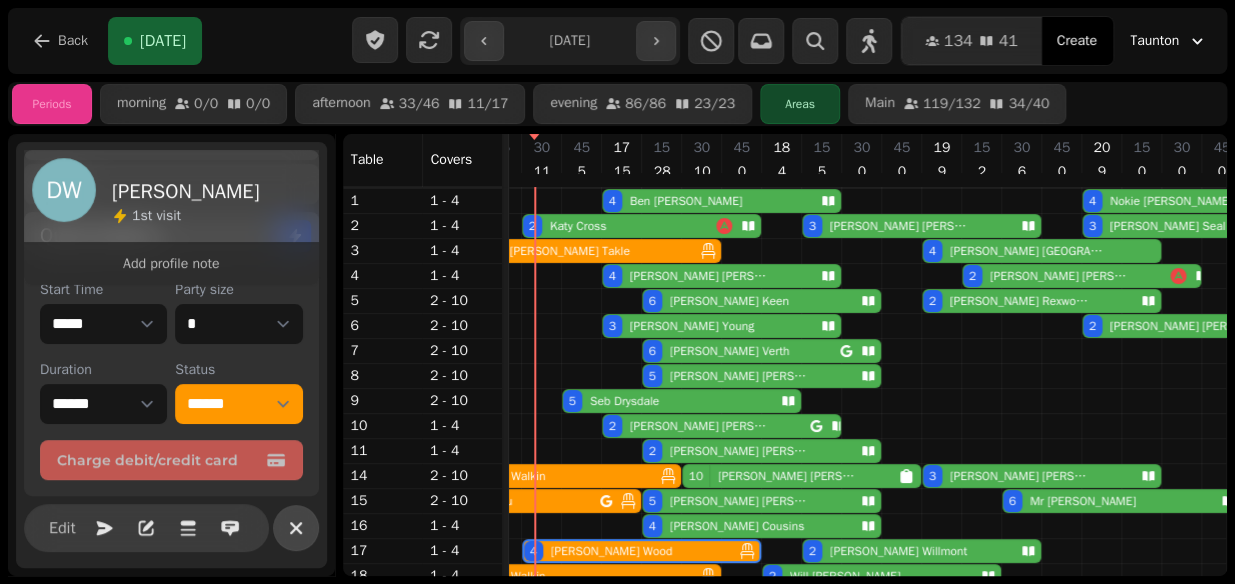 click 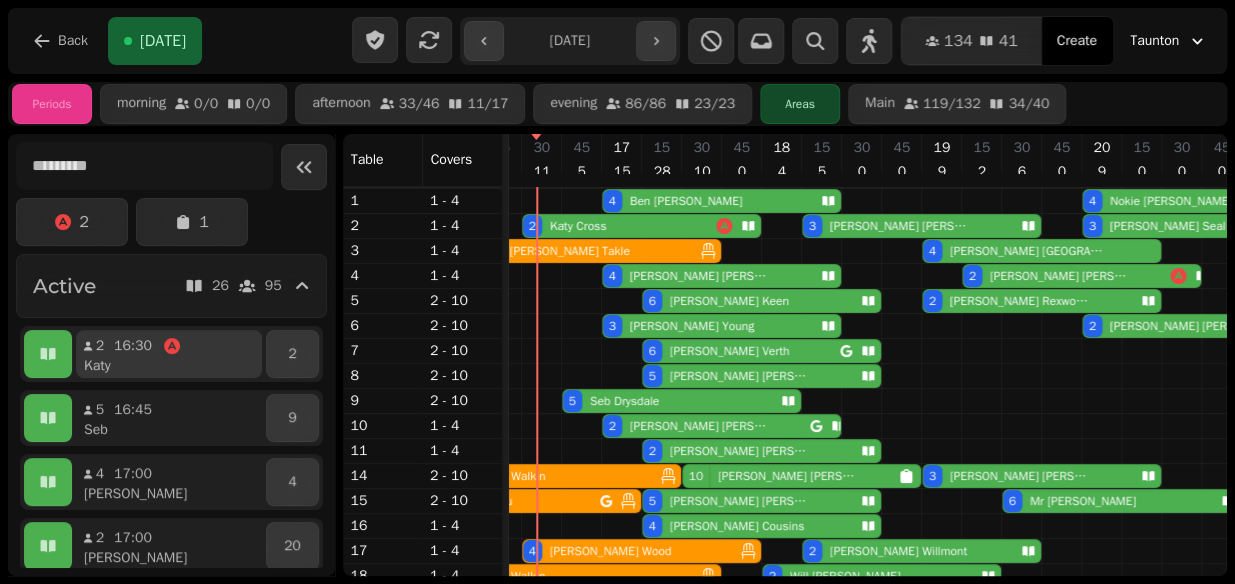 click on "Katy" at bounding box center [177, 366] 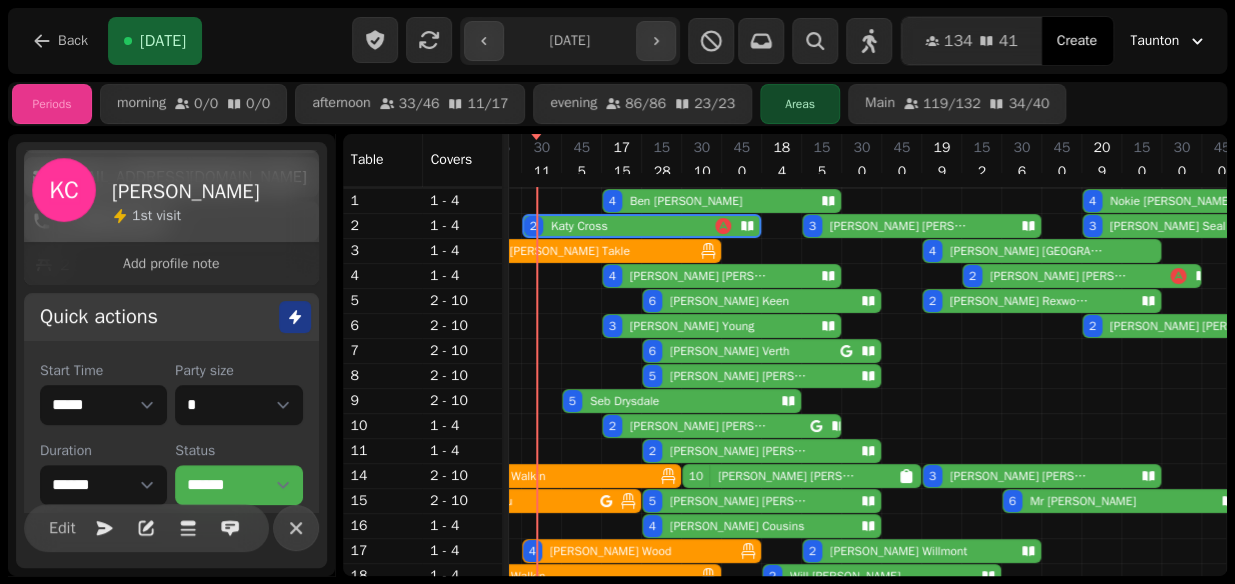 scroll, scrollTop: 280, scrollLeft: 0, axis: vertical 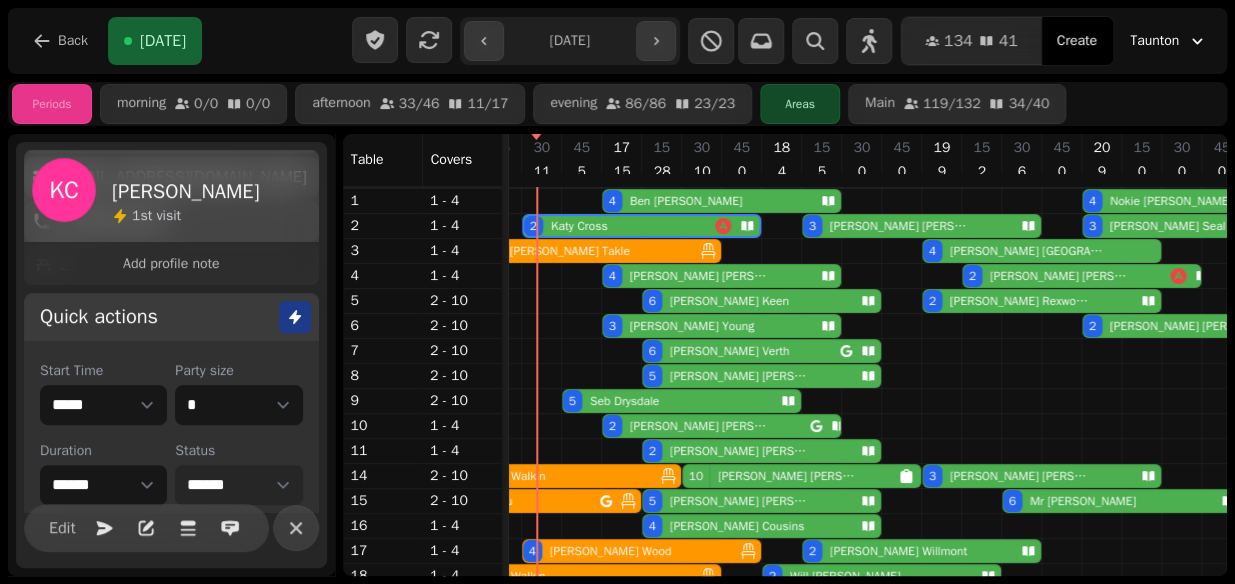 click on "**********" at bounding box center (238, 485) 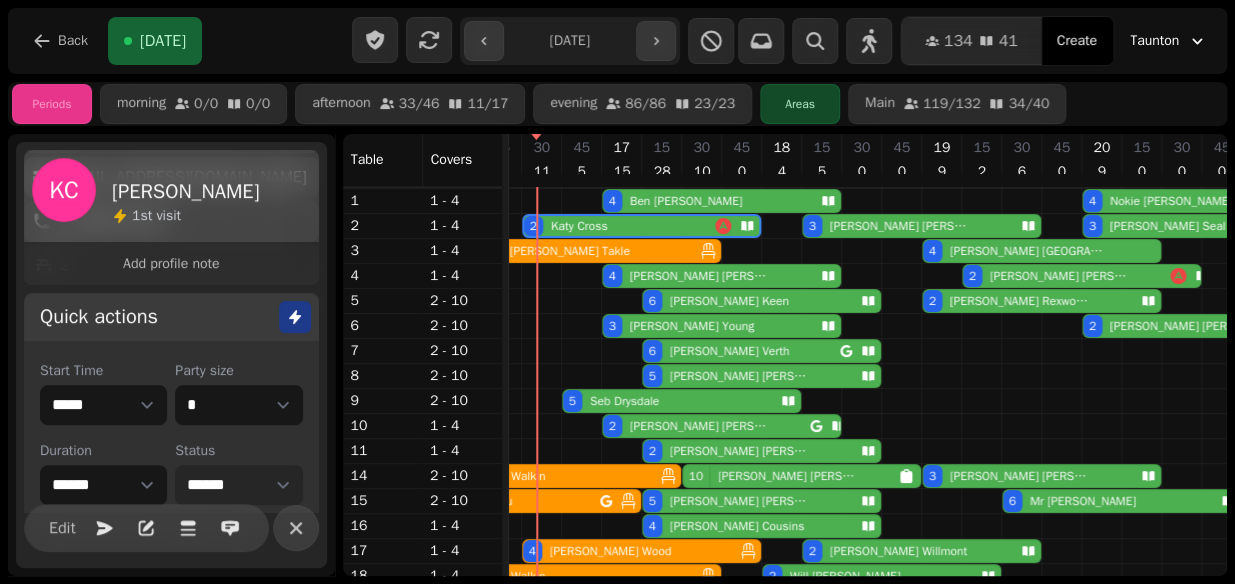 select on "******" 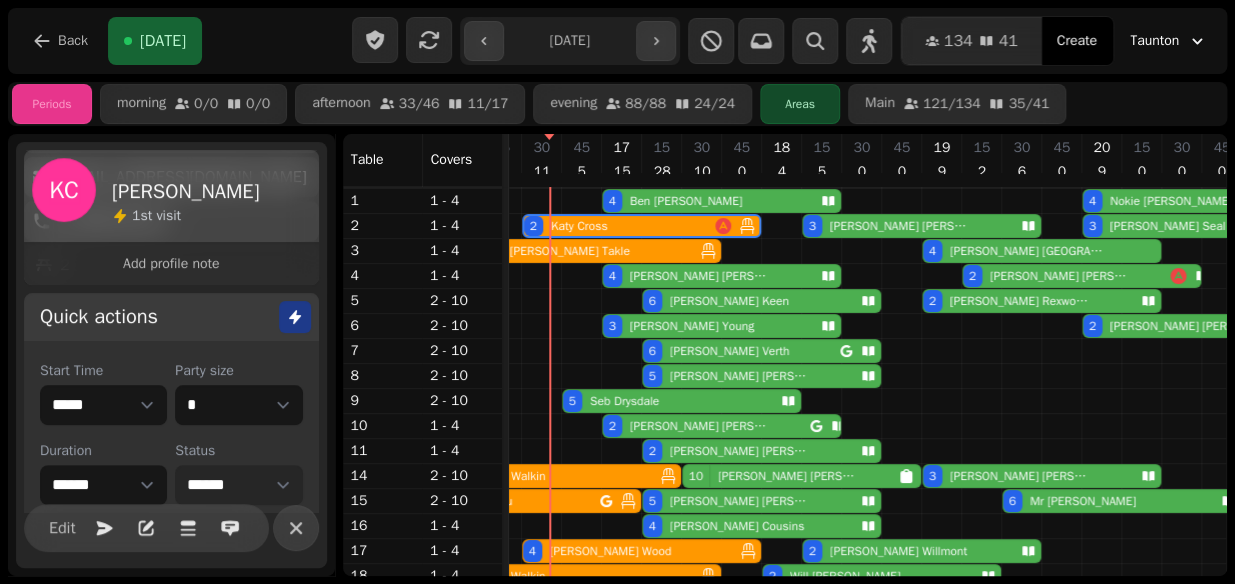 scroll, scrollTop: 130, scrollLeft: 707, axis: both 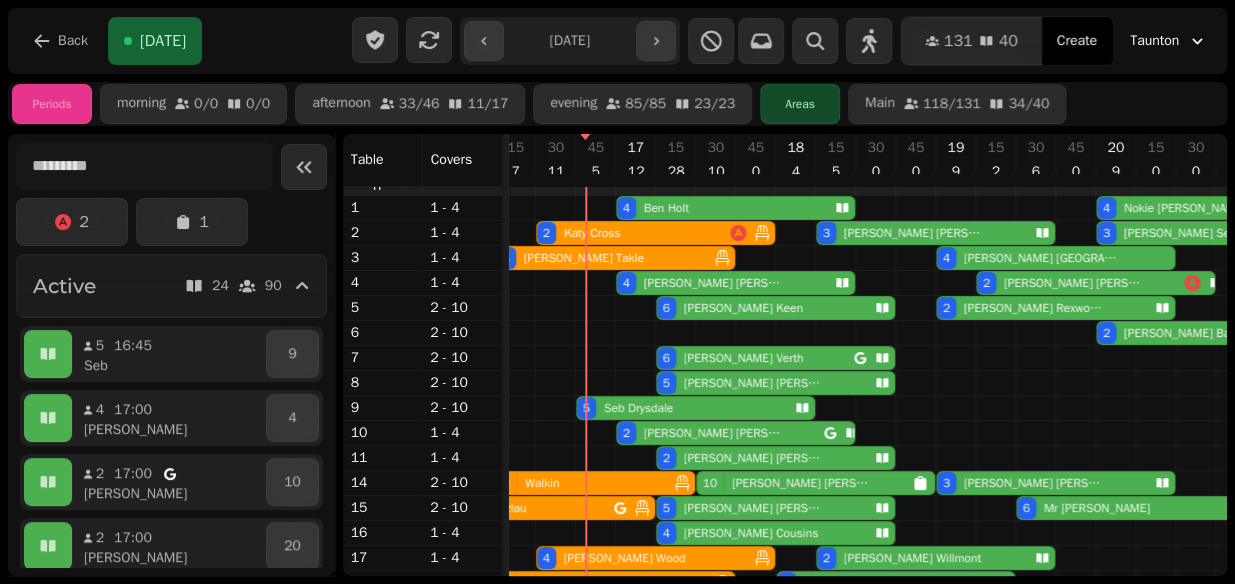 click on "Cameron   Lewis" at bounding box center [753, 458] 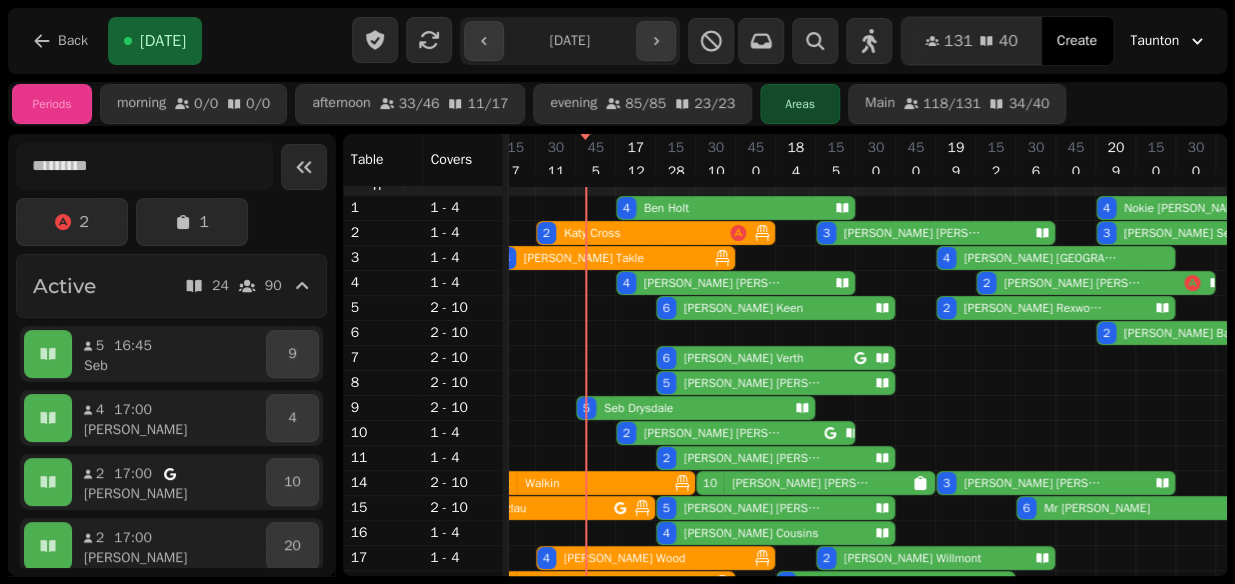 select on "****" 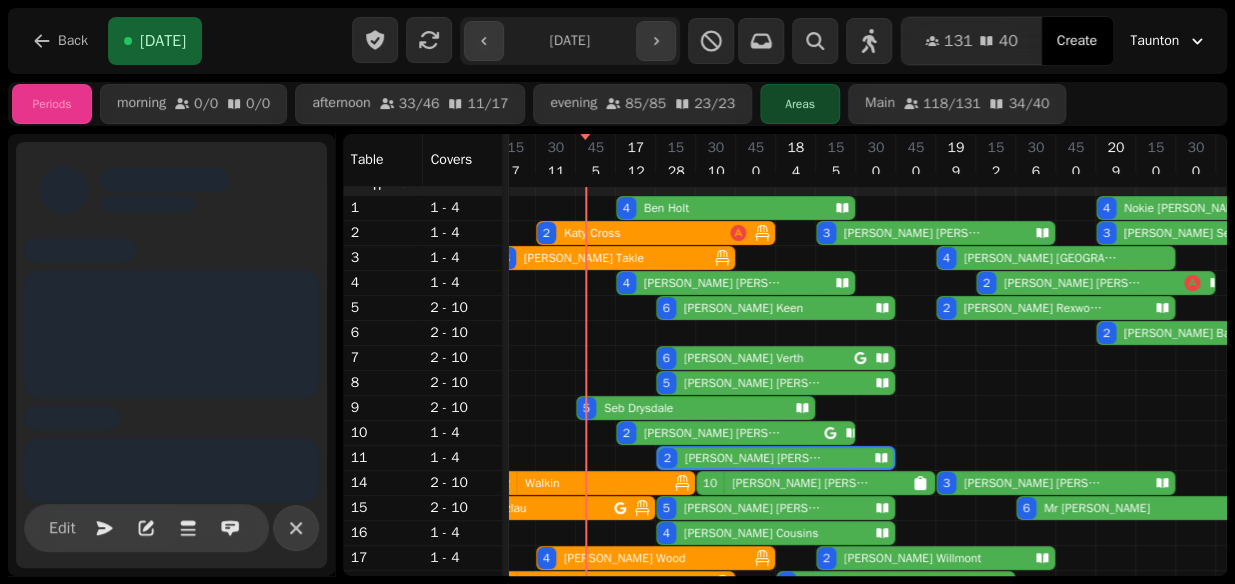 scroll, scrollTop: 0, scrollLeft: 827, axis: horizontal 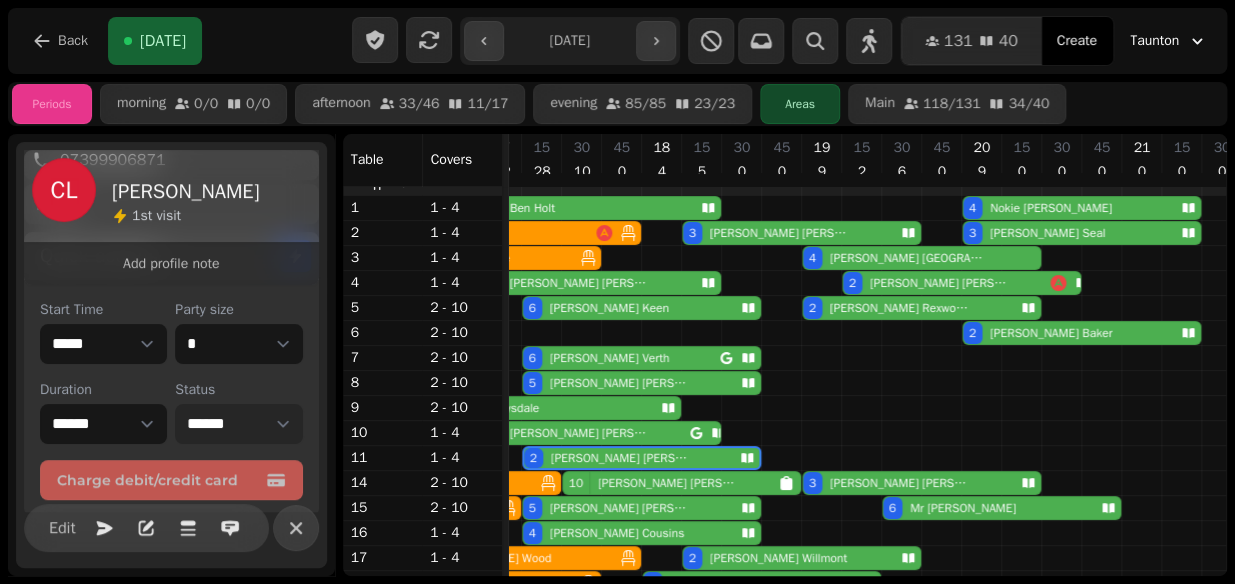 click on "**********" at bounding box center (238, 424) 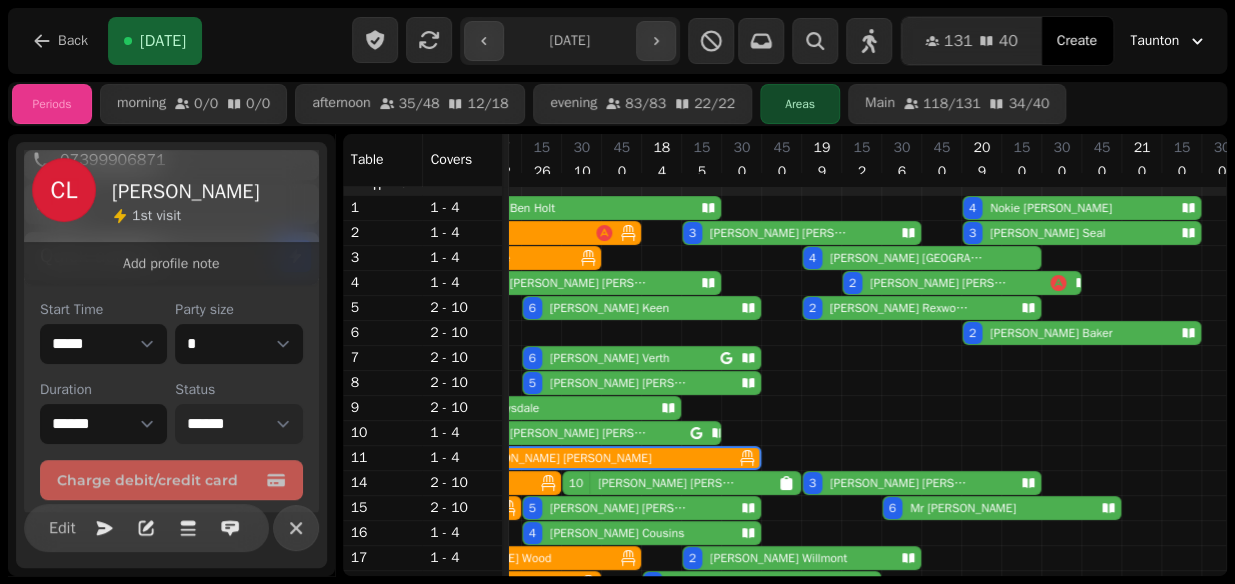 scroll, scrollTop: 16, scrollLeft: 810, axis: both 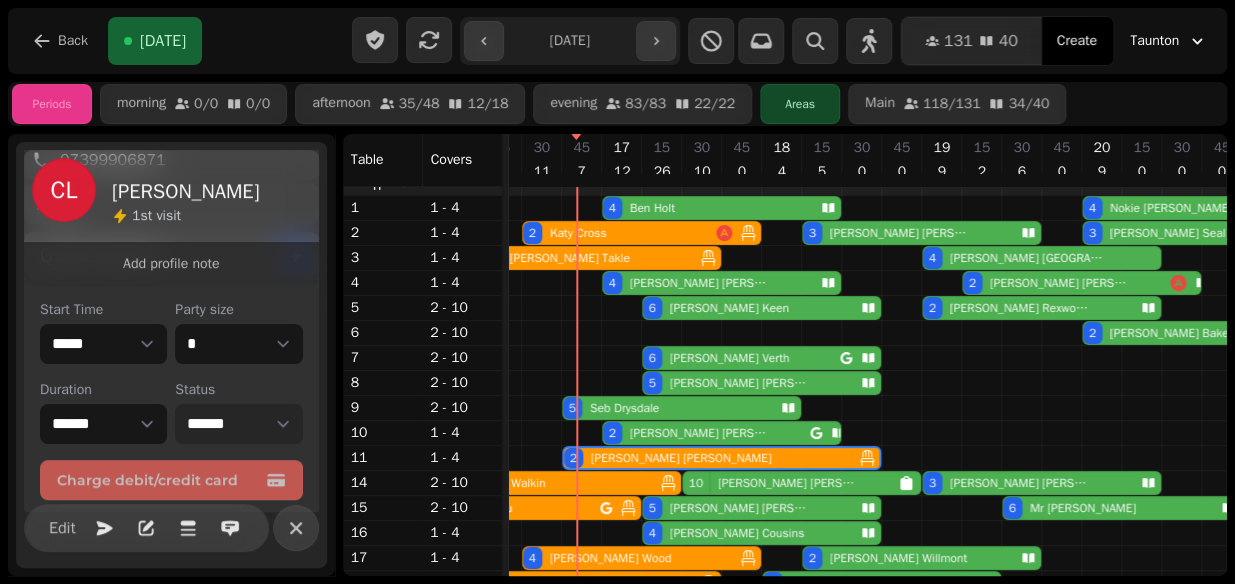 click on "Richard   Allen" at bounding box center [699, 283] 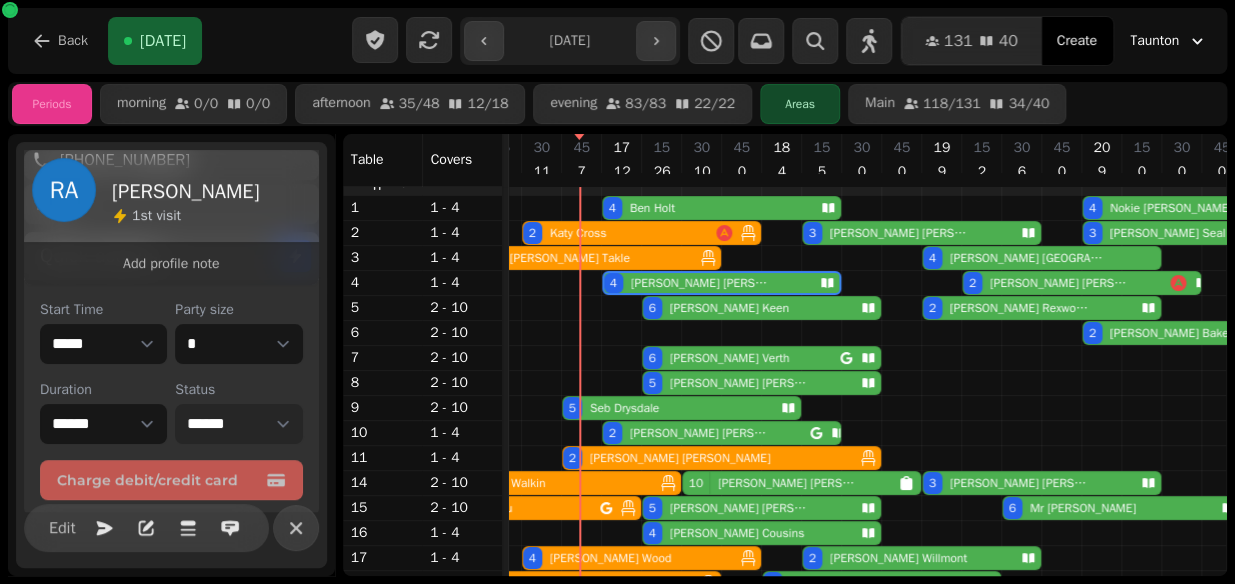 scroll, scrollTop: 0, scrollLeft: 787, axis: horizontal 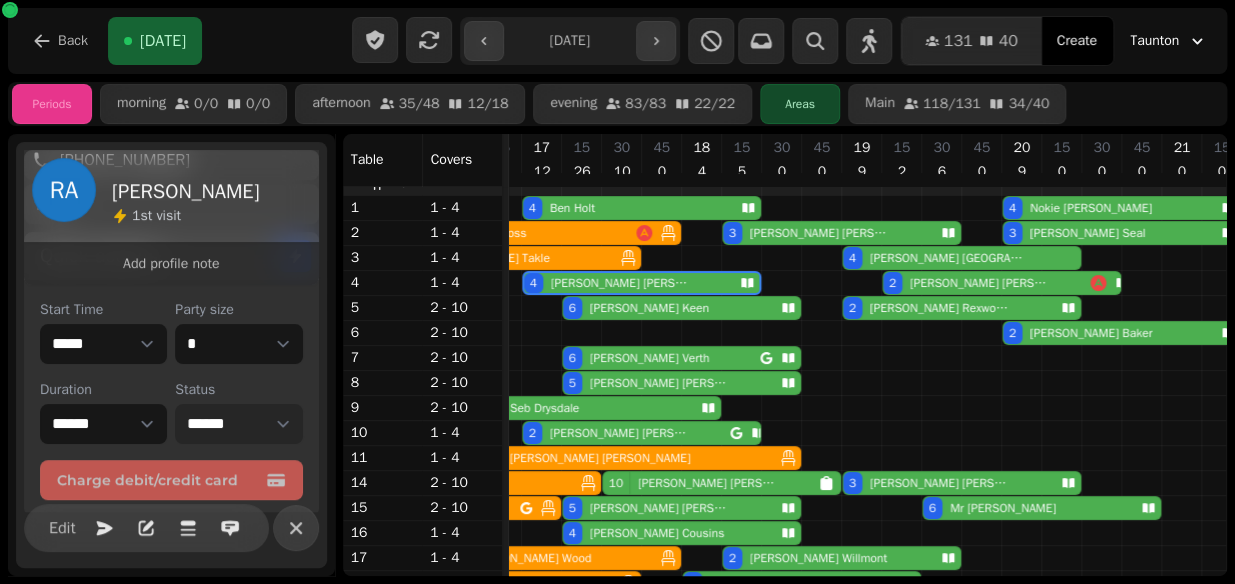 click on "**********" at bounding box center (238, 424) 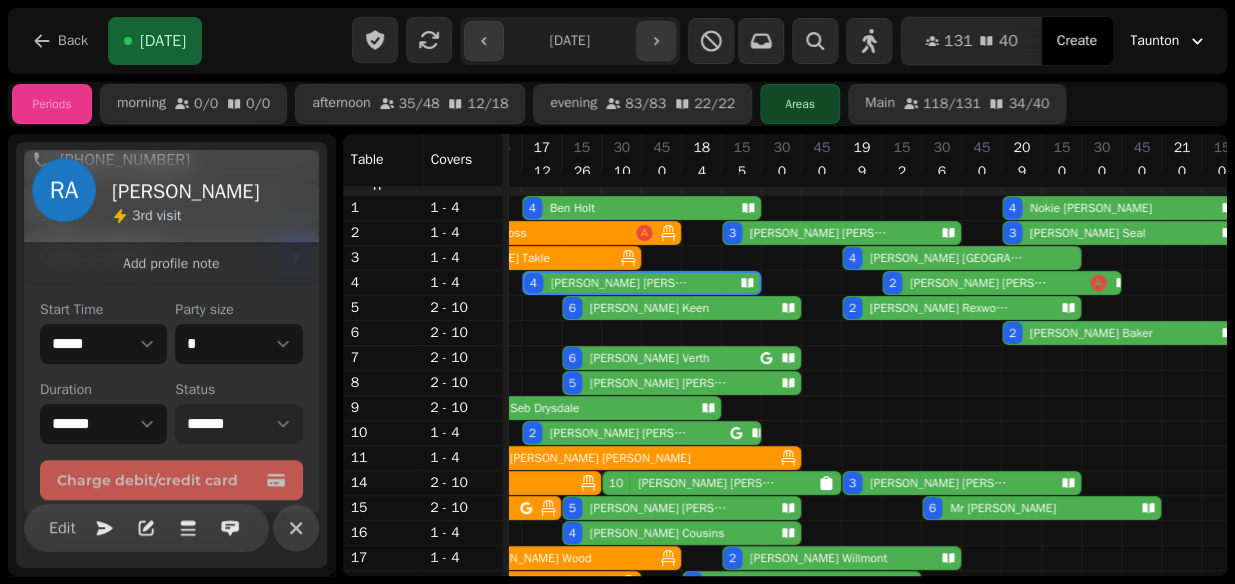 select on "******" 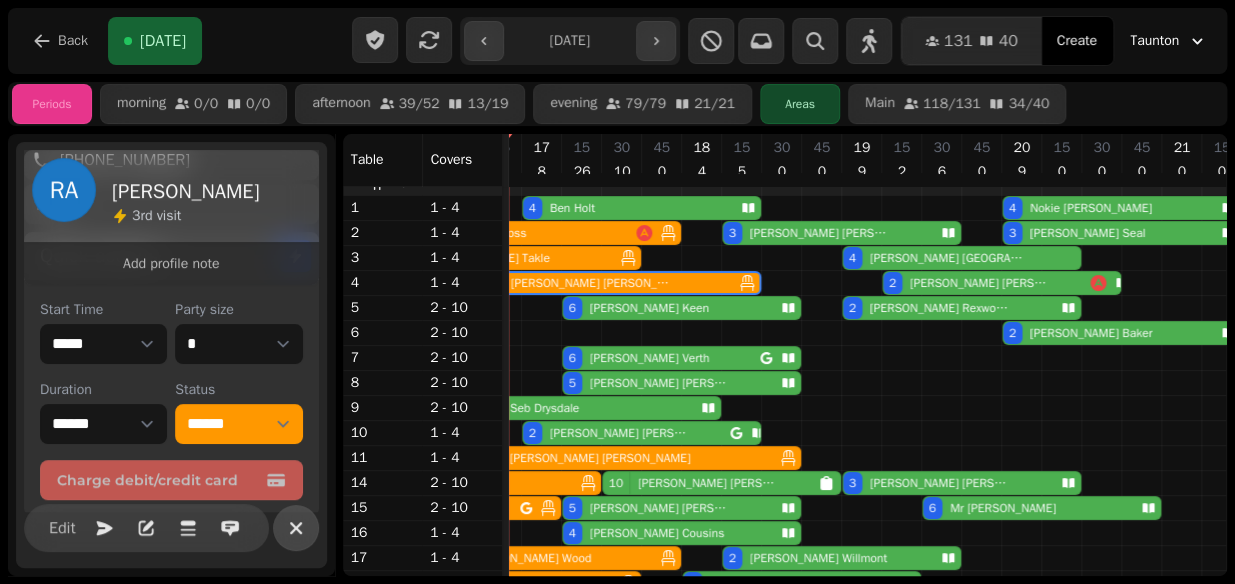 click 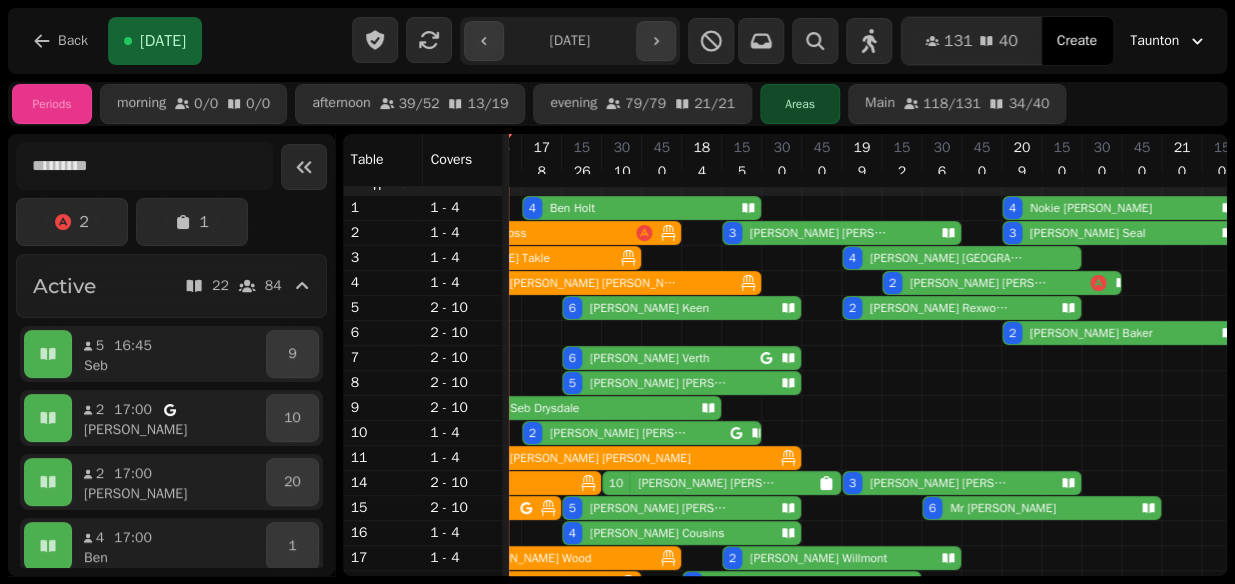 click on "2 Gary   Leigh" at bounding box center [627, 433] 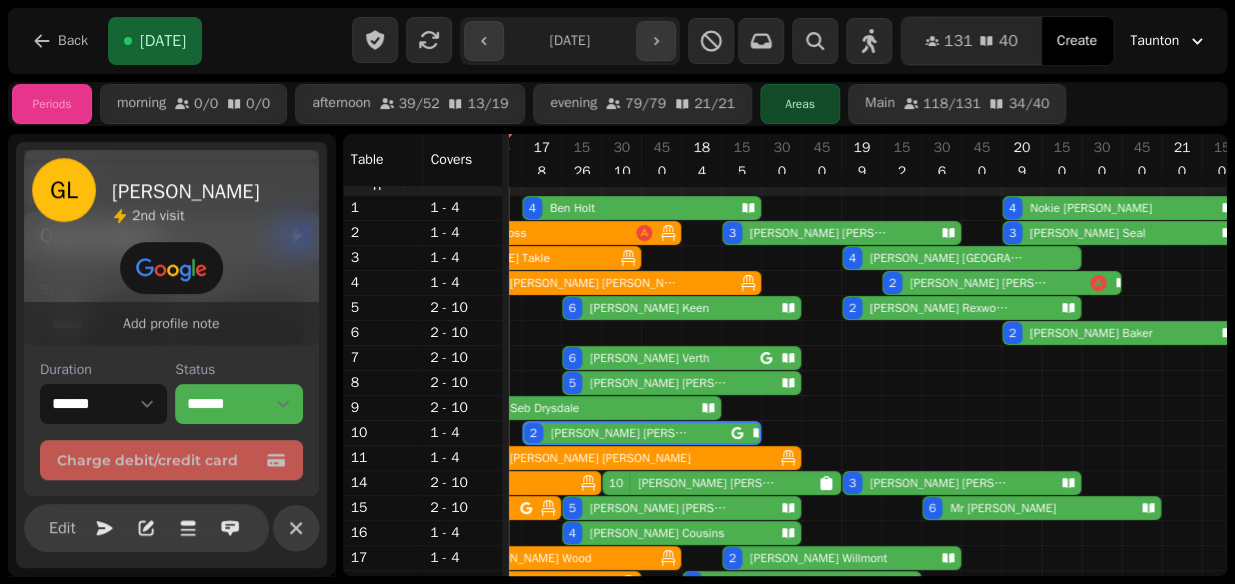 scroll, scrollTop: 371, scrollLeft: 0, axis: vertical 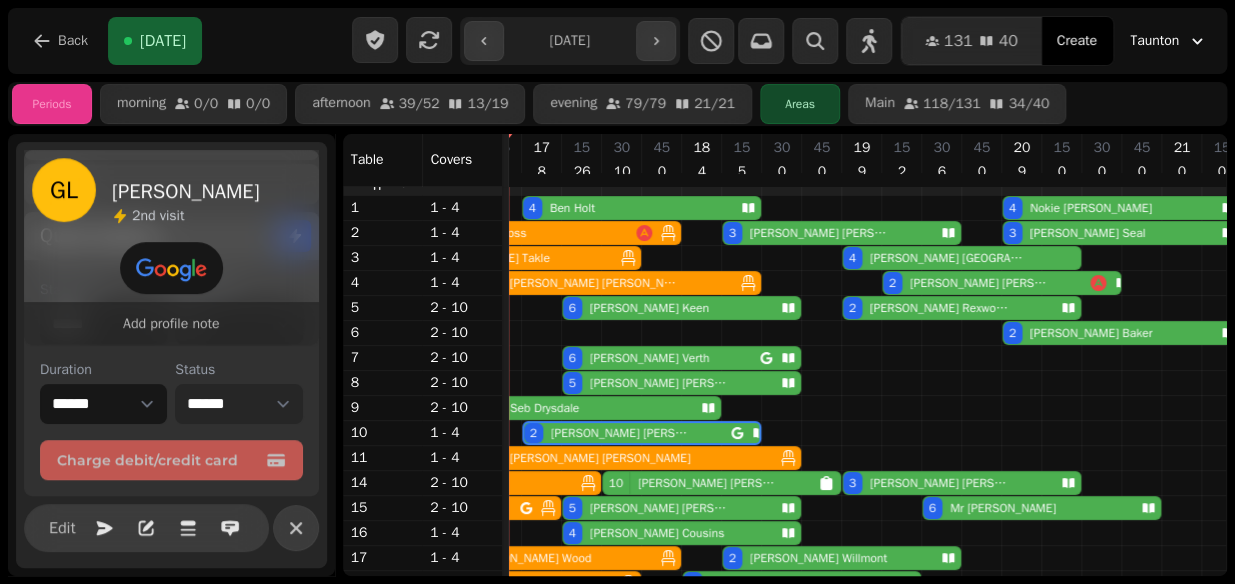 click on "**********" at bounding box center (238, 404) 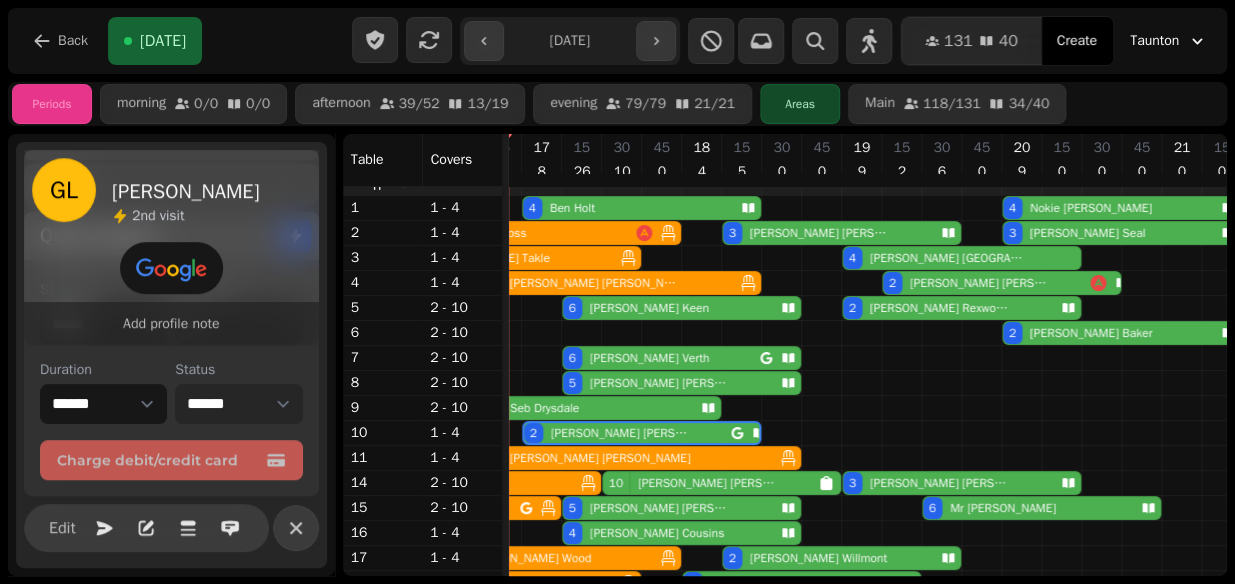 select on "******" 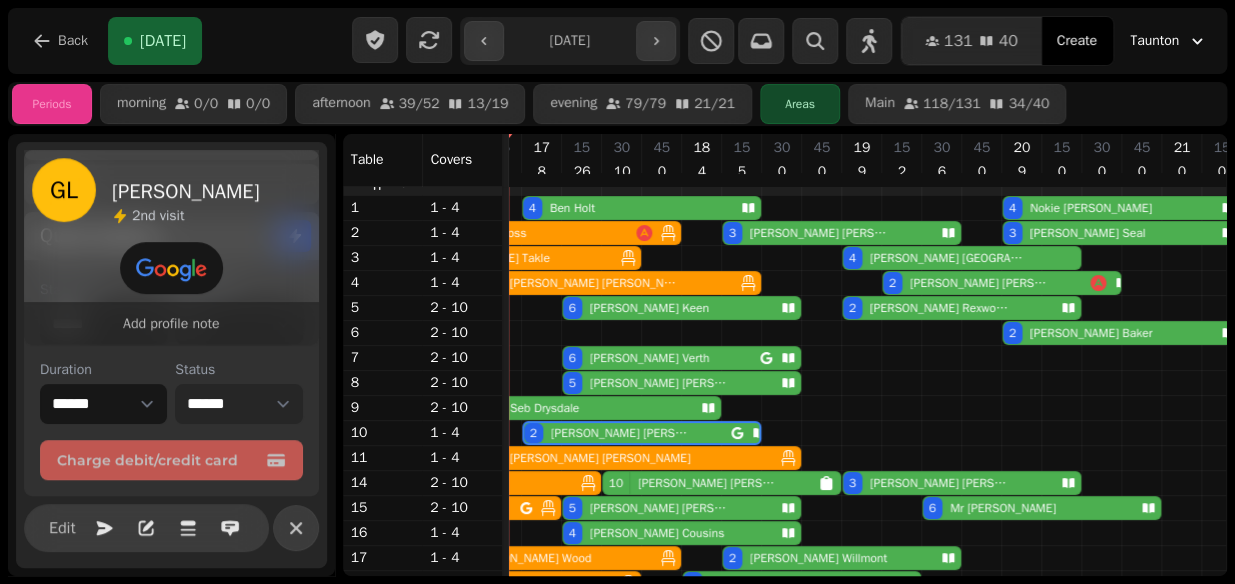 click on "**********" at bounding box center [238, 404] 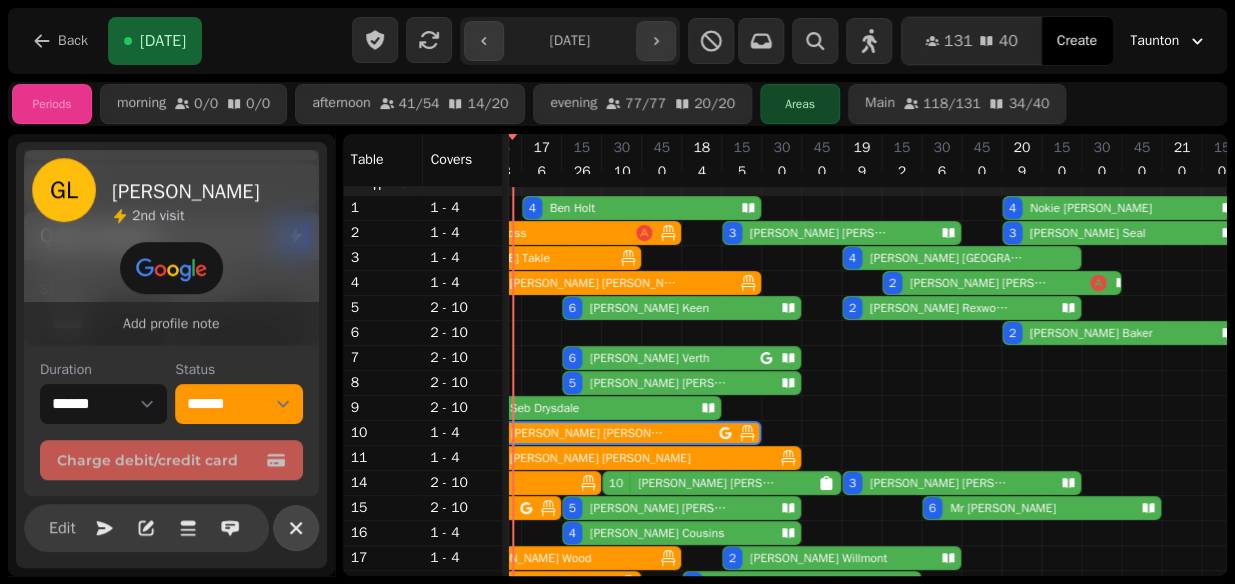 click 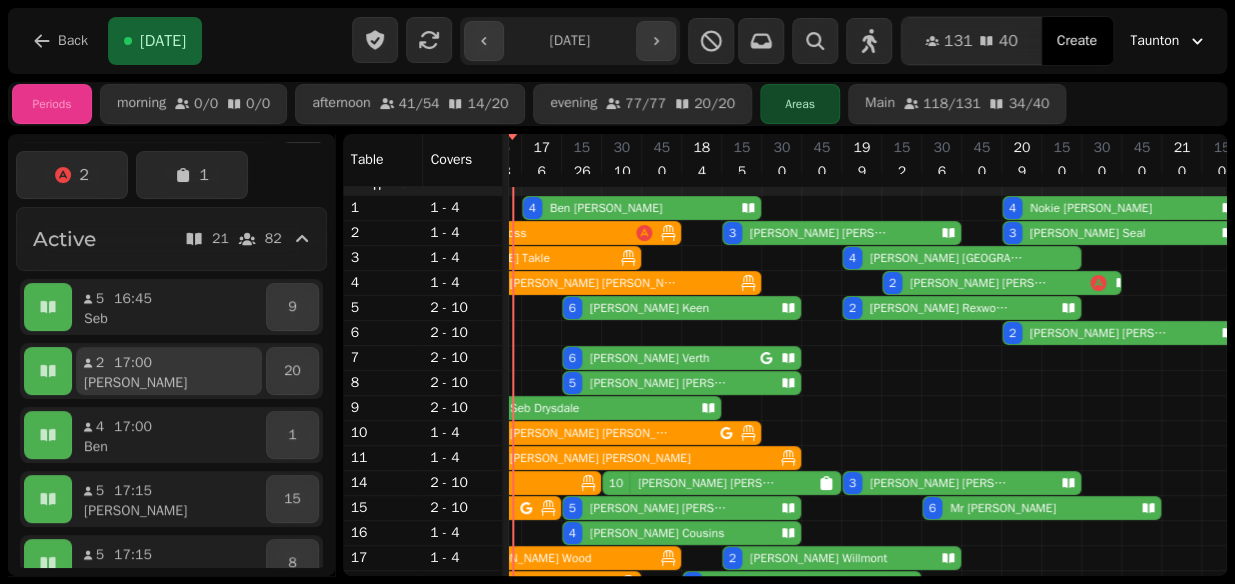 scroll, scrollTop: 48, scrollLeft: 0, axis: vertical 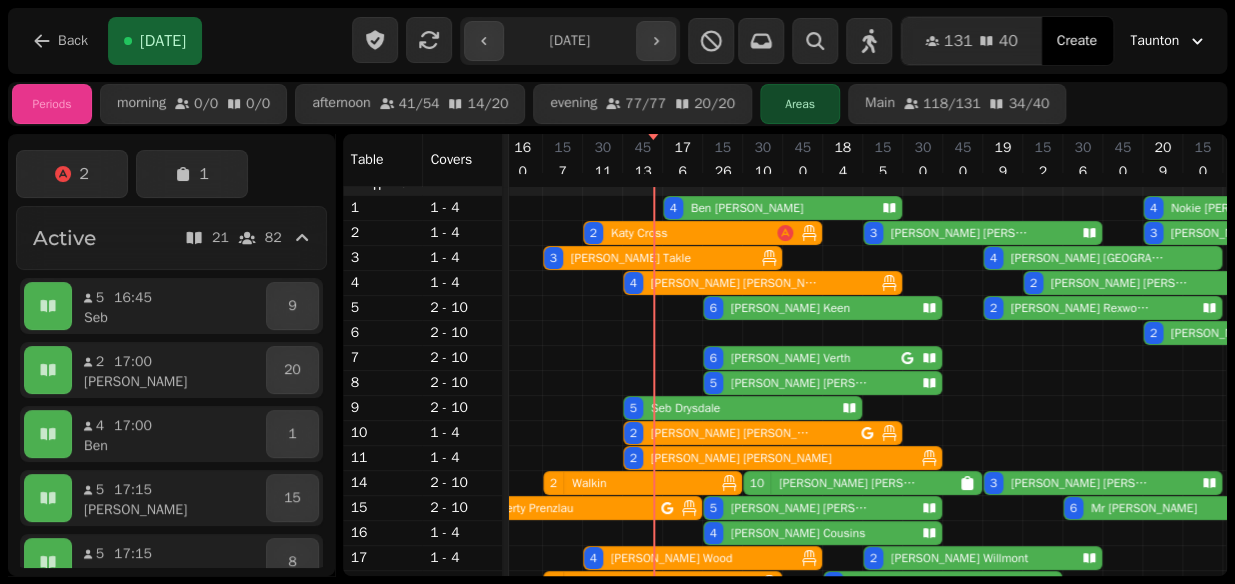 click on "5 Seb   Drysdale" at bounding box center [728, 408] 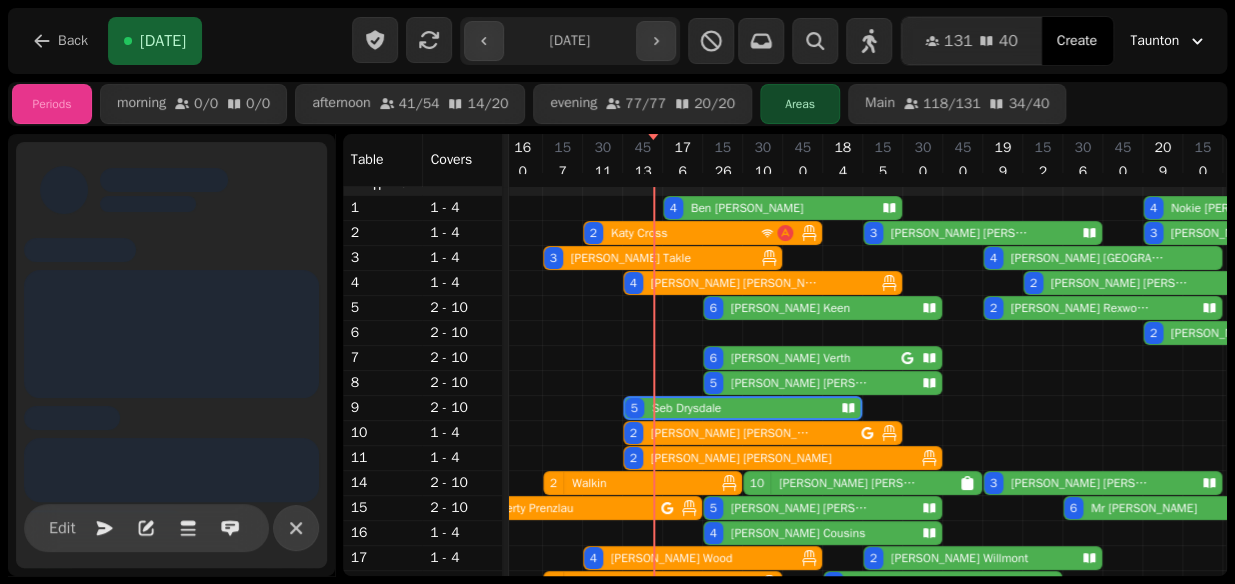 scroll, scrollTop: 0, scrollLeft: 747, axis: horizontal 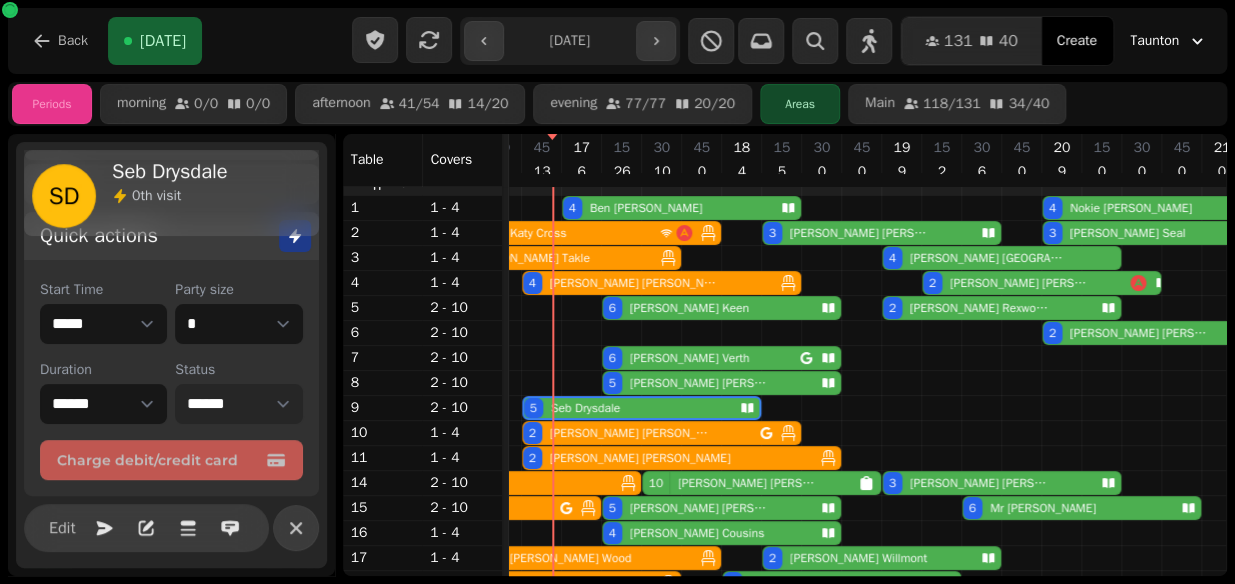 click on "**********" at bounding box center [238, 404] 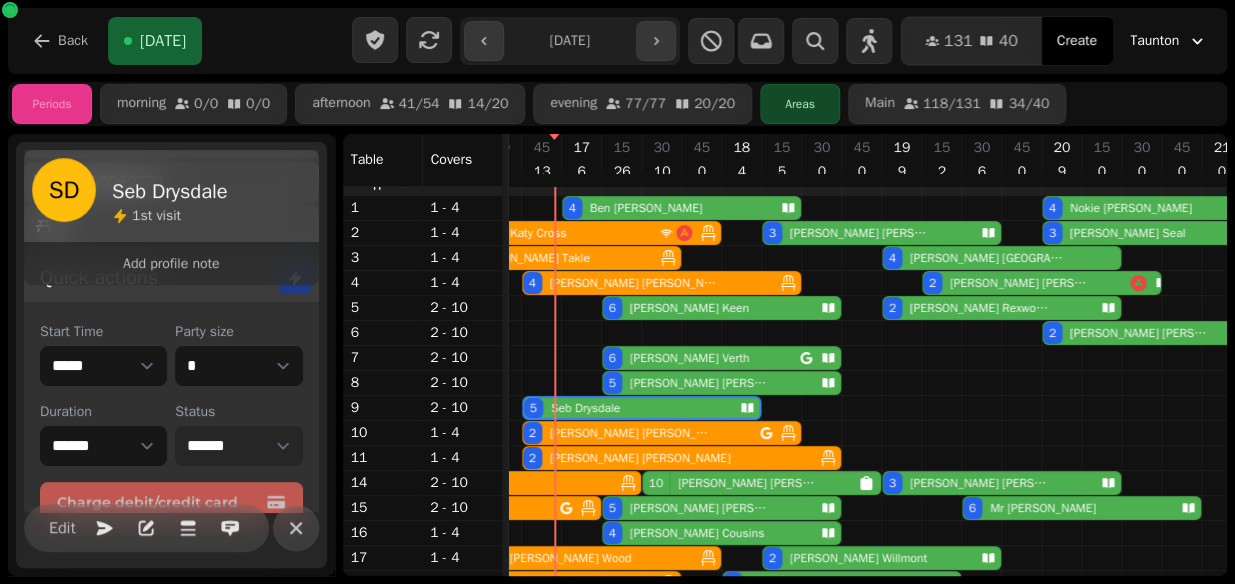 scroll, scrollTop: 311, scrollLeft: 0, axis: vertical 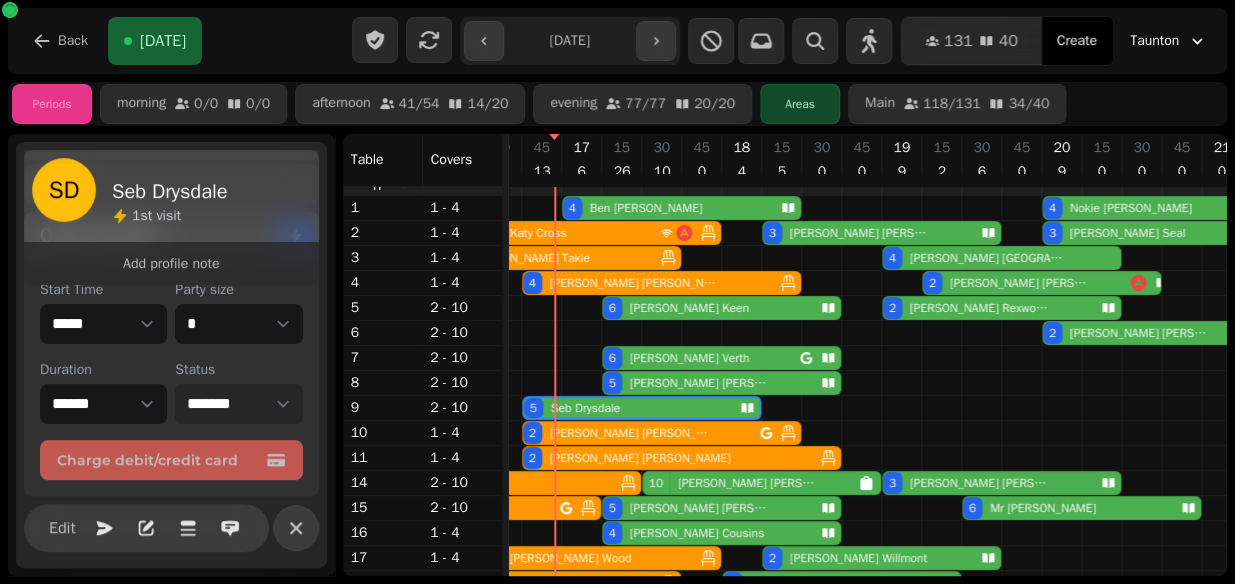 click on "**********" at bounding box center (238, 404) 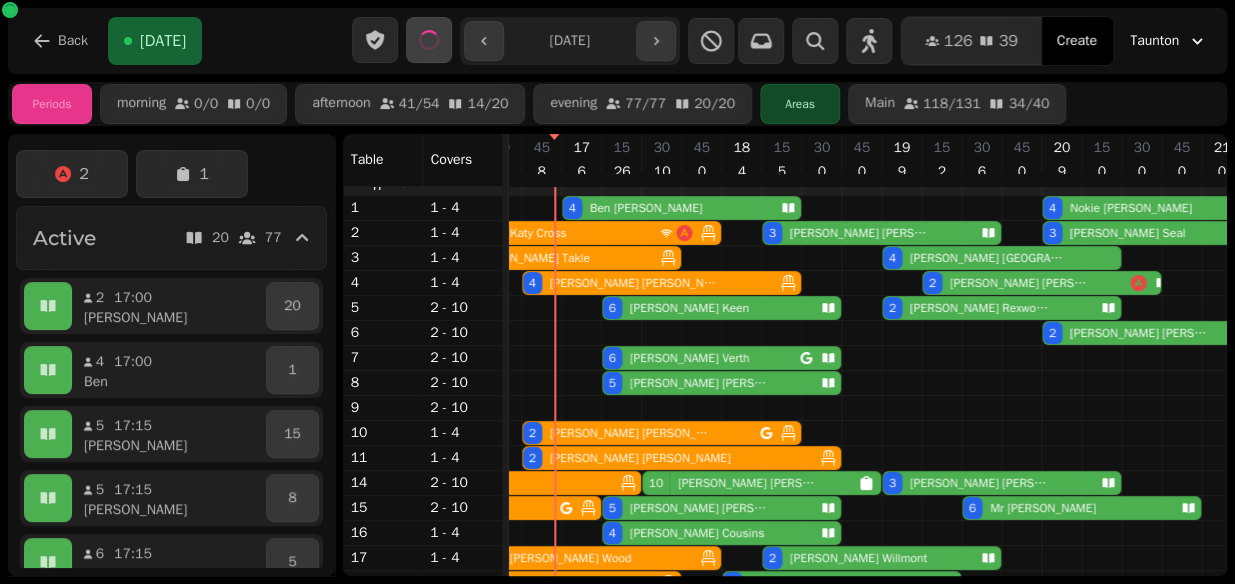 scroll, scrollTop: 130, scrollLeft: 747, axis: both 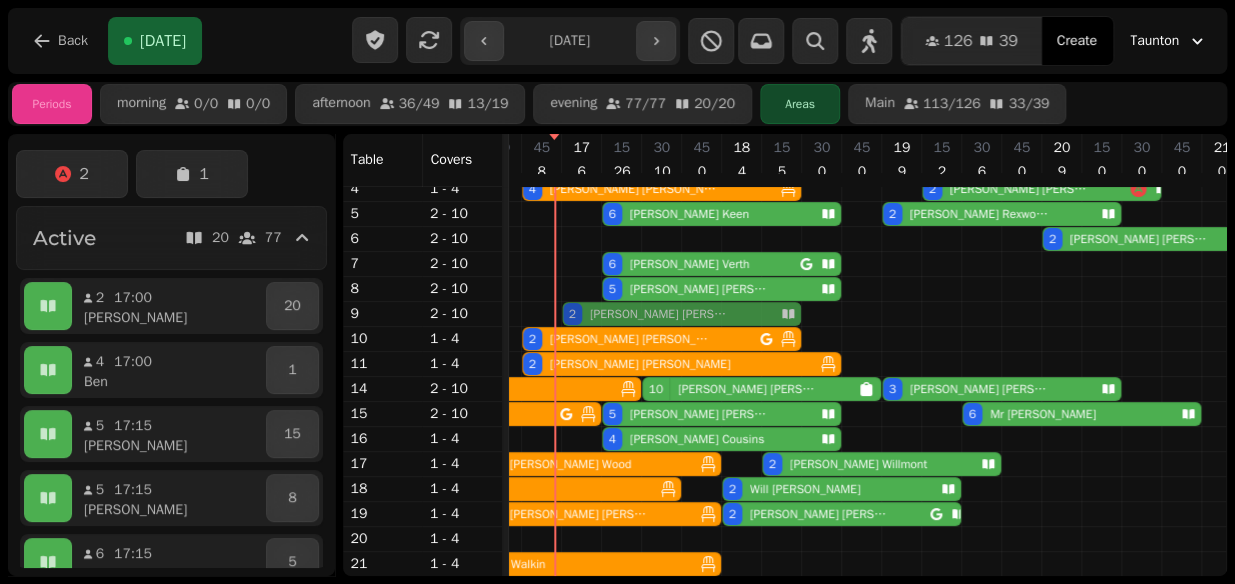 drag, startPoint x: 578, startPoint y: 522, endPoint x: 582, endPoint y: 298, distance: 224.0357 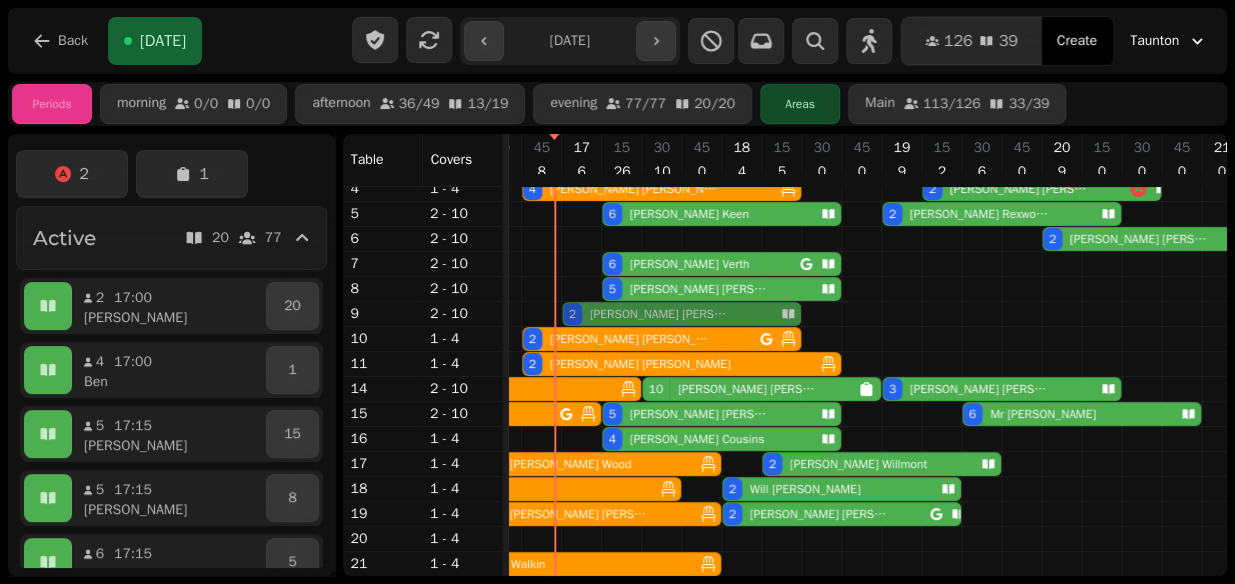 click on "2 Walkin   4 Ehron   Yeastnob 4 Ben   Holt 4 Nokie   Watkins 2 Walkin   2 Katy   Cross 3 Fiona   Eley 3 Tom   Seal 2 Mia   Bateman 3 Darren   Takle 4 Joshua   Newport 2 Walkin   4 Richard   Allen 2 Alison   Patel 3 Walkin   6 Elizabeth   Keen 2 Lucy   Rexworthy 2 Brett   Baker 6 Selena   Verth 5 James   Wojcik 2 JONATHAN   TREMBATH 2 Gary   Leigh 2 Cameron   Lewis 2 Walkin   2 Walkin   2 Walkin   10 Chris   manley 3 Laura   SIMMONS 4 Liberty   Prenzlau 5 Zoe   Bryant 6 Mr   Cahill 4 Chris   Cousins 4 David   Wood 2 Fiona   Willmont 2 Walkin   2 Will   Medlock 3 Jason   Burrell 2 Luke   Williams 2 JONATHAN   TREMBATH 2 Walkin" at bounding box center [662, 326] 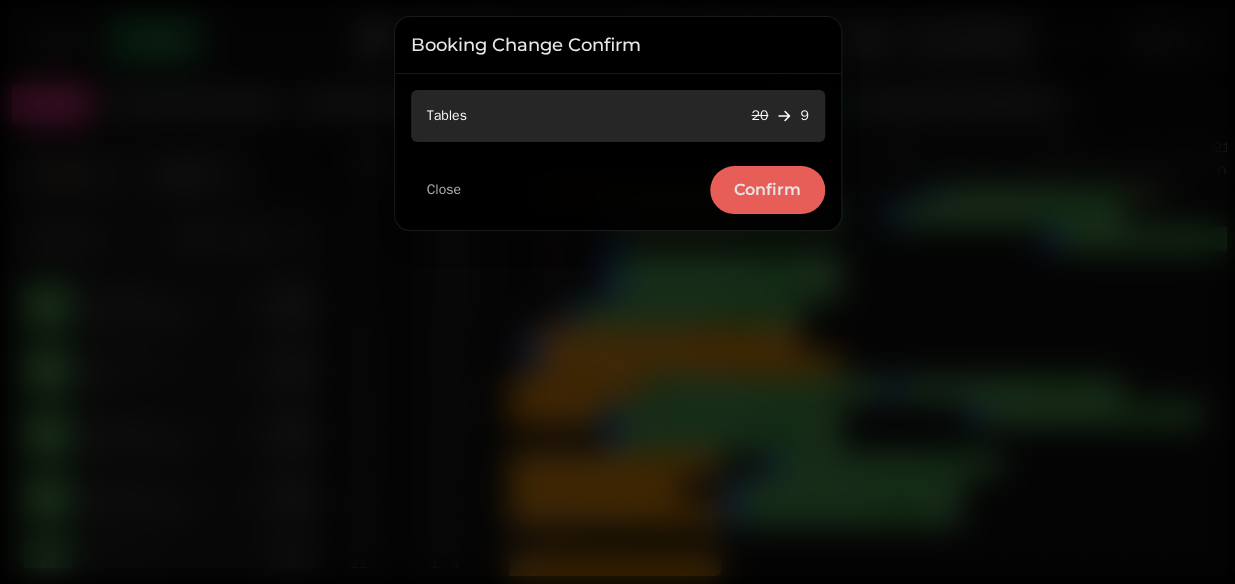 click on "Confirm" at bounding box center (767, 190) 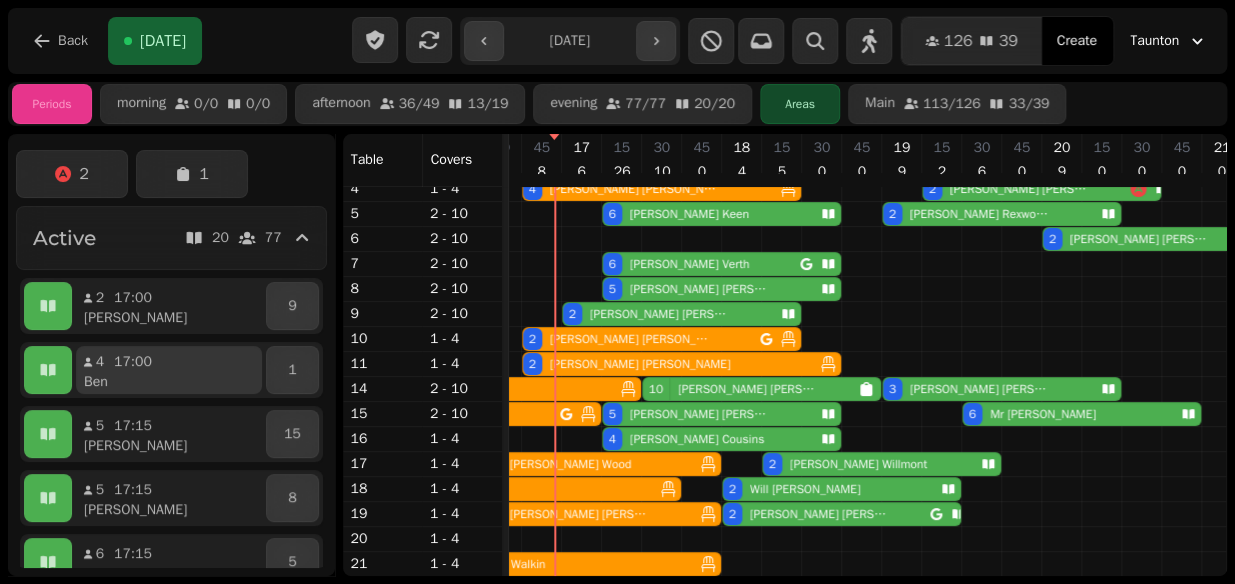 click on "4 17:00 Ben" at bounding box center [169, 370] 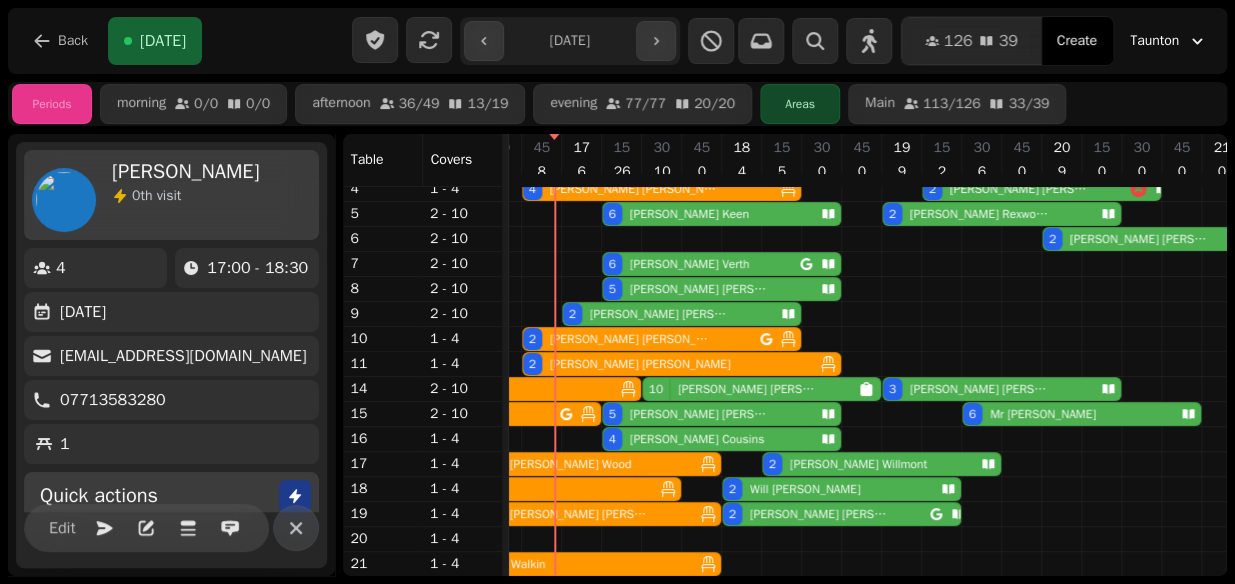 scroll, scrollTop: 0, scrollLeft: 787, axis: horizontal 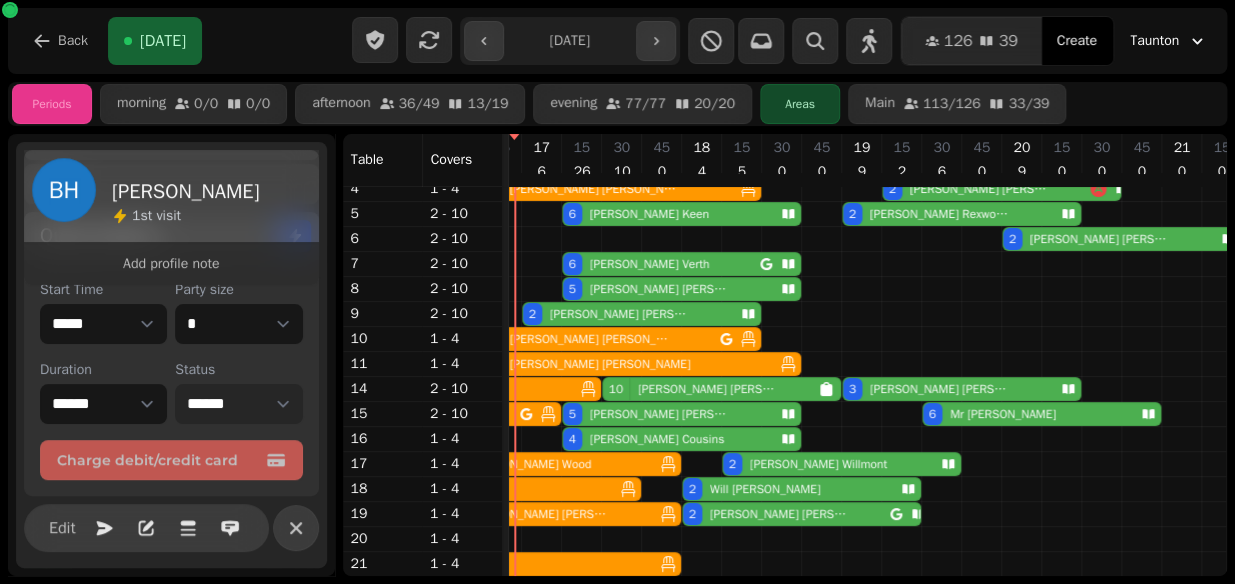 click on "**********" at bounding box center (238, 404) 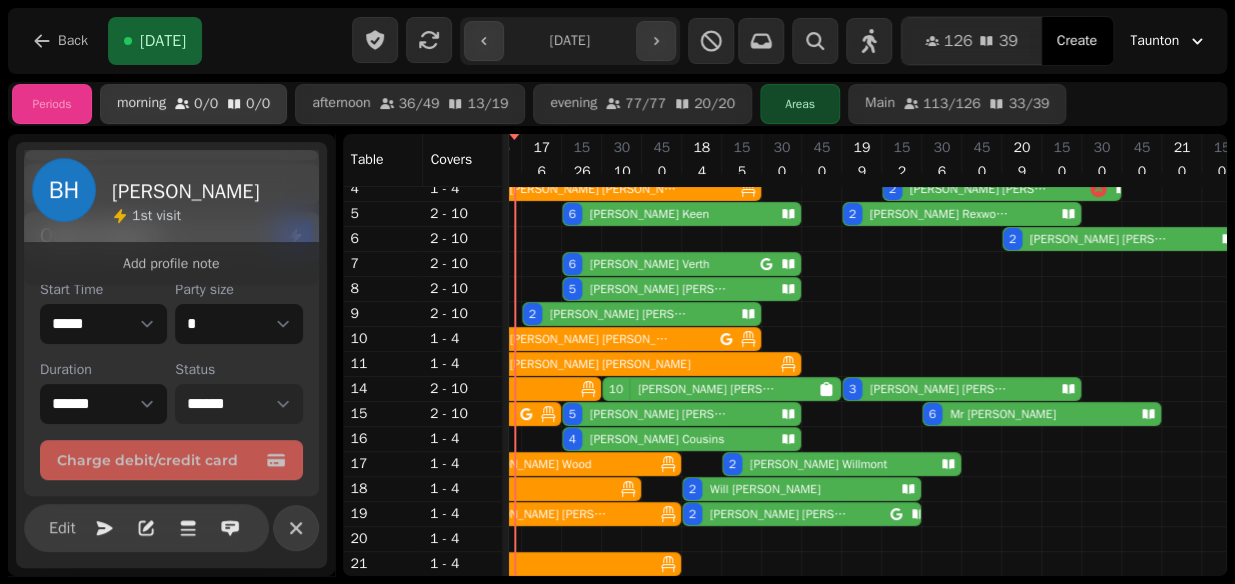 select on "******" 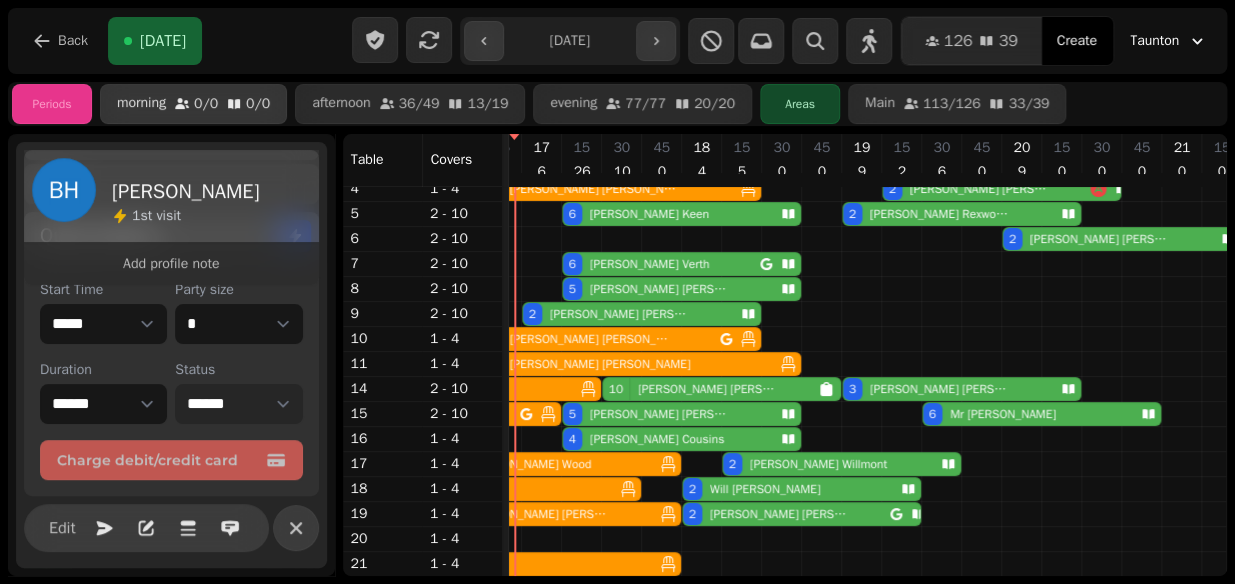 click on "**********" at bounding box center [238, 404] 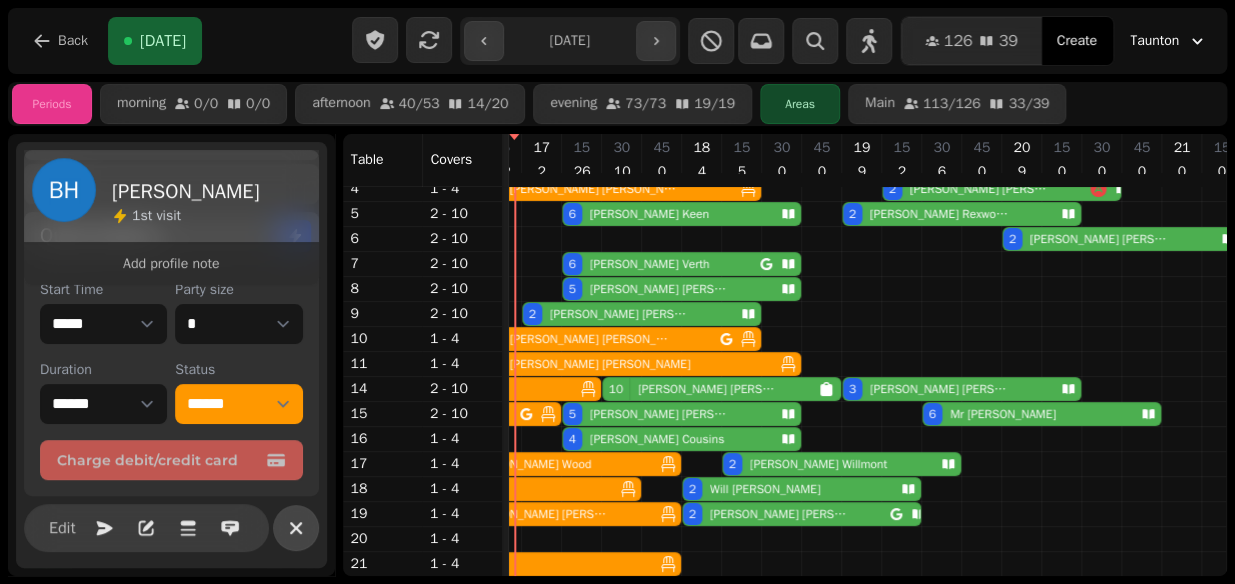 click 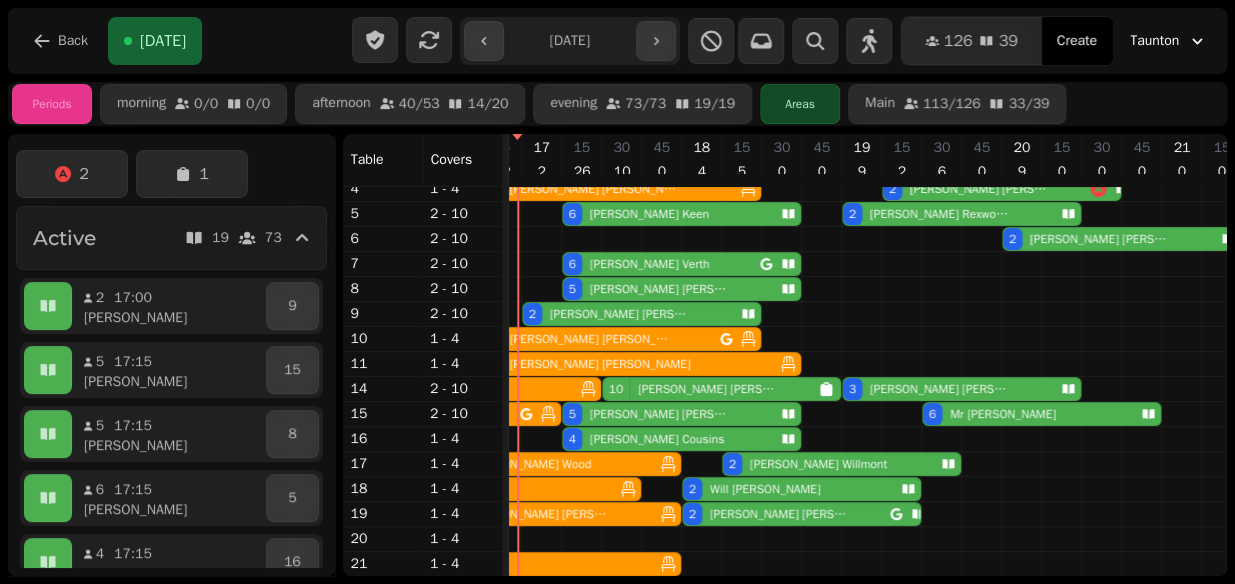 scroll, scrollTop: 45, scrollLeft: 787, axis: both 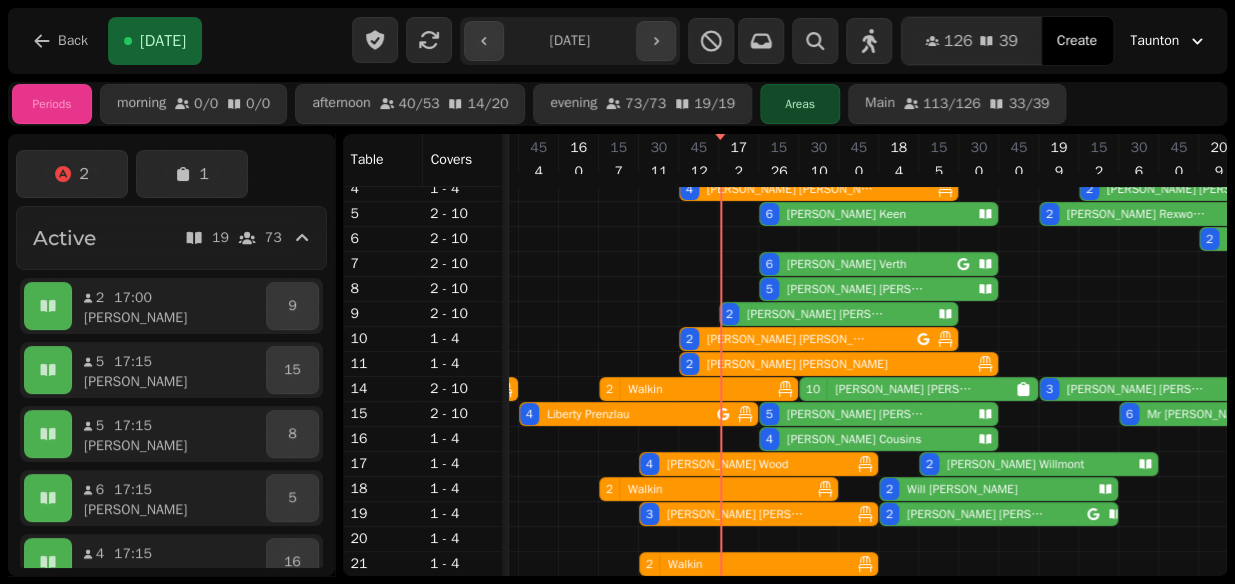 click on "4 Liberty   Prenzlau" at bounding box center [618, 414] 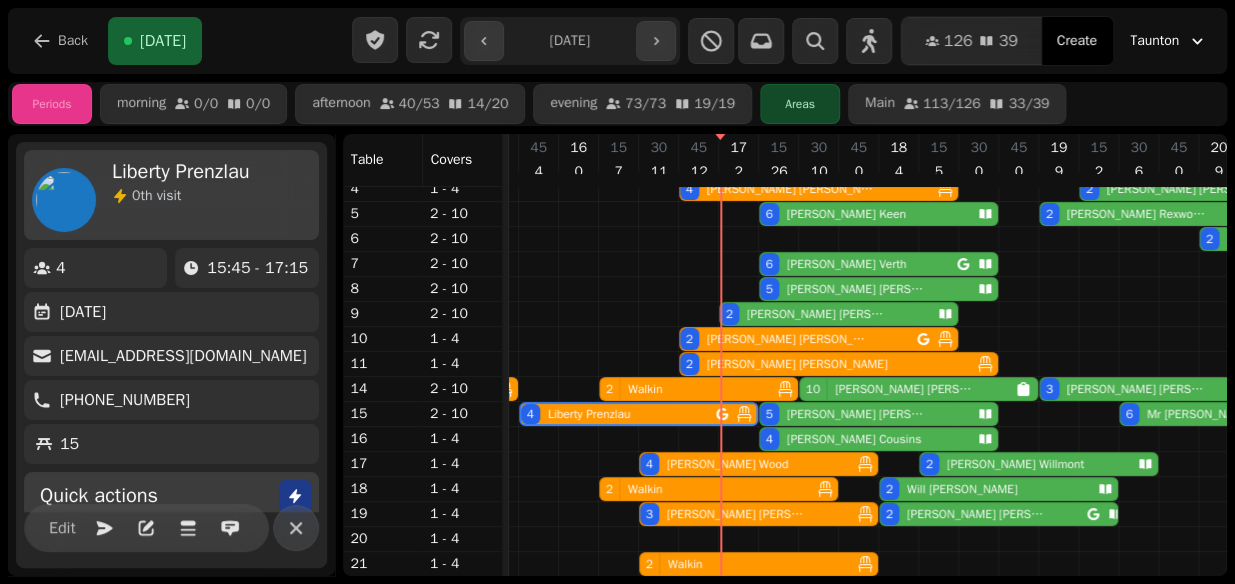 scroll, scrollTop: 0, scrollLeft: 587, axis: horizontal 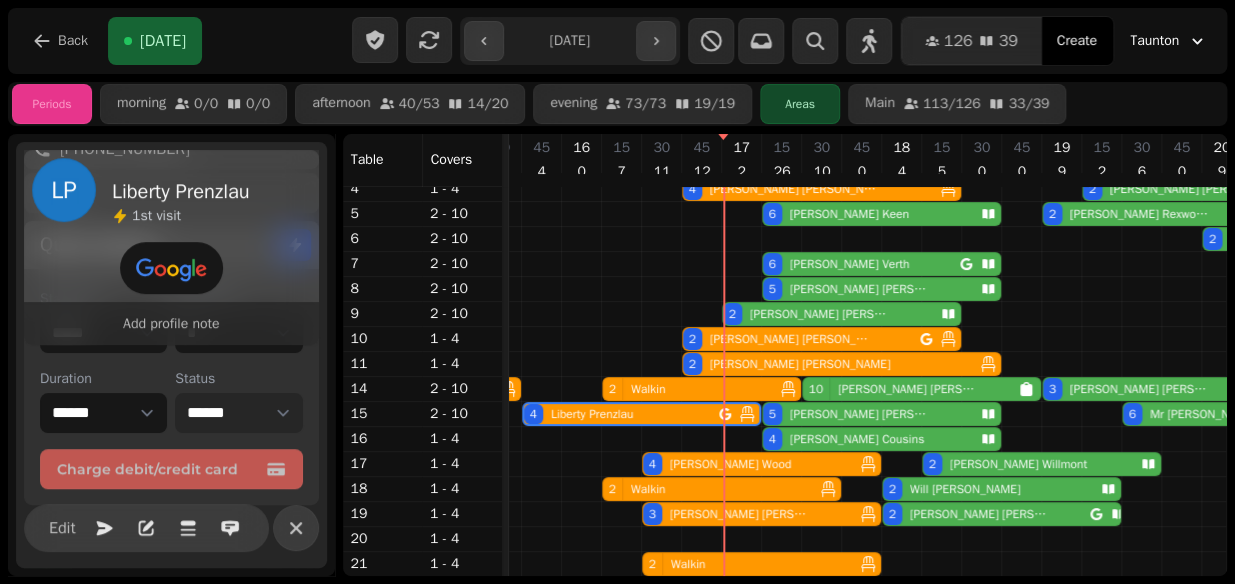 click on "**********" at bounding box center [238, 413] 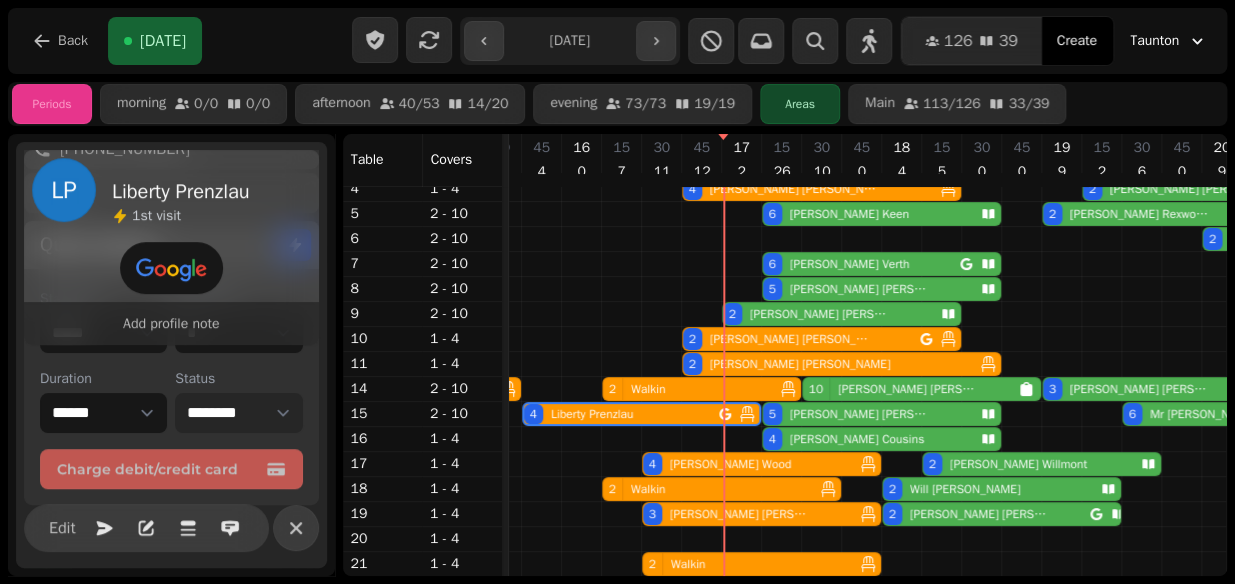 click on "**********" at bounding box center (238, 413) 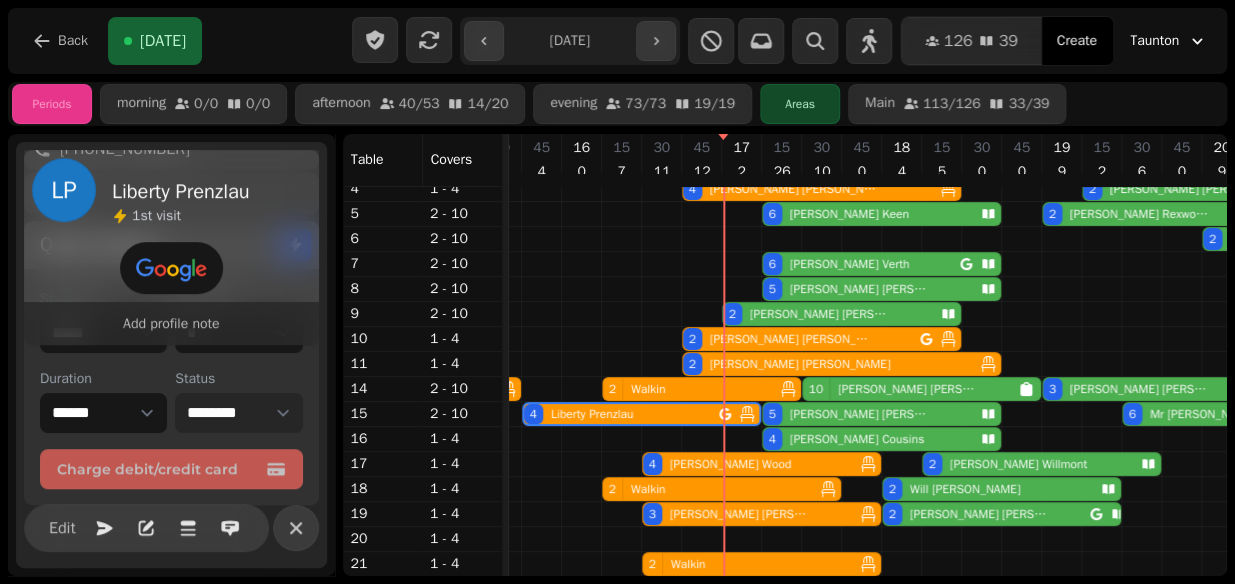 click on "5 Zoe   Bryant" at bounding box center (867, 414) 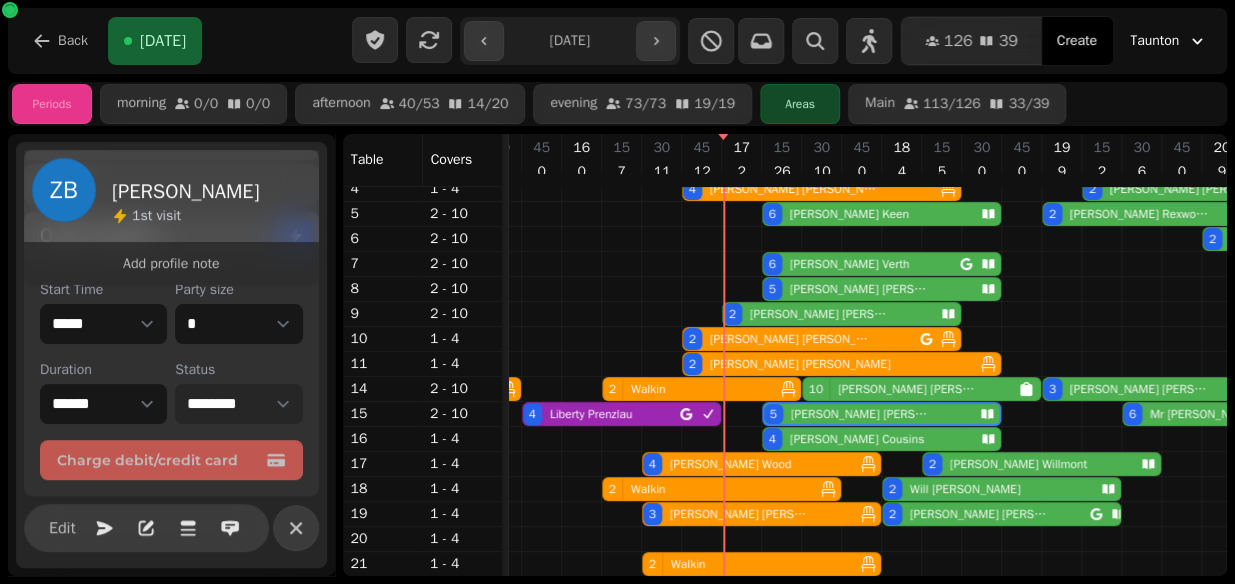 scroll, scrollTop: 296, scrollLeft: 0, axis: vertical 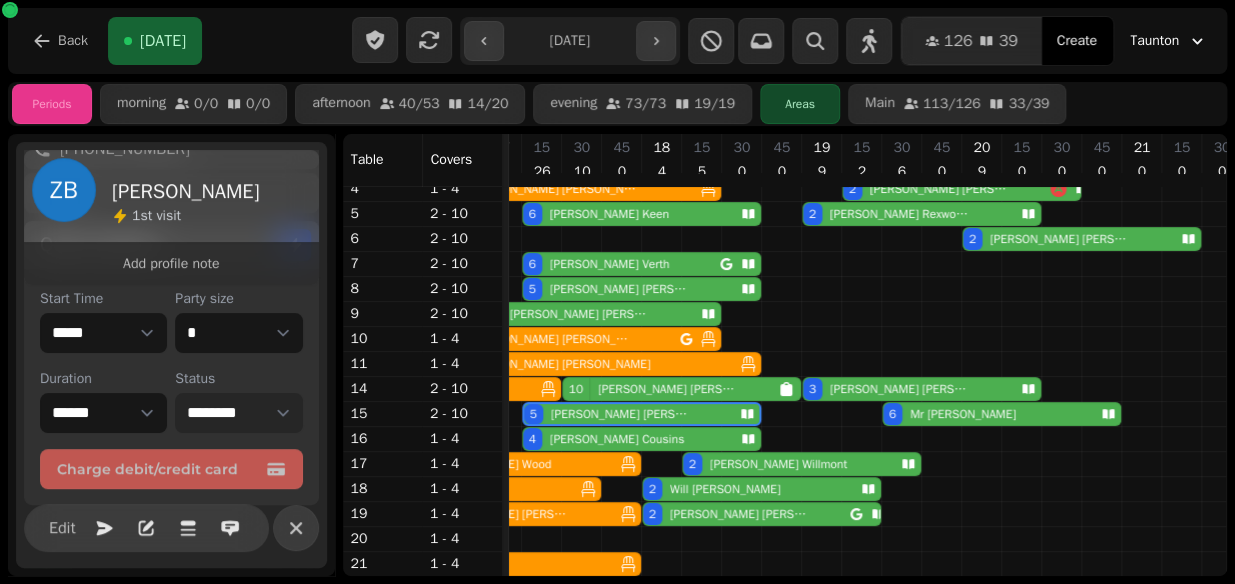 click on "**********" at bounding box center (238, 413) 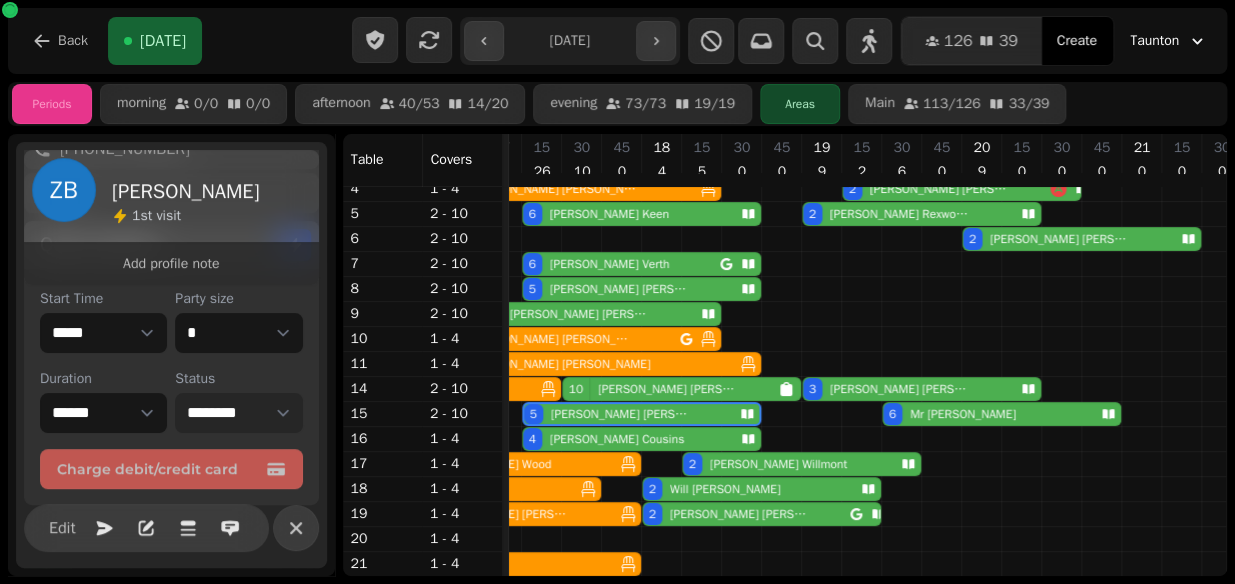 select on "******" 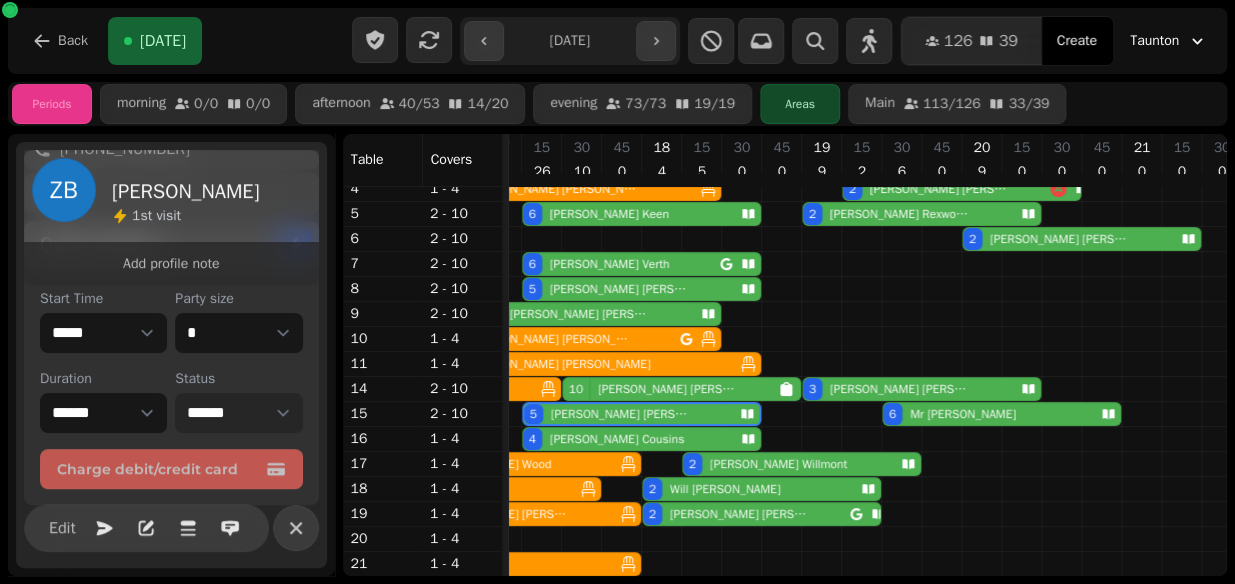 click on "**********" at bounding box center (238, 413) 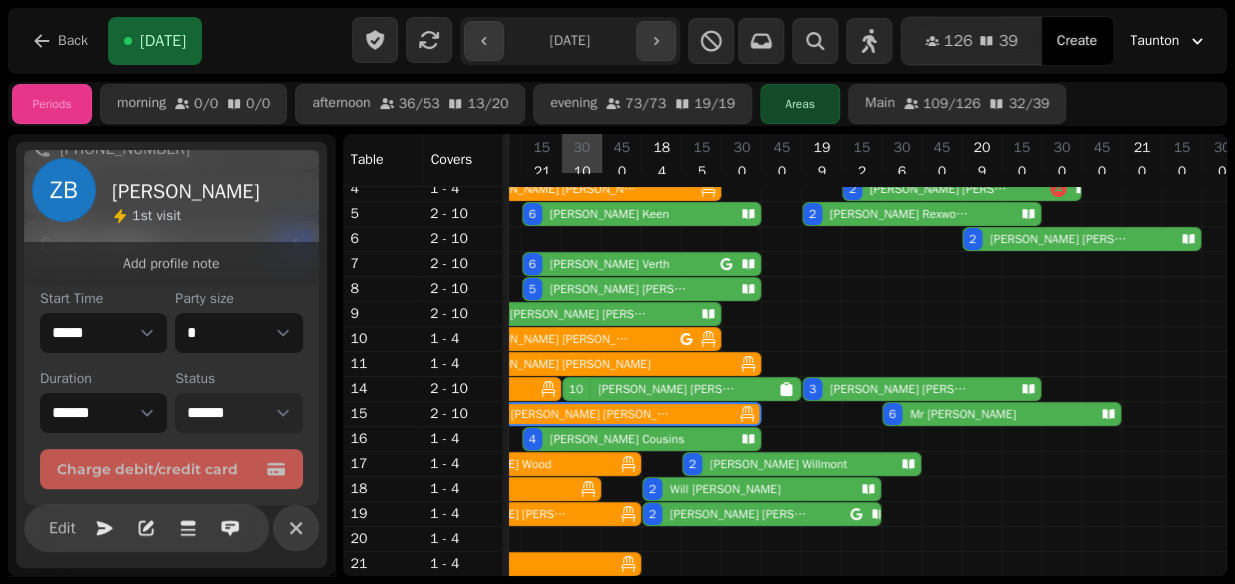 scroll, scrollTop: 5, scrollLeft: 827, axis: both 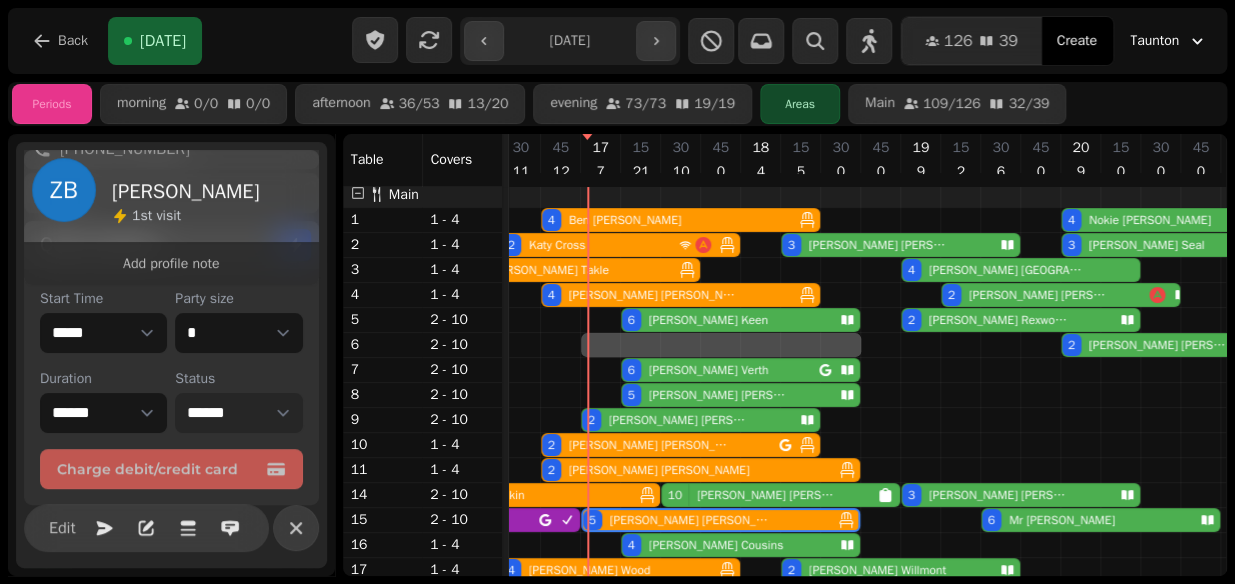 drag, startPoint x: 657, startPoint y: 351, endPoint x: 858, endPoint y: 347, distance: 201.0398 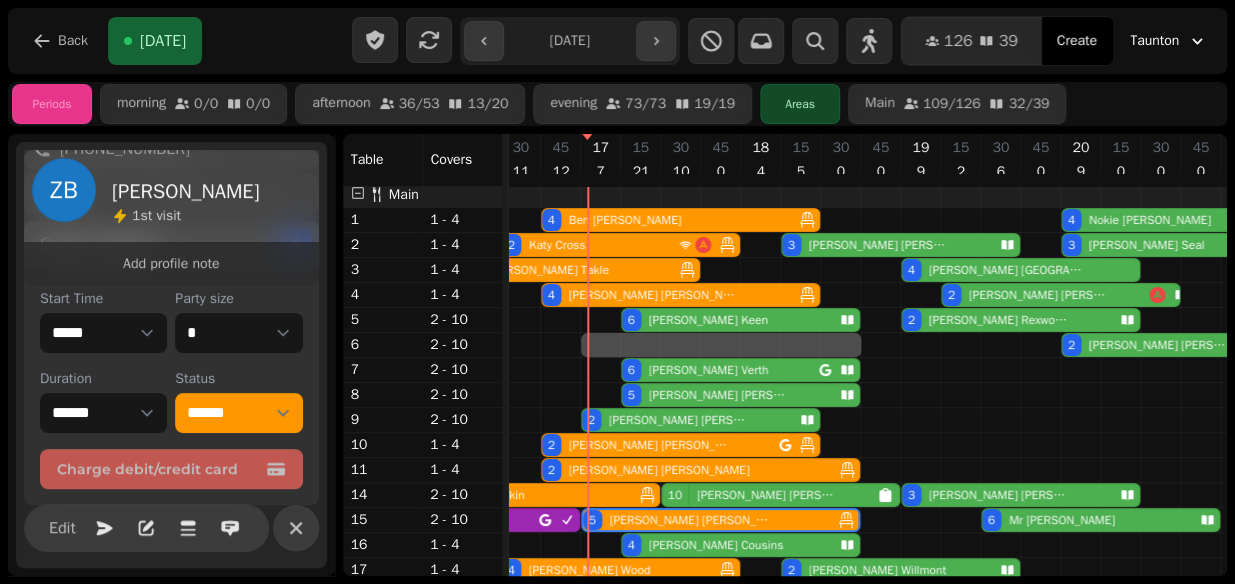 select on "**" 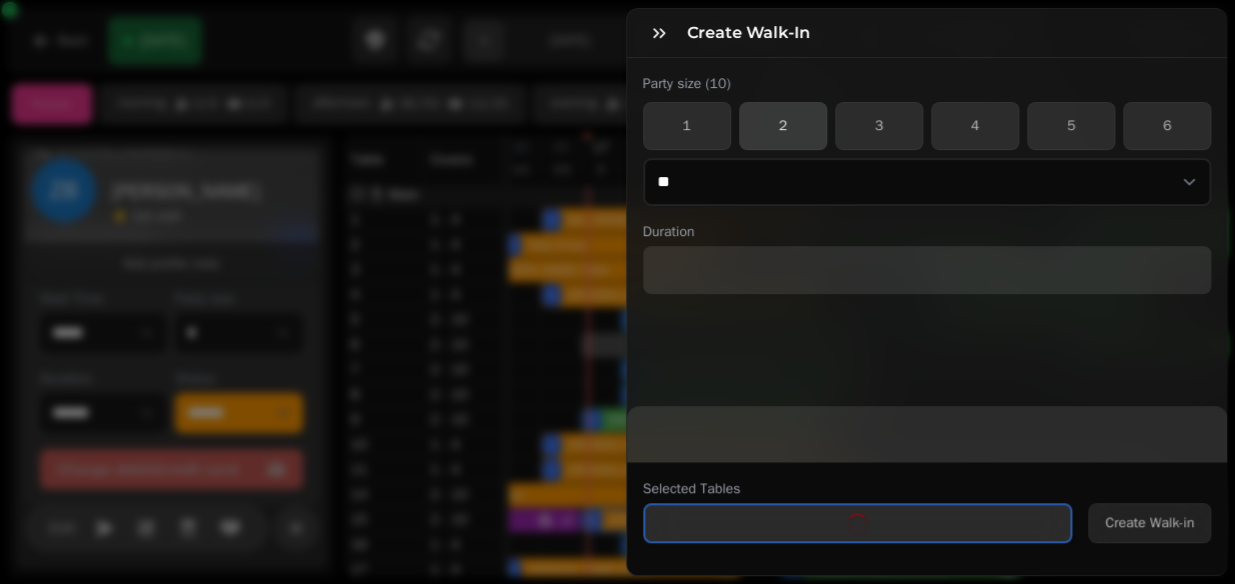 select on "****" 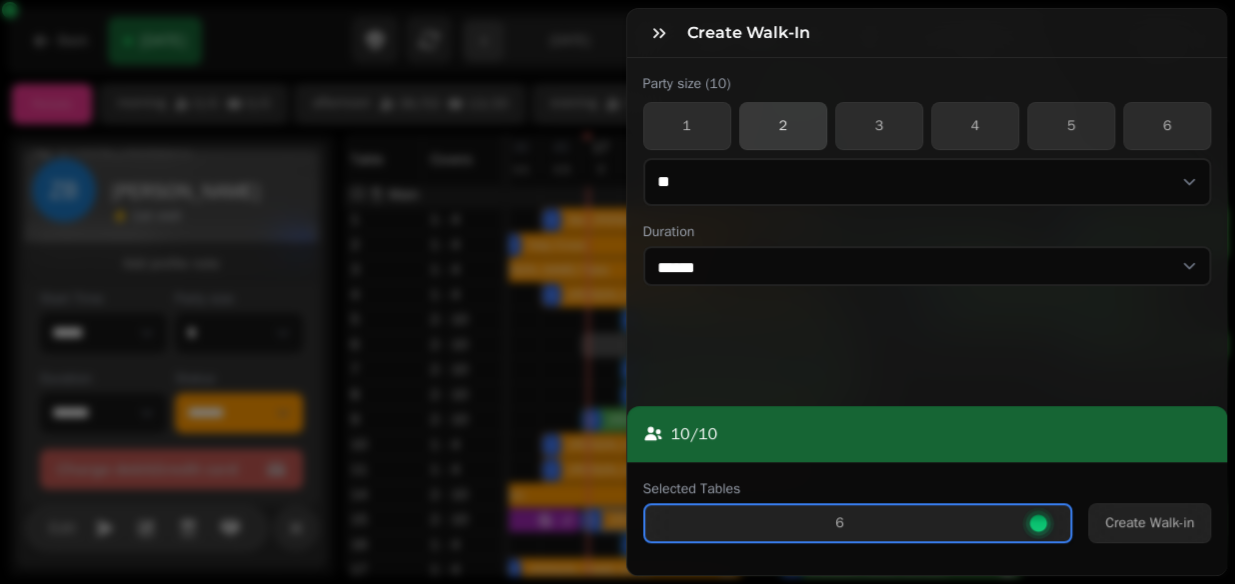 click on "2" at bounding box center [783, 126] 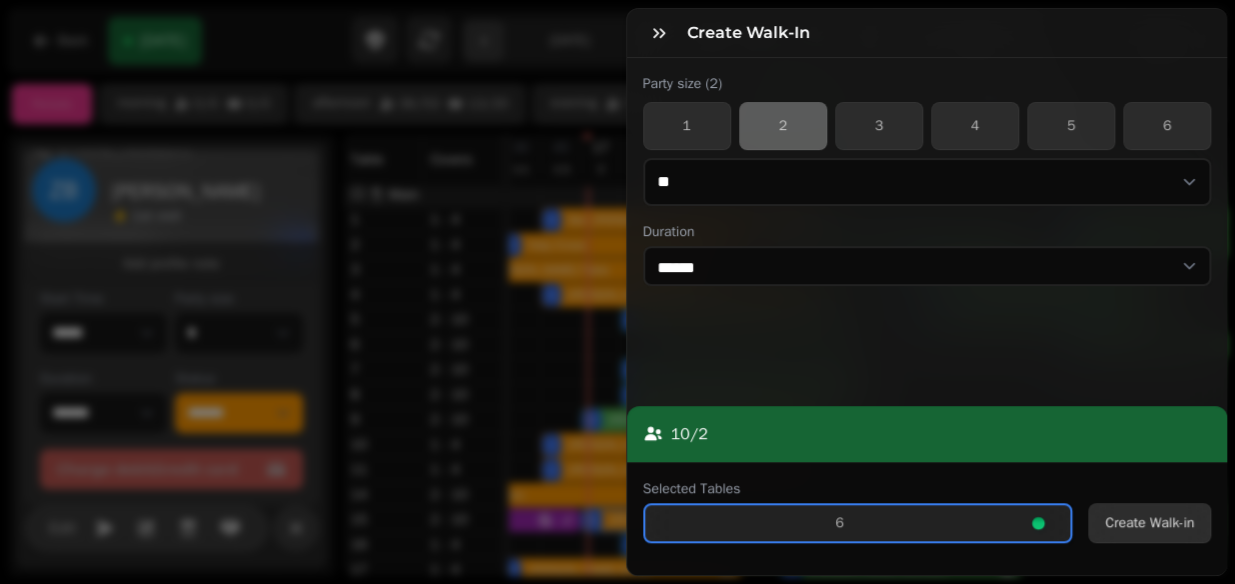 click on "Create Walk-in" at bounding box center [1149, 523] 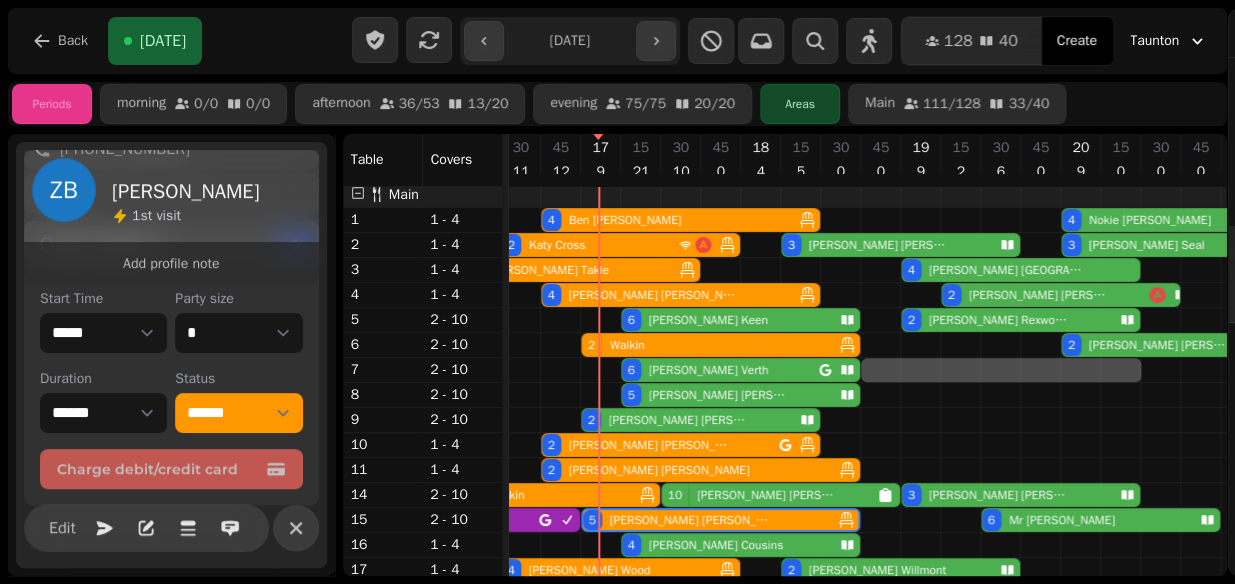 drag, startPoint x: 869, startPoint y: 388, endPoint x: 1213, endPoint y: 544, distance: 377.71948 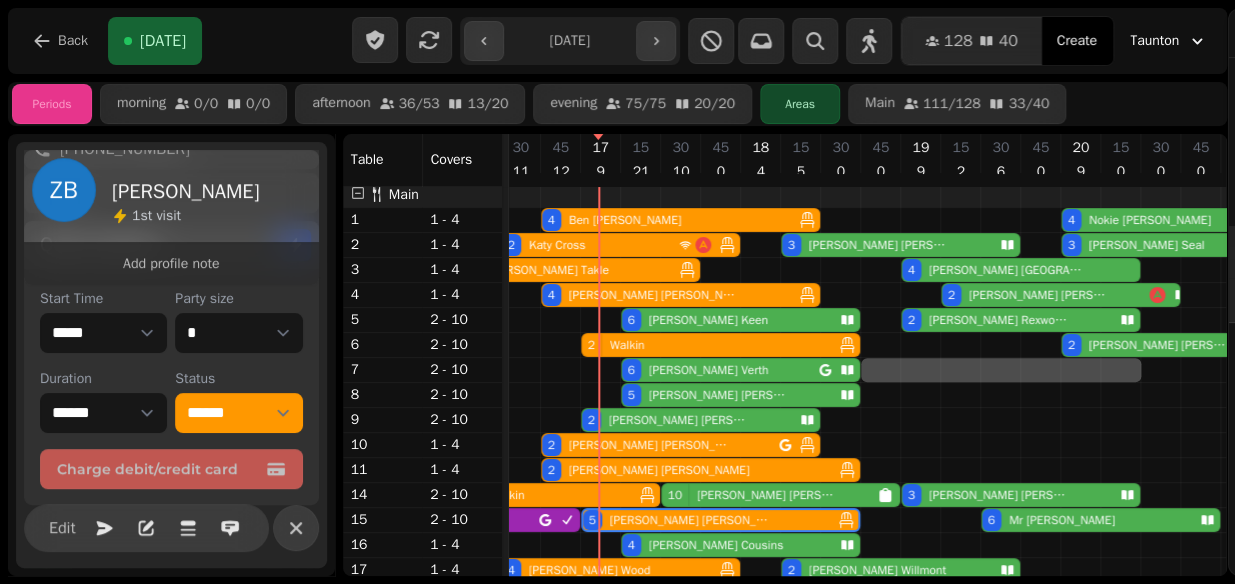 click on "Create Booking Fri, Jul 18, 25 Guests & Time Guest Select a date July 18th, 2025 Su Mo Tu We Th Fr Sa July 2025 1st 2nd 3rd 4th 5th 6th 7th 8th 9th 10th 11th 12th 13th 14th 15th 16th 17th 18th 19th 20th 21st 22nd 23rd 24th 25th 26th 27th 28th 29th 30th 31st August 2025 1st 2nd 3rd 4th 5th 6th 7th 8th 9th 10th 11th 12th 13th 14th 15th 16th 17th 18th 19th 20th 21st 22nd 23rd 24th 25th 26th 27th 28th 29th 30th 31st September 2025 1st 2nd 3rd 4th 5th 6th 7th 8th 9th 10th 11th 12th 13th 14th 15th 16th 17th 18th 19th 20th 21st 22nd 23rd 24th 25th 26th 27th 28th 29th 30th October 2025 1st 2nd 3rd 4th 5th 6th 7th 8th 9th 10th 11th 12th 13th 14th 15th 16th 17th 18th 19th 20th 21st 22nd 23rd 24th 25th 26th 27th 28th 29th 30th 31st November 2025 1st 2nd 3rd 4th 5th 6th 7th 8th 9th 10th 11th 12th 13th 14th 15th 16th 17th 18th 19th 20th 21st 22nd 23rd 24th 25th 26th 27th 28th 29th 30th December 2025 1st 2nd 3rd 4th 5th 6th 7th 8th 9th 10th 11th 12th 13th 14th 15th 16th 17th 18th 19th 20th 21st 22nd 23rd 24th 25th 26th 1st" at bounding box center (617, 308) 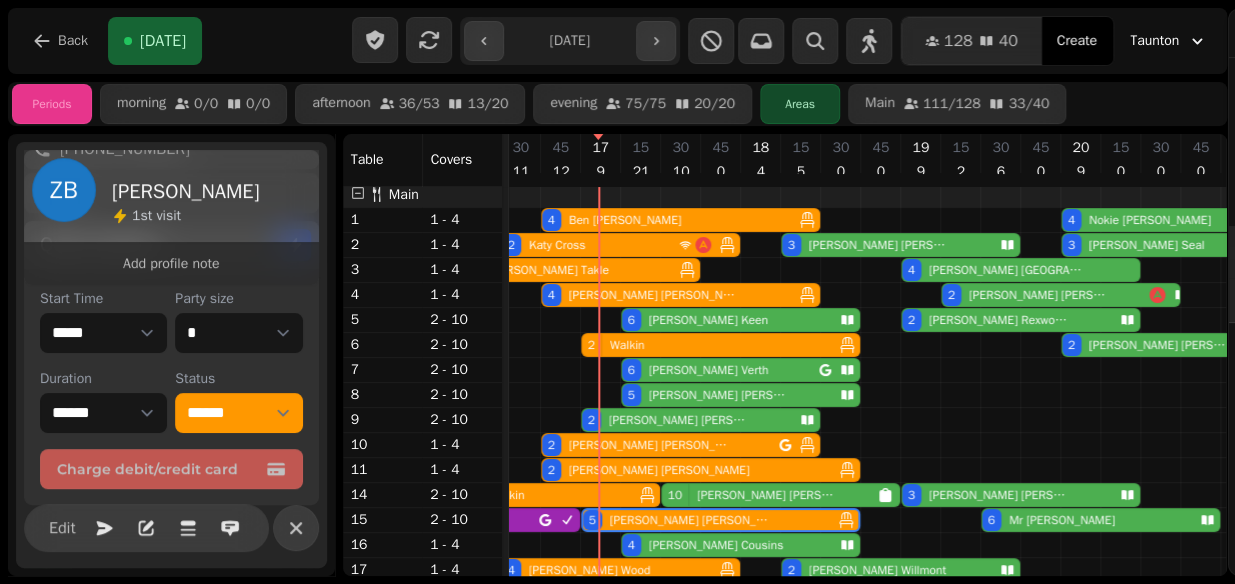 click on "Create Booking Fri, Jul 18, 25 Guests & Time Guest Select a date July 18th, 2025 Su Mo Tu We Th Fr Sa July 2025 1st 2nd 3rd 4th 5th 6th 7th 8th 9th 10th 11th 12th 13th 14th 15th 16th 17th 18th 19th 20th 21st 22nd 23rd 24th 25th 26th 27th 28th 29th 30th 31st August 2025 1st 2nd 3rd 4th 5th 6th 7th 8th 9th 10th 11th 12th 13th 14th 15th 16th 17th 18th 19th 20th 21st 22nd 23rd 24th 25th 26th 27th 28th 29th 30th 31st September 2025 1st 2nd 3rd 4th 5th 6th 7th 8th 9th 10th 11th 12th 13th 14th 15th 16th 17th 18th 19th 20th 21st 22nd 23rd 24th 25th 26th 27th 28th 29th 30th October 2025 1st 2nd 3rd 4th 5th 6th 7th 8th 9th 10th 11th 12th 13th 14th 15th 16th 17th 18th 19th 20th 21st 22nd 23rd 24th 25th 26th 27th 28th 29th 30th 31st November 2025 1st 2nd 3rd 4th 5th 6th 7th 8th 9th 10th 11th 12th 13th 14th 15th 16th 17th 18th 19th 20th 21st 22nd 23rd 24th 25th 26th 27th 28th 29th 30th December 2025 1st 2nd 3rd 4th 5th 6th 7th 8th 9th 10th 11th 12th 13th 14th 15th 16th 17th 18th 19th 20th 21st 22nd 23rd 24th 25th 26th 1st" at bounding box center (617, 308) 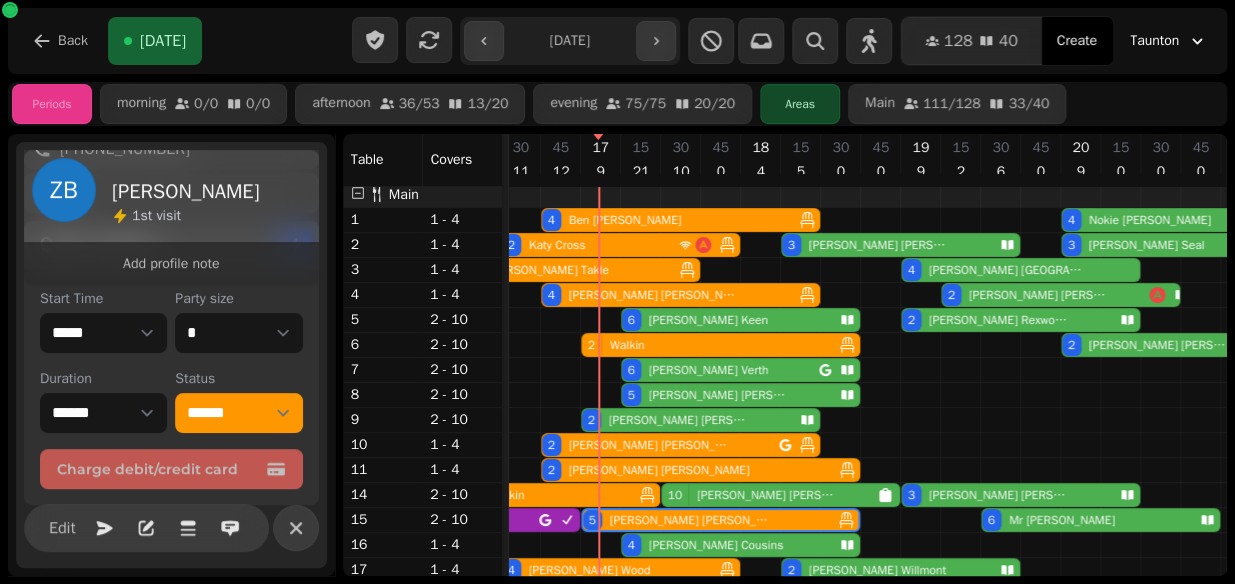 scroll, scrollTop: 75, scrollLeft: 728, axis: both 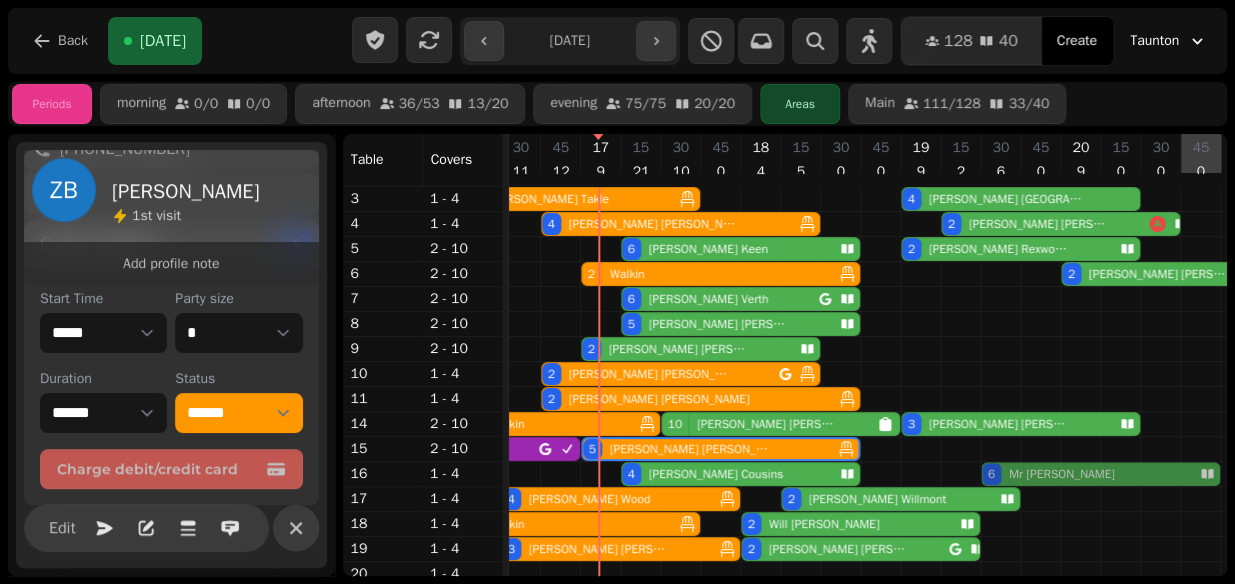 drag, startPoint x: 1198, startPoint y: 451, endPoint x: 1208, endPoint y: 471, distance: 22.36068 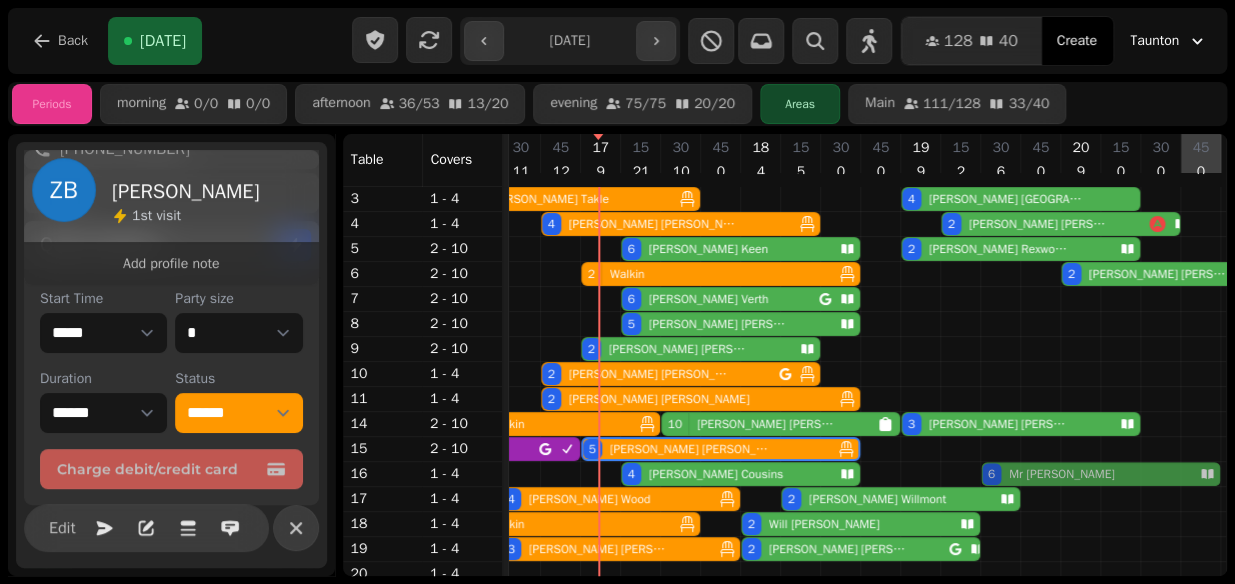 click on "2 Walkin   4 Ehron   Yeastnob 4 Ben   Holt 4 Nokie   Watkins 2 Walkin   2 Katy   Cross 3 Fiona   Eley 3 Tom   Seal 2 Mia   Bateman 3 Darren   Takle 4 Joshua   Newport 2 Walkin   4 Richard   Allen 2 Alison   Patel 3 Walkin   6 Elizabeth   Keen 2 Lucy   Rexworthy 2 Walkin   2 Brett   Baker 6 Selena   Verth 5 James   Wojcik 2 JONATHAN   TREMBATH 2 Gary   Leigh 2 Cameron   Lewis 2 Walkin   2 Walkin   2 Walkin   10 Chris   manley 3 Laura   SIMMONS 4 Liberty   Prenzlau 5 Zoe   Bryant 6 Mr   Cahill 4 Chris   Cousins 6 Mr   Cahill 4 David   Wood 2 Fiona   Willmont 2 Walkin   2 Will   Medlock 3 Jason   Burrell 2 Luke   Williams 2 Walkin" at bounding box center [681, 361] 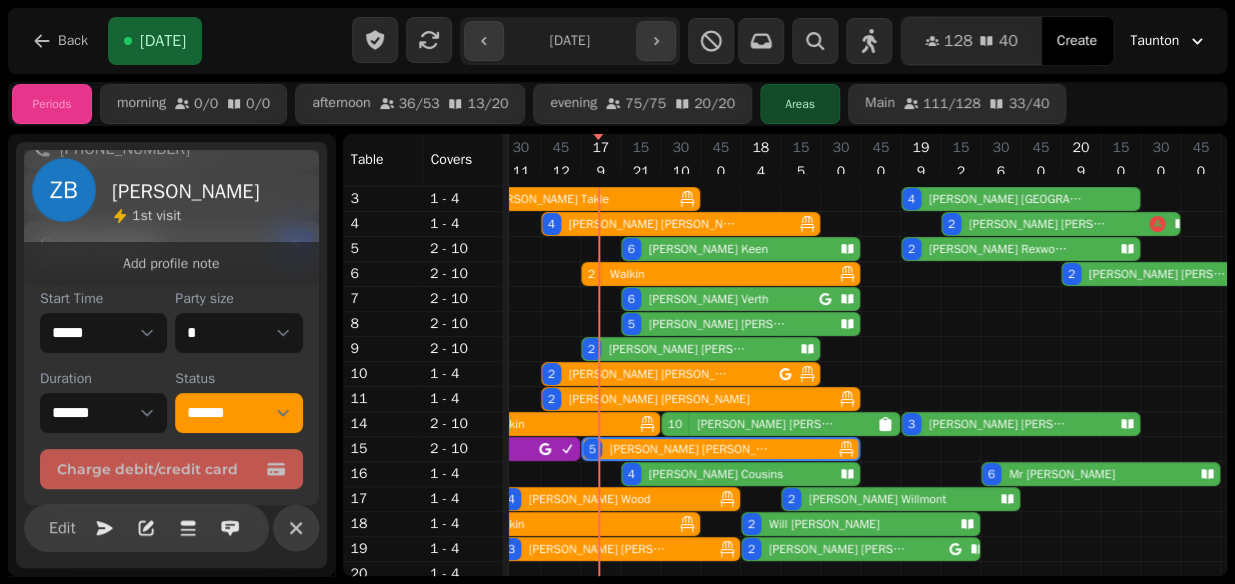 scroll, scrollTop: 75, scrollLeft: 729, axis: both 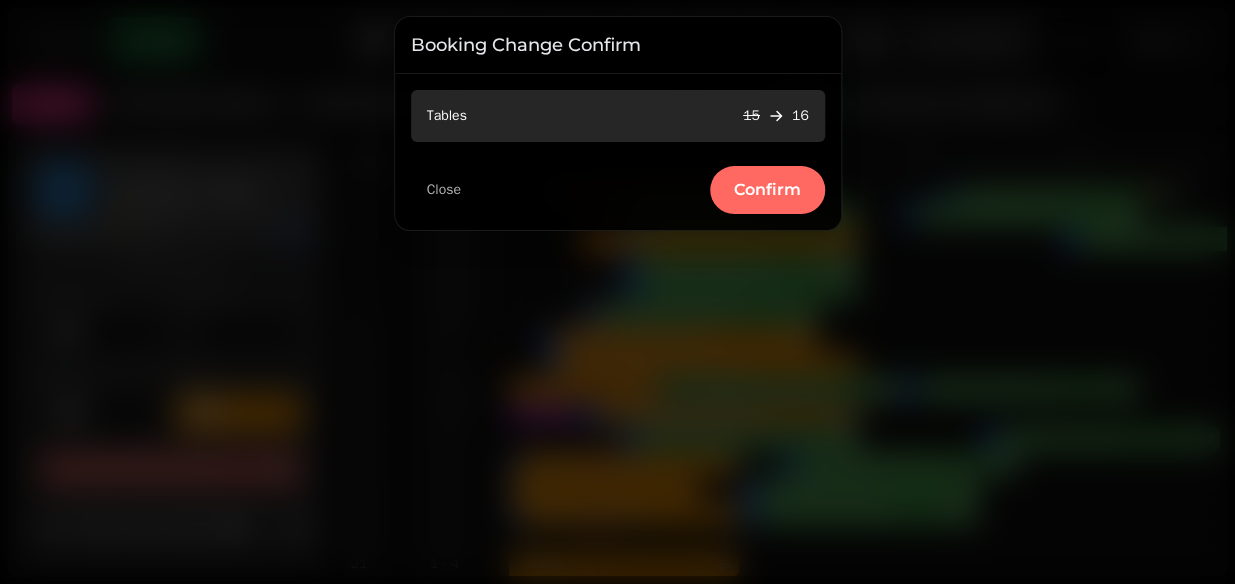 click at bounding box center [617, 292] 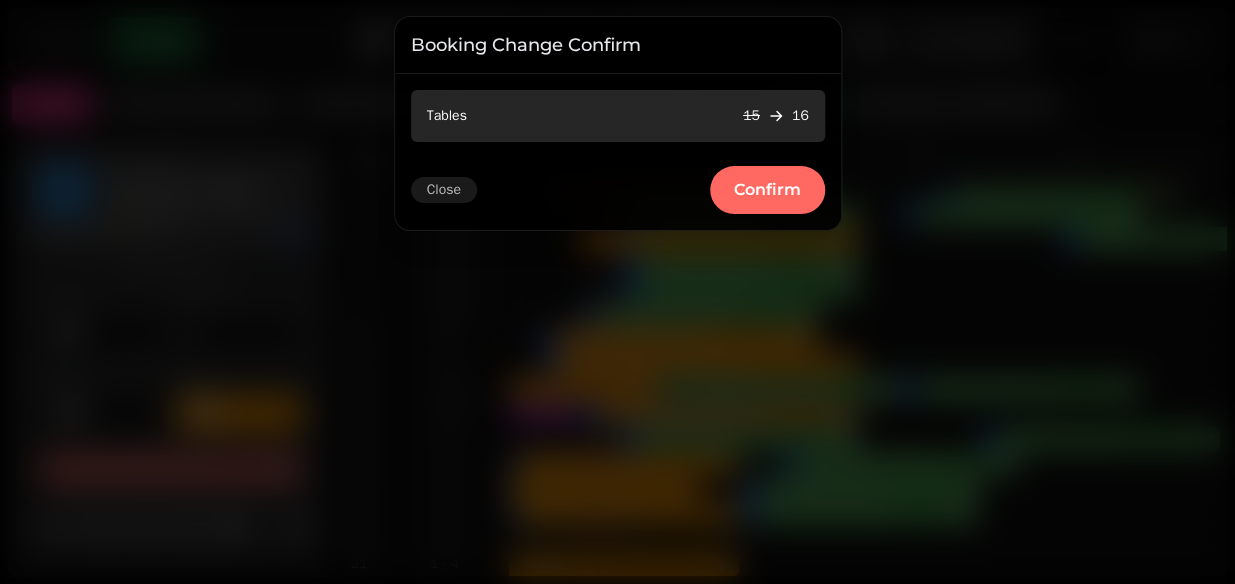 click on "Close" at bounding box center [444, 190] 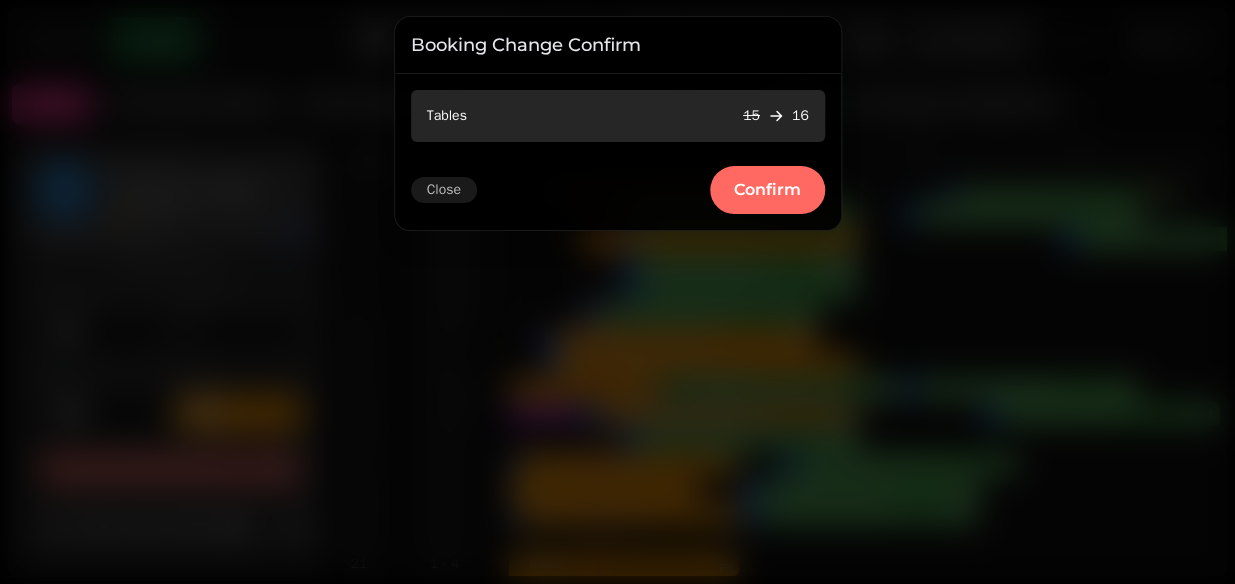click on "Close" at bounding box center [444, 190] 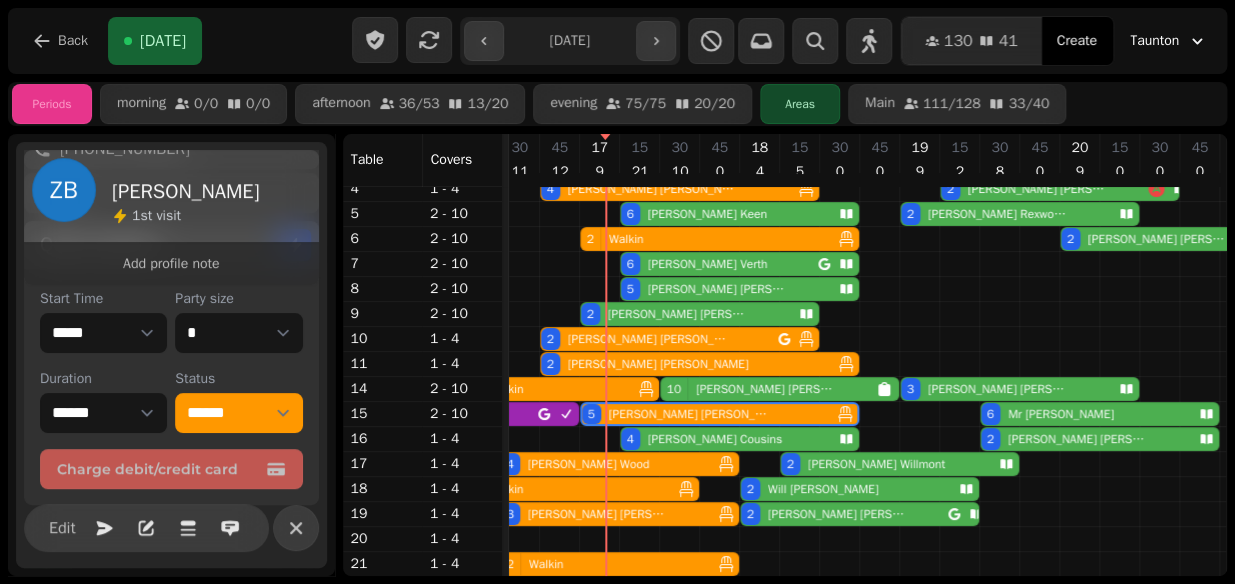 click on "4 Chris   Cousins" at bounding box center [725, 439] 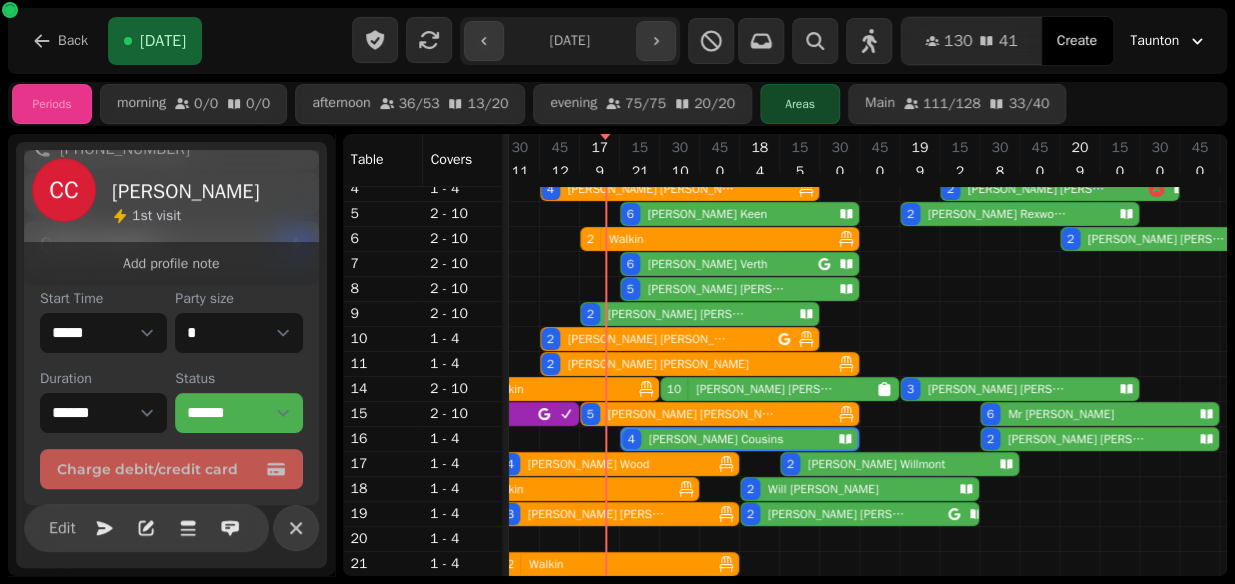 scroll, scrollTop: 0, scrollLeft: 827, axis: horizontal 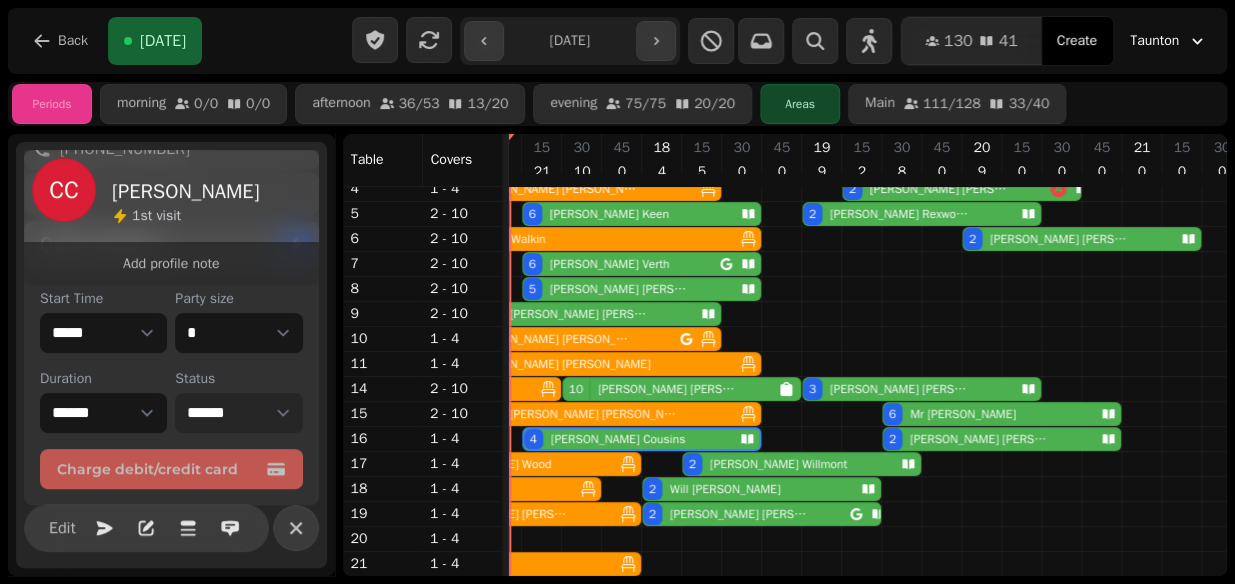 click on "**********" at bounding box center (238, 413) 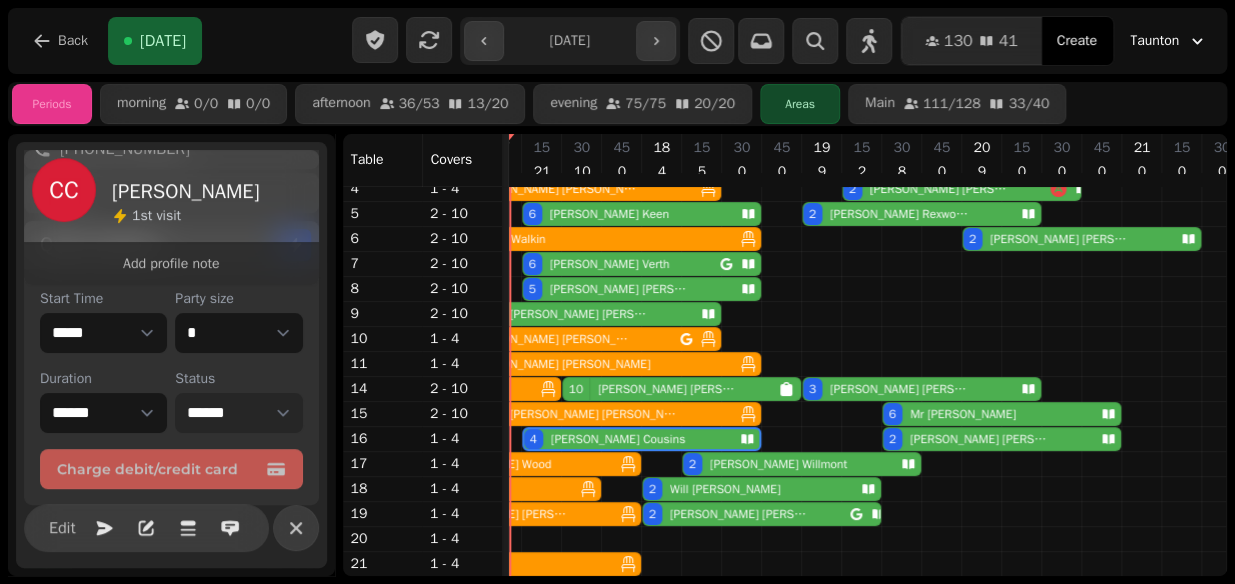 select on "******" 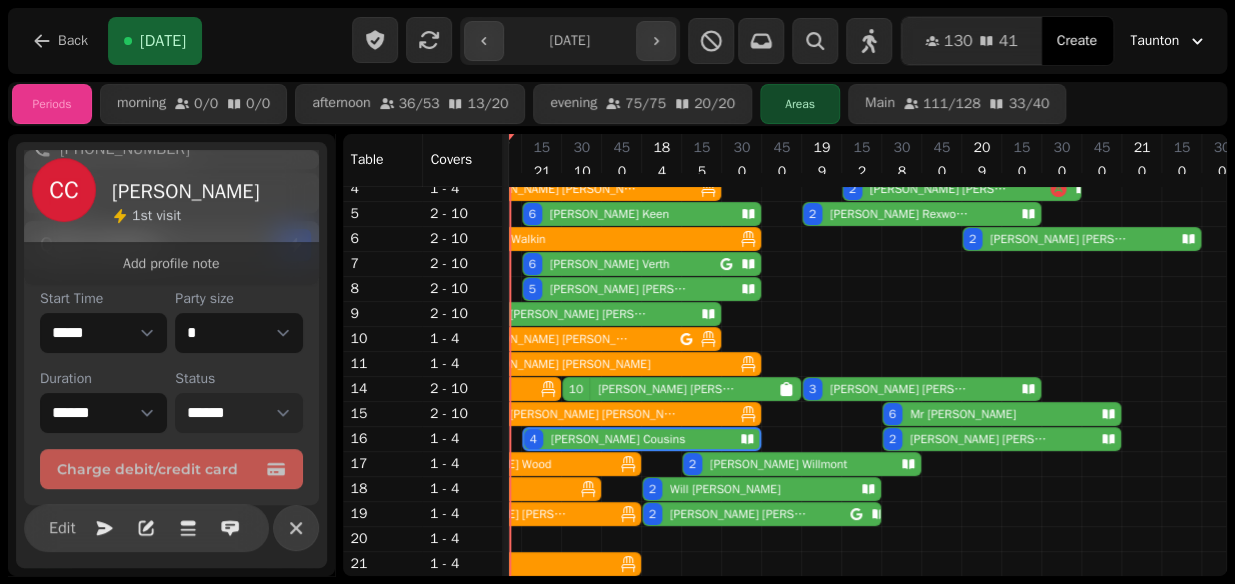click on "**********" at bounding box center (238, 413) 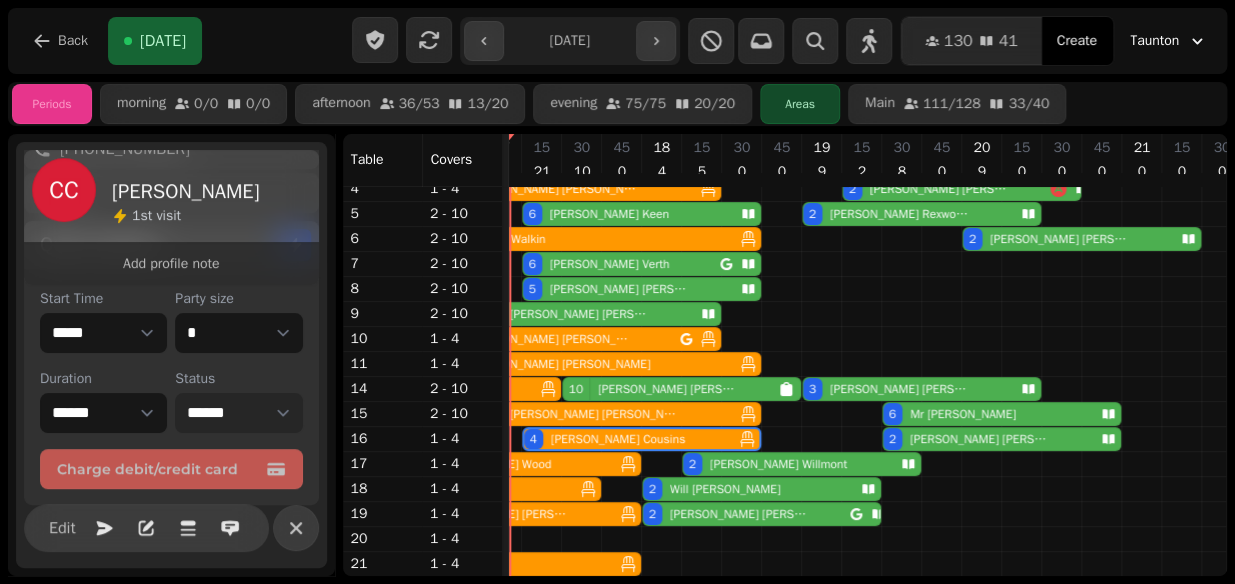 click on "5 Zoe   Bryant" at bounding box center [607, 414] 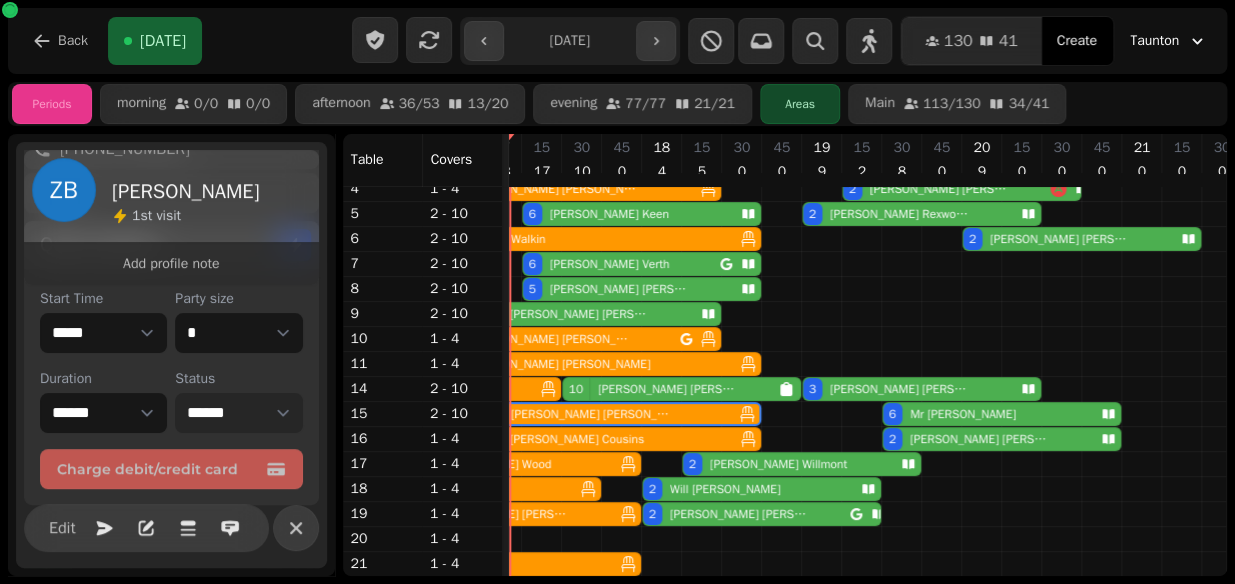 scroll, scrollTop: 0, scrollLeft: 730, axis: horizontal 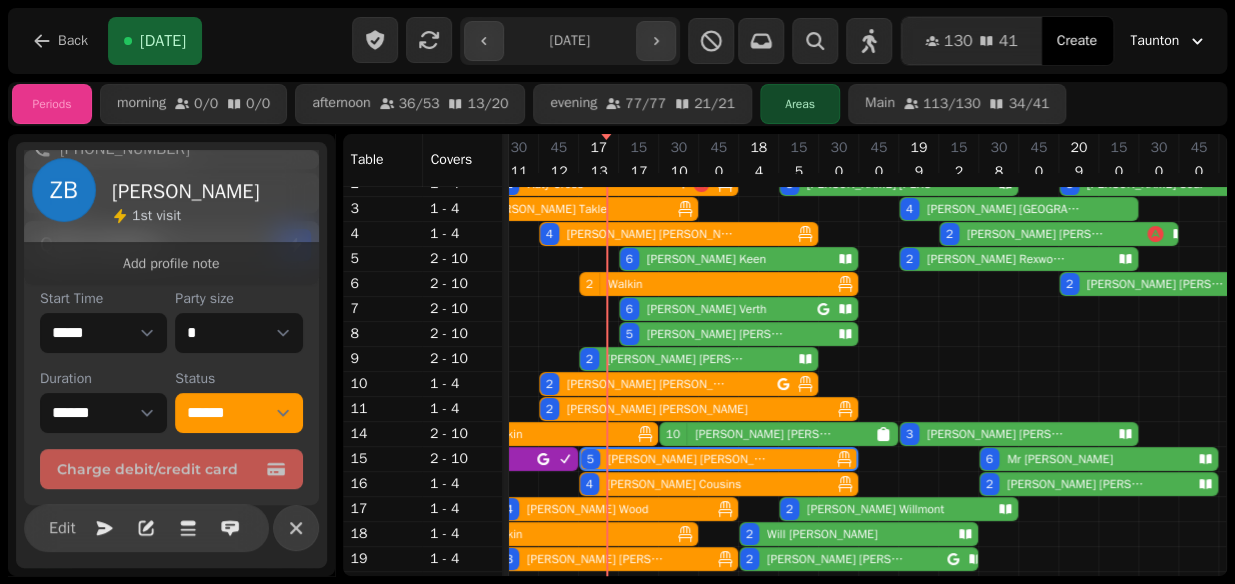 click on "Start Time ***** ***** ***** ***** ***** ***** ***** ***** ***** ***** ***** ***** ***** ***** ***** ***** ***** ***** ***** ***** ***** ***** ***** ***** ***** ***** ***** ***** ***** ***** ***** ***** ***** ***** ***** ***** ***** ***** ***** ***** ***** ***** ***** ***** ***** ***** ***** ***** ***** ***** ***** ***** ***** ***** ***** ***** ***** ***** ***** ***** ***** ***** ***** ***** ***** ***** ***** ***** ***** ***** ***** ***** ***** ***** ***** ***** ***** ***** ***** ***** ***** ***** ***** ***** ***** ***** ***** ***** ***** ***** ***** ***** ***** ***** ***** ***** Party size * * * * * * * * * ** ** ** ** ** ** ** ** ** ** ** ** ** ** ** ** ** ** ** ** ** ** ** ** ** ** ** ** ** ** ** ** ** ** ** ** ** ** ** ** ** ** ** ** ** ** ** ** ** ** ** ** ** ** ** ** ** ** ** ** ** ** ** ** ** ** ** ** ** ** ** ** ** ** ** ** ** ** ** ** ** ** ** ** ** ** ** ** ** ** *** *** *** *** *** *** *** *** *** *** *** *** *** *** *** *** *** *** *** *** *** *** *** *** *** *** *** *** *** *** *** *** *** ***" at bounding box center [171, 389] 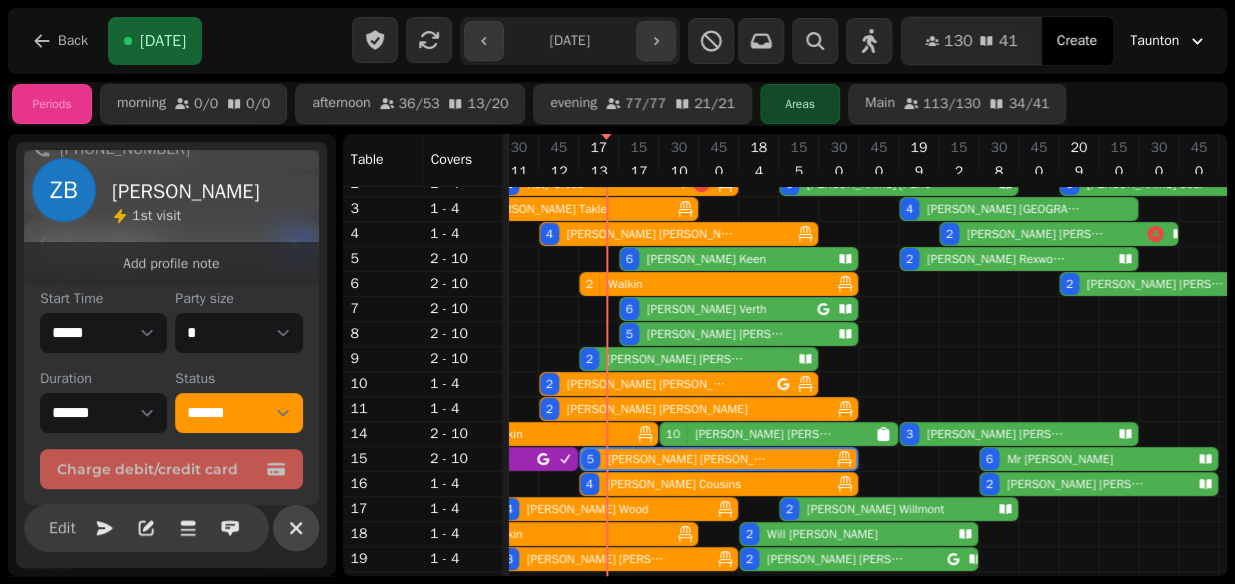 click 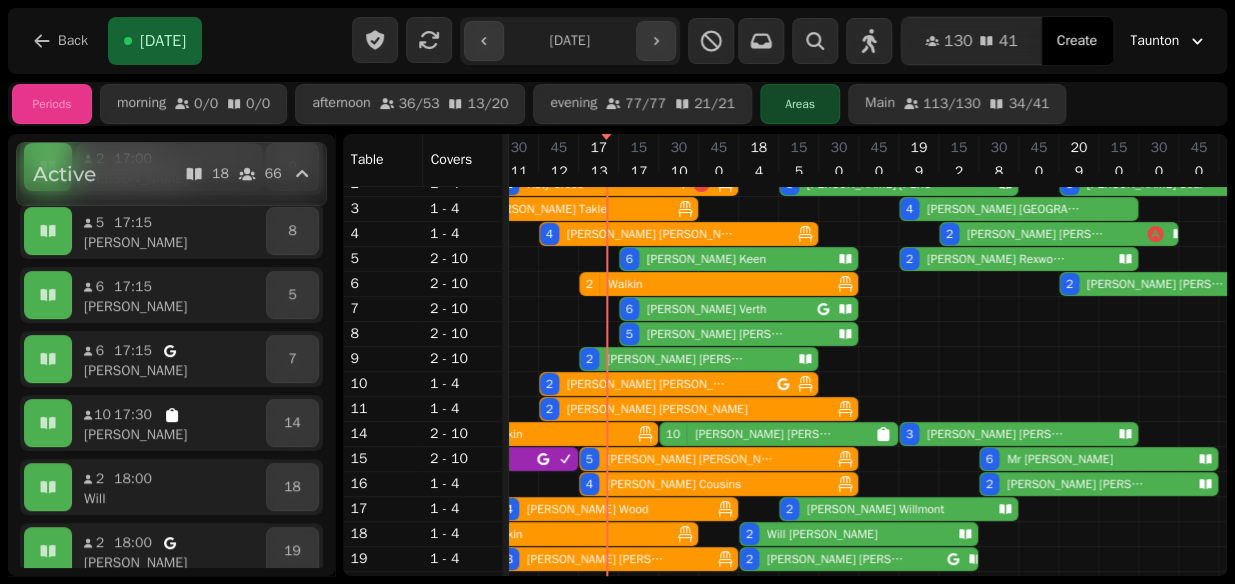 scroll, scrollTop: 191, scrollLeft: 0, axis: vertical 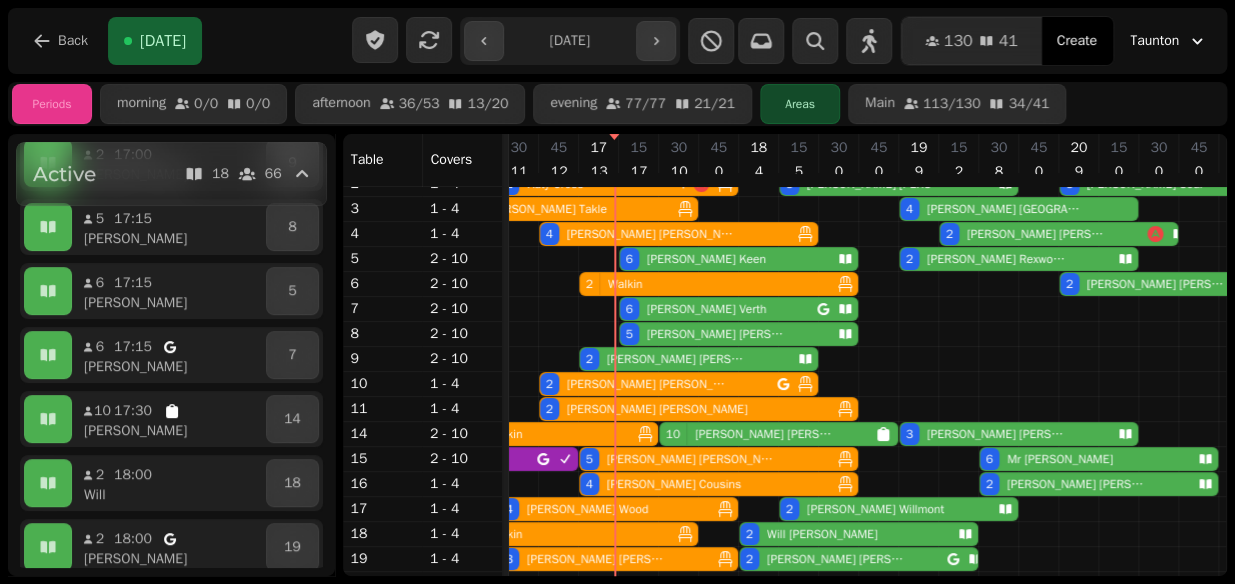click on "Elizabeth   Keen" at bounding box center [706, 259] 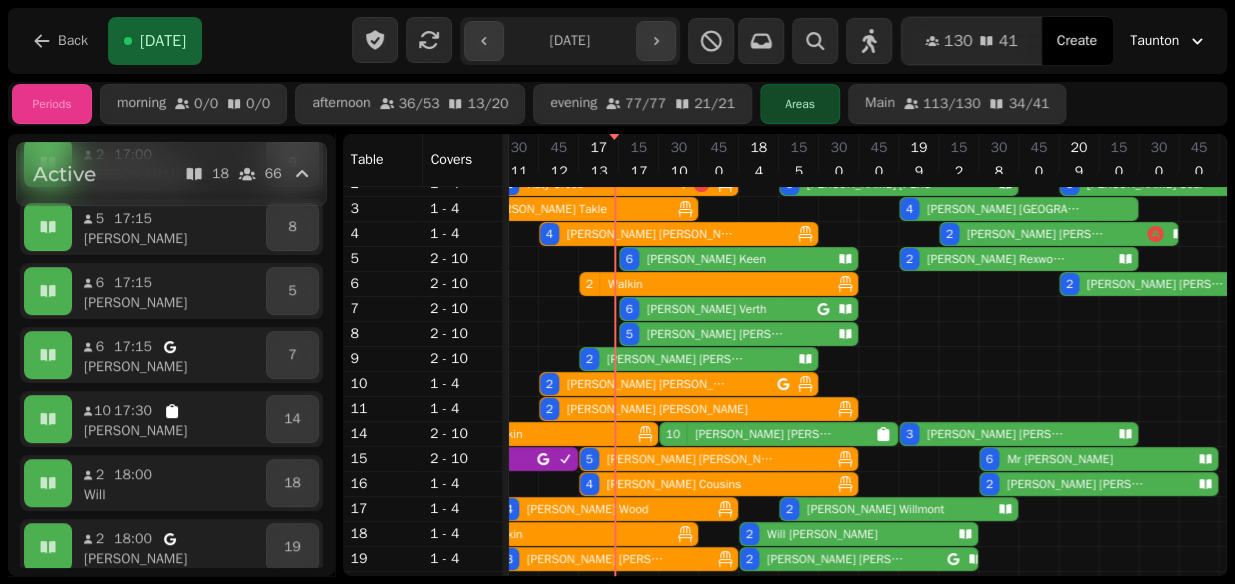 select on "**********" 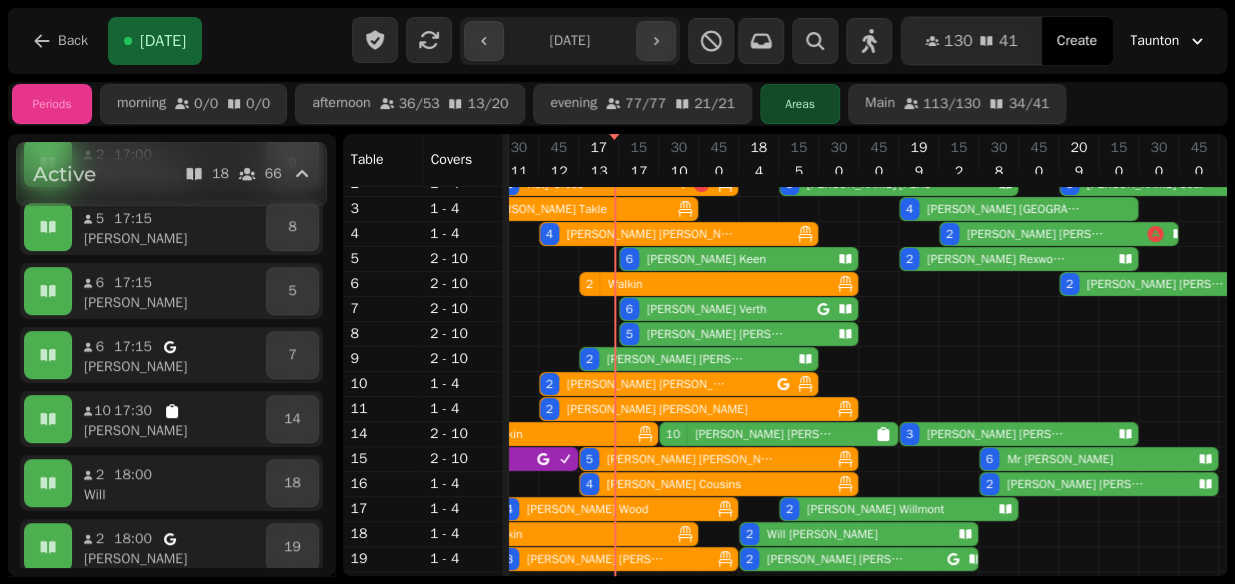 select on "*" 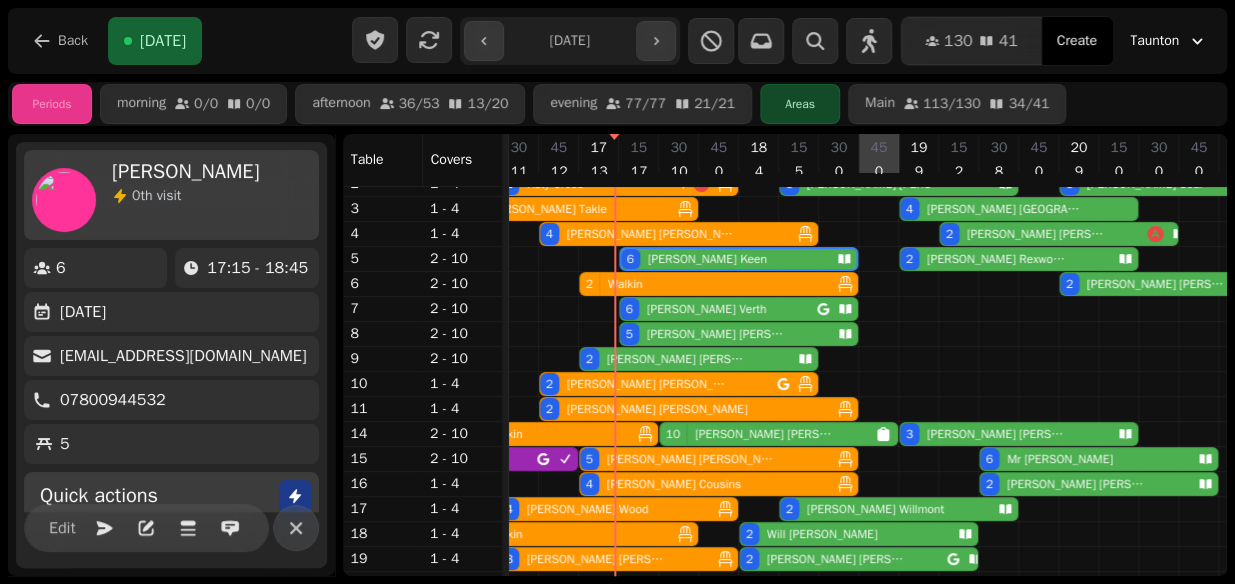 scroll, scrollTop: 0, scrollLeft: 827, axis: horizontal 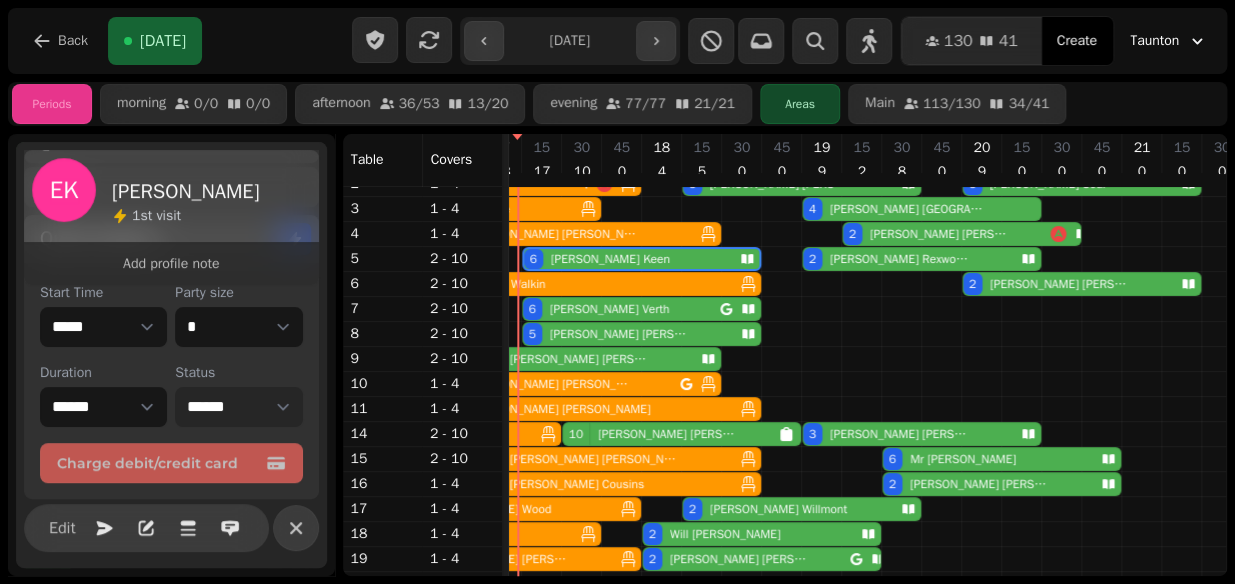 click on "**********" at bounding box center [238, 407] 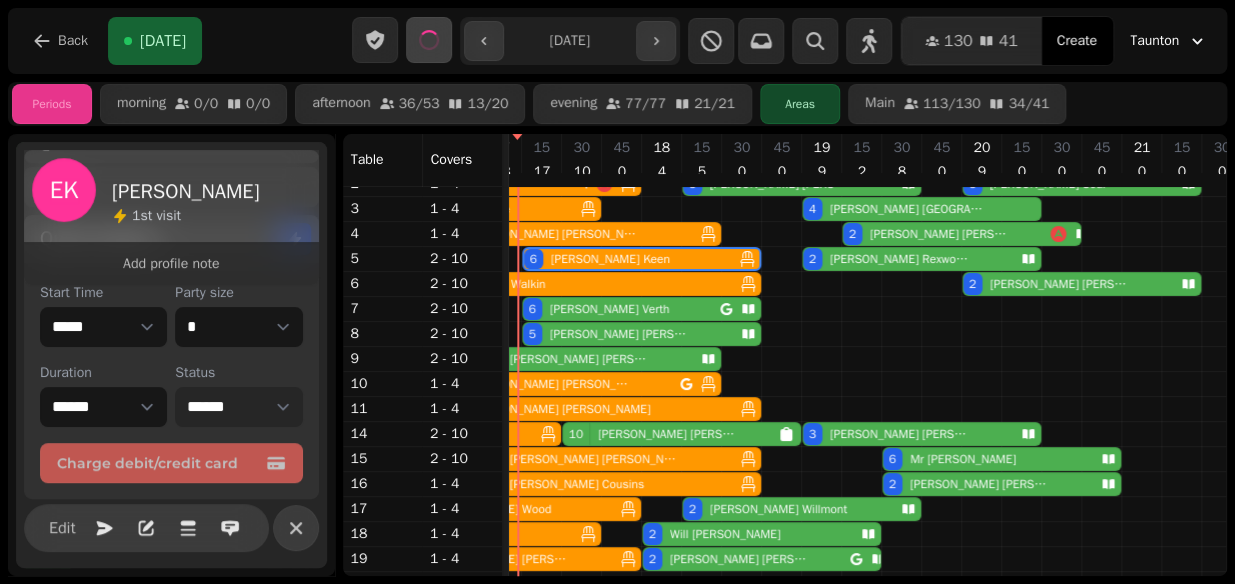 click on "James   Wojcik" at bounding box center (619, 334) 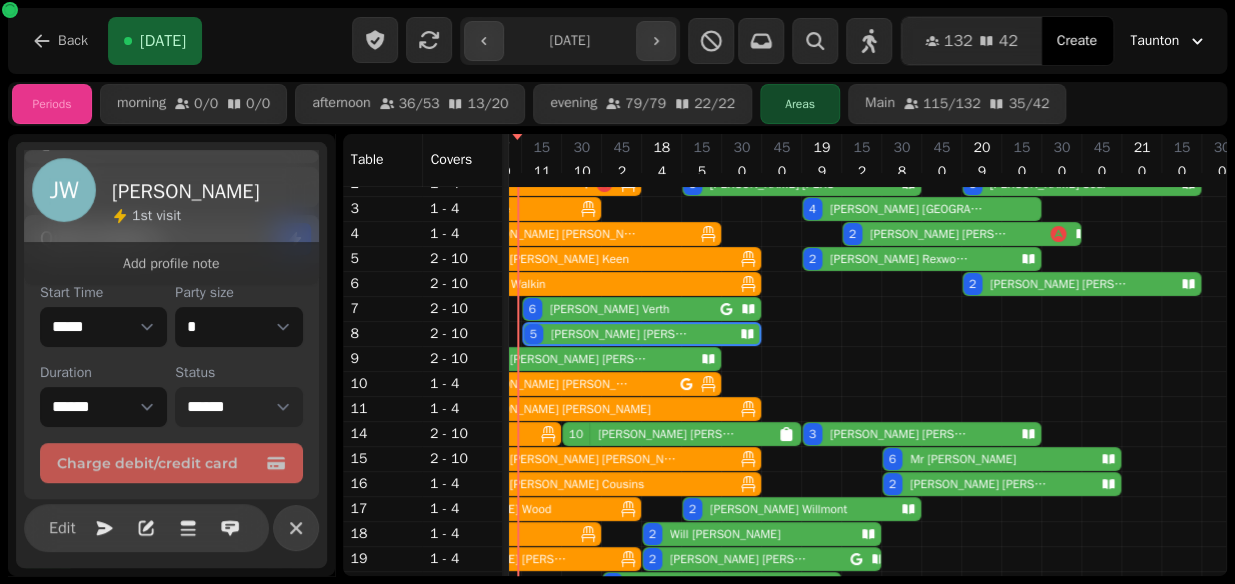 click on "**********" at bounding box center [238, 407] 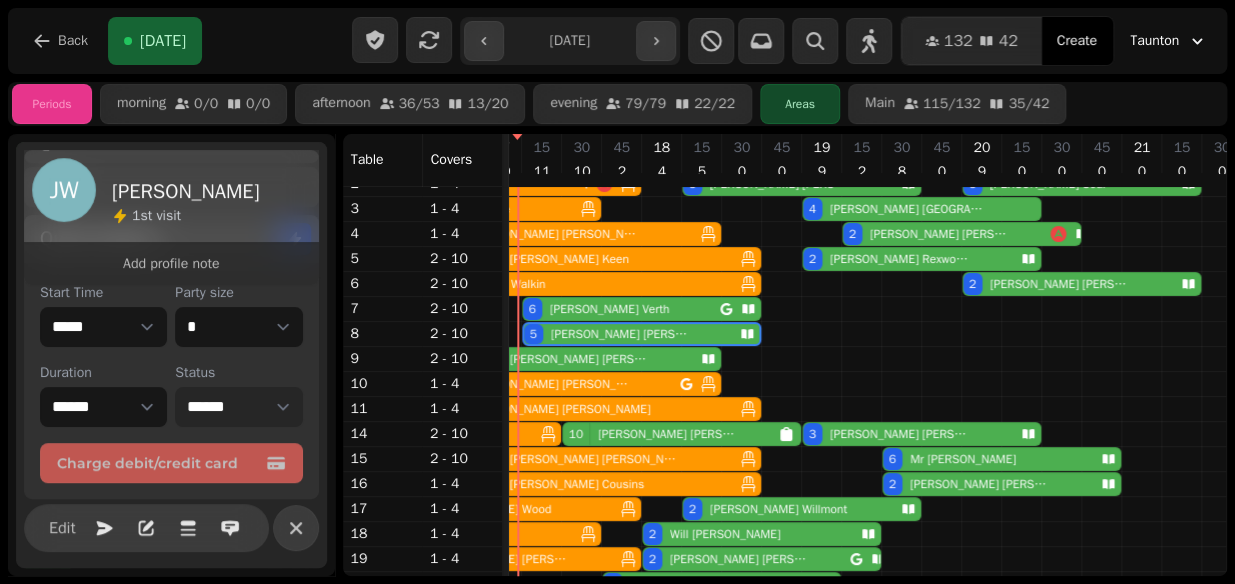 click on "**********" at bounding box center [238, 407] 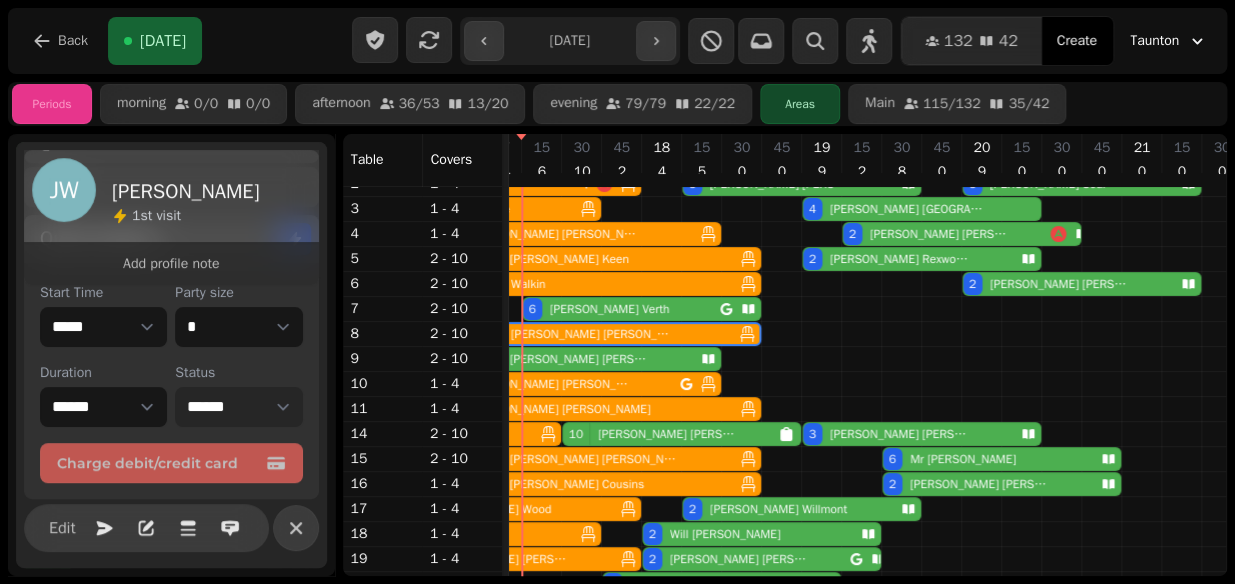 scroll, scrollTop: 65, scrollLeft: 799, axis: both 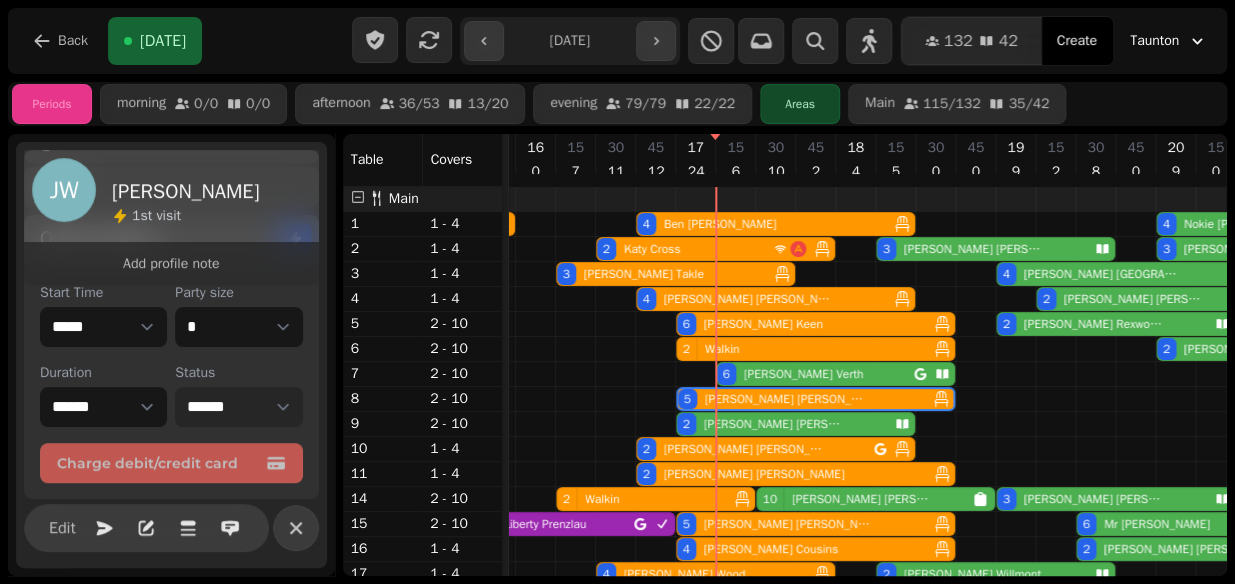 click on "JONATHAN   TREMBATH" at bounding box center (773, 424) 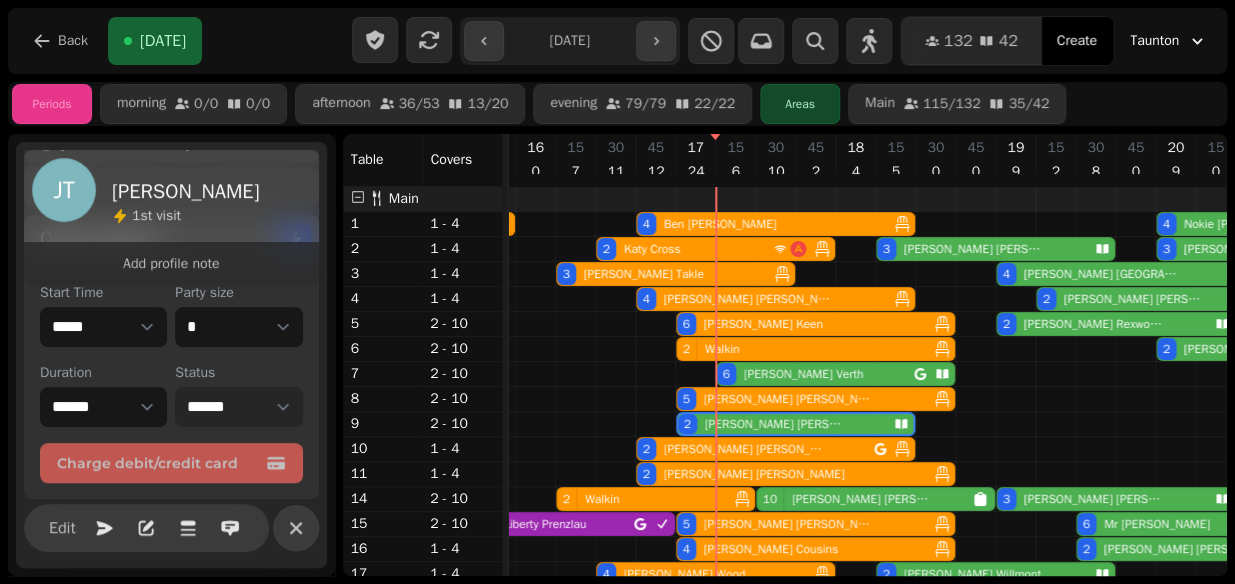 scroll, scrollTop: 348, scrollLeft: 0, axis: vertical 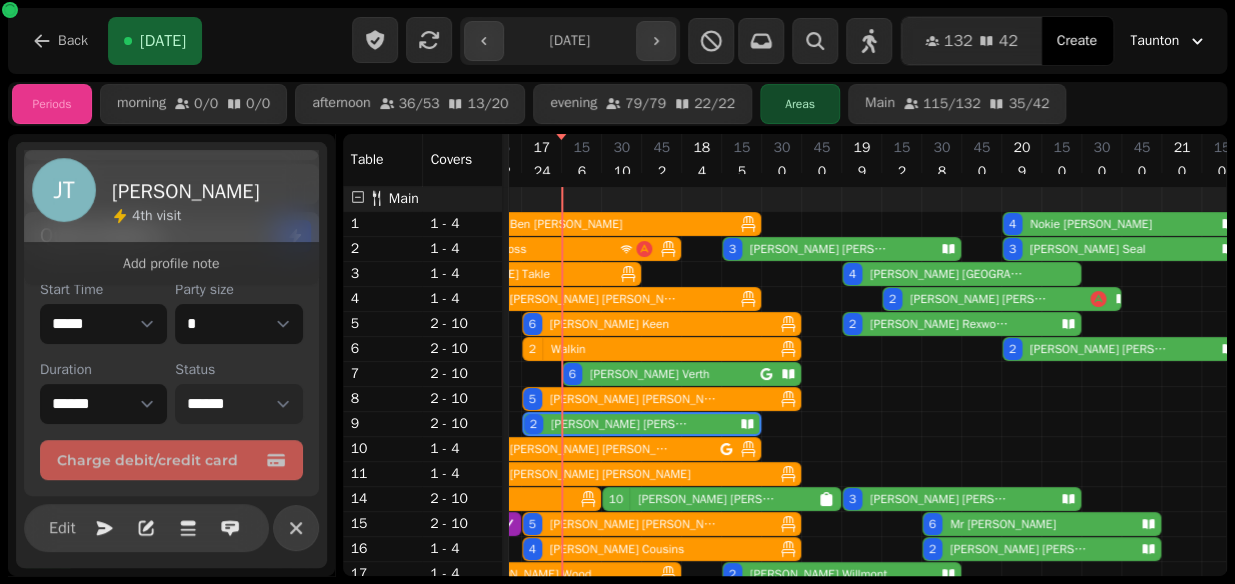 click on "**********" at bounding box center [238, 404] 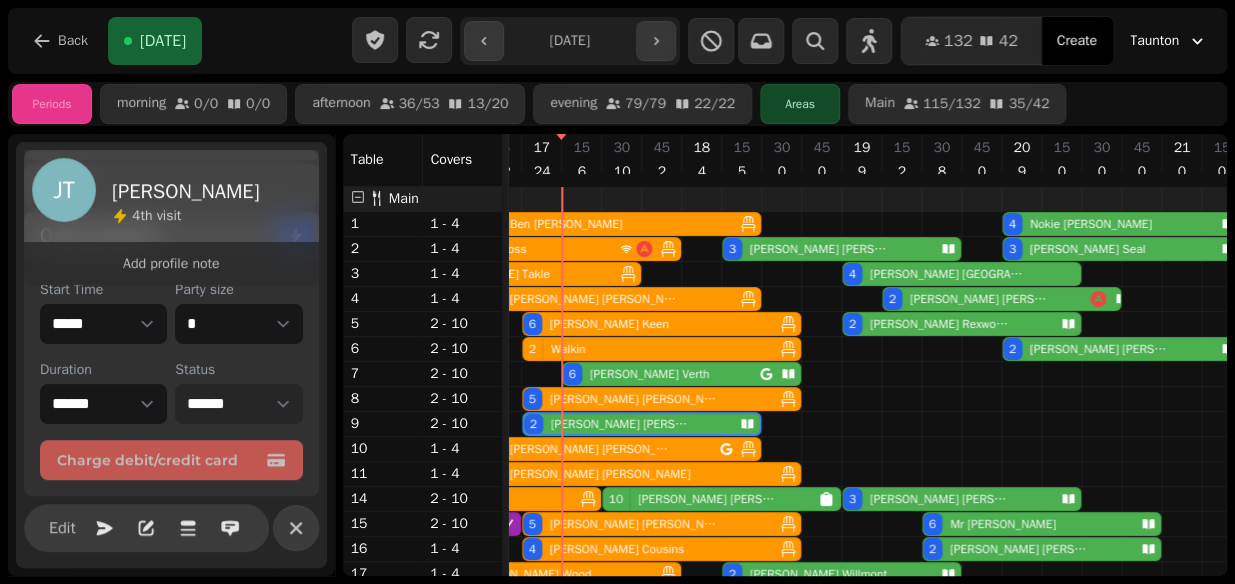 select on "******" 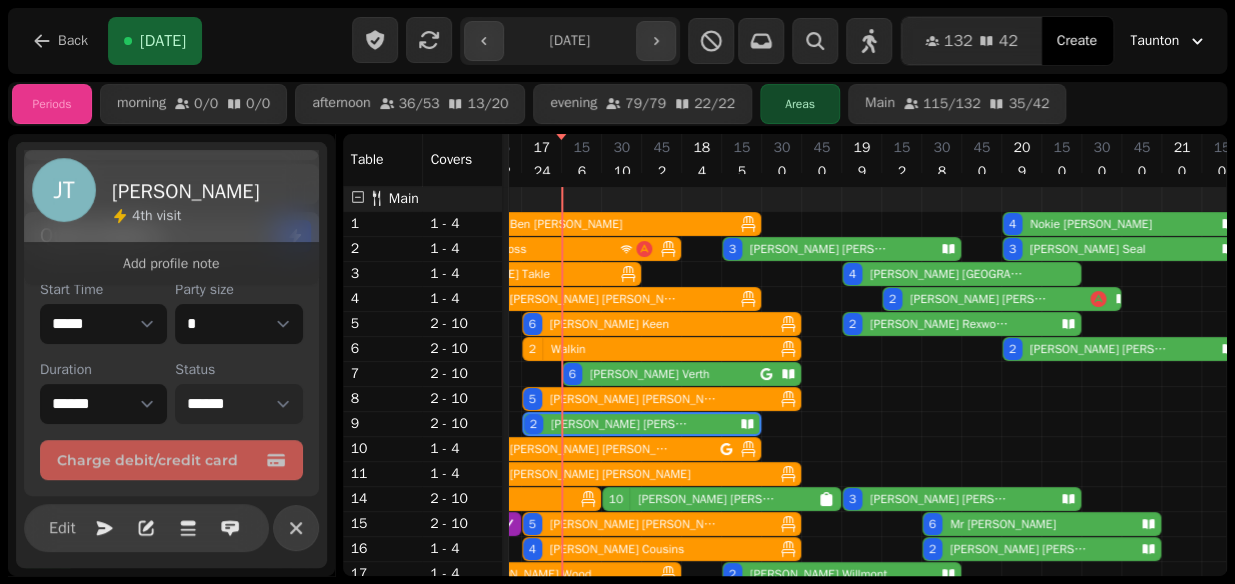 click on "**********" at bounding box center (238, 404) 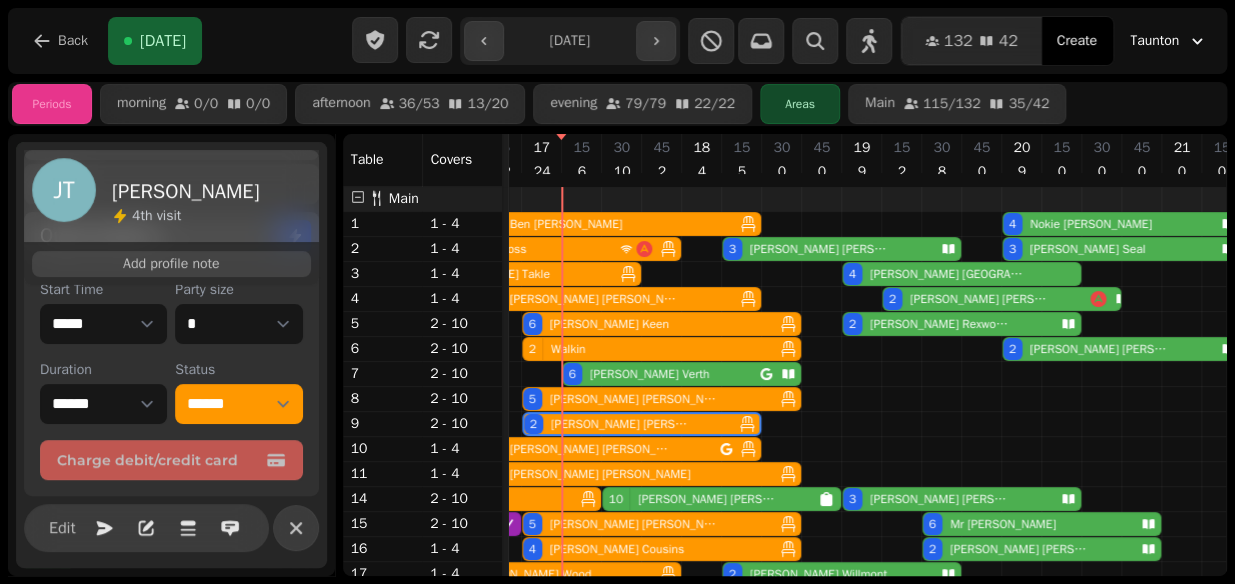 click on "Add profile note" at bounding box center [171, 264] 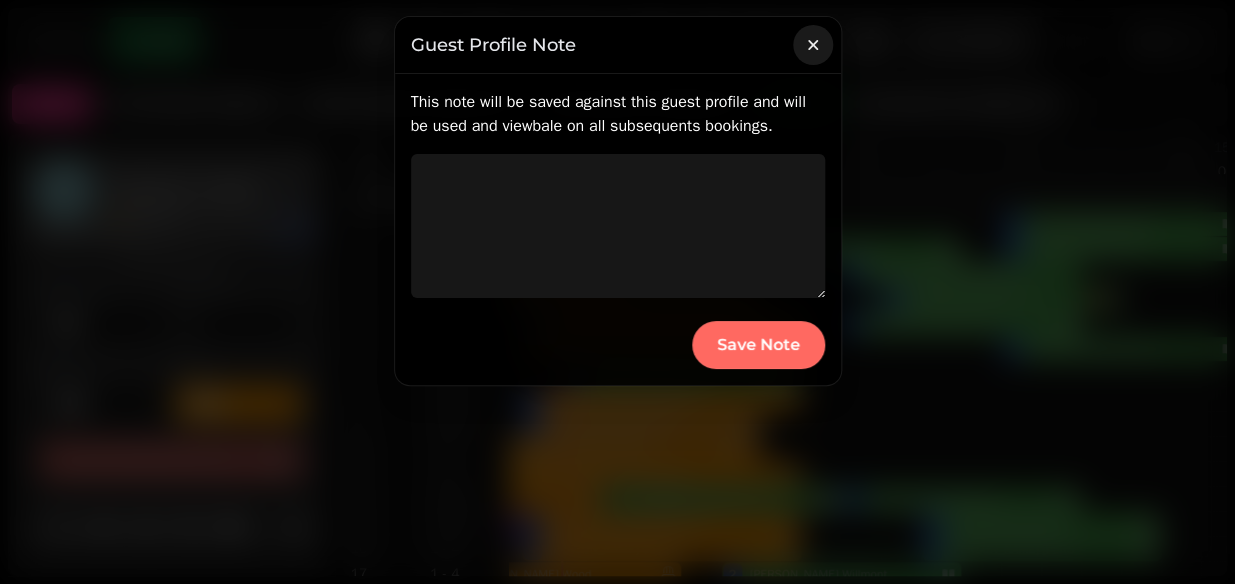 click 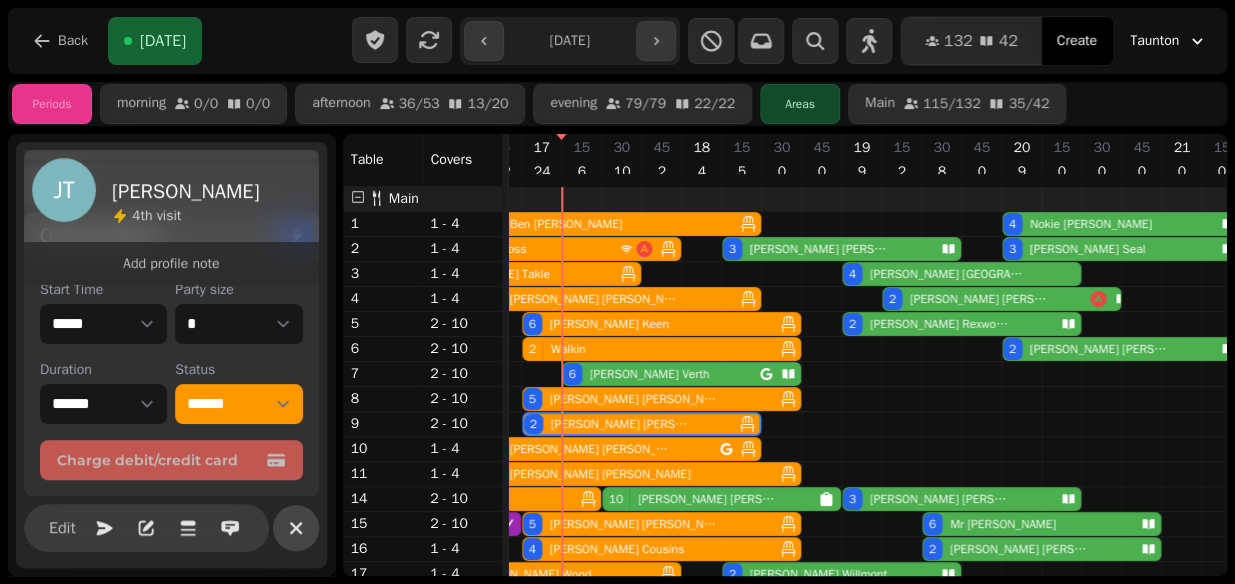 click 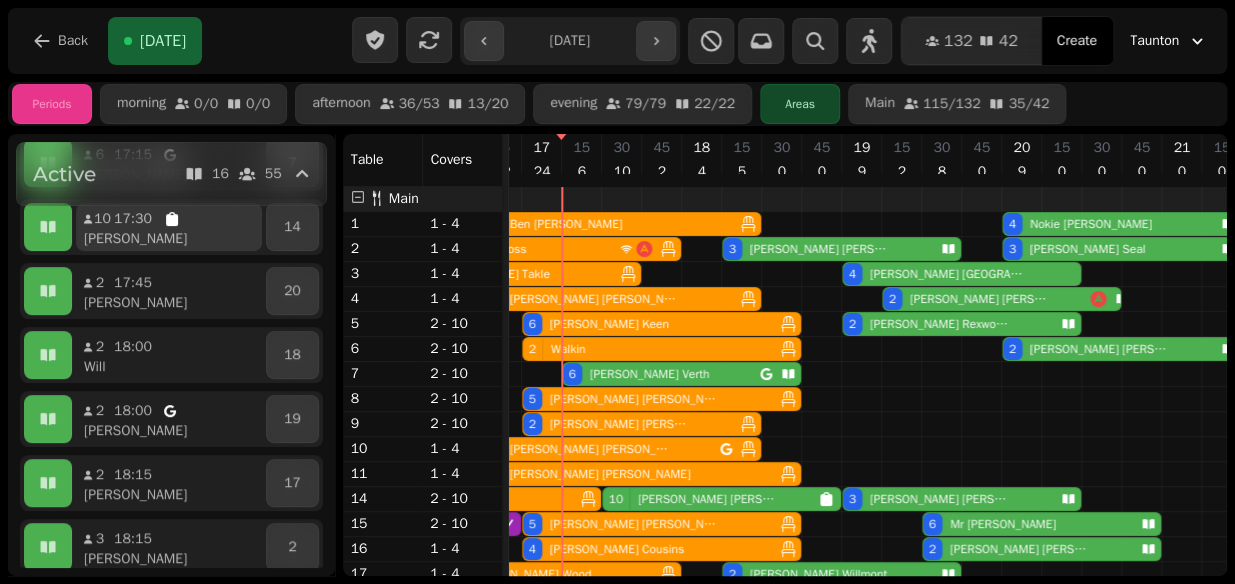 click on "[PERSON_NAME]" at bounding box center (177, 239) 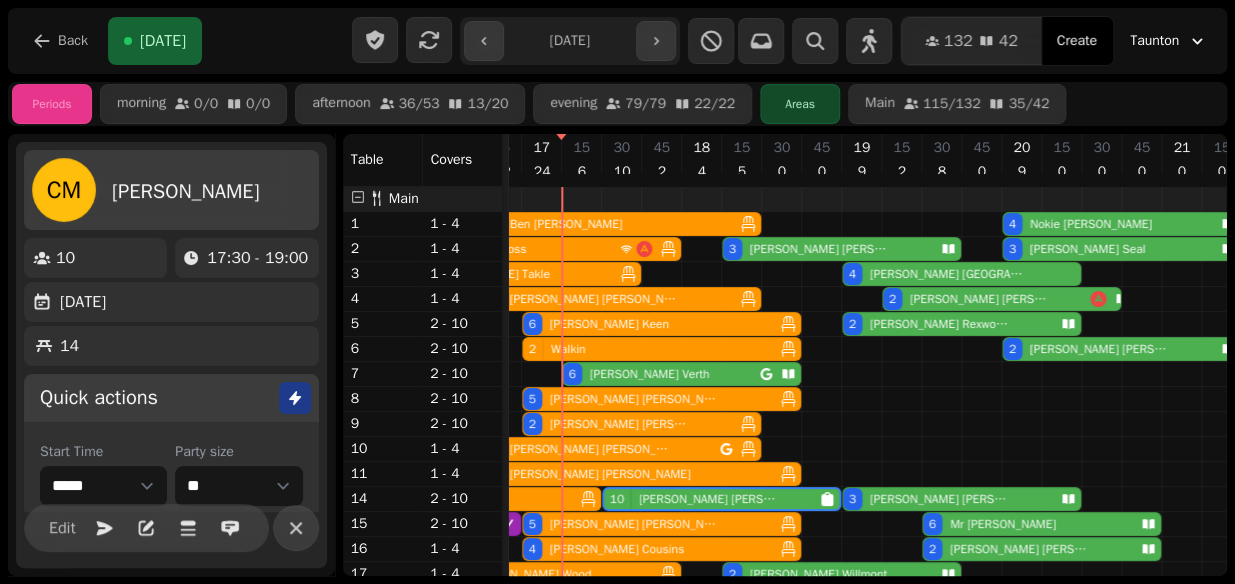 scroll, scrollTop: 0, scrollLeft: 867, axis: horizontal 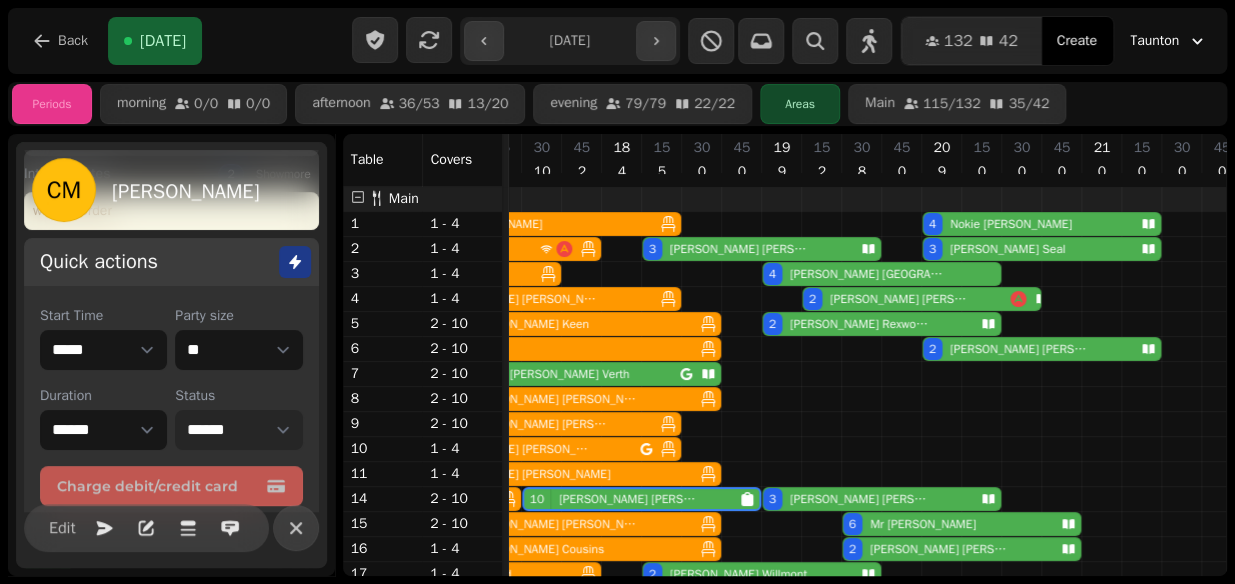 click on "**********" at bounding box center (238, 430) 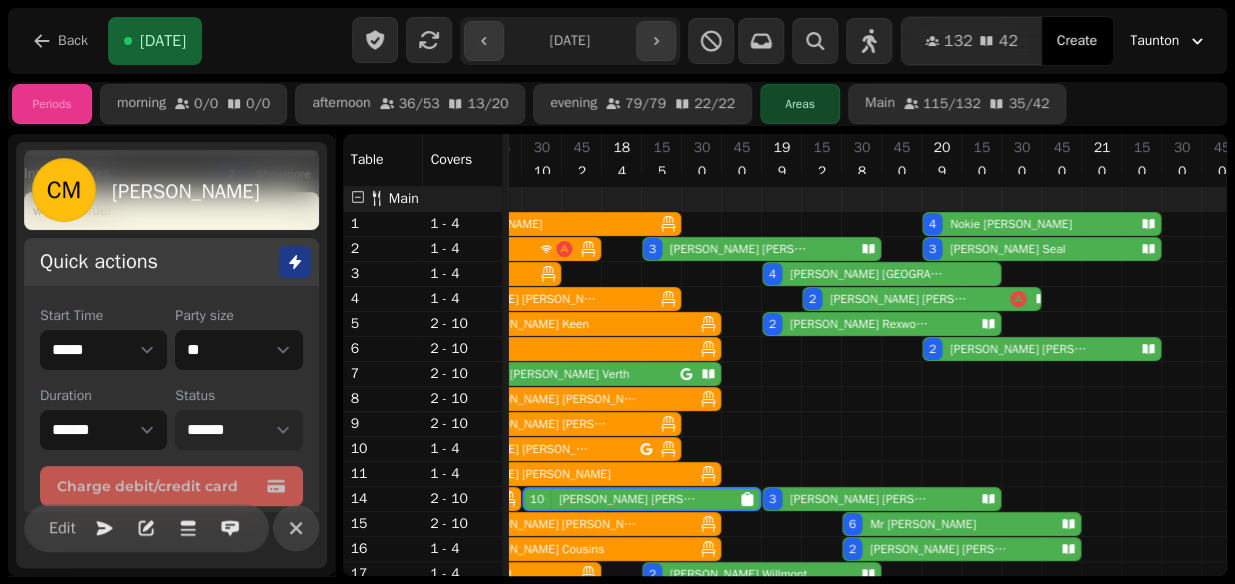 select on "******" 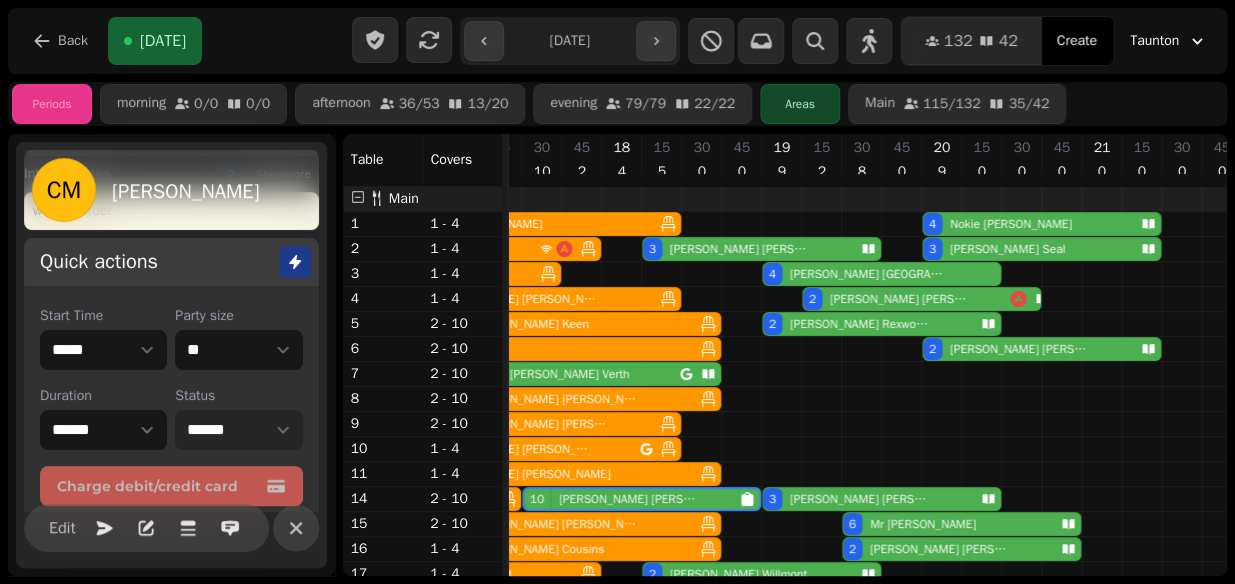 click on "**********" at bounding box center [238, 430] 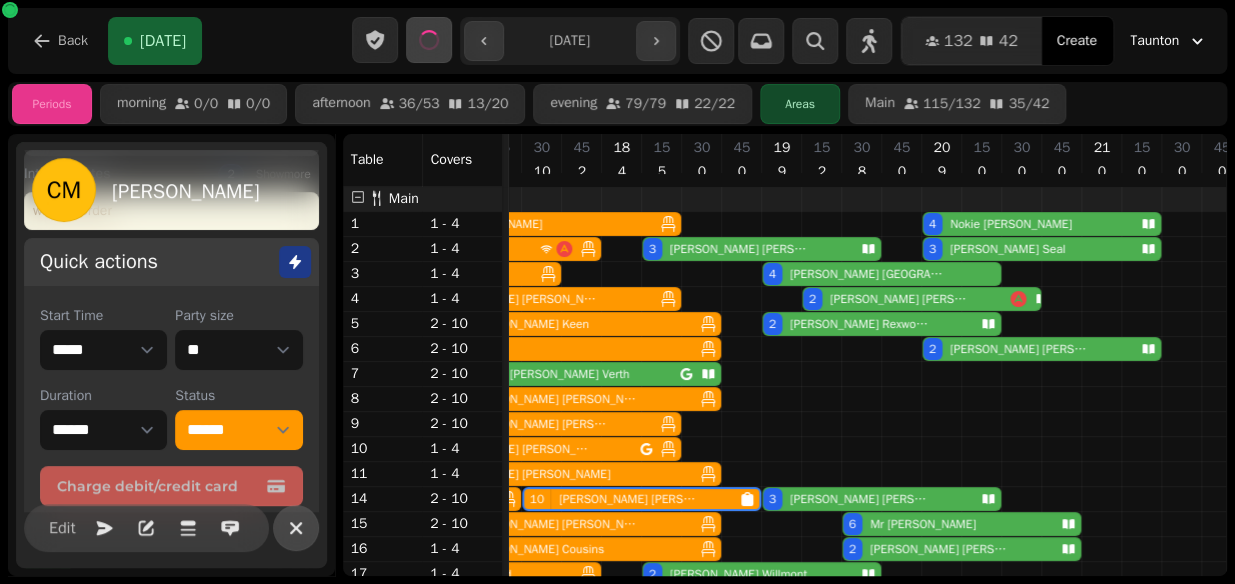 click 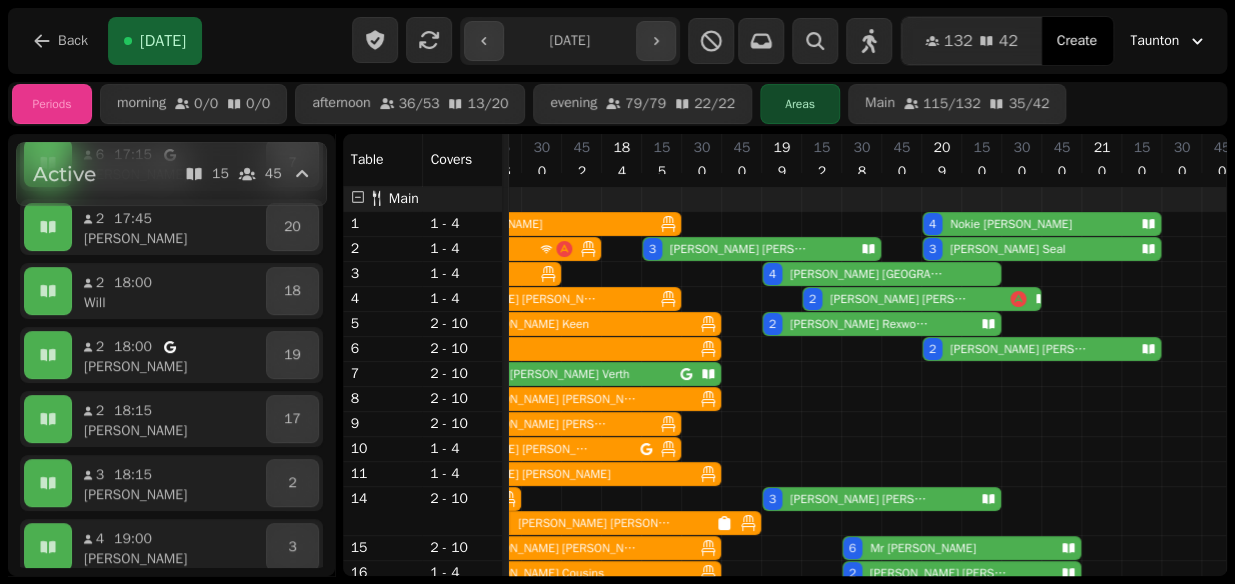 scroll, scrollTop: 0, scrollLeft: 789, axis: horizontal 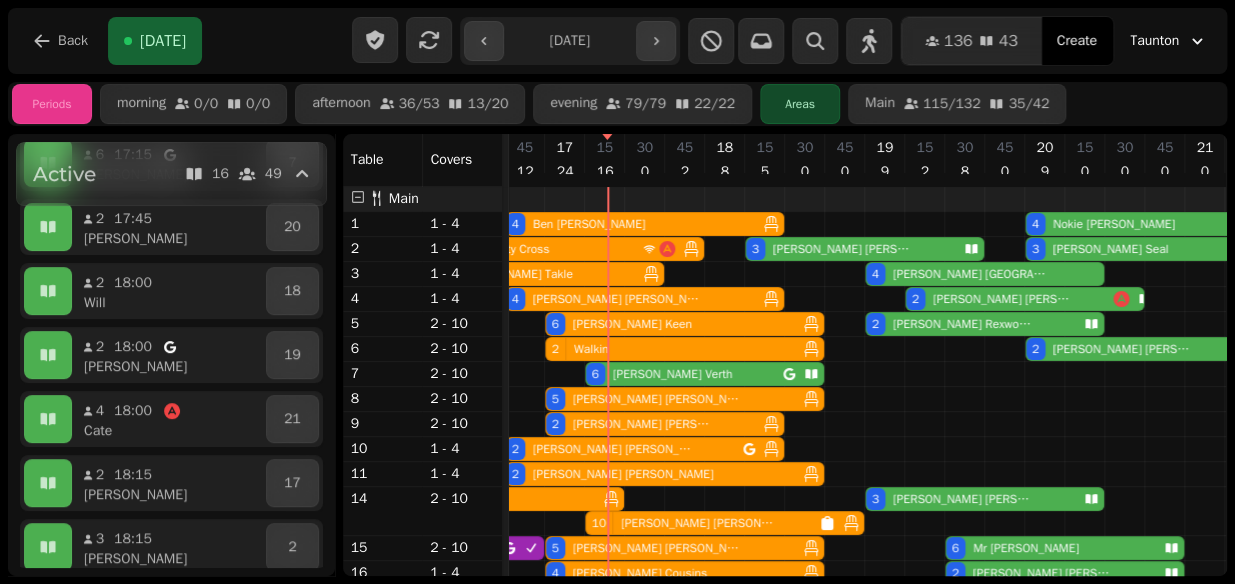 click on "3 [PERSON_NAME]" at bounding box center [530, 274] 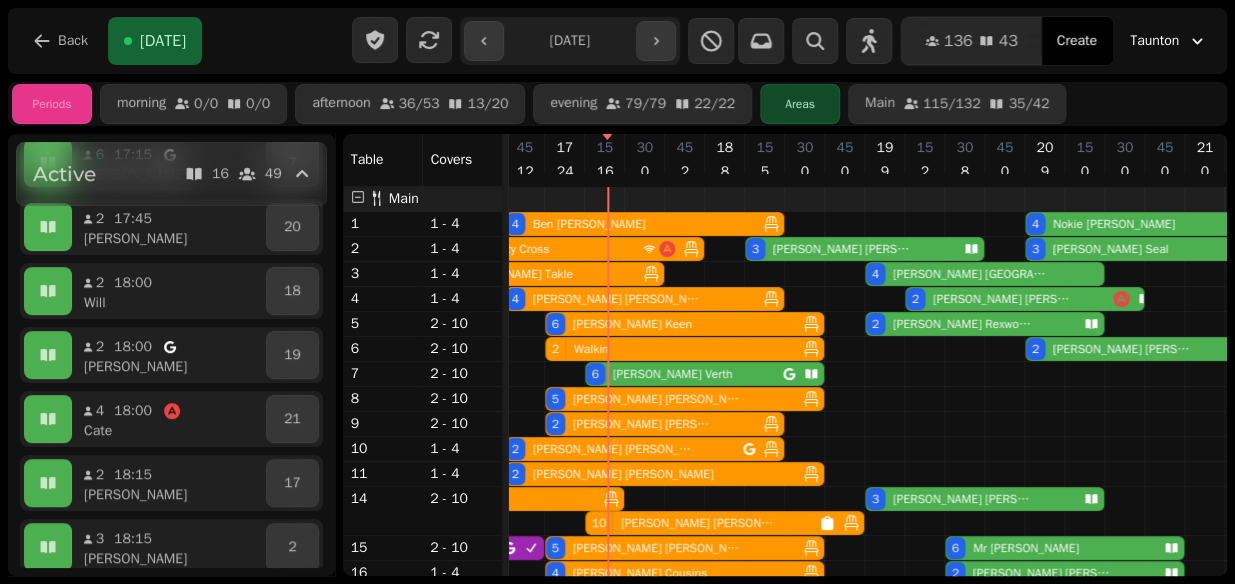 select on "**********" 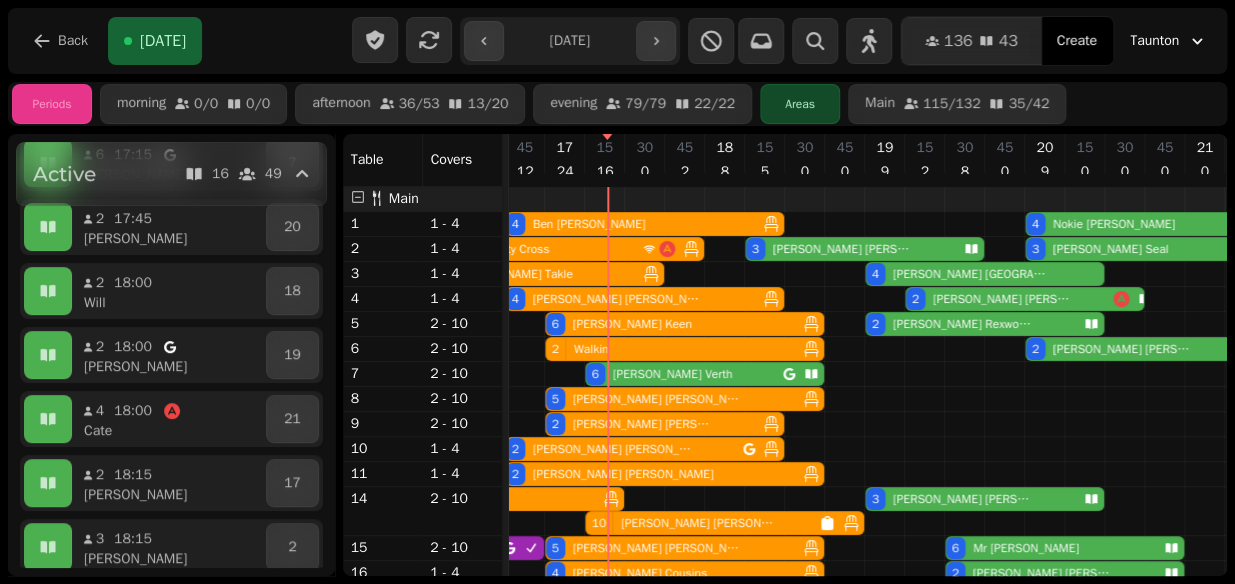 select on "*" 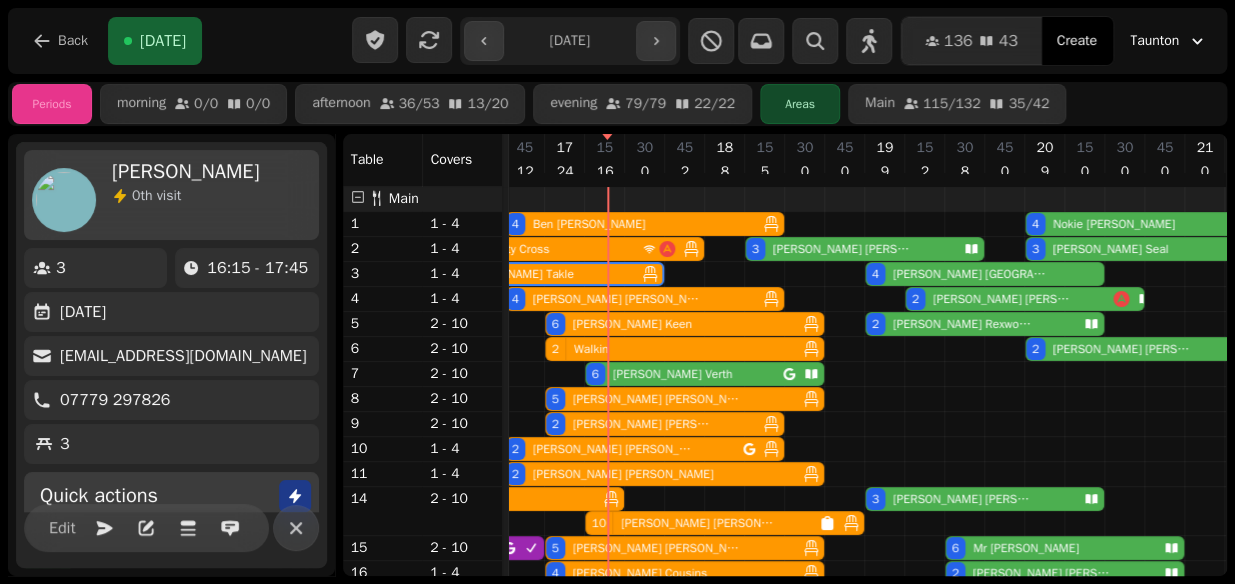 scroll, scrollTop: 0, scrollLeft: 667, axis: horizontal 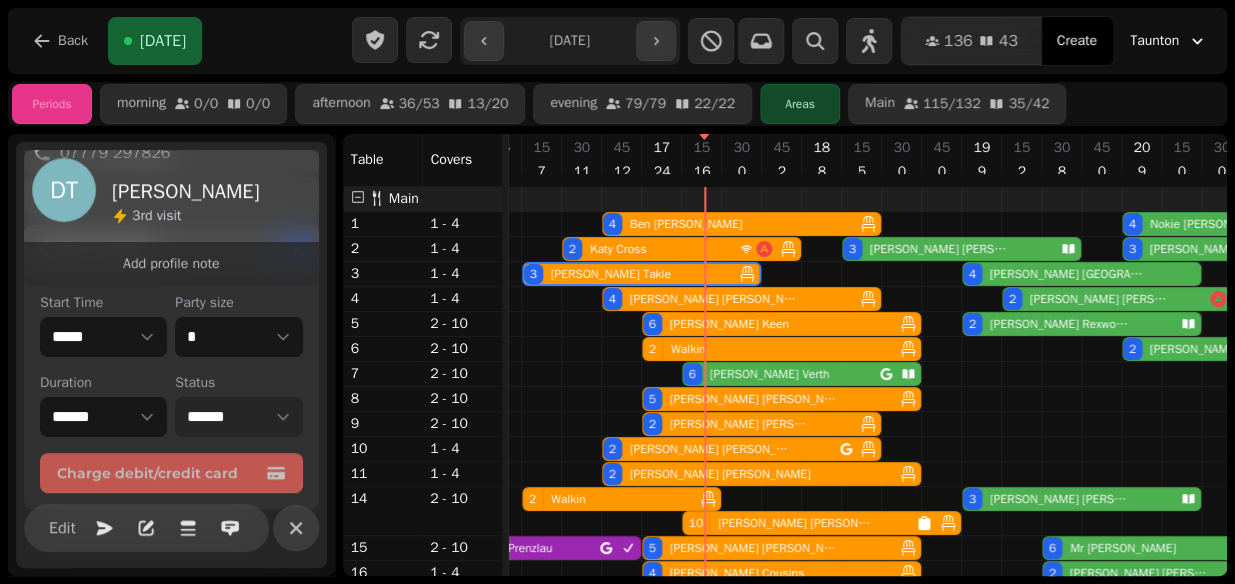click on "**********" at bounding box center (238, 417) 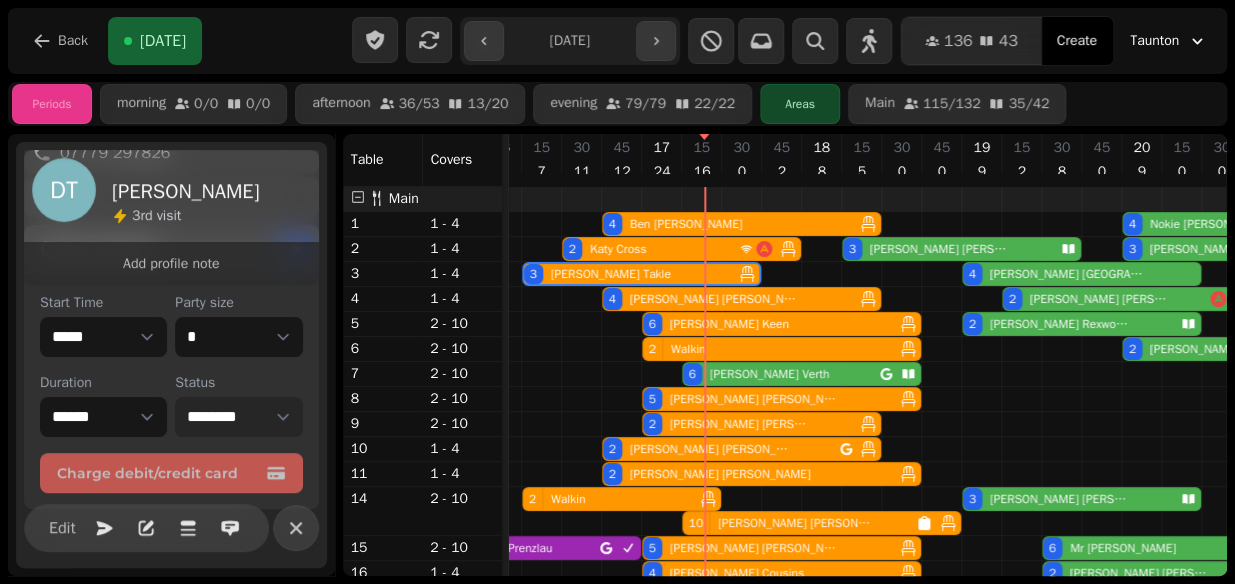 click on "**********" at bounding box center [238, 417] 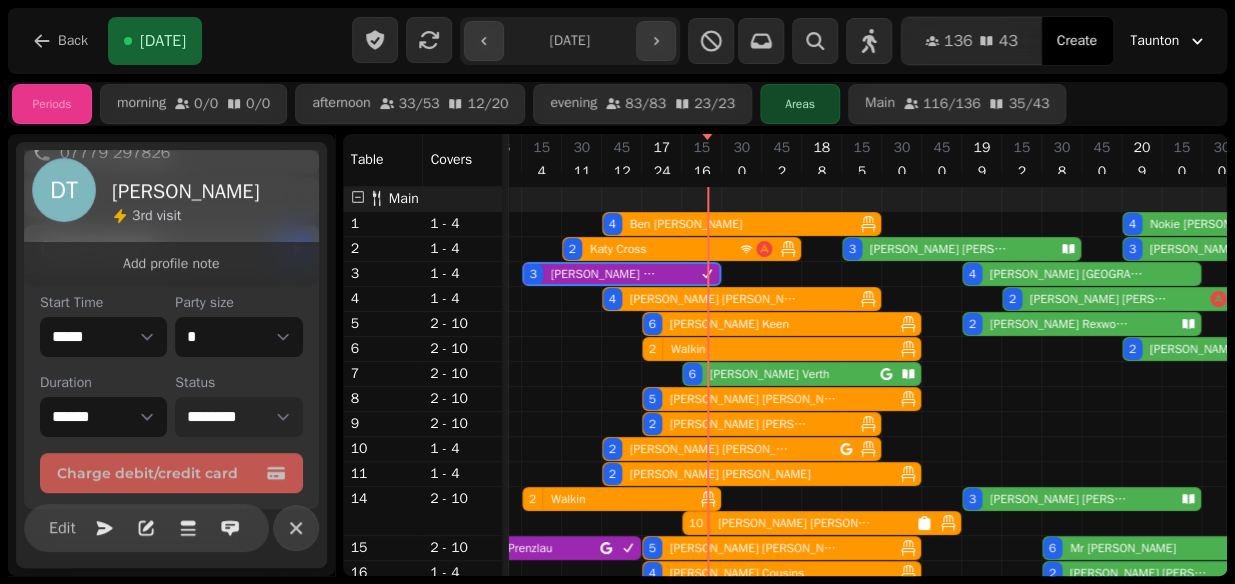 scroll, scrollTop: 154, scrollLeft: 667, axis: both 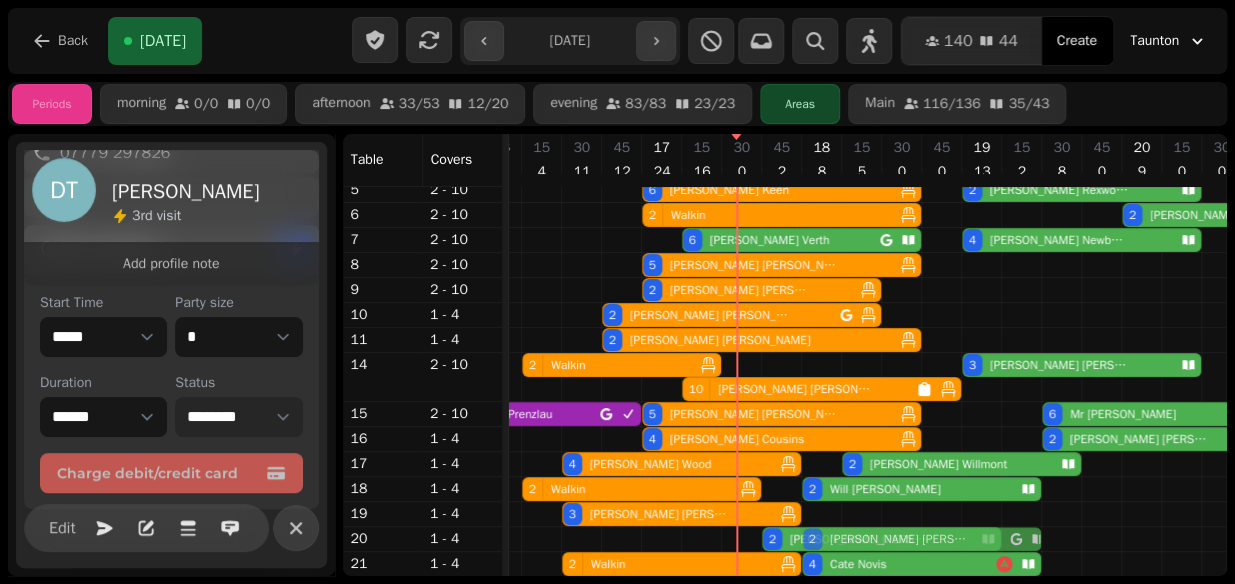 drag, startPoint x: 859, startPoint y: 491, endPoint x: 856, endPoint y: 528, distance: 37.12142 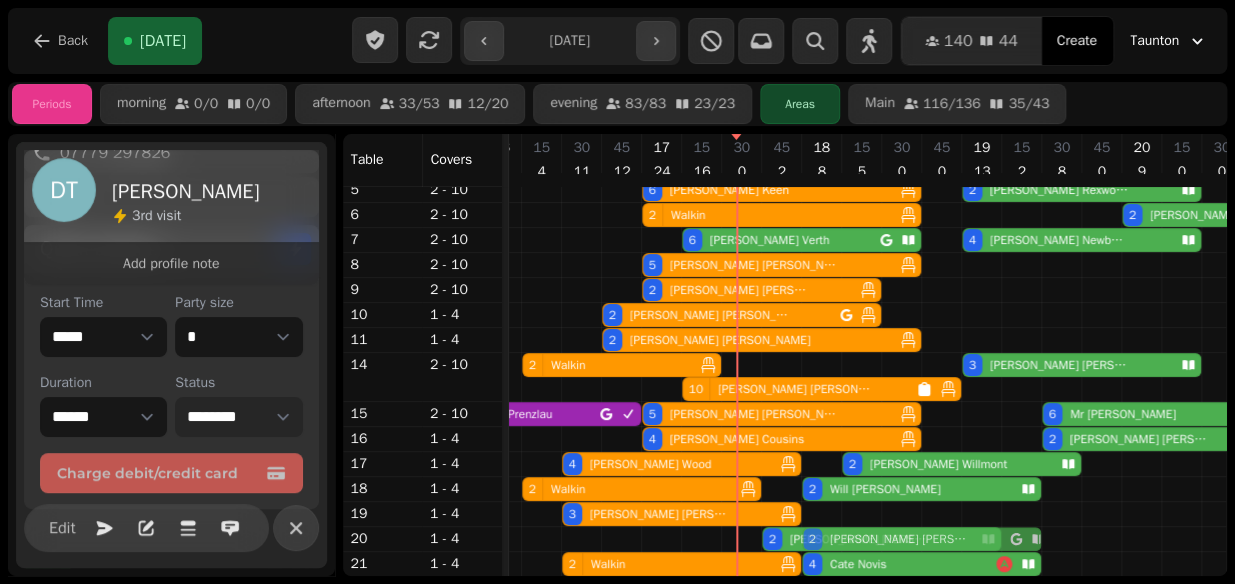 click on "2 Walkin   4 Ehron   Yeastnob 4 Ben   Holt 4 Nokie   Watkins 2 Walkin   2 Katy   Cross 3 Fiona   Eley 3 Tom   Seal 2 Mia   Bateman 3 Darren   Takle 4 Joshua   Newport 2 Walkin   4 Richard   Allen 2 Alison   Patel 3 Walkin   6 Elizabeth   Keen 2 Lucy   Rexworthy 2 Walkin   2 Brett   Baker 6 Selena   Verth 4 Joe   Newbould 5 James   Wojcik 2 JONATHAN   TREMBATH 2 Gary   Leigh 2 Cameron   Lewis 2 Walkin   2 Walkin   2 Walkin   3 Laura   SIMMONS 10 Chris   manley 4 Liberty   Prenzlau 5 Zoe   Bryant 6 Mr   Cahill 4 Chris   Cousins 2 Donnie   Dennis 4 David   Wood 2 Fiona   Willmont 2 Walkin   2 Will   Medlock 3 Jason   Burrell 2 Luke   Williams 2 Matt   Norman 2 Luke   Williams 2 Walkin   4 Cate   Novis" at bounding box center [742, 314] 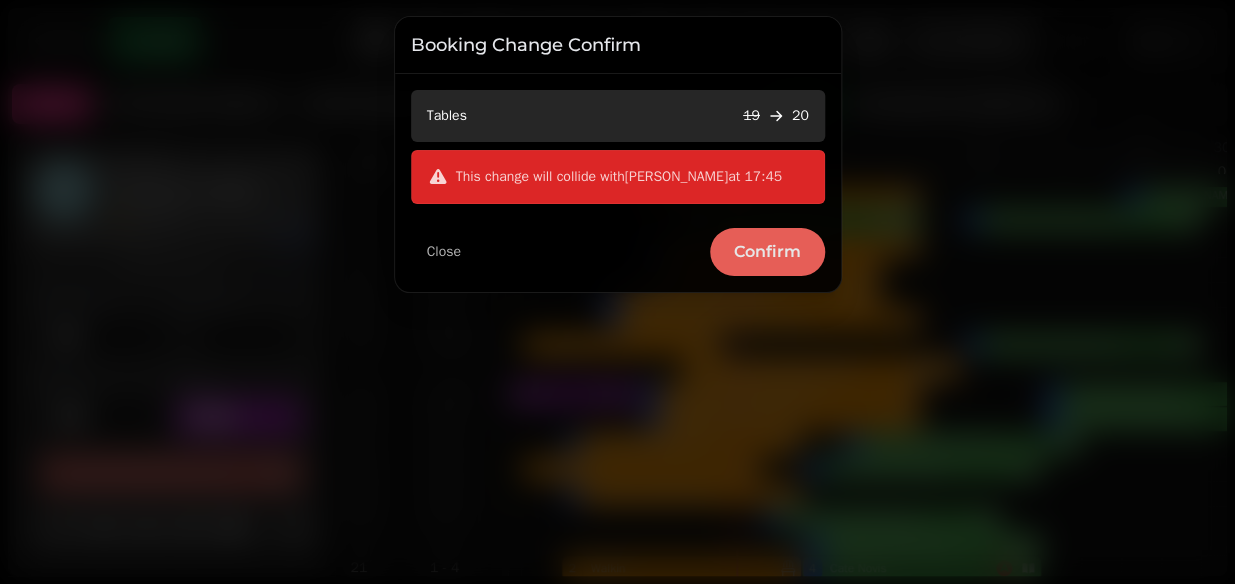 click on "Confirm" at bounding box center (767, 252) 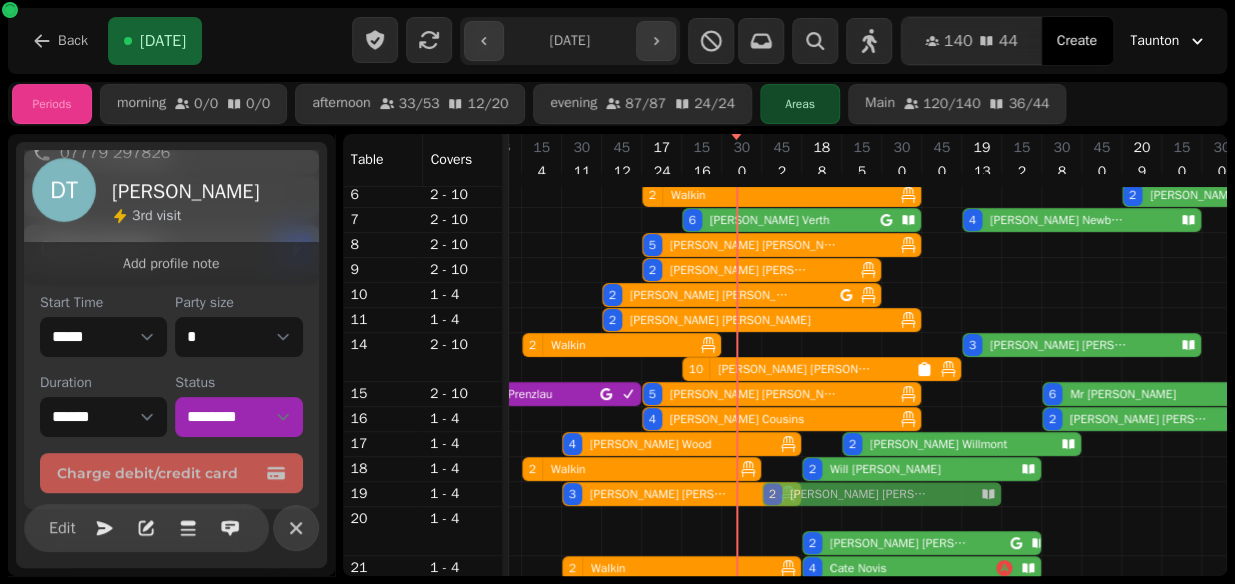 drag, startPoint x: 833, startPoint y: 529, endPoint x: 828, endPoint y: 499, distance: 30.413813 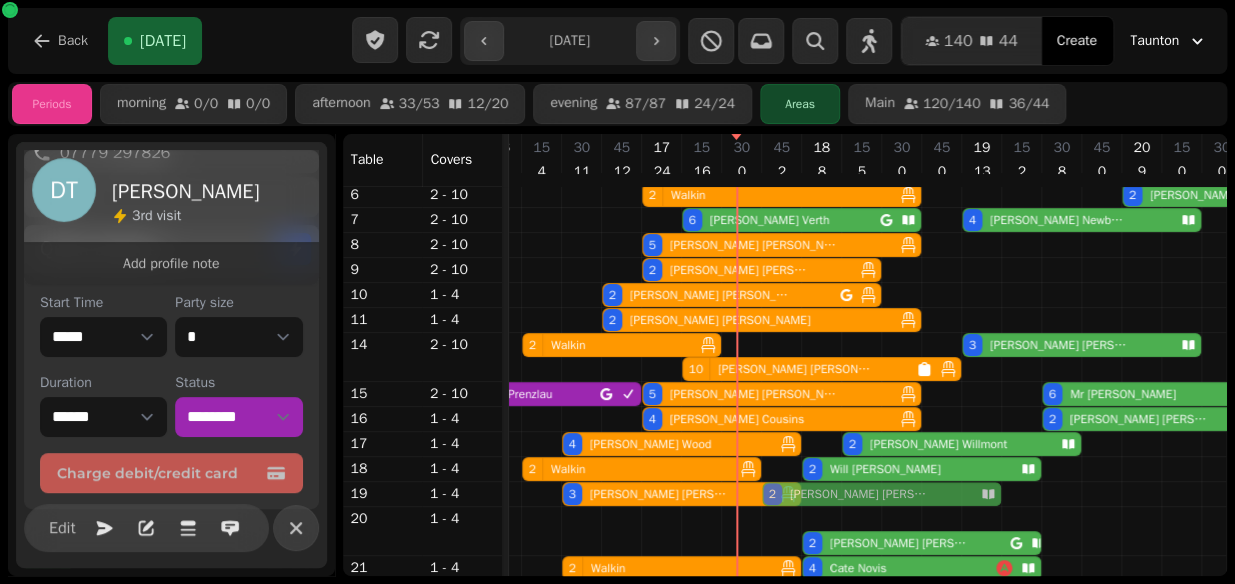 click on "2 Walkin   4 Ehron   Yeastnob 4 Ben   Holt 4 Nokie   Watkins 2 Walkin   2 Katy   Cross 3 Fiona   Eley 3 Tom   Seal 2 Mia   Bateman 3 Darren   Takle 4 Joshua   Newport 2 Walkin   4 Richard   Allen 2 Alison   Patel 3 Walkin   6 Elizabeth   Keen 2 Lucy   Rexworthy 2 Walkin   2 Brett   Baker 6 Selena   Verth 4 Joe   Newbould 5 James   Wojcik 2 JONATHAN   TREMBATH 2 Gary   Leigh 2 Cameron   Lewis 2 Walkin   2 Walkin   2 Walkin   3 Laura   SIMMONS 10 Chris   manley 4 Liberty   Prenzlau 5 Zoe   Bryant 6 Mr   Cahill 4 Chris   Cousins 2 Donnie   Dennis 4 David   Wood 2 Fiona   Willmont 2 Walkin   2 Will   Medlock 3 Jason   Burrell 2 Matt   Norman 2 Matt   Norman 2 Luke   Williams 2 Walkin   4 Cate   Novis" at bounding box center [742, 306] 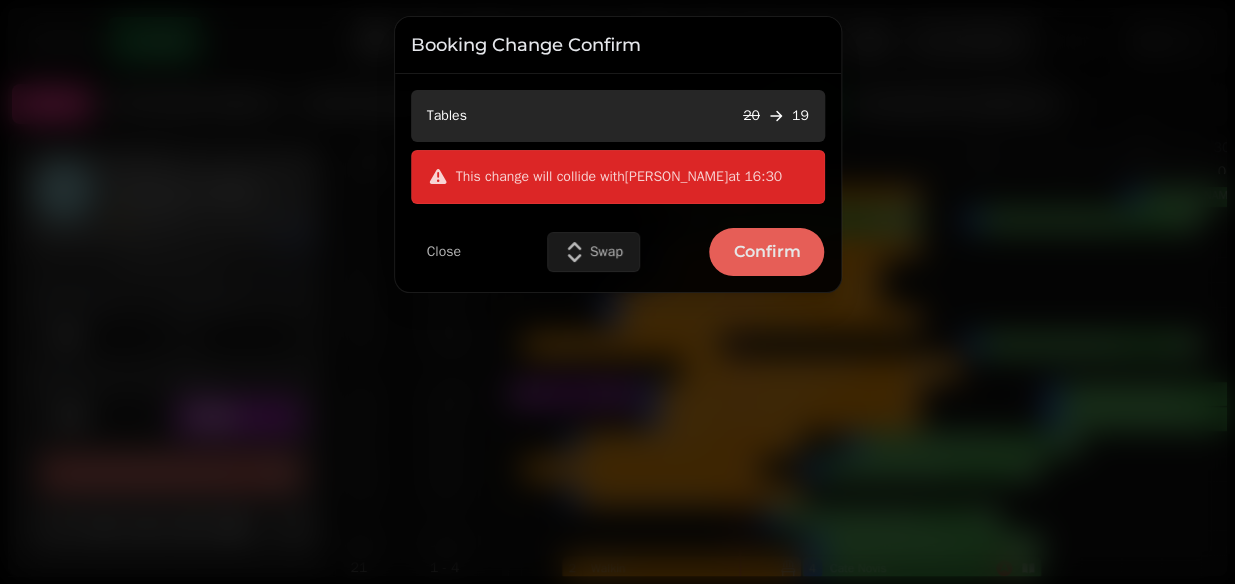 click on "Confirm" at bounding box center [766, 252] 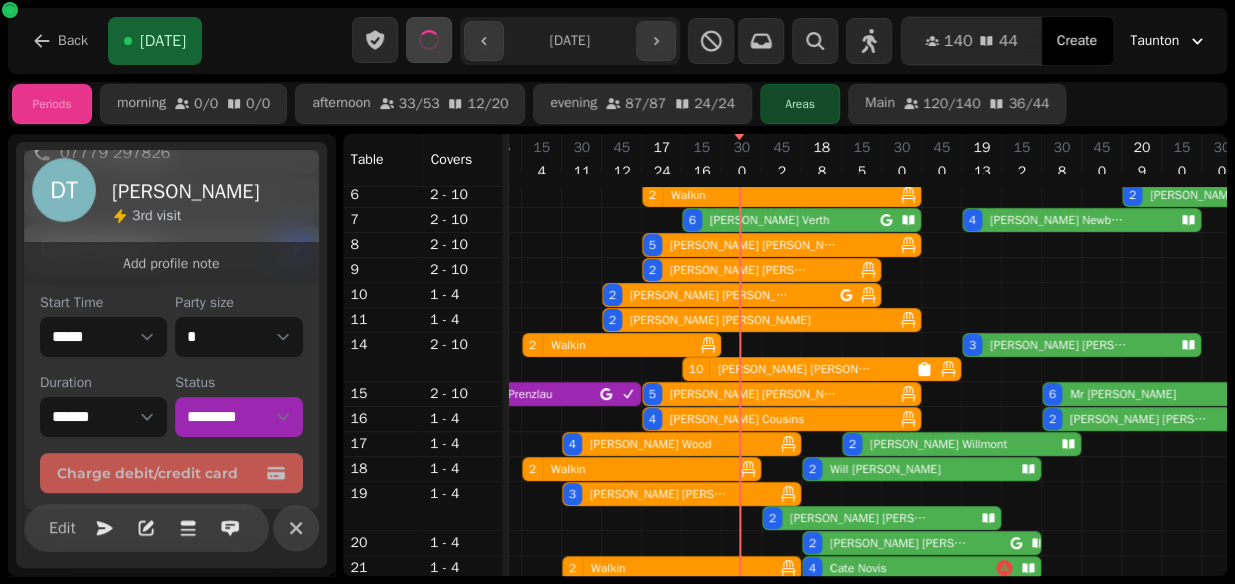 click on "3 [PERSON_NAME]" at bounding box center [667, 494] 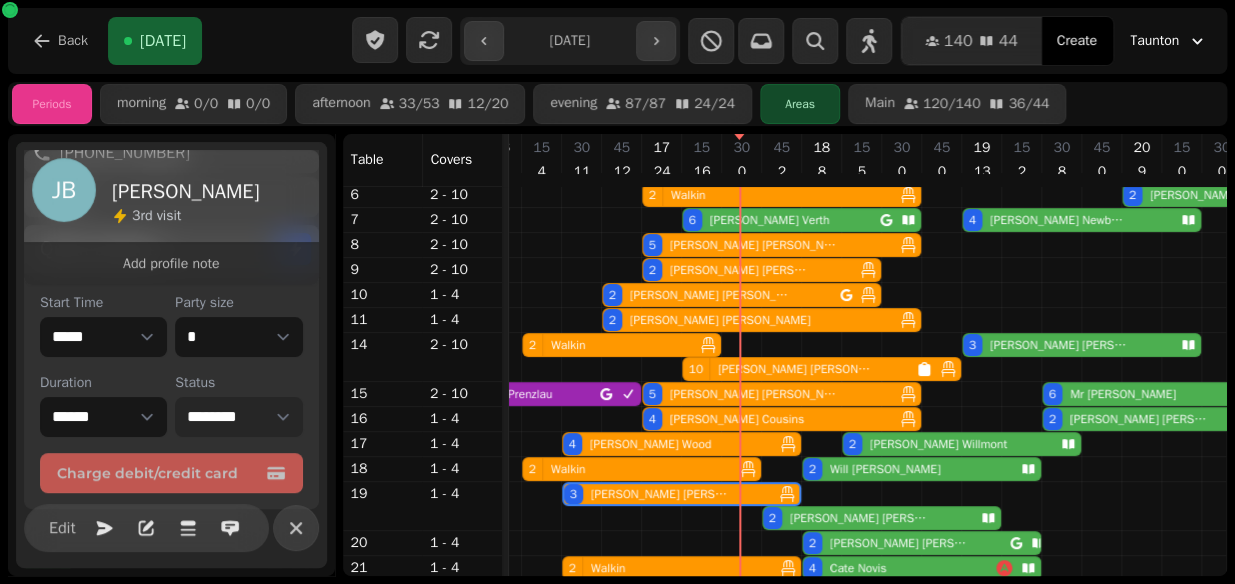 click on "**********" at bounding box center (238, 417) 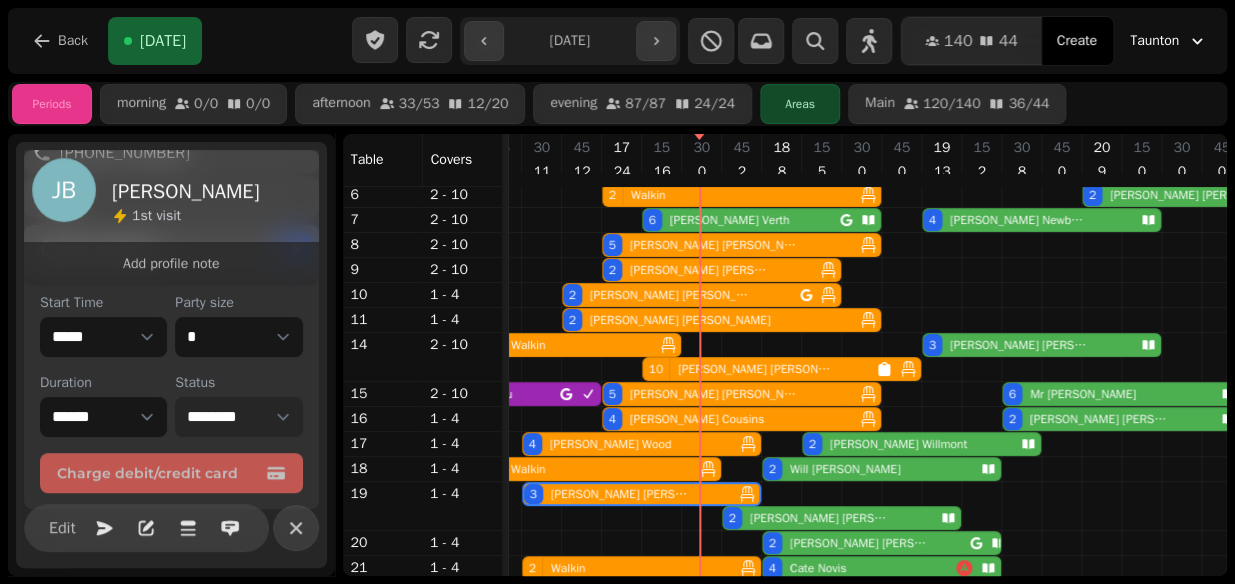 select on "********" 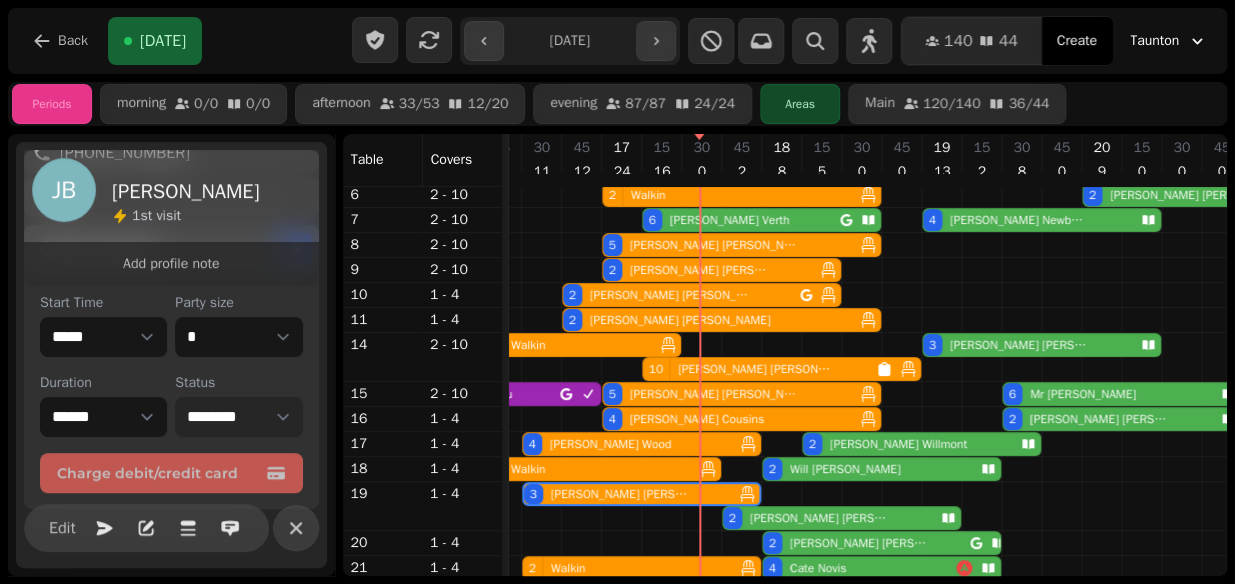 click on "**********" at bounding box center [238, 417] 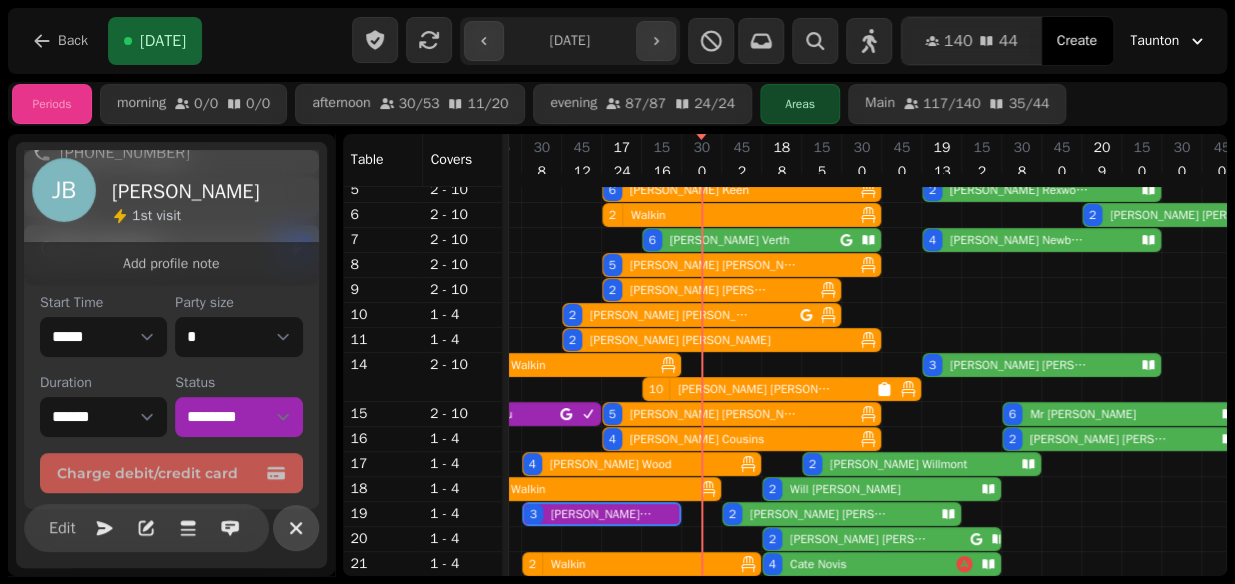 click 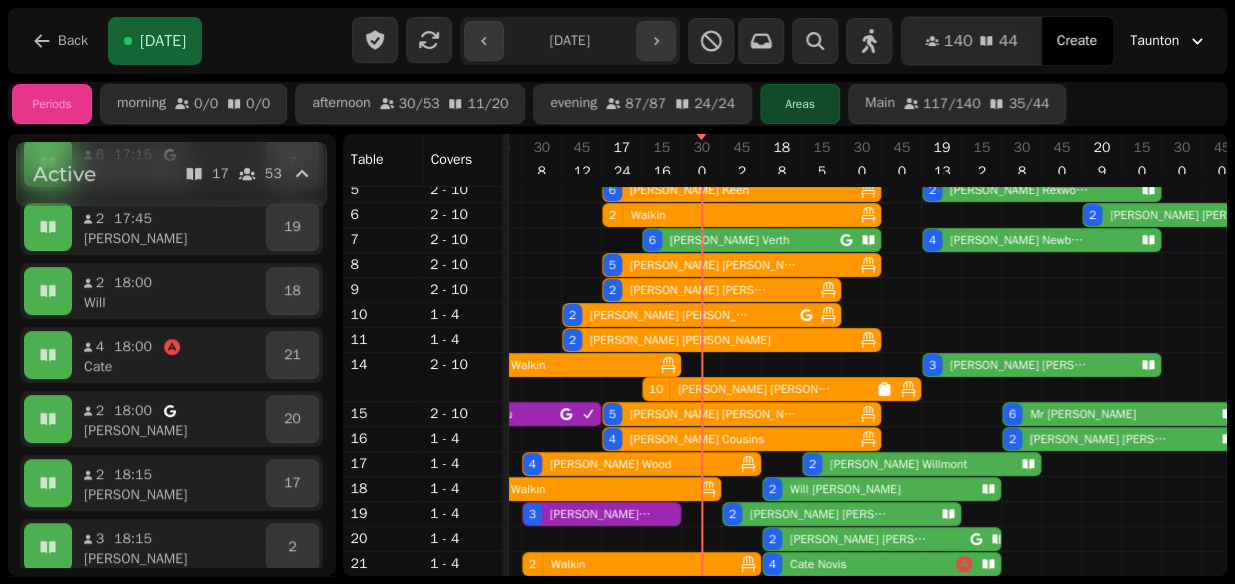 click on "Luke   Williams" at bounding box center [858, 539] 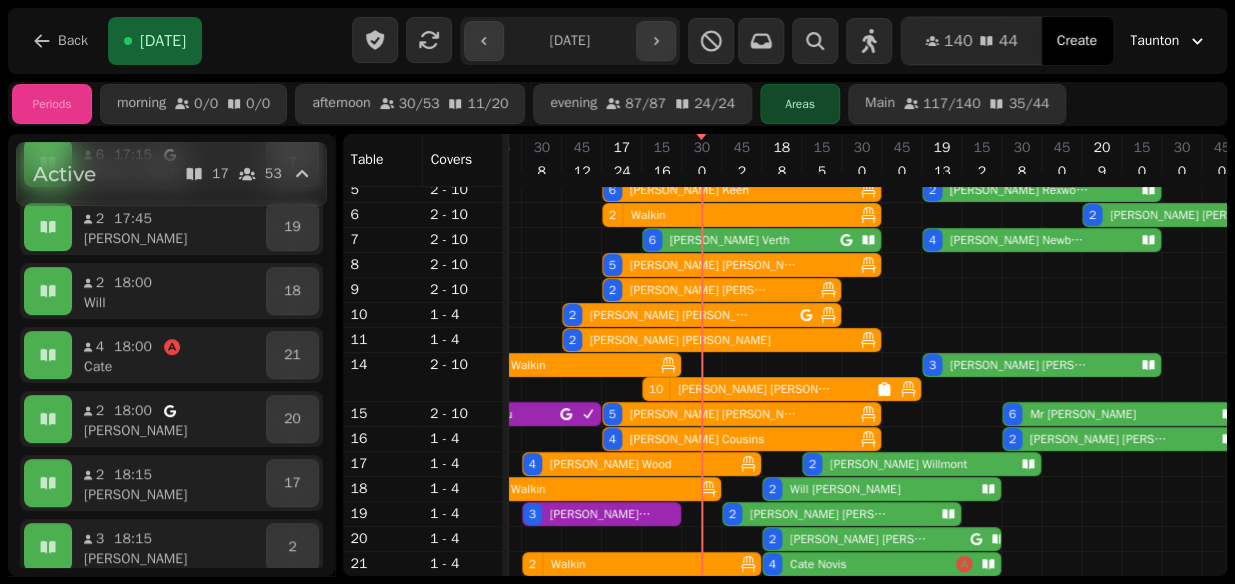 select on "**********" 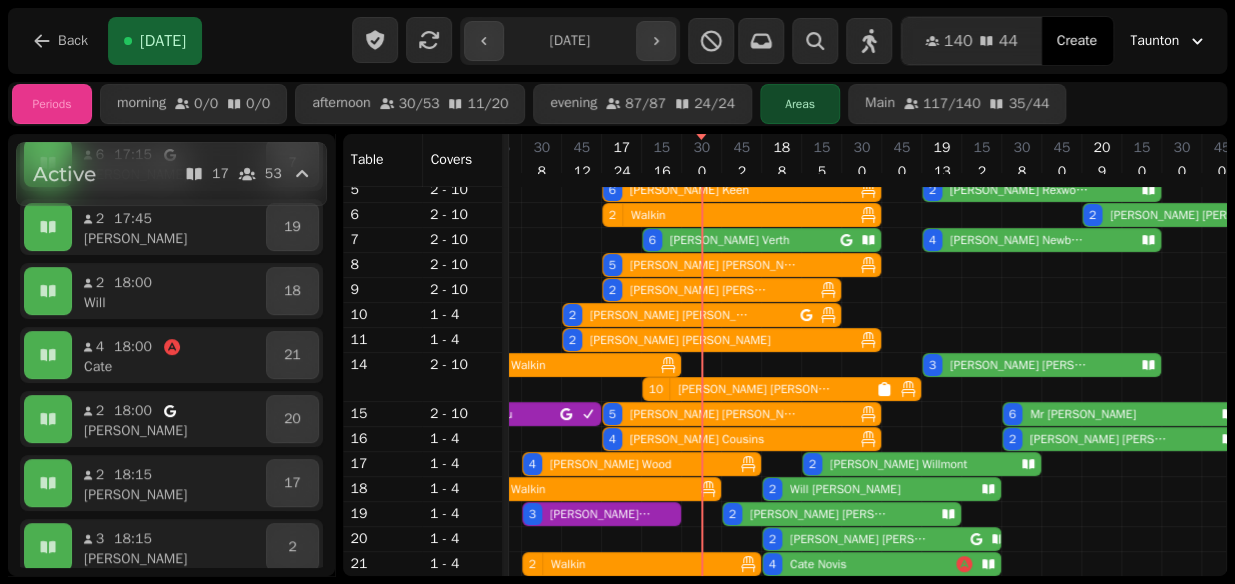 select on "*" 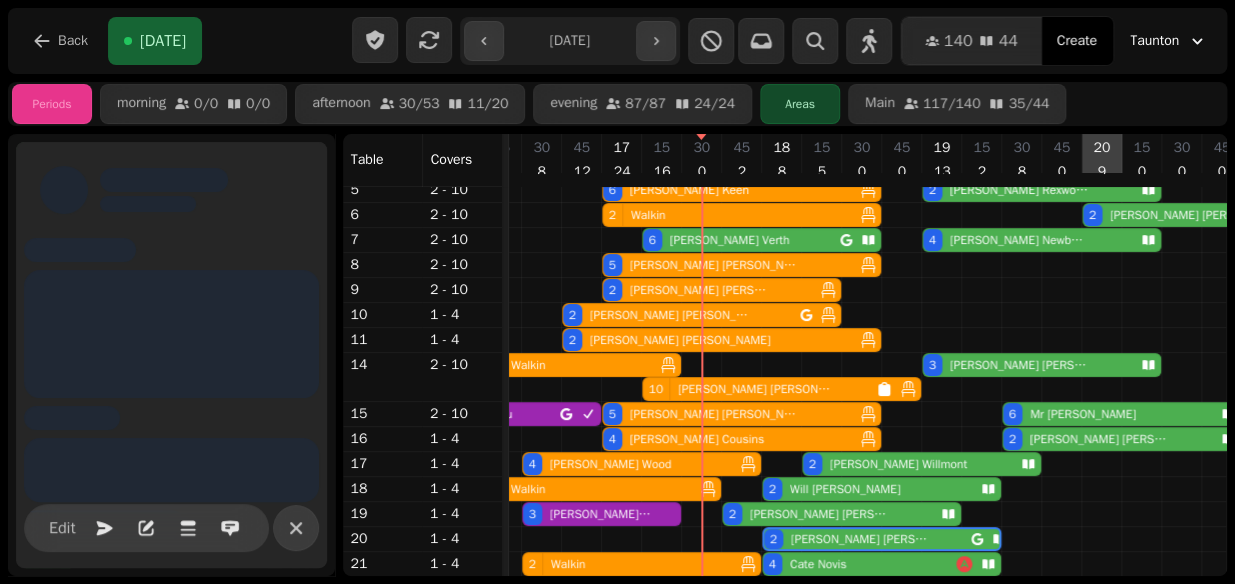 scroll, scrollTop: 0, scrollLeft: 947, axis: horizontal 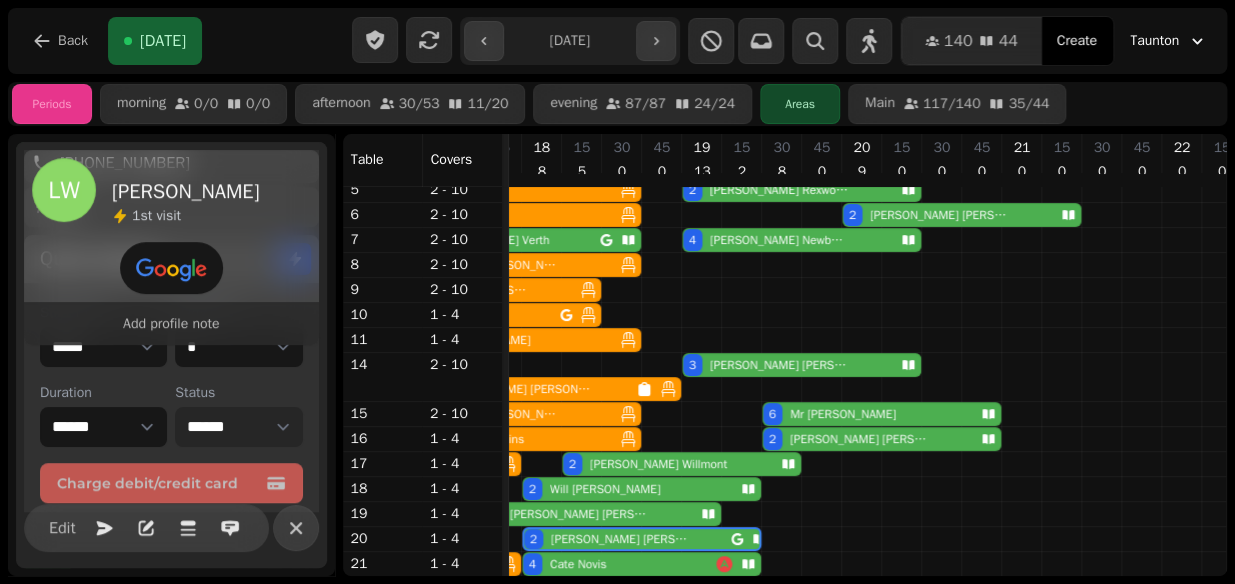 click on "**********" at bounding box center (238, 427) 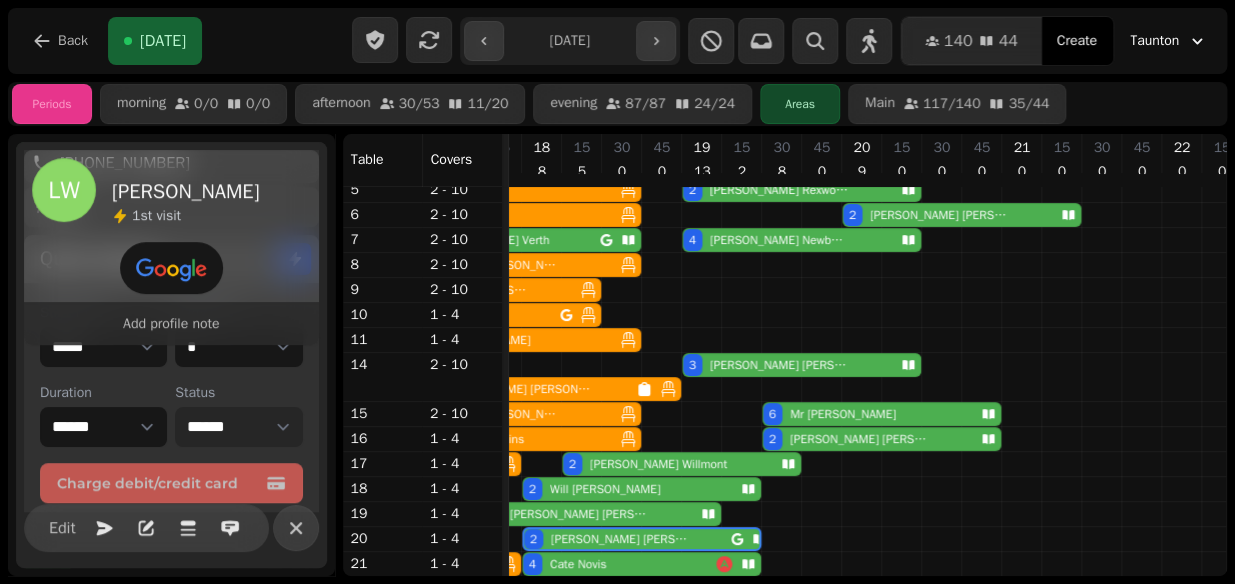 select on "******" 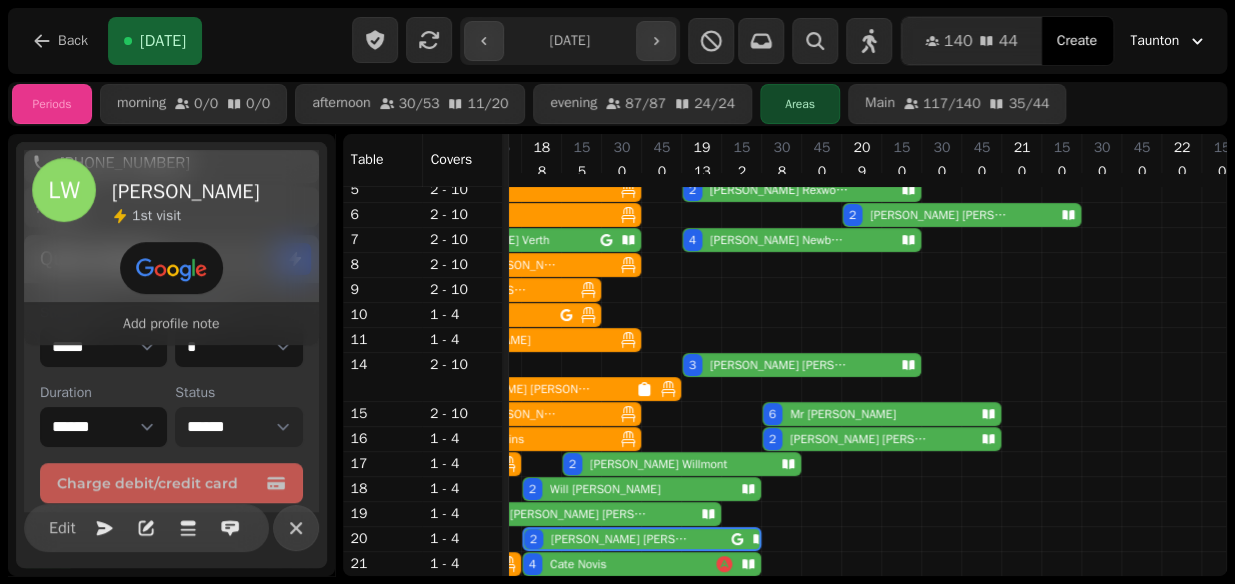 click on "**********" at bounding box center [238, 427] 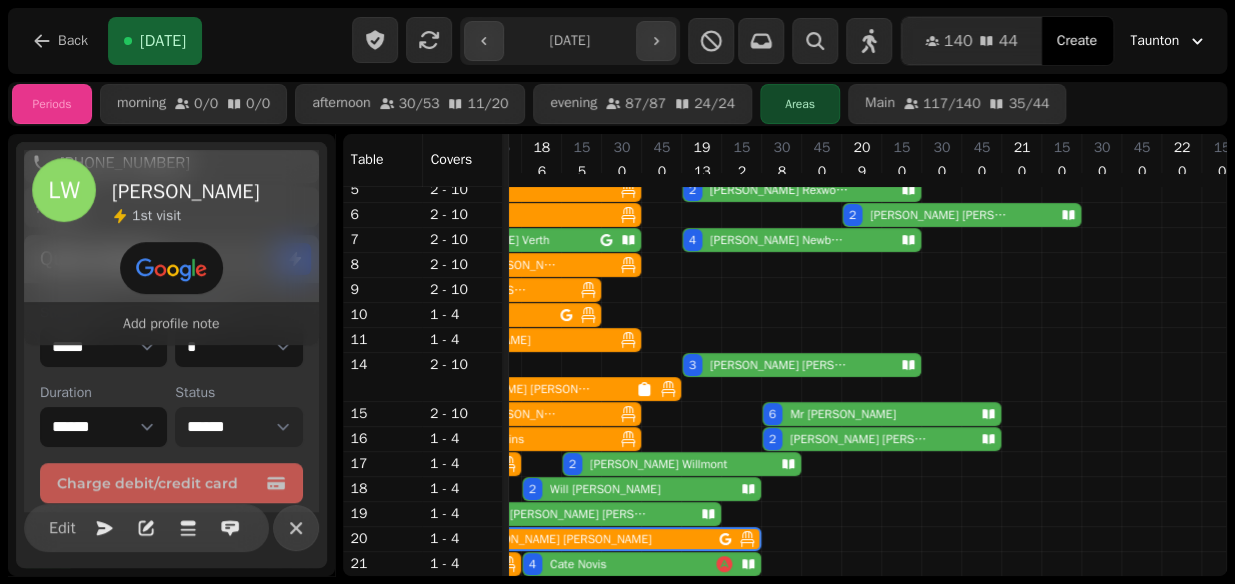 scroll, scrollTop: 154, scrollLeft: 893, axis: both 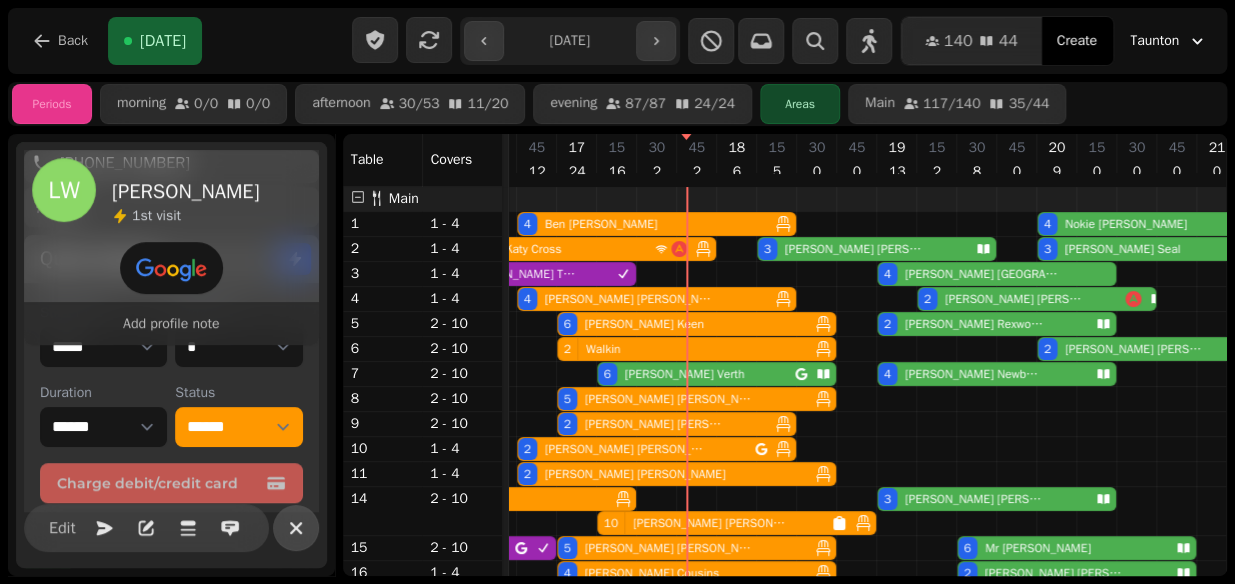 click 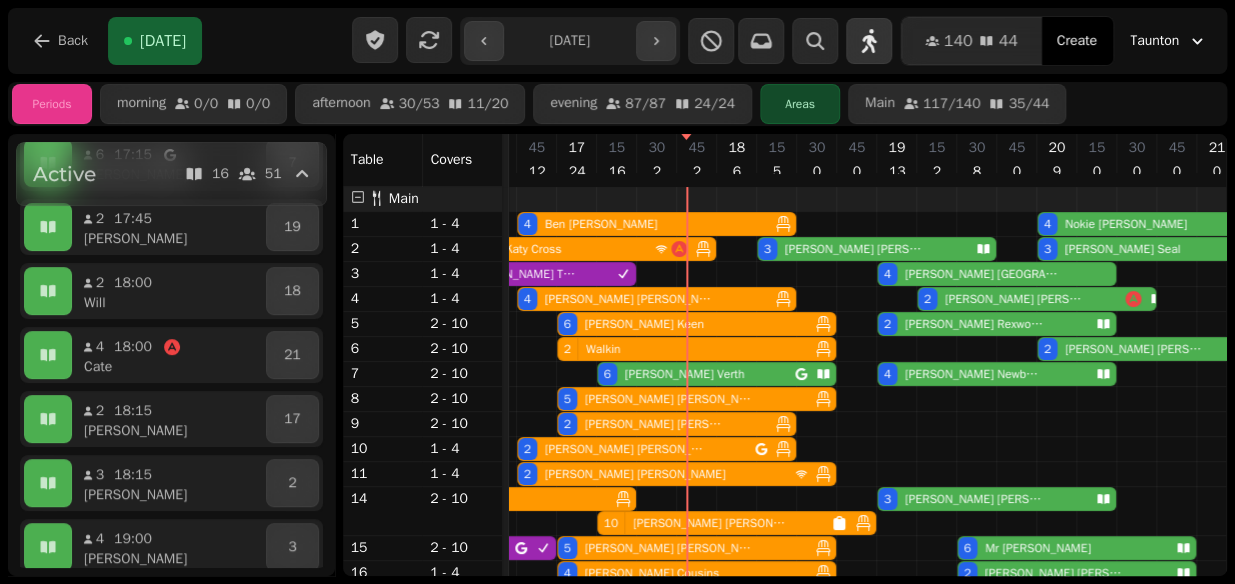 click at bounding box center [869, 41] 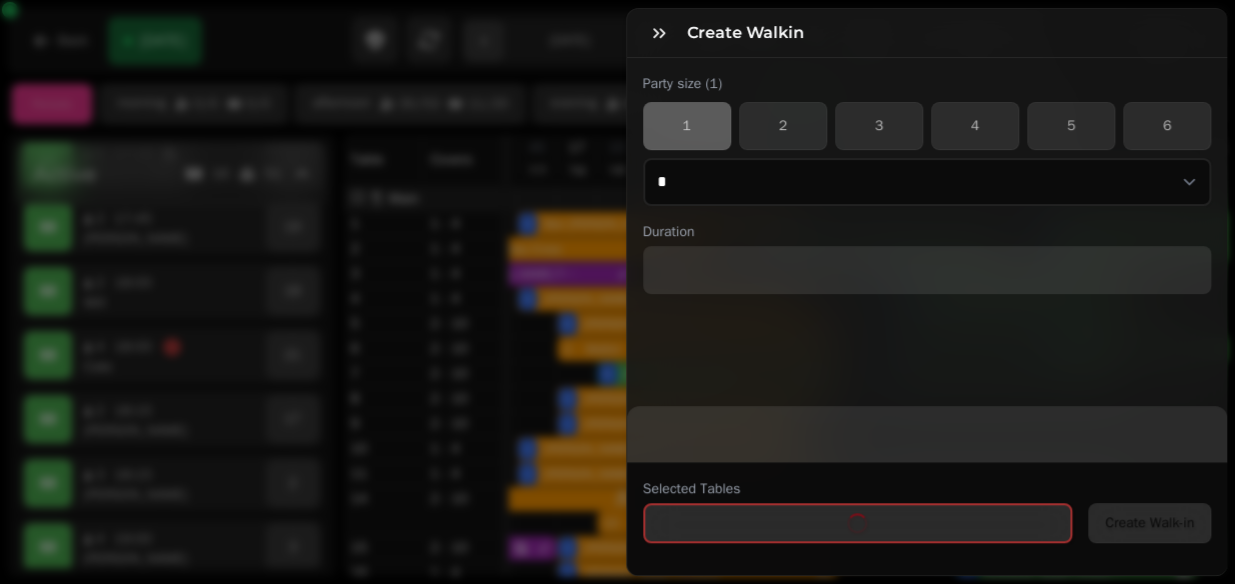 select on "****" 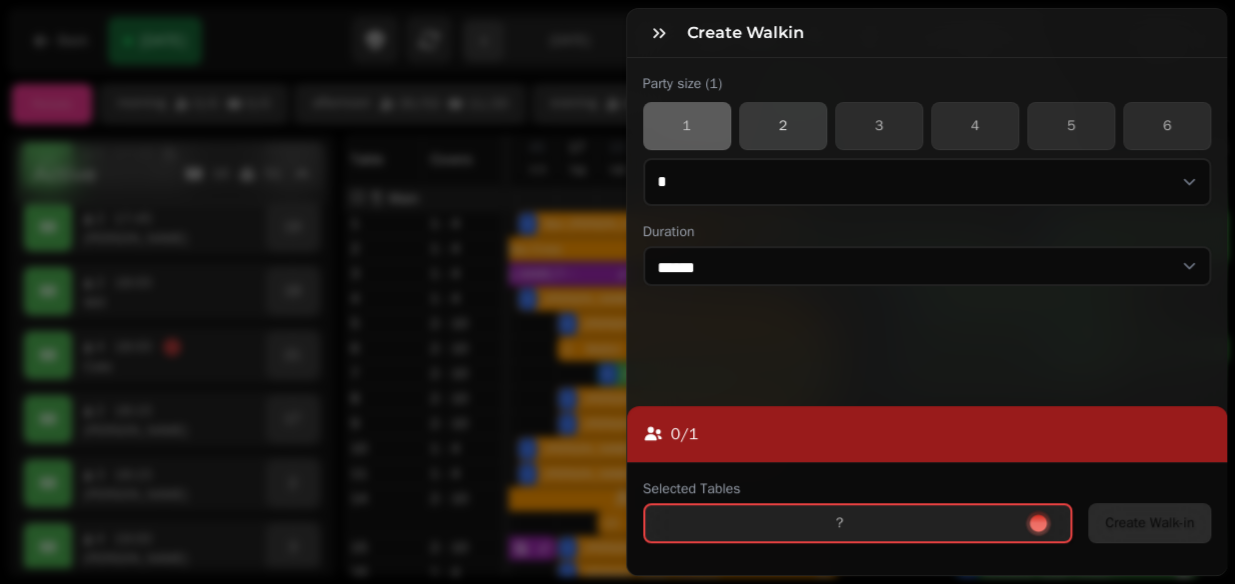 click on "2" at bounding box center [783, 126] 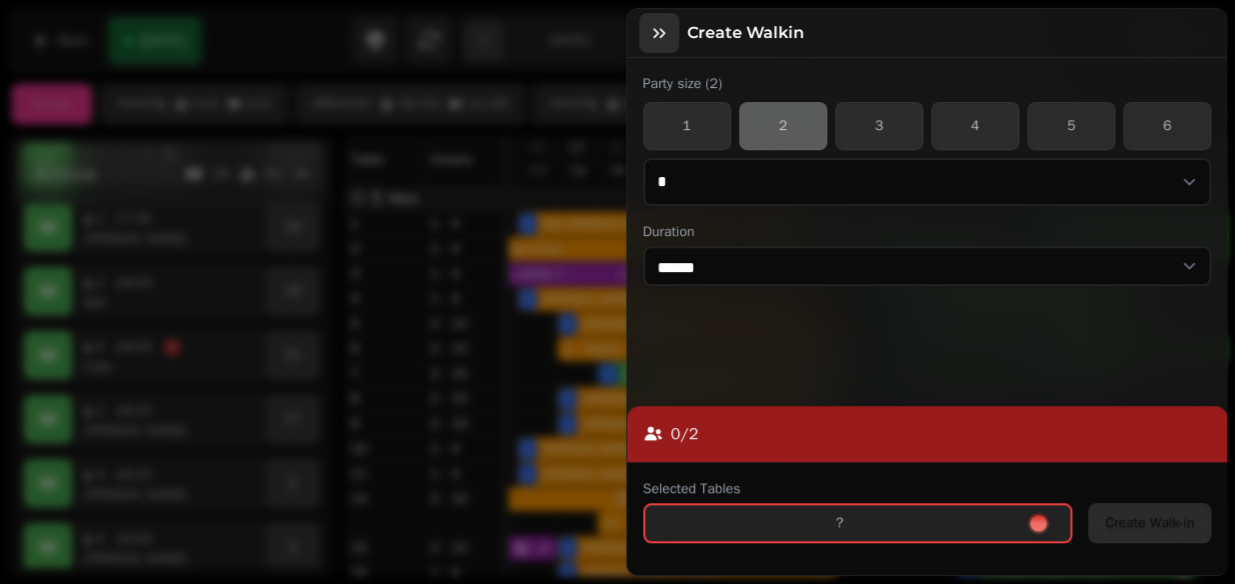 click 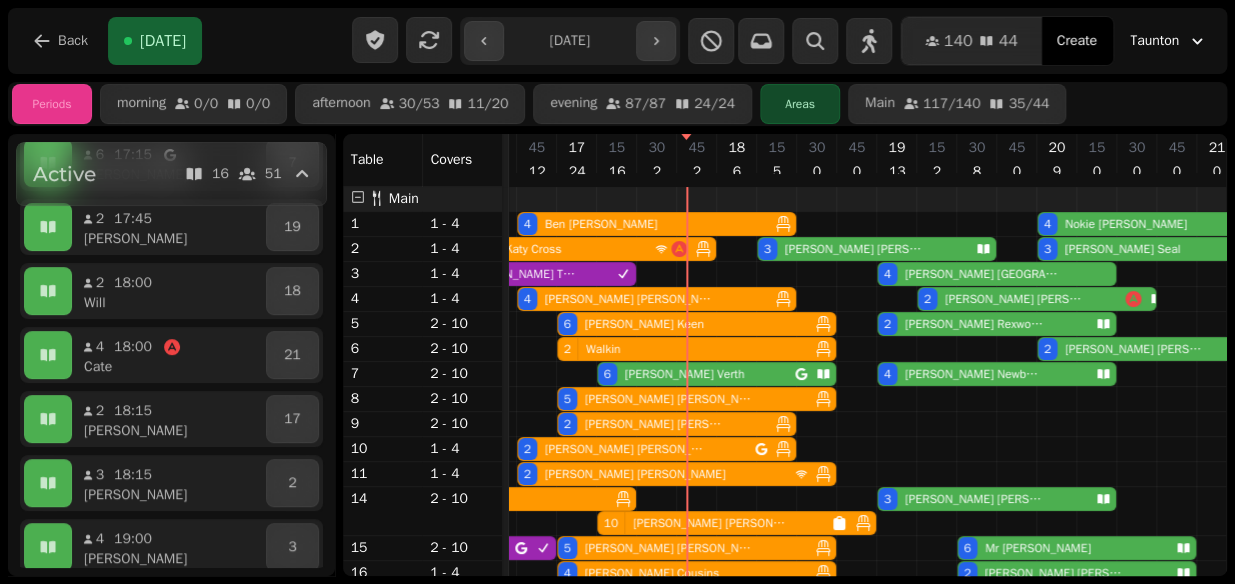 scroll, scrollTop: 154, scrollLeft: 752, axis: both 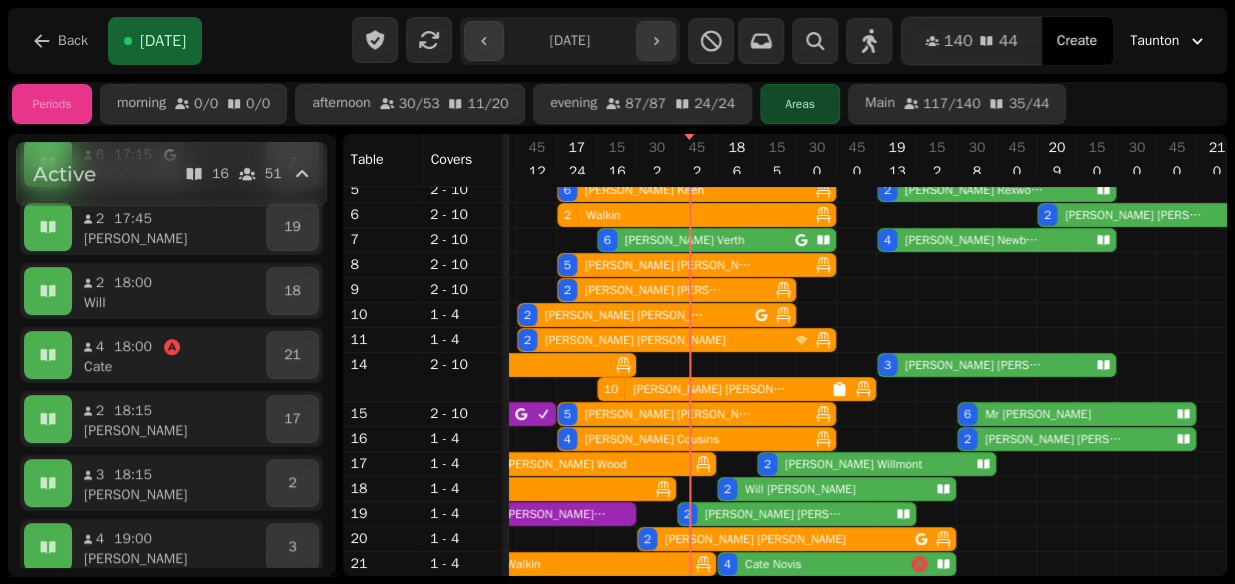 click on "2 Cameron   Lewis" at bounding box center [656, 340] 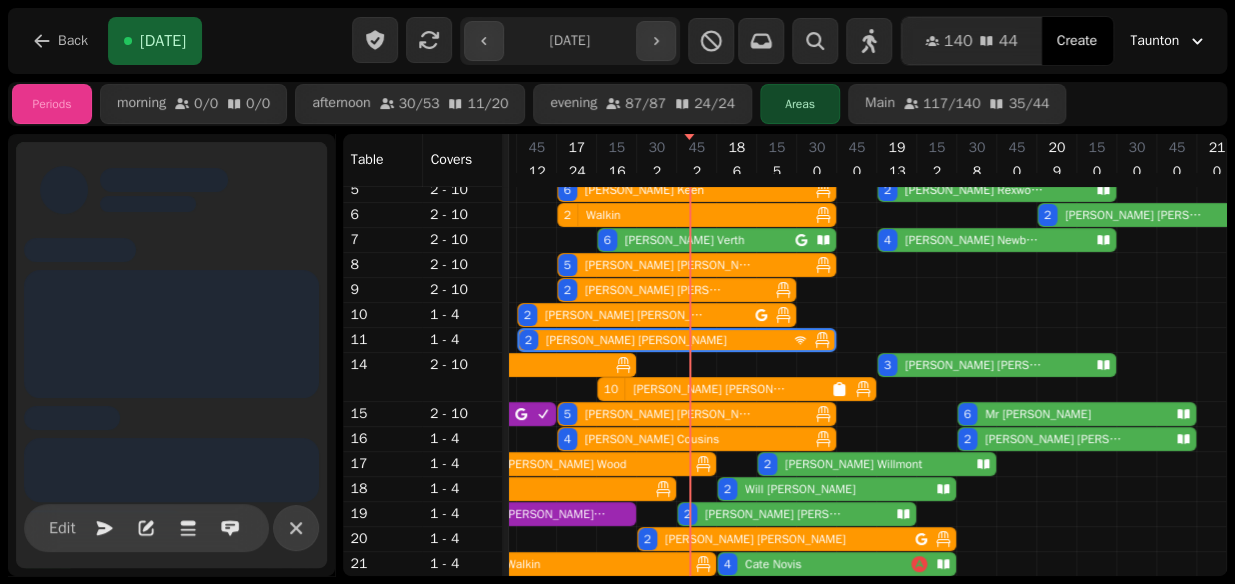 scroll, scrollTop: 0, scrollLeft: 747, axis: horizontal 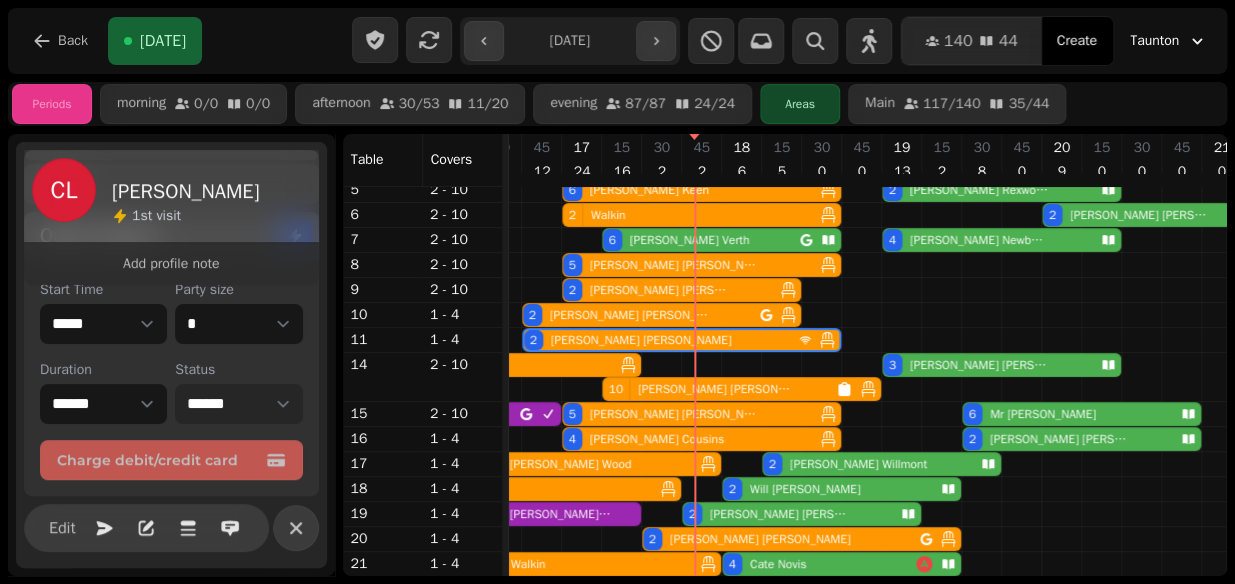 click on "**********" at bounding box center (238, 404) 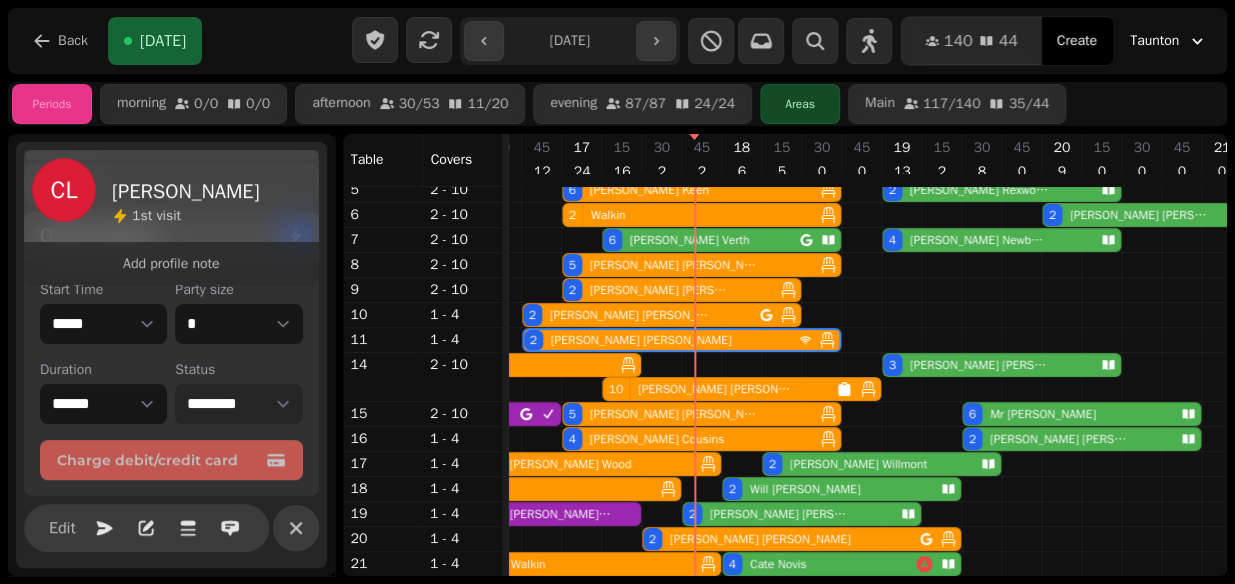 click on "**********" at bounding box center (238, 404) 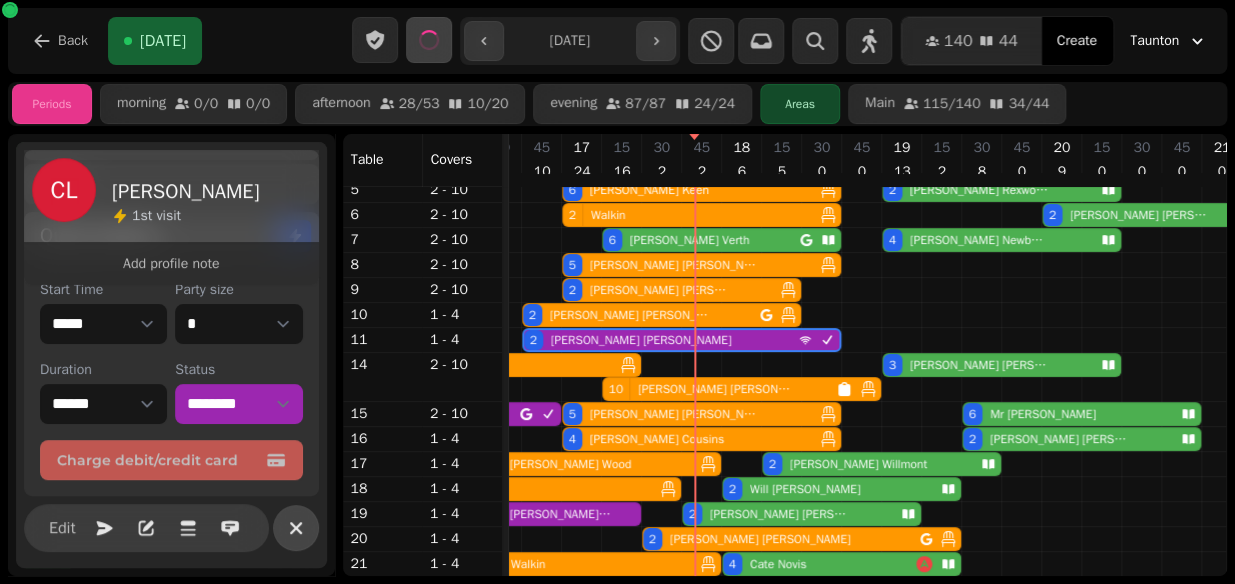 click 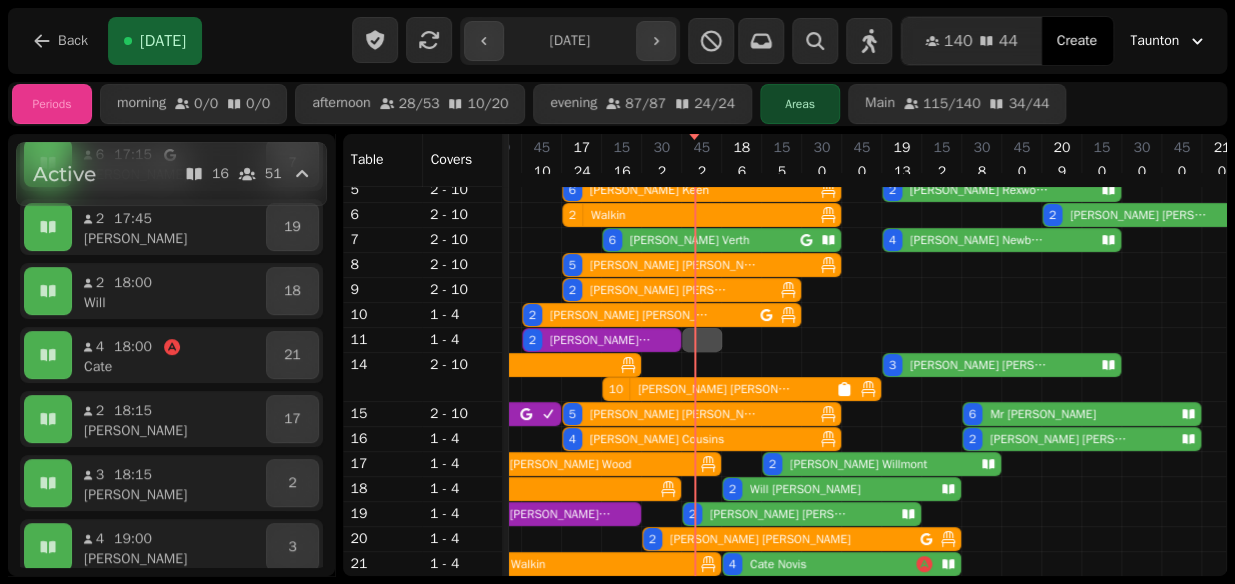 select on "*" 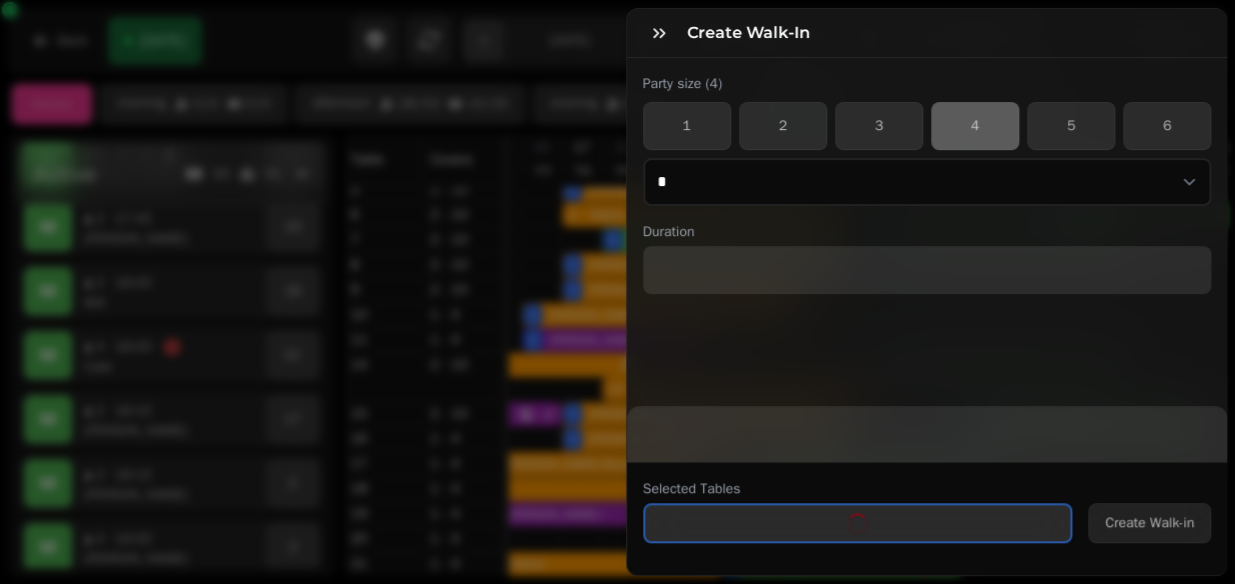 select on "****" 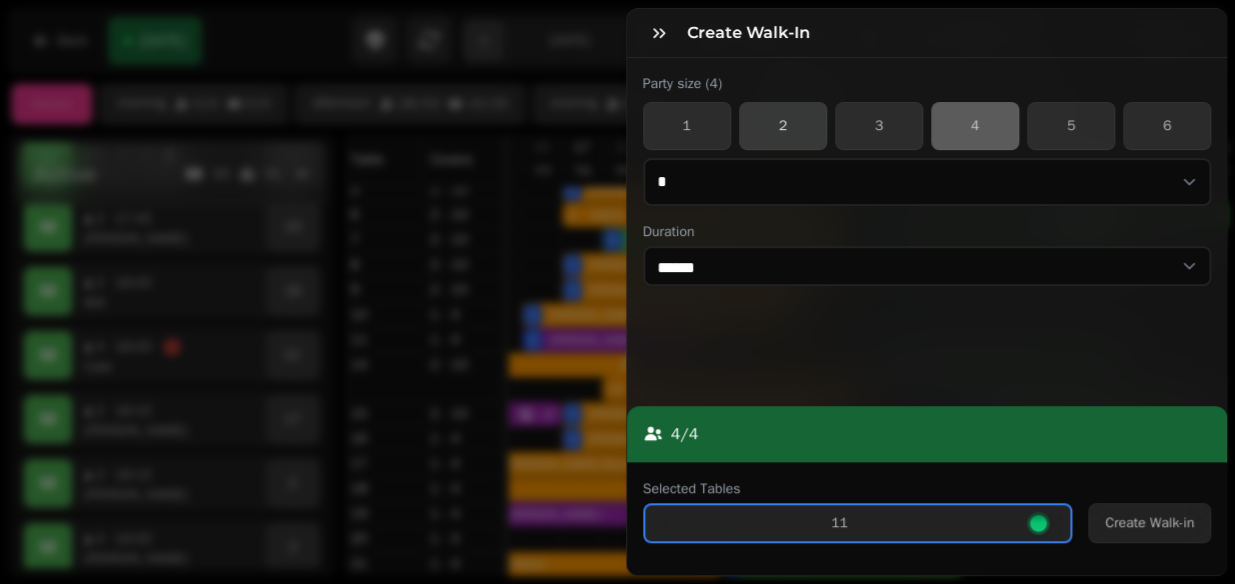 click on "2" at bounding box center [783, 126] 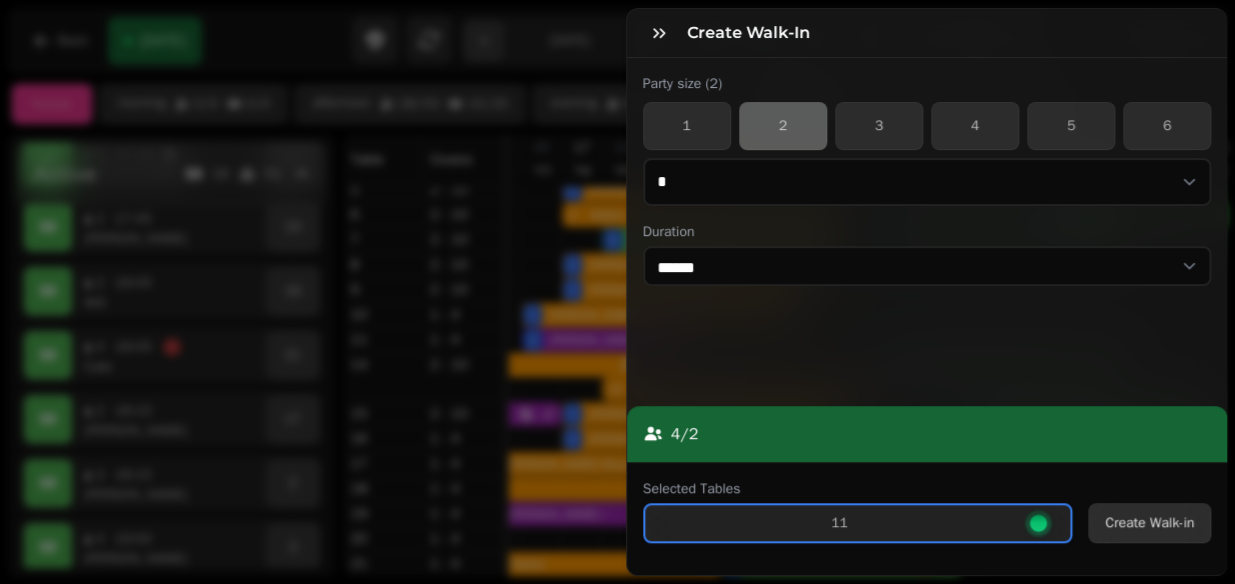 click on "Create Walk-in" at bounding box center (1149, 523) 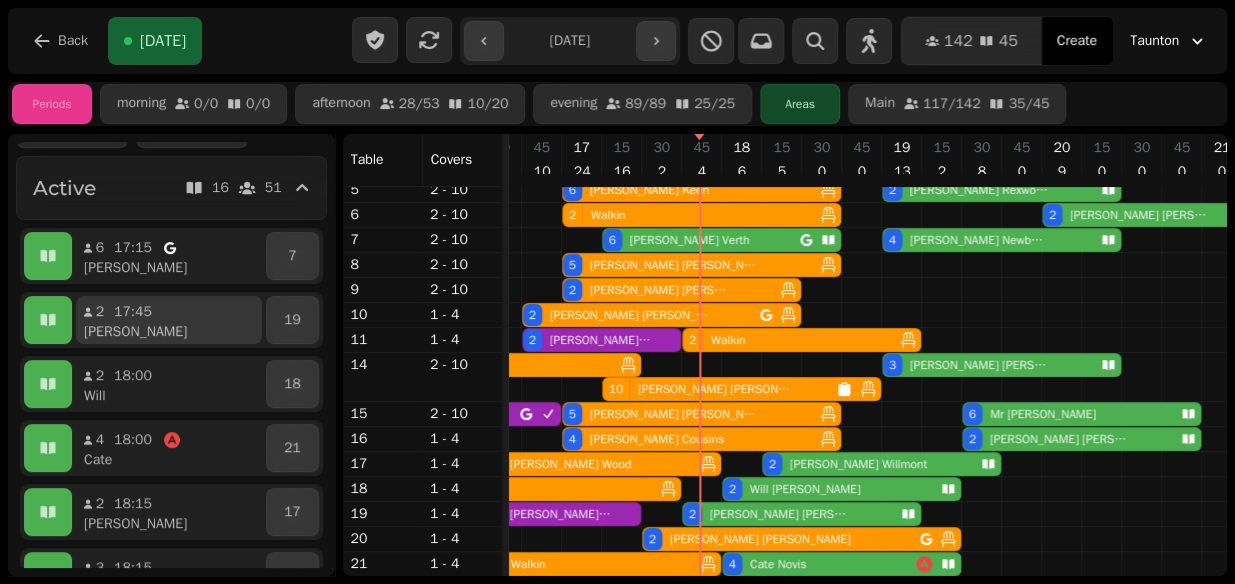 scroll, scrollTop: 101, scrollLeft: 0, axis: vertical 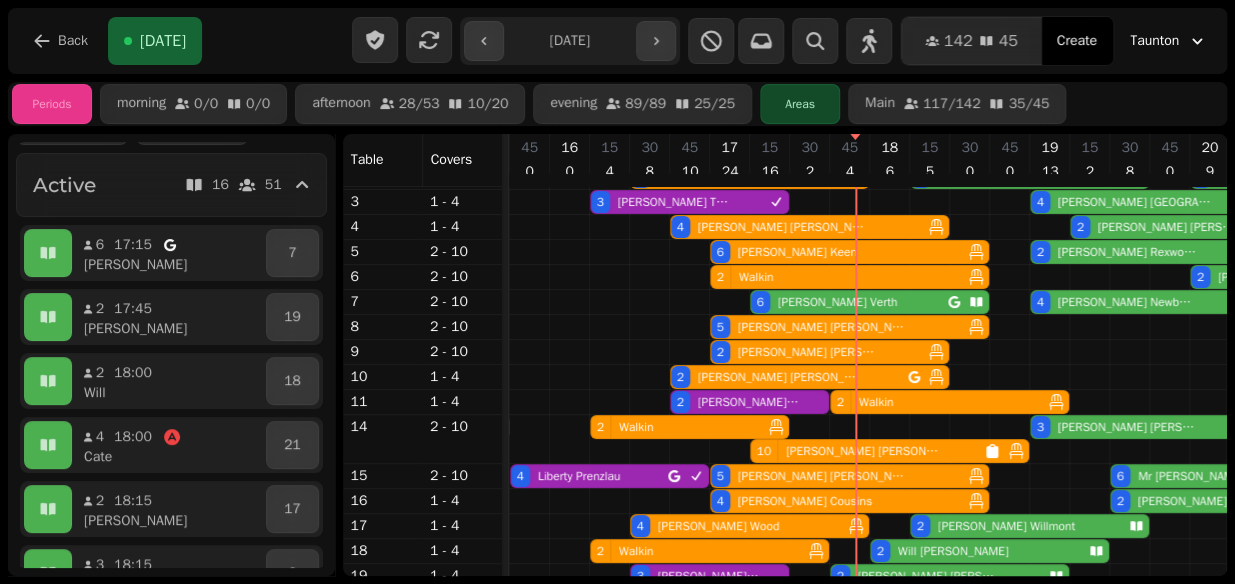 click on "Selena   Verth" at bounding box center (837, 302) 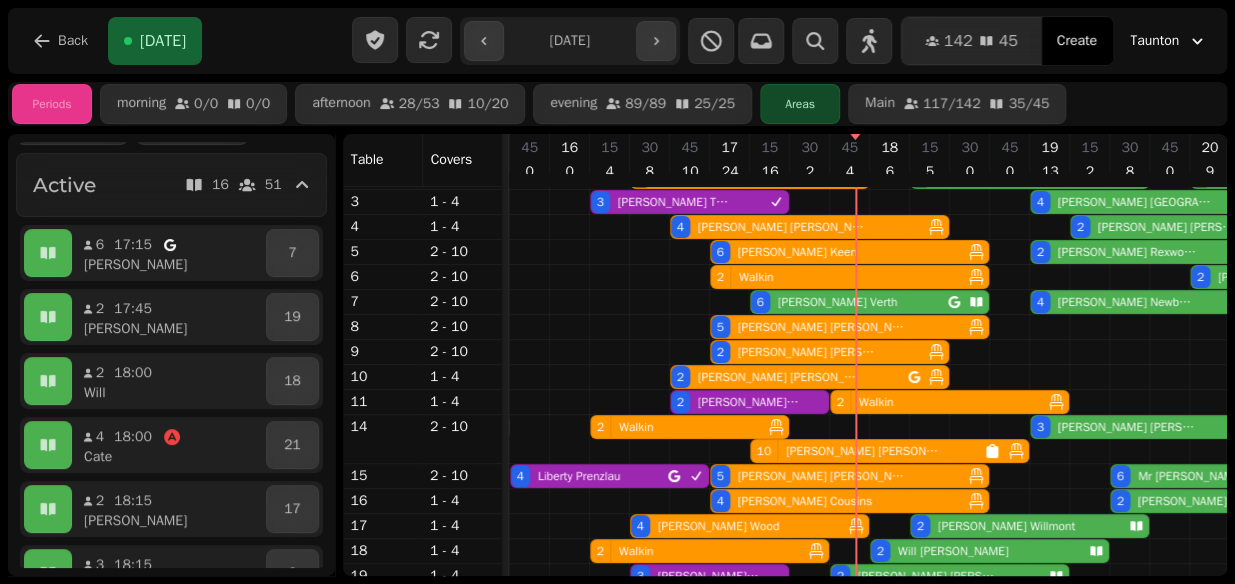 select on "**********" 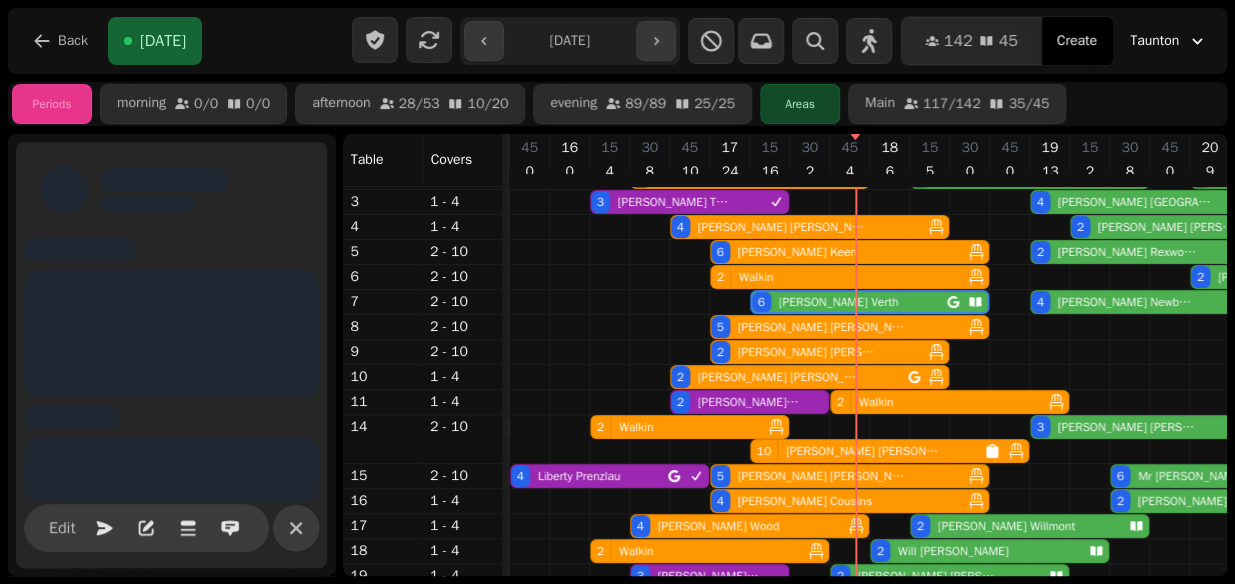scroll, scrollTop: 0, scrollLeft: 827, axis: horizontal 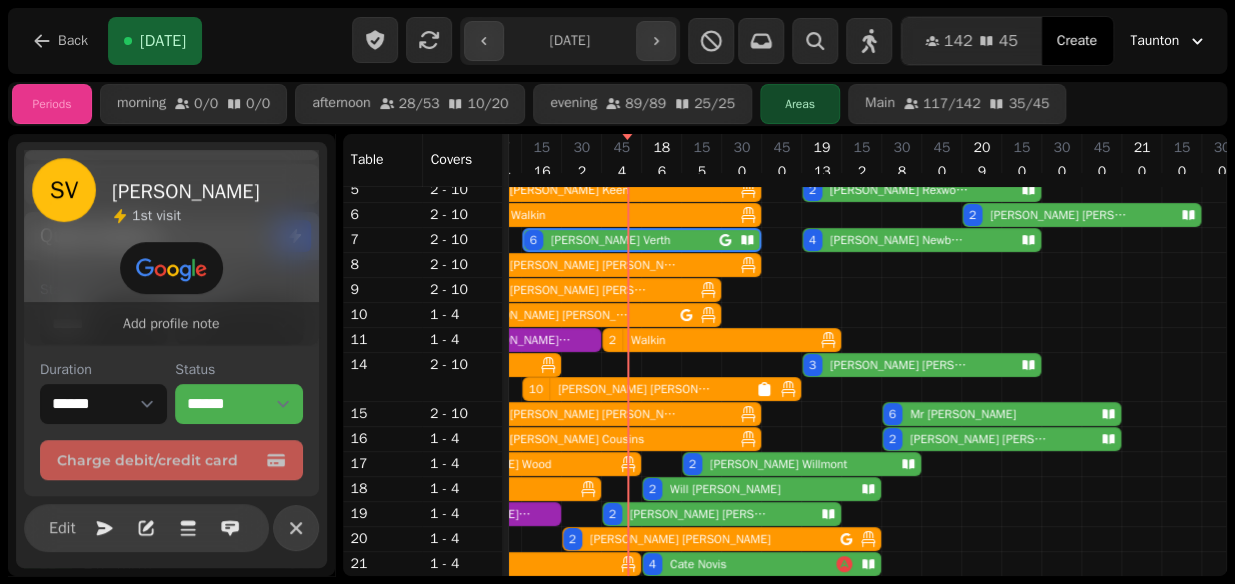 click on "2 Matt   Norman" at bounding box center (707, 514) 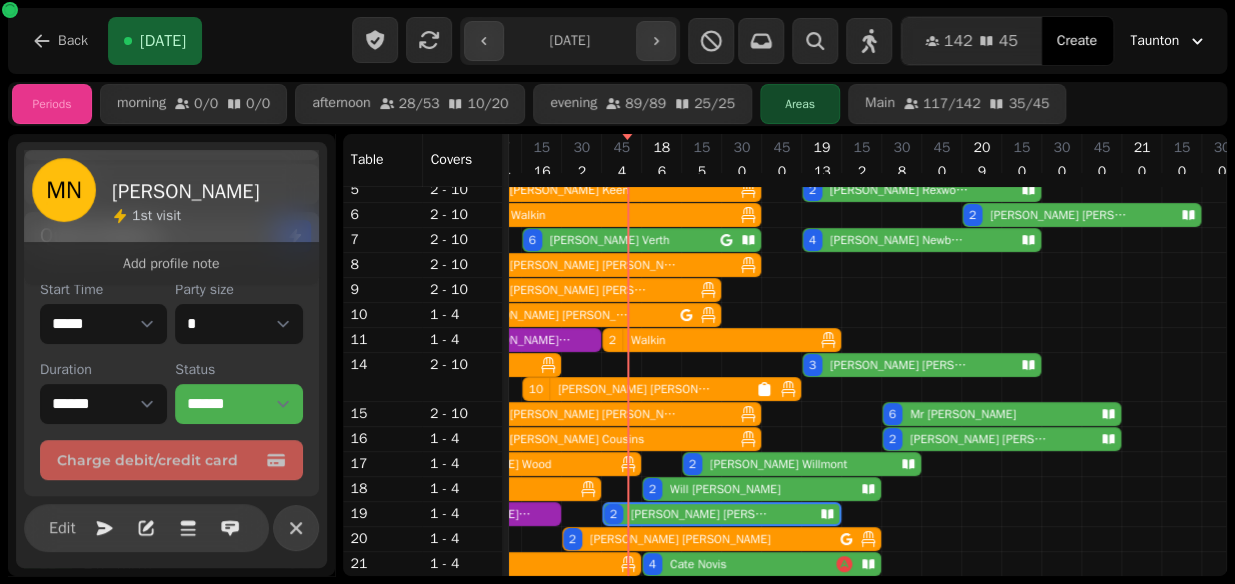 scroll, scrollTop: 312, scrollLeft: 0, axis: vertical 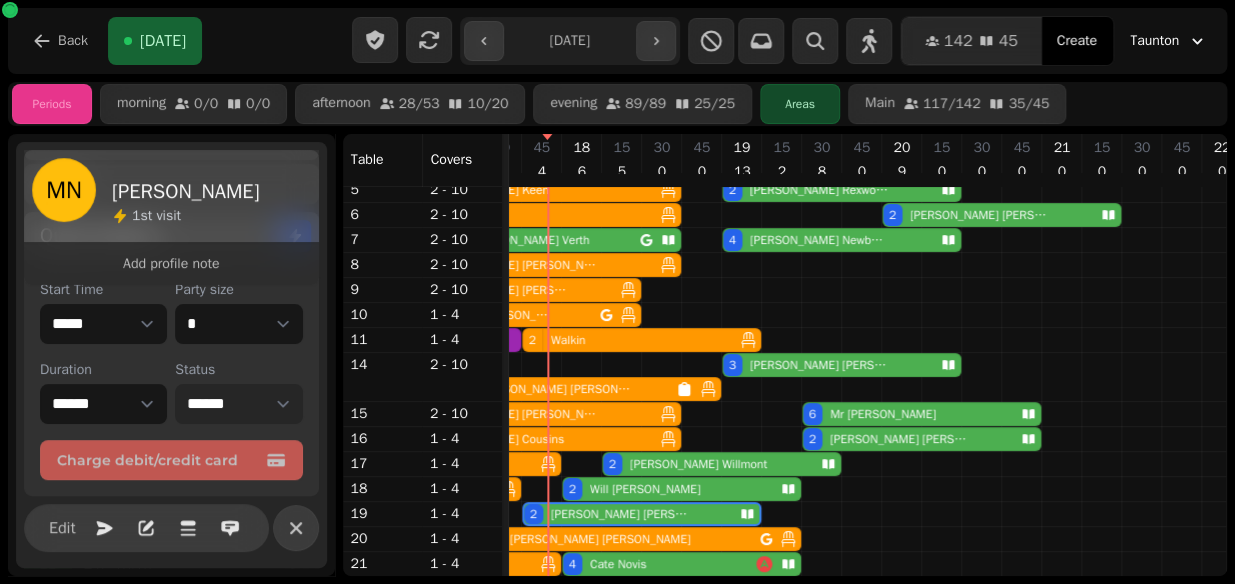 click on "**********" at bounding box center (238, 404) 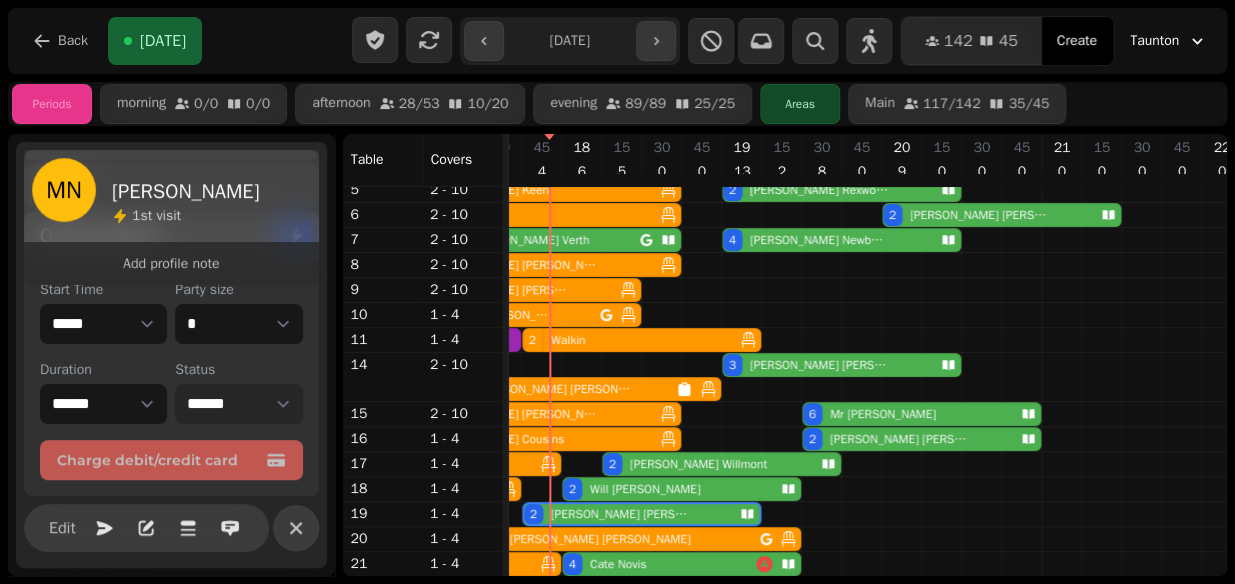 click on "**********" at bounding box center [238, 404] 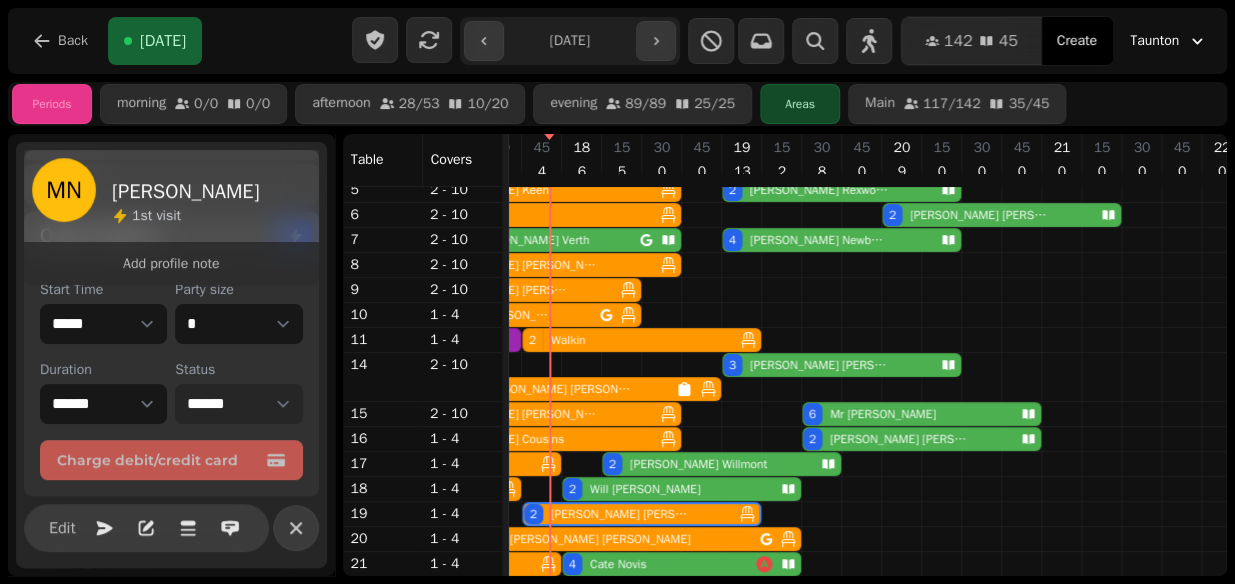 click on "5 Zoe   Bryant" at bounding box center [527, 414] 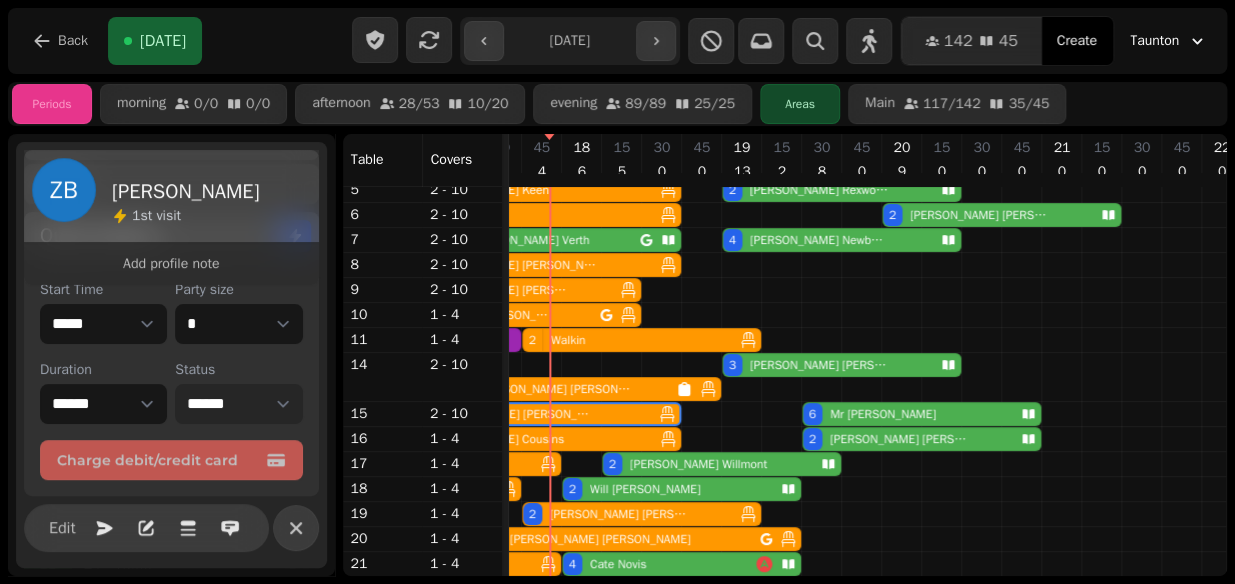 scroll, scrollTop: 0, scrollLeft: 787, axis: horizontal 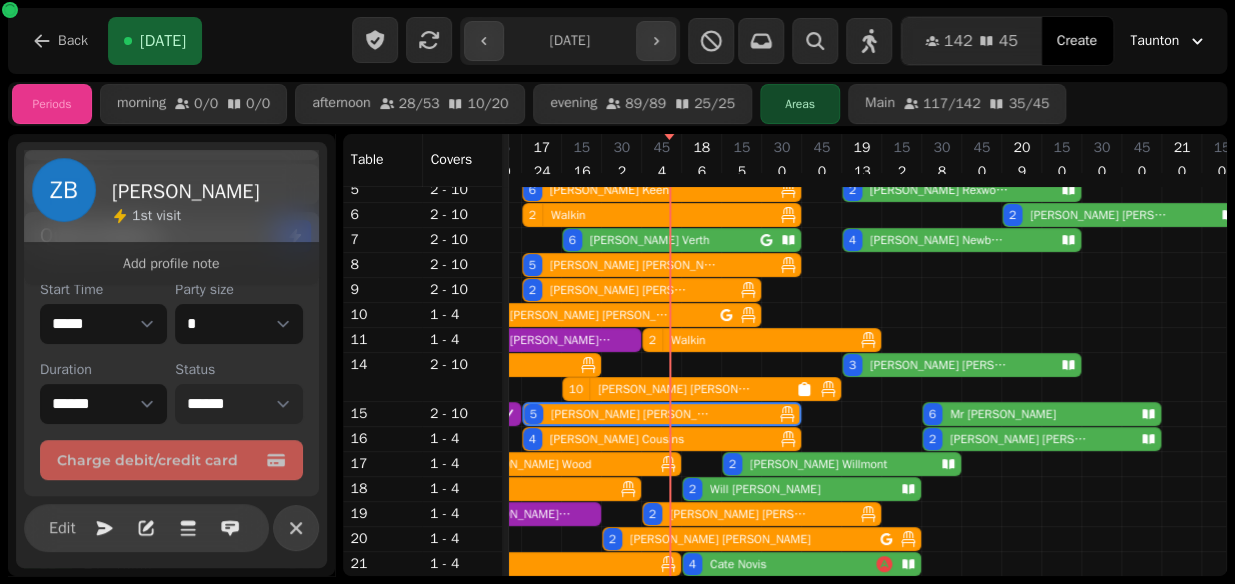 click on "**********" at bounding box center [238, 404] 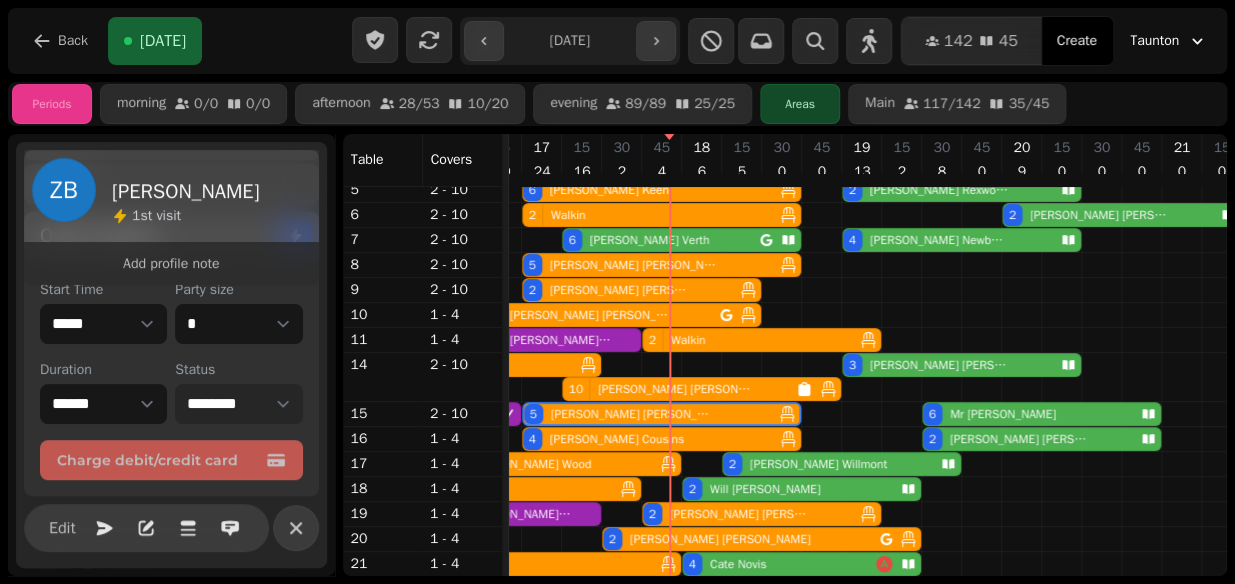 click on "**********" at bounding box center (238, 404) 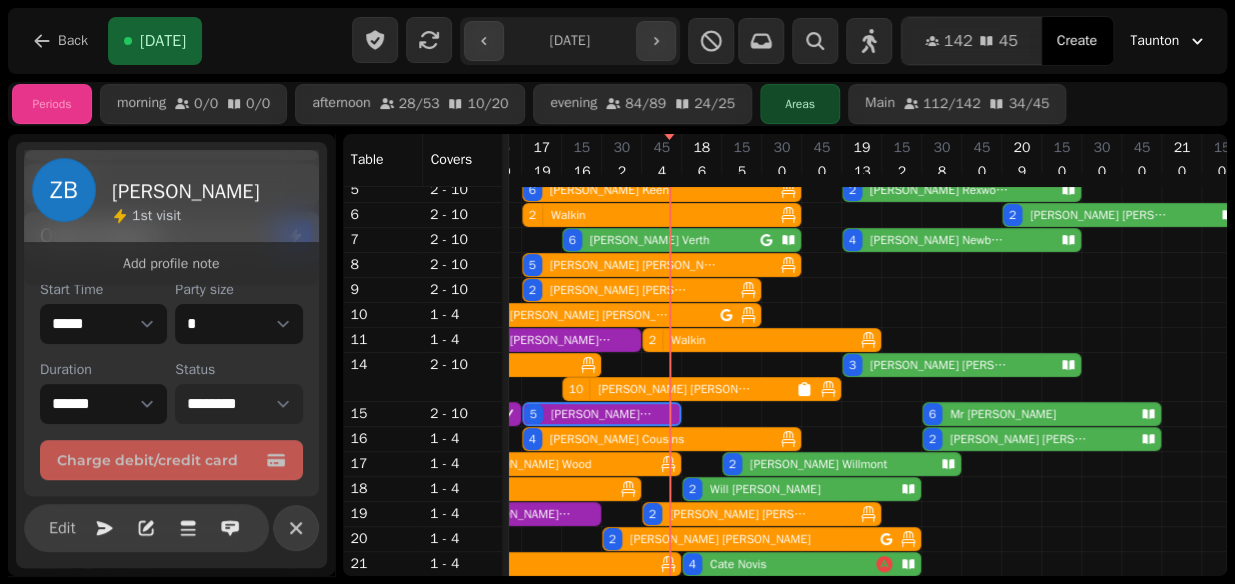 click on "4 David   Wood" at bounding box center (547, 464) 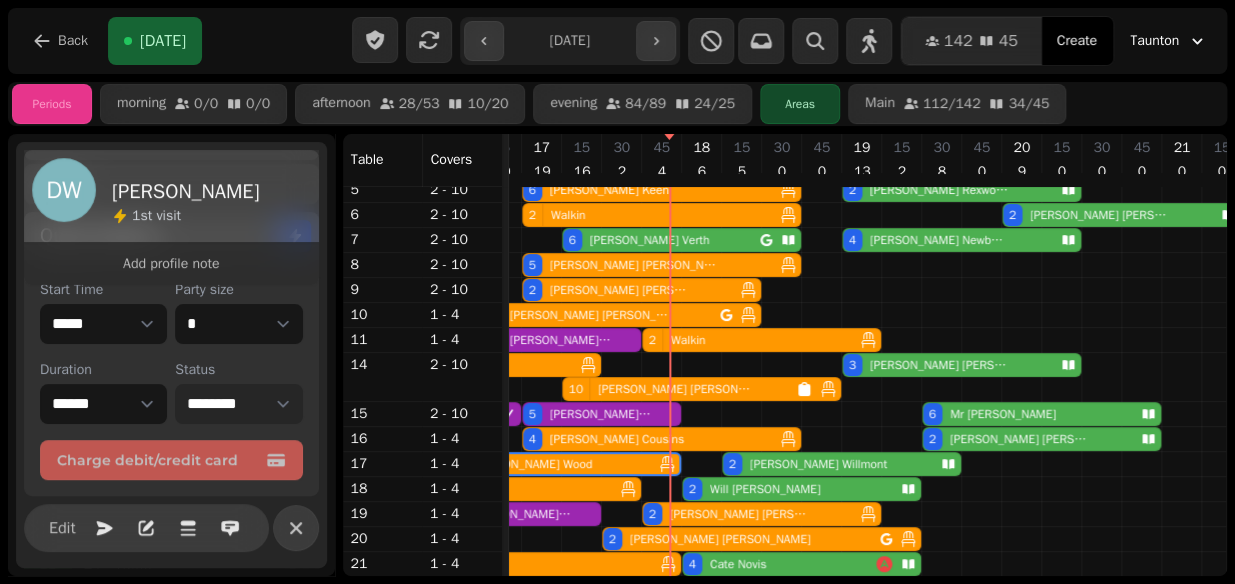 scroll, scrollTop: 0, scrollLeft: 707, axis: horizontal 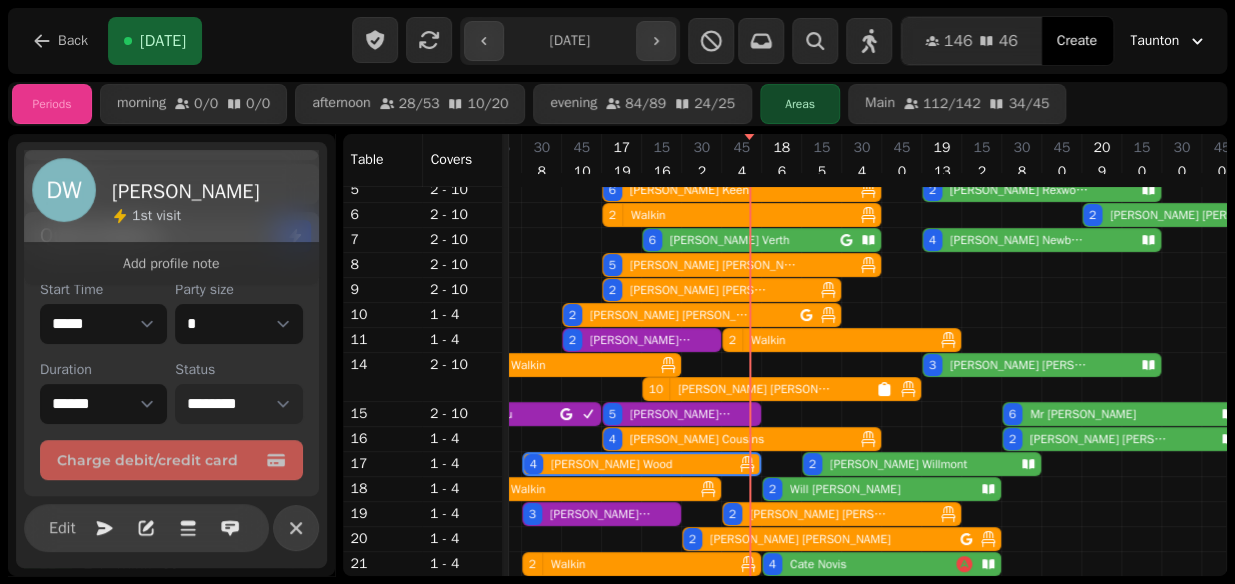click on "**********" at bounding box center [238, 404] 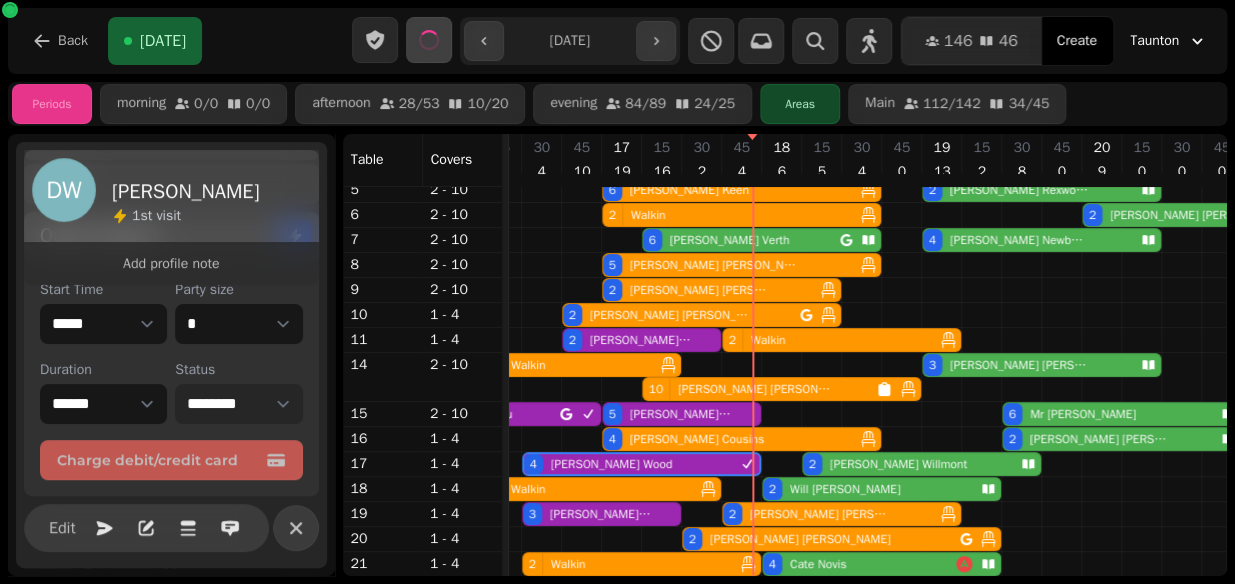click on "2 Walkin" at bounding box center [587, 489] 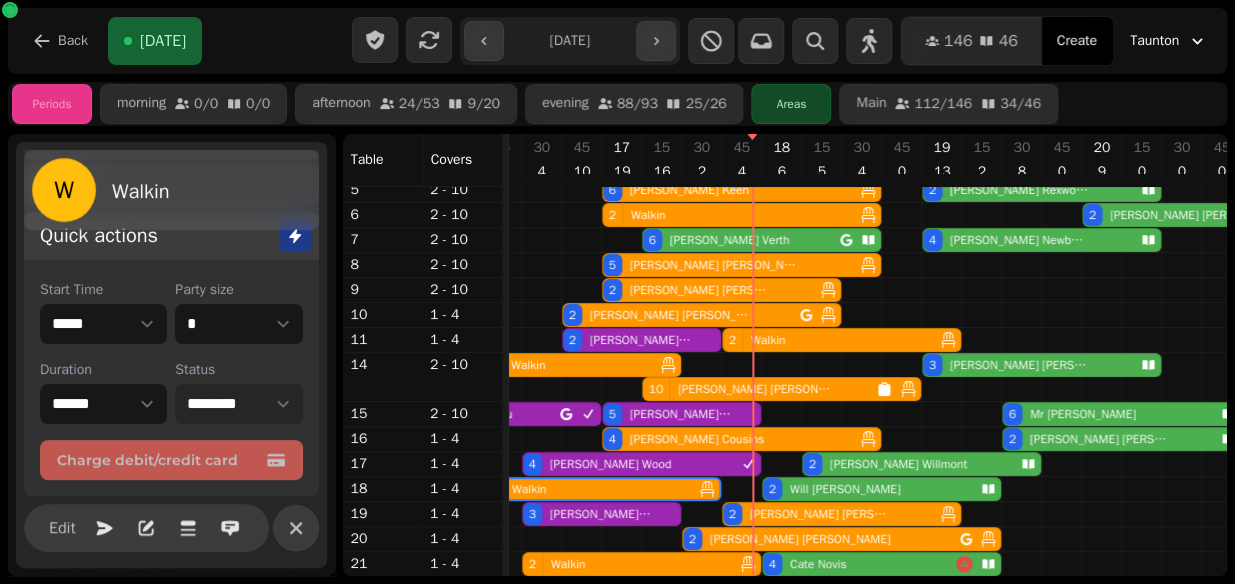 scroll, scrollTop: 170, scrollLeft: 0, axis: vertical 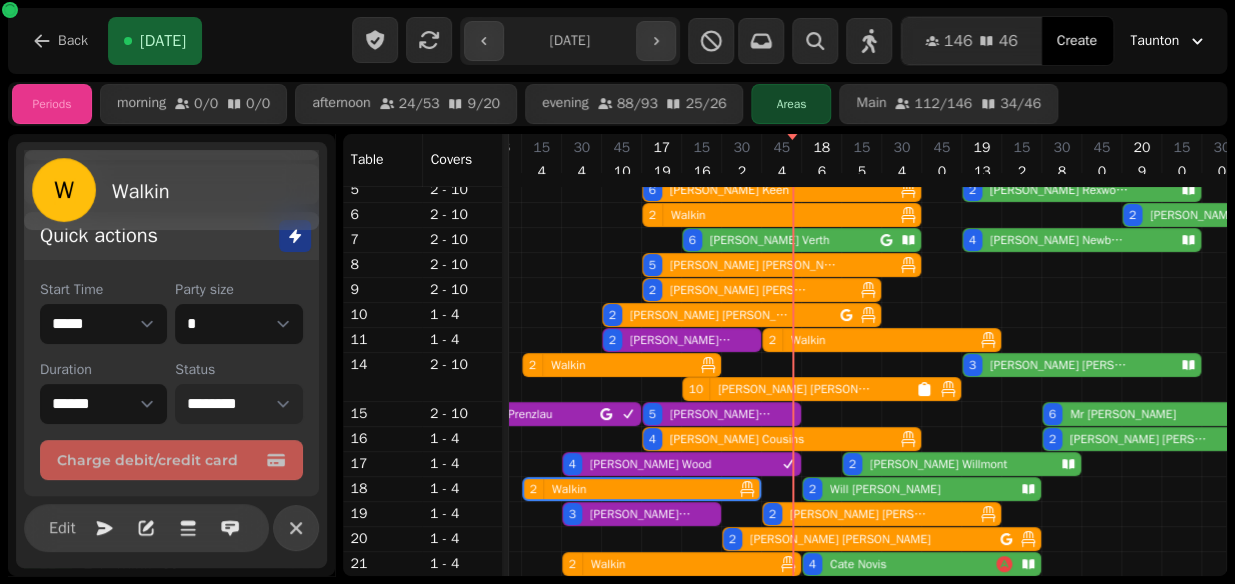 click on "**********" at bounding box center [238, 404] 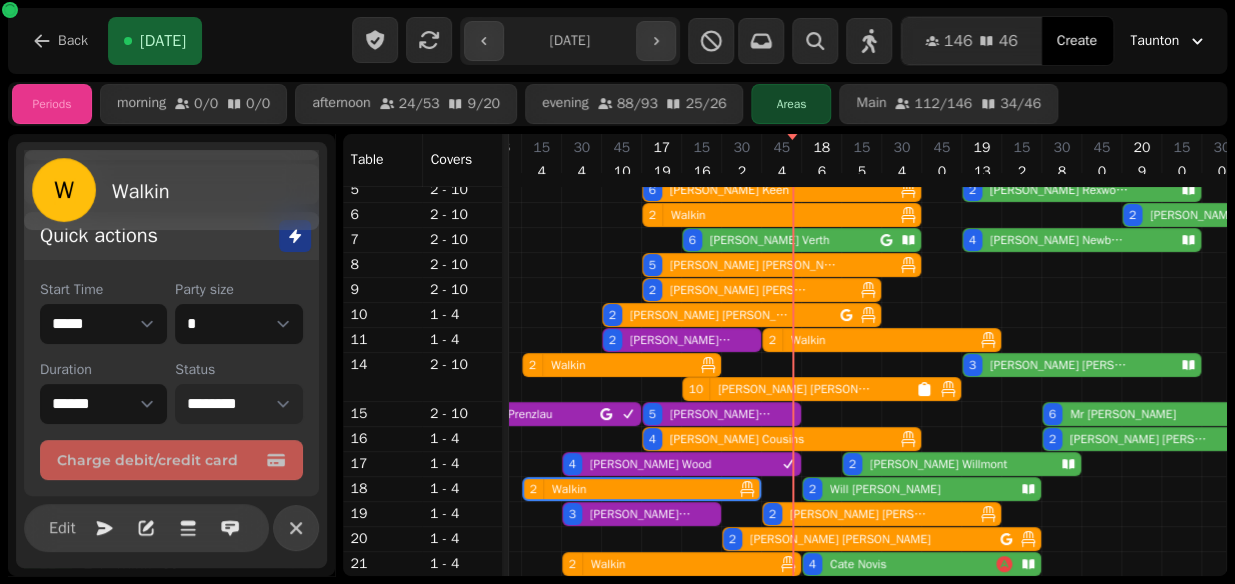 select on "********" 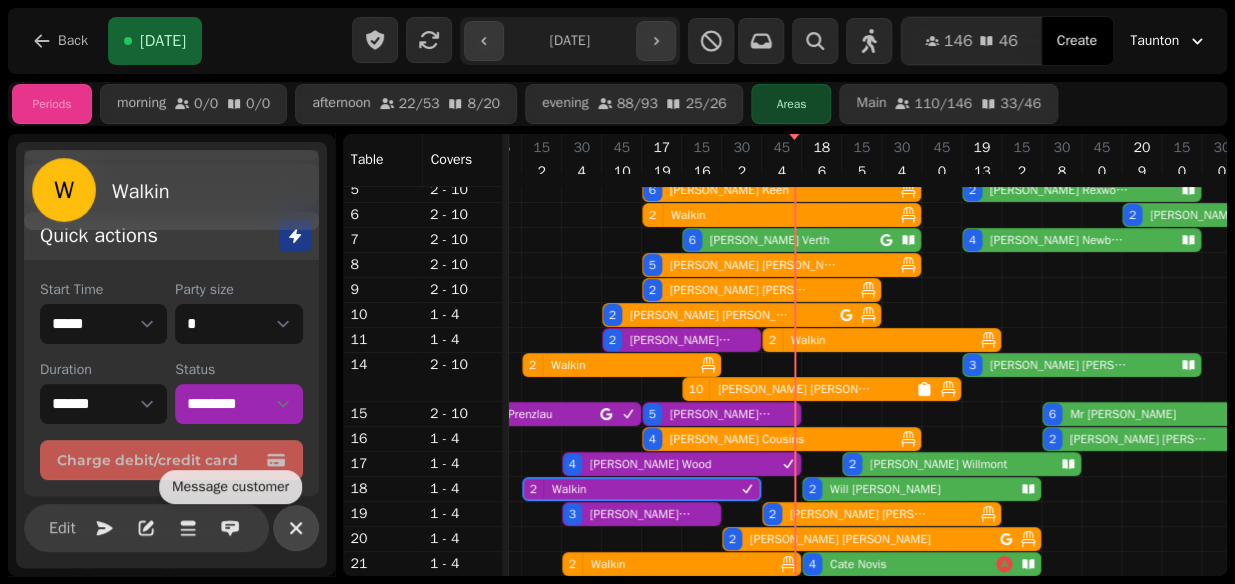 click 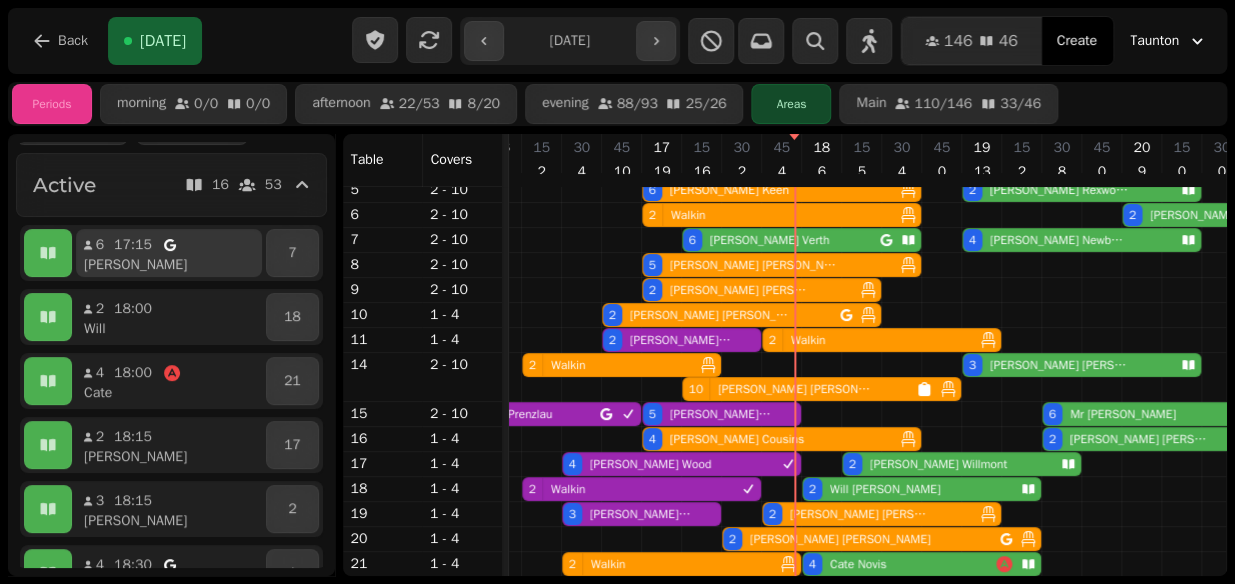 click on "[PERSON_NAME]" at bounding box center (177, 265) 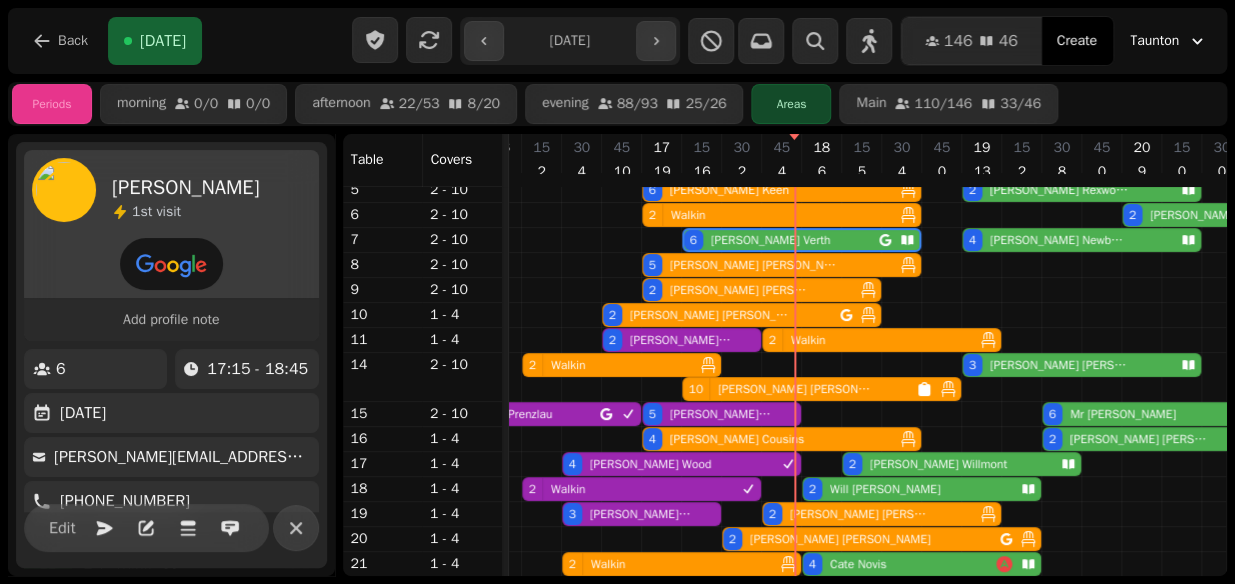scroll, scrollTop: 0, scrollLeft: 827, axis: horizontal 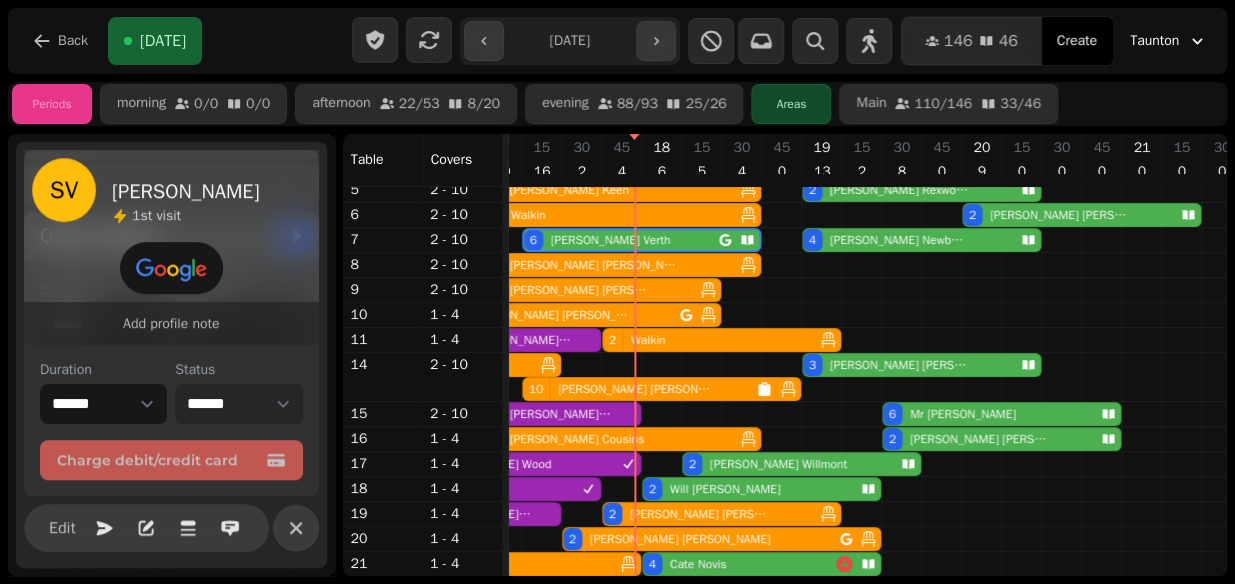 click on "**********" at bounding box center [238, 404] 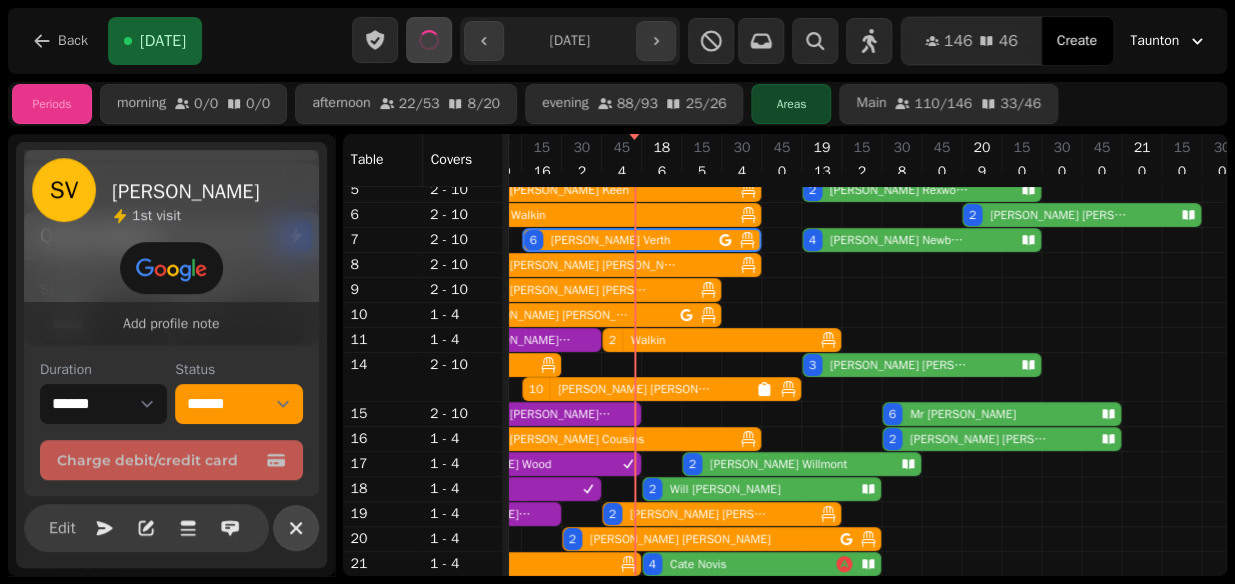 click 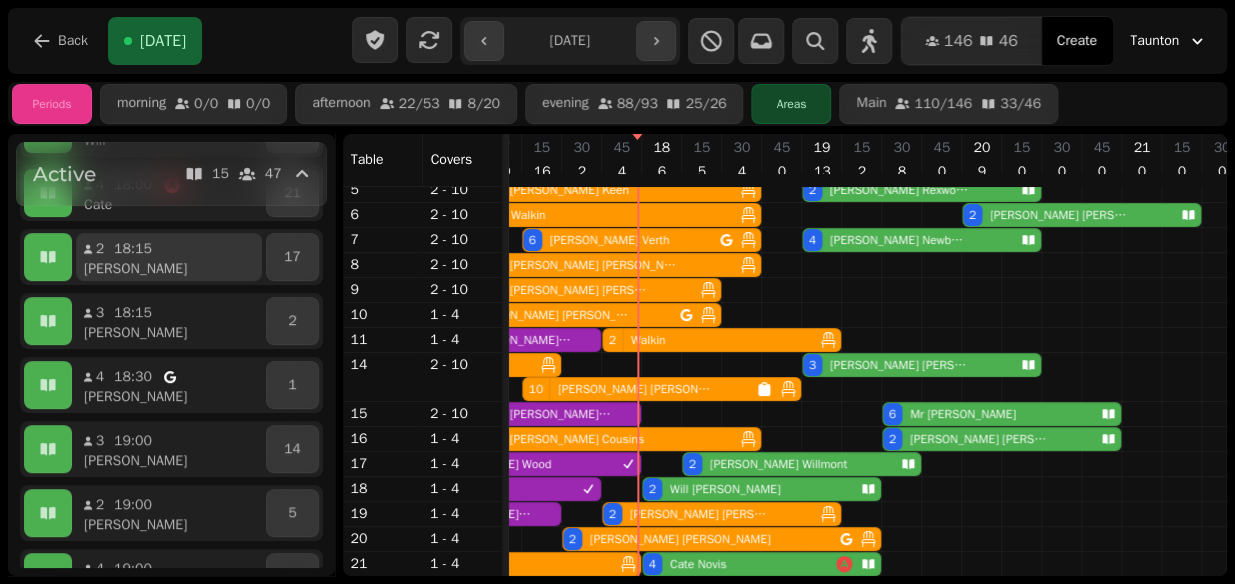 scroll, scrollTop: 254, scrollLeft: 0, axis: vertical 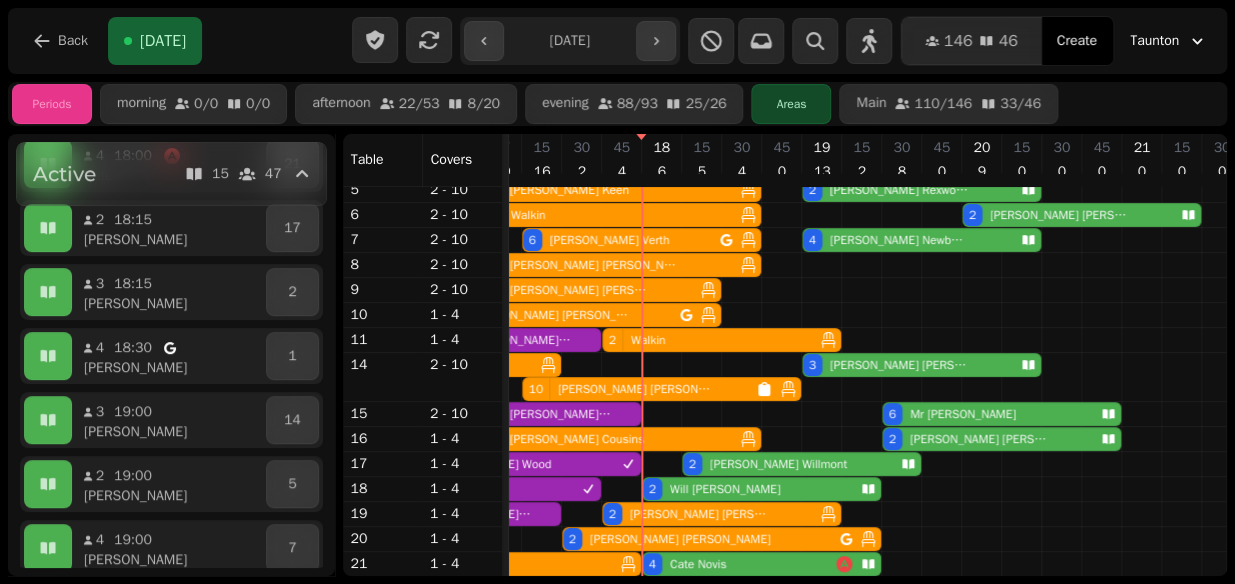 click on "4 Cate   Novis" at bounding box center [739, 564] 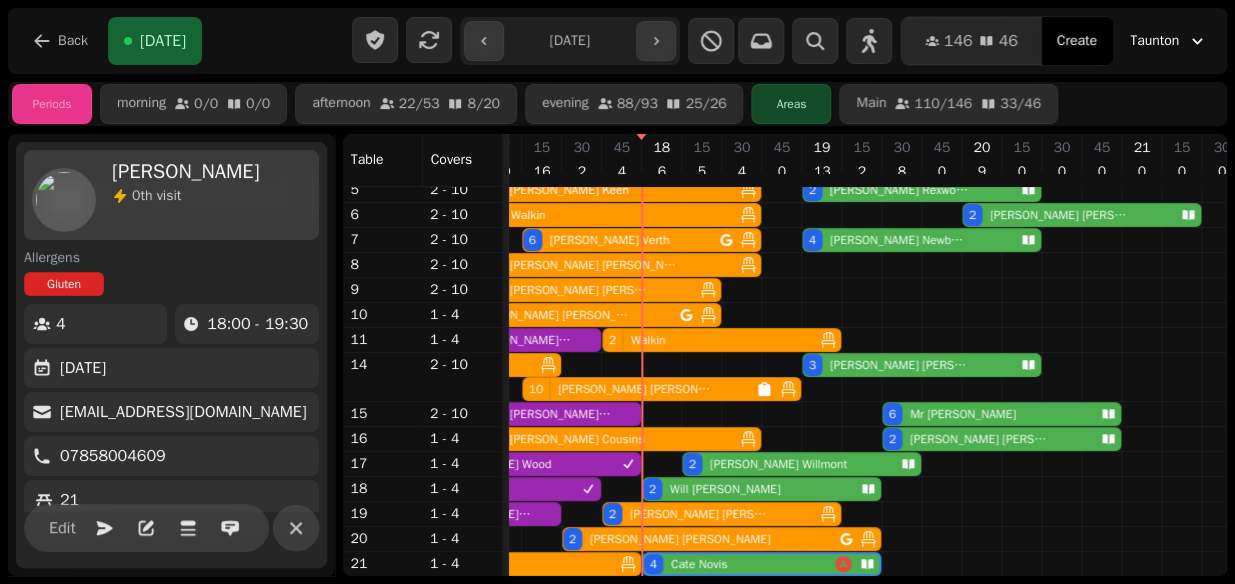 scroll, scrollTop: 0, scrollLeft: 947, axis: horizontal 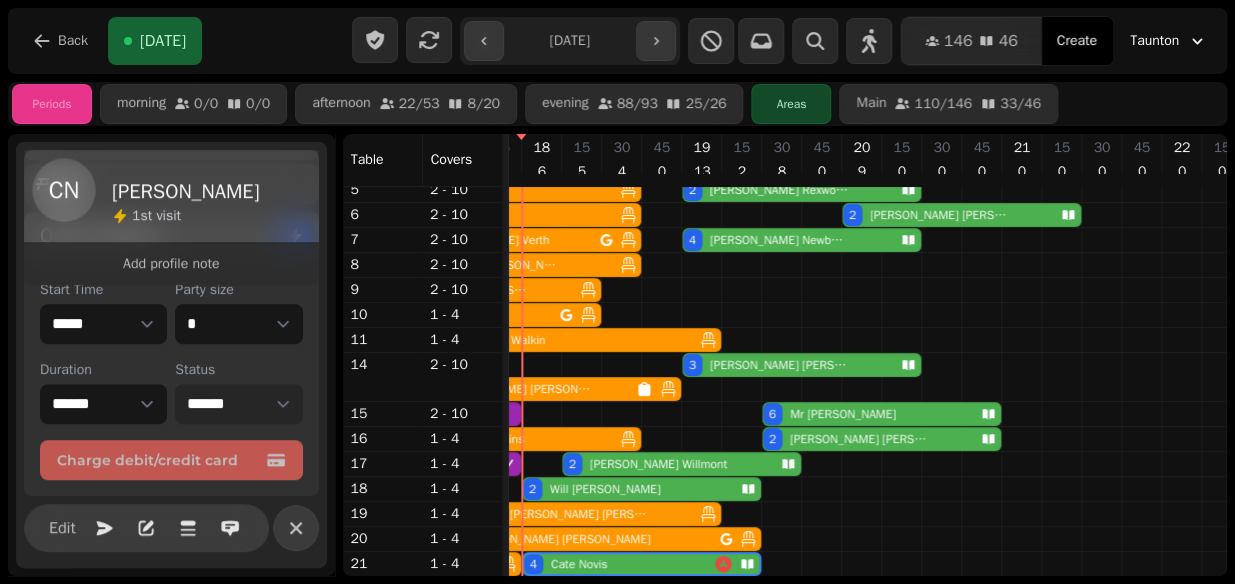click on "**********" at bounding box center [238, 404] 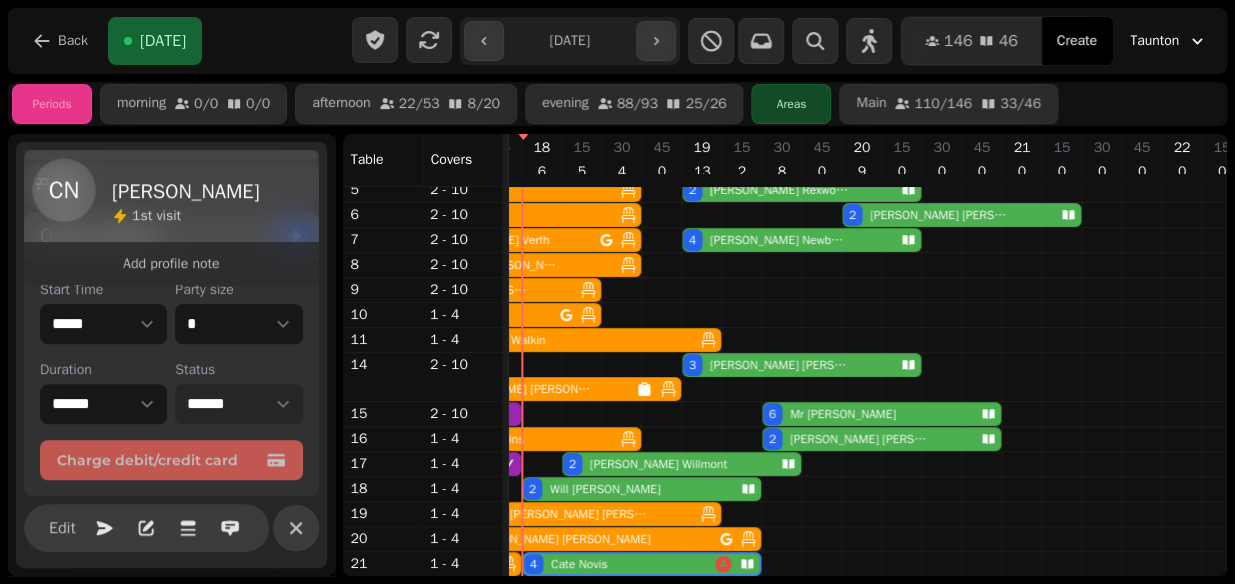 click on "**********" at bounding box center [238, 404] 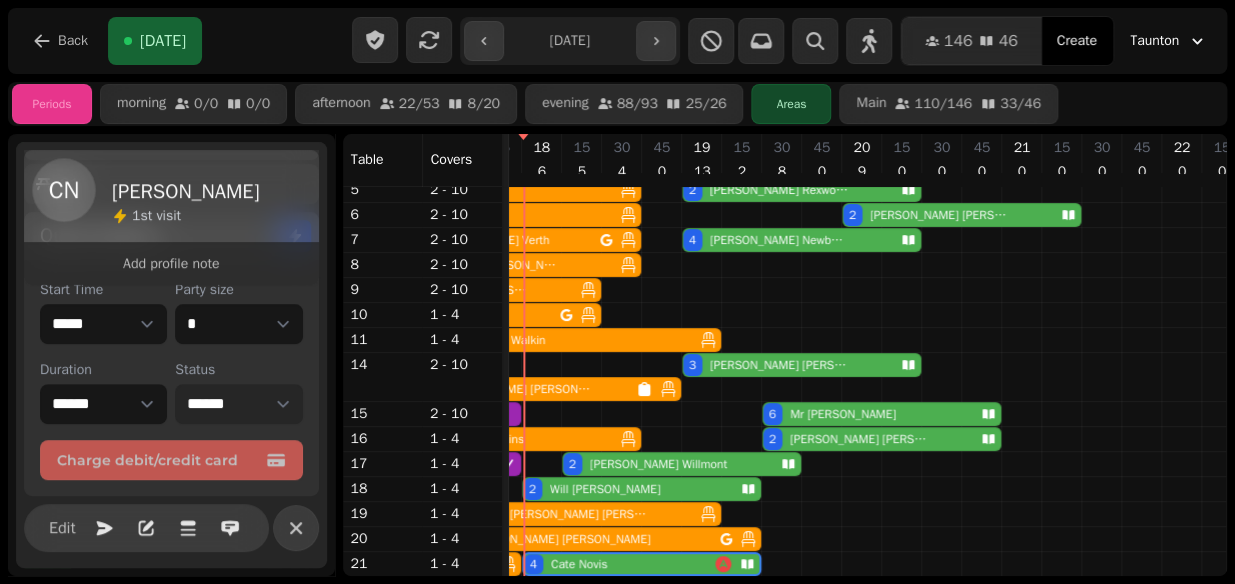 click on "**********" at bounding box center [238, 404] 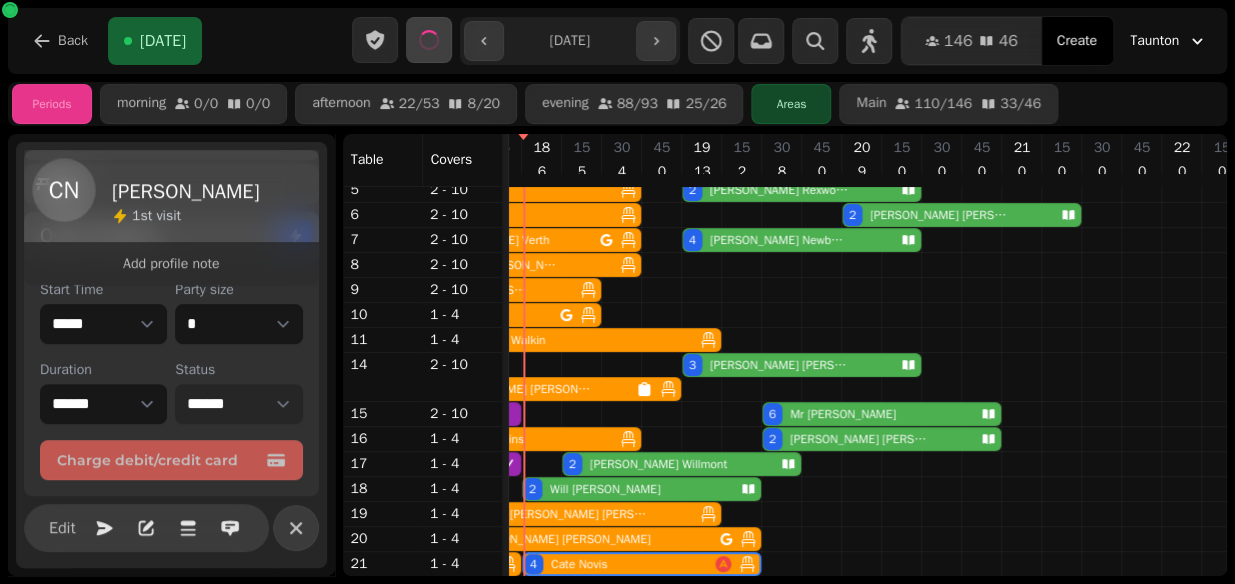 scroll, scrollTop: 154, scrollLeft: 772, axis: both 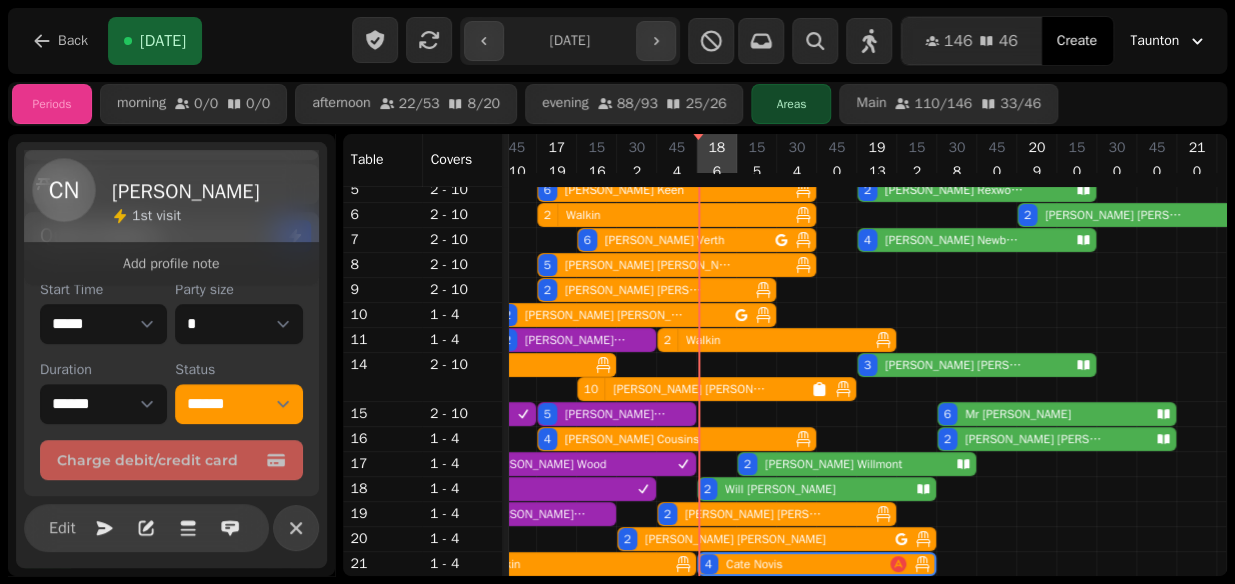 select on "**" 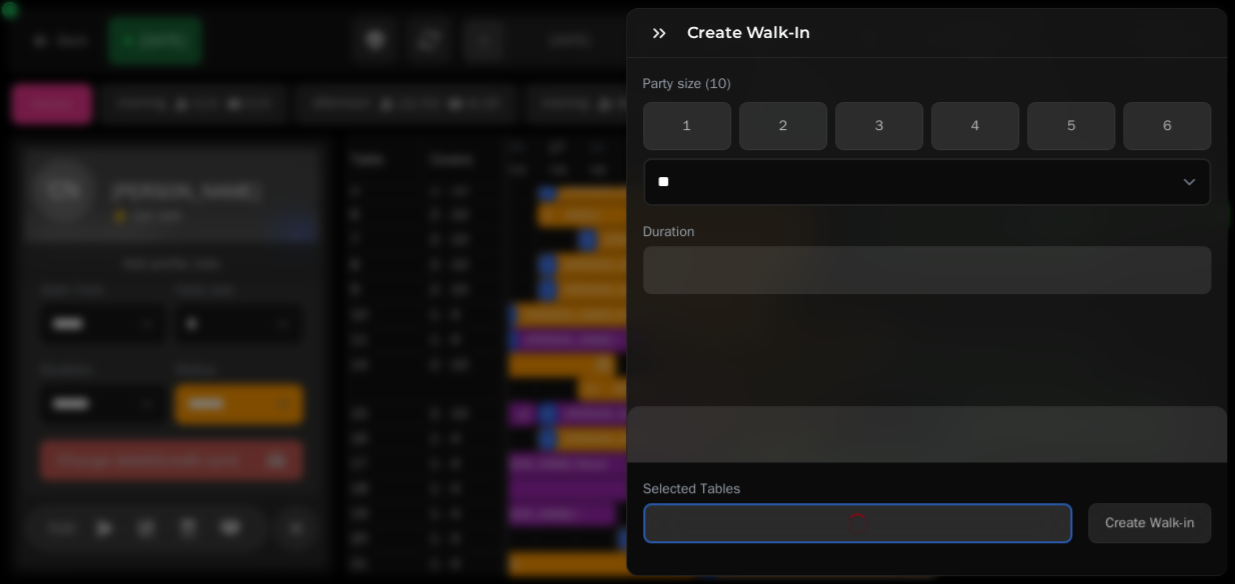 select on "****" 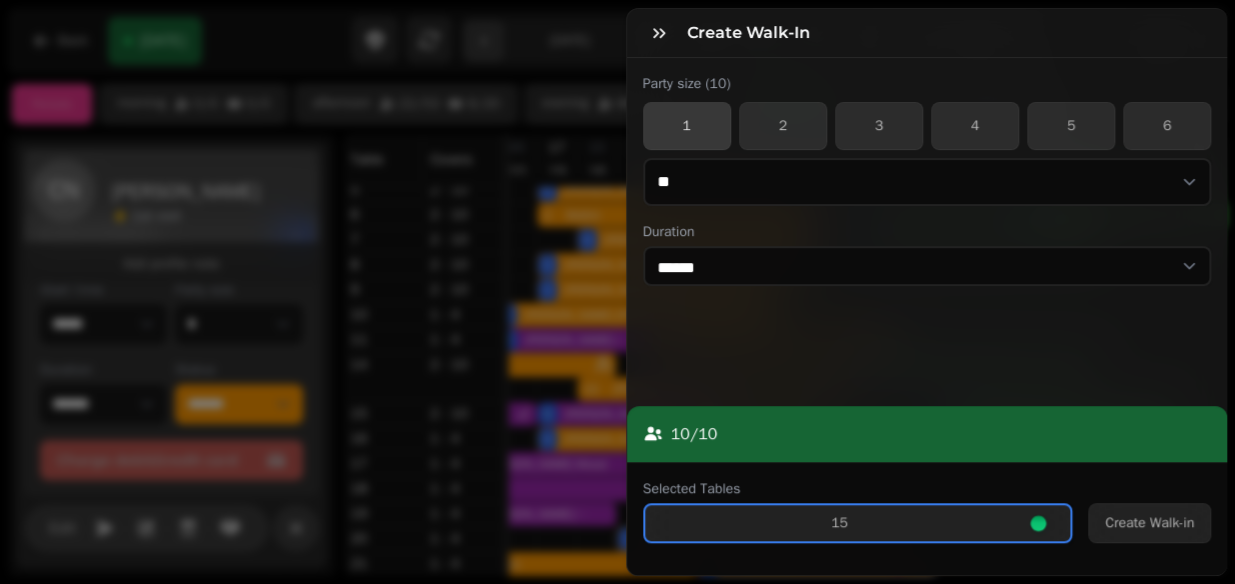 click on "1" at bounding box center (687, 126) 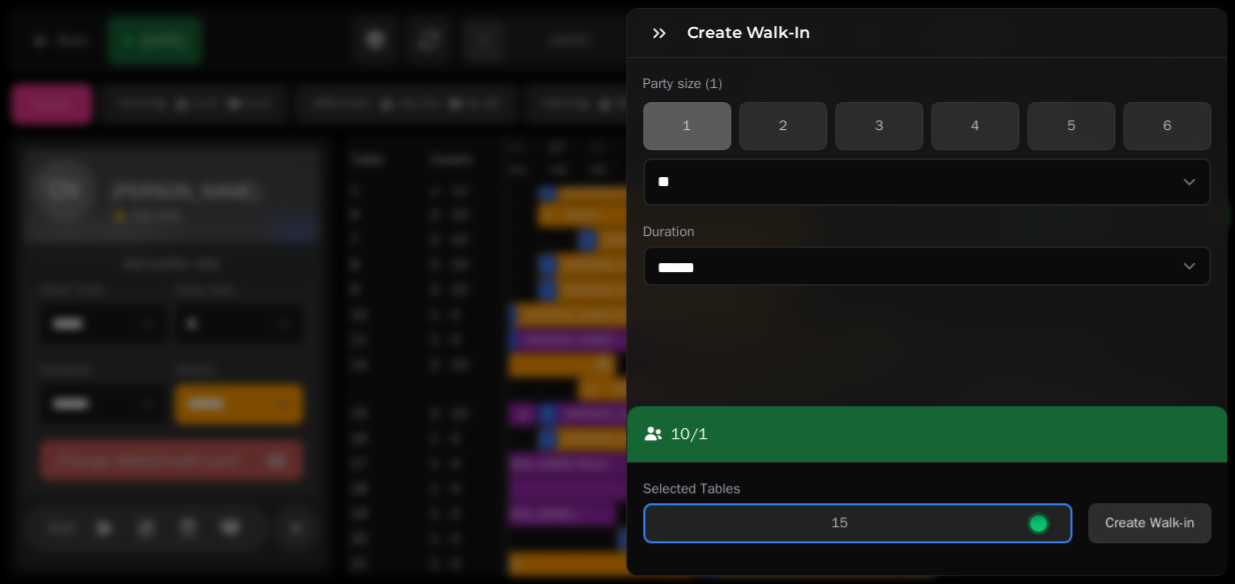 click on "Create Walk-in" at bounding box center [1149, 523] 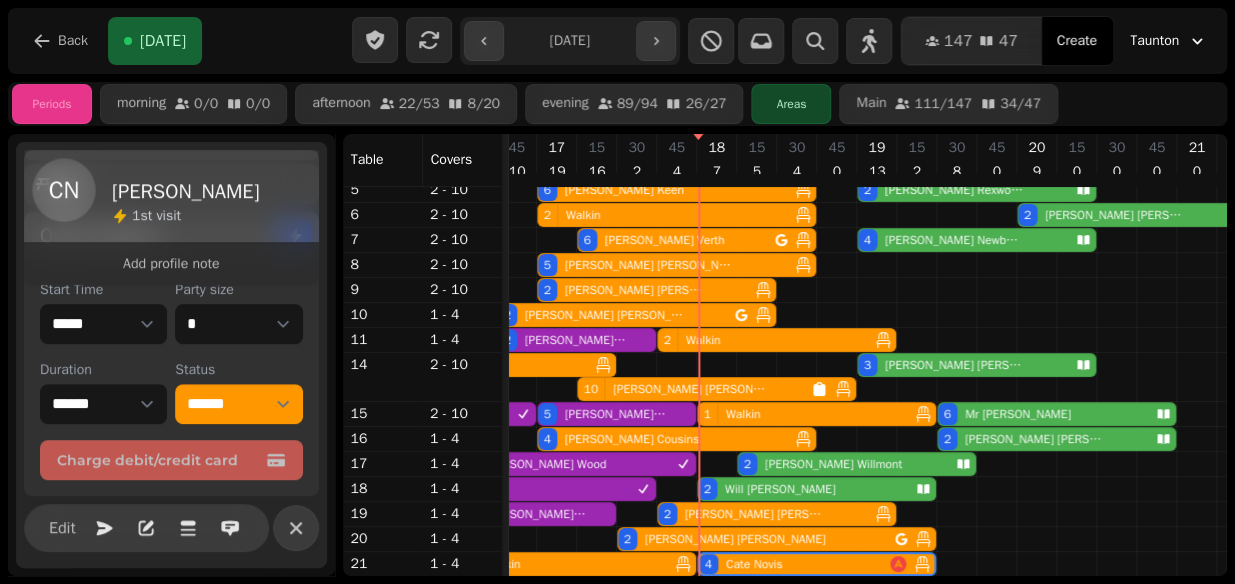 scroll, scrollTop: 0, scrollLeft: 772, axis: horizontal 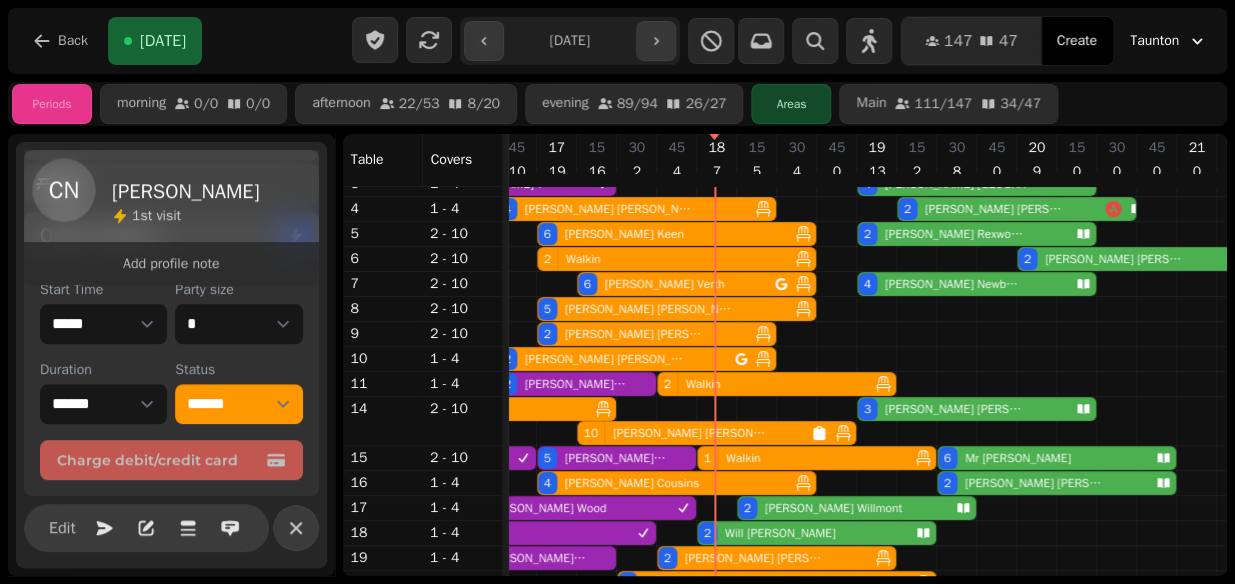 click on "2 Gary   Leigh" at bounding box center (616, 359) 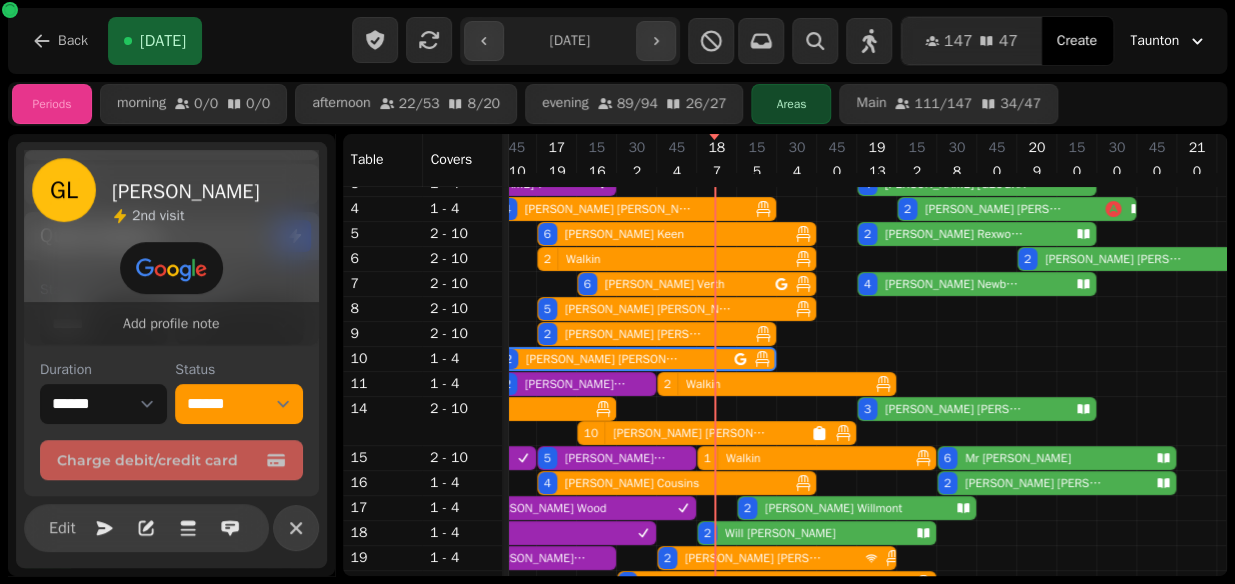 scroll, scrollTop: 372, scrollLeft: 0, axis: vertical 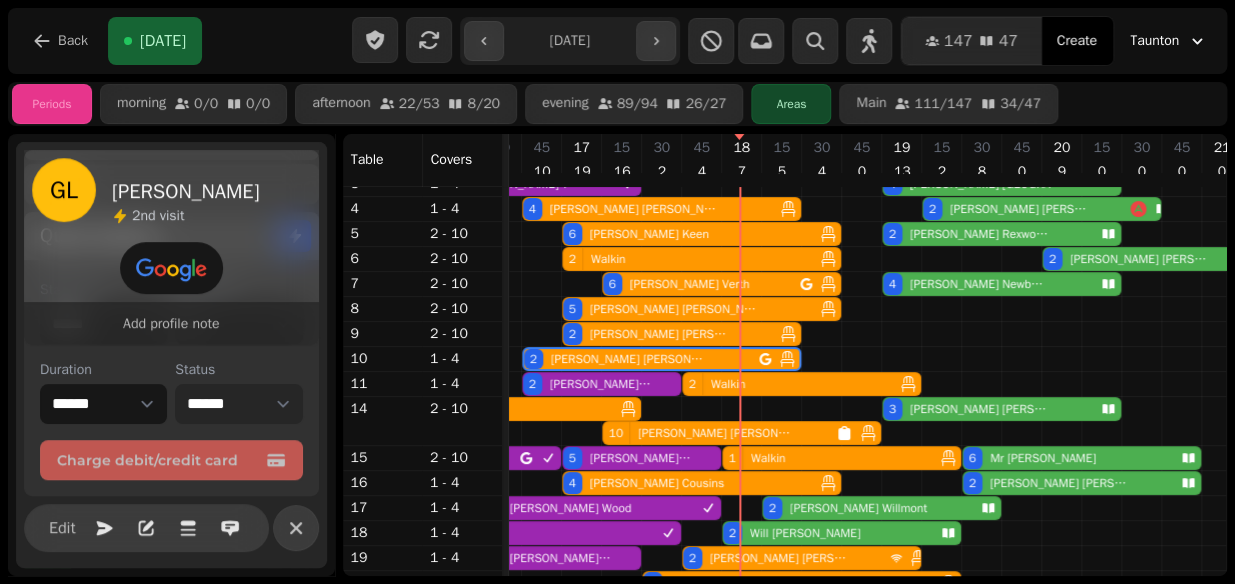 click on "**********" at bounding box center (238, 404) 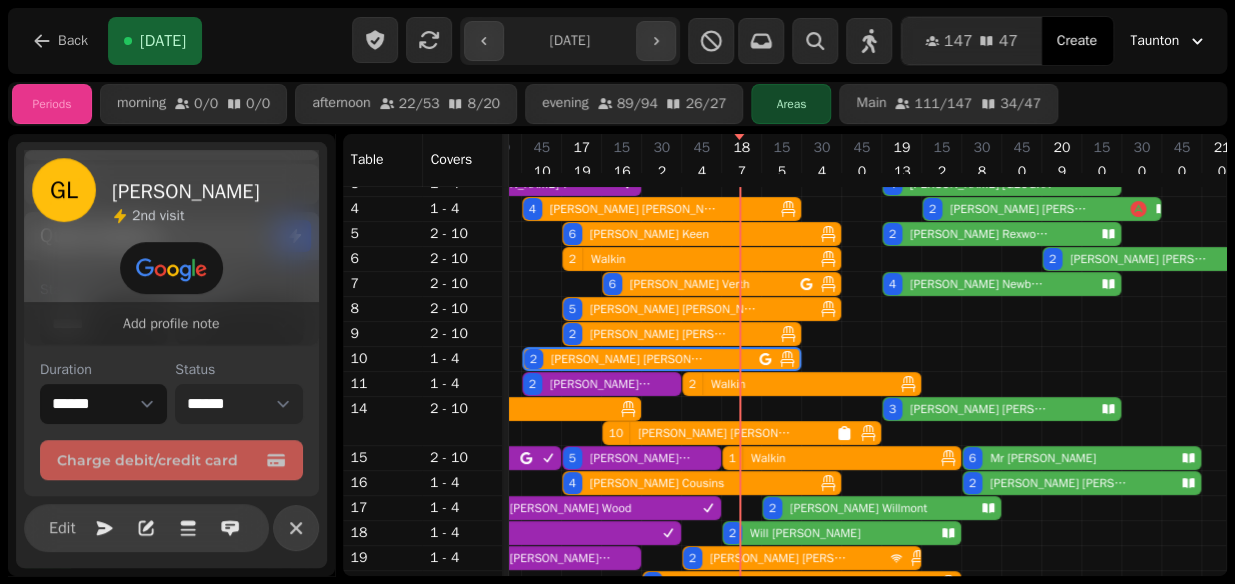 select on "********" 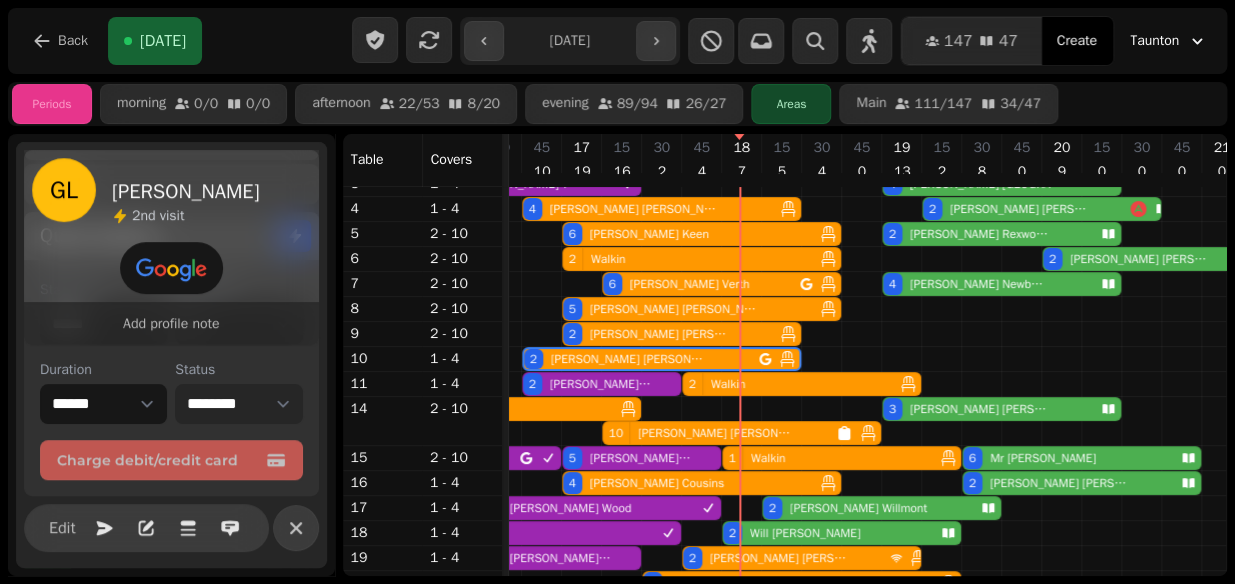 click on "**********" at bounding box center (238, 404) 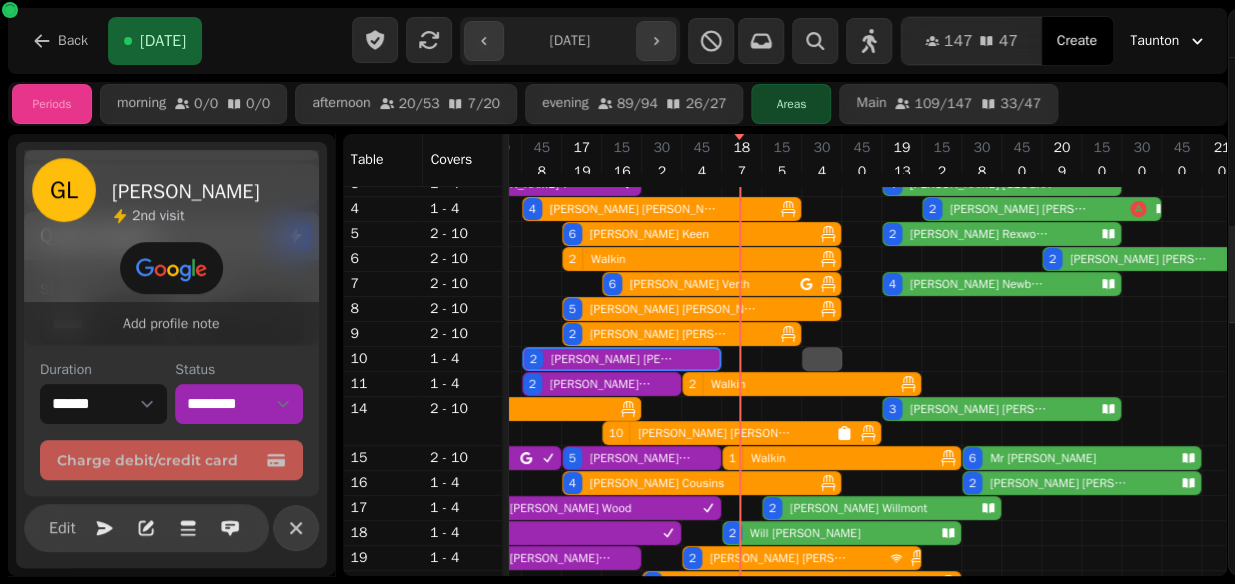 click on "Create Booking Date Guests & Time Guest Select a date Quick Picker Su Mo Tu We Th Fr Sa July 2025 1st 2nd 3rd 4th 5th 6th 7th 8th 9th 10th 11th 12th 13th 14th 15th 16th 17th 18th 19th 20th 21st 22nd 23rd 24th 25th 26th 27th 28th 29th 30th 31st August 2025 1st 2nd 3rd 4th 5th 6th 7th 8th 9th 10th 11th 12th 13th 14th 15th 16th 17th 18th 19th 20th 21st 22nd 23rd 24th 25th 26th 27th 28th 29th 30th 31st September 2025 1st 2nd 3rd 4th 5th 6th 7th 8th 9th 10th 11th 12th 13th 14th 15th 16th 17th 18th 19th 20th 21st 22nd 23rd 24th 25th 26th 27th 28th 29th 30th October 2025 1st 2nd 3rd 4th 5th 6th 7th 8th 9th 10th 11th 12th 13th 14th 15th 16th 17th 18th 19th 20th 21st 22nd 23rd 24th 25th 26th 27th 28th 29th 30th 31st November 2025 1st 2nd 3rd 4th 5th 6th 7th 8th 9th 10th 11th 12th 13th 14th 15th 16th 17th 18th 19th 20th 21st 22nd 23rd 24th 25th 26th 27th 28th 29th 30th December 2025 1st 2nd 3rd 4th 5th 6th 7th 8th 9th 10th 11th 12th 13th 14th 15th 16th 17th 18th 19th 20th 21st 22nd 23rd 24th 25th 26th 27th 28th 29th" at bounding box center (617, 308) 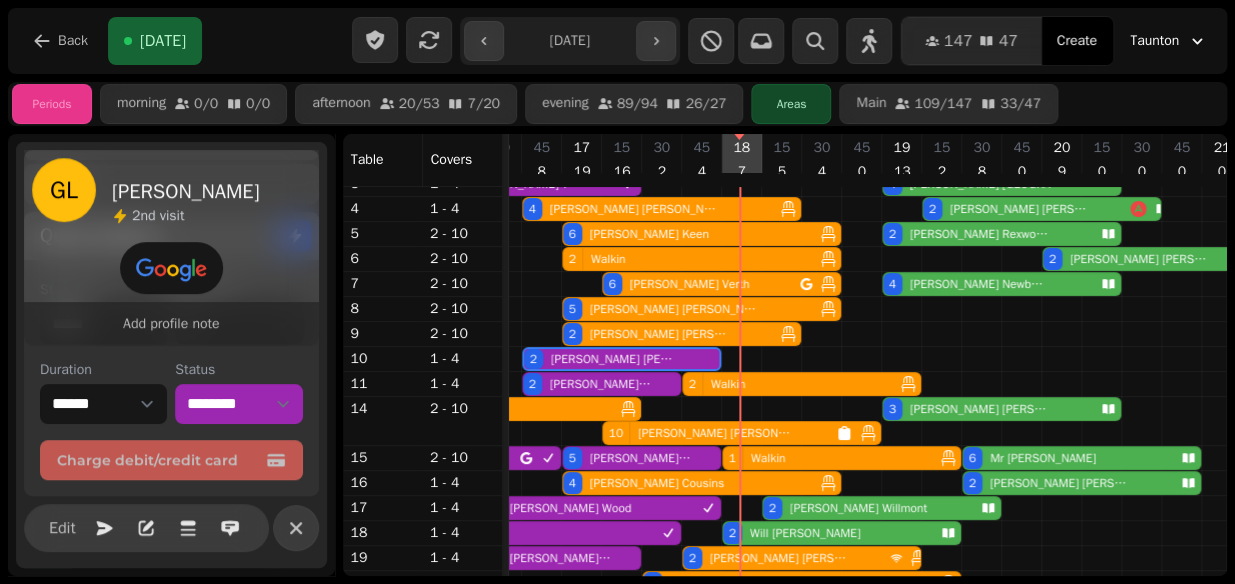 select on "*" 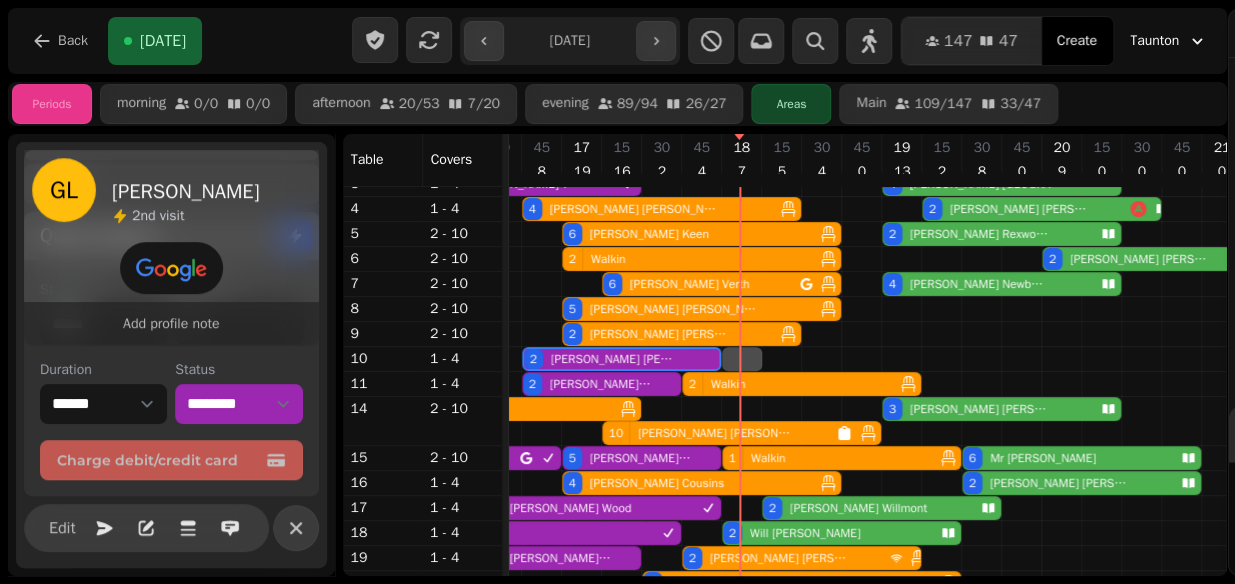 select on "****" 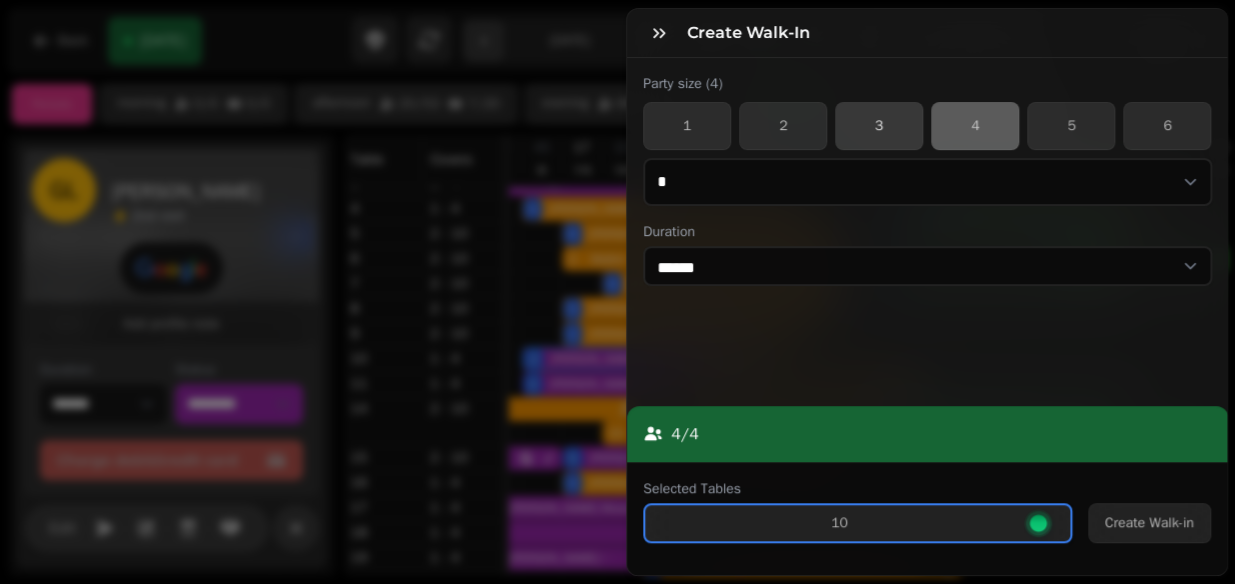 click on "3" at bounding box center [879, 126] 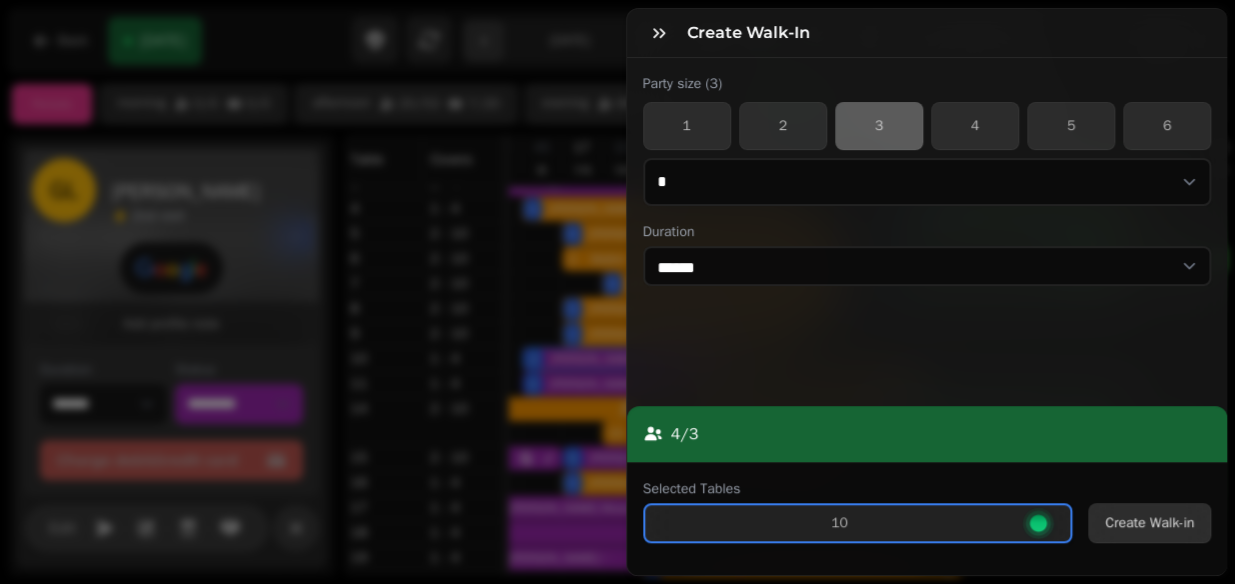 click on "Create Walk-in" at bounding box center [1149, 523] 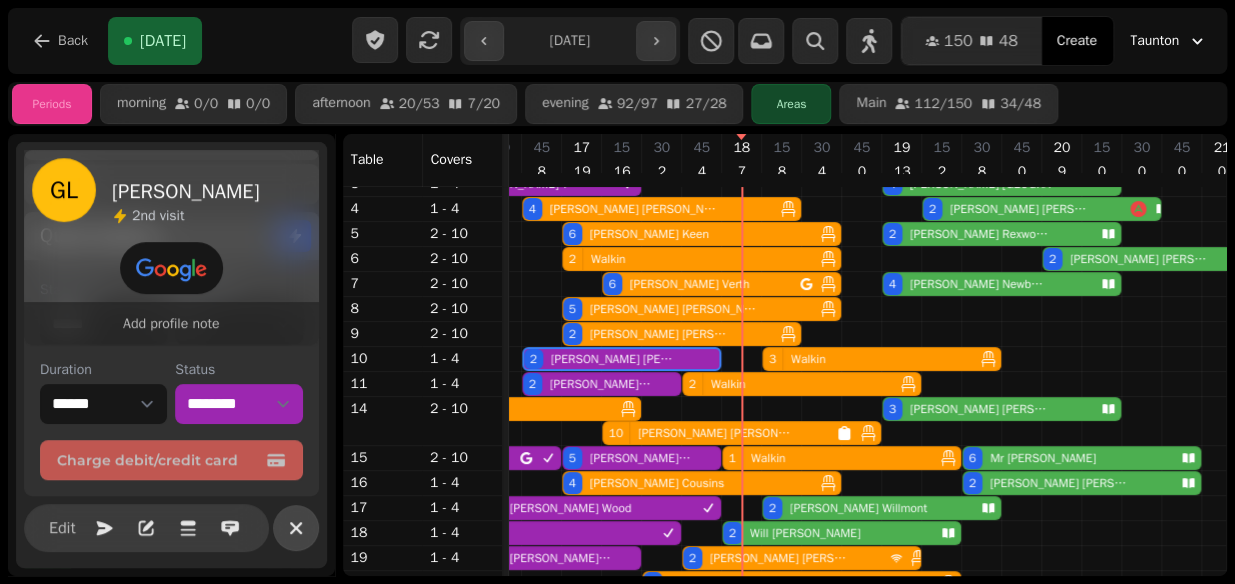 click 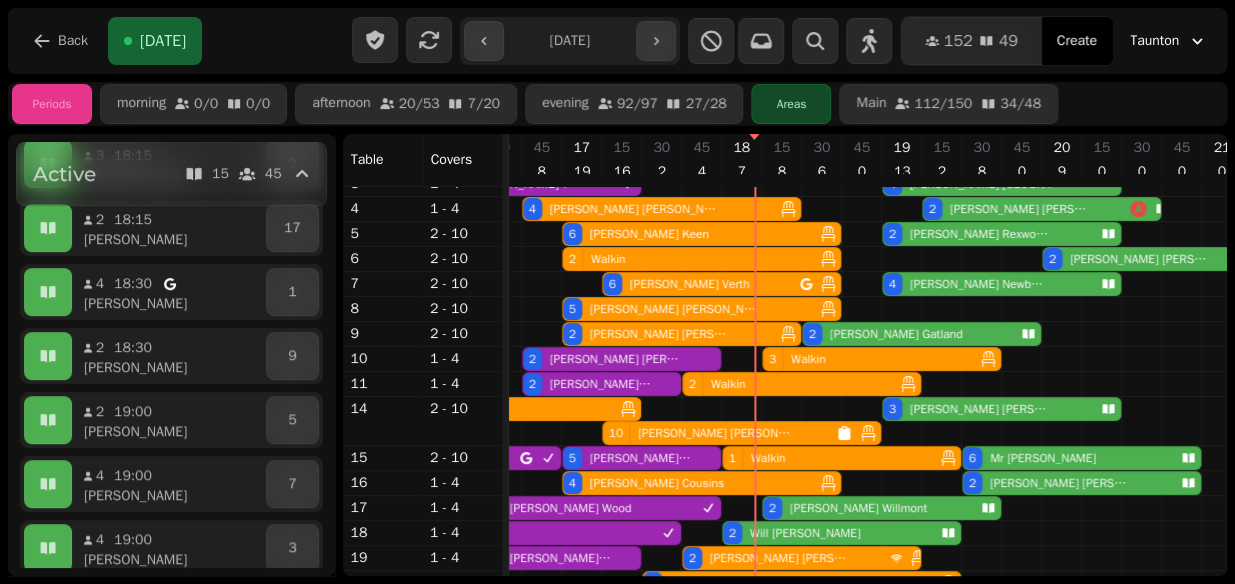 scroll, scrollTop: 0, scrollLeft: 747, axis: horizontal 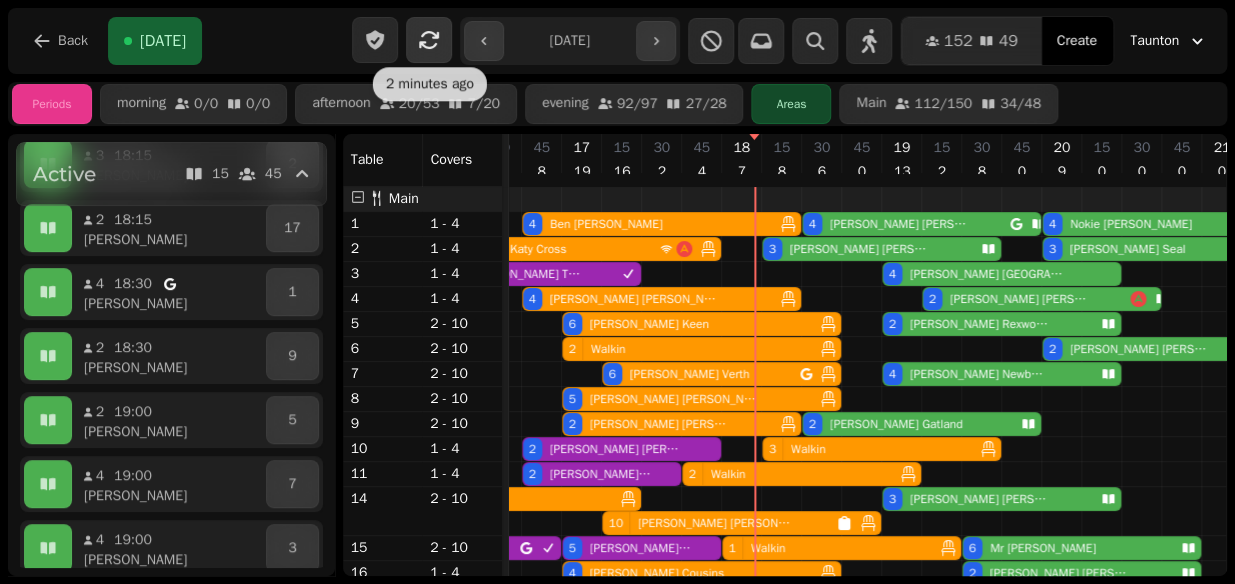 click 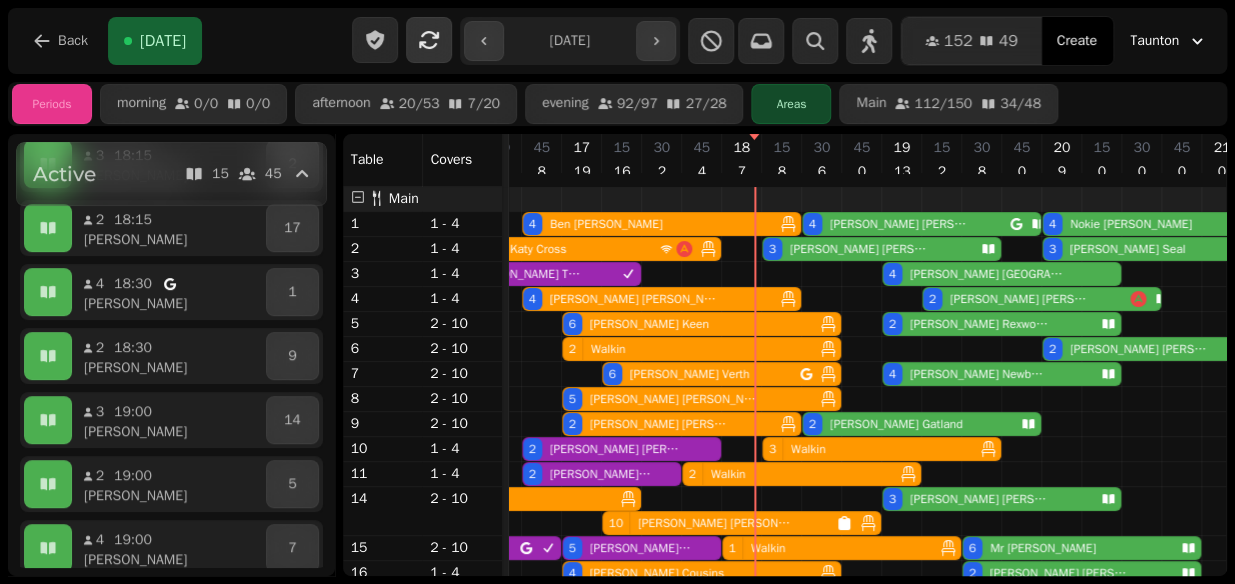 click on "Fiona   Eley" at bounding box center (859, 249) 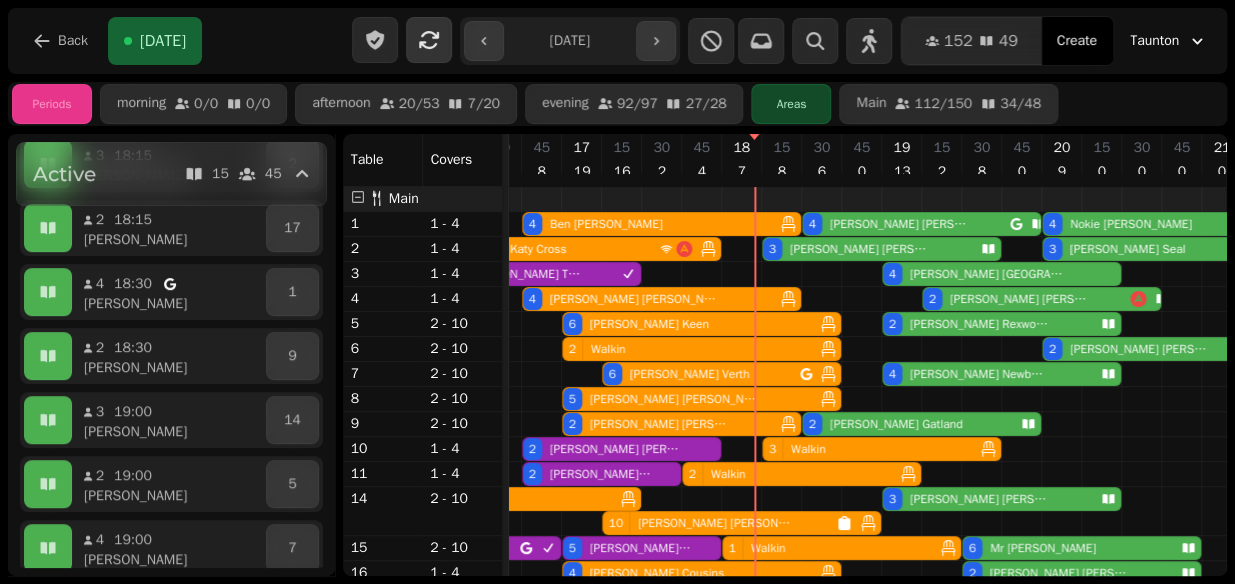 select on "**********" 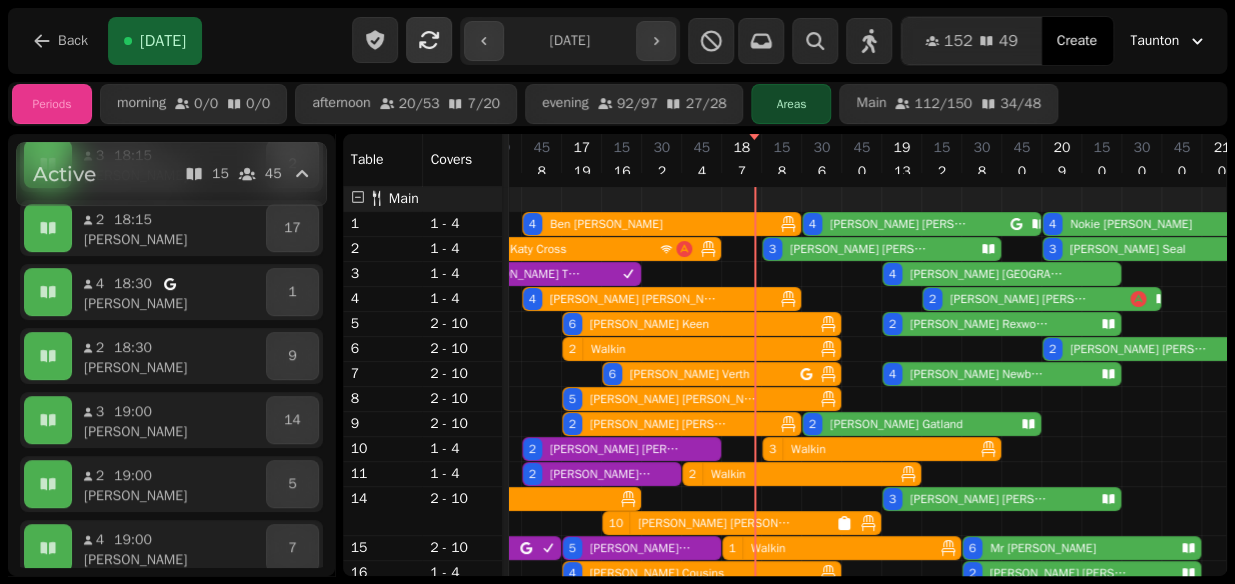 select on "*" 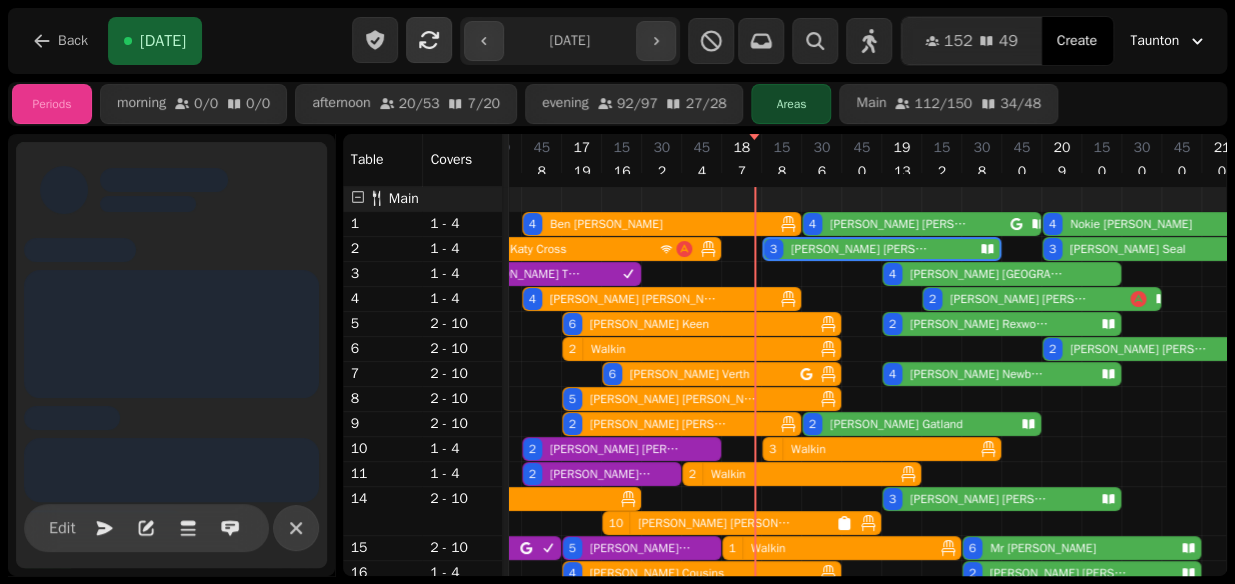 scroll, scrollTop: 0, scrollLeft: 987, axis: horizontal 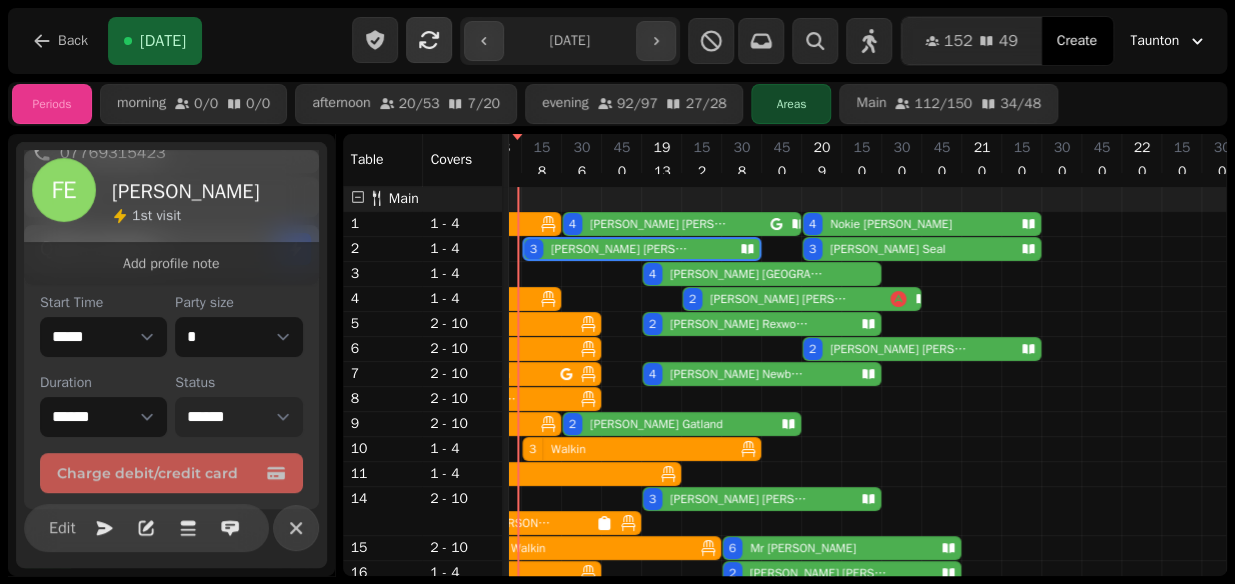 click on "**********" at bounding box center (238, 417) 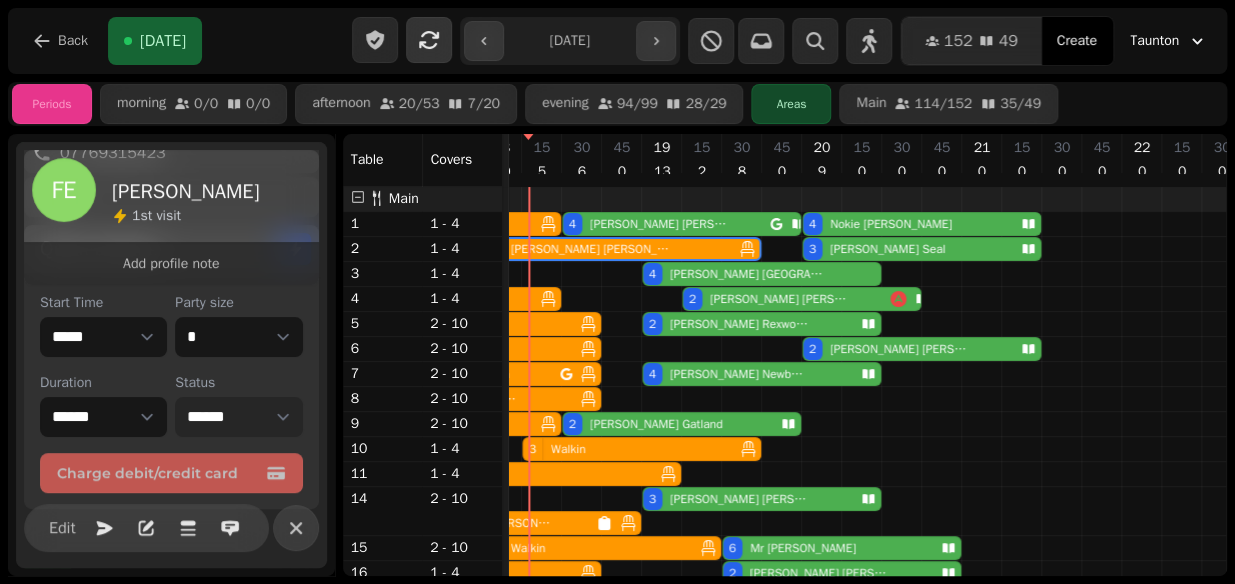scroll, scrollTop: 154, scrollLeft: 987, axis: both 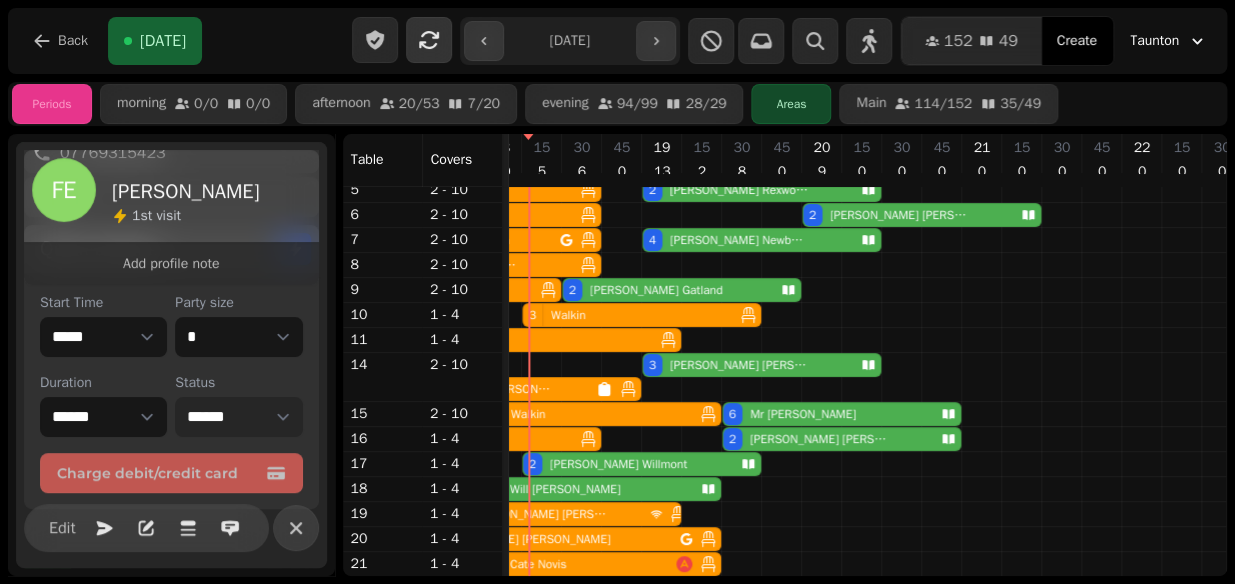 click on "Fiona   Willmont" at bounding box center [618, 464] 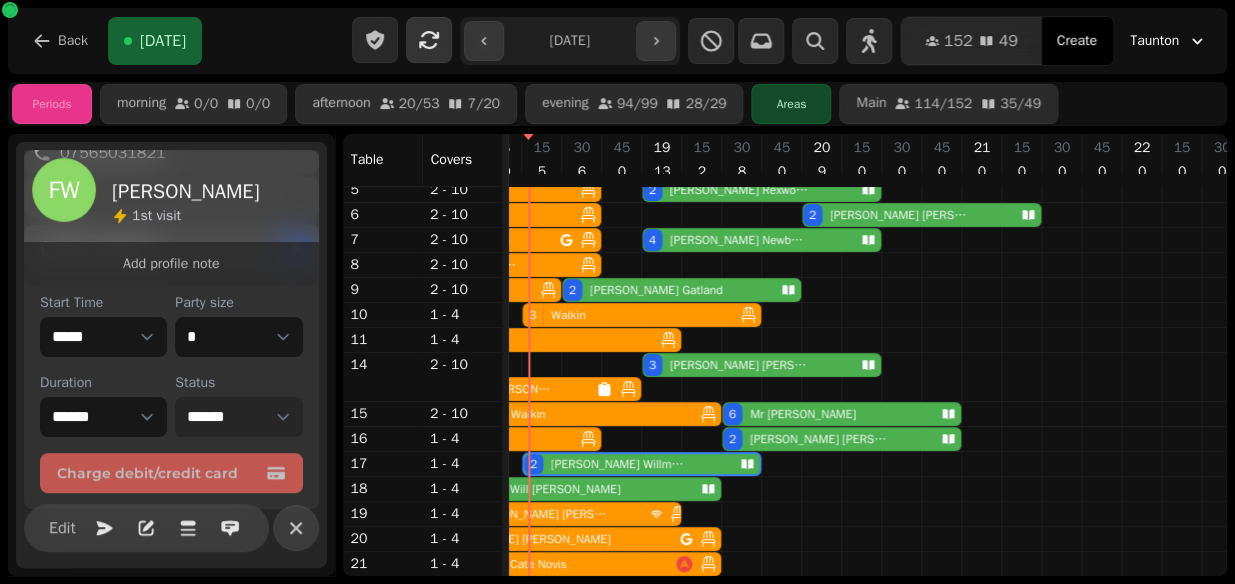 click on "Fiona   Willmont" at bounding box center (619, 464) 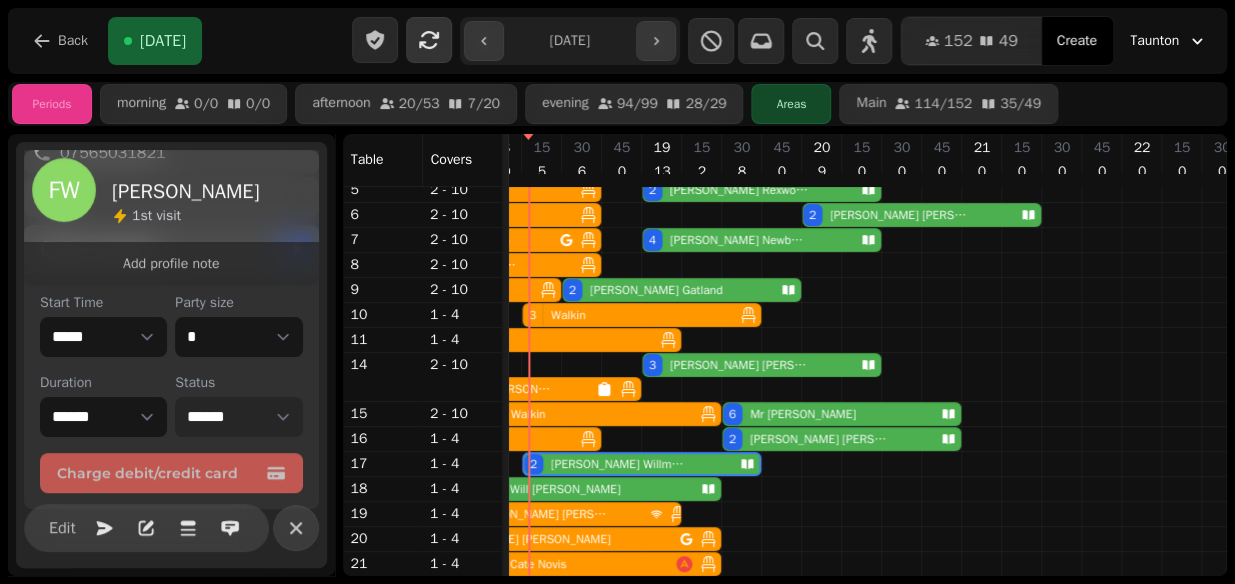 scroll, scrollTop: 151, scrollLeft: 893, axis: both 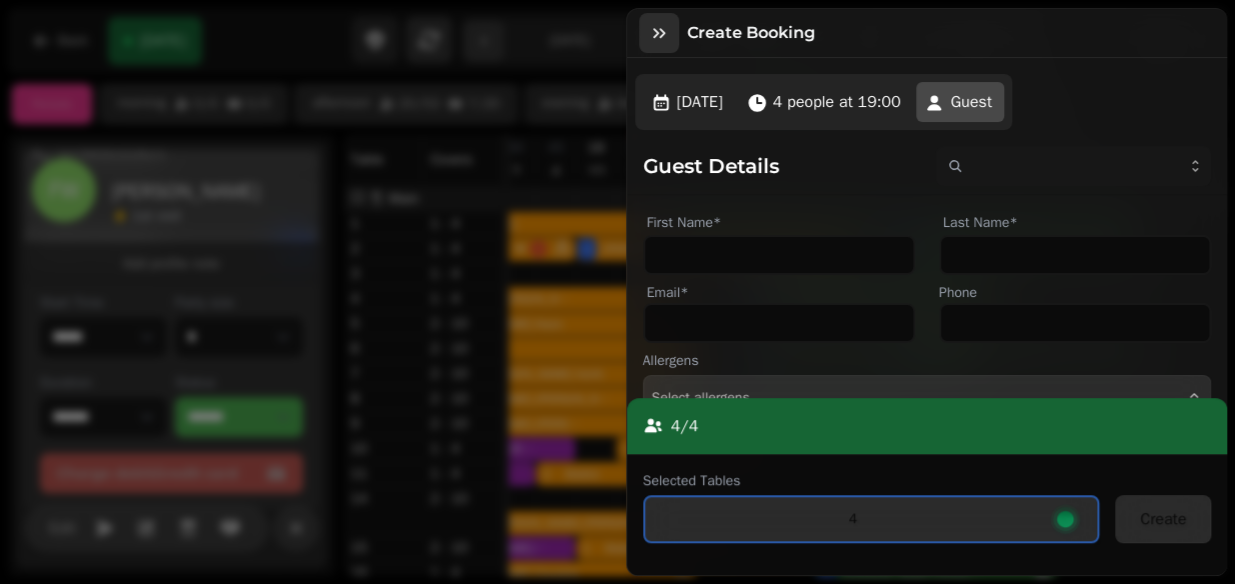 click on "Create Booking Fri, Jul 18, 25 4 people at 19:00 Guest Guest Details First Name* Last Name* Email* Phone Allergens Allergens Milk Eggs Fish Molluscs Crustaceans Lupin Gluten Nuts Tree nuts Sesame Celery Soya Sulphur dioxide Mustard Continue ( Select allergens... ) Select allergens... Internal Note Locked Lock the booking to prevent further changes and stop updates Wheelchair One or more members of party requires wheelchair access Buggy One or more members of party requires buggy access Highchair One or more members of party requires a highchair Marketing opt-in Does user agree to opt into marketing? Confirmation email Guest shall receive email confirmation of this change 4 / 4 Selected Tables 4   Create" at bounding box center (617, 308) 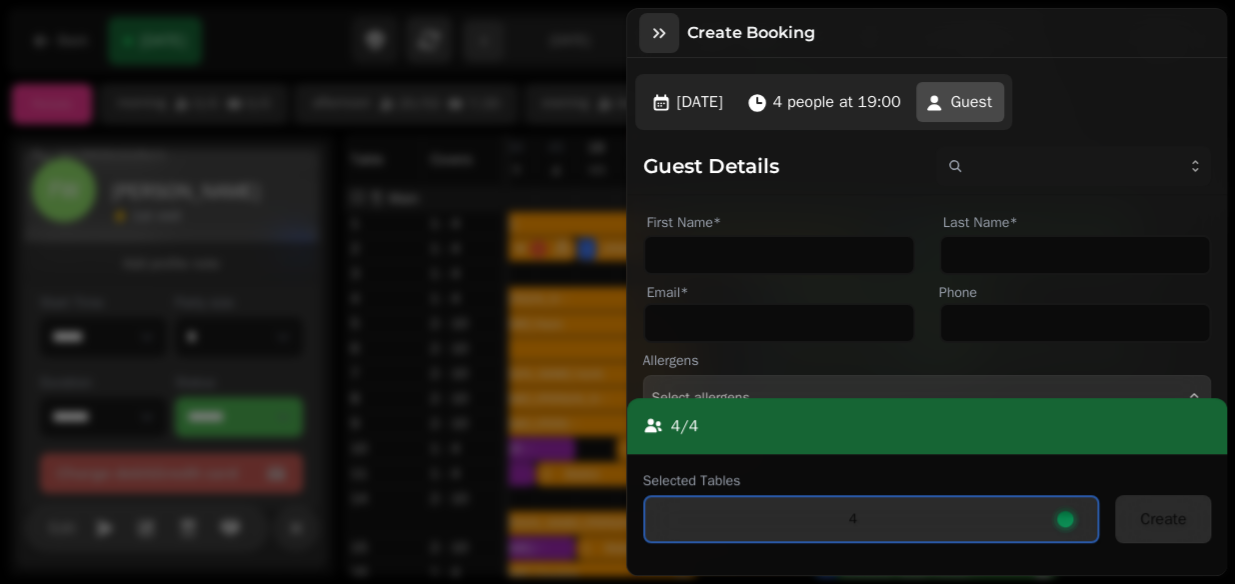 click 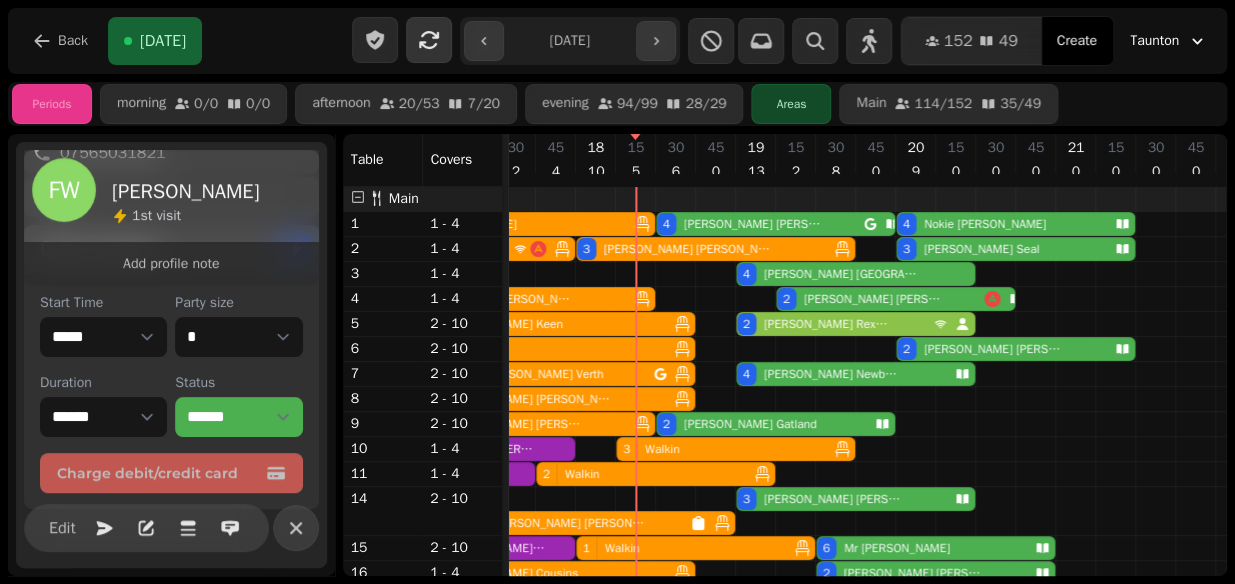 click 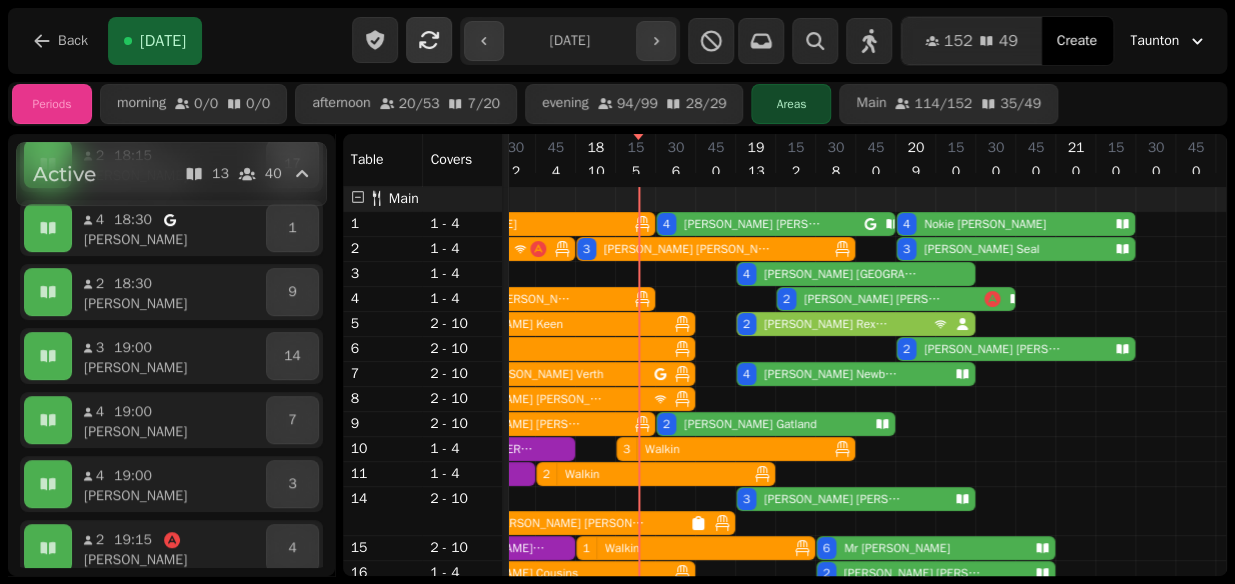 scroll, scrollTop: 148, scrollLeft: 893, axis: both 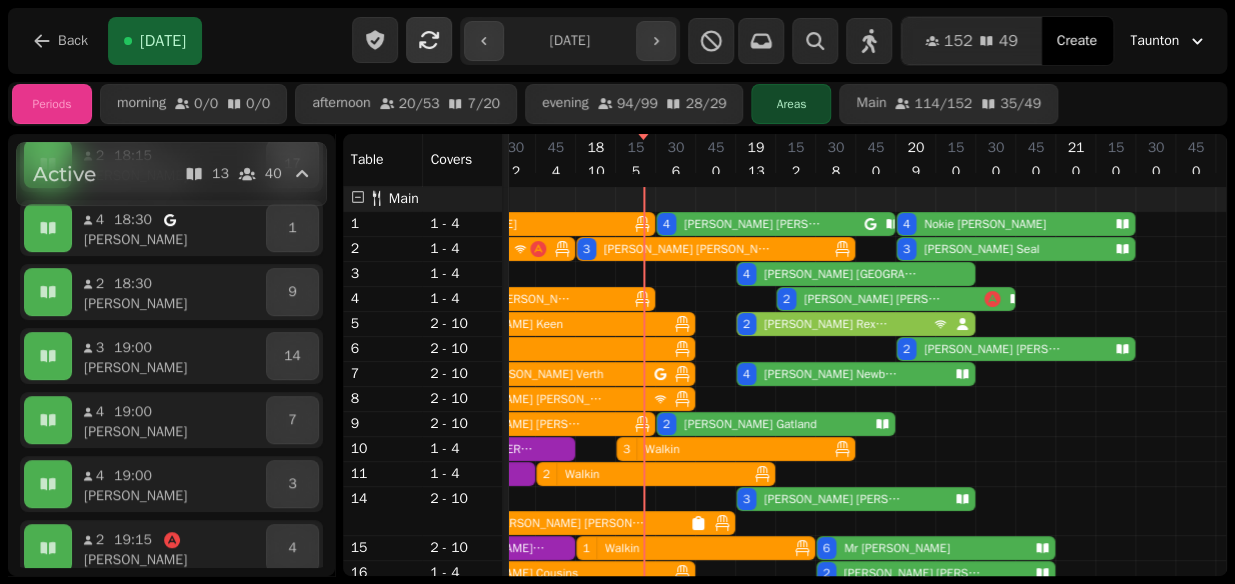 click on "Denise   Healy" at bounding box center [752, 224] 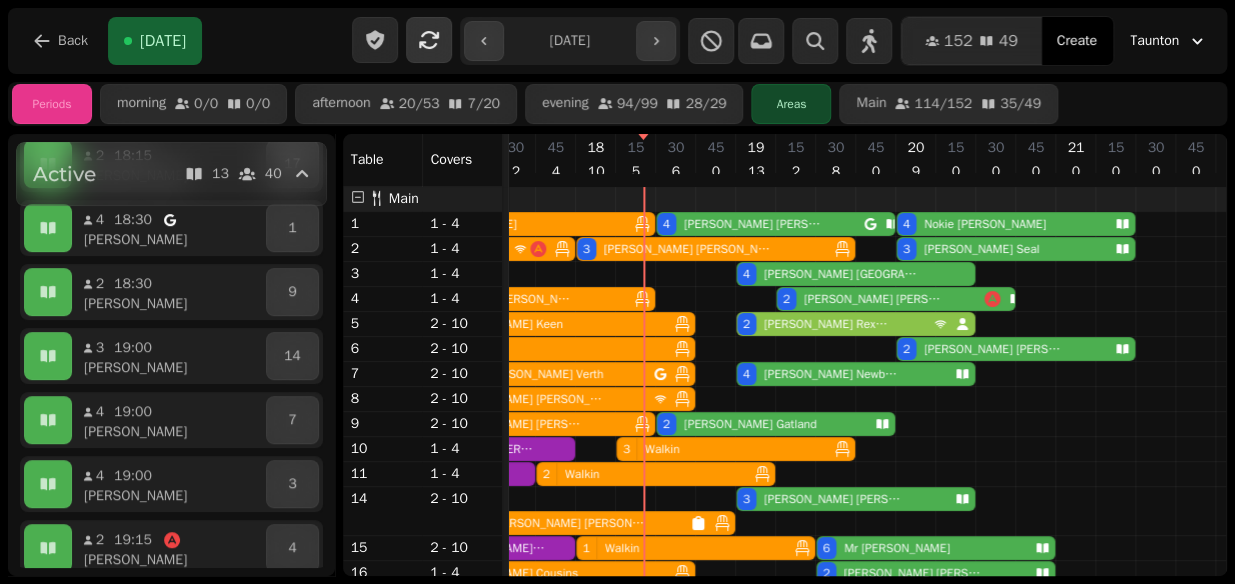 select on "**********" 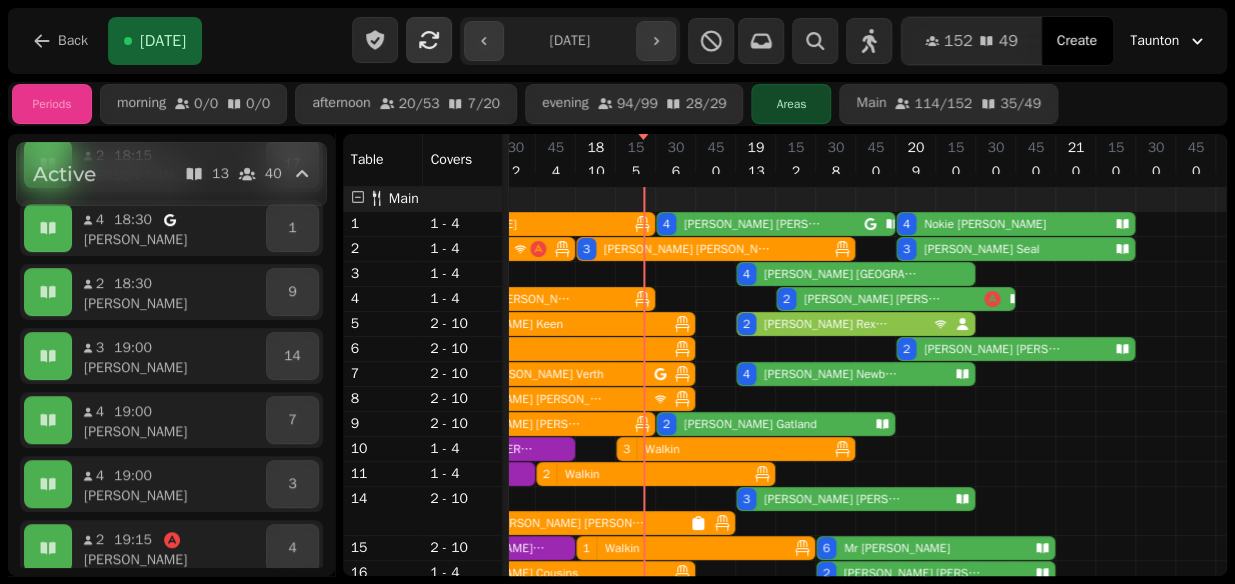 select on "*" 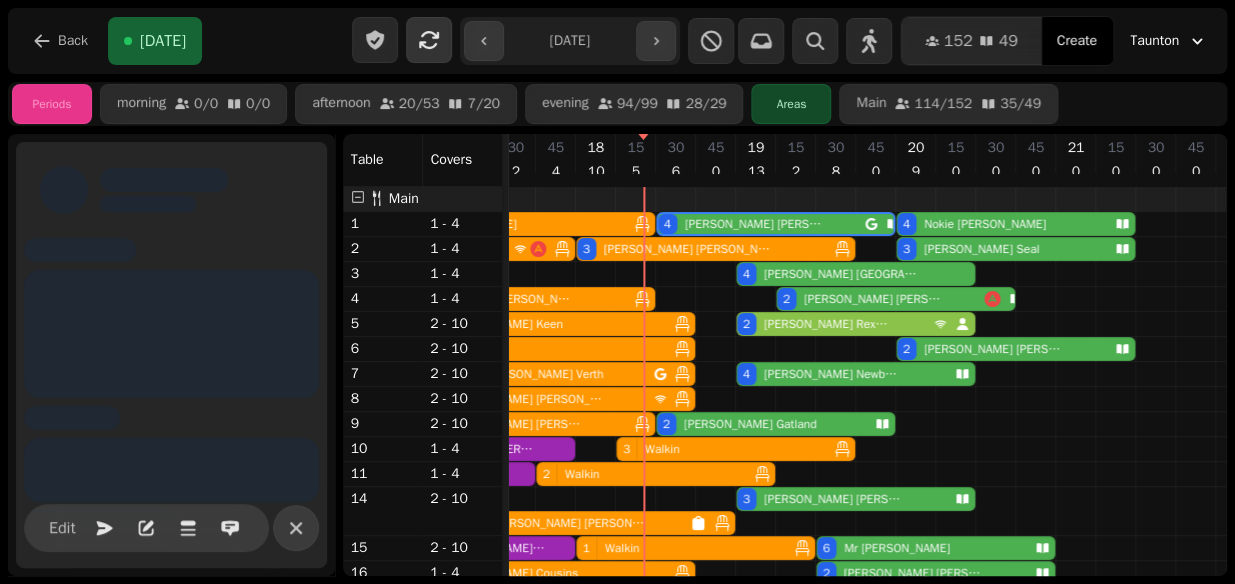 scroll, scrollTop: 0, scrollLeft: 1027, axis: horizontal 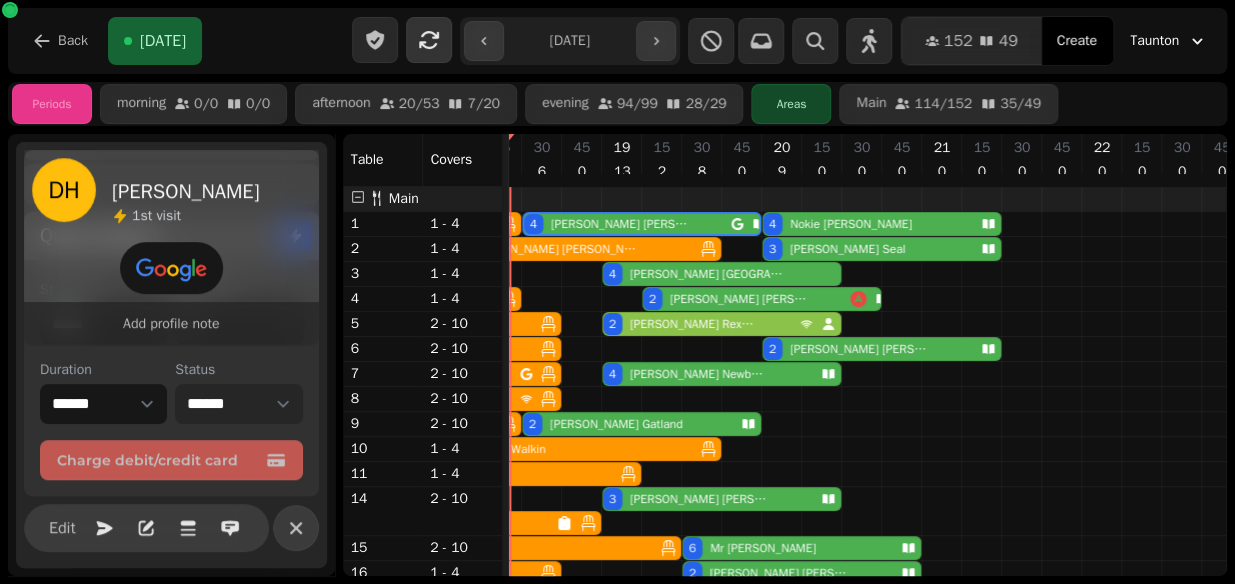 click on "**********" at bounding box center (238, 404) 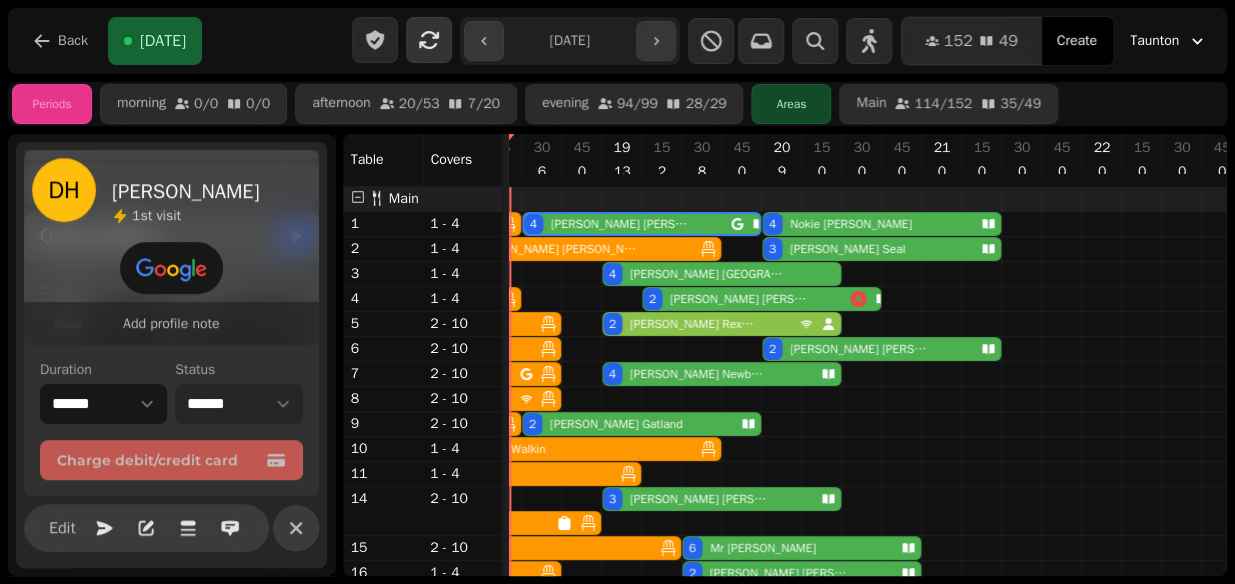 select on "******" 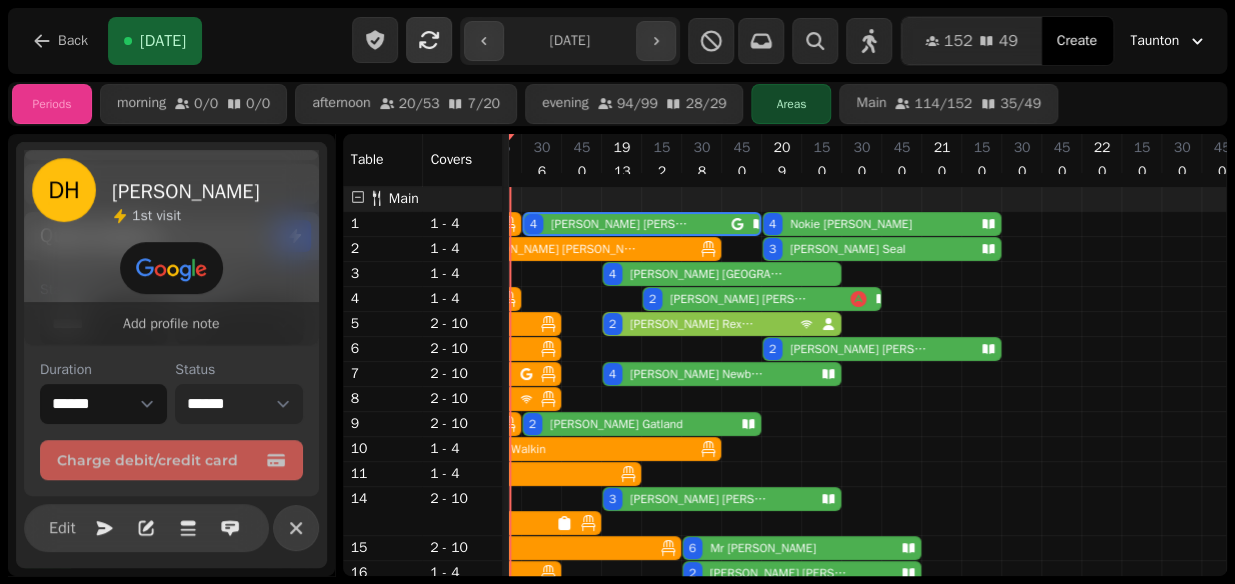 click on "**********" at bounding box center [238, 404] 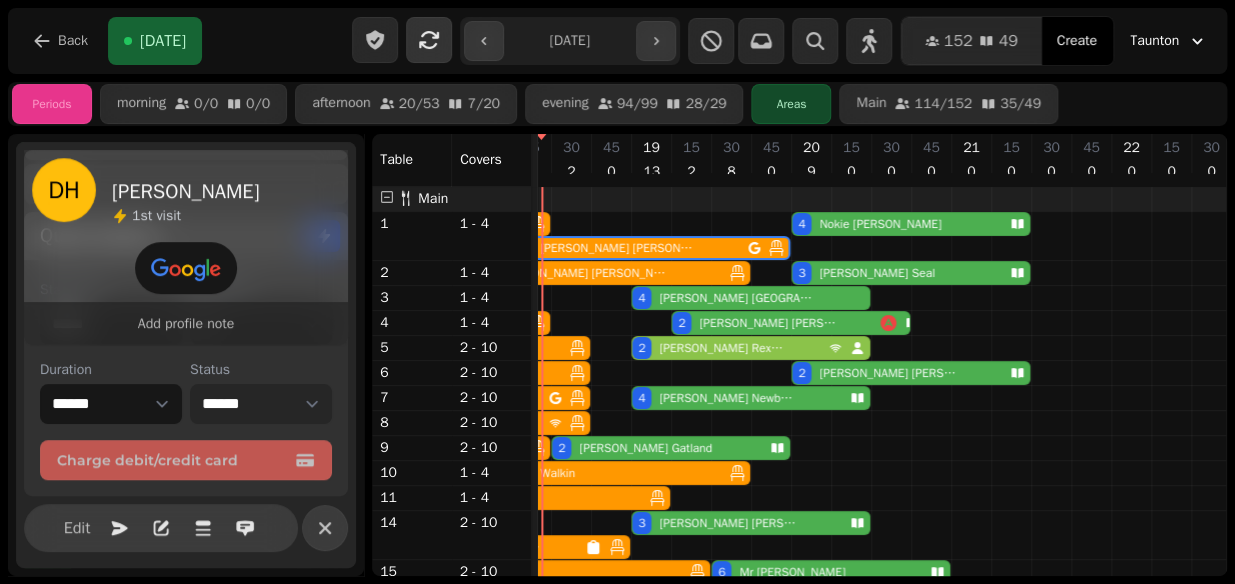 scroll, scrollTop: 0, scrollLeft: 854, axis: horizontal 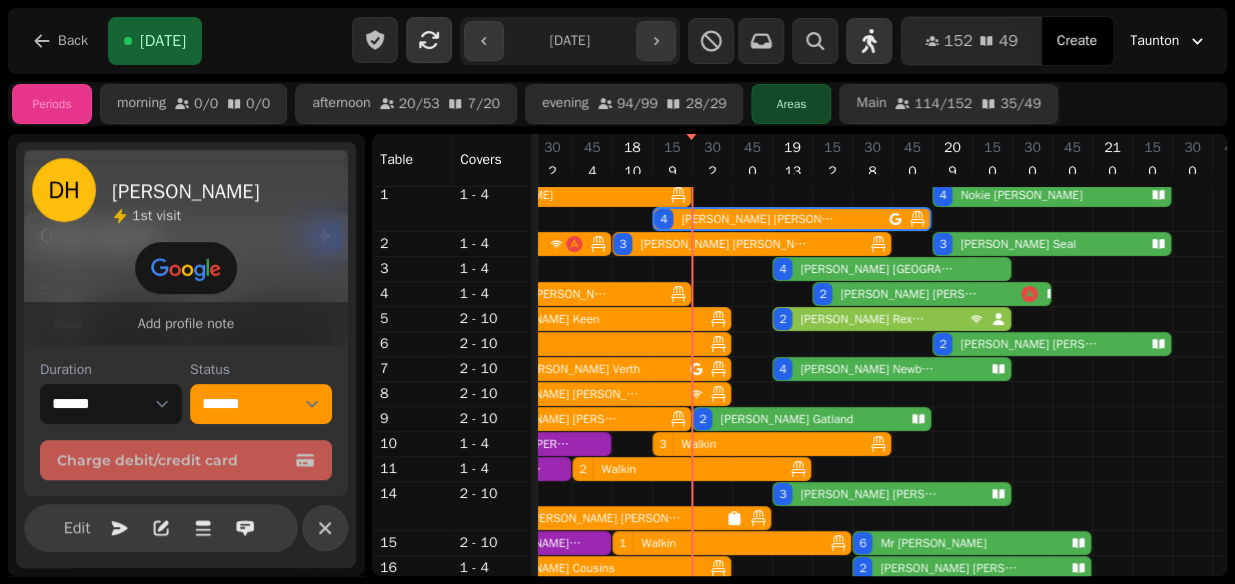 click 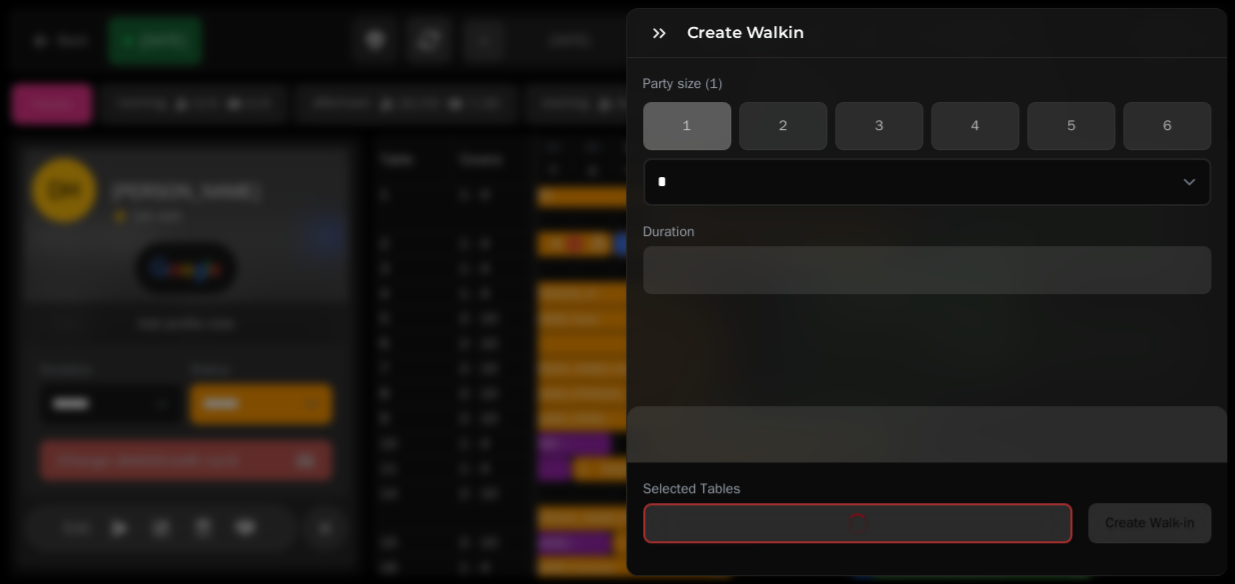 select on "****" 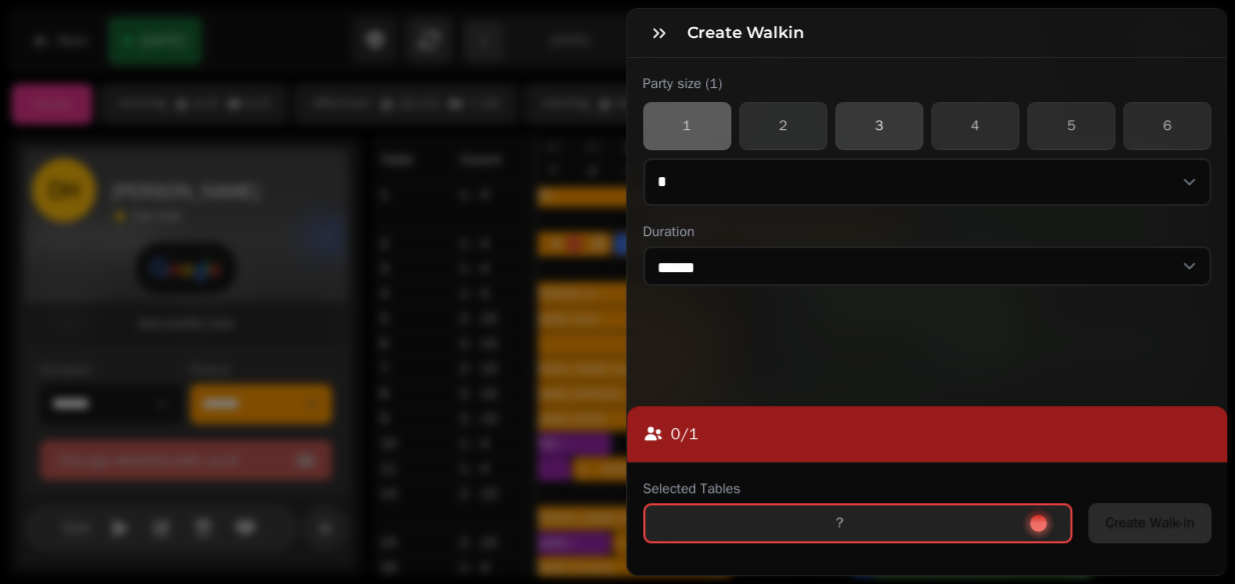 click on "3" at bounding box center (879, 126) 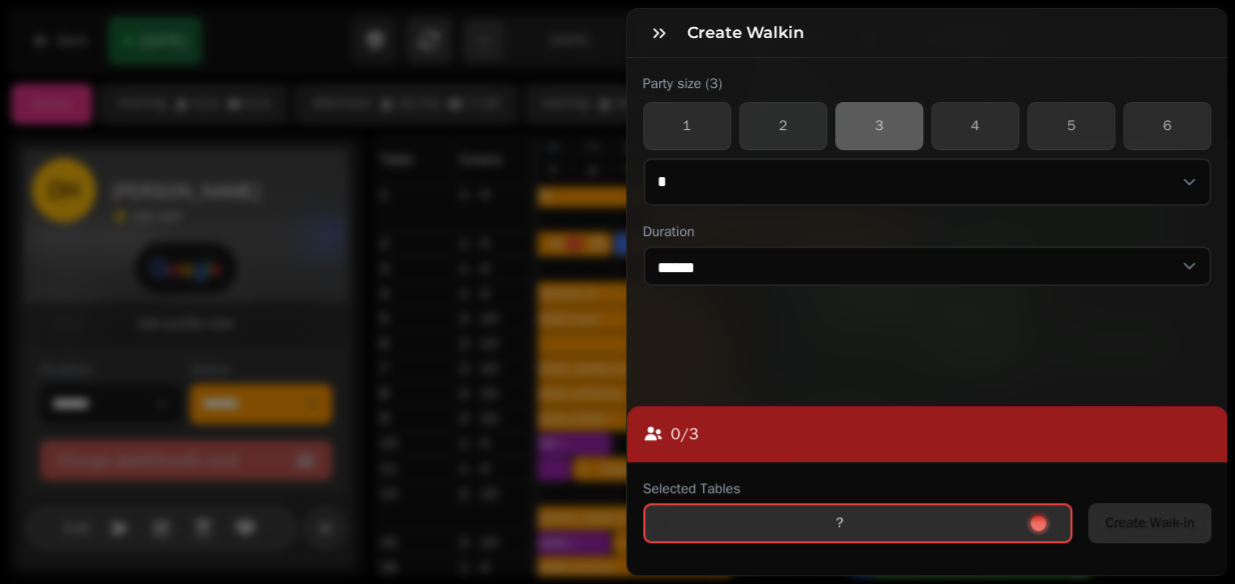 click on "?" at bounding box center (858, 523) 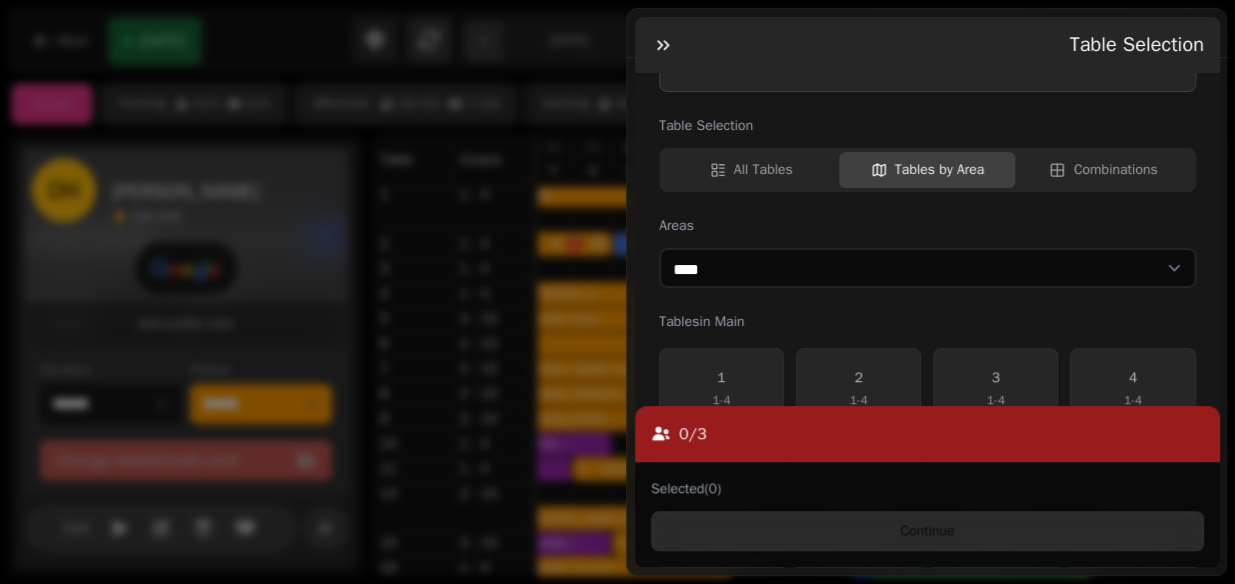 scroll, scrollTop: 165, scrollLeft: 0, axis: vertical 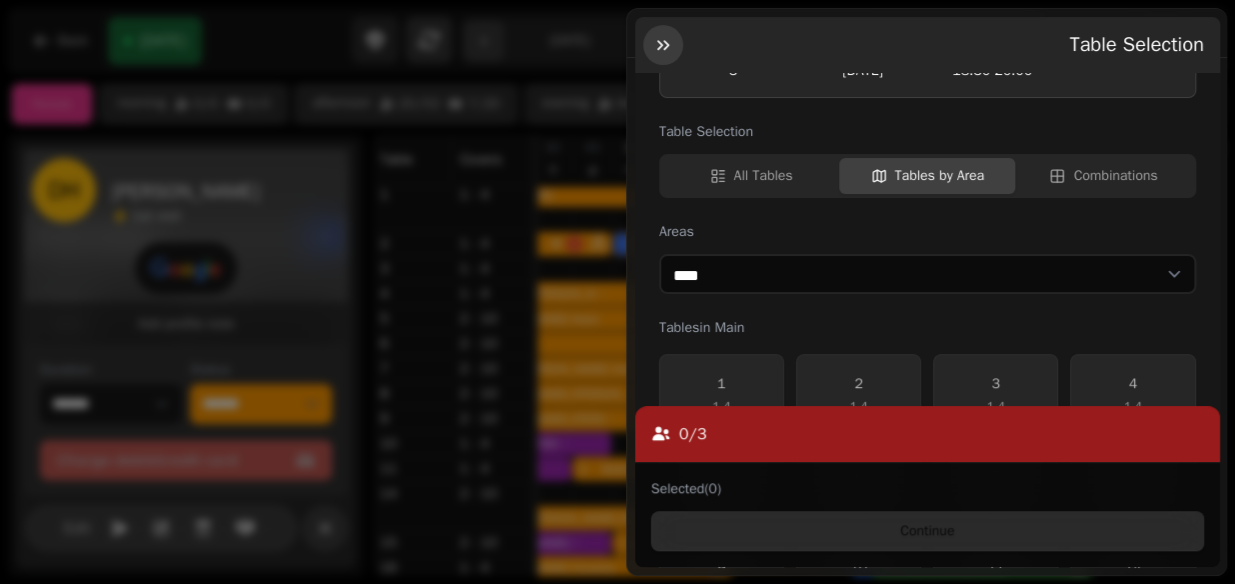click at bounding box center (663, 45) 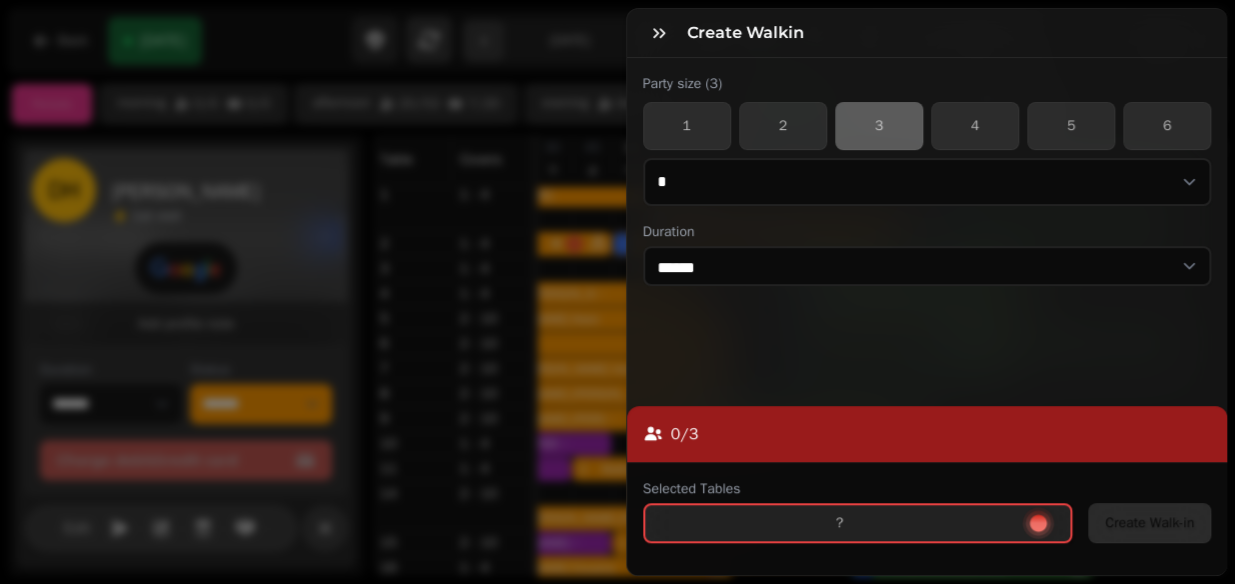 click at bounding box center [659, 33] 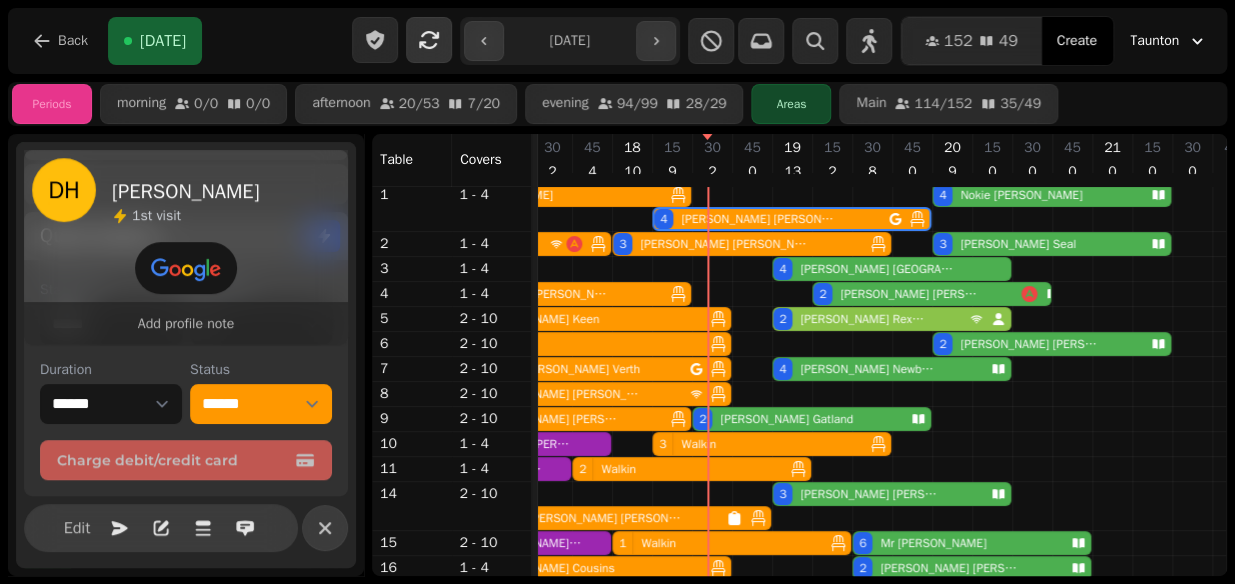 scroll, scrollTop: 0, scrollLeft: 886, axis: horizontal 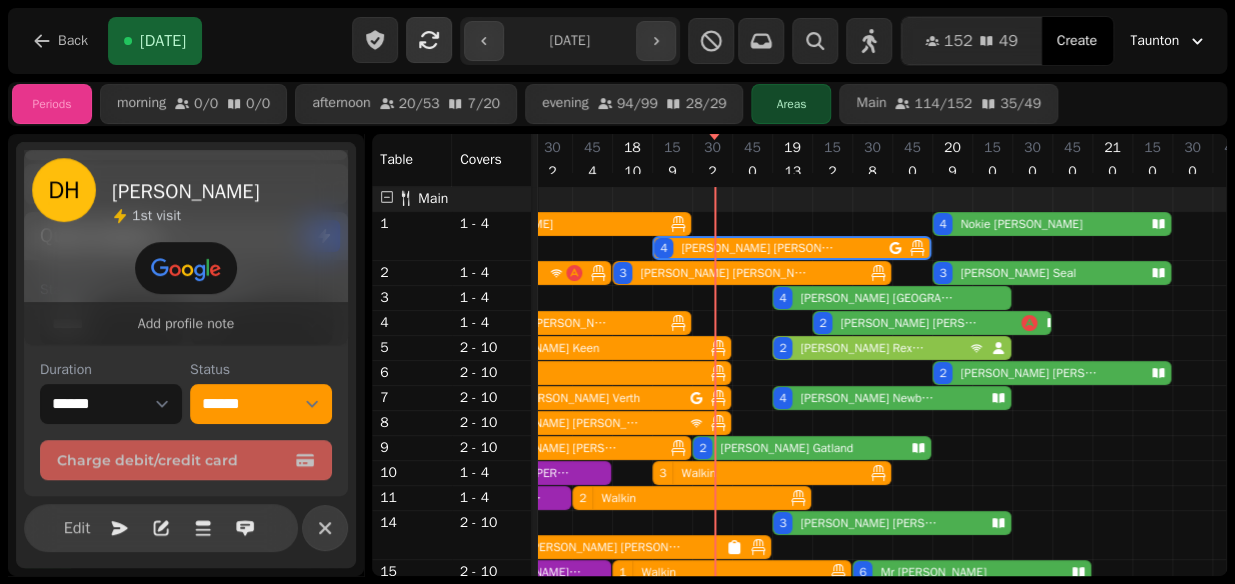 click on "2 Lucy   Rexworthy" at bounding box center [871, 348] 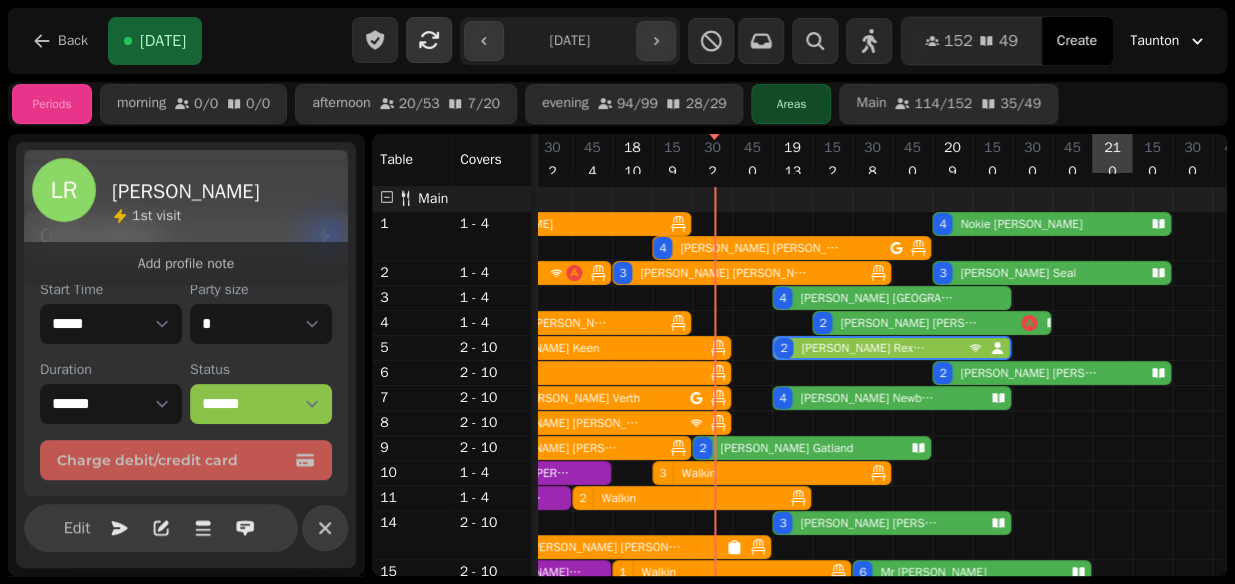 scroll, scrollTop: 312, scrollLeft: 0, axis: vertical 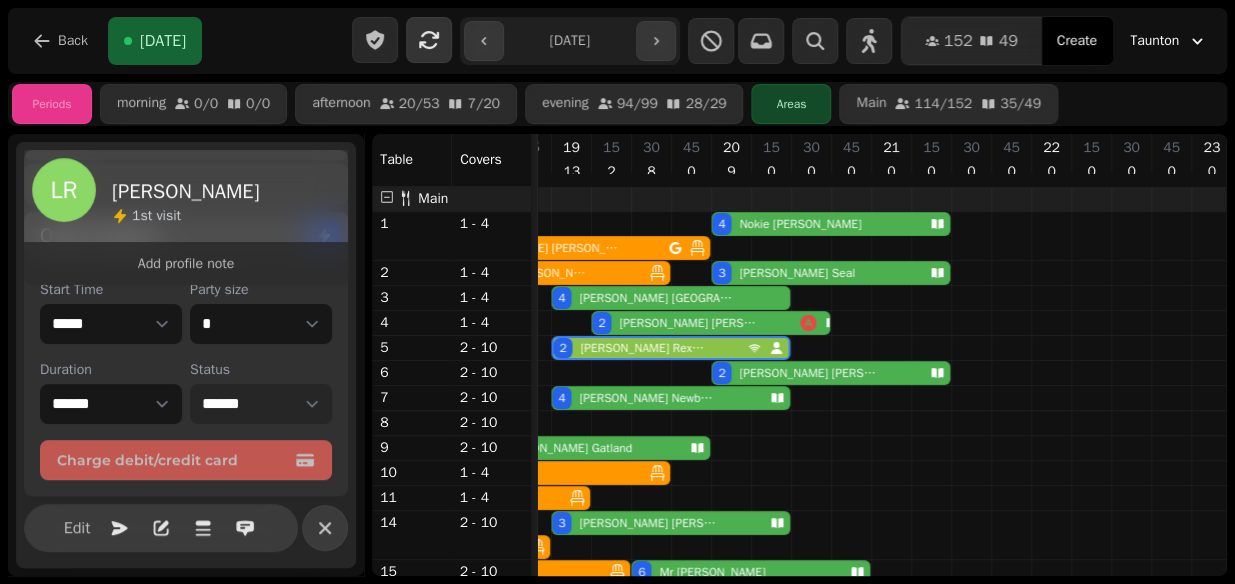 click on "**********" at bounding box center [261, 404] 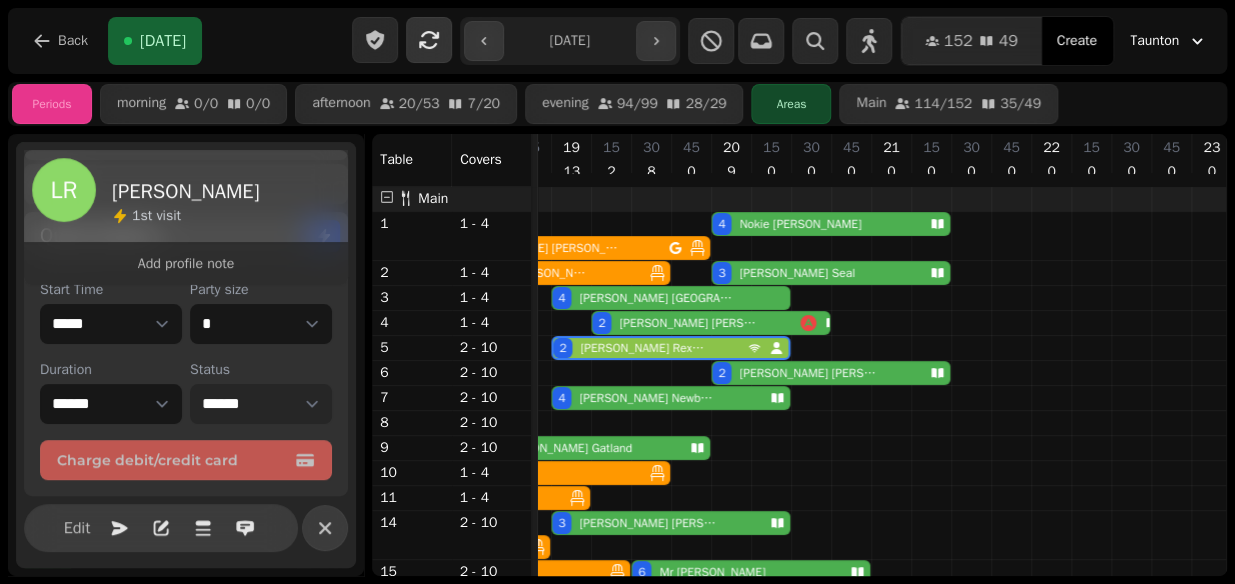 select on "******" 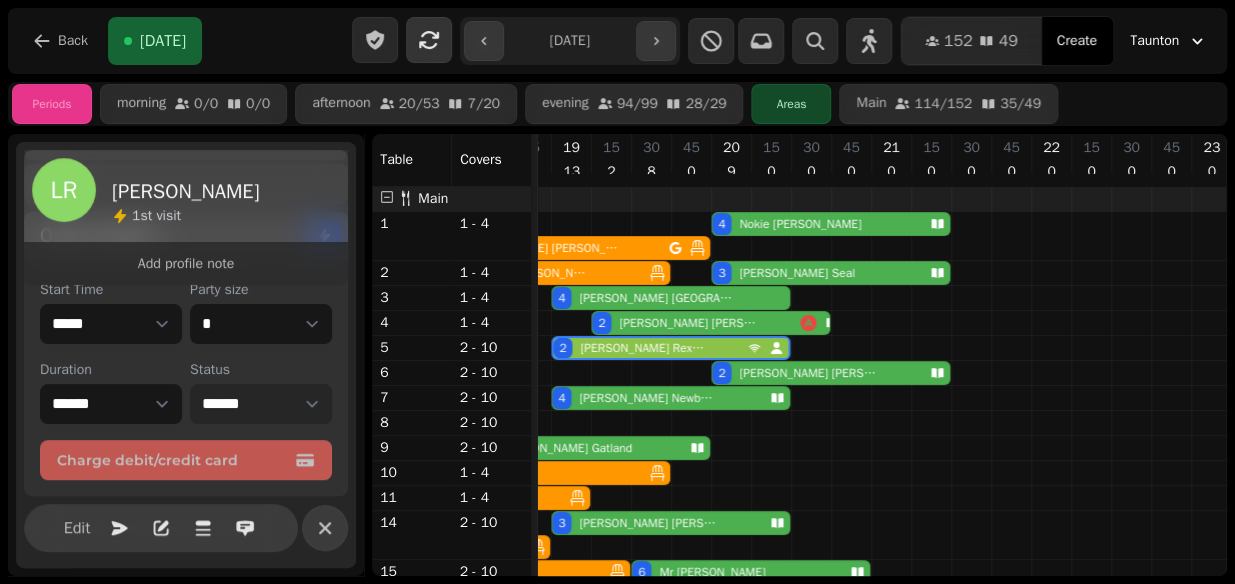 click on "**********" at bounding box center (261, 404) 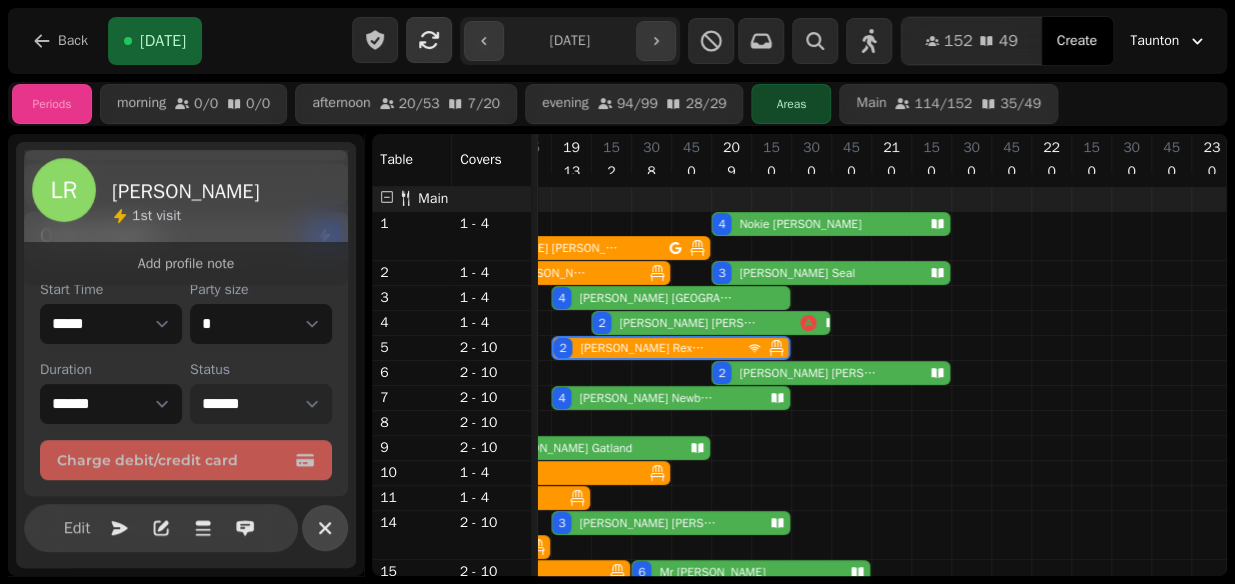 scroll, scrollTop: 0, scrollLeft: 1017, axis: horizontal 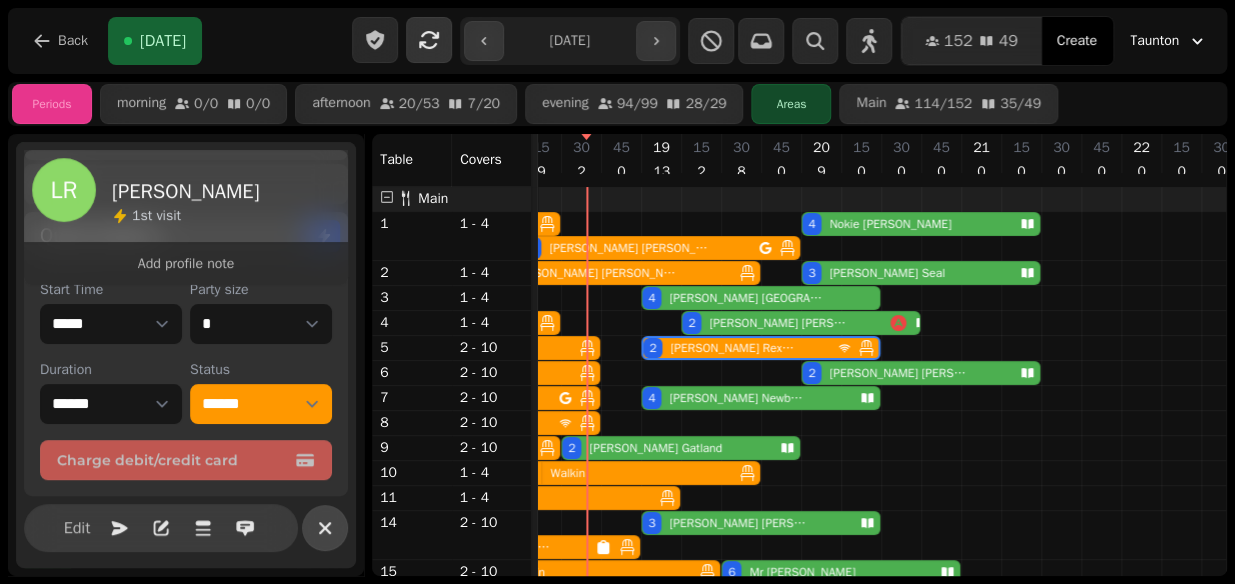 click 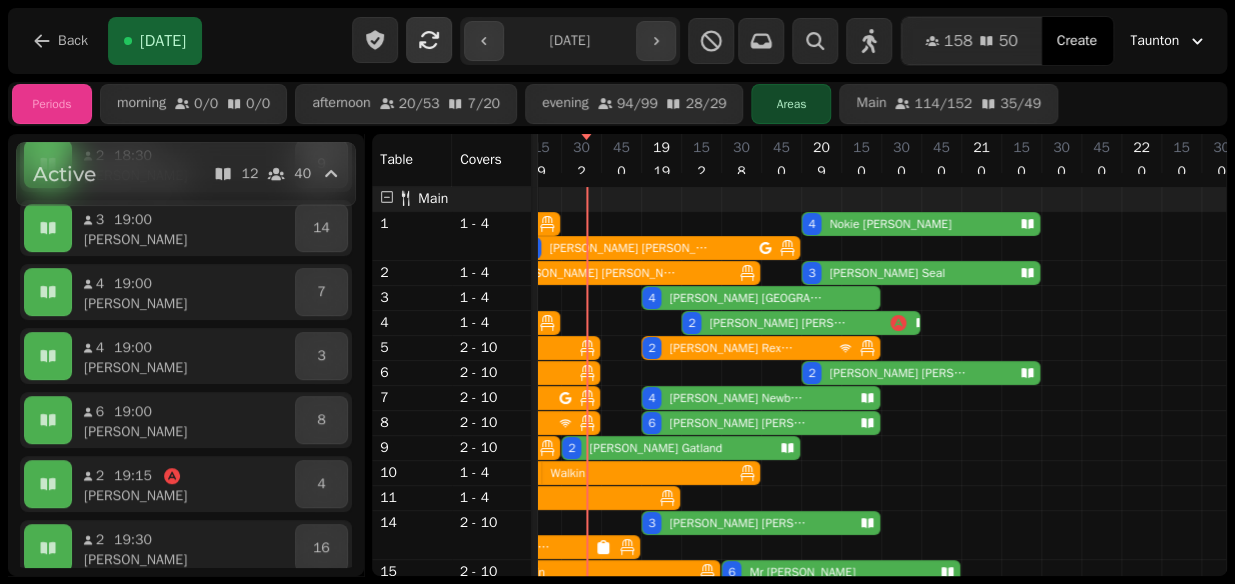 scroll, scrollTop: 179, scrollLeft: 1022, axis: both 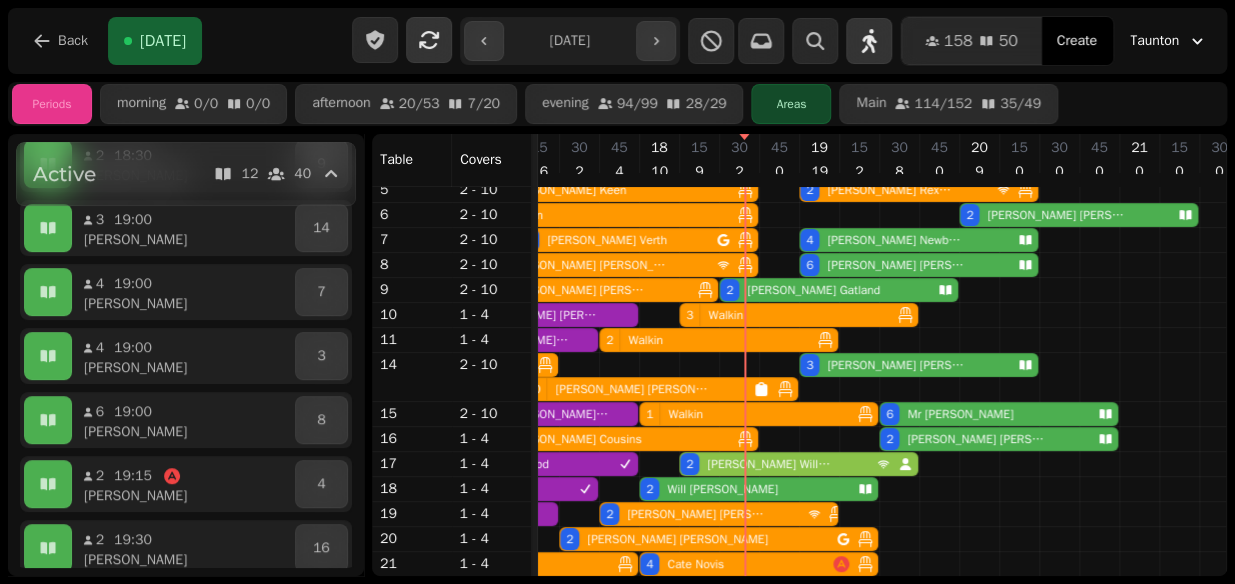 click 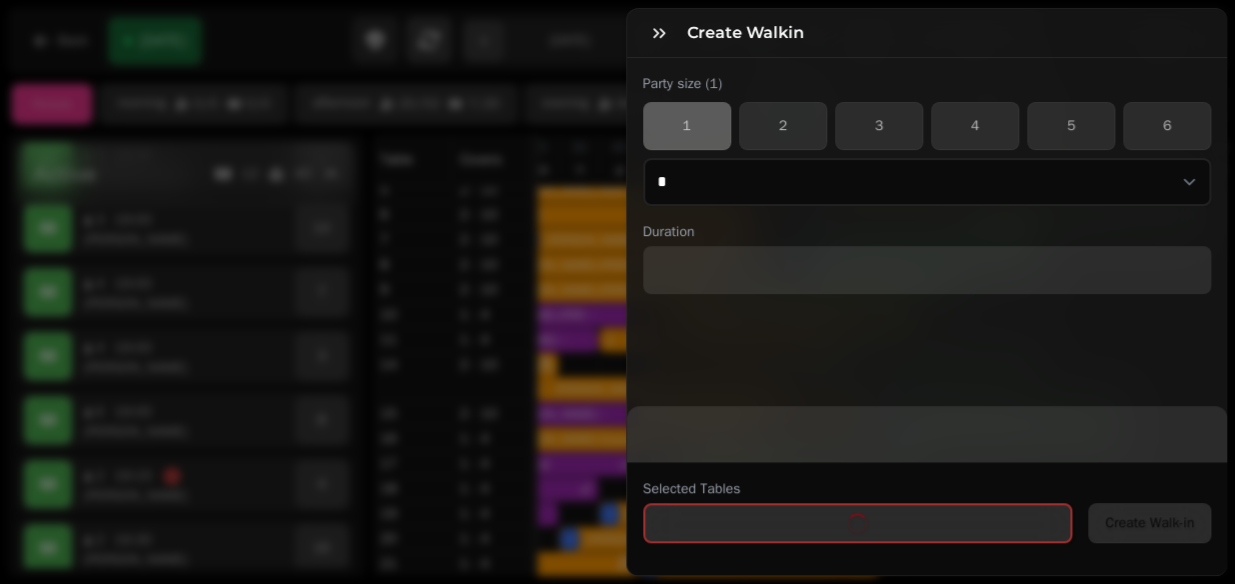 select on "****" 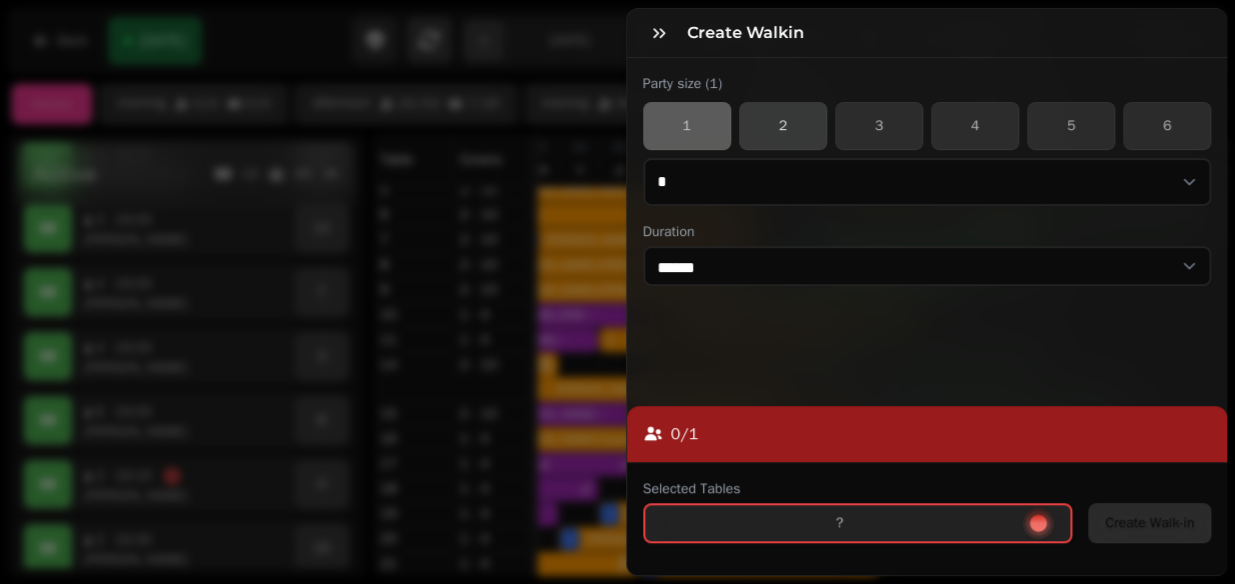 click on "2" at bounding box center [783, 126] 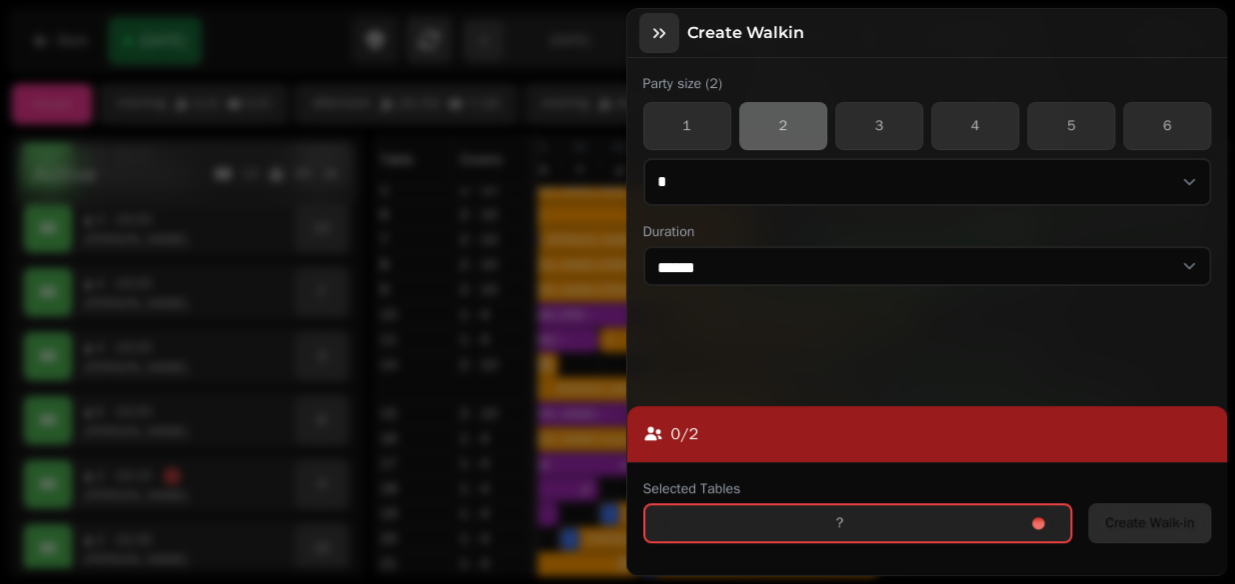click 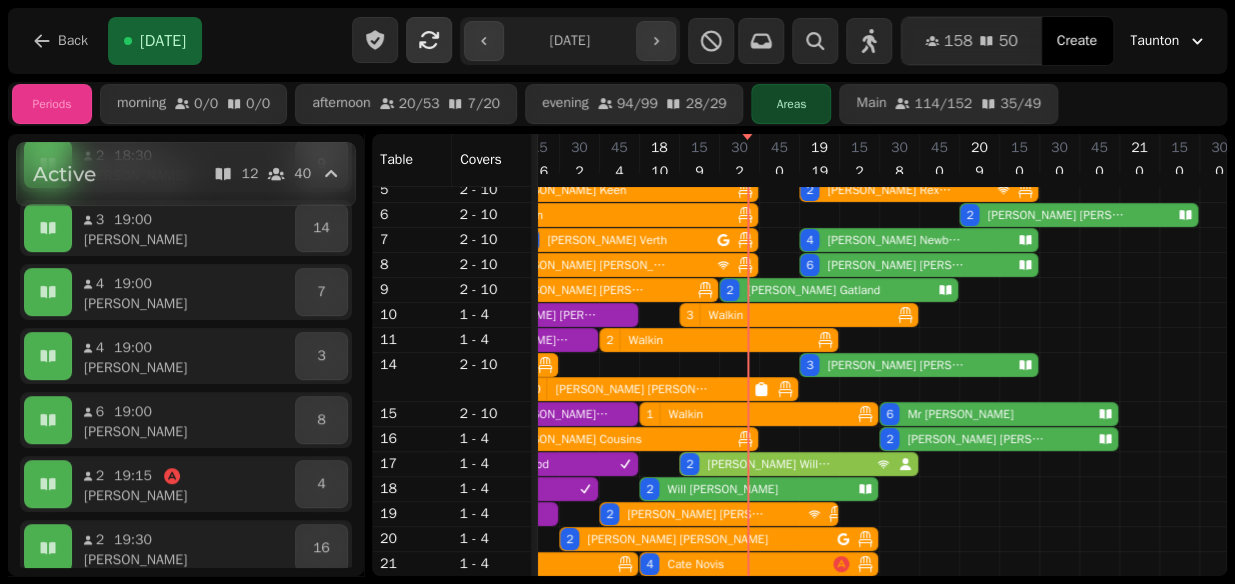 scroll, scrollTop: 78, scrollLeft: 859, axis: both 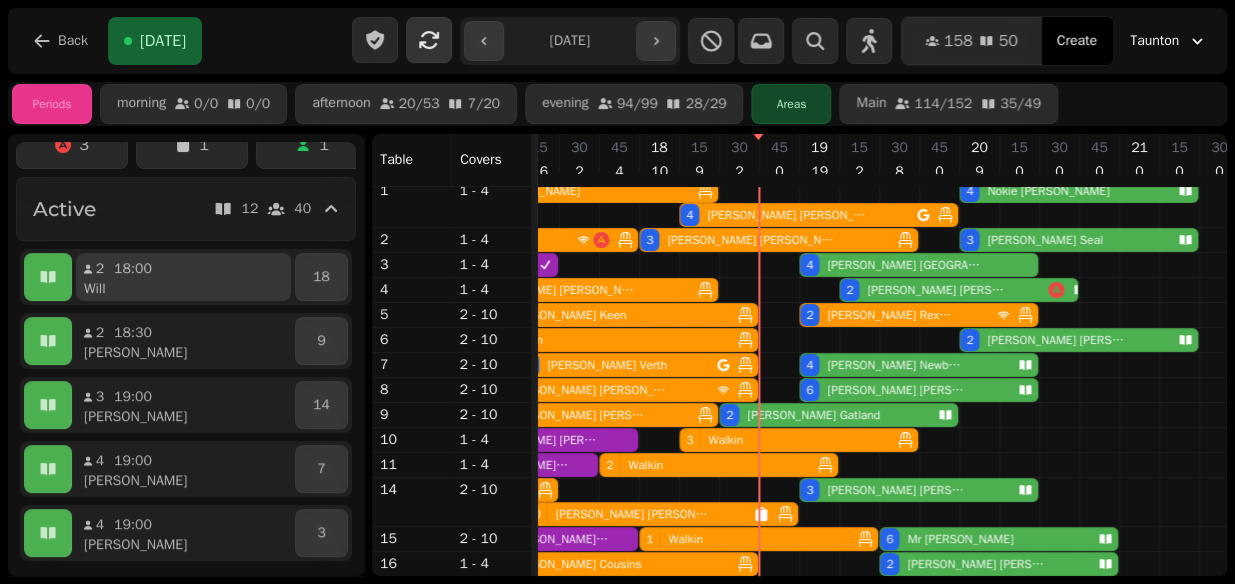 click on "Will" at bounding box center (191, 289) 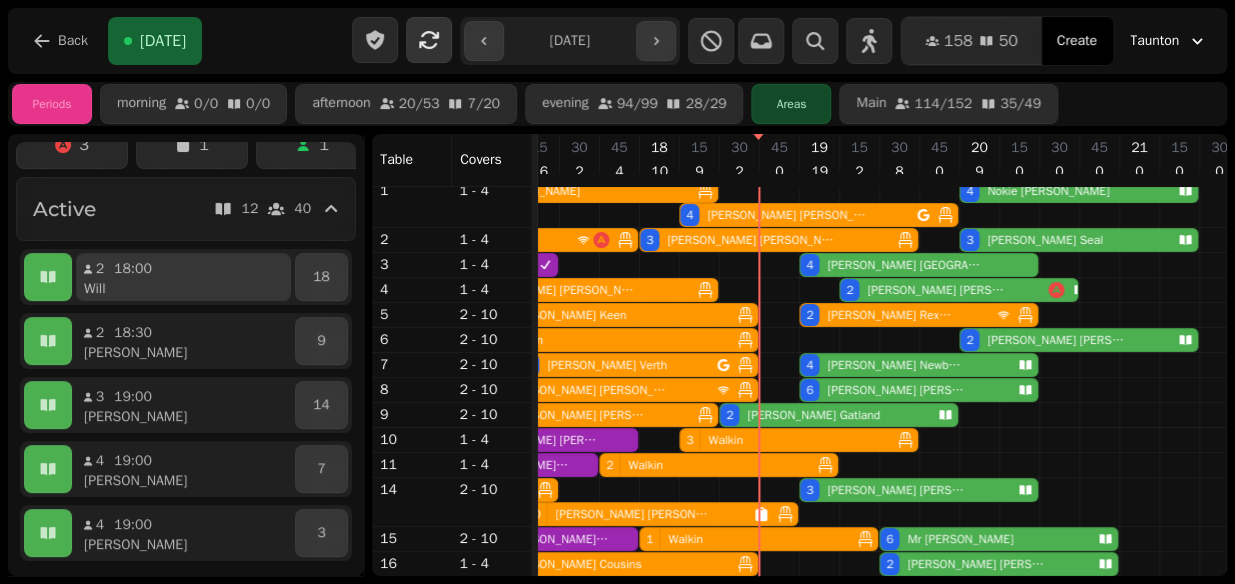 select on "**********" 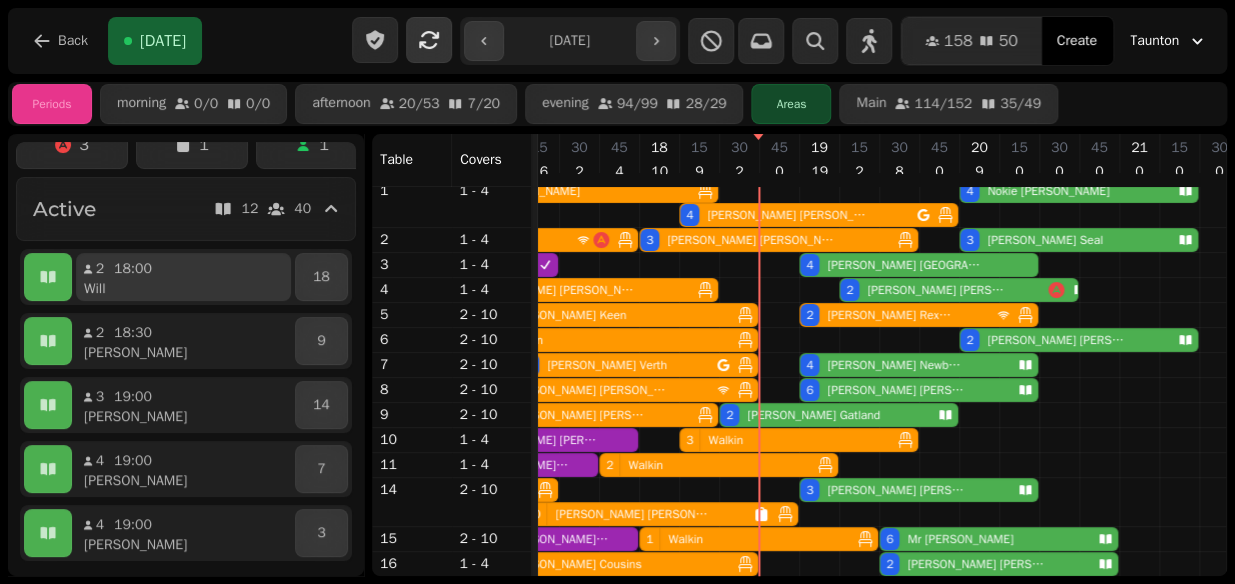 select on "*" 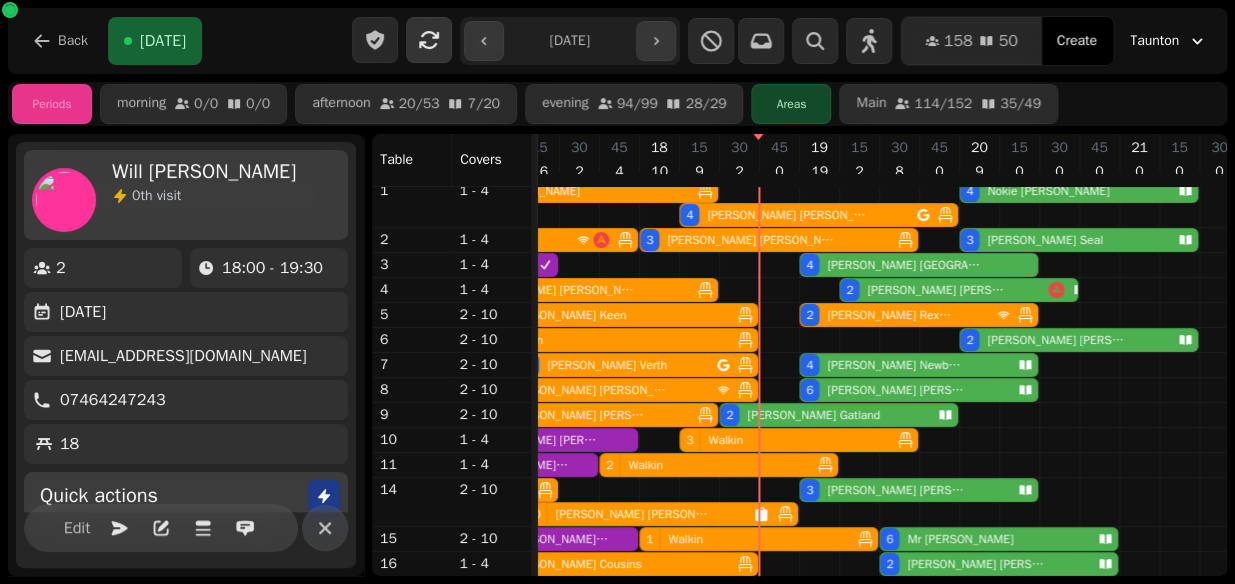 scroll, scrollTop: 0, scrollLeft: 947, axis: horizontal 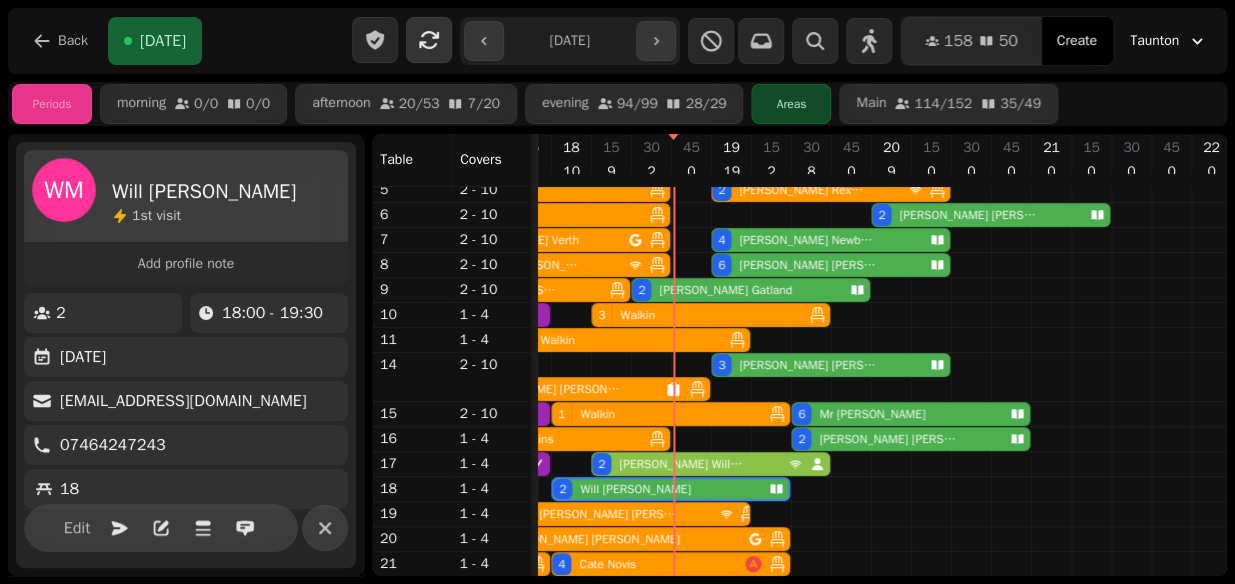 click on "2 Fiona   Willmont" at bounding box center [690, 464] 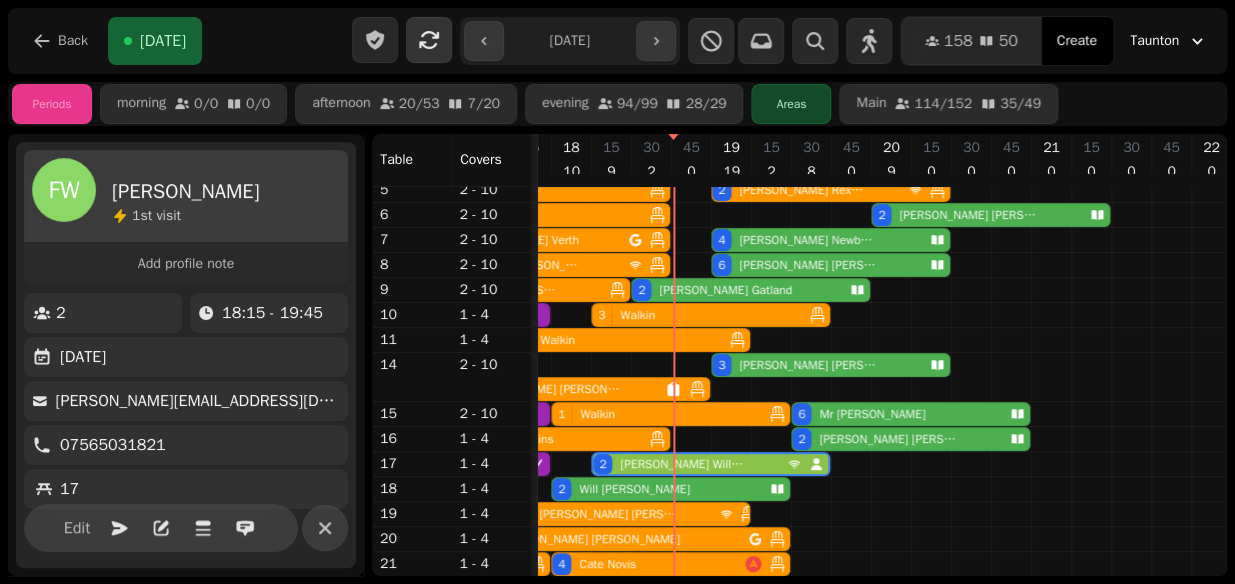 scroll, scrollTop: 0, scrollLeft: 987, axis: horizontal 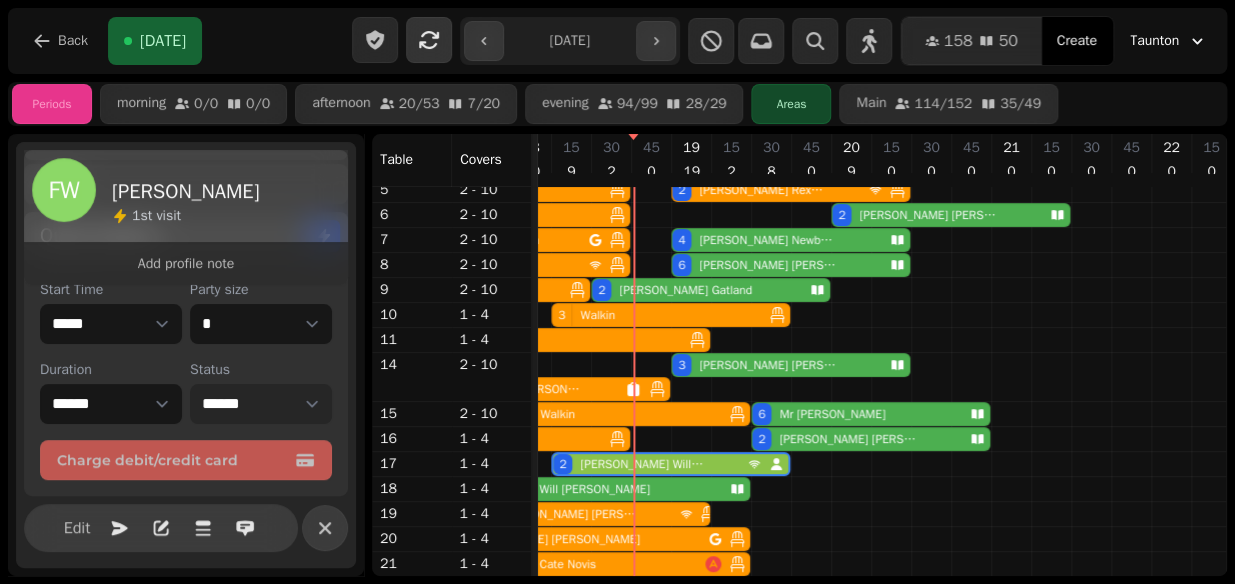 click on "**********" at bounding box center (261, 404) 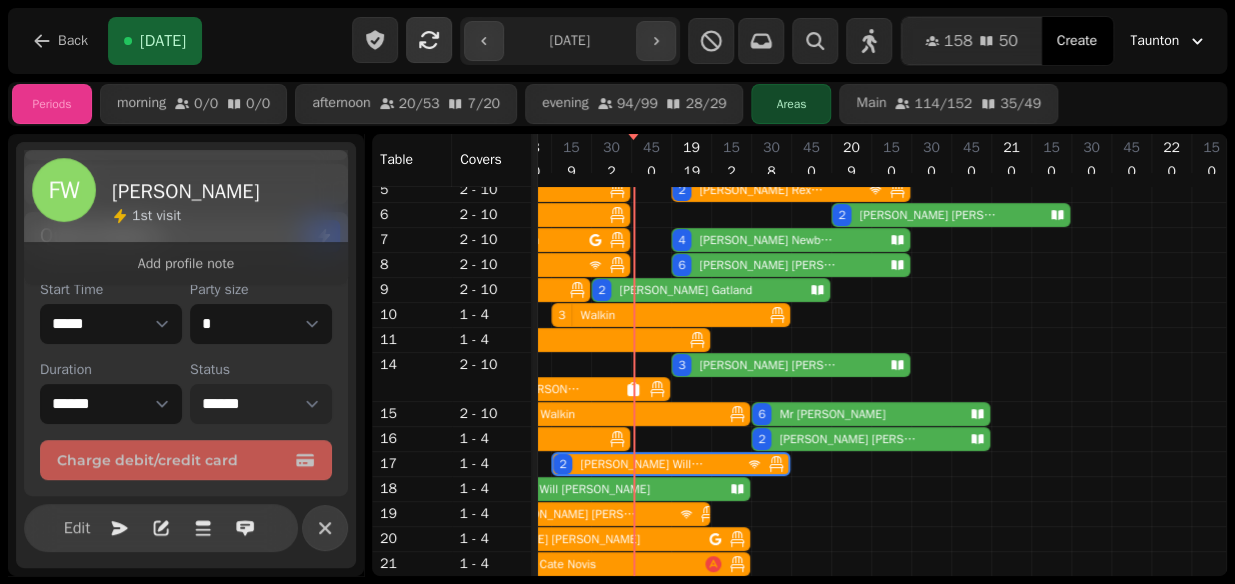 click on "2 Matt   Norman" at bounding box center [576, 514] 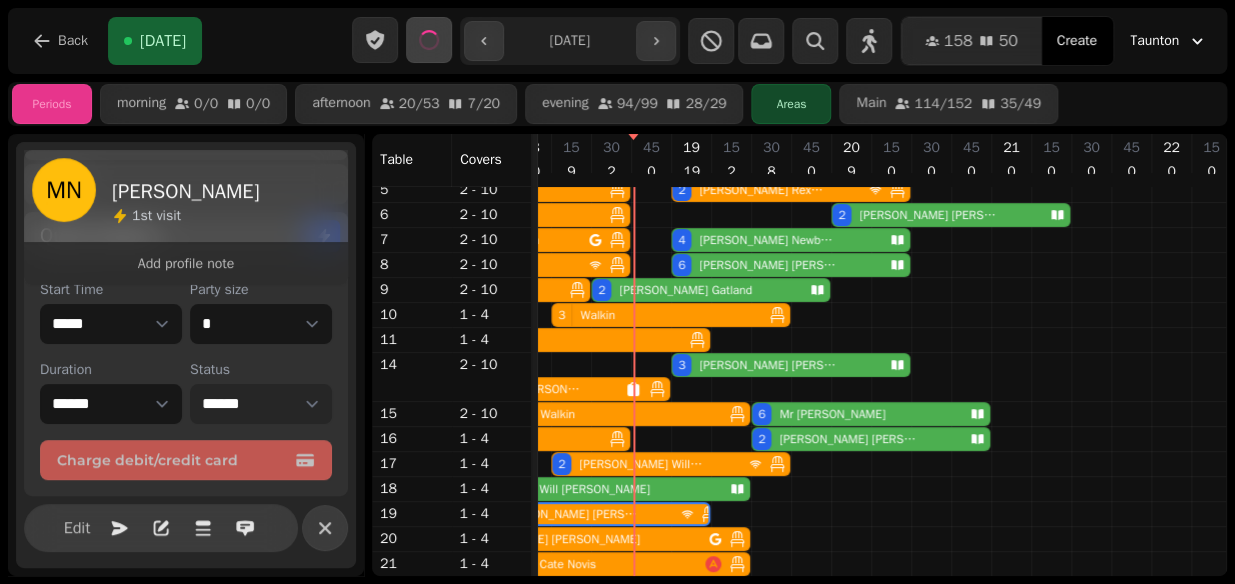 scroll, scrollTop: 0, scrollLeft: 907, axis: horizontal 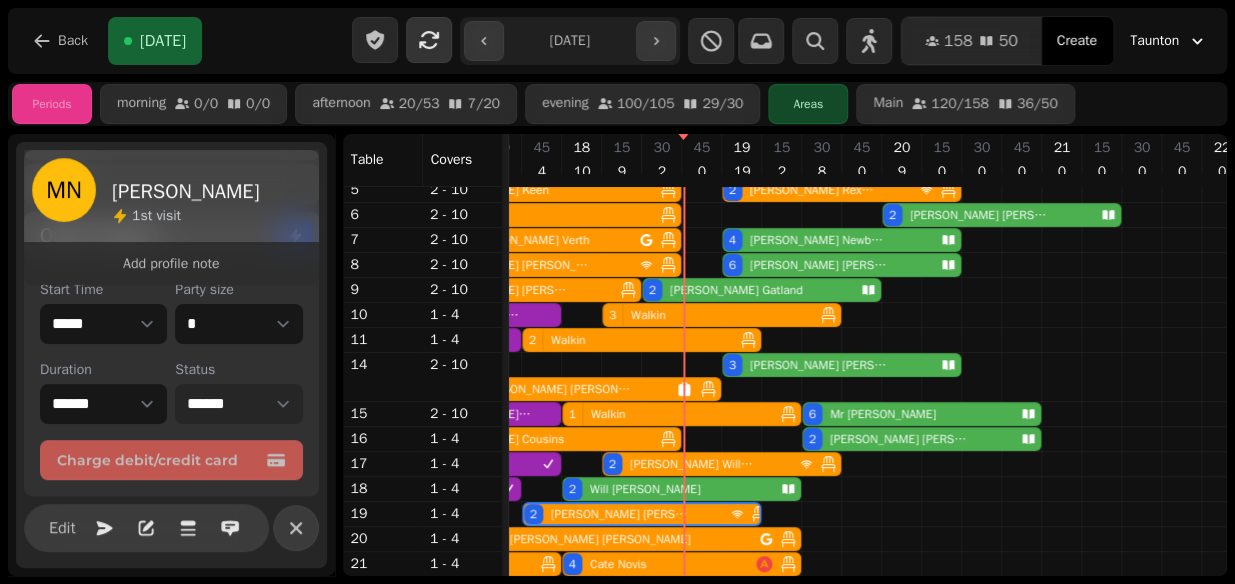 click on "**********" at bounding box center (238, 404) 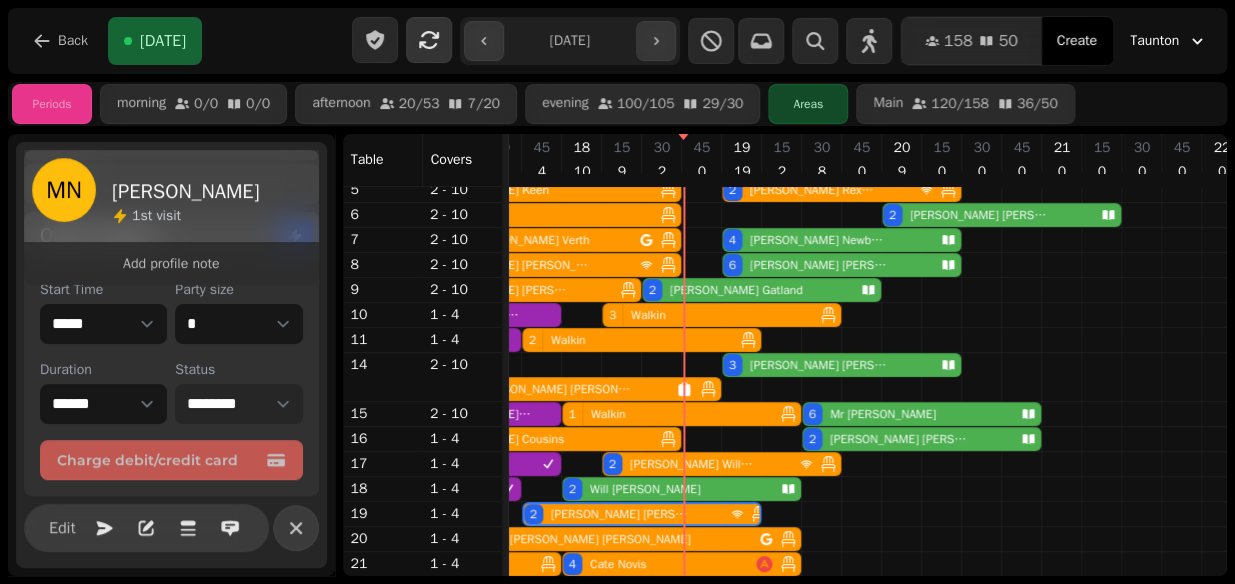 click on "**********" at bounding box center (238, 404) 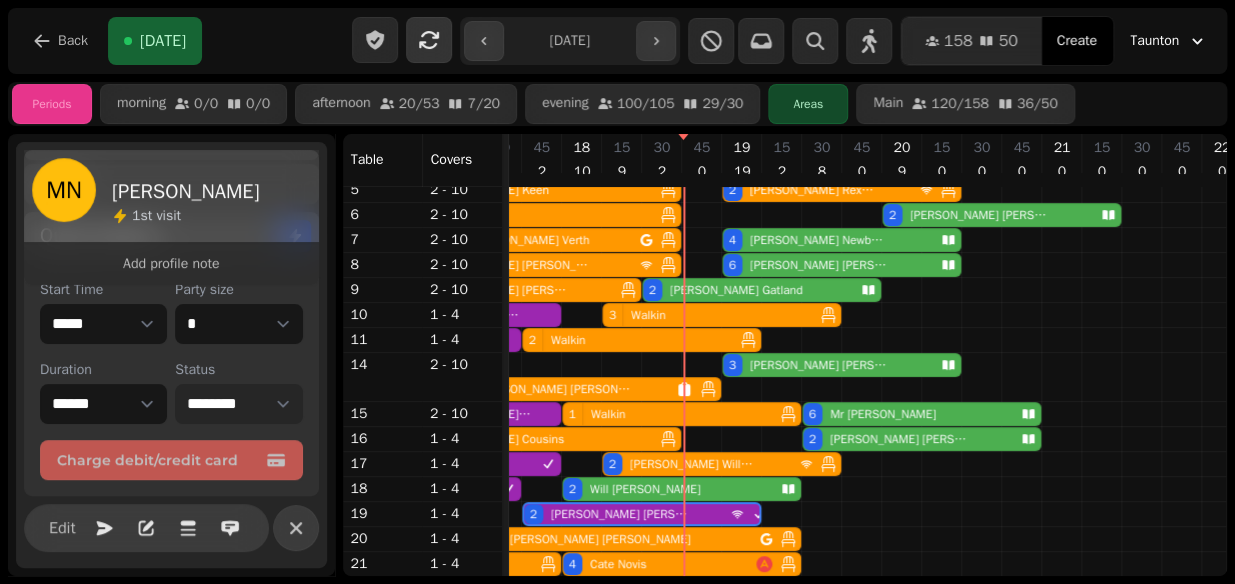 click on "2 Luke   Williams" at bounding box center [621, 539] 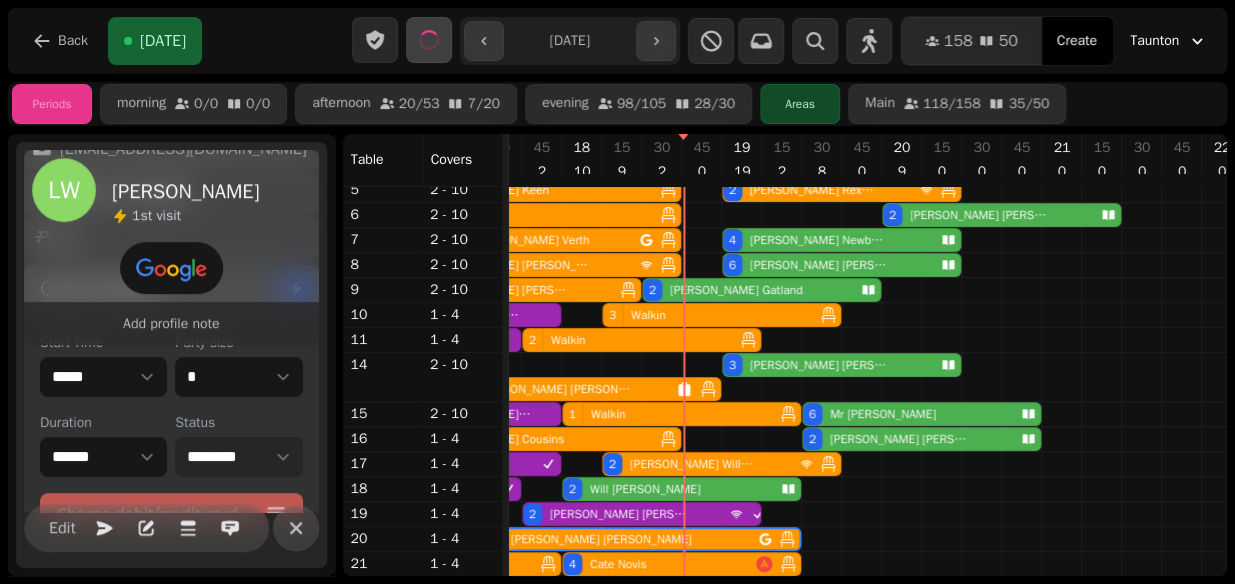 click on "**********" at bounding box center (238, 457) 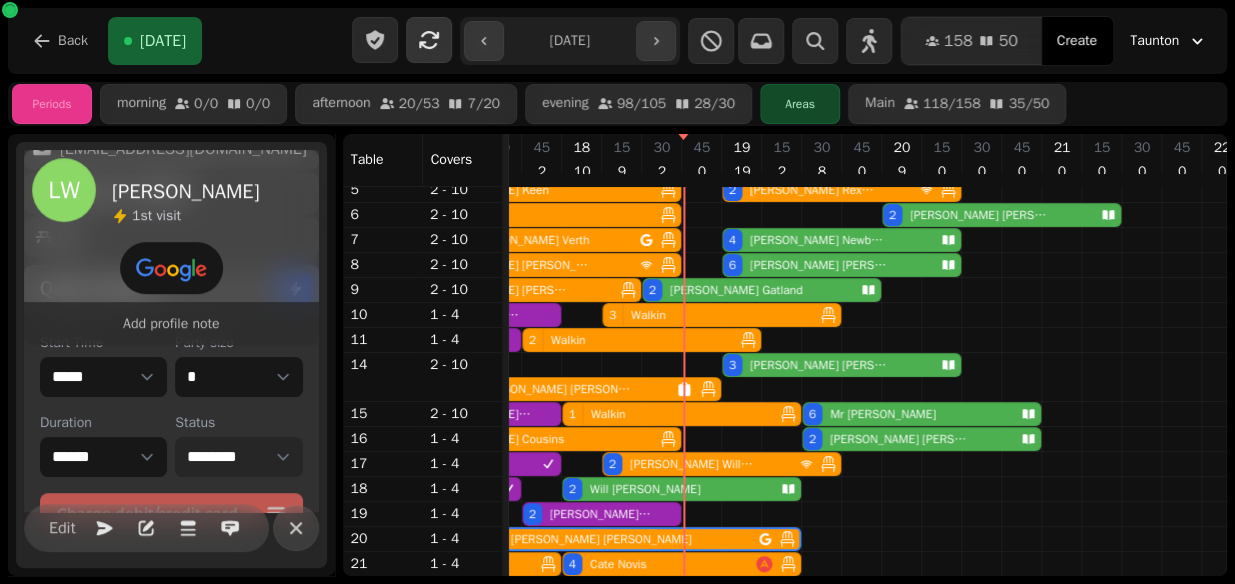 click on "**********" at bounding box center (238, 457) 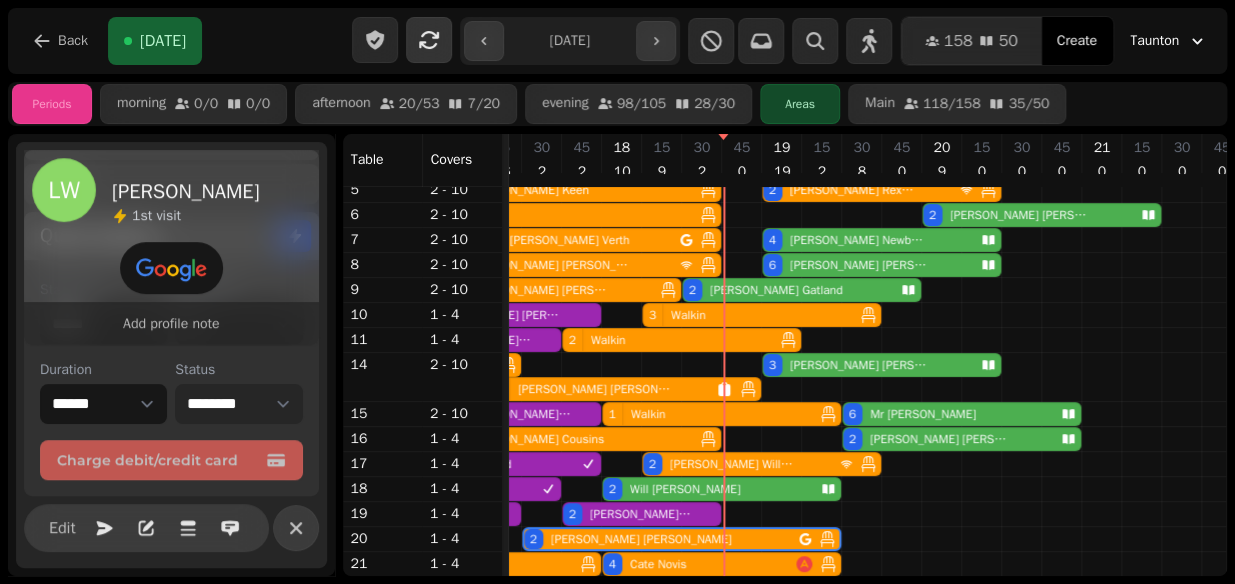 click on "**********" at bounding box center (238, 404) 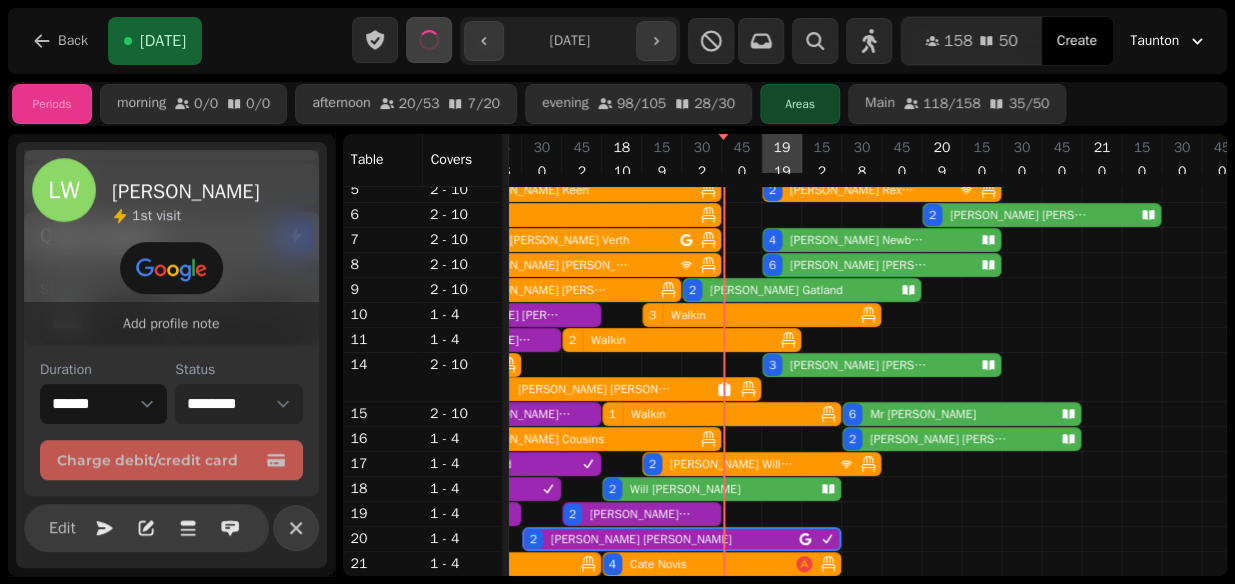 click on "2 Will   Medlock" at bounding box center [707, 489] 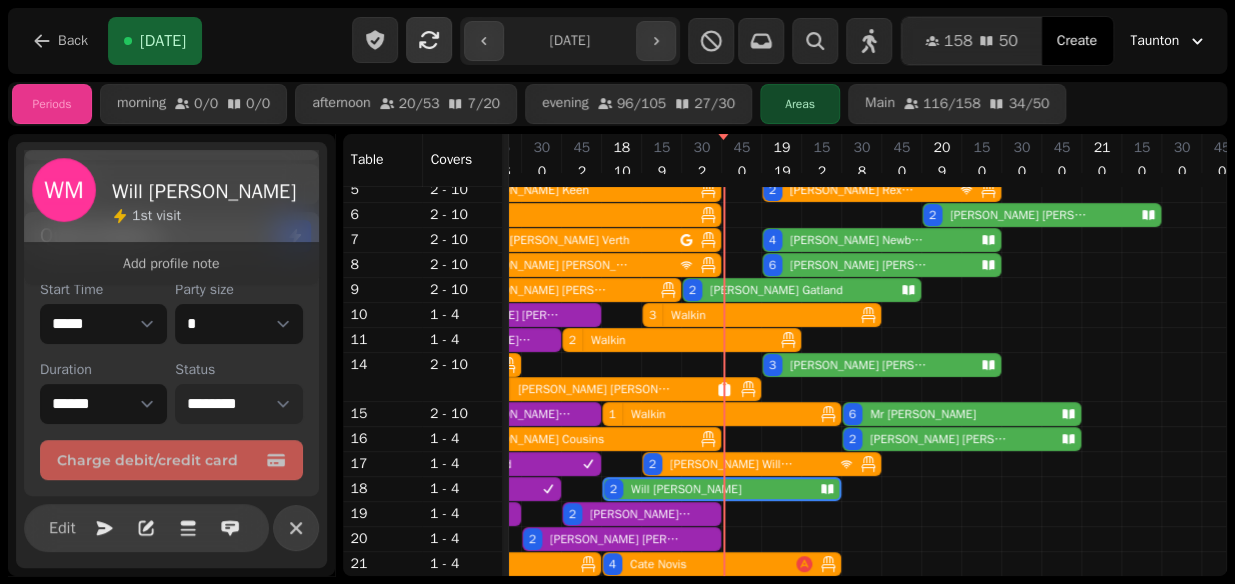 scroll, scrollTop: 312, scrollLeft: 0, axis: vertical 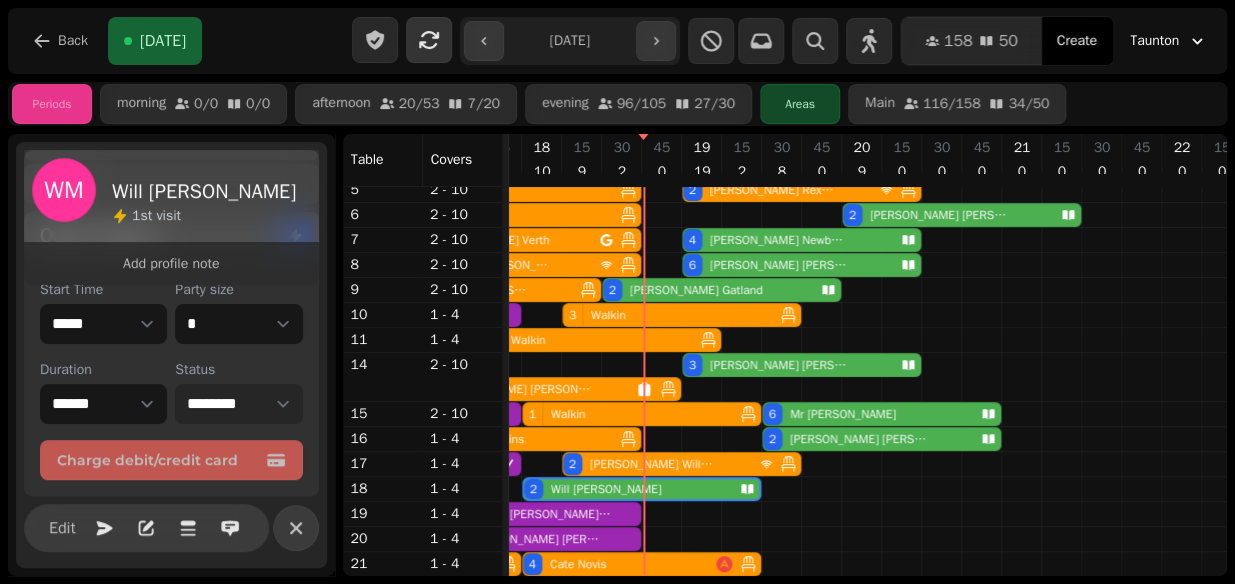click on "**********" at bounding box center (238, 404) 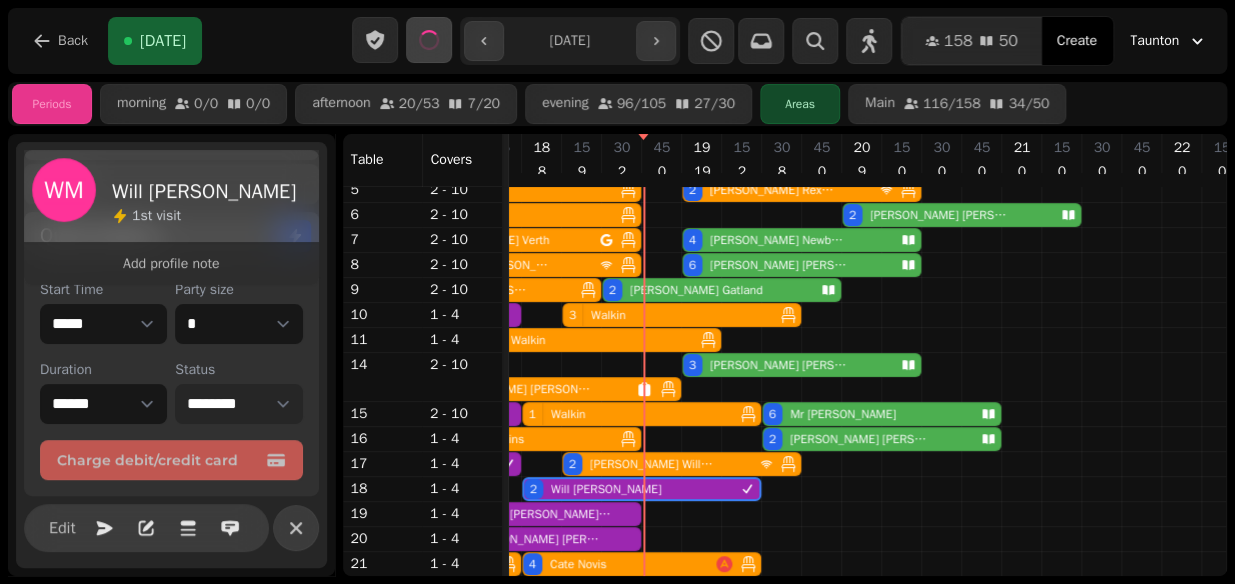 click on "4 Chris   Cousins" at bounding box center (487, 439) 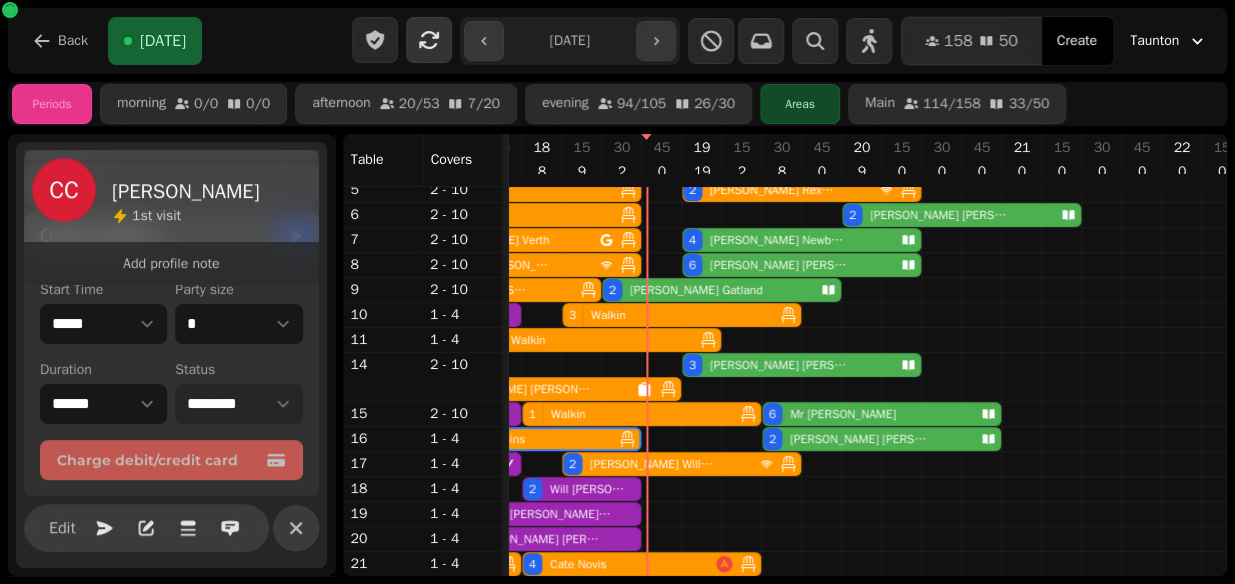 scroll, scrollTop: 0, scrollLeft: 787, axis: horizontal 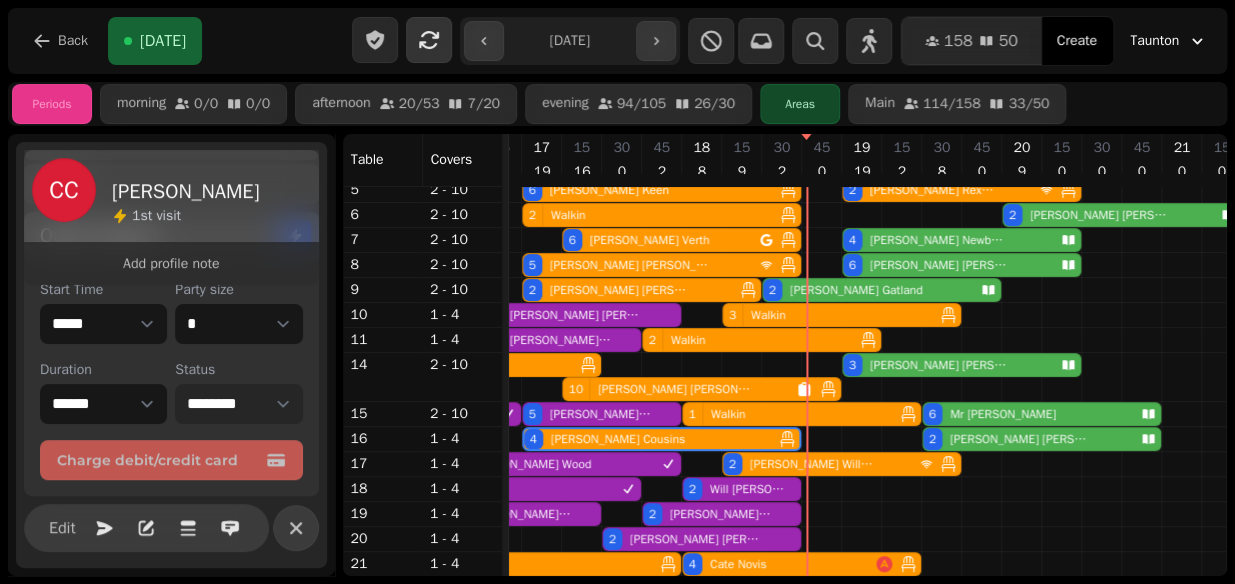 click on "**********" at bounding box center (238, 404) 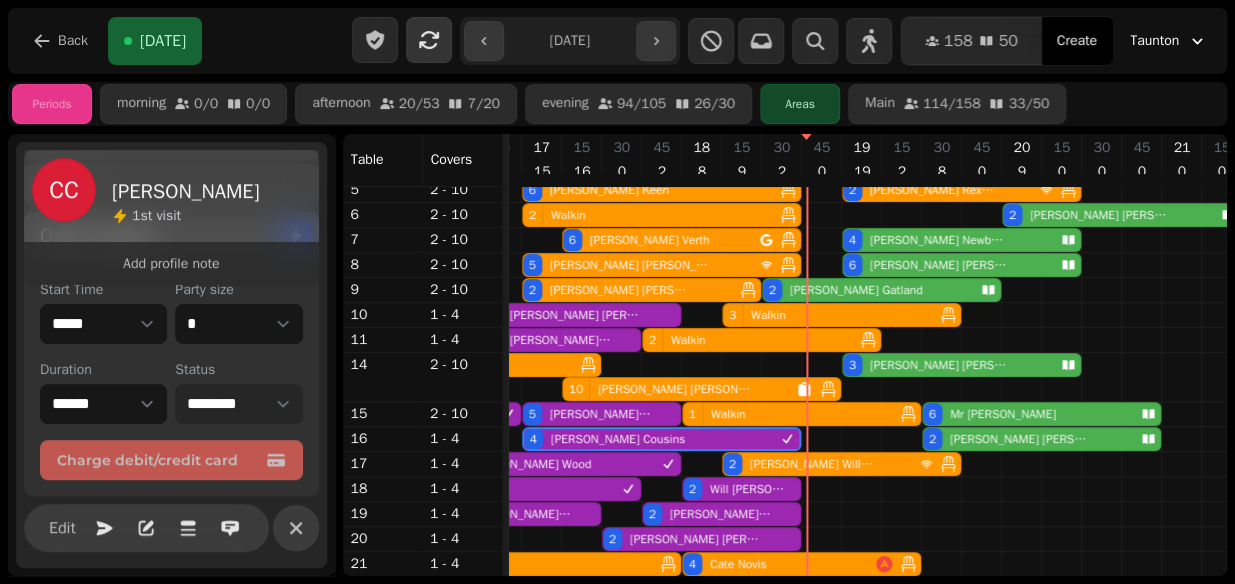 click on "1 Walkin" at bounding box center [787, 414] 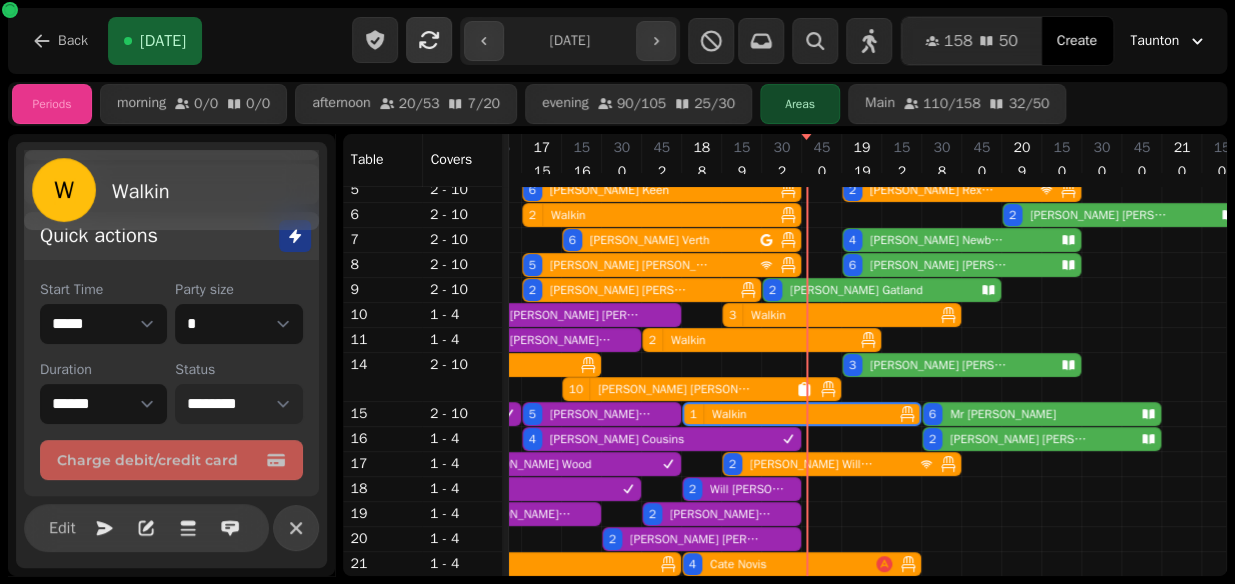 scroll, scrollTop: 170, scrollLeft: 0, axis: vertical 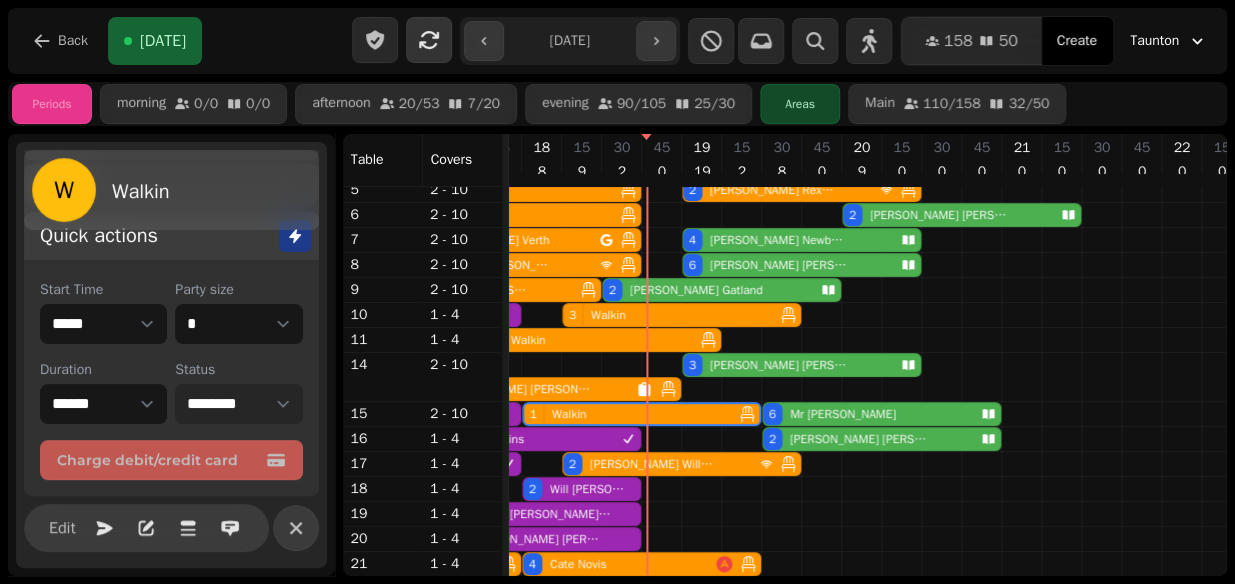 click on "**********" at bounding box center (238, 404) 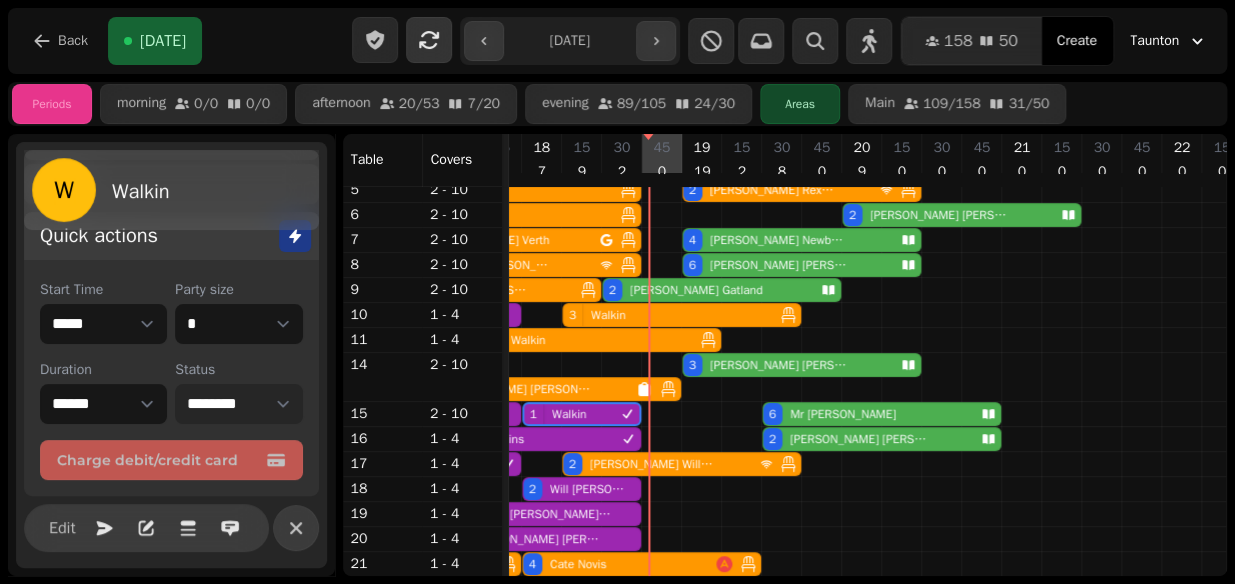 scroll, scrollTop: 100, scrollLeft: 947, axis: both 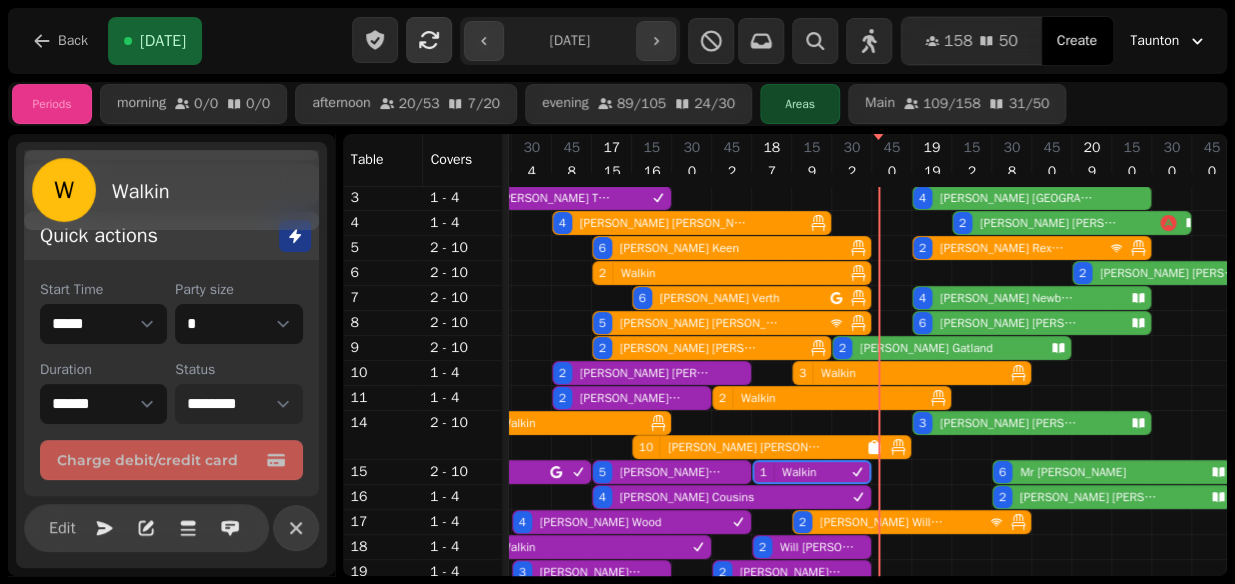 click on "10 [PERSON_NAME]" at bounding box center [749, 447] 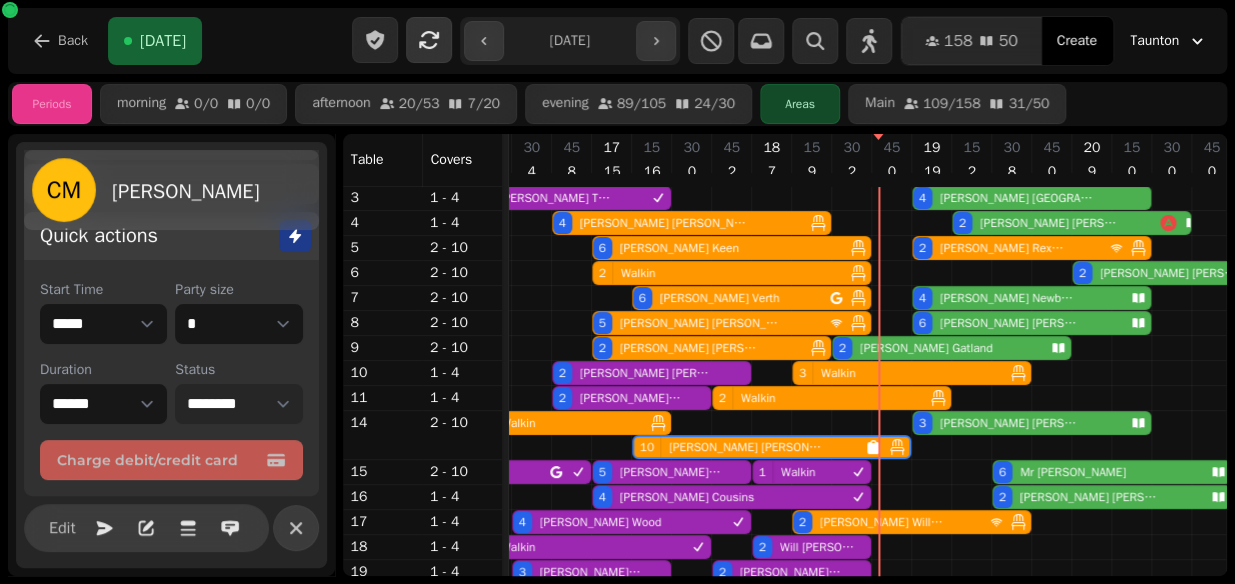scroll, scrollTop: 0, scrollLeft: 827, axis: horizontal 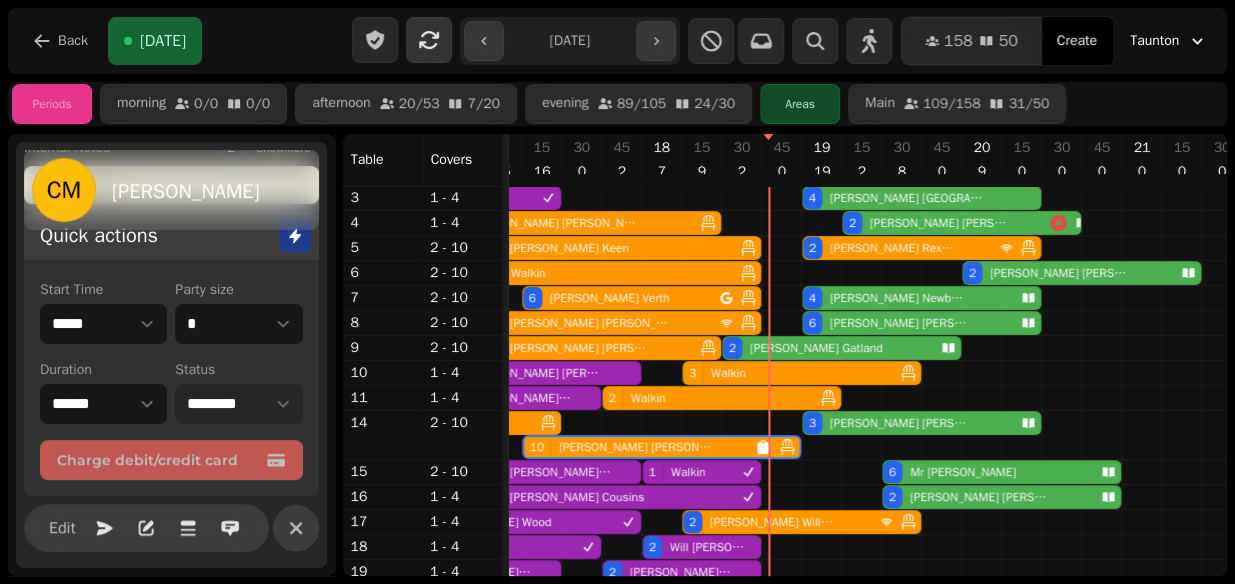 click on "**********" at bounding box center [238, 404] 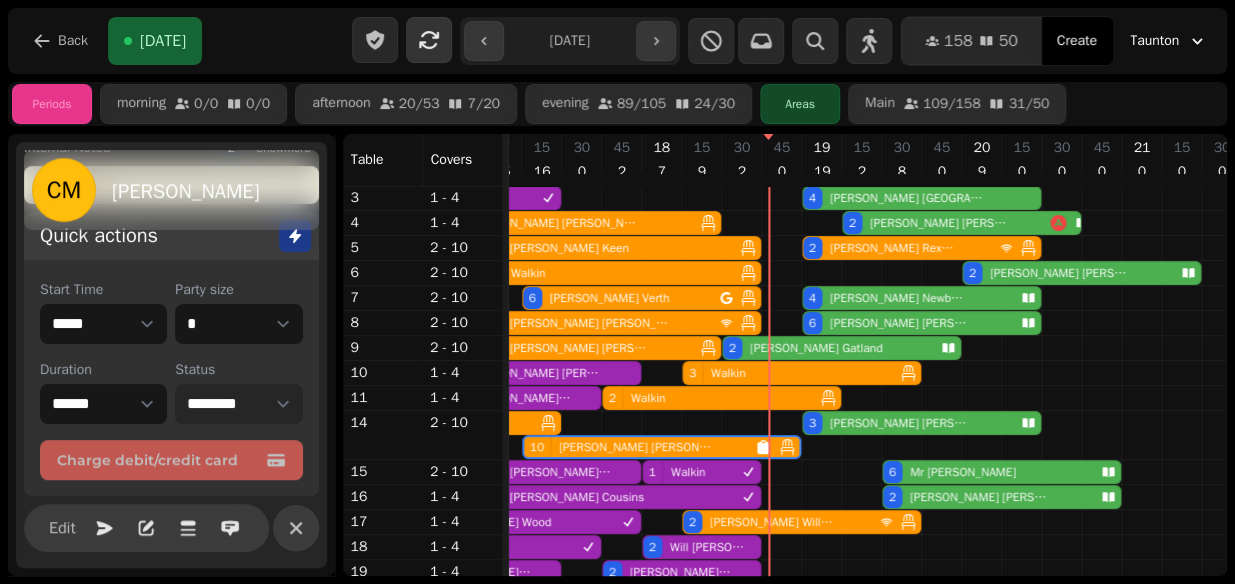 click on "**********" at bounding box center (238, 404) 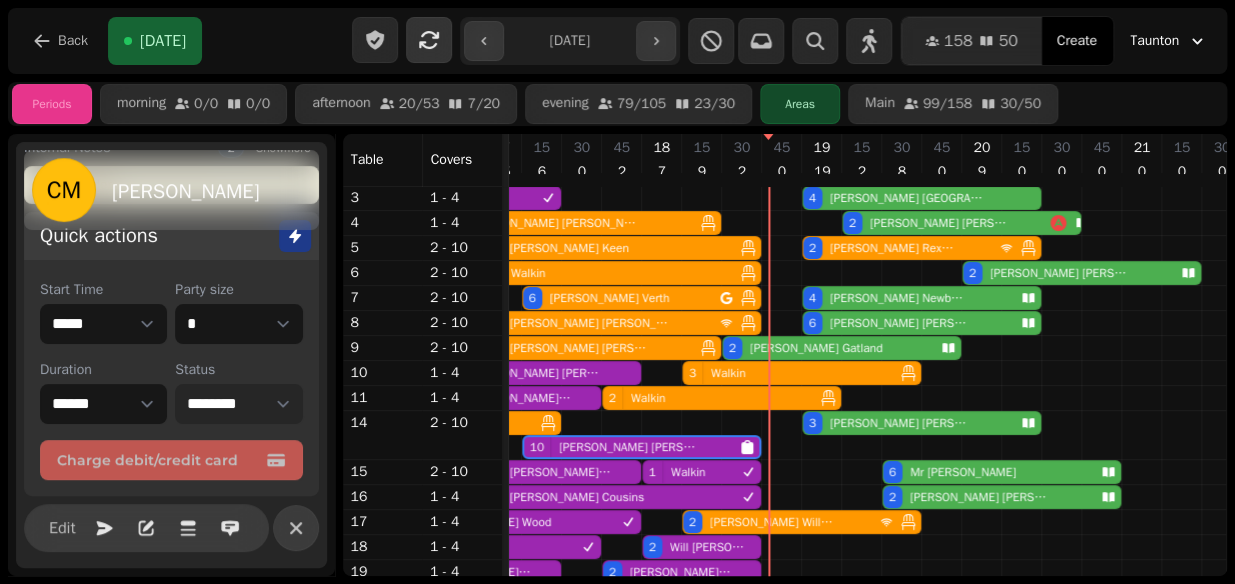 scroll, scrollTop: 112, scrollLeft: 827, axis: both 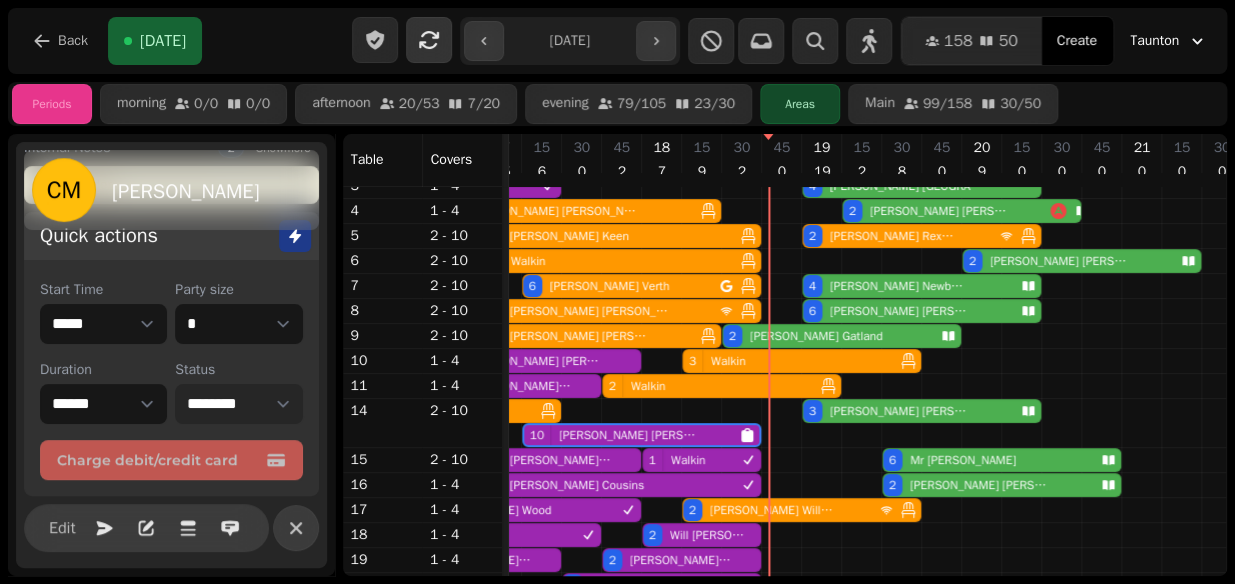 click 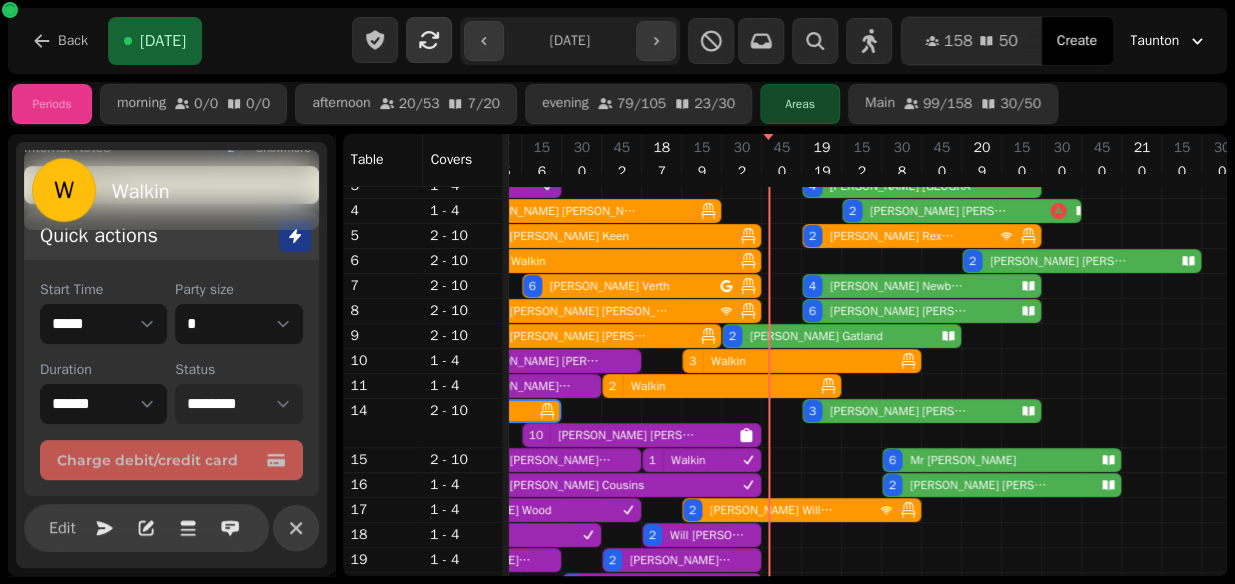 scroll, scrollTop: 0, scrollLeft: 667, axis: horizontal 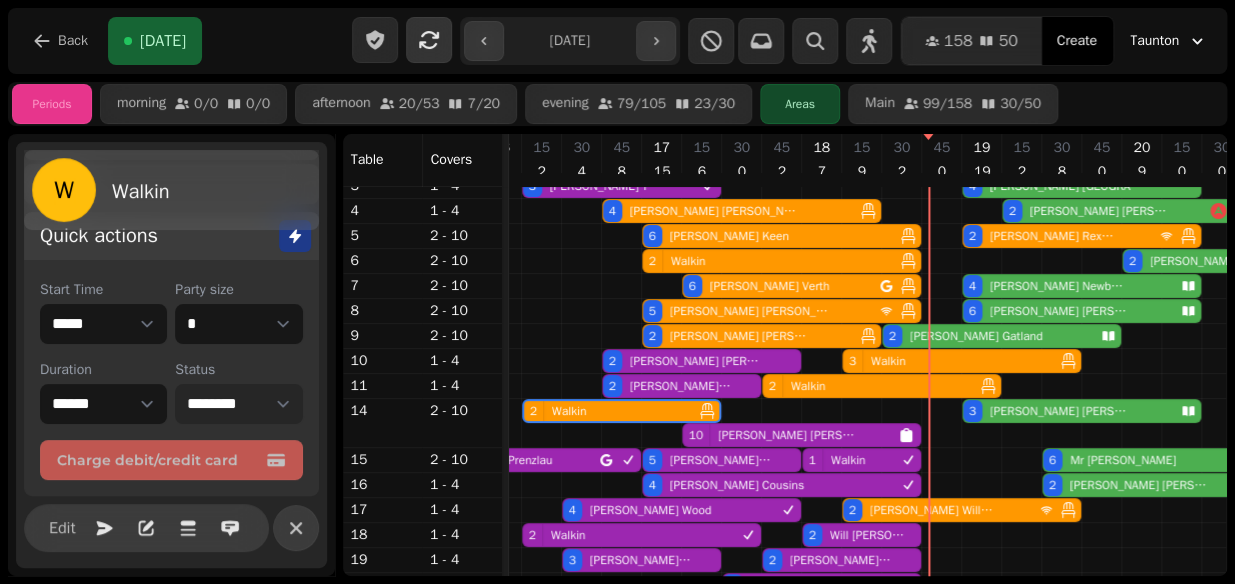 click on "**********" at bounding box center [238, 404] 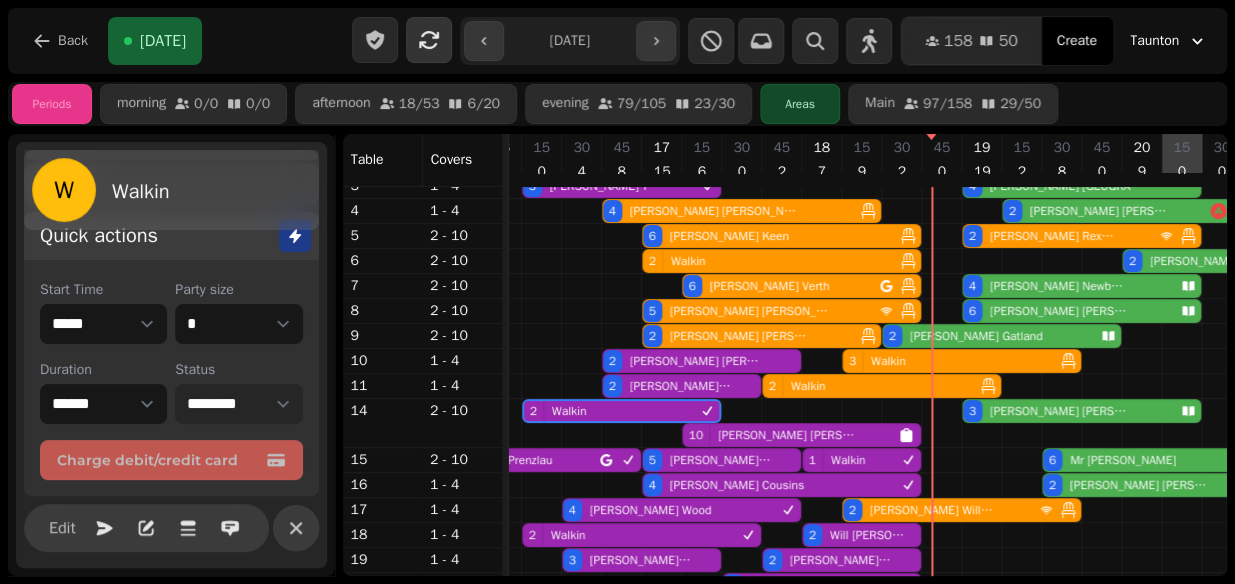 scroll, scrollTop: 112, scrollLeft: 827, axis: both 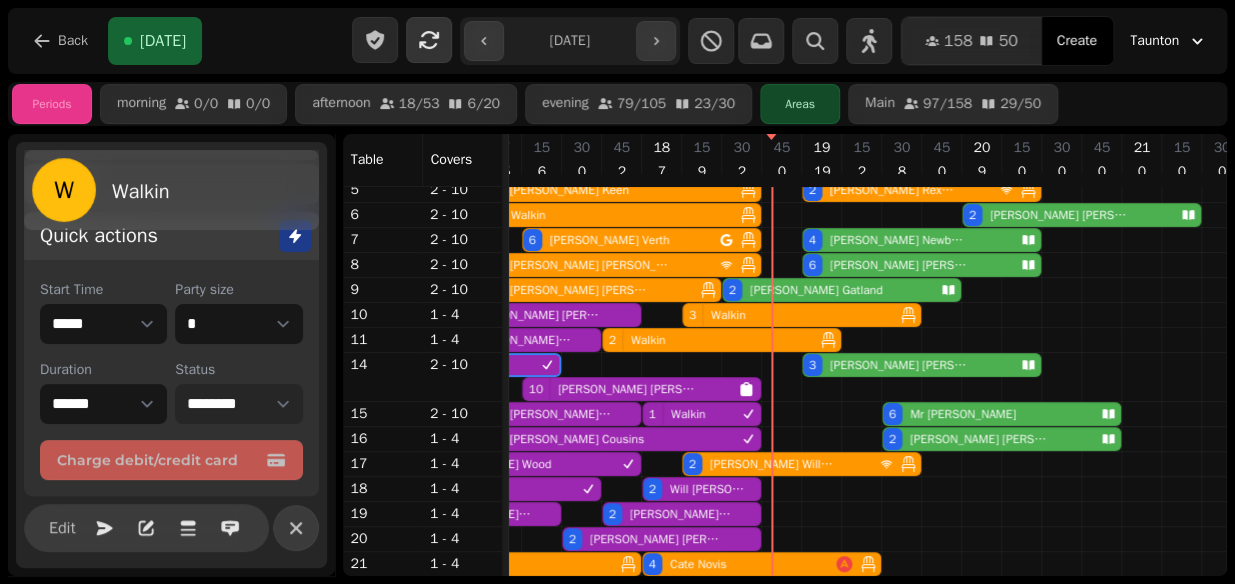 click on "2 Walkin" at bounding box center [507, 564] 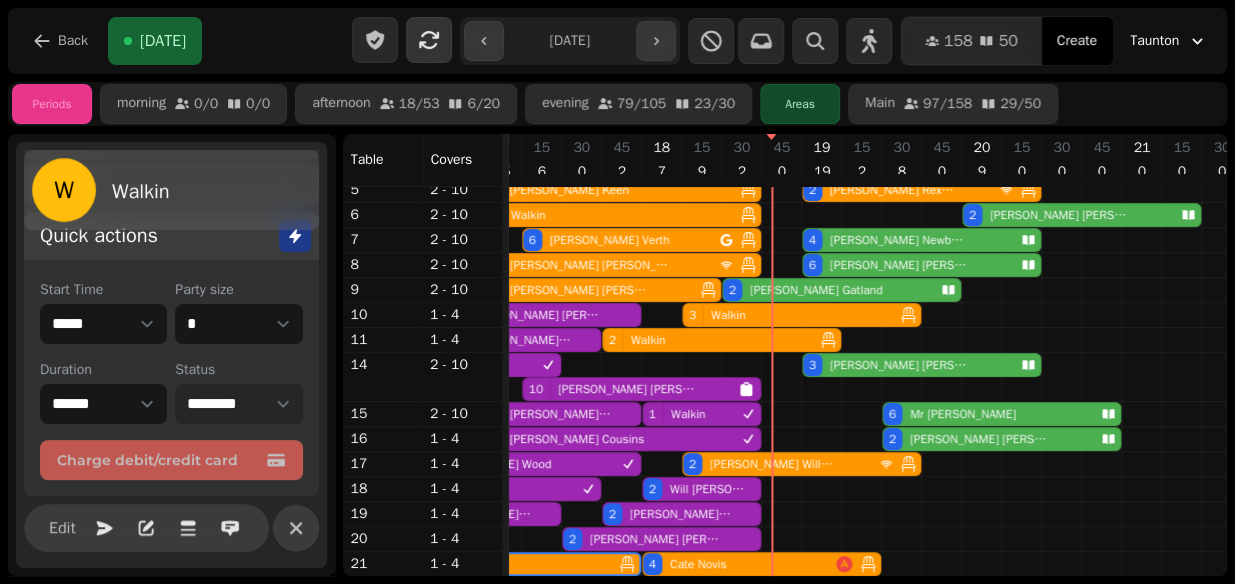scroll, scrollTop: 0, scrollLeft: 707, axis: horizontal 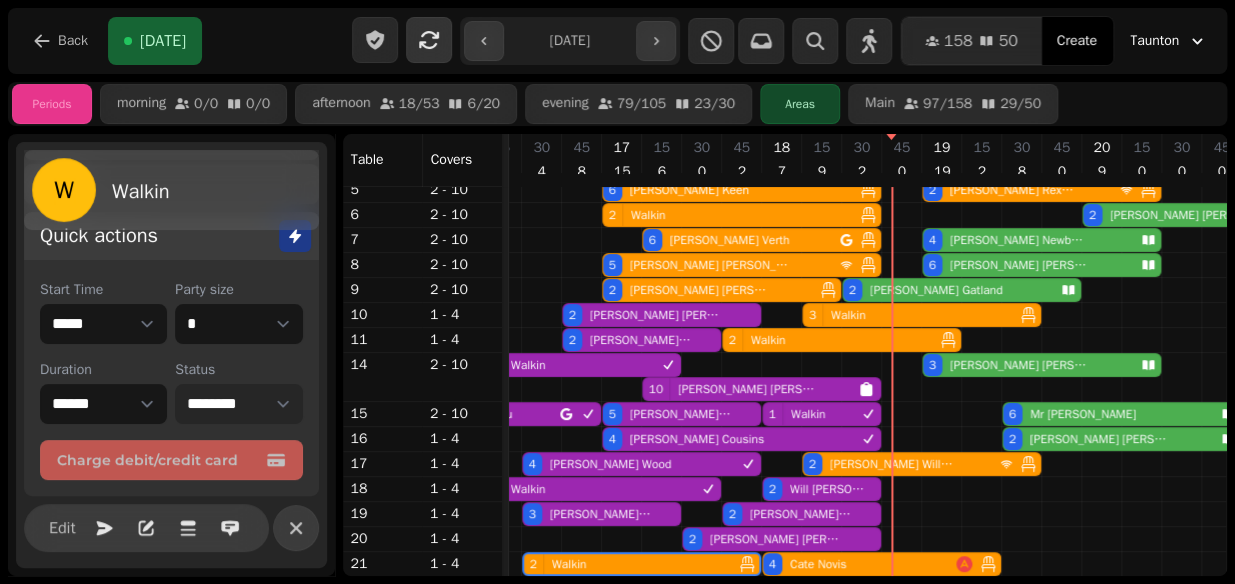 click on "**********" at bounding box center (238, 404) 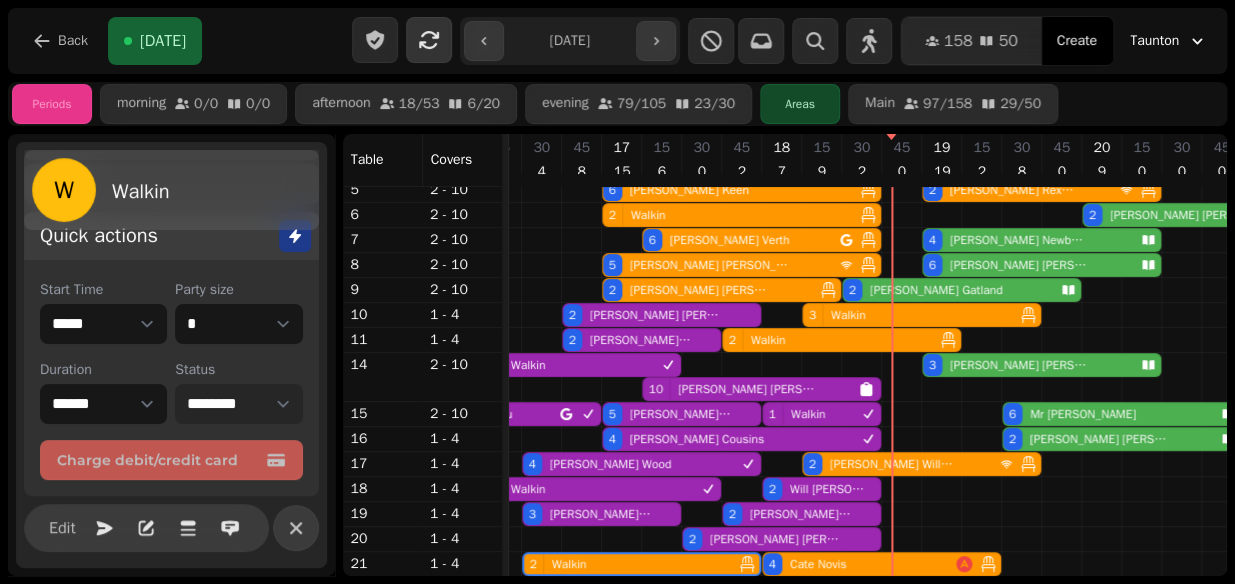 select on "********" 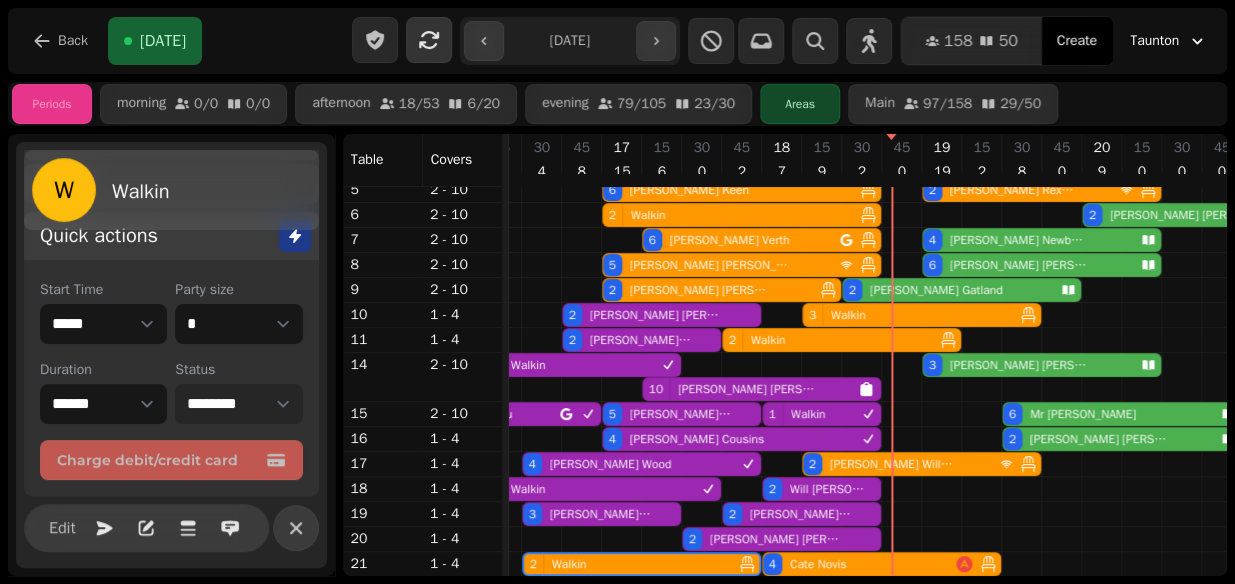 click on "**********" at bounding box center (238, 404) 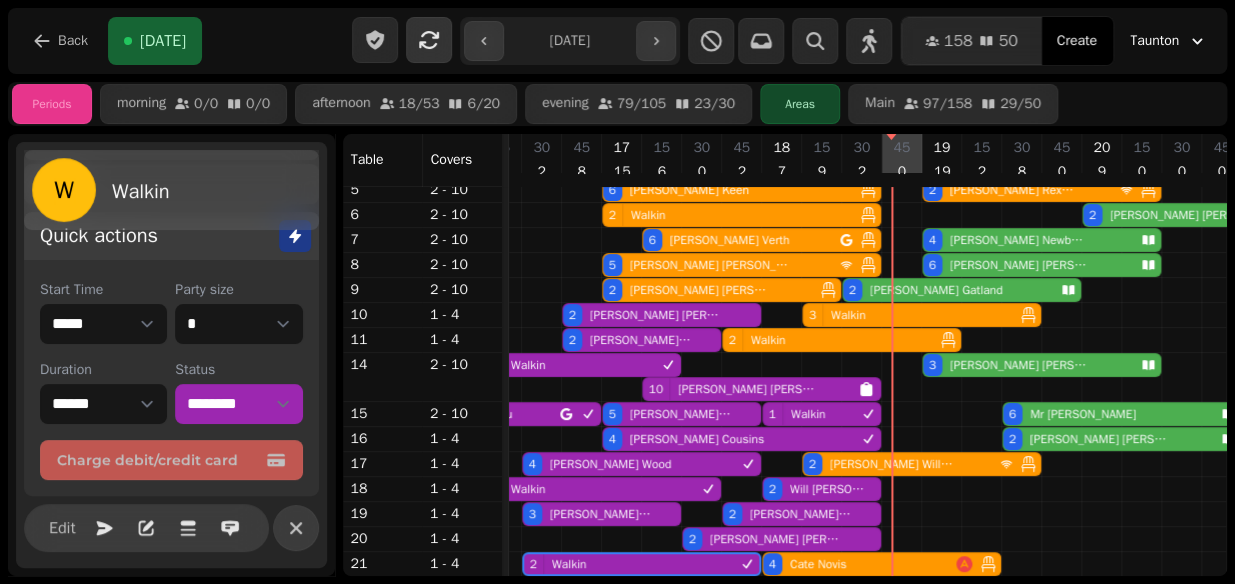 select on "*" 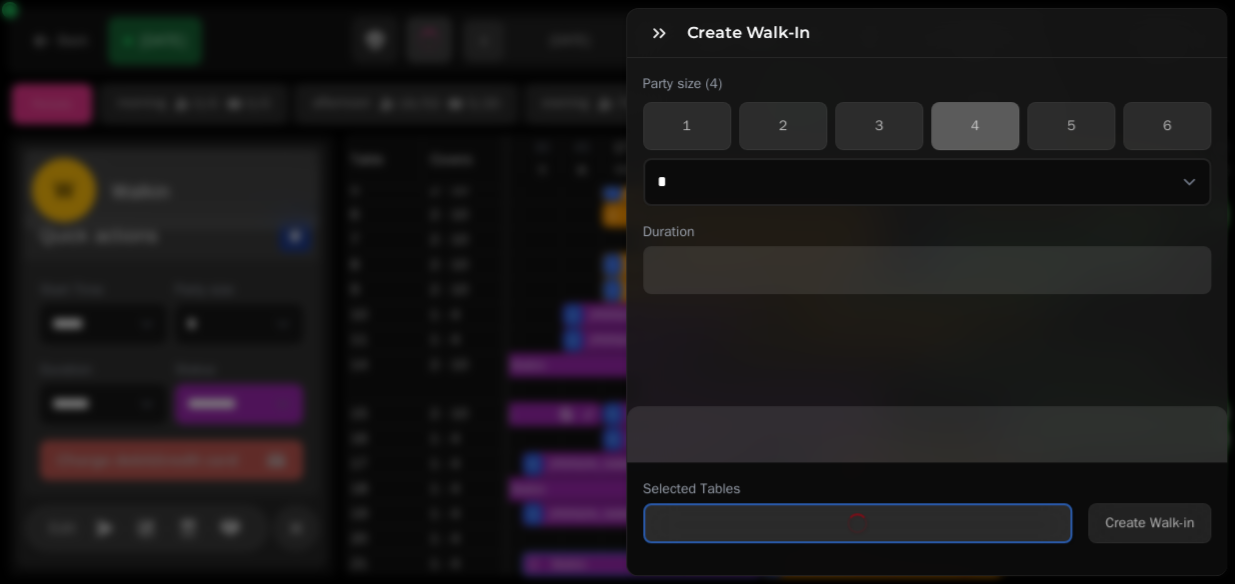 select on "****" 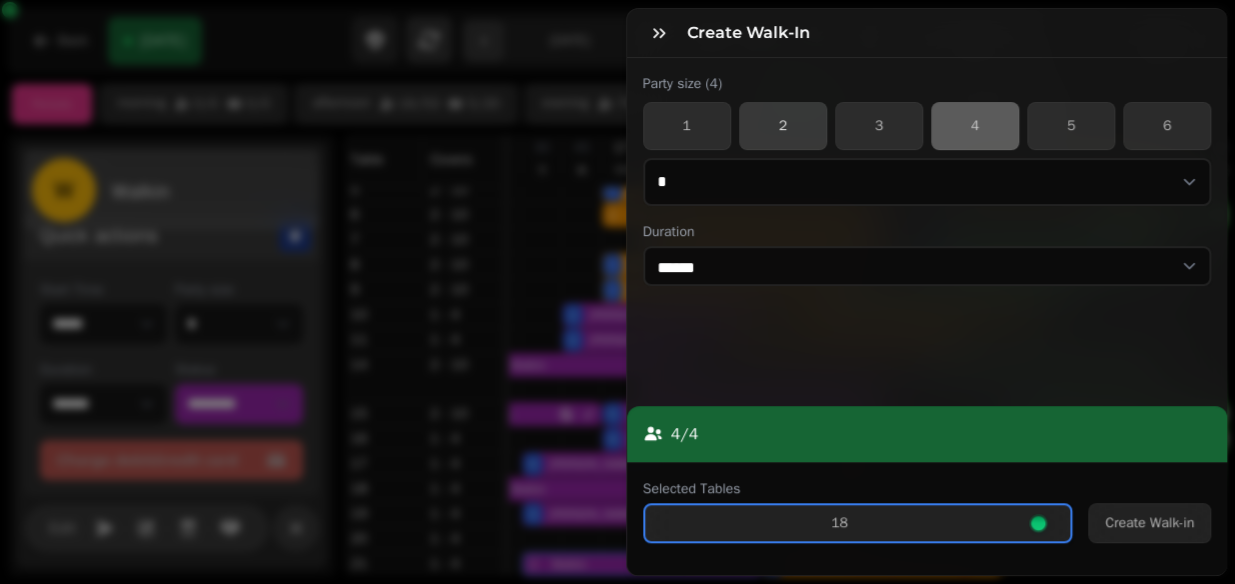click on "2" at bounding box center [783, 126] 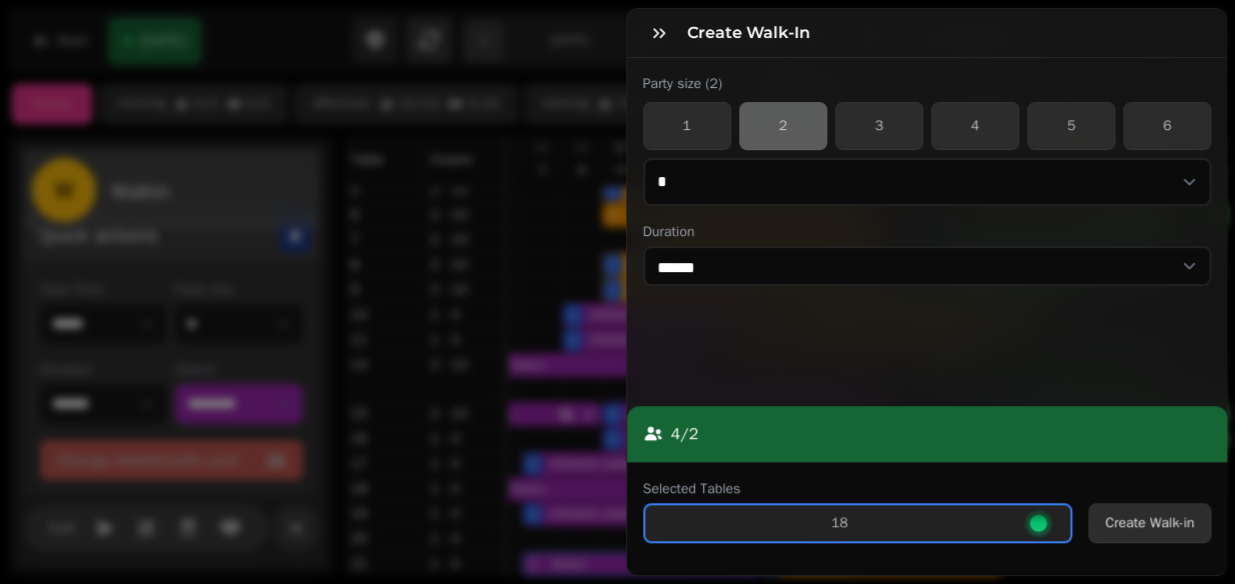 click on "Create Walk-in" at bounding box center (1149, 523) 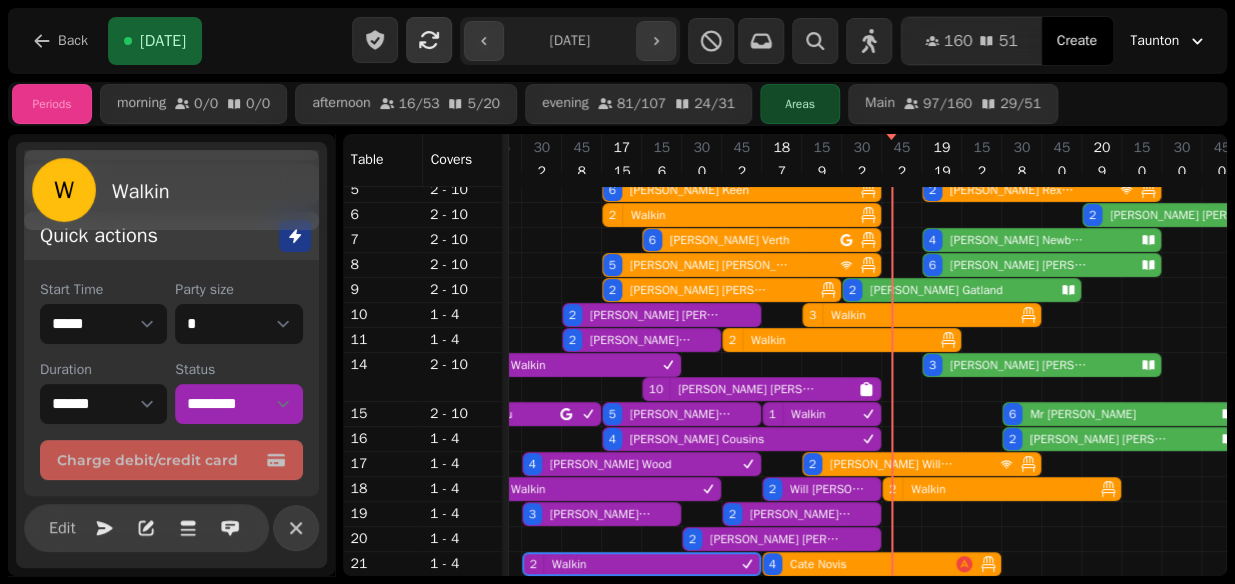 scroll, scrollTop: 0, scrollLeft: 707, axis: horizontal 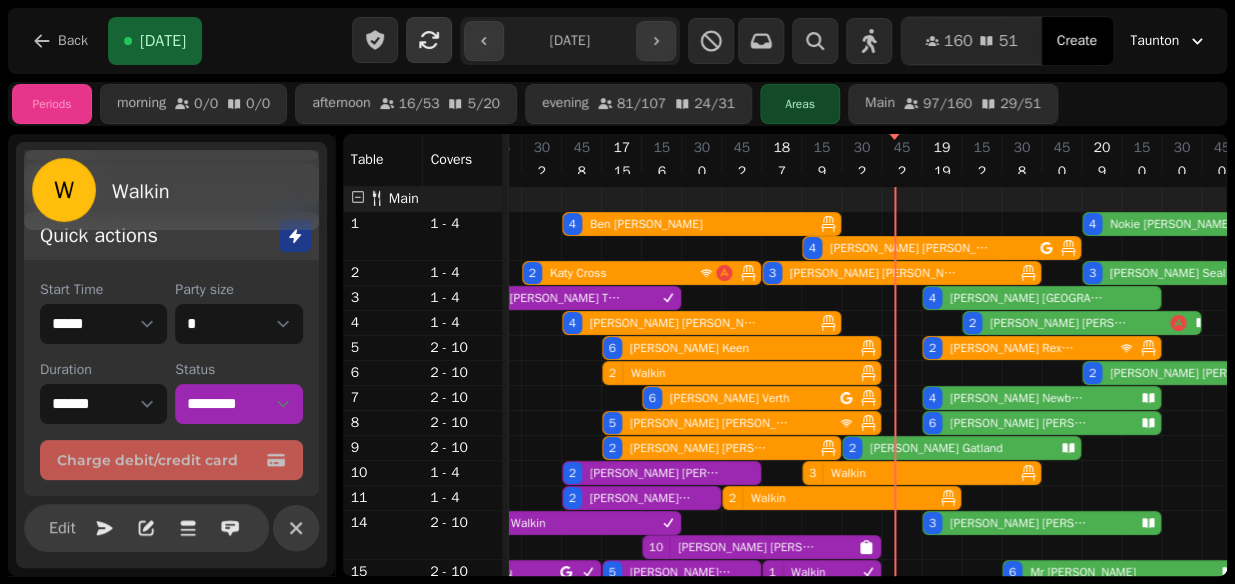 click on "4 Ben   Holt" at bounding box center [687, 224] 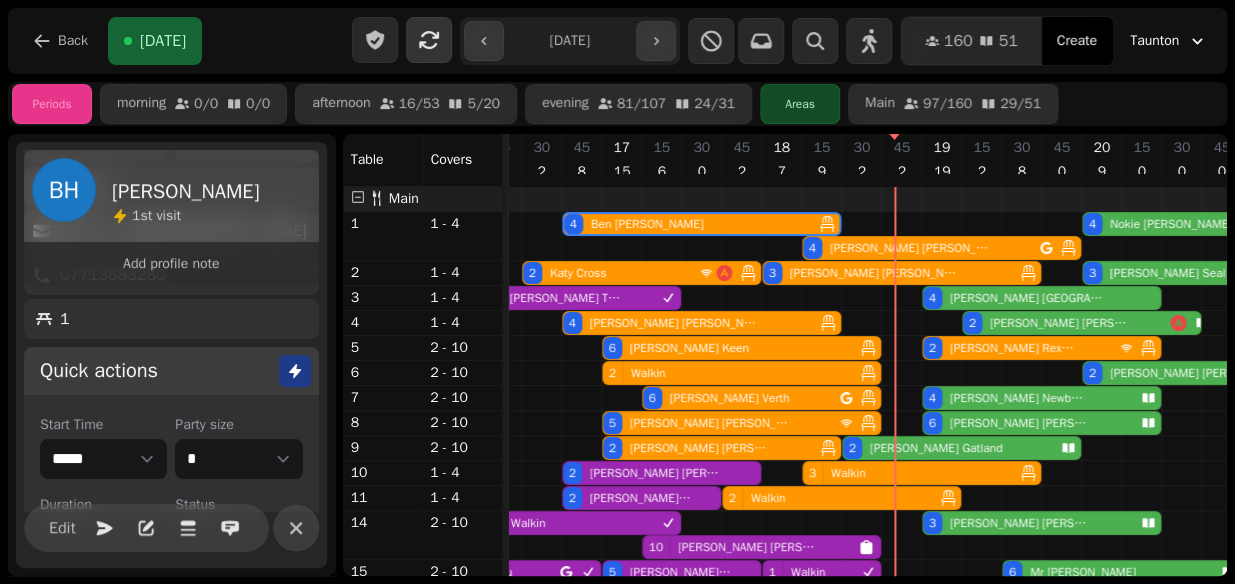 scroll, scrollTop: 224, scrollLeft: 0, axis: vertical 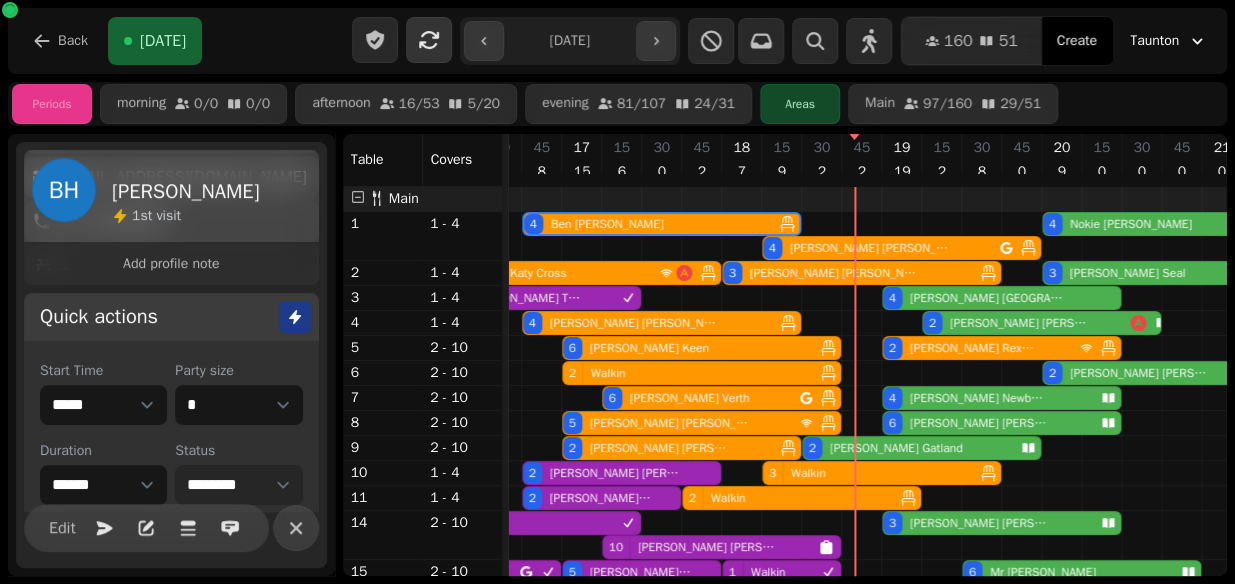 click on "**********" at bounding box center [238, 485] 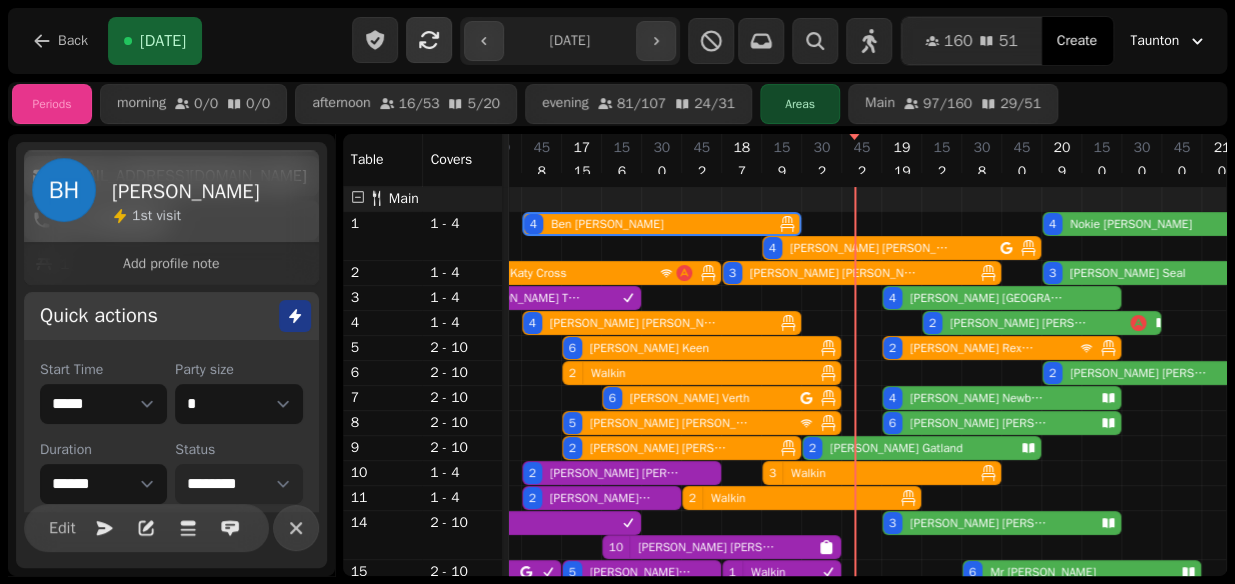 click on "**********" at bounding box center [238, 484] 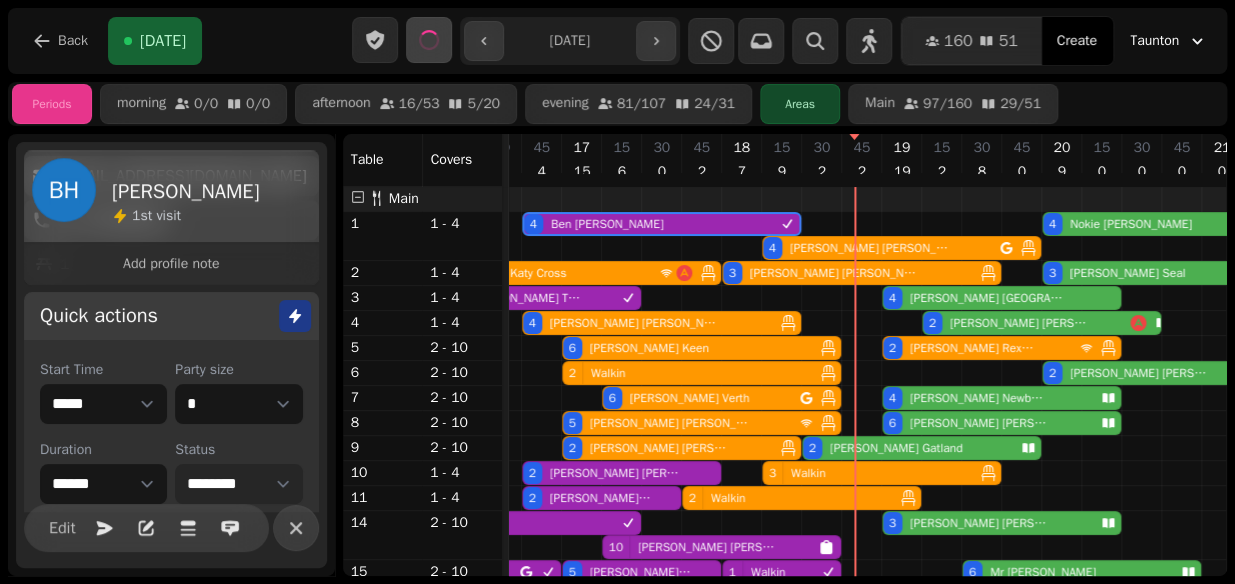 click on "2 Katy   Cross" at bounding box center (571, 273) 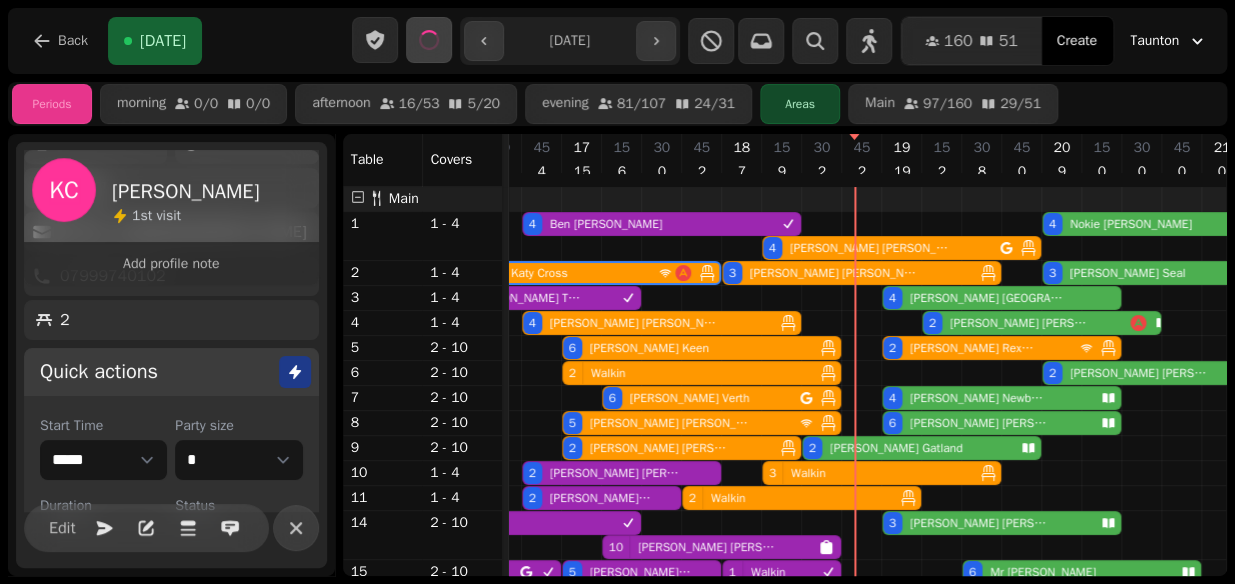 click on "Katy   Cross" at bounding box center [539, 273] 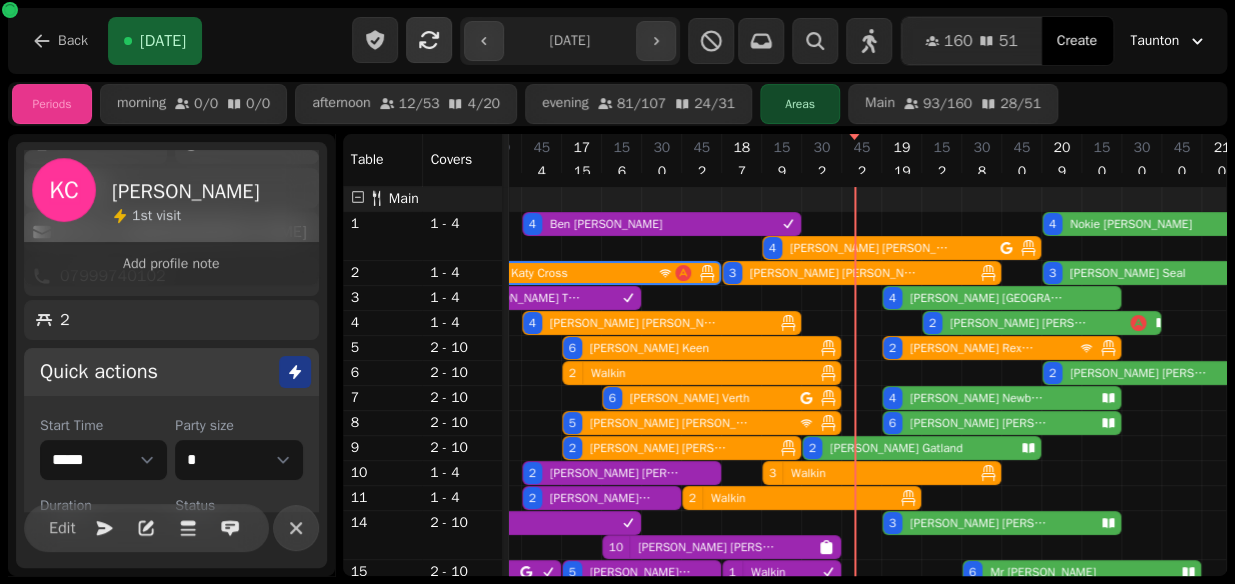 scroll, scrollTop: 280, scrollLeft: 0, axis: vertical 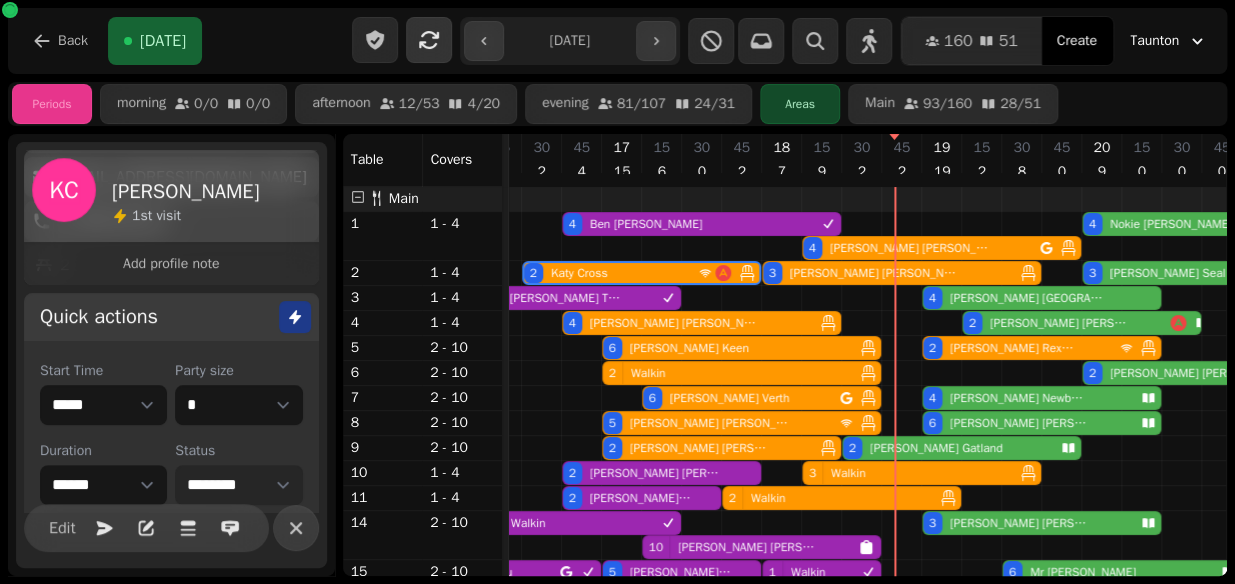 click on "**********" at bounding box center [238, 485] 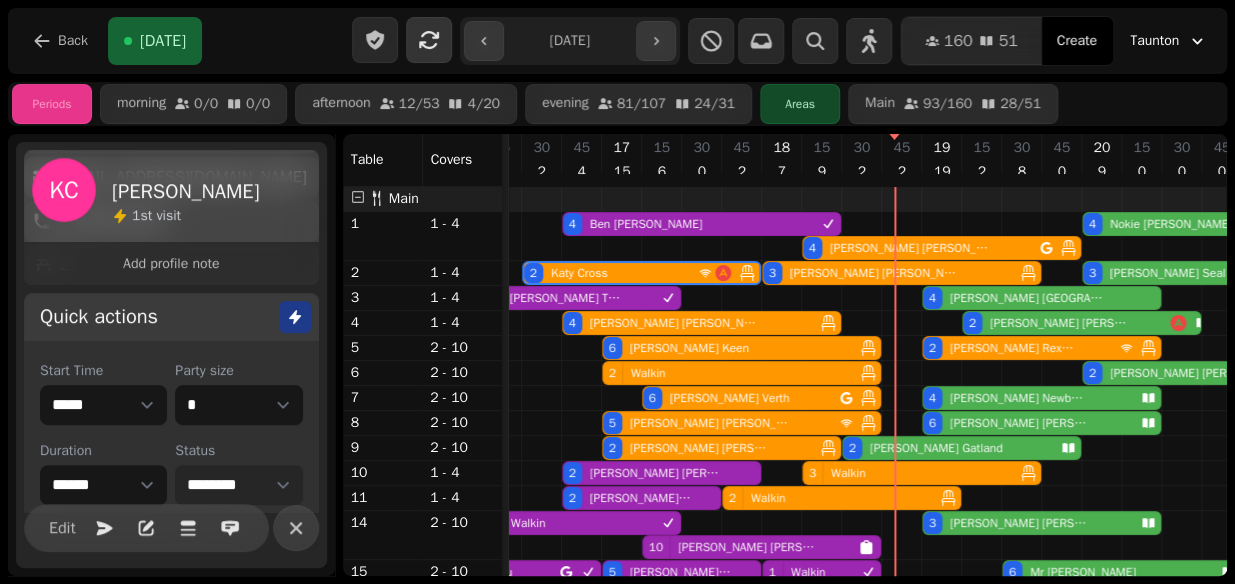 click on "**********" at bounding box center [238, 485] 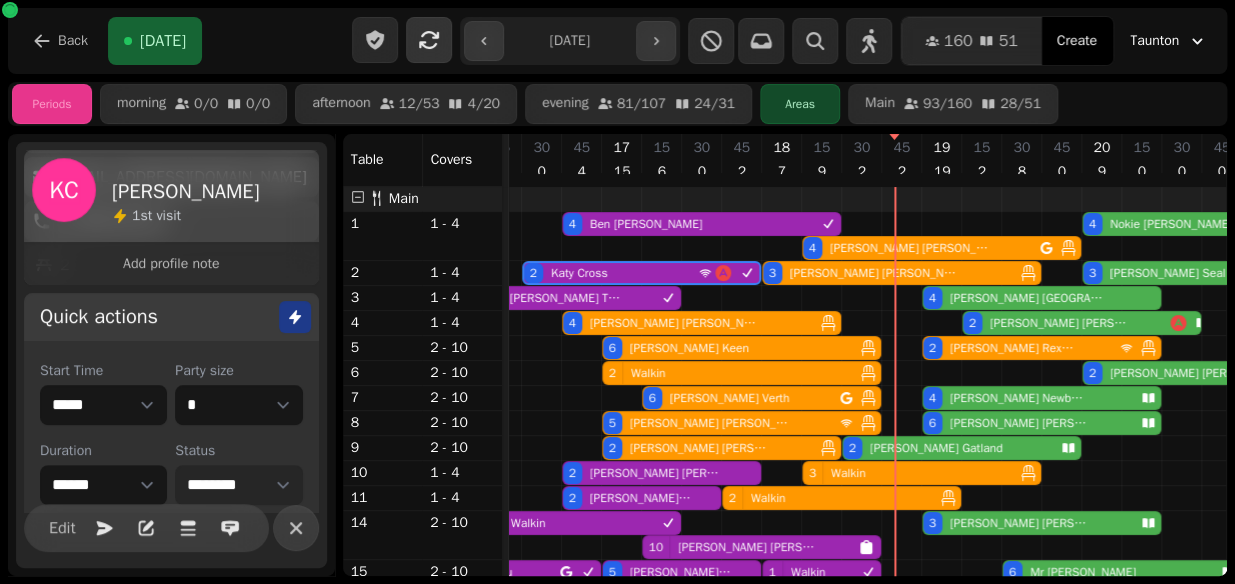 click on "Richard   Allen" at bounding box center [673, 323] 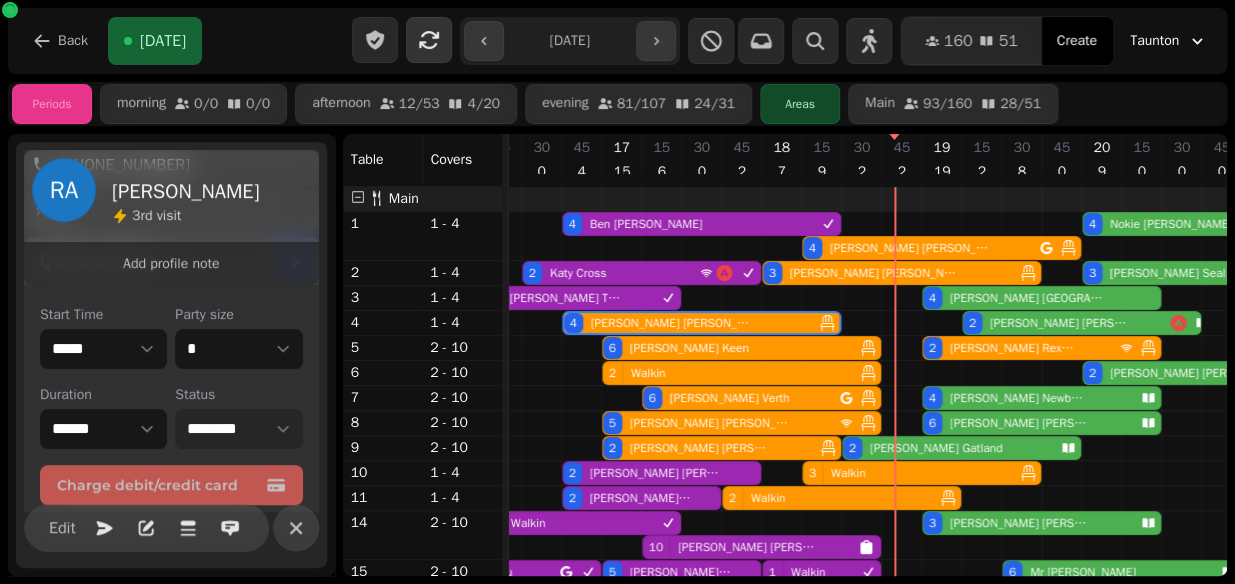 click on "**********" at bounding box center (238, 429) 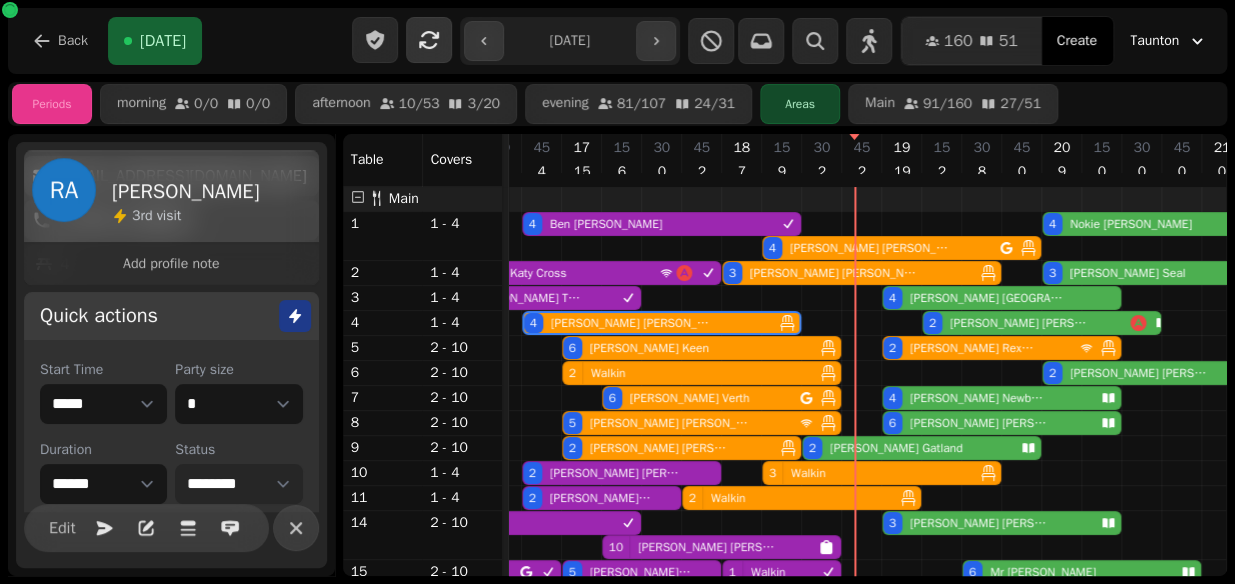 select on "********" 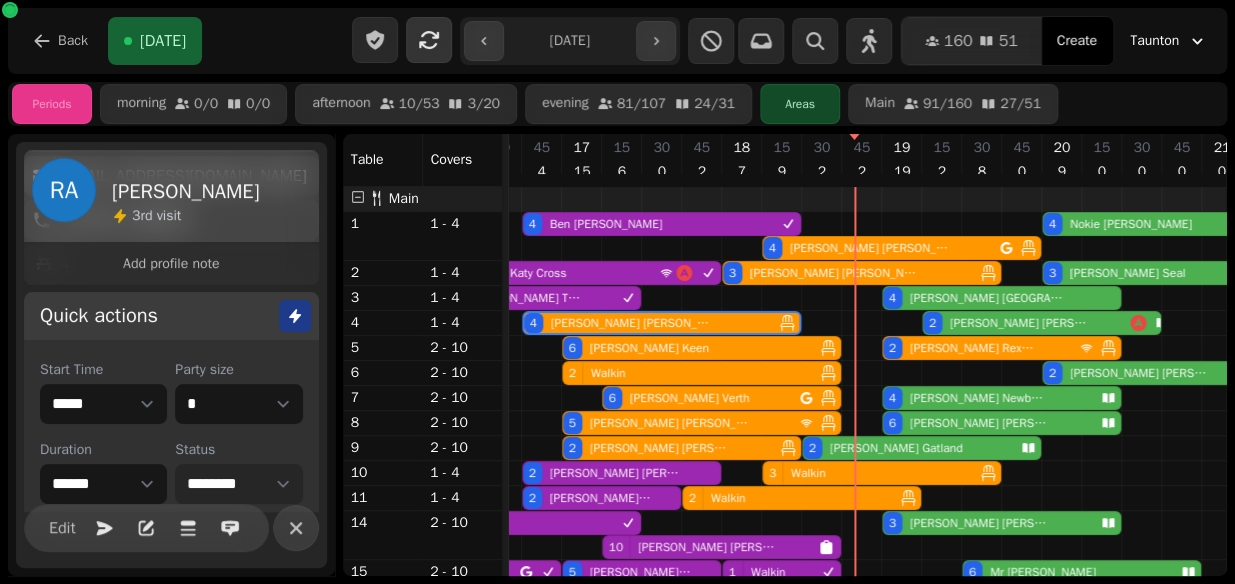 click on "**********" at bounding box center (238, 484) 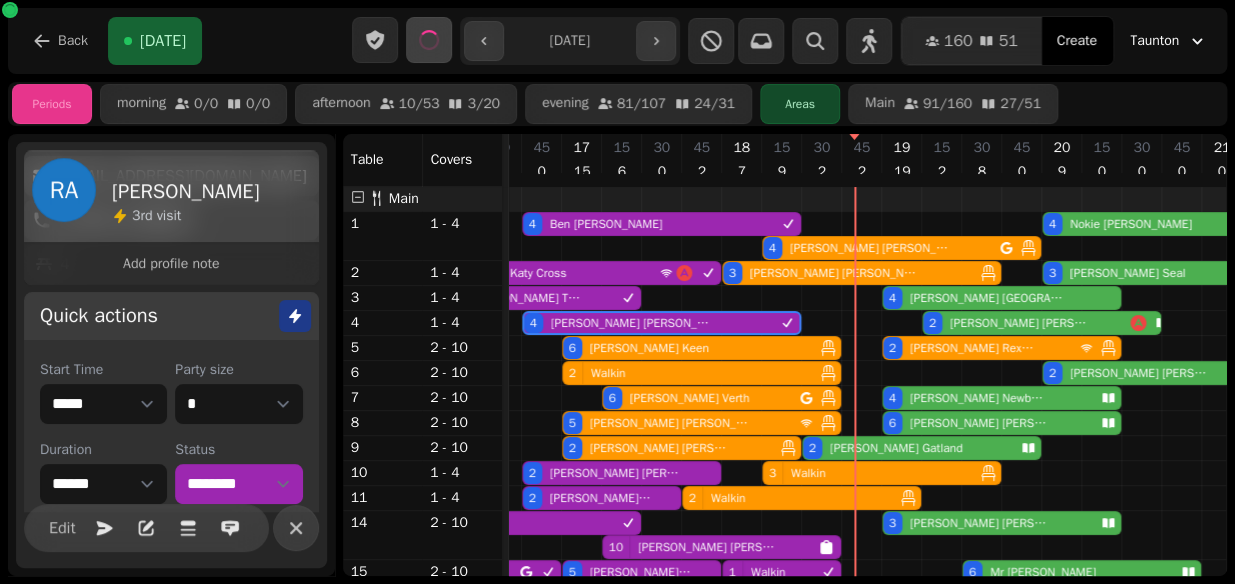 click 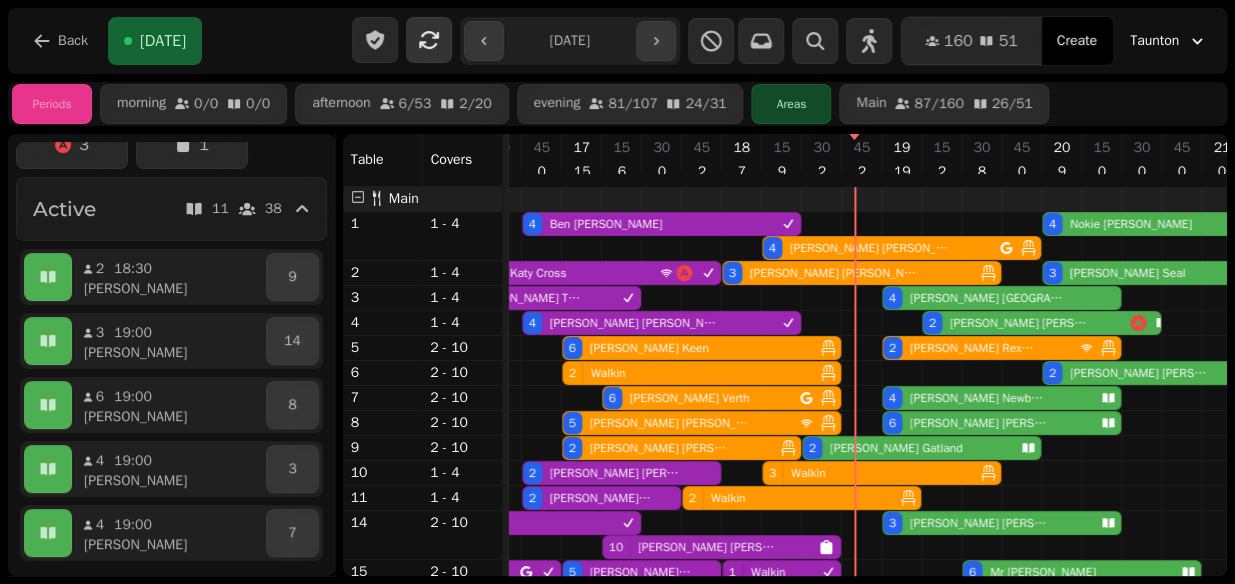 click on "James   Wojcik" at bounding box center [669, 423] 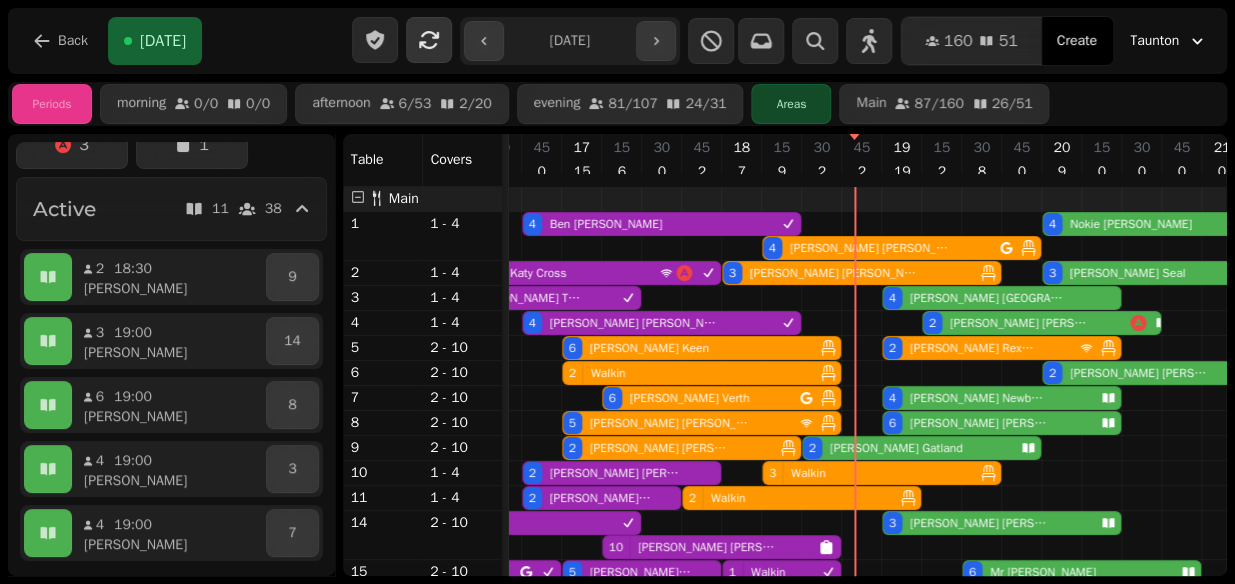 select on "**********" 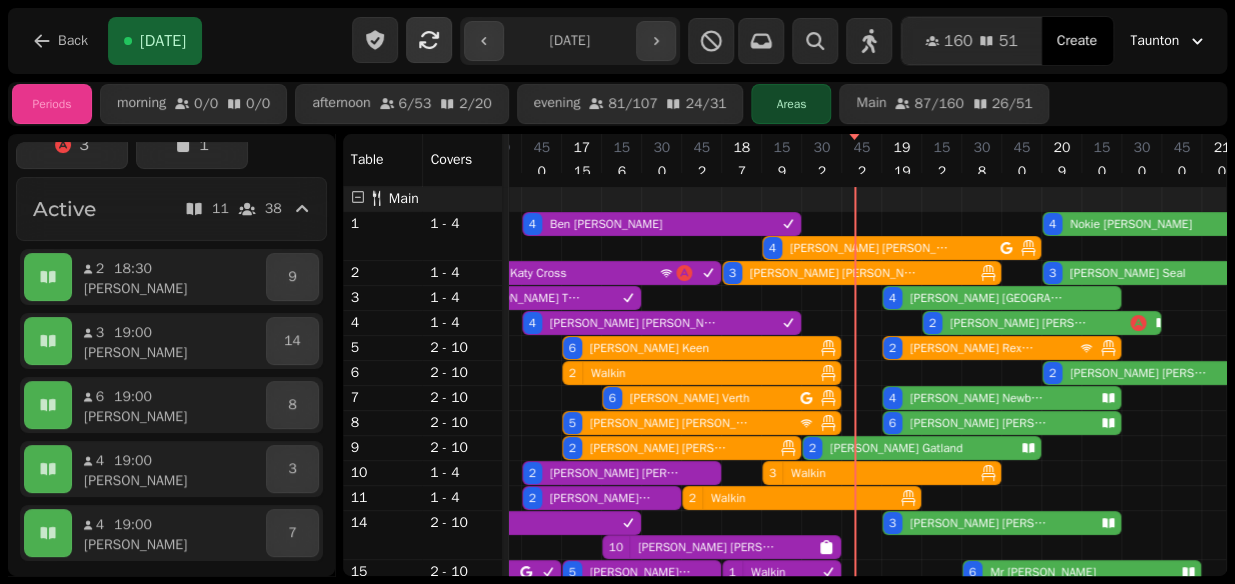 select on "*" 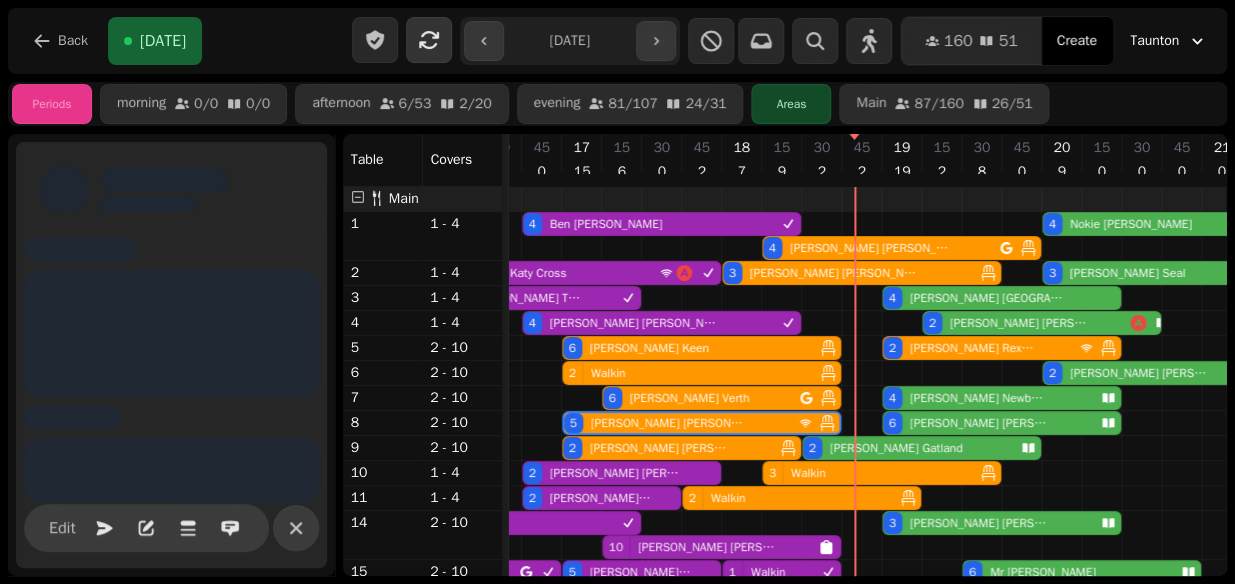 scroll, scrollTop: 0, scrollLeft: 787, axis: horizontal 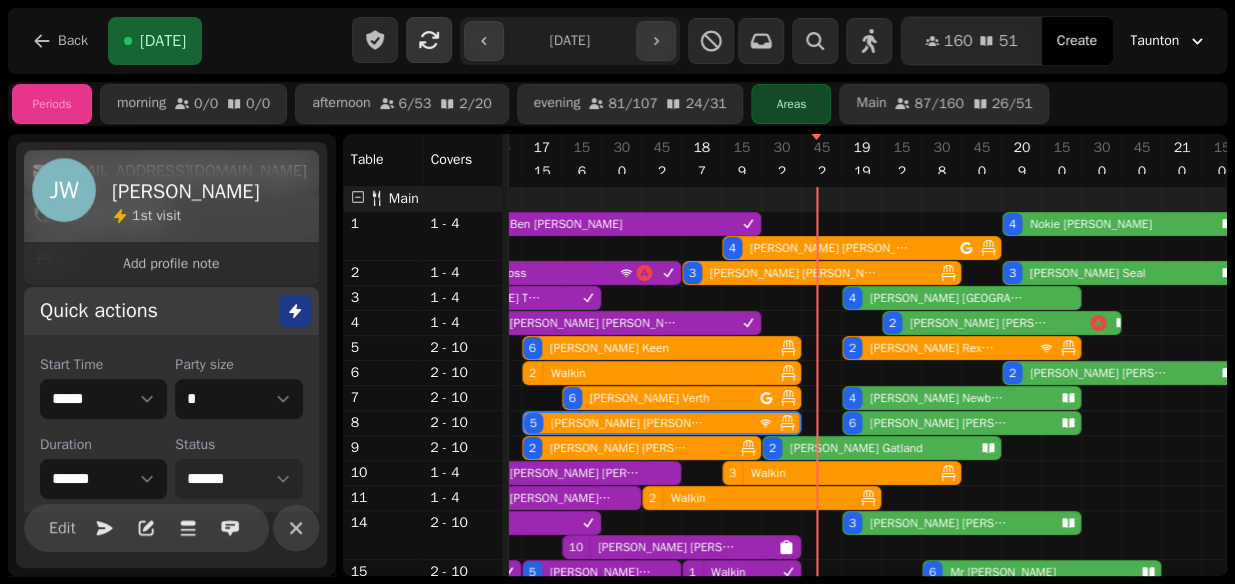 click on "**********" at bounding box center (238, 479) 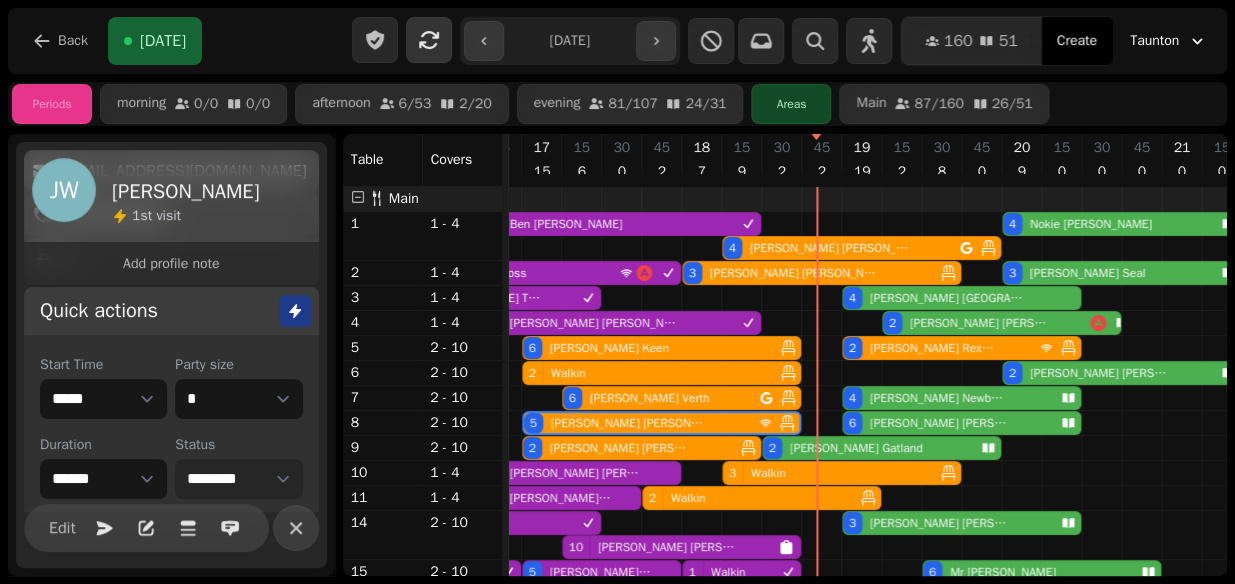 click on "**********" at bounding box center [238, 479] 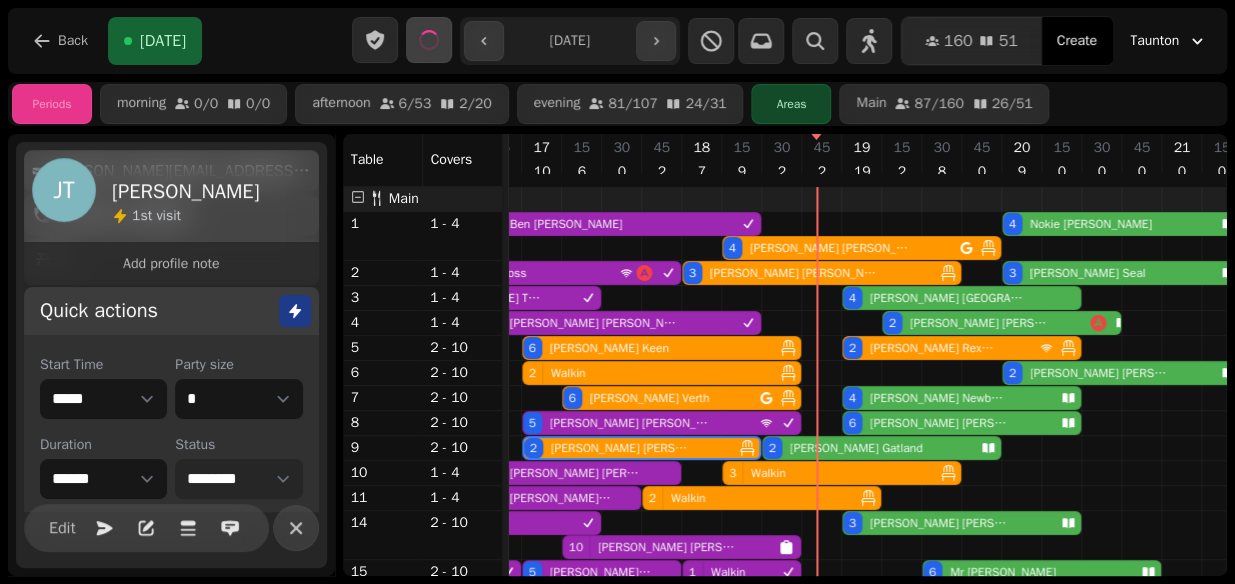click on "**********" at bounding box center [238, 479] 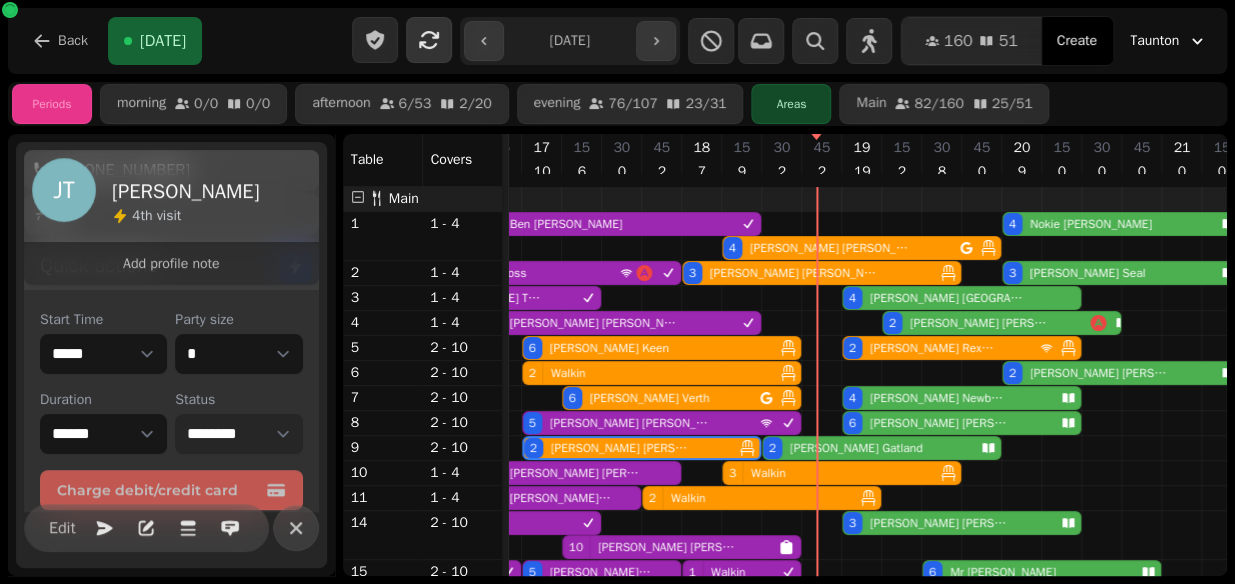 click on "**********" at bounding box center (238, 434) 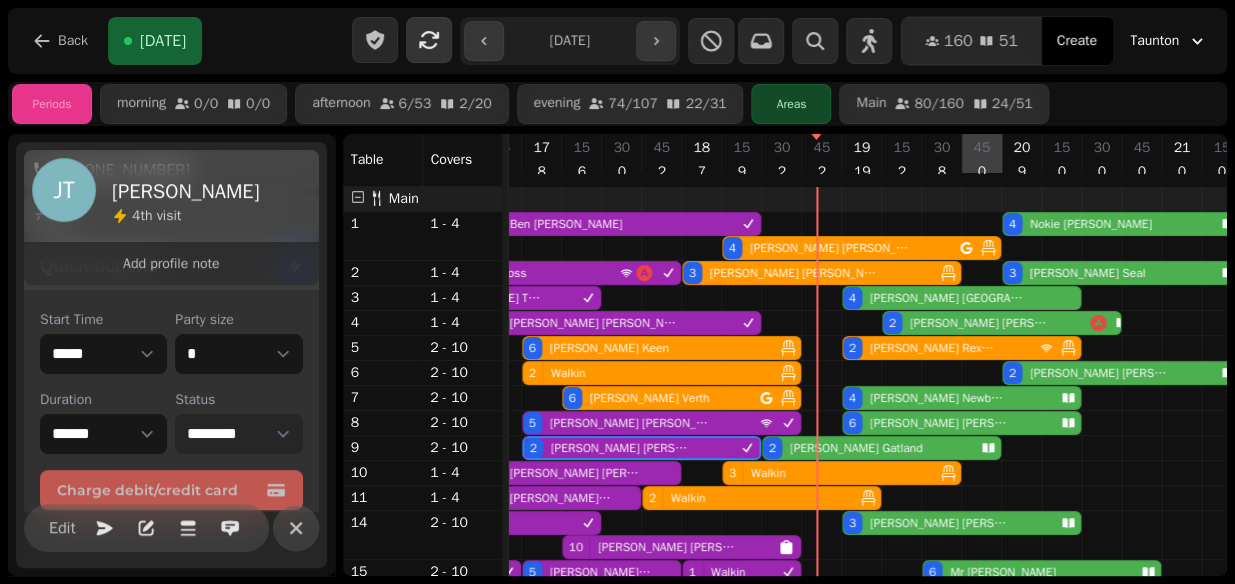scroll, scrollTop: 0, scrollLeft: 871, axis: horizontal 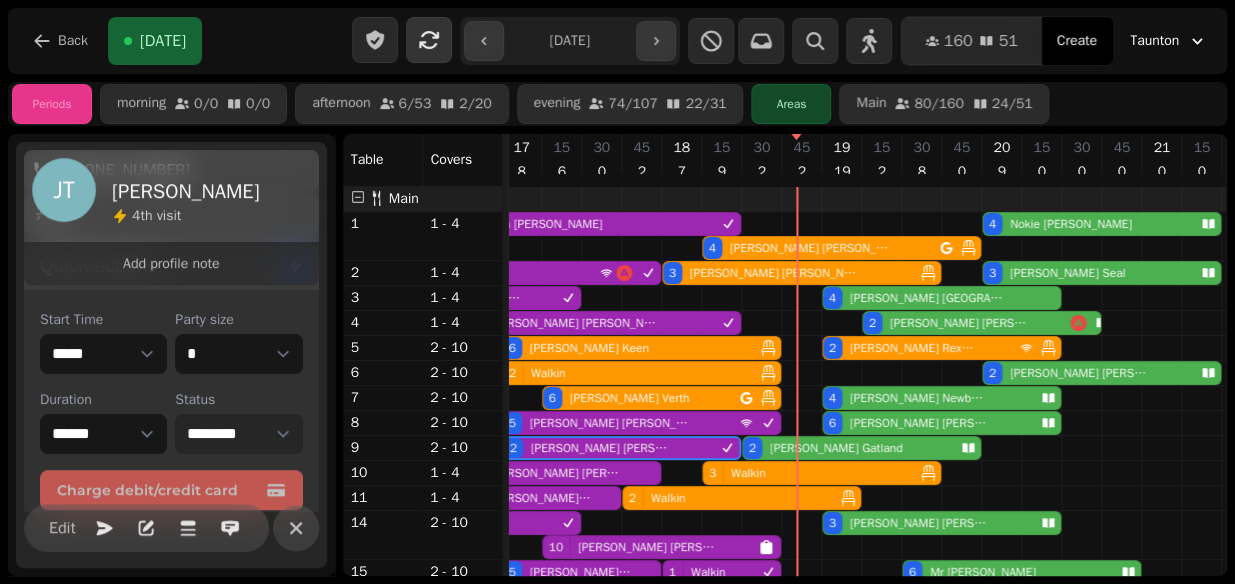 click 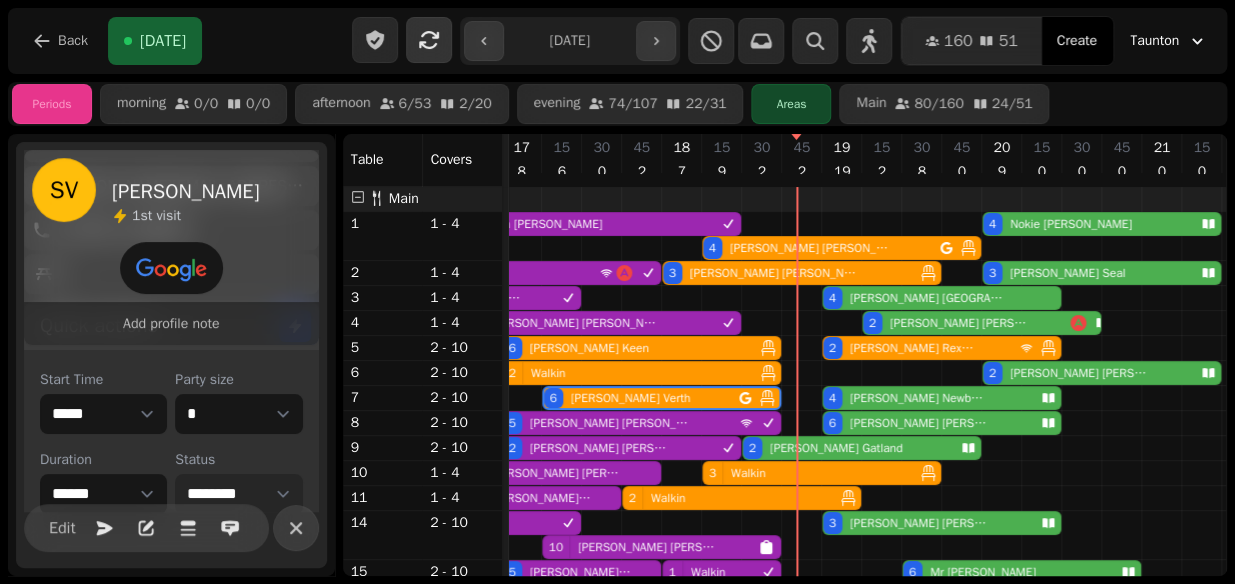 scroll, scrollTop: 290, scrollLeft: 0, axis: vertical 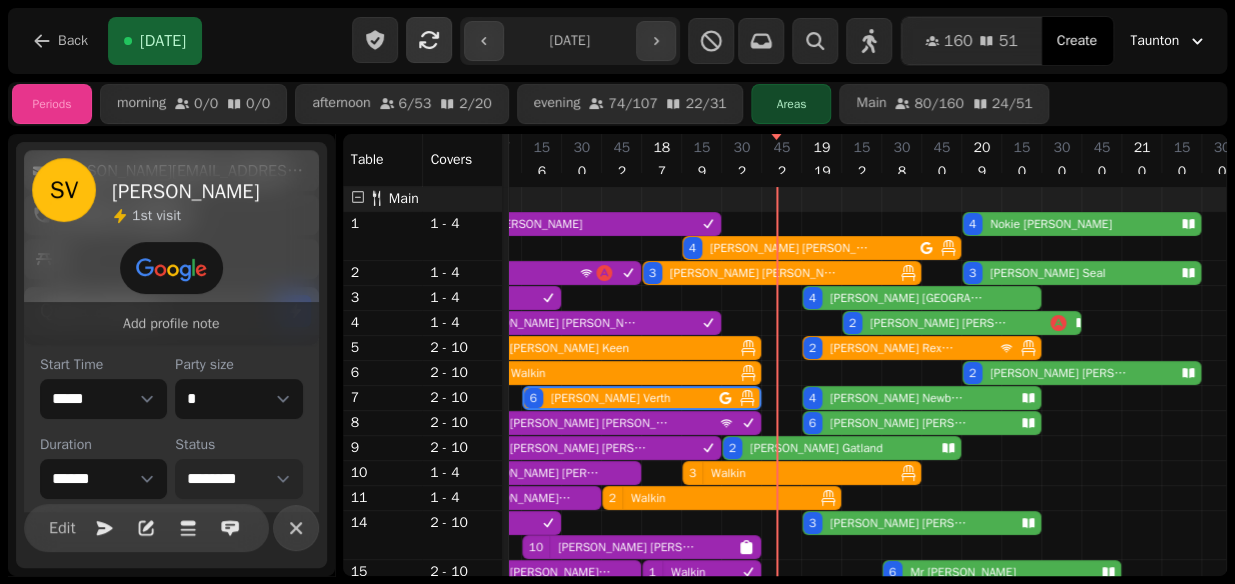 click on "**********" at bounding box center (238, 479) 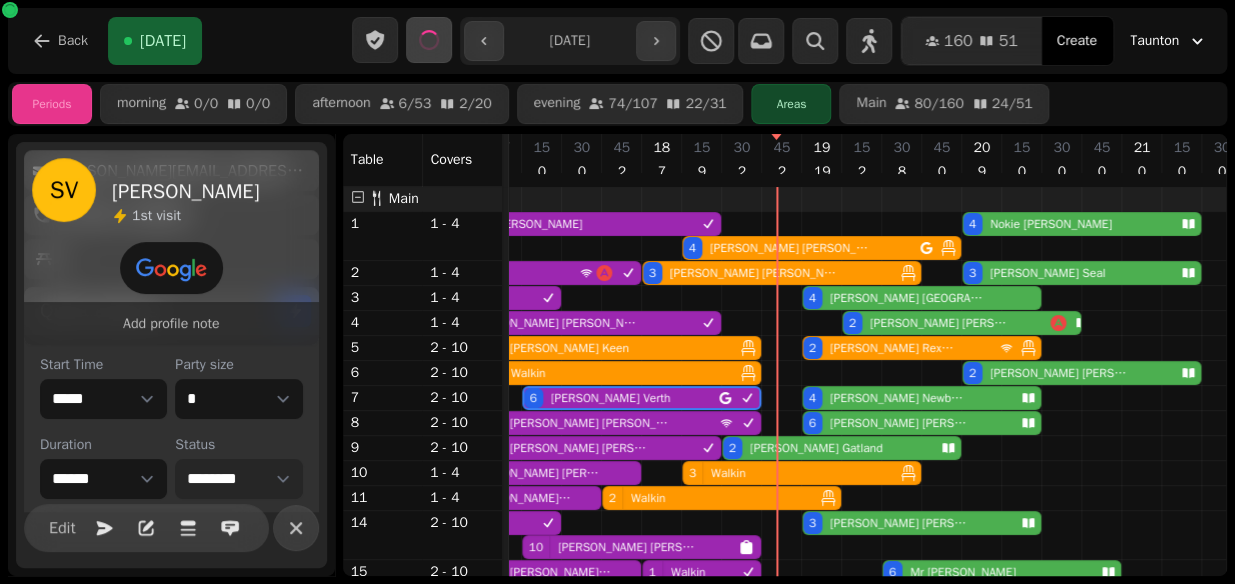 click on "2 Walkin   4 Ehron   Yeastnob 4 Ben   Holt 4 Nokie   Watkins 4 Denise   Healy 2 Walkin   2 Katy   Cross 3 Fiona   Eley 3 Tom   Seal 2 Mia   Bateman 3 Darren   Takle 4 Joshua   Newport 2 Walkin   4 Richard   Allen 2 Alison   Patel 3 Walkin   6 Elizabeth   Keen 2 Lucy   Rexworthy 2 Walkin   2 Brett   Baker 6 Selena   Verth 4 Joe   Newbould 5 James   Wojcik 6 Natalie   Burford 2 JONATHAN   TREMBATH 2 Rob   Gatland 2 Gary   Leigh 3 Walkin   2 Cameron   Lewis 2 Walkin   2 Walkin   2 Walkin   2 Walkin   3 Laura   SIMMONS 10 Chris   manley 4 Liberty   Prenzlau 5 Zoe   Bryant 1 Walkin   6 Mr   Cahill 4 Chris   Cousins 2 Donnie   Dennis 4 David   Wood 2 Fiona   Willmont 2 Walkin   2 Will   Medlock 2 Walkin   3 Jason   Burrell 2 Matt   Norman 2 Luke   Williams 2 Walkin   4 Cate   Novis" at bounding box center (582, 460) 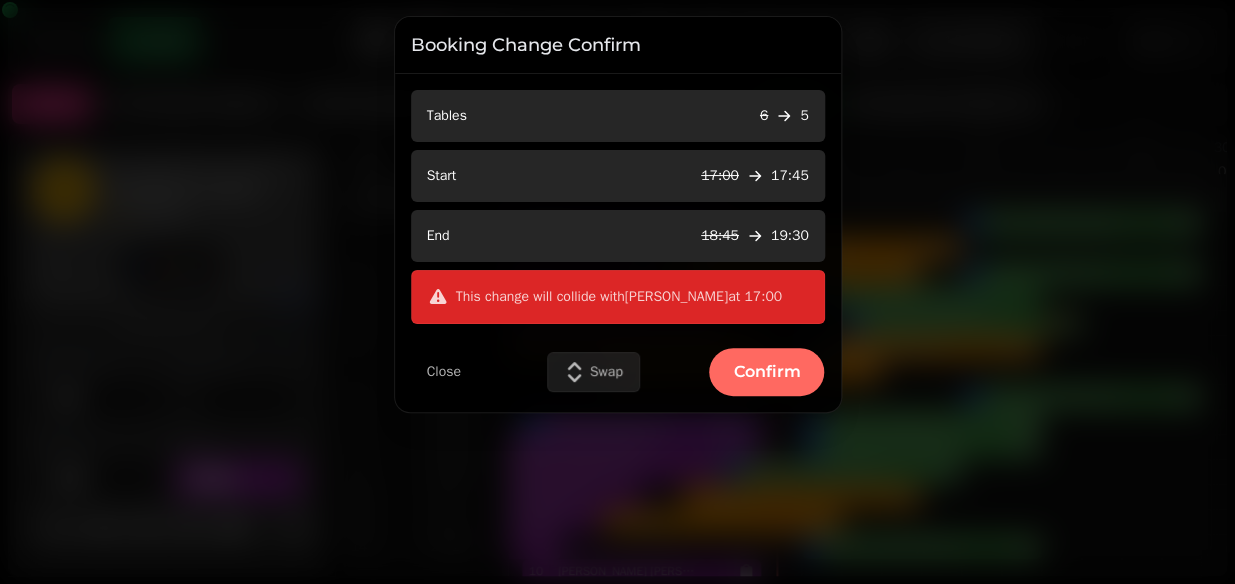 drag, startPoint x: 652, startPoint y: 362, endPoint x: 715, endPoint y: 384, distance: 66.730804 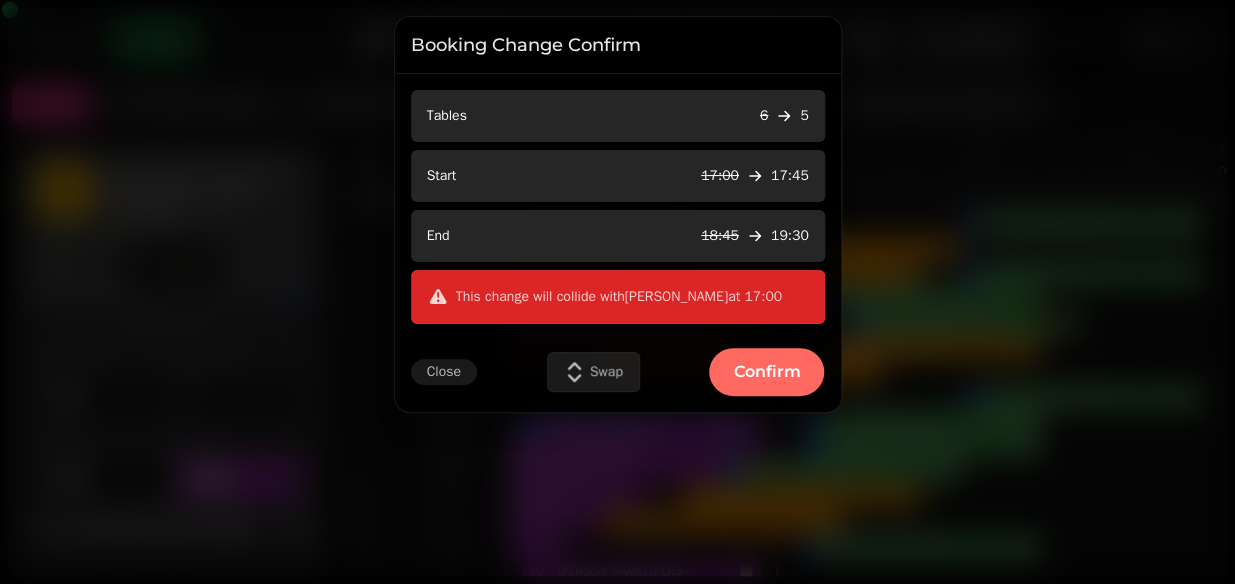 click on "Close" at bounding box center (444, 372) 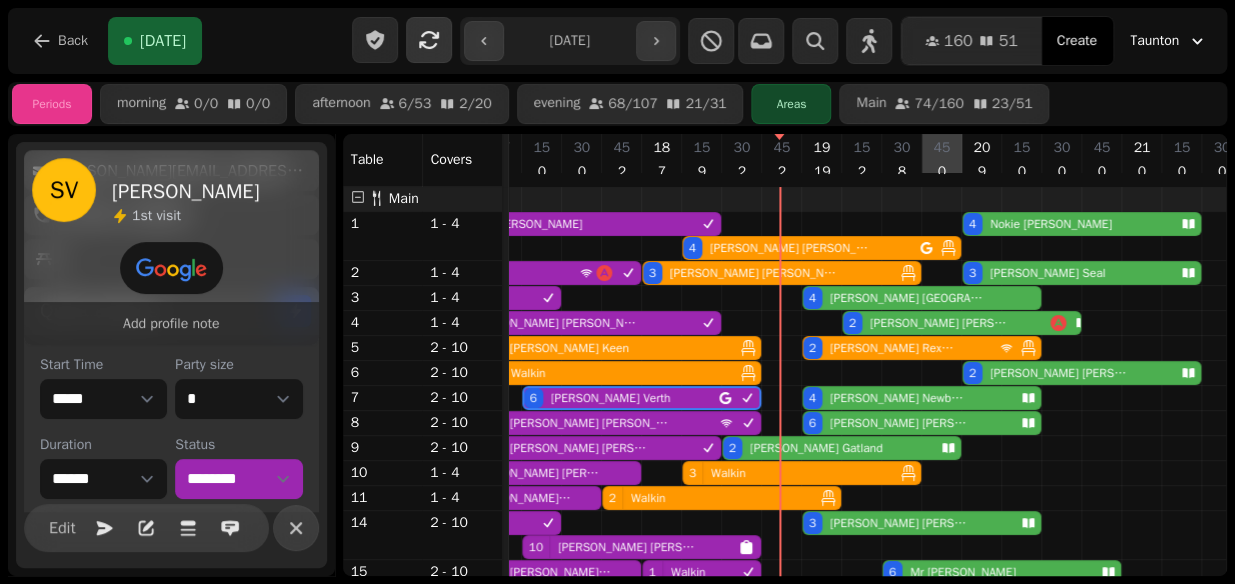 scroll, scrollTop: 0, scrollLeft: 827, axis: horizontal 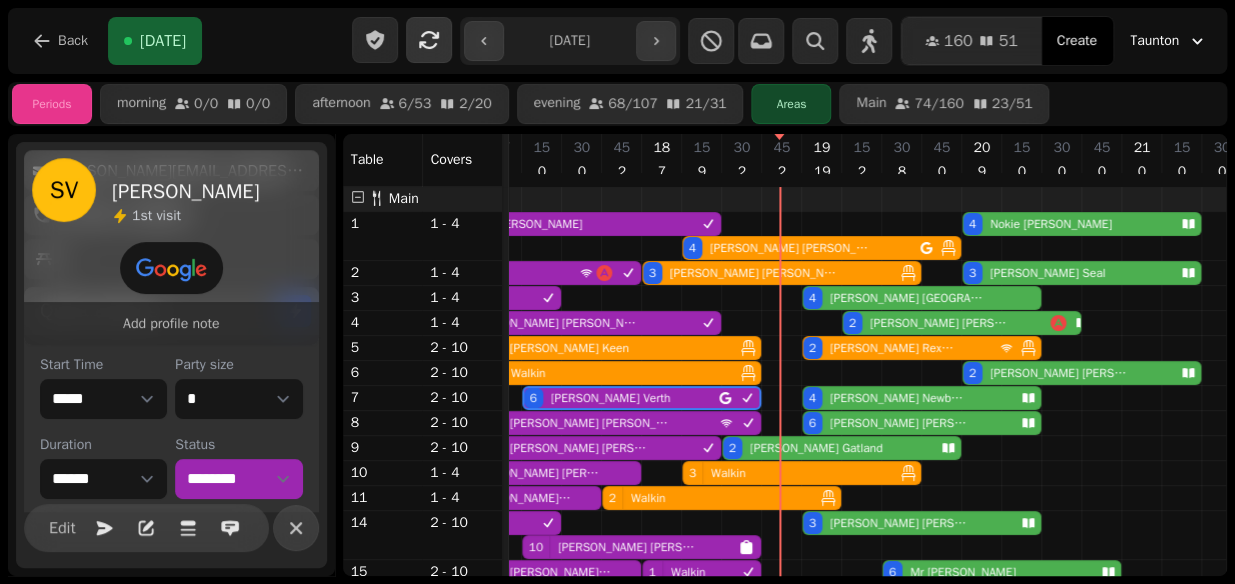 click on "Joshua   Newport" at bounding box center [906, 298] 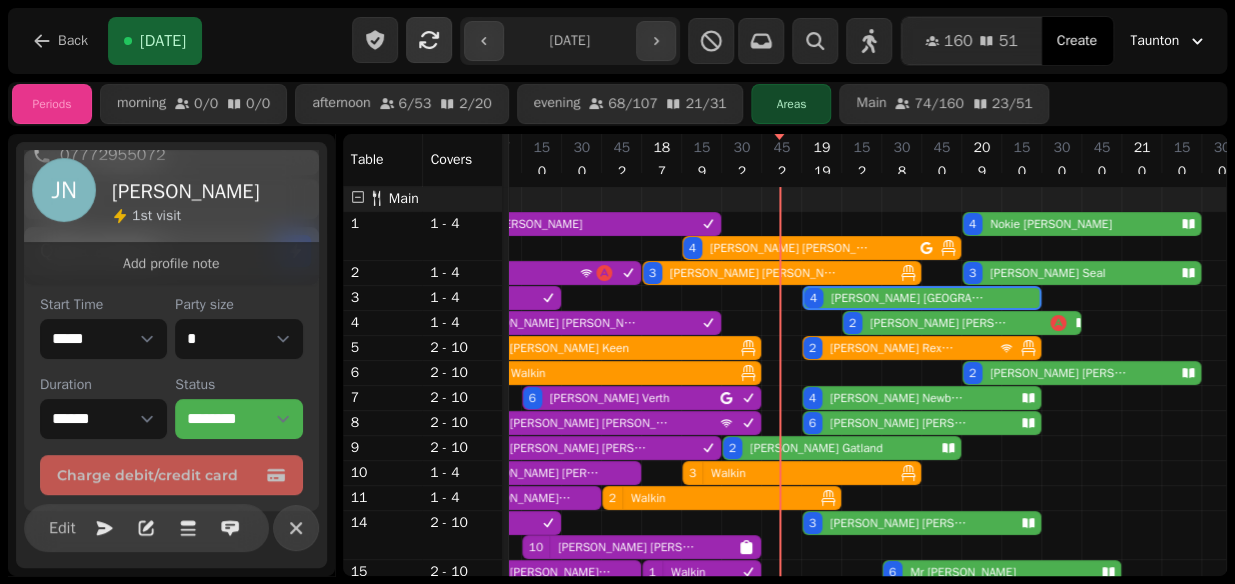 scroll, scrollTop: 230, scrollLeft: 0, axis: vertical 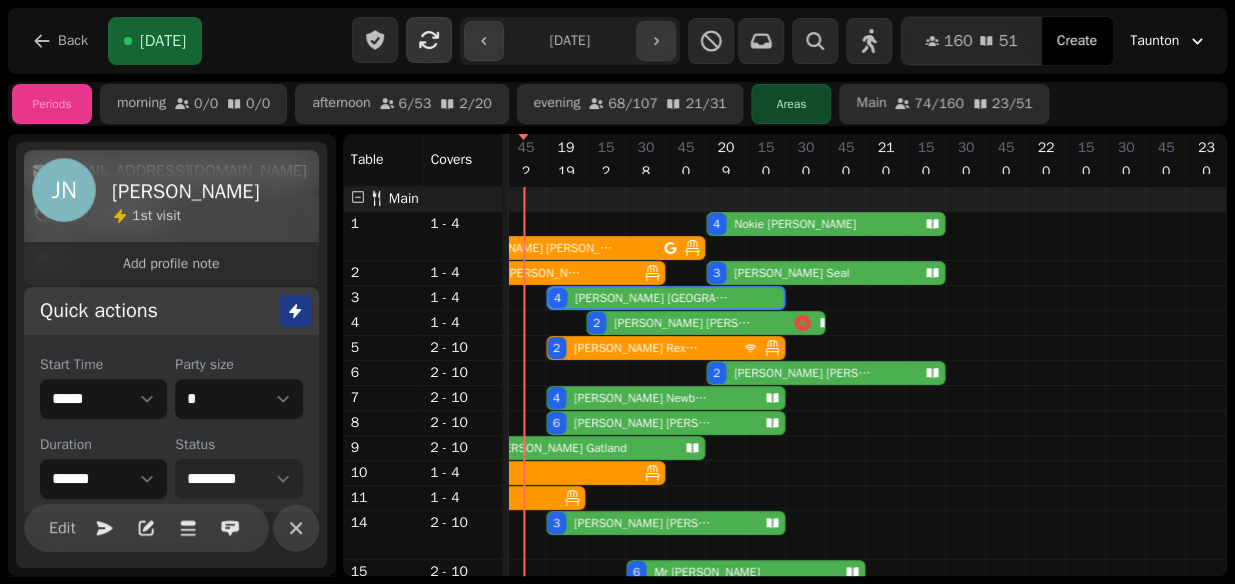 click on "**********" at bounding box center [238, 479] 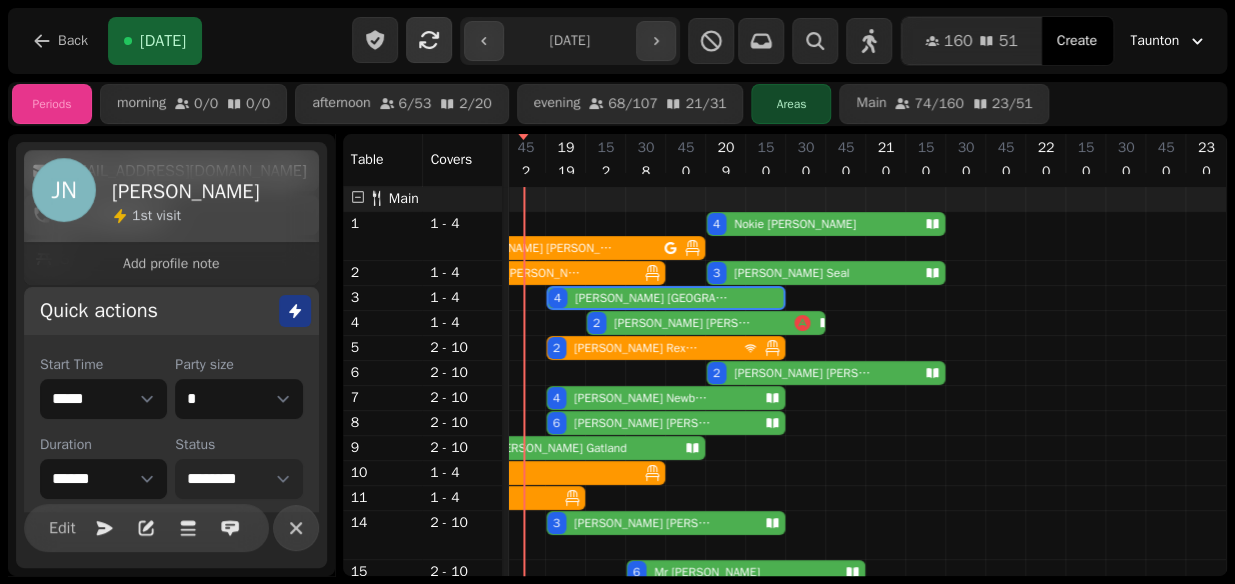 select on "******" 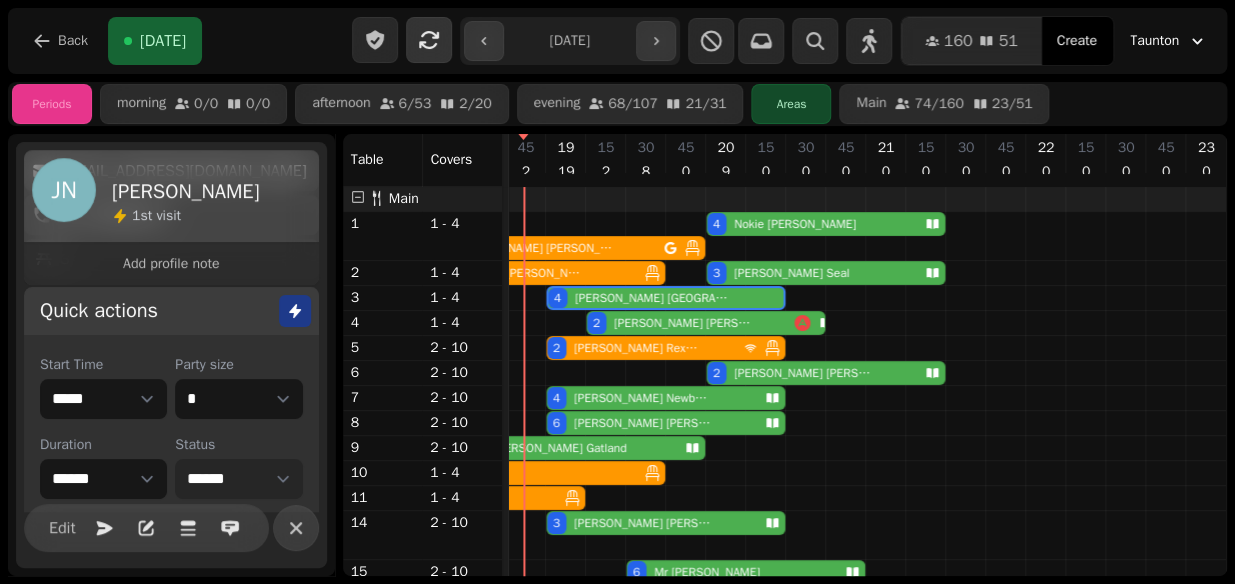 click on "**********" at bounding box center [238, 479] 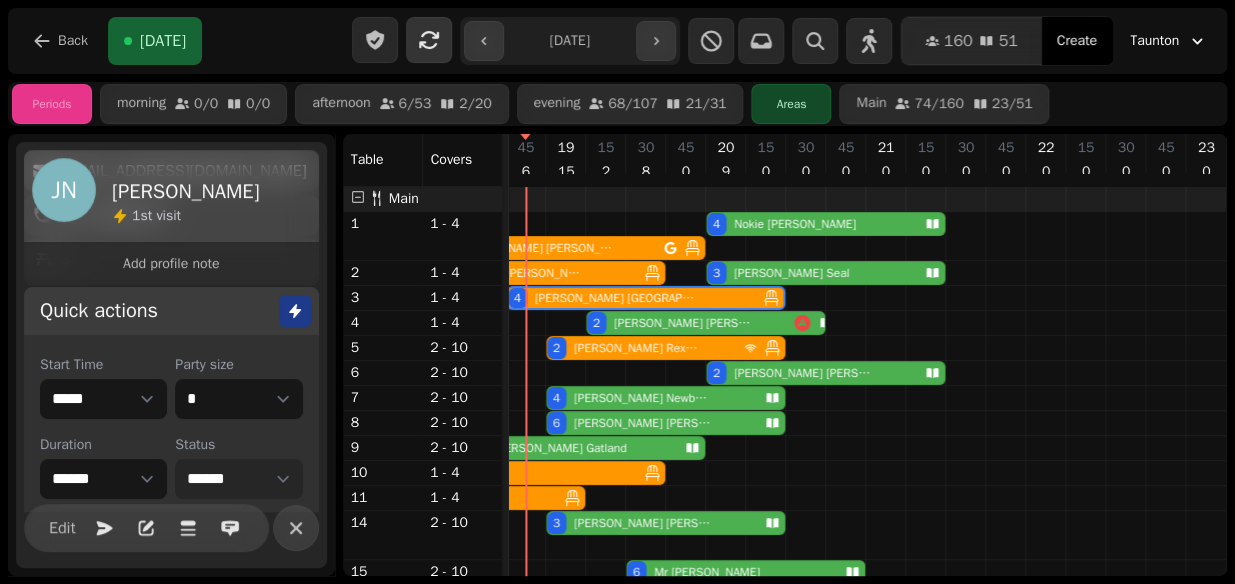 click on "Laura   SIMMONS" at bounding box center [643, 523] 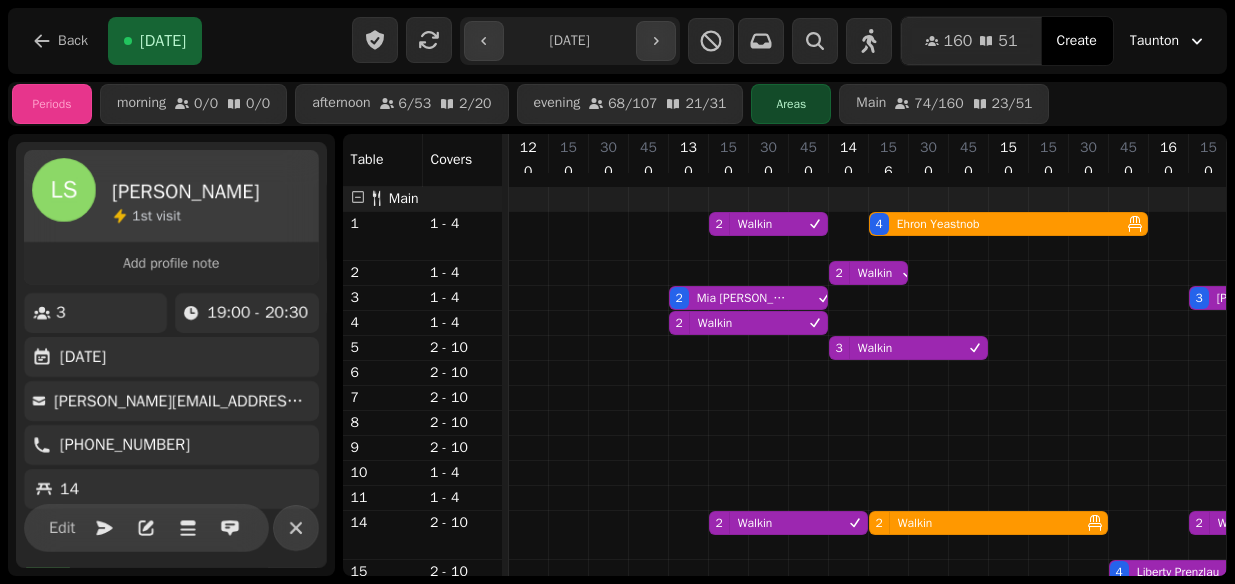 select on "**********" 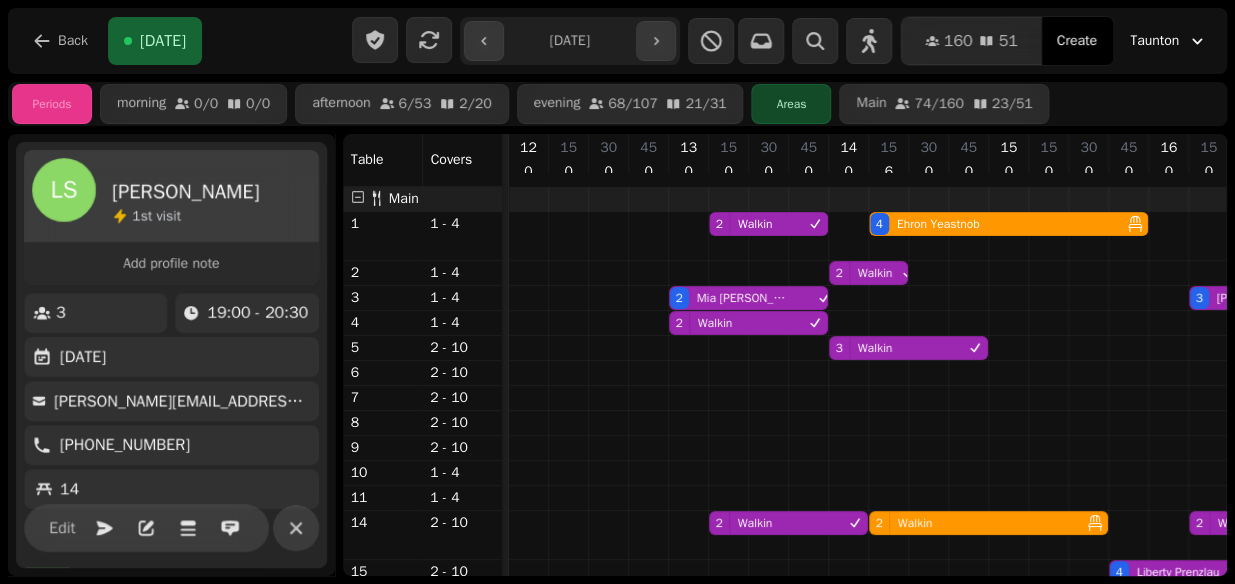 scroll, scrollTop: 77, scrollLeft: 0, axis: vertical 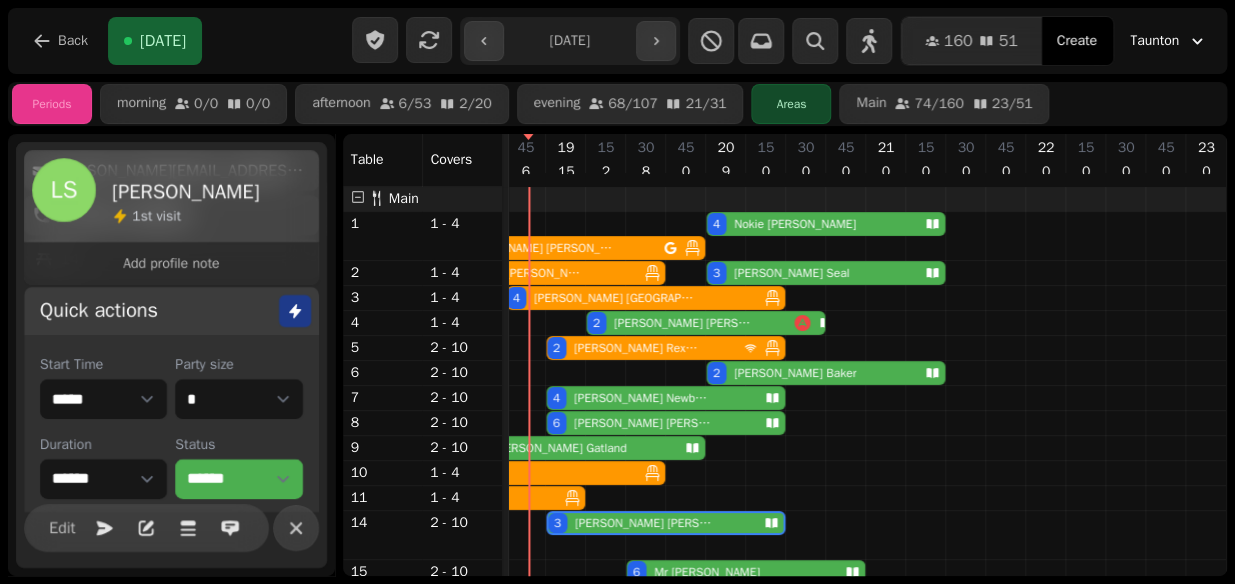 click on "**********" at bounding box center (238, 479) 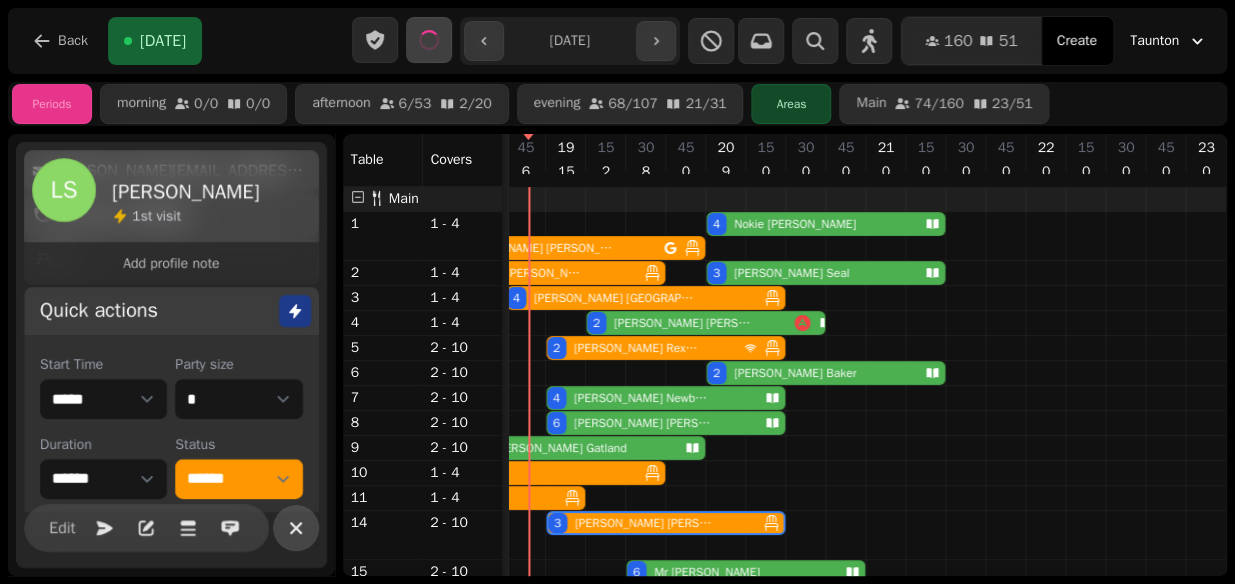click 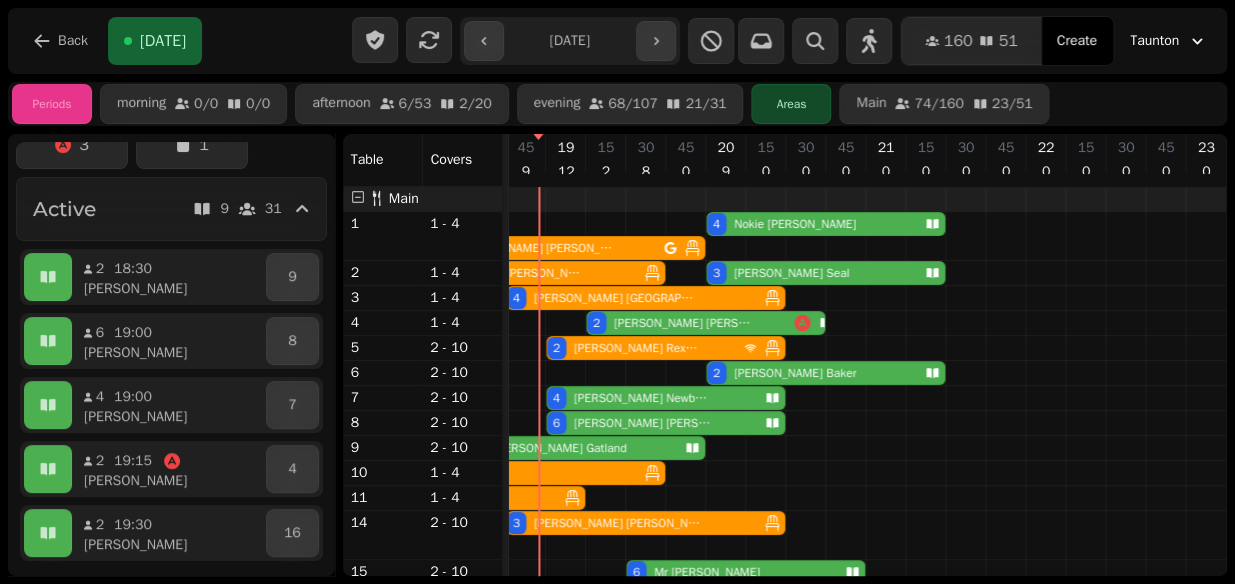 scroll, scrollTop: 39, scrollLeft: 1096, axis: both 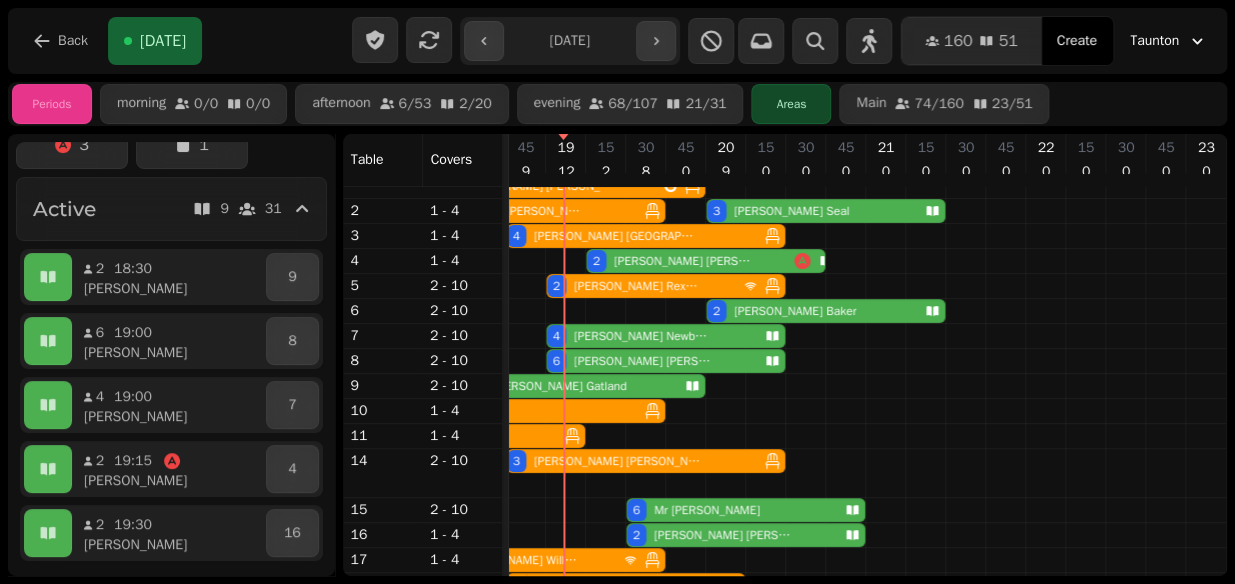 click on "6 Natalie   Burford" at bounding box center [651, 361] 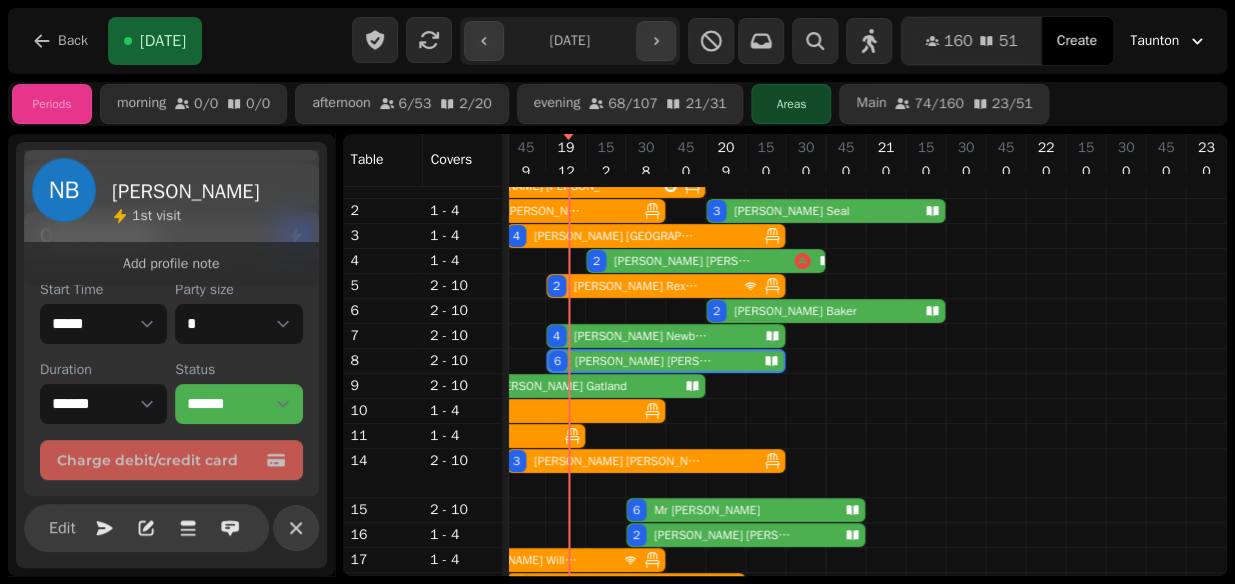 scroll, scrollTop: 308, scrollLeft: 0, axis: vertical 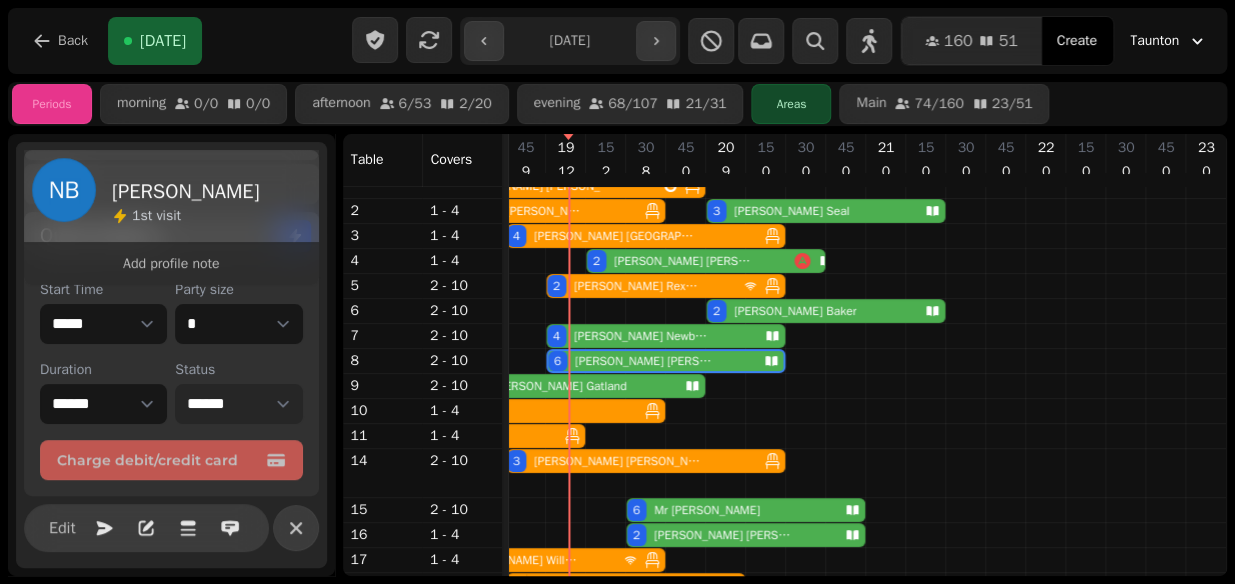 click on "**********" at bounding box center (238, 404) 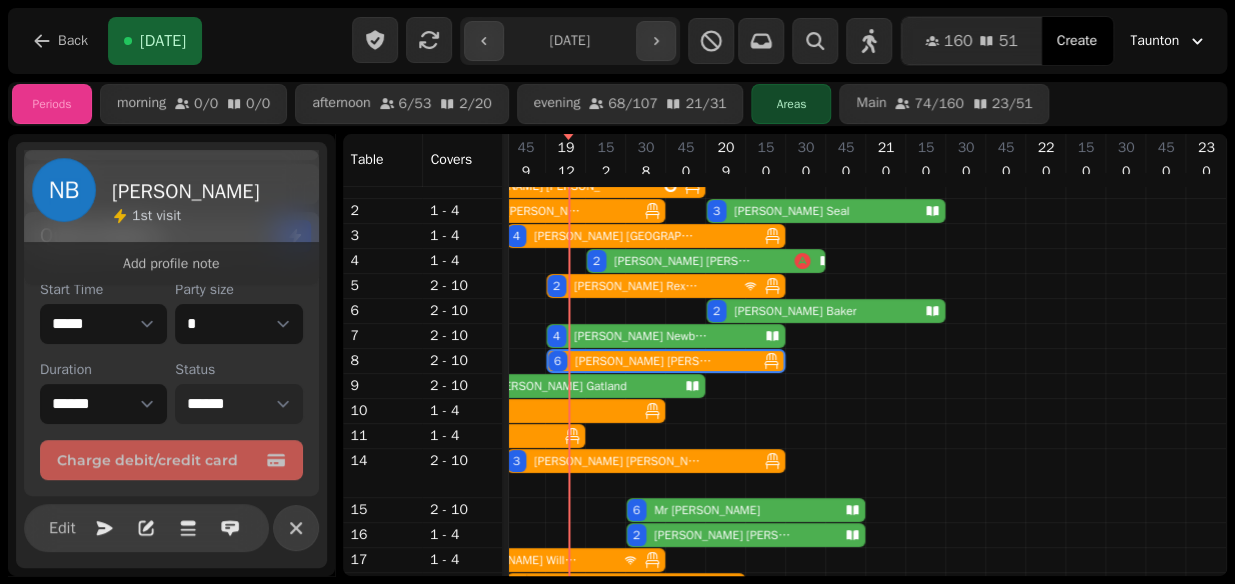 select on "******" 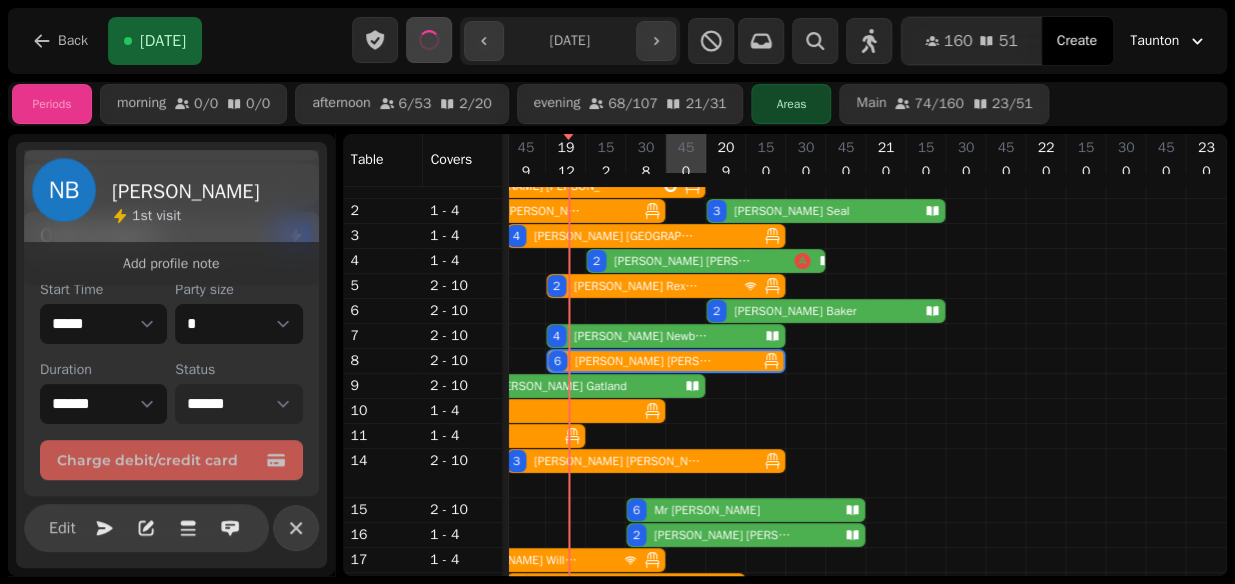 scroll, scrollTop: 179, scrollLeft: 1096, axis: both 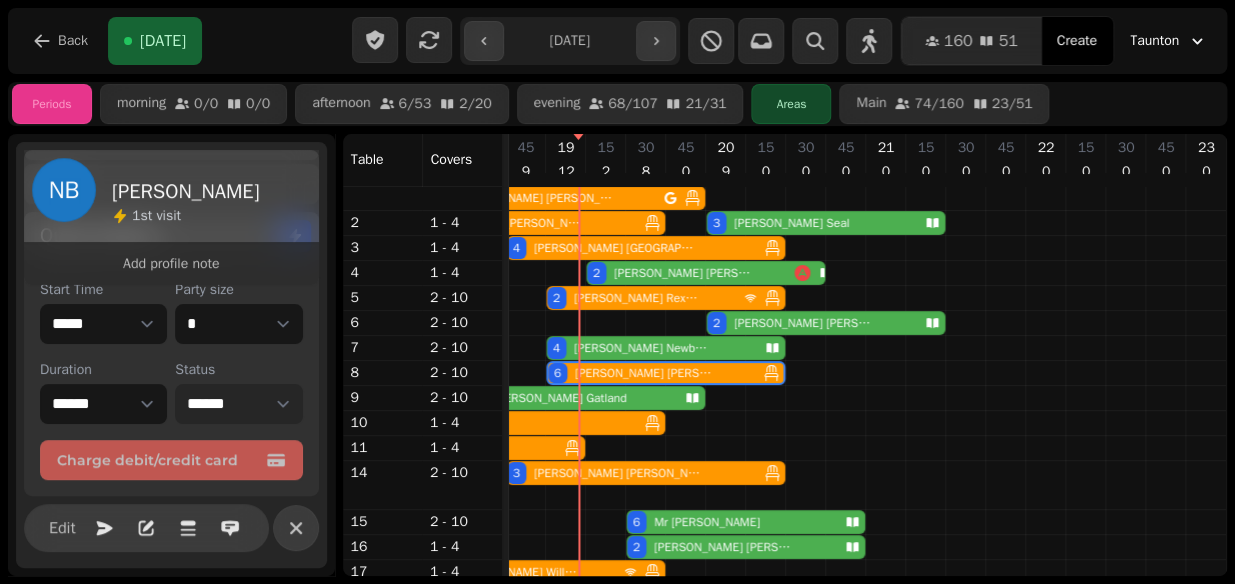 click on "Alison   Patel" at bounding box center (682, 273) 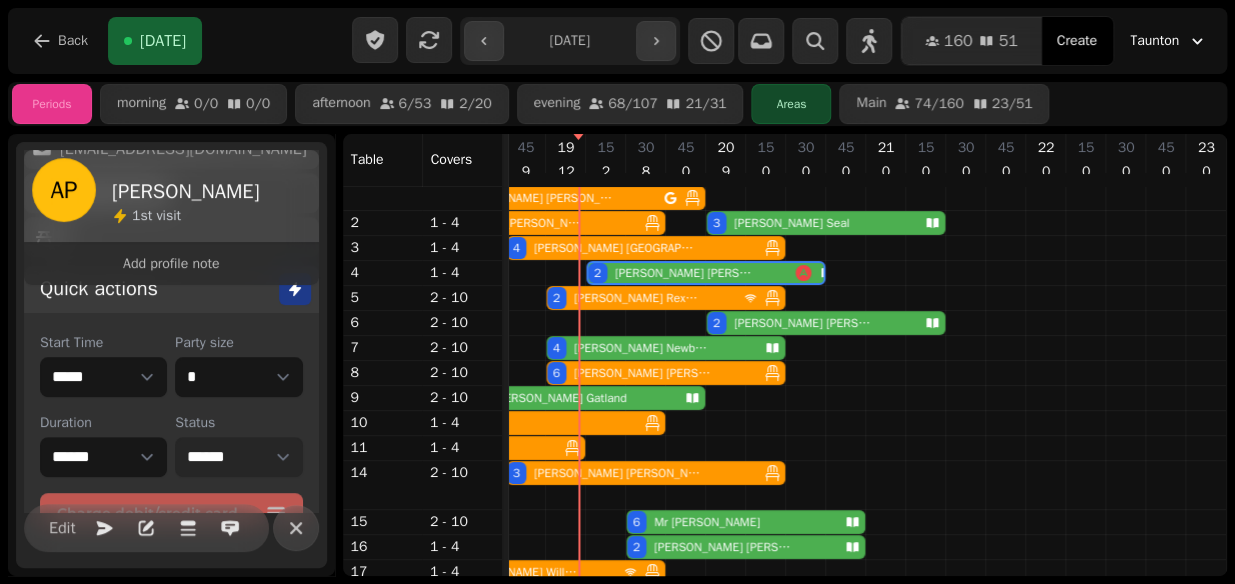 select on "**********" 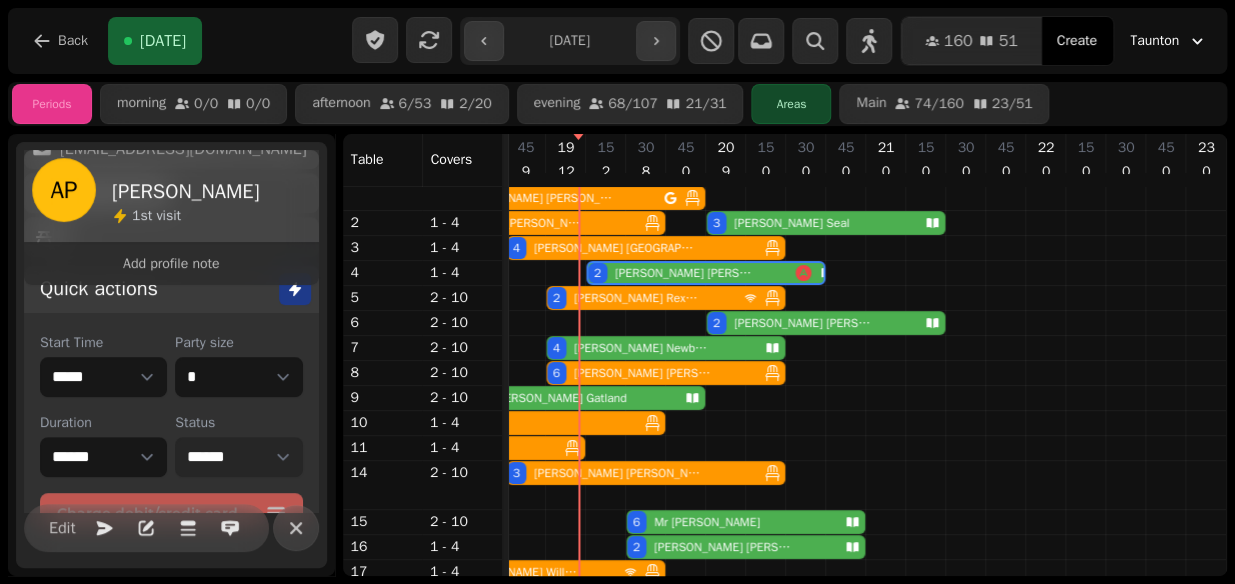 select on "*" 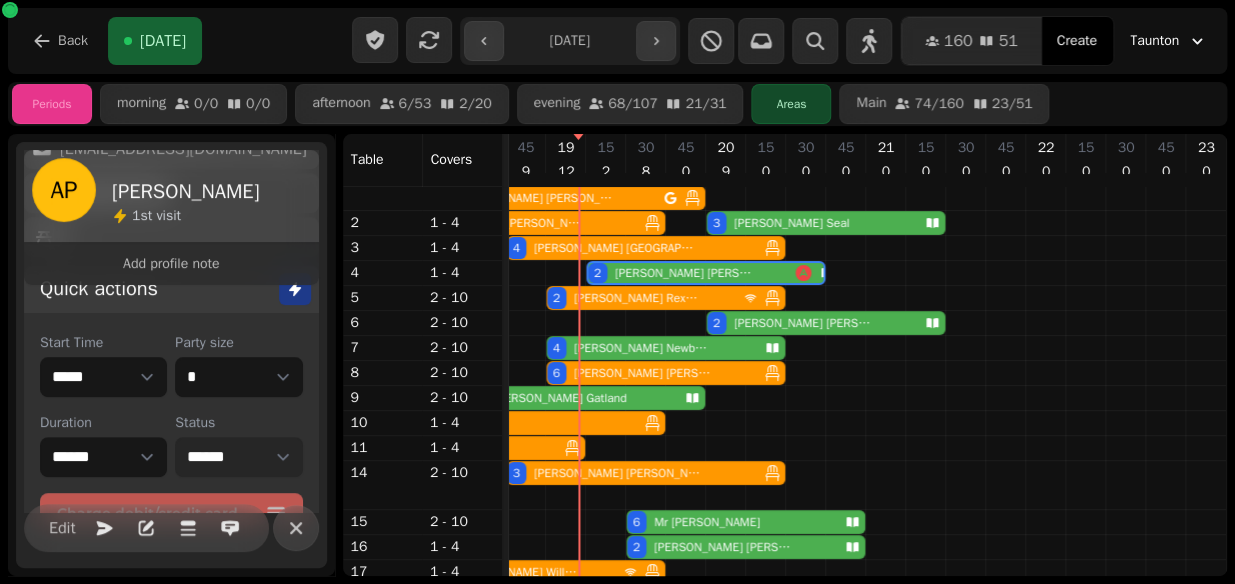 scroll, scrollTop: 364, scrollLeft: 0, axis: vertical 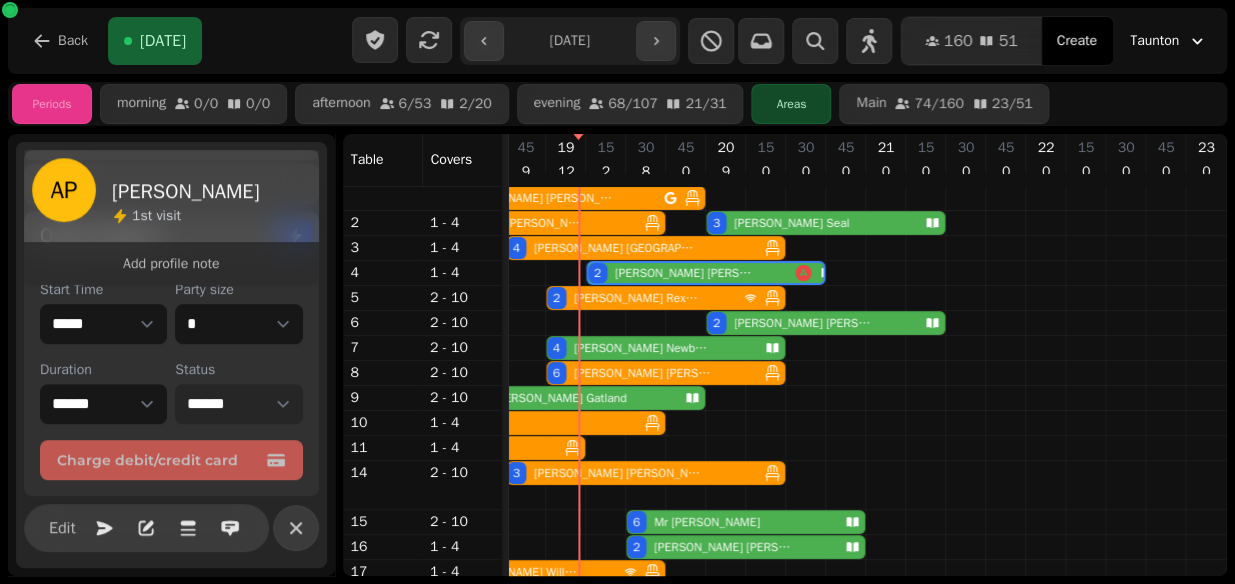 click on "**********" at bounding box center [238, 404] 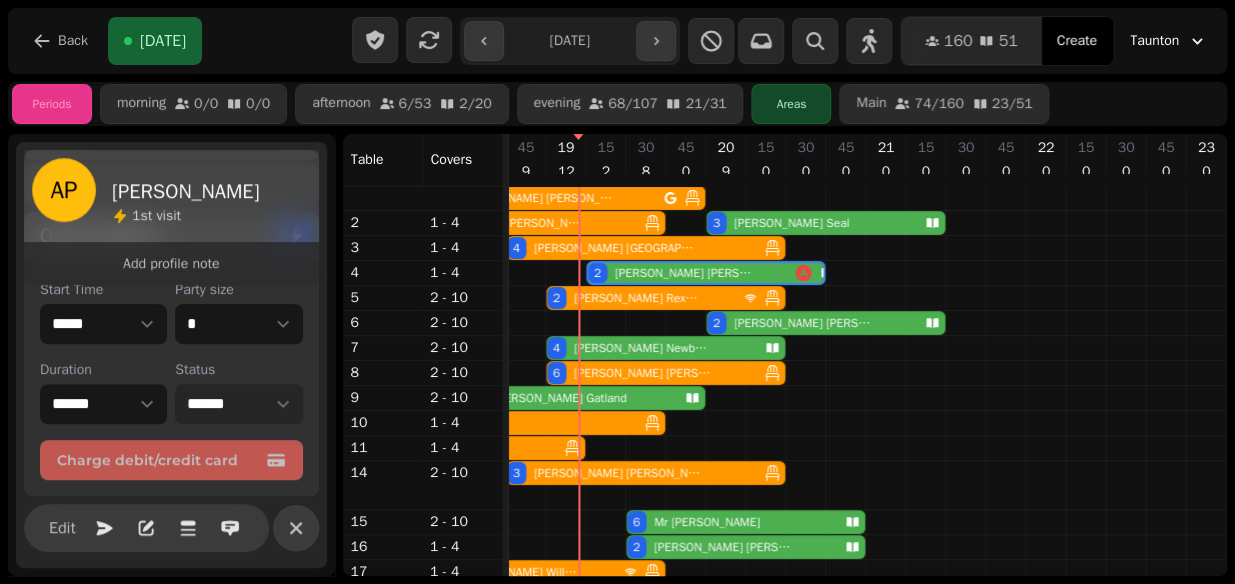 click on "**********" at bounding box center [238, 404] 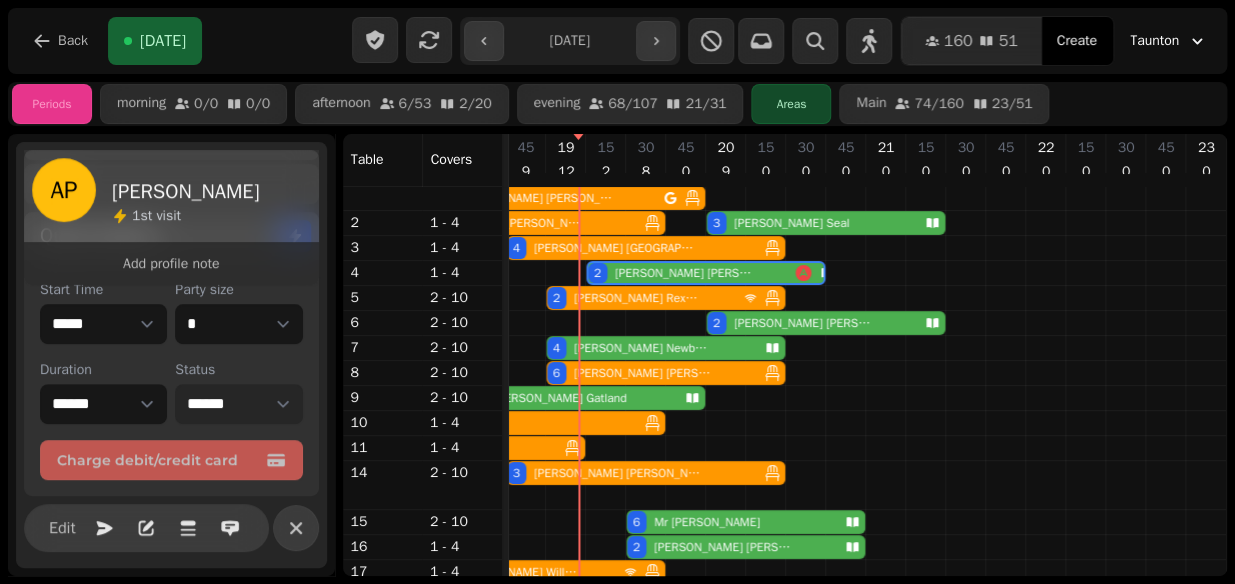select on "******" 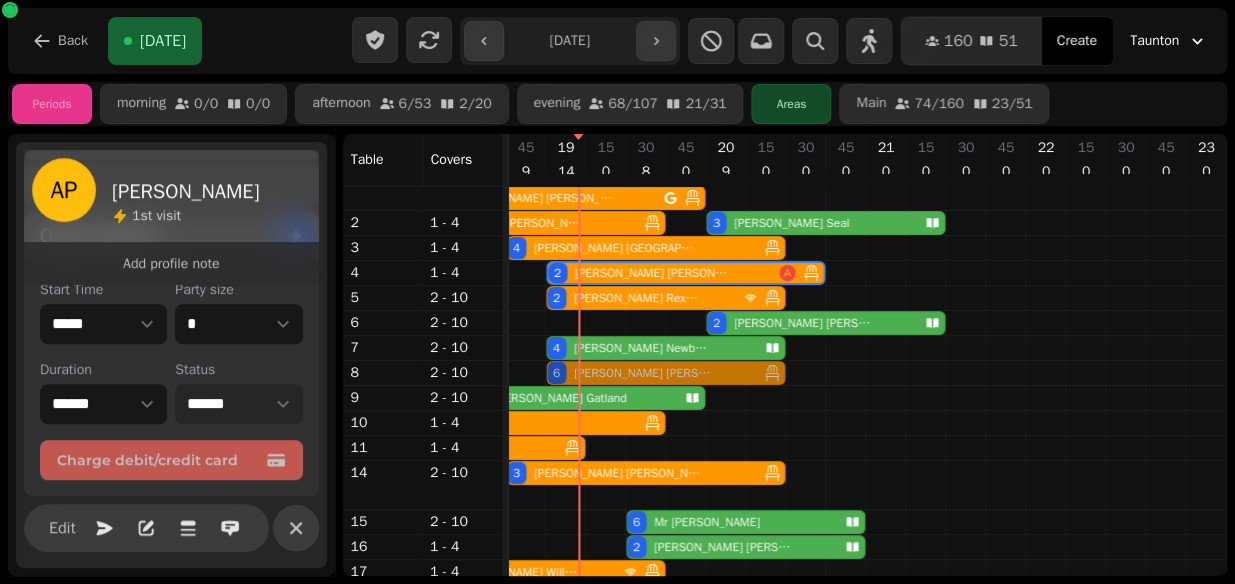select on "**********" 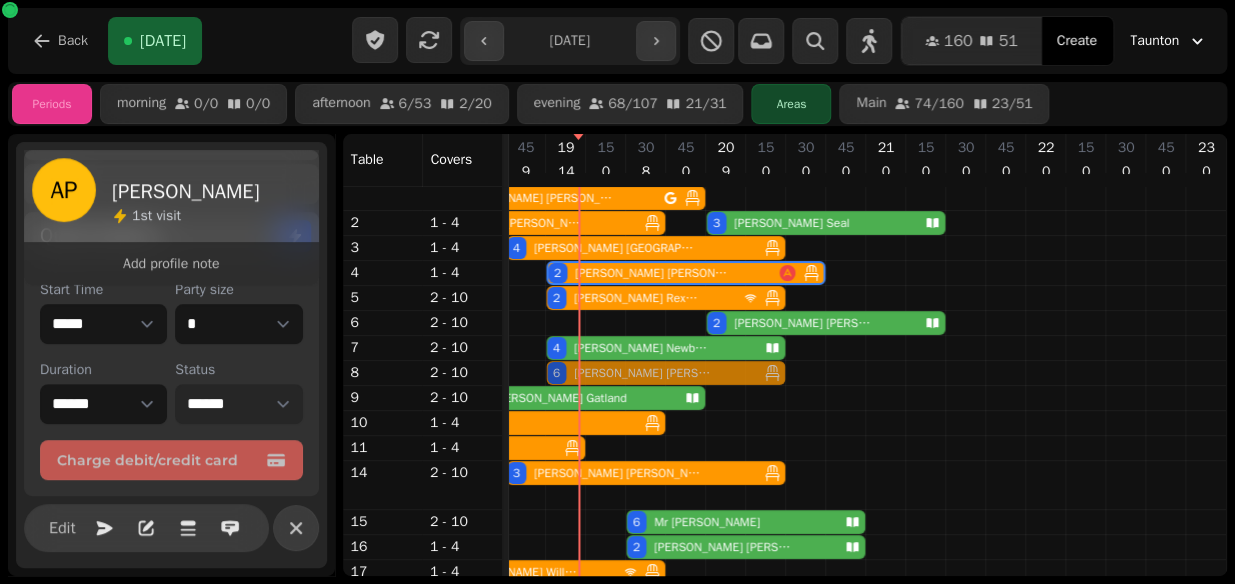 select on "****" 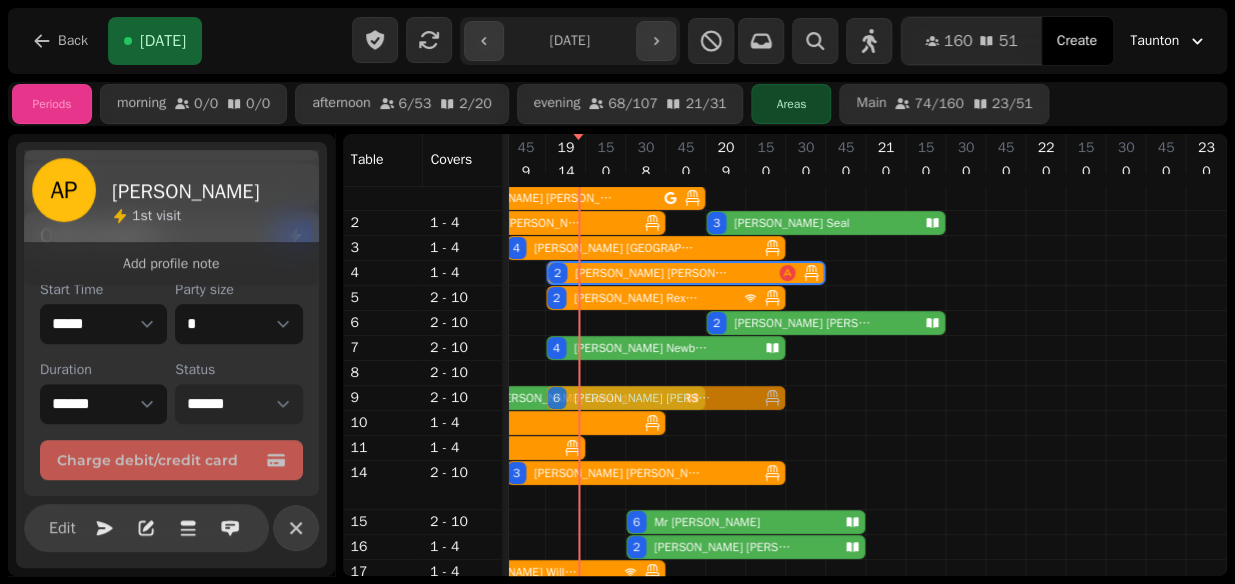 drag, startPoint x: 628, startPoint y: 381, endPoint x: 614, endPoint y: 410, distance: 32.202484 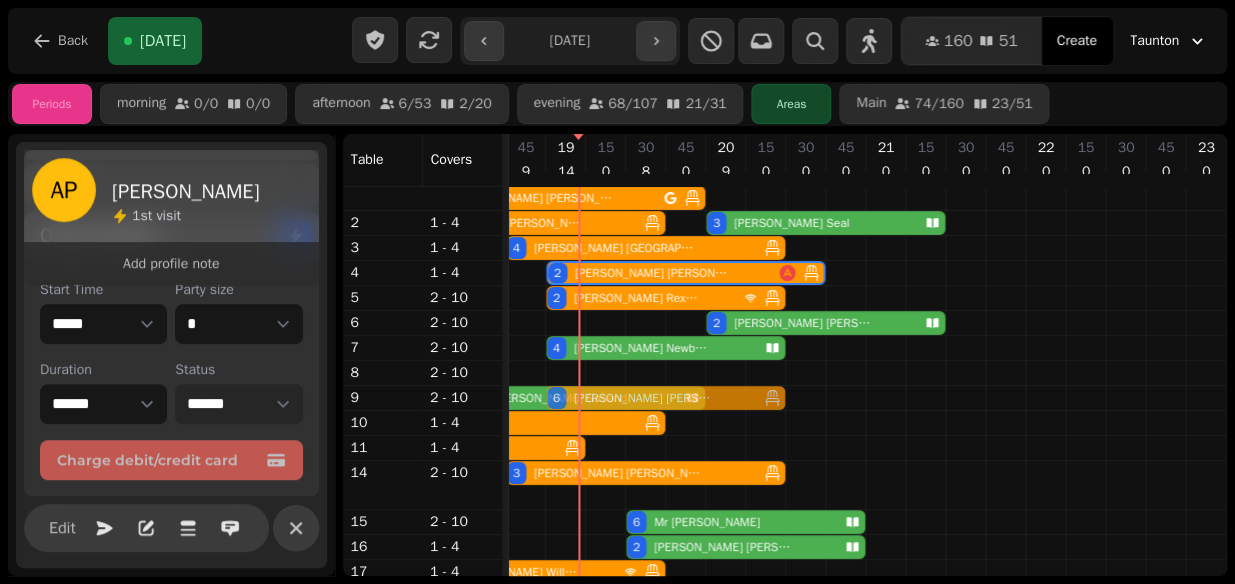 click on "2 Walkin   4 Ehron   Yeastnob 4 Ben   Holt 4 Nokie   Watkins 4 Denise   Healy 2 Walkin   2 Katy   Cross 3 Fiona   Eley 3 Tom   Seal 2 Mia   Bateman 3 Darren   Takle 4 Joshua   Newport 2 Walkin   4 Richard   Allen 2 Alison   Patel 3 Walkin   6 Elizabeth   Keen 2 Lucy   Rexworthy 2 Walkin   2 Brett   Baker 6 Selena   Verth 4 Joe   Newbould 5 James   Wojcik 6 Natalie   Burford 2 JONATHAN   TREMBATH 2 Rob   Gatland 6 Natalie   Burford 2 Gary   Leigh 3 Walkin   2 Cameron   Lewis 2 Walkin   2 Walkin   2 Walkin   2 Walkin   3 Laura   SIMMONS 10 Chris   manley 4 Liberty   Prenzlau 5 Zoe   Bryant 1 Walkin   6 Mr   Cahill 4 Chris   Cousins 2 Donnie   Dennis 4 David   Wood 2 Fiona   Willmont 2 Walkin   2 Will   Medlock 2 Walkin   3 Jason   Burrell 2 Matt   Norman 2 Luke   Williams 2 Walkin   4 Cate   Novis" at bounding box center (326, 410) 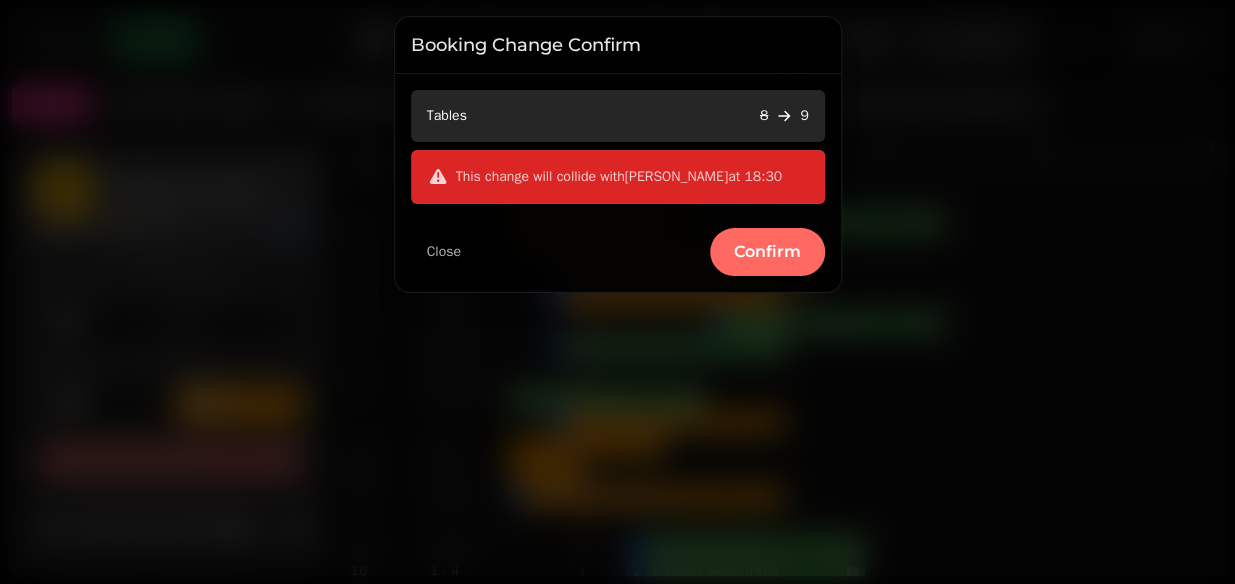 click on "Confirm" at bounding box center [767, 252] 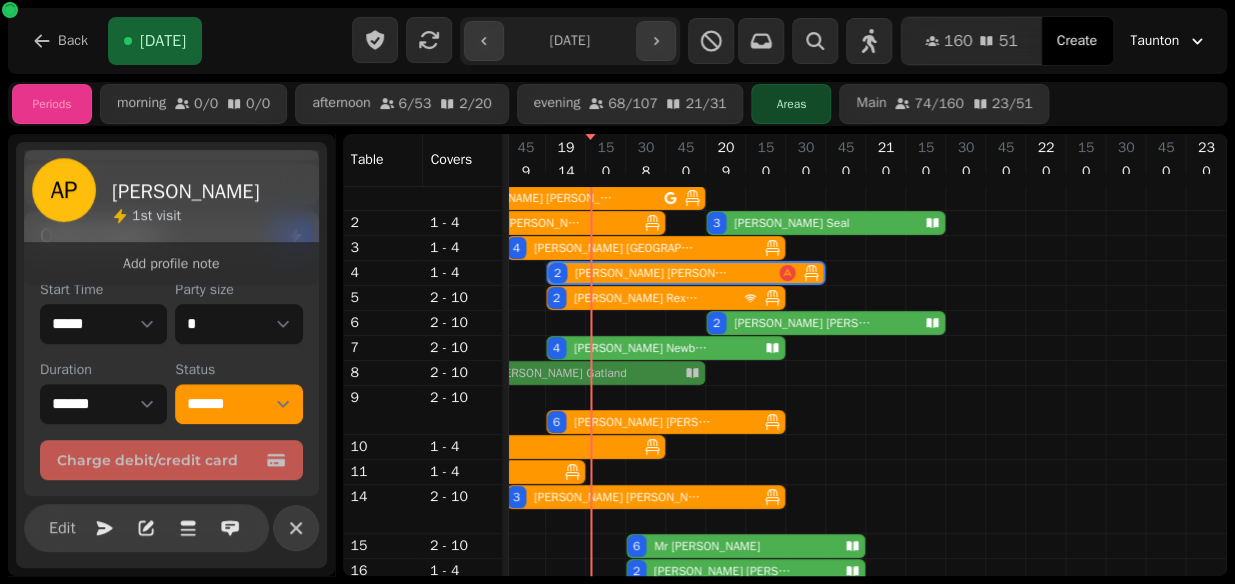 drag, startPoint x: 591, startPoint y: 402, endPoint x: 589, endPoint y: 379, distance: 23.086792 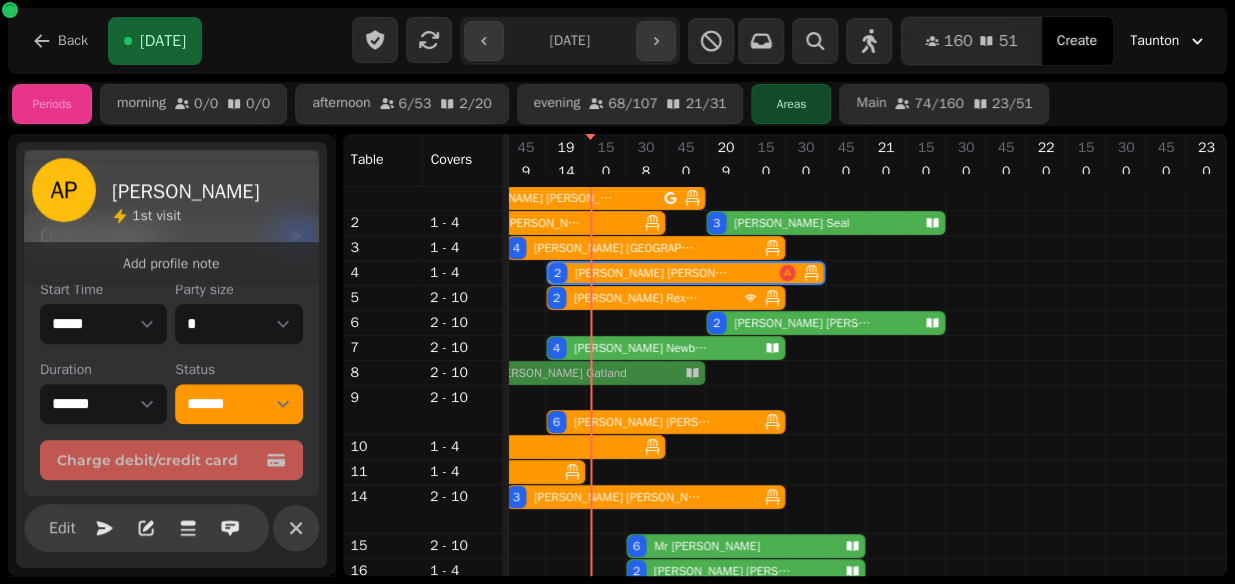 click on "2 Walkin   4 Ehron   Yeastnob 4 Ben   Holt 4 Nokie   Watkins 4 Denise   Healy 2 Walkin   2 Katy   Cross 3 Fiona   Eley 3 Tom   Seal 2 Mia   Bateman 3 Darren   Takle 4 Joshua   Newport 2 Walkin   4 Richard   Allen 2 Alison   Patel 3 Walkin   6 Elizabeth   Keen 2 Lucy   Rexworthy 2 Walkin   2 Brett   Baker 6 Selena   Verth 4 Joe   Newbould 5 James   Wojcik 2 Rob   Gatland 2 JONATHAN   TREMBATH 2 Rob   Gatland 6 Natalie   Burford 2 Gary   Leigh 3 Walkin   2 Cameron   Lewis 2 Walkin   2 Walkin   2 Walkin   2 Walkin   3 Laura   SIMMONS 10 Chris   manley 4 Liberty   Prenzlau 5 Zoe   Bryant 1 Walkin   6 Mr   Cahill 4 Chris   Cousins 2 Donnie   Dennis 4 David   Wood 2 Fiona   Willmont 2 Walkin   2 Will   Medlock 2 Walkin   3 Jason   Burrell 2 Matt   Norman 2 Luke   Williams 2 Walkin   4 Cate   Novis" at bounding box center (326, 422) 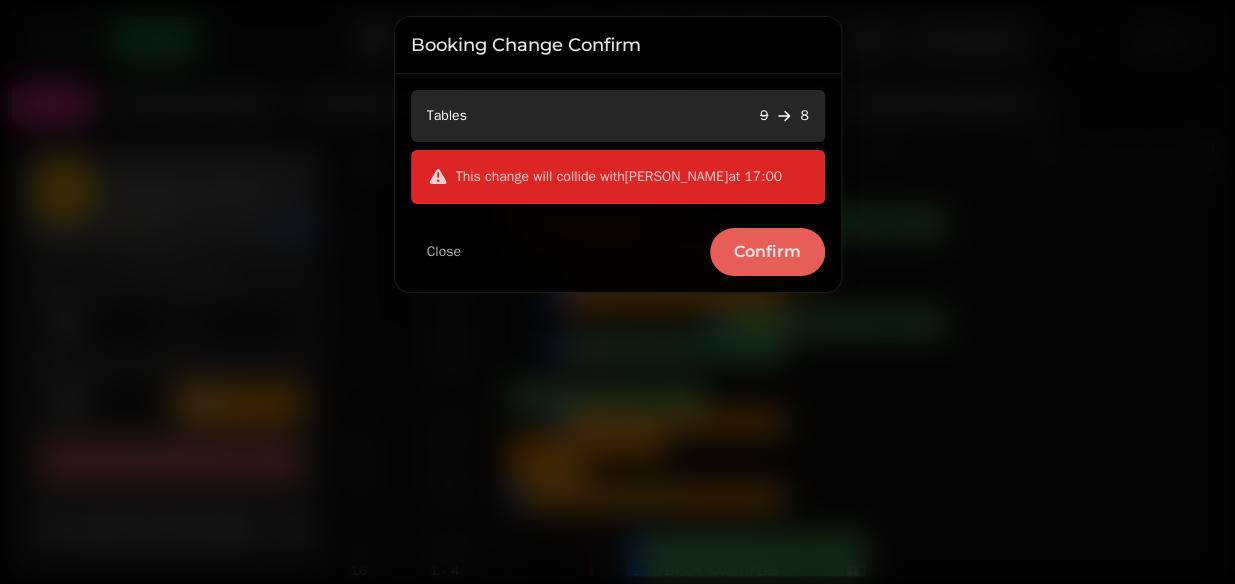 click on "Confirm" at bounding box center [767, 252] 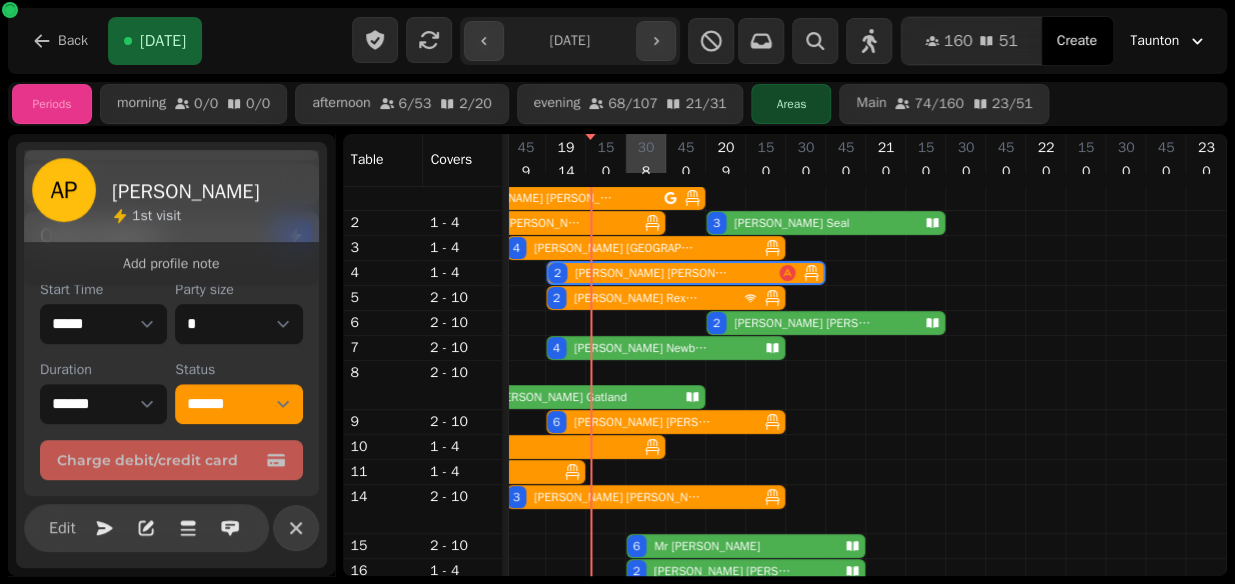 scroll, scrollTop: 140, scrollLeft: 1096, axis: both 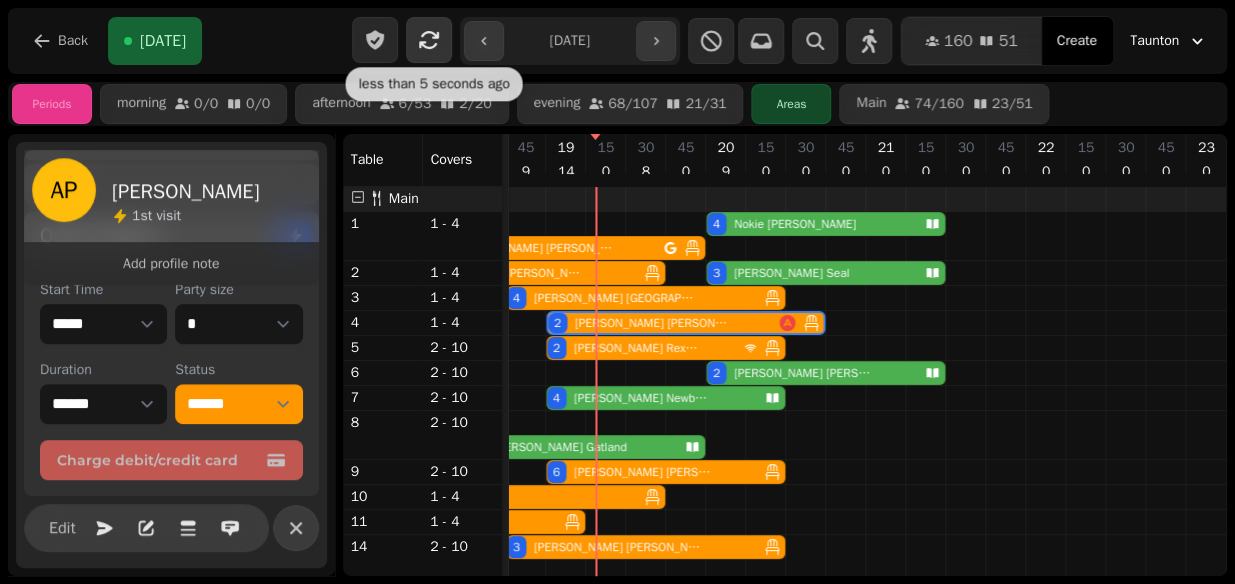 click 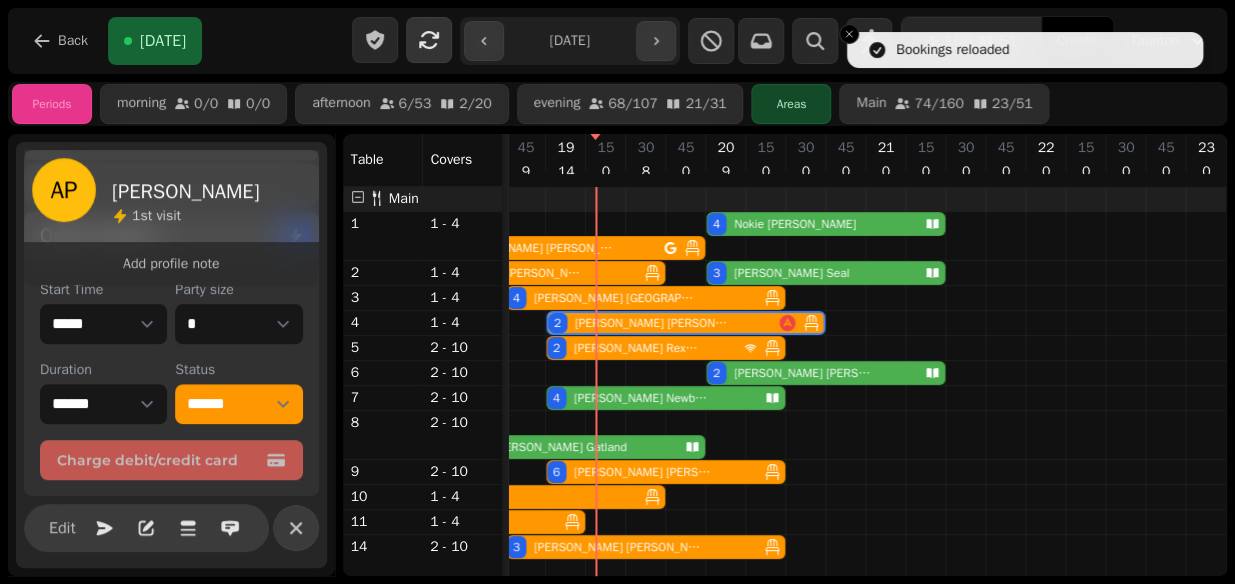 scroll, scrollTop: 0, scrollLeft: 1021, axis: horizontal 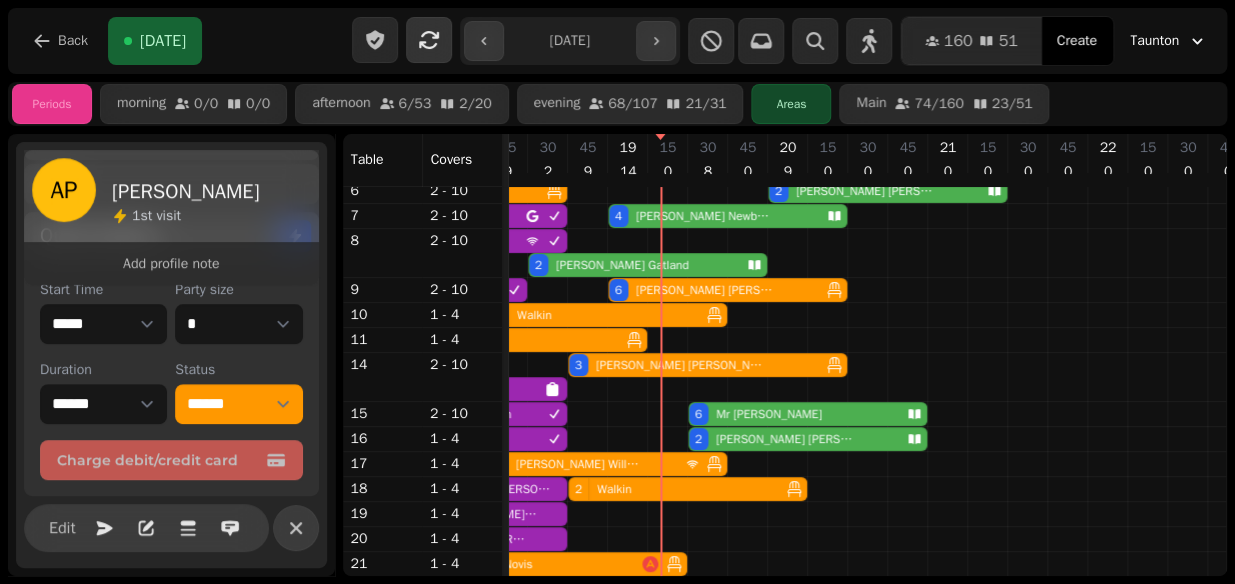click on "6 Mr   Cahill" at bounding box center (793, 414) 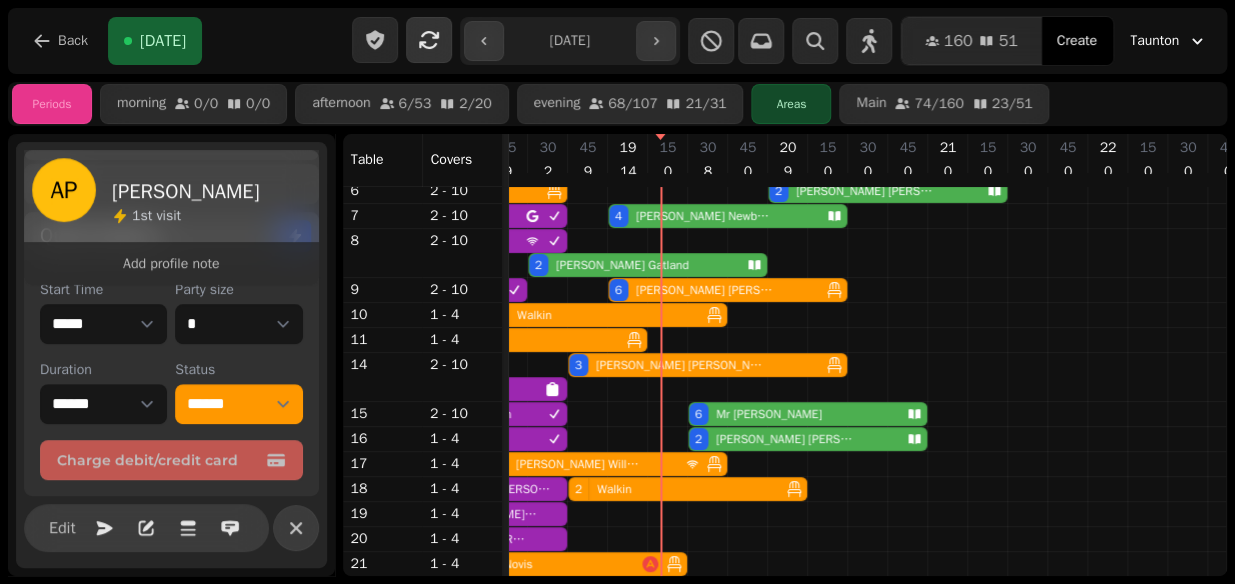 select on "**********" 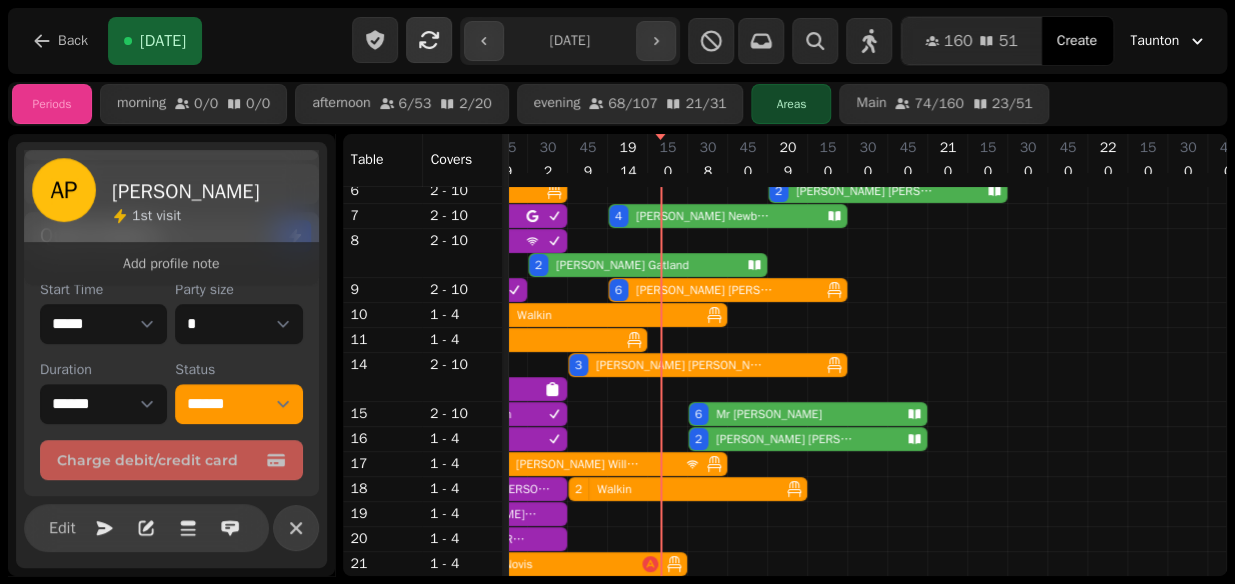 select on "*" 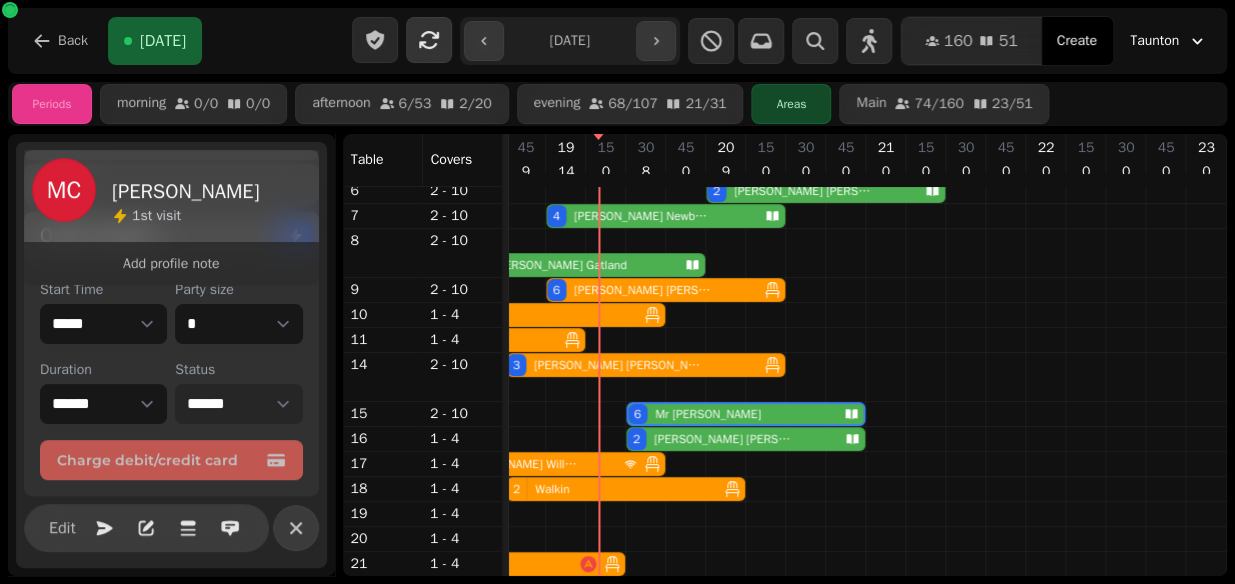 click on "**********" at bounding box center [238, 404] 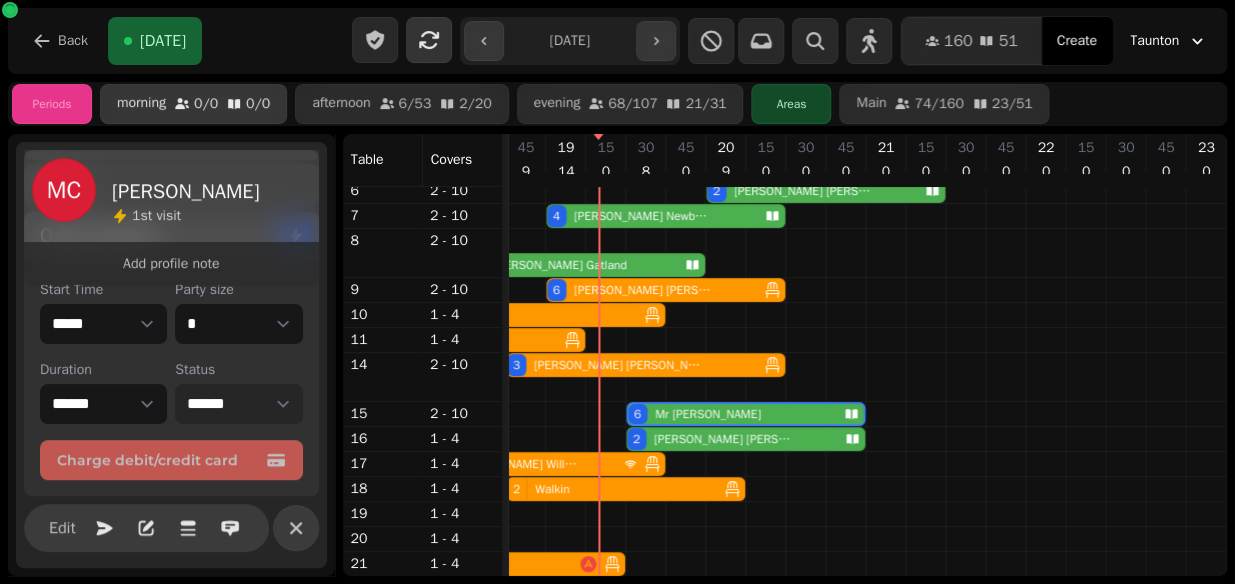 select on "******" 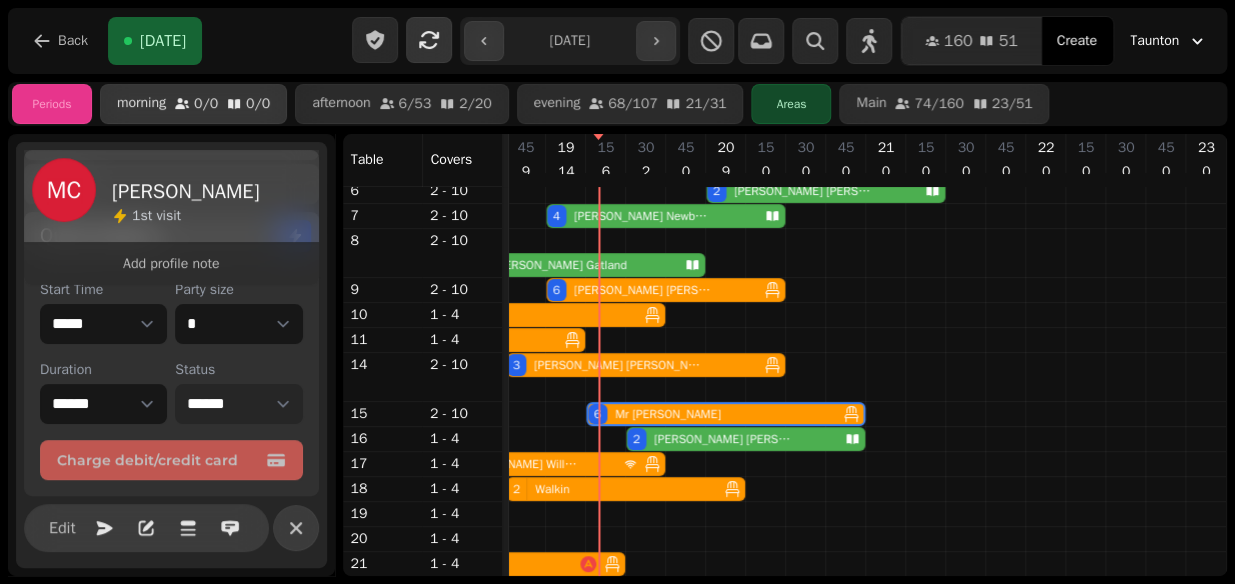 select on "**********" 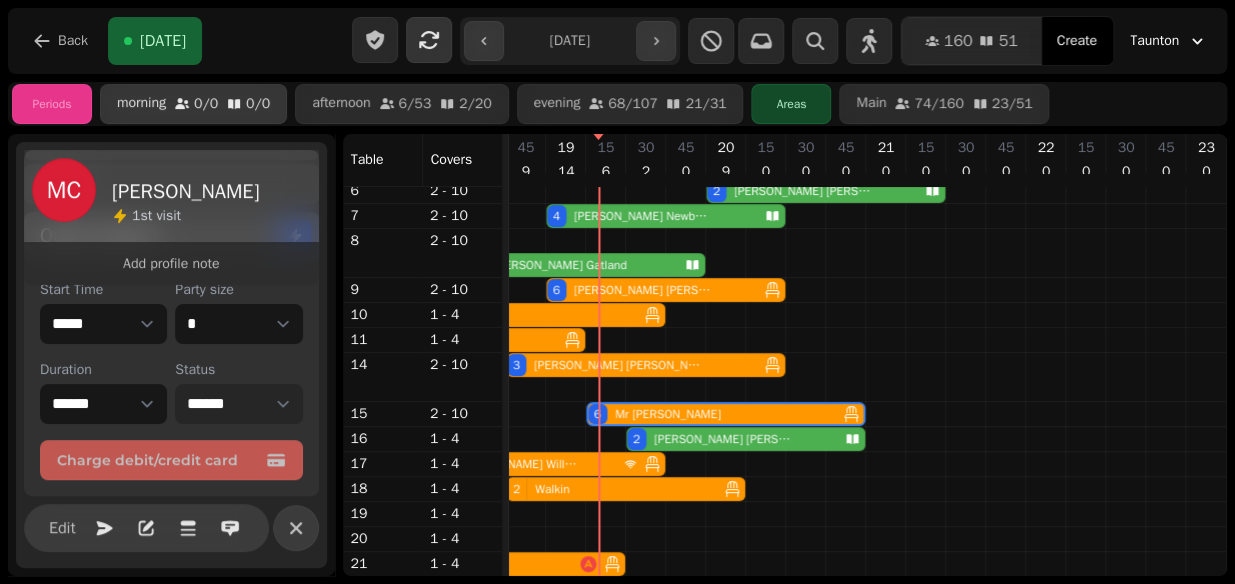 select on "****" 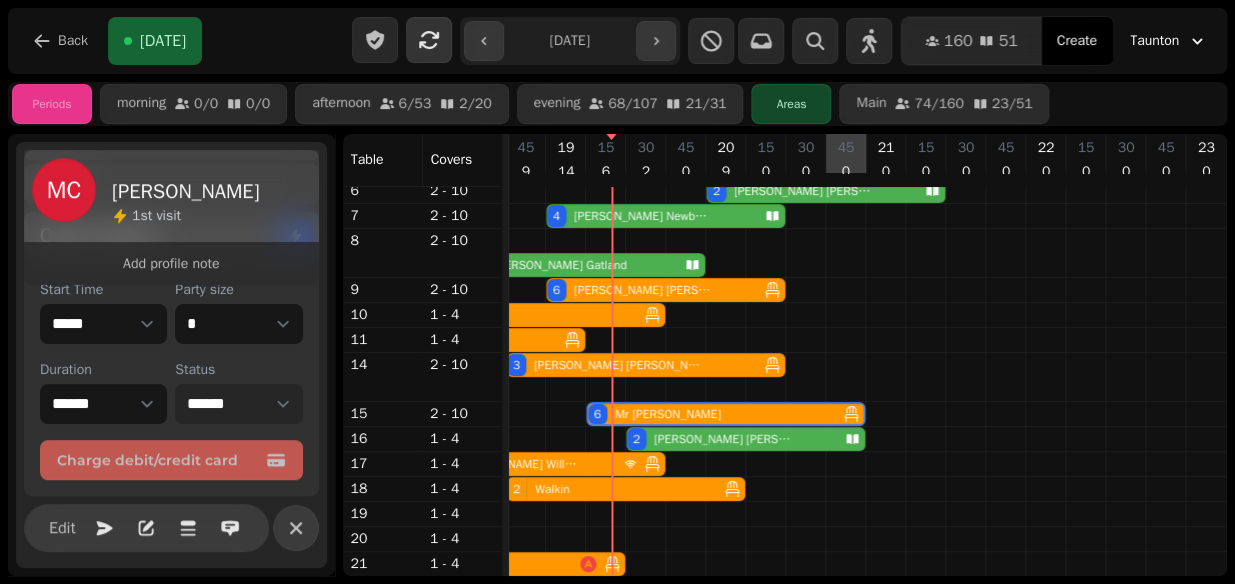 scroll, scrollTop: 0, scrollLeft: 1096, axis: horizontal 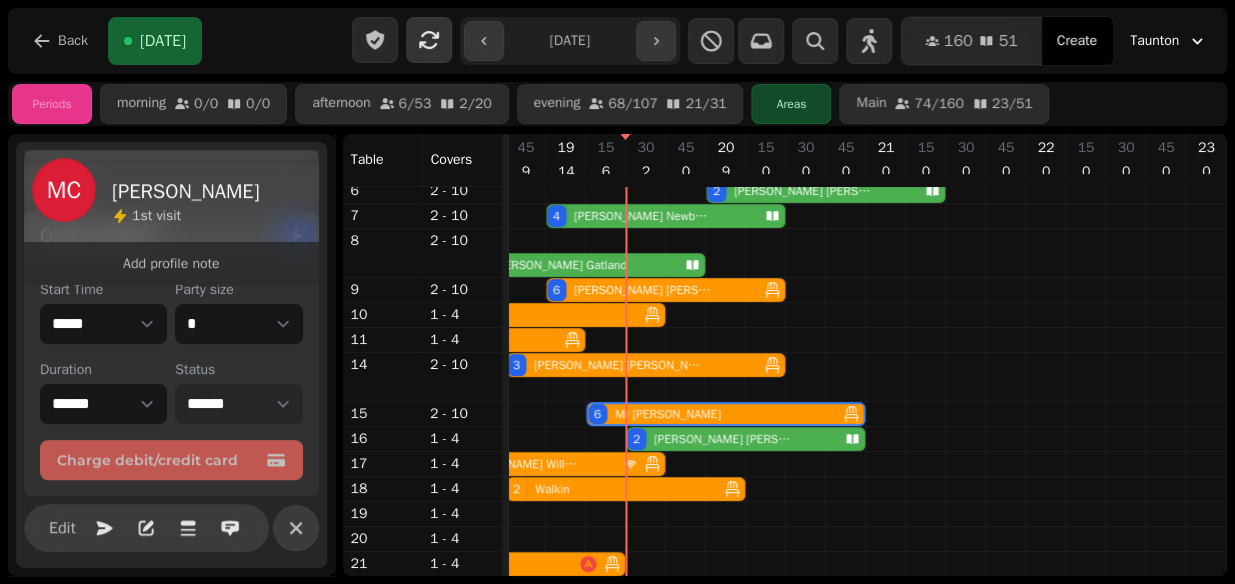 click on "Donnie   Dennis" at bounding box center [723, 439] 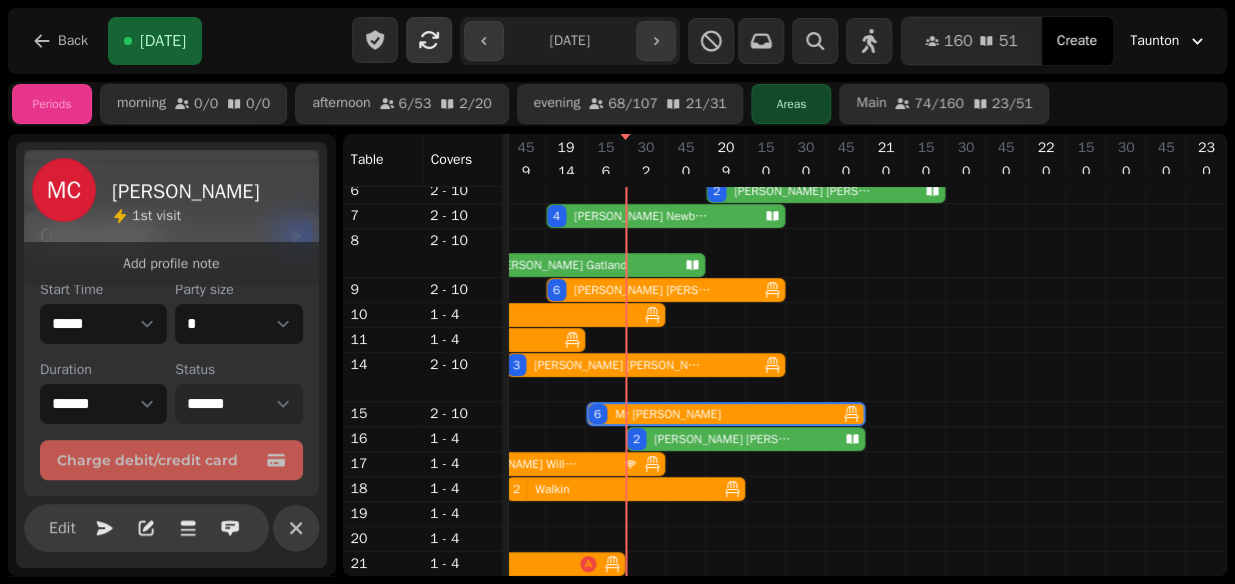 select on "**********" 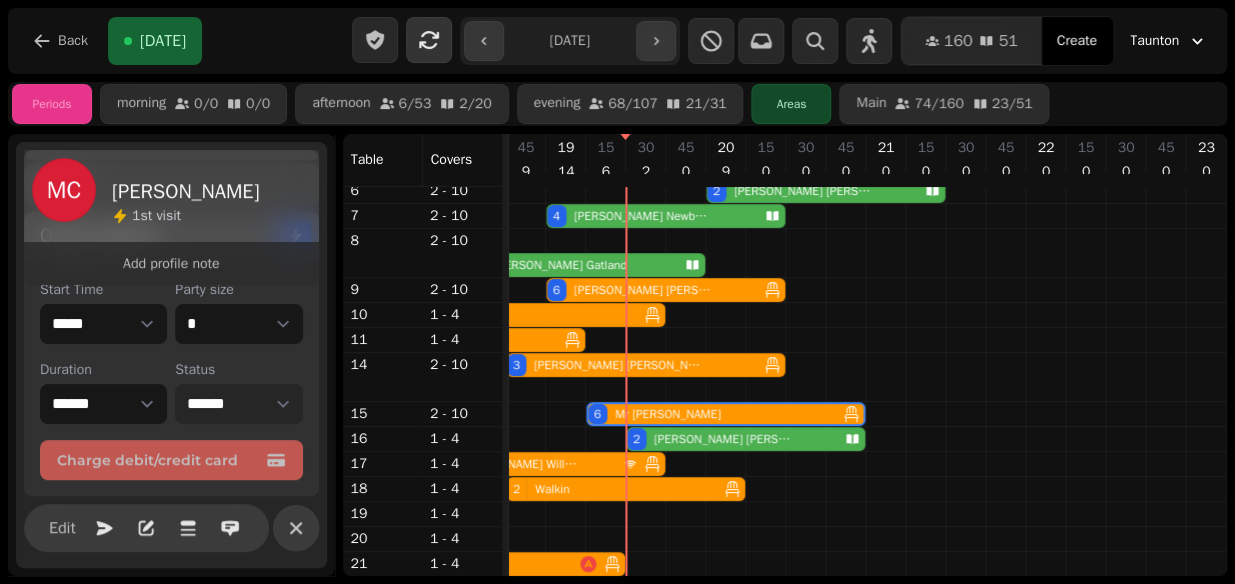 select on "*" 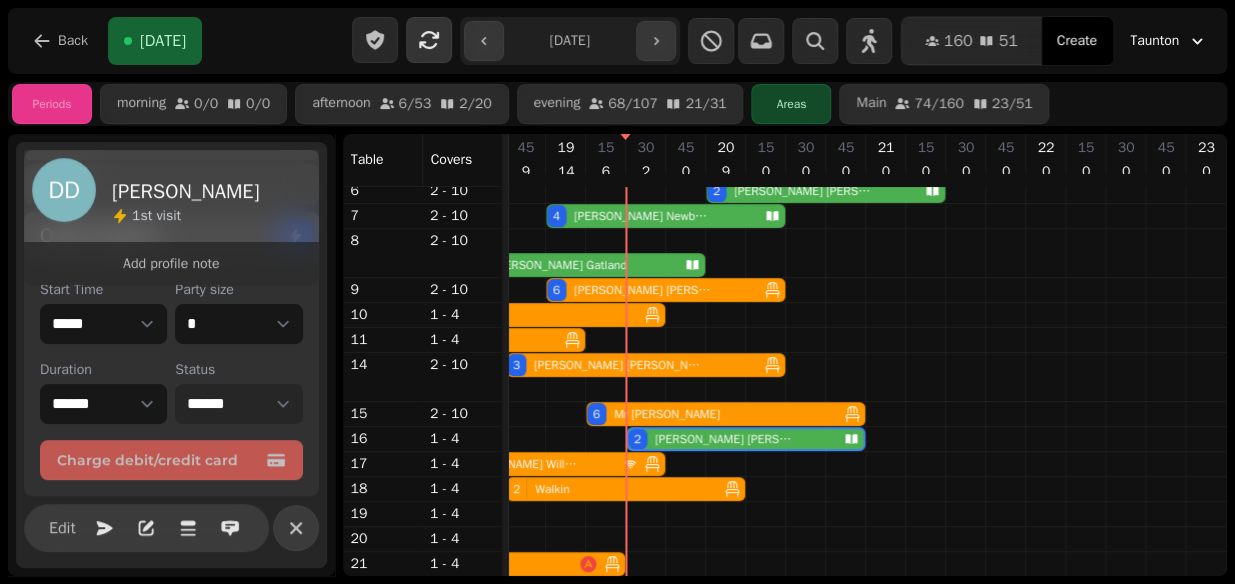 scroll, scrollTop: 175, scrollLeft: 1096, axis: both 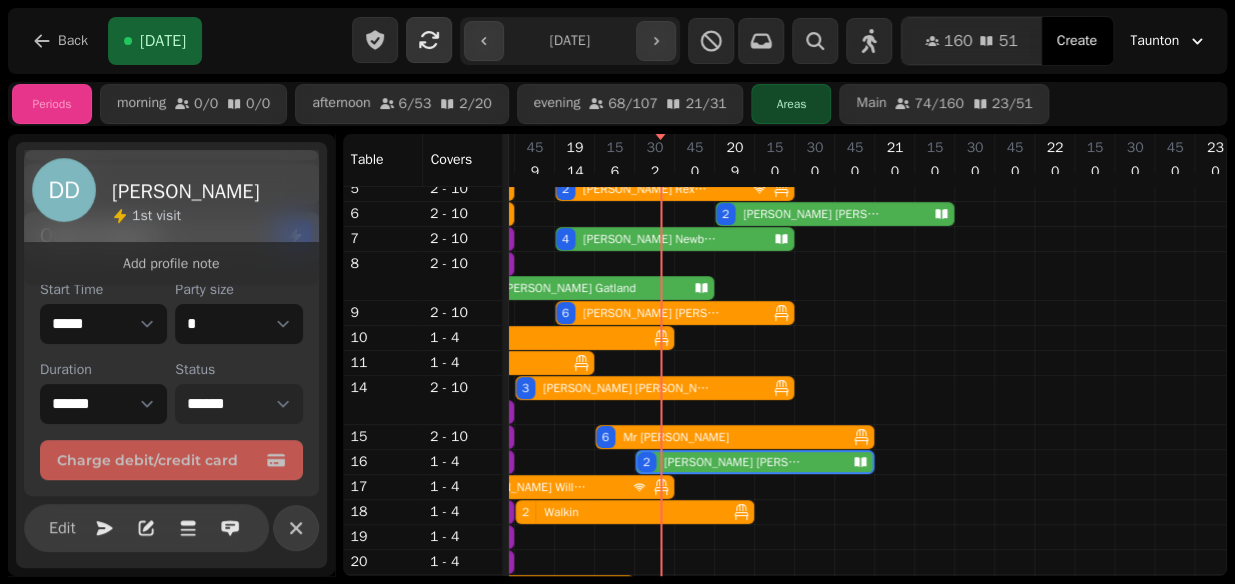 click on "**********" at bounding box center [238, 404] 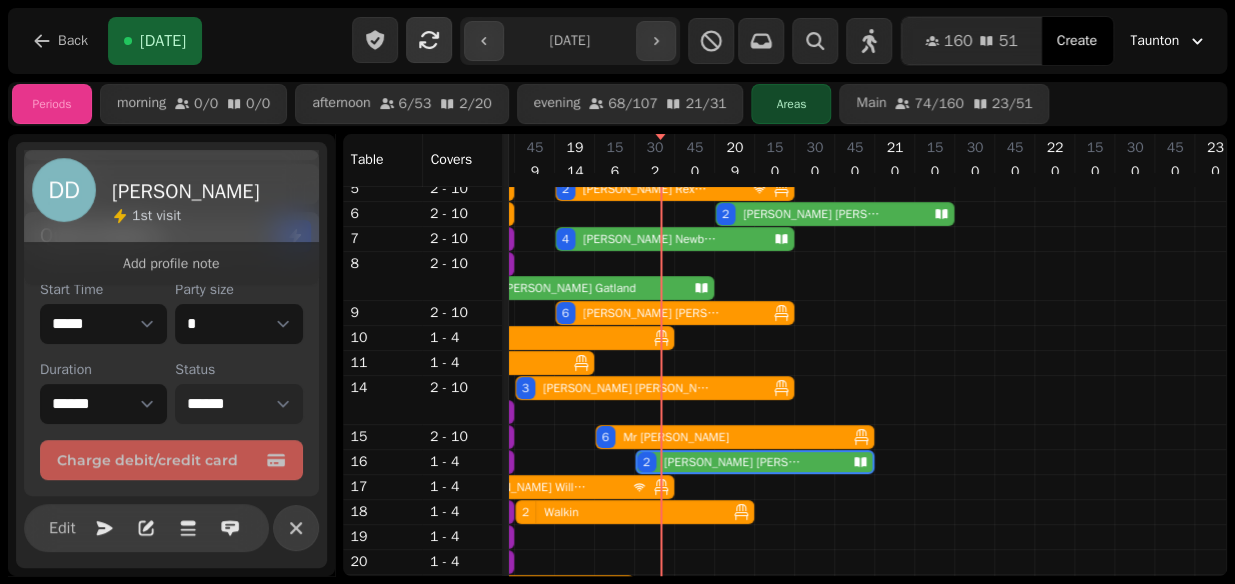 select on "******" 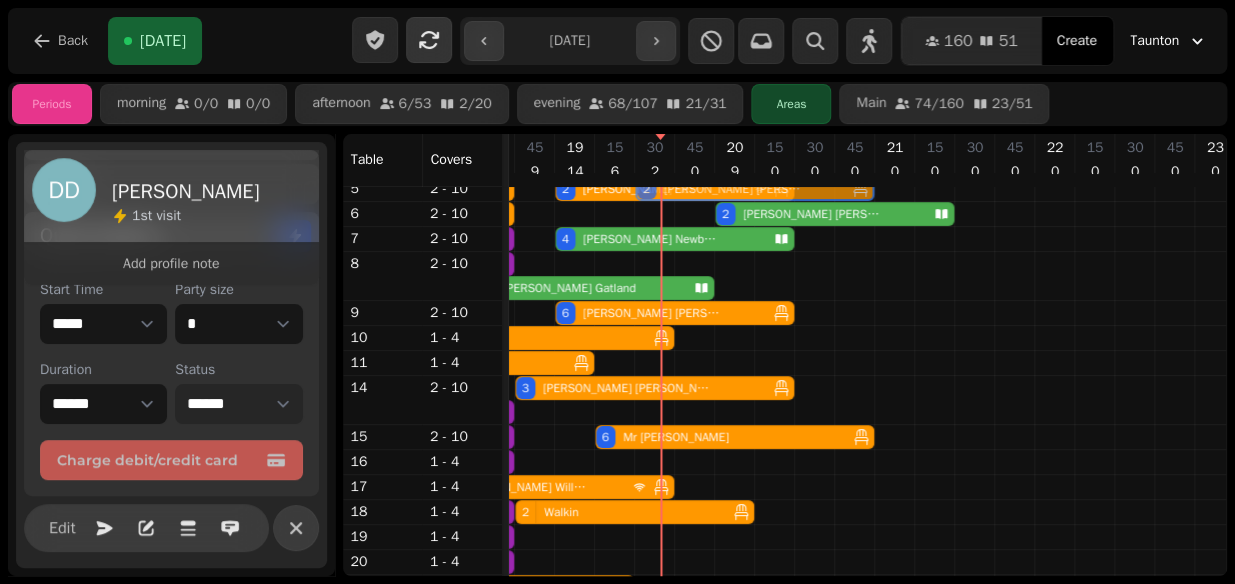 drag, startPoint x: 723, startPoint y: 201, endPoint x: 711, endPoint y: 358, distance: 157.45793 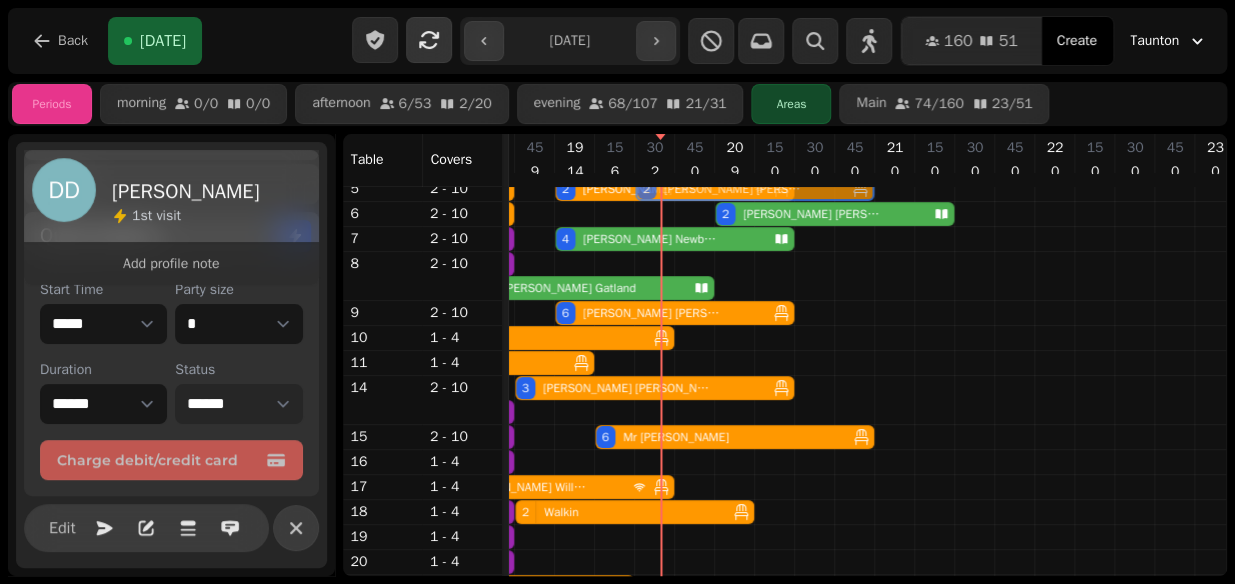 click on "2 Walkin   4 Ehron   Yeastnob 4 Ben   Holt 4 Nokie   Watkins 4 Denise   Healy 2 Walkin   2 Katy   Cross 3 Fiona   Eley 3 Tom   Seal 2 Mia   Bateman 3 Darren   Takle 4 Joshua   Newport 2 Walkin   4 Richard   Allen 2 Alison   Patel 3 Walkin   6 Elizabeth   Keen 2 Lucy   Rexworthy 2 Donnie   Dennis 2 Walkin   2 Brett   Baker 6 Selena   Verth 4 Joe   Newbould 5 James   Wojcik 2 Rob   Gatland 2 JONATHAN   TREMBATH 6 Natalie   Burford 2 Gary   Leigh 3 Walkin   2 Cameron   Lewis 2 Walkin   2 Walkin   2 Walkin   2 Walkin   3 Laura   SIMMONS 10 Chris   manley 4 Liberty   Prenzlau 5 Zoe   Bryant 1 Walkin   6 Mr   Cahill 4 Chris   Cousins 2 Donnie   Dennis 4 David   Wood 2 Fiona   Willmont 2 Walkin   2 Will   Medlock 2 Walkin   3 Jason   Burrell 2 Matt   Norman 2 Luke   Williams 2 Walkin   4 Cate   Novis" at bounding box center (335, 313) 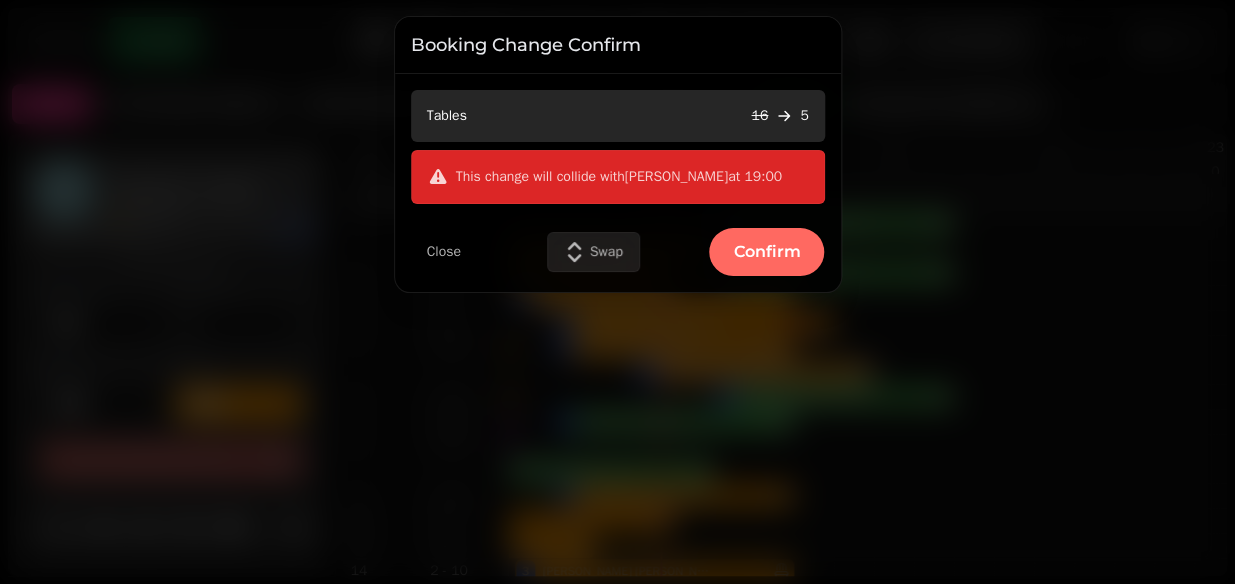 click on "Confirm" at bounding box center (766, 252) 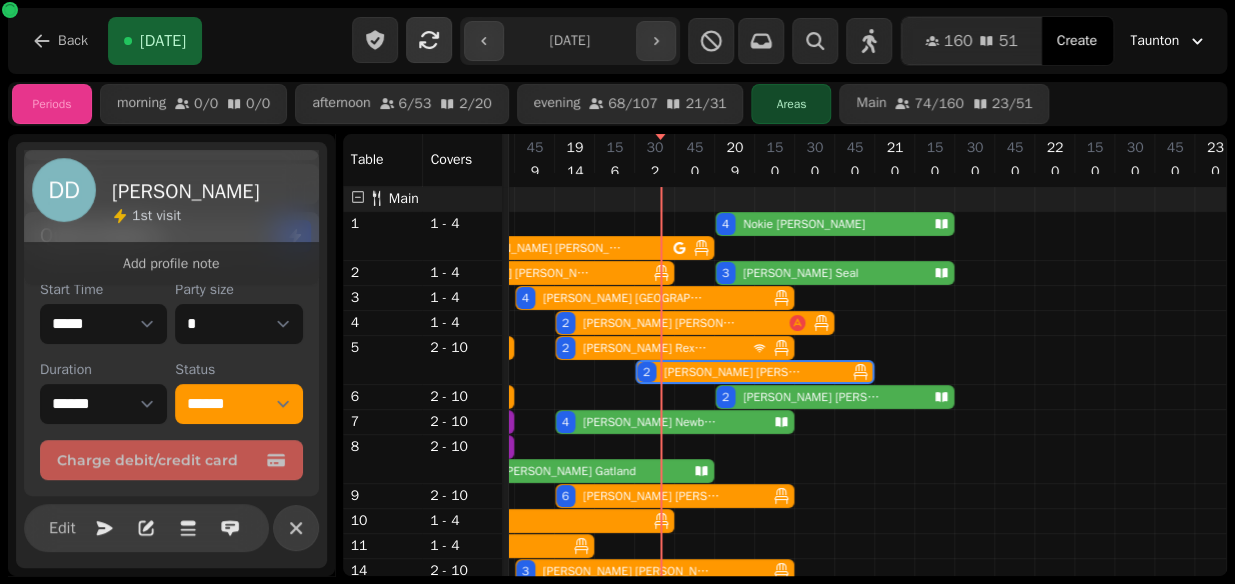 click on "[PERSON_NAME]" at bounding box center [644, 348] 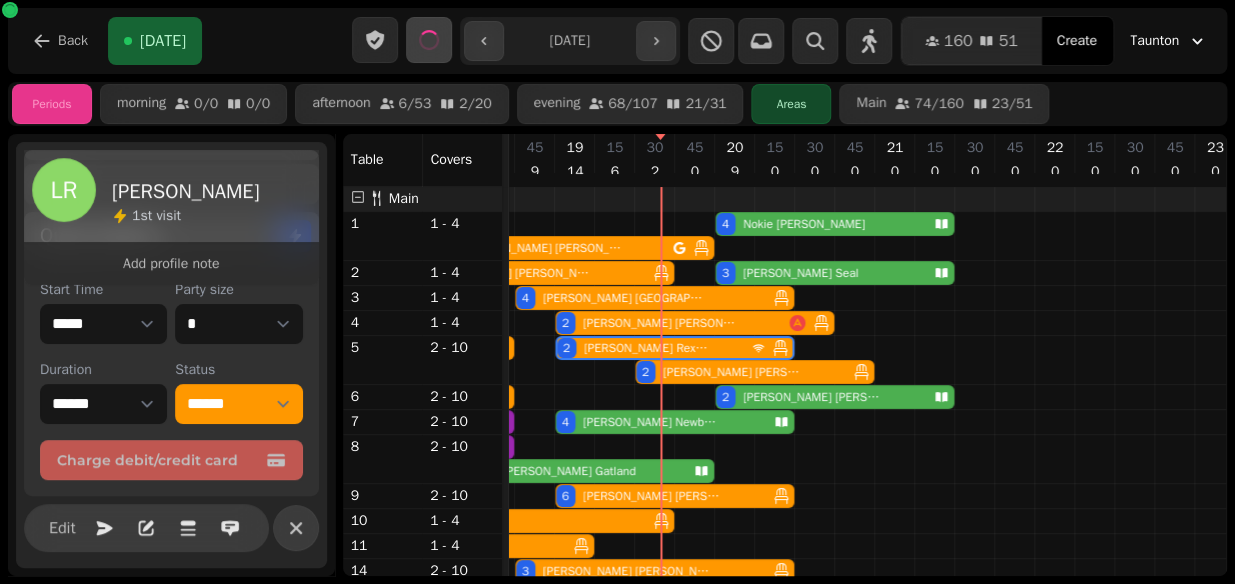 select on "**********" 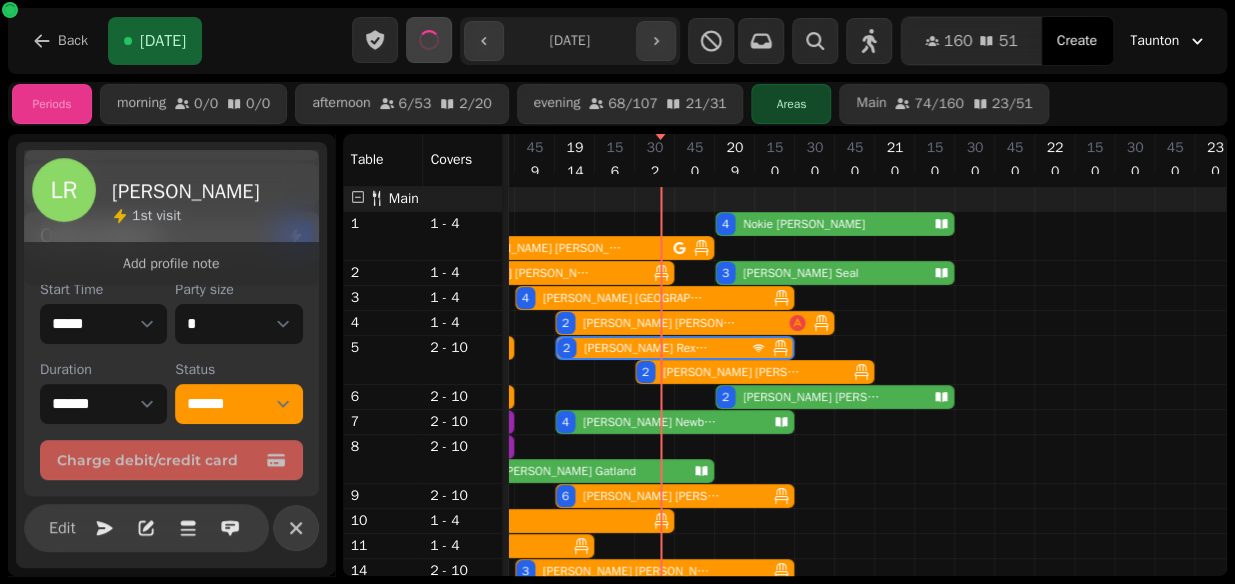 scroll, scrollTop: 0, scrollLeft: 1096, axis: horizontal 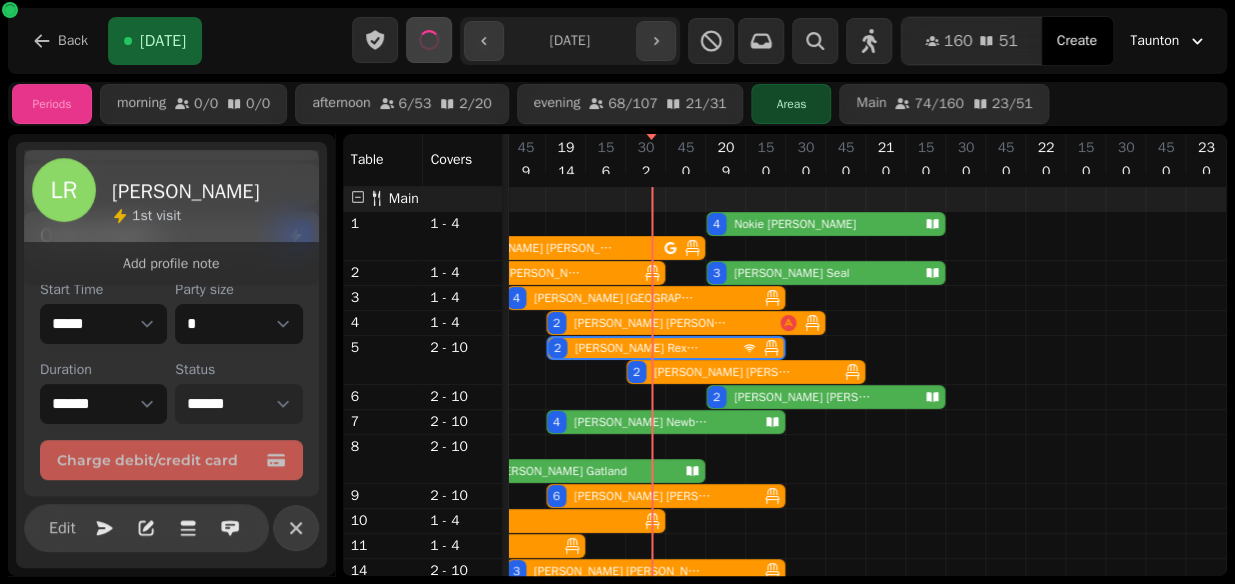 click on "**********" at bounding box center (238, 404) 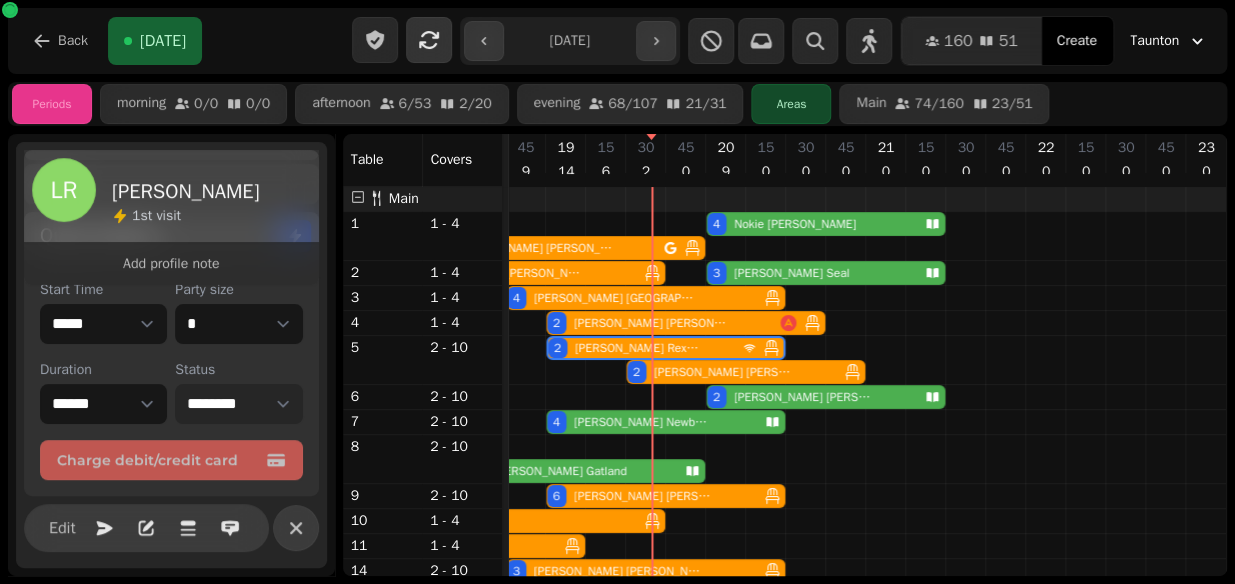 click on "**********" at bounding box center [238, 404] 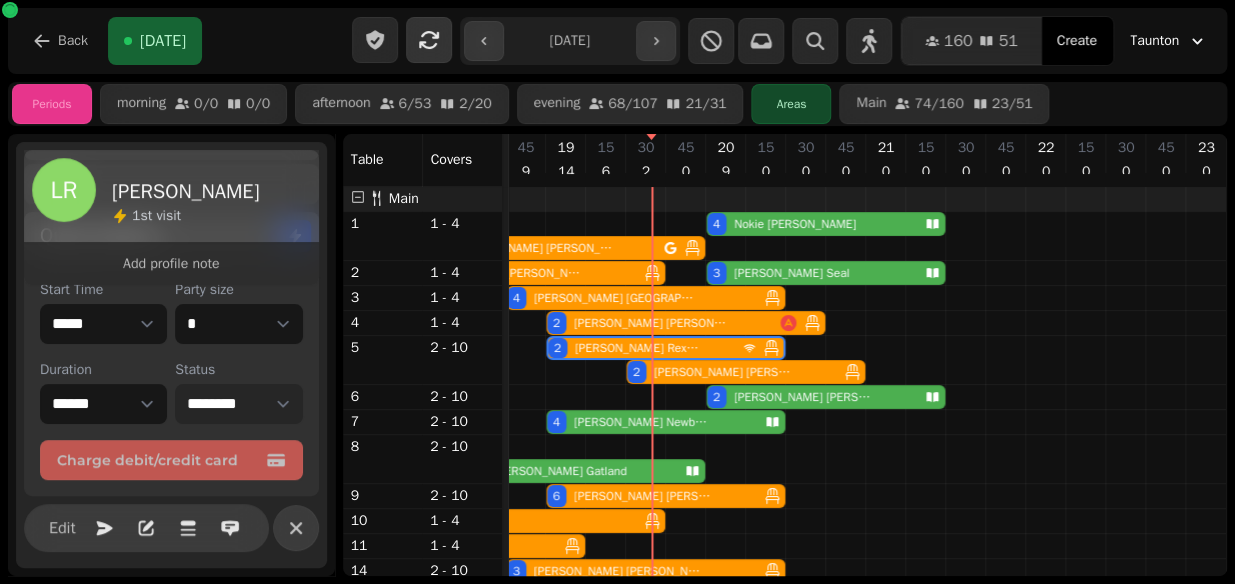 select on "********" 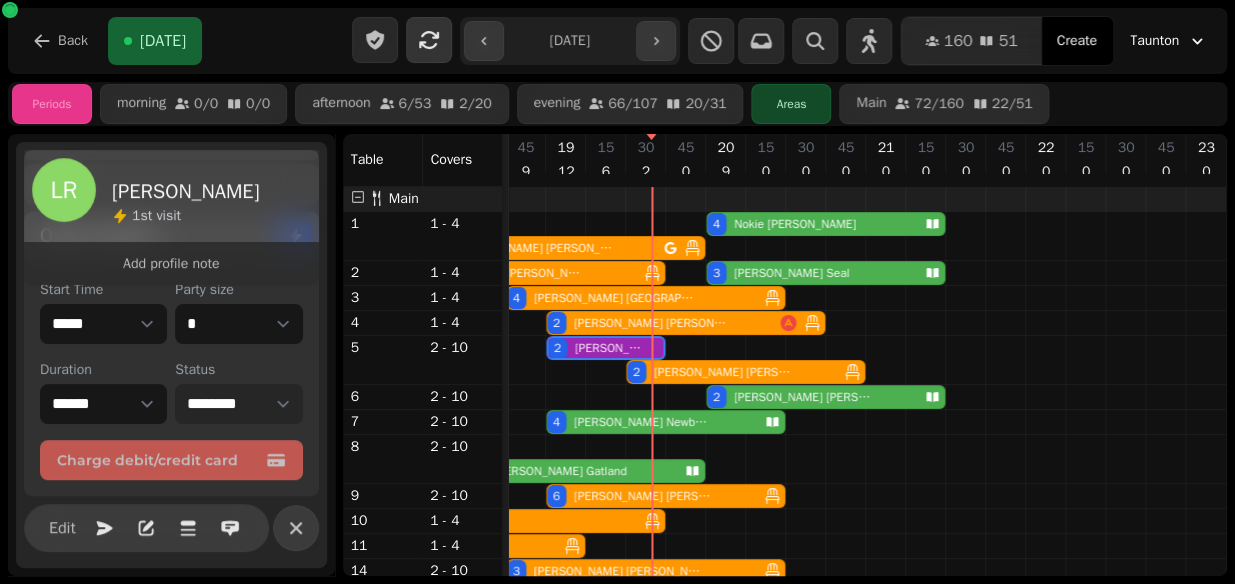 select on "****" 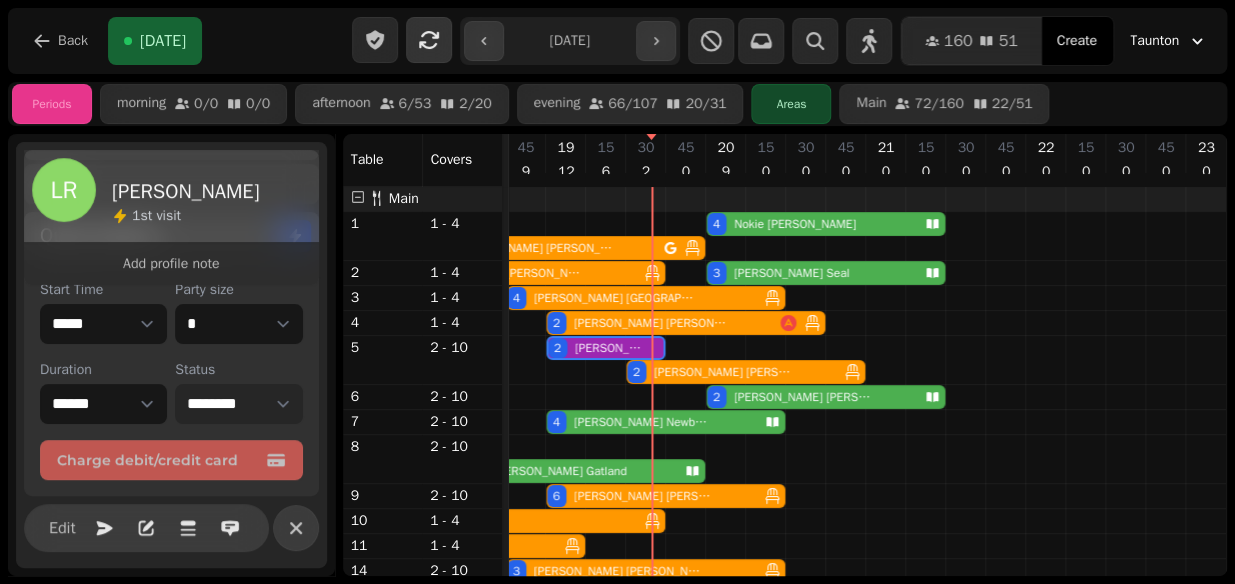 click on "2 Rob   Gatland" at bounding box center [571, 471] 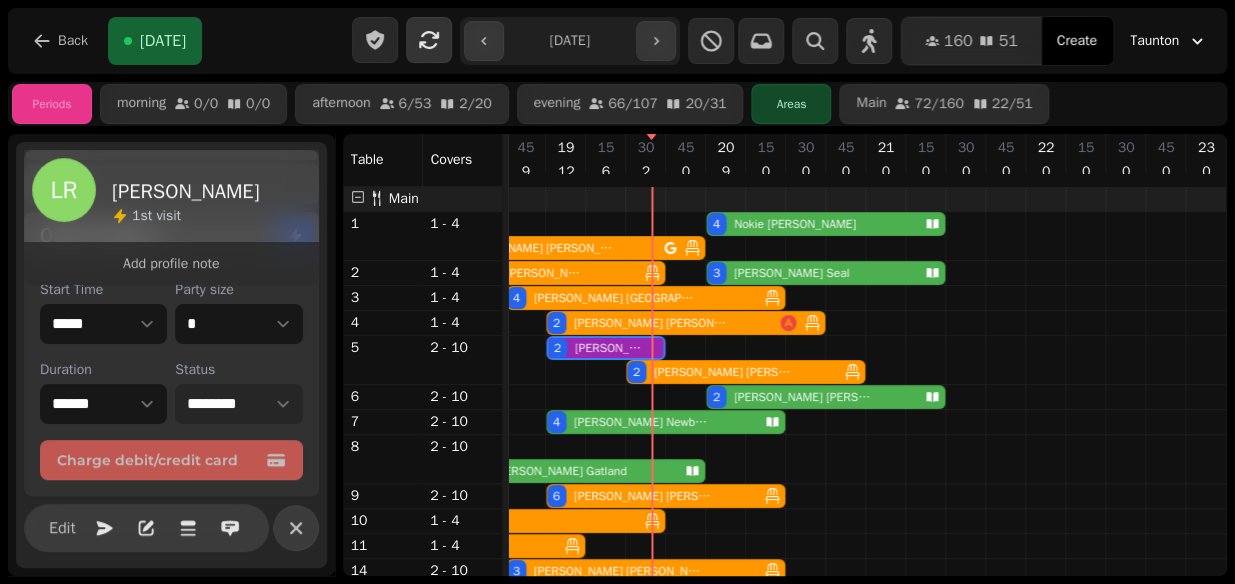select on "**********" 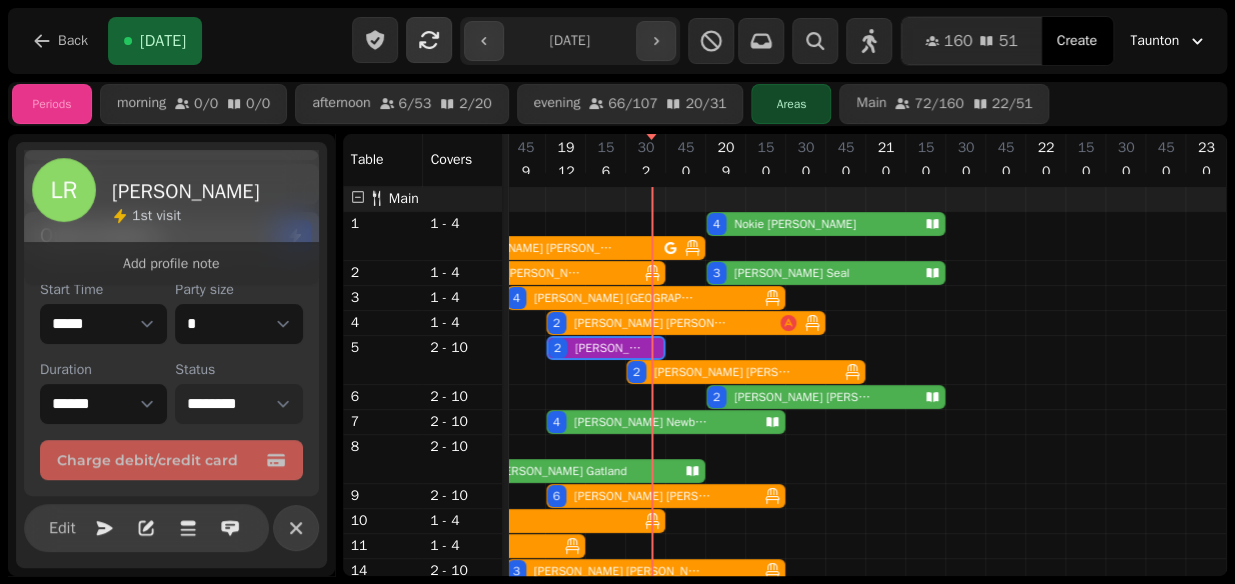 select on "****" 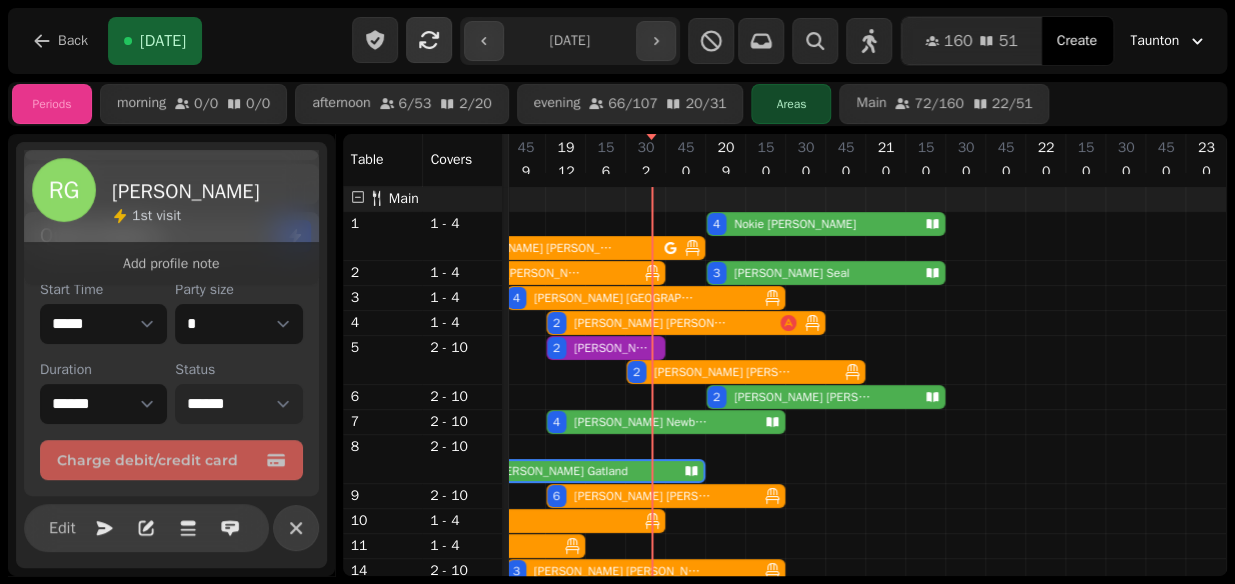 scroll, scrollTop: 0, scrollLeft: 1027, axis: horizontal 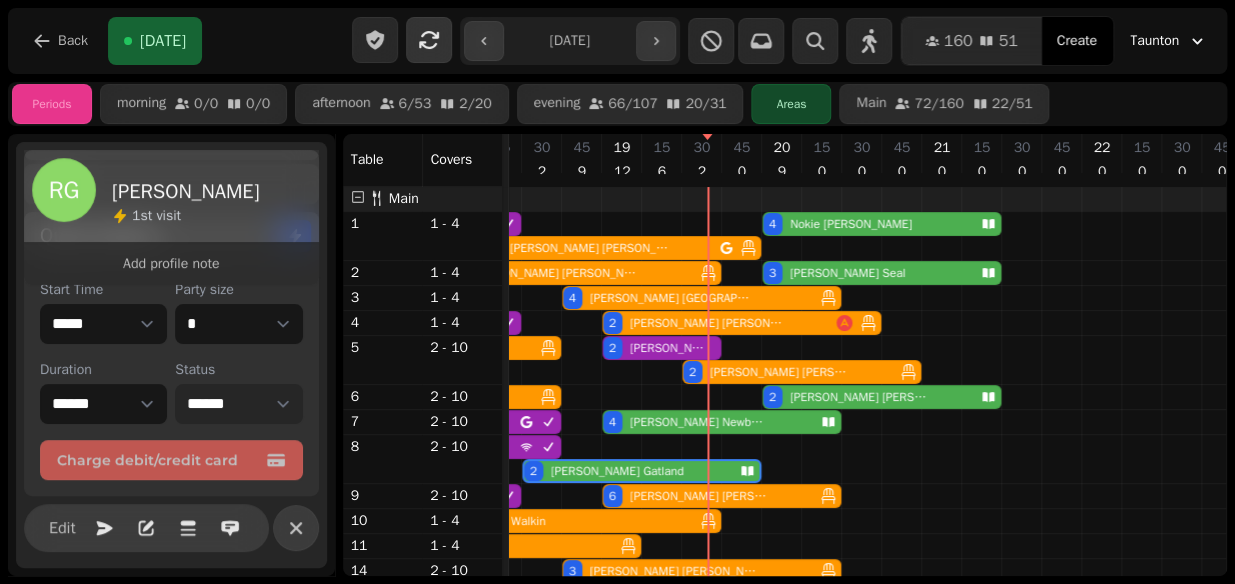 click on "**********" at bounding box center (238, 404) 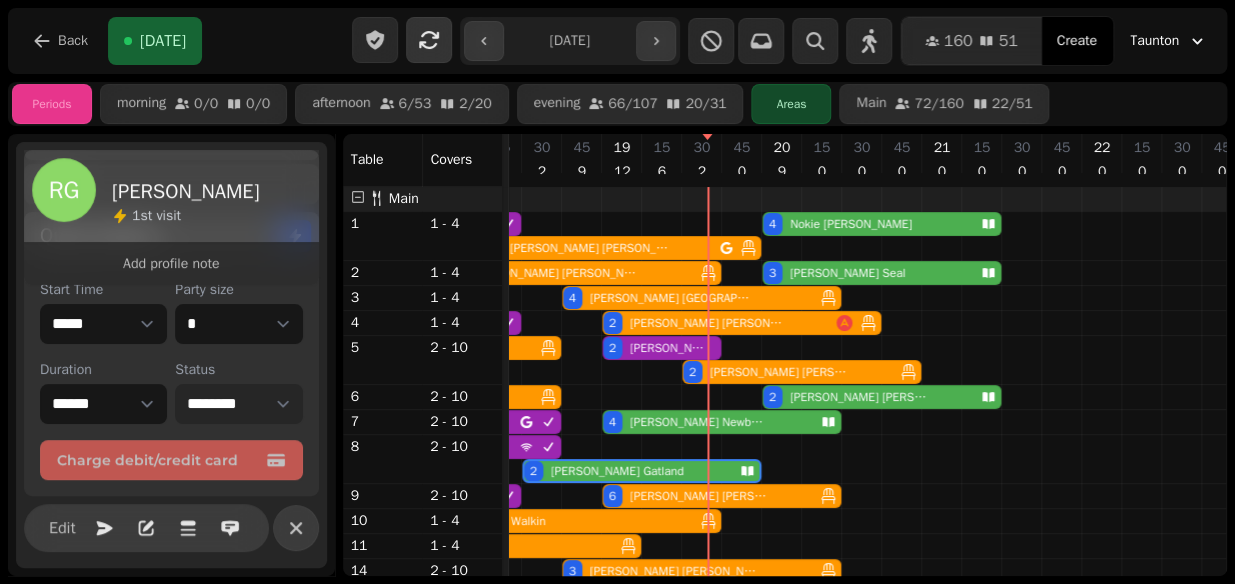 click on "**********" at bounding box center [238, 404] 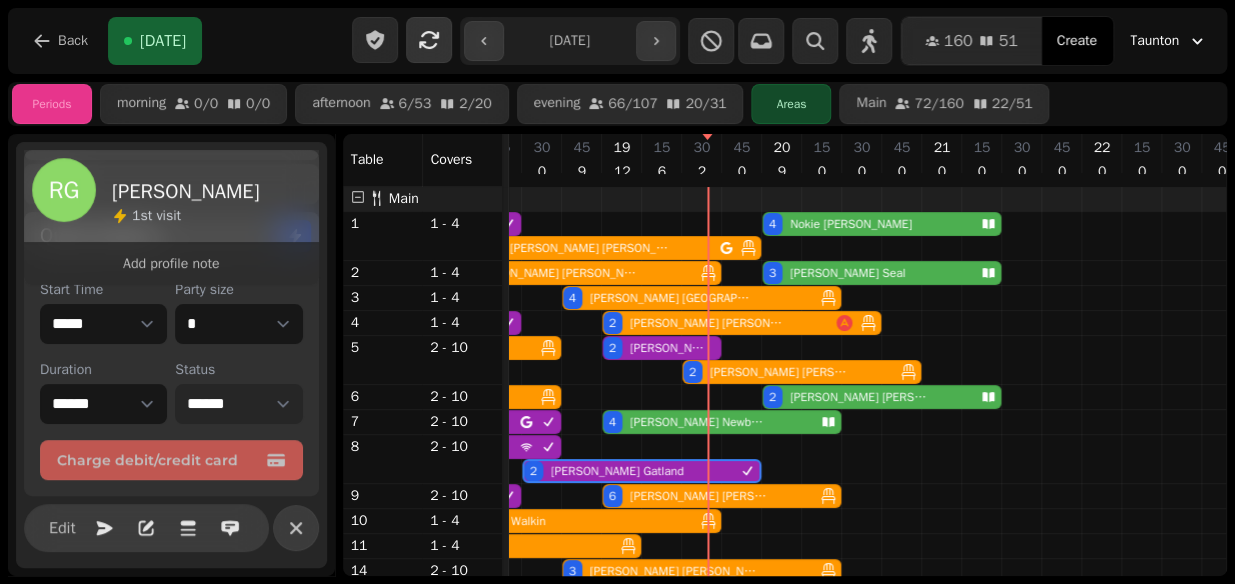 select on "********" 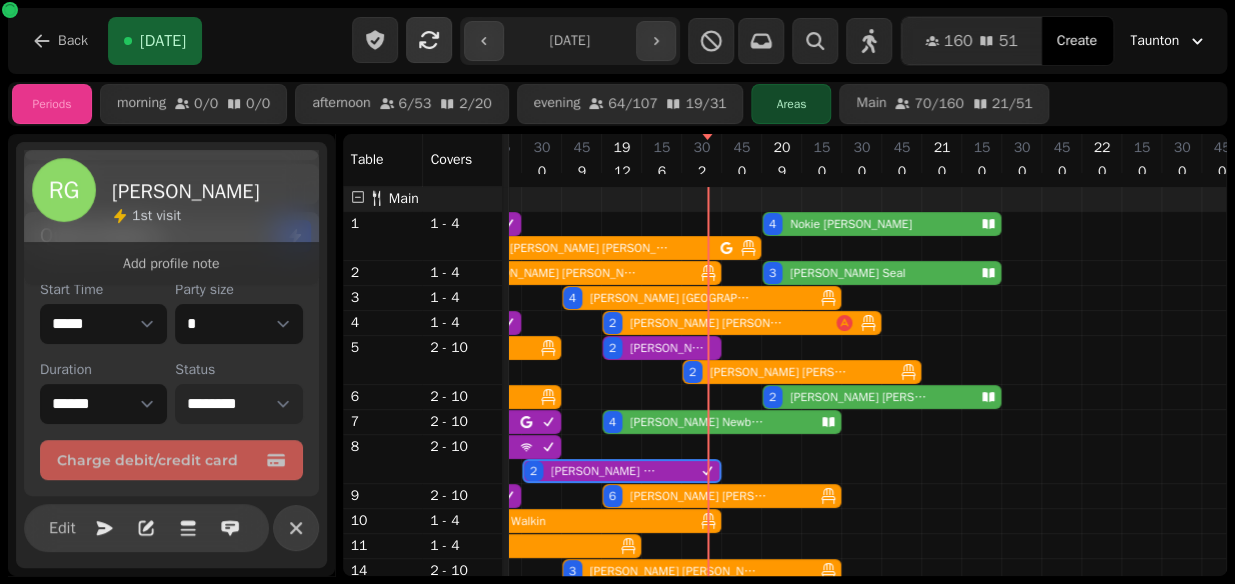 select on "****" 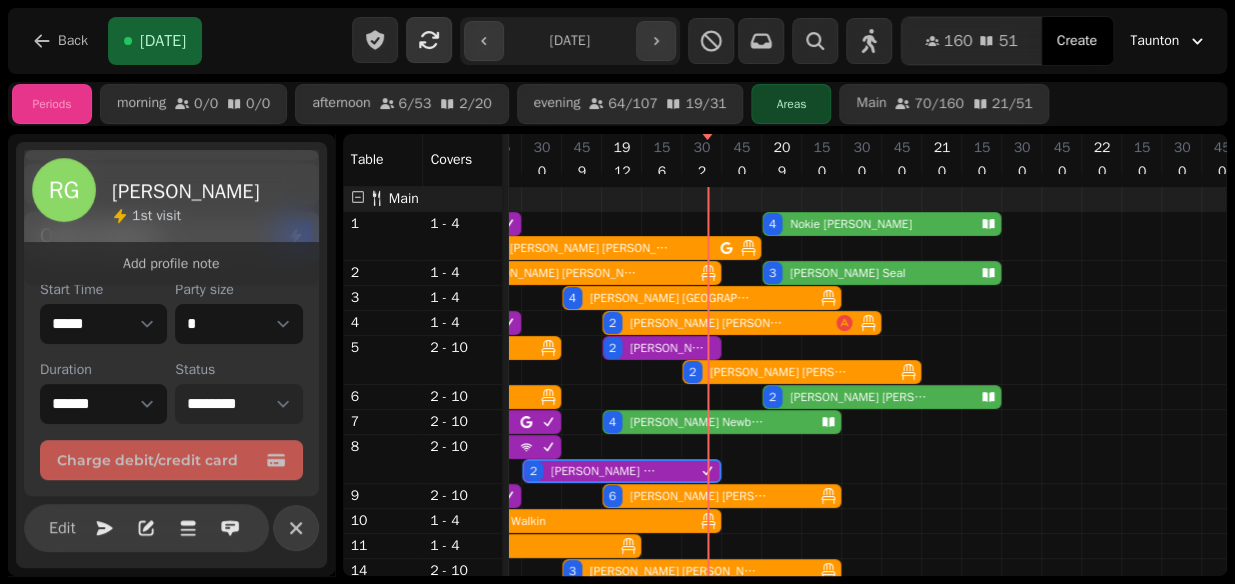 click on "Joe   Newbould" at bounding box center [699, 422] 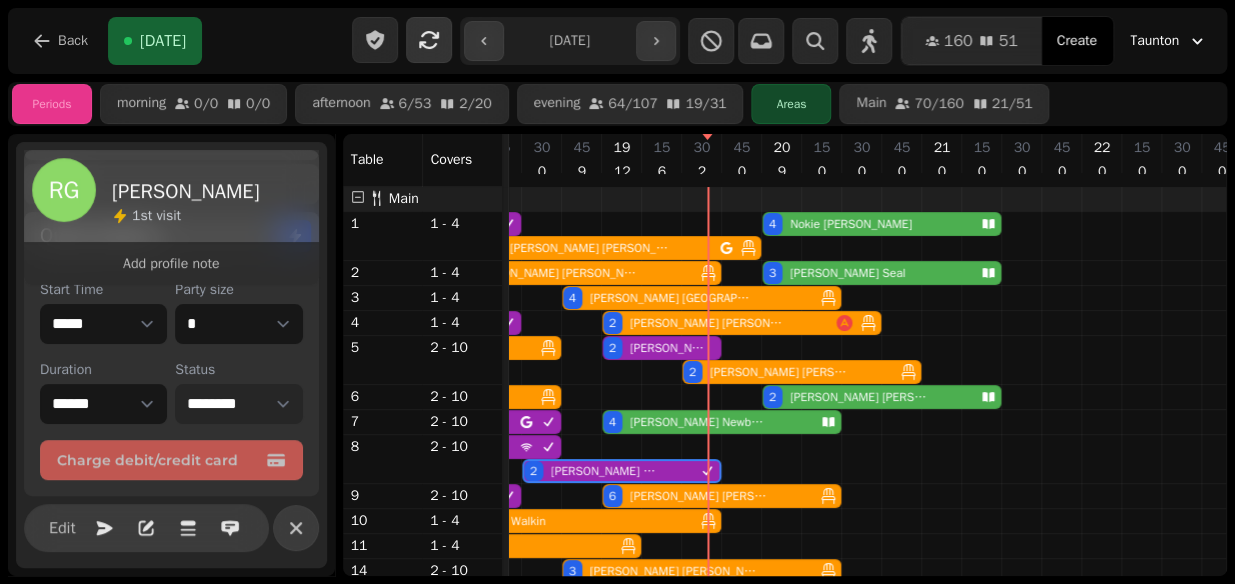 select on "**********" 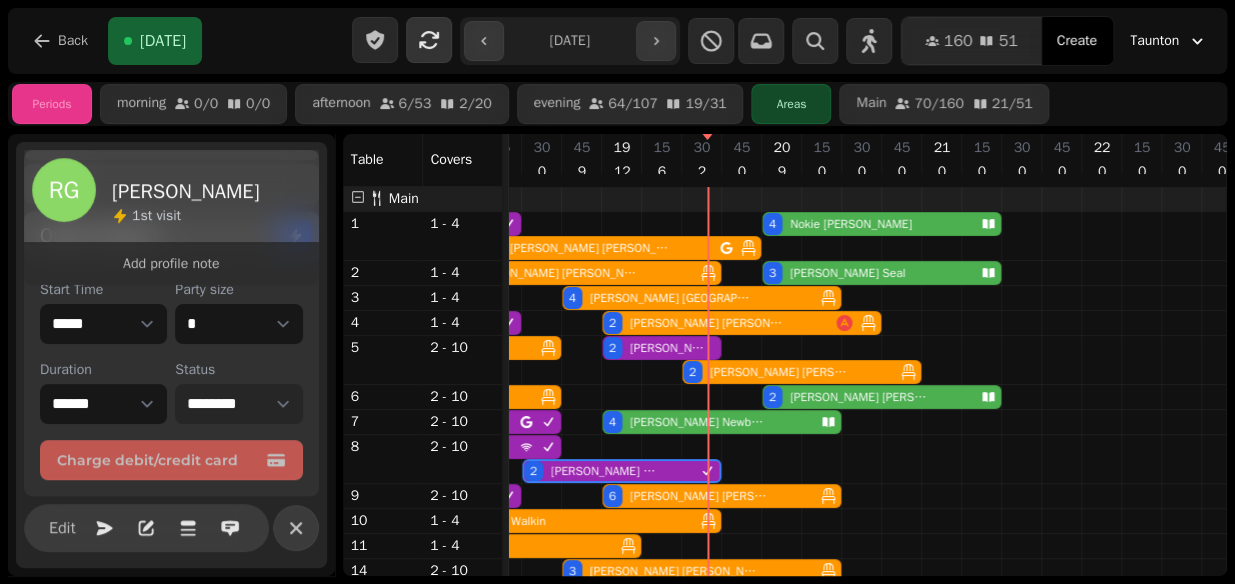 select on "*" 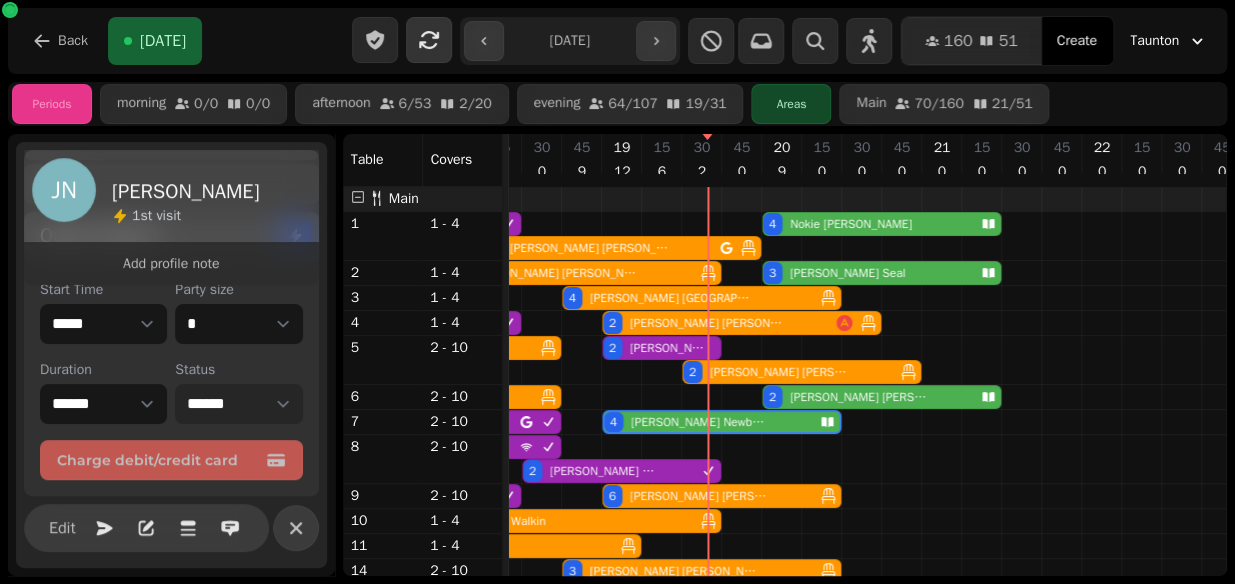 scroll, scrollTop: 0, scrollLeft: 1096, axis: horizontal 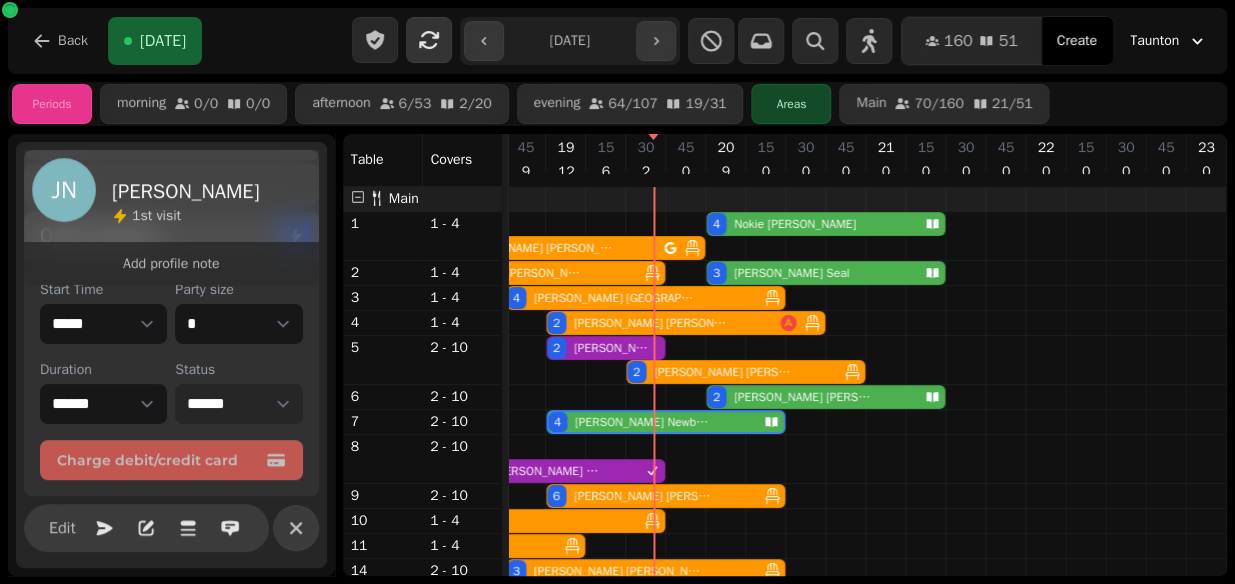 click on "**********" at bounding box center [617, 292] 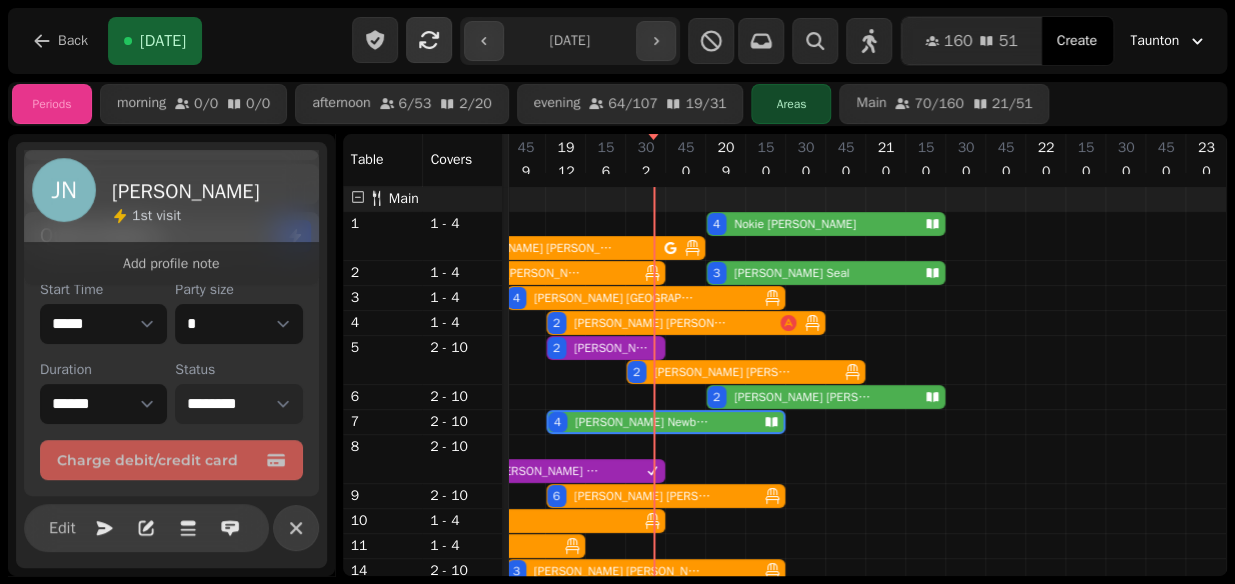click on "**********" at bounding box center [238, 404] 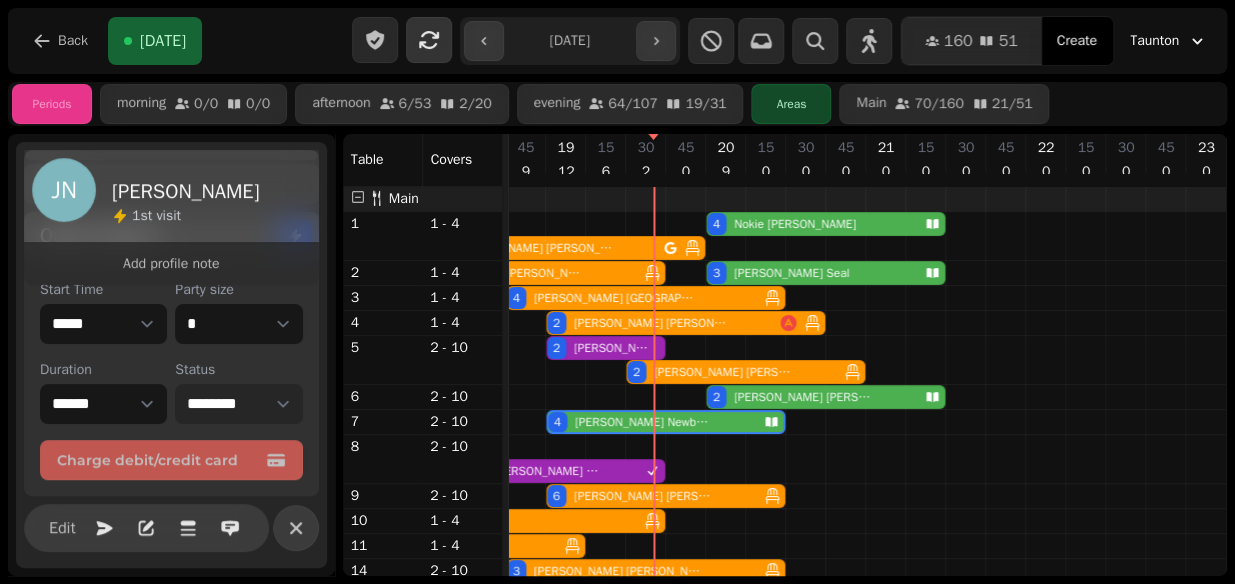 select on "********" 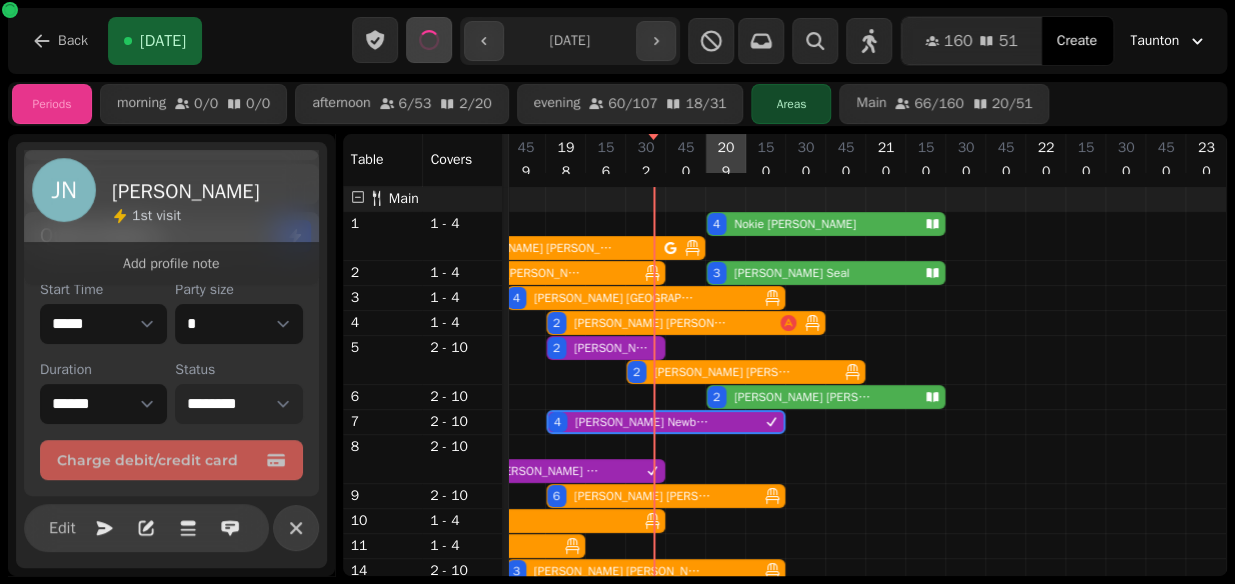 select on "****" 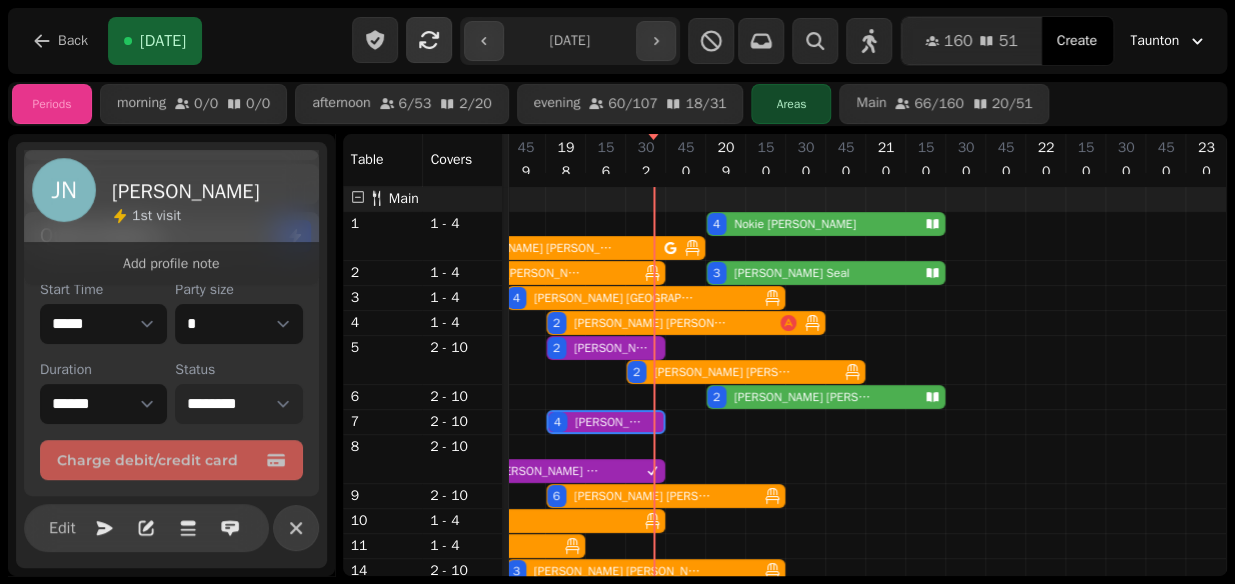 click on "4 Denise   Healy" at bounding box center [545, 248] 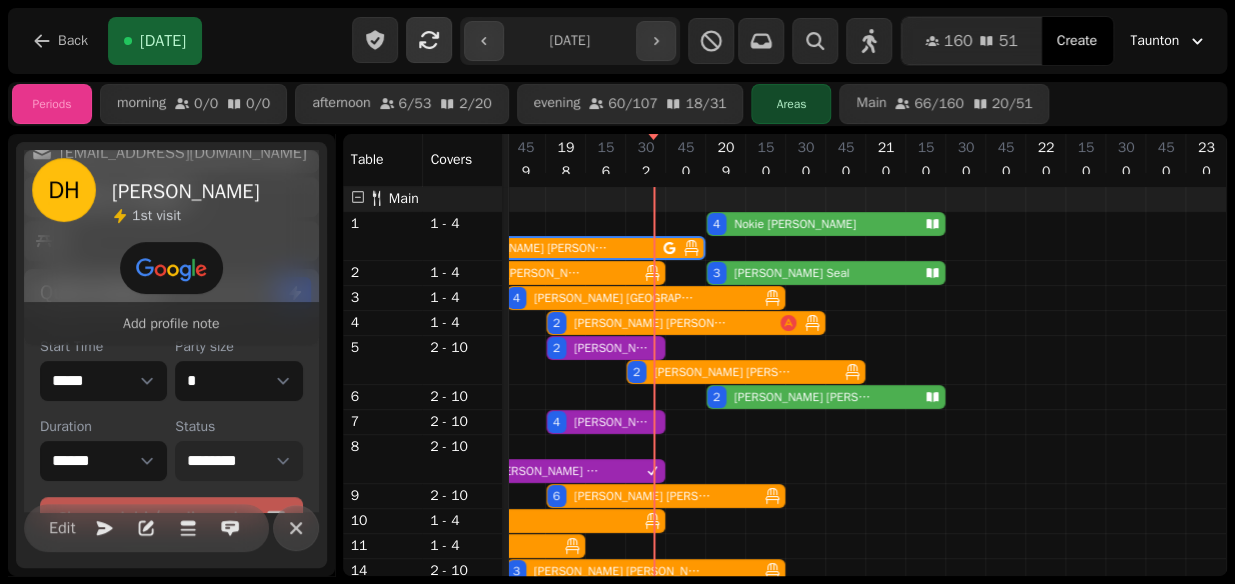 select on "**********" 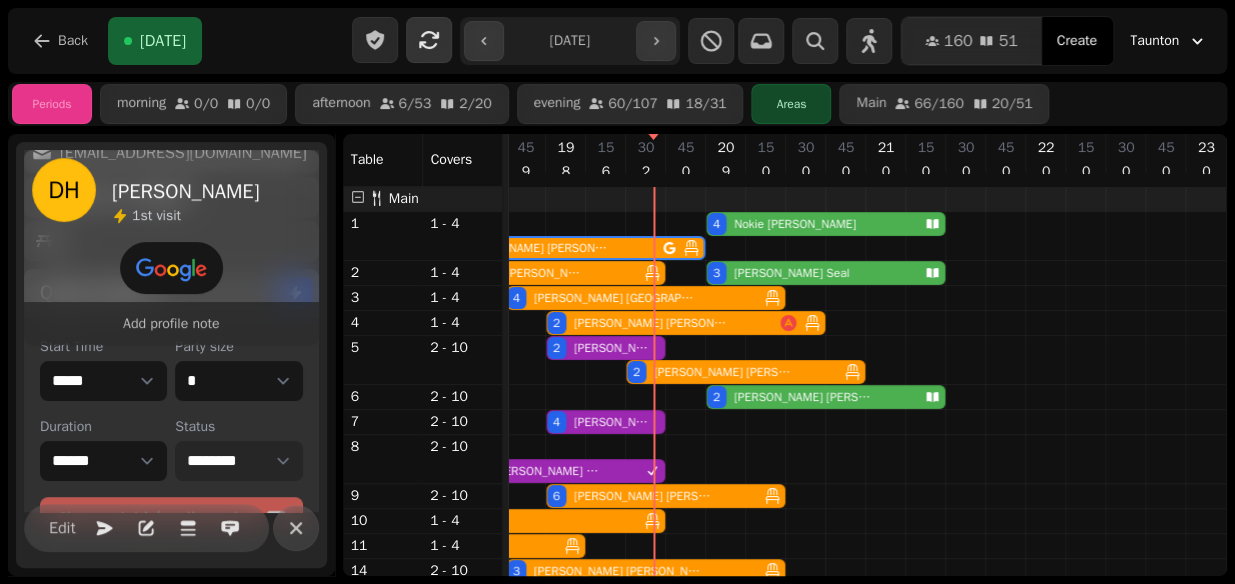 select on "****" 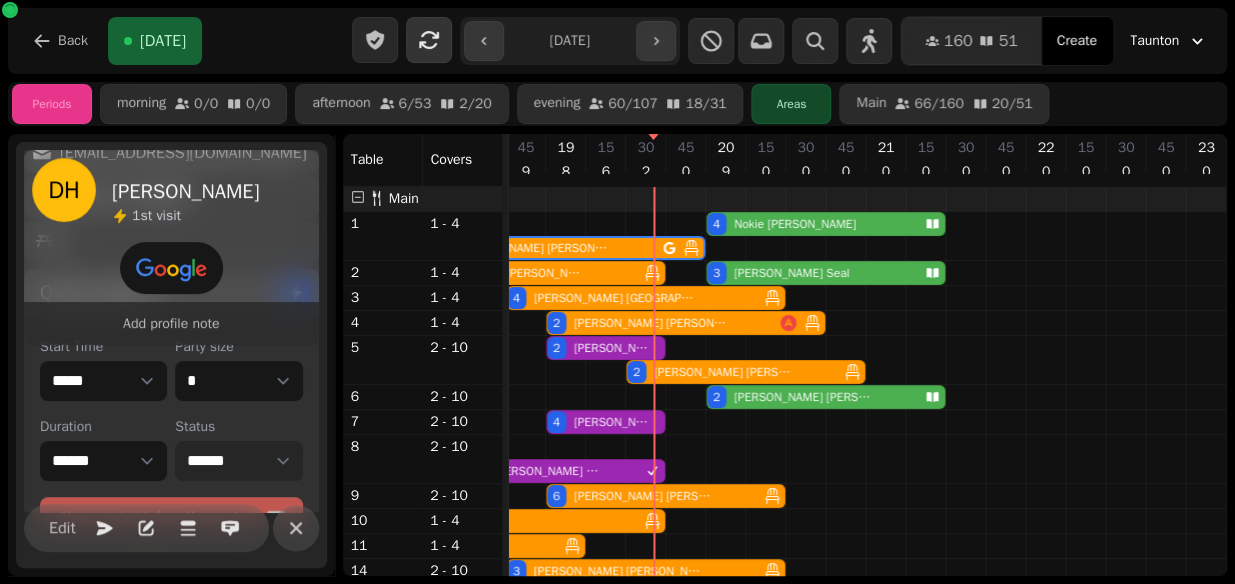 scroll, scrollTop: 368, scrollLeft: 0, axis: vertical 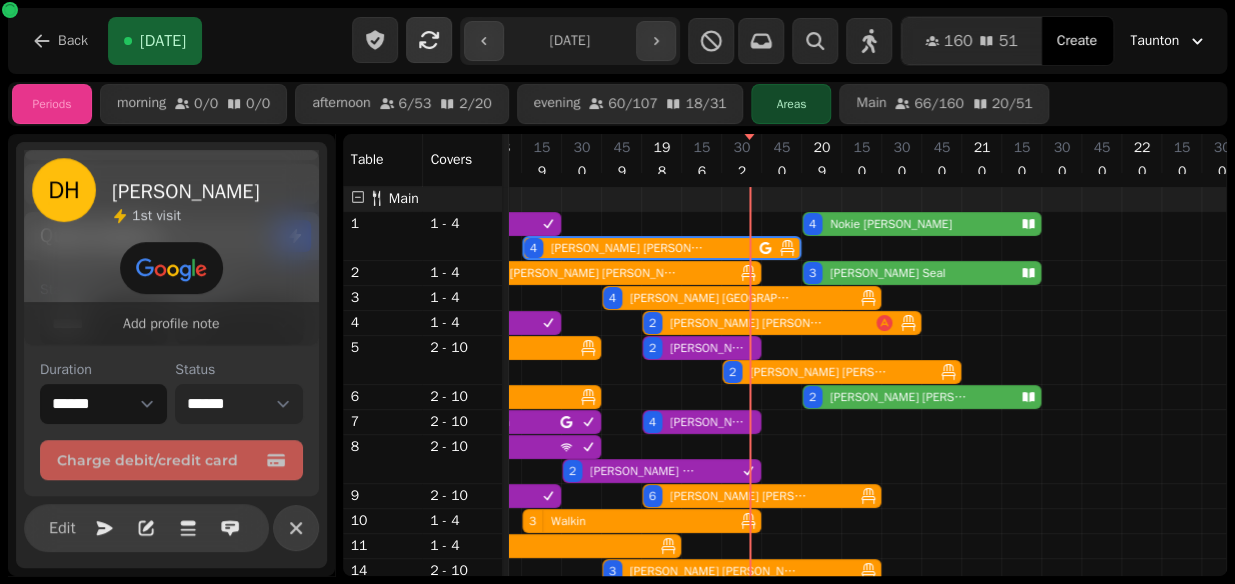 click on "**********" at bounding box center (238, 404) 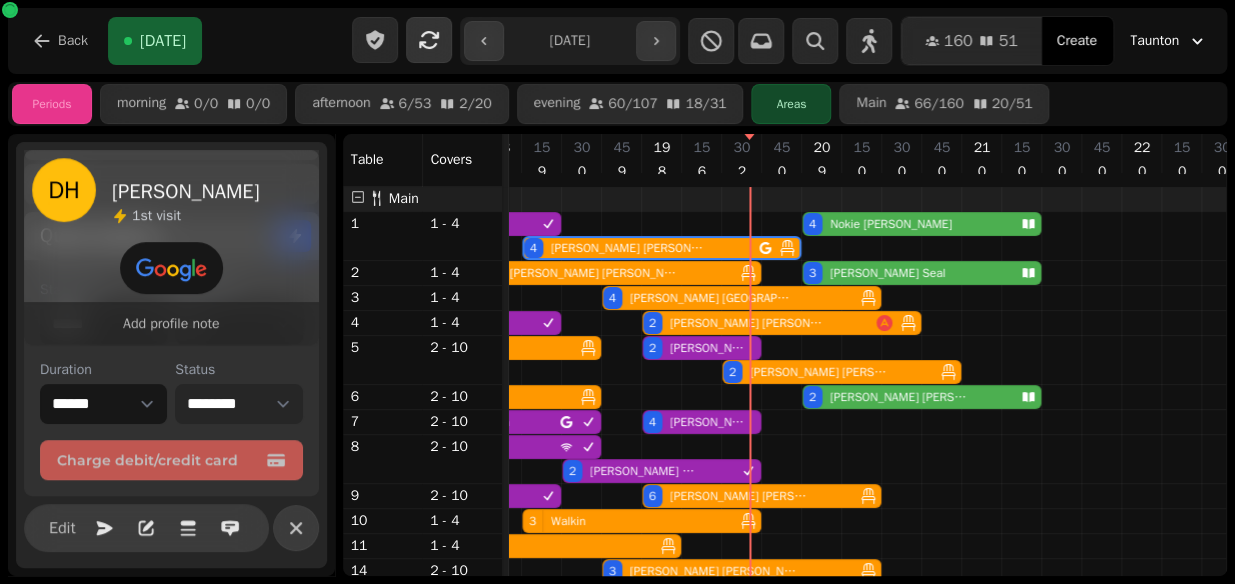 click on "**********" at bounding box center (238, 404) 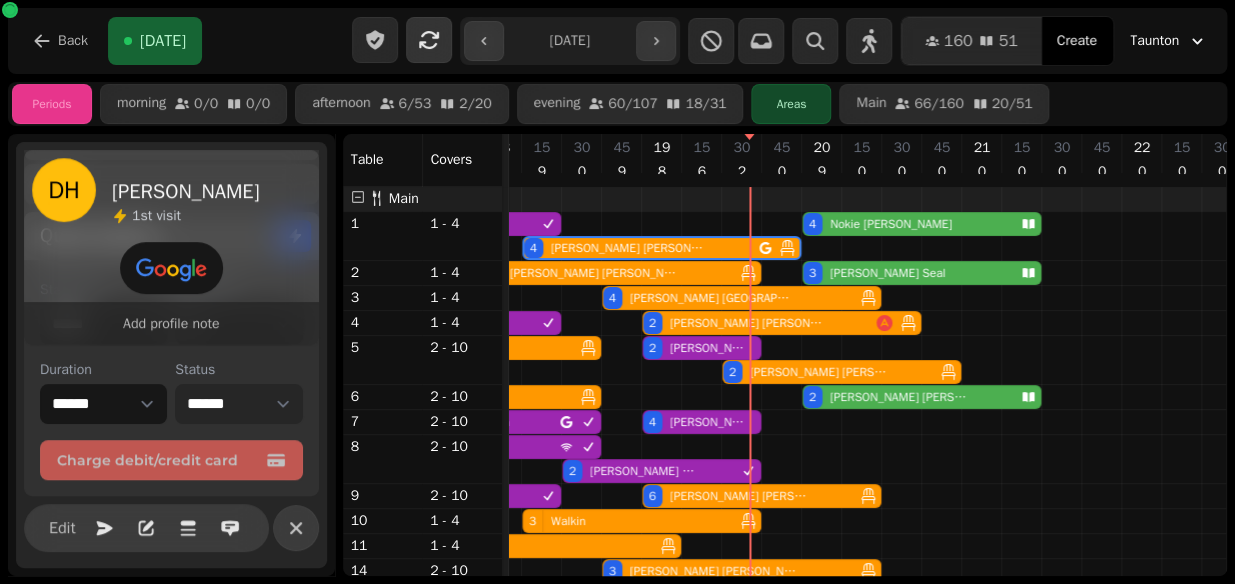 select on "********" 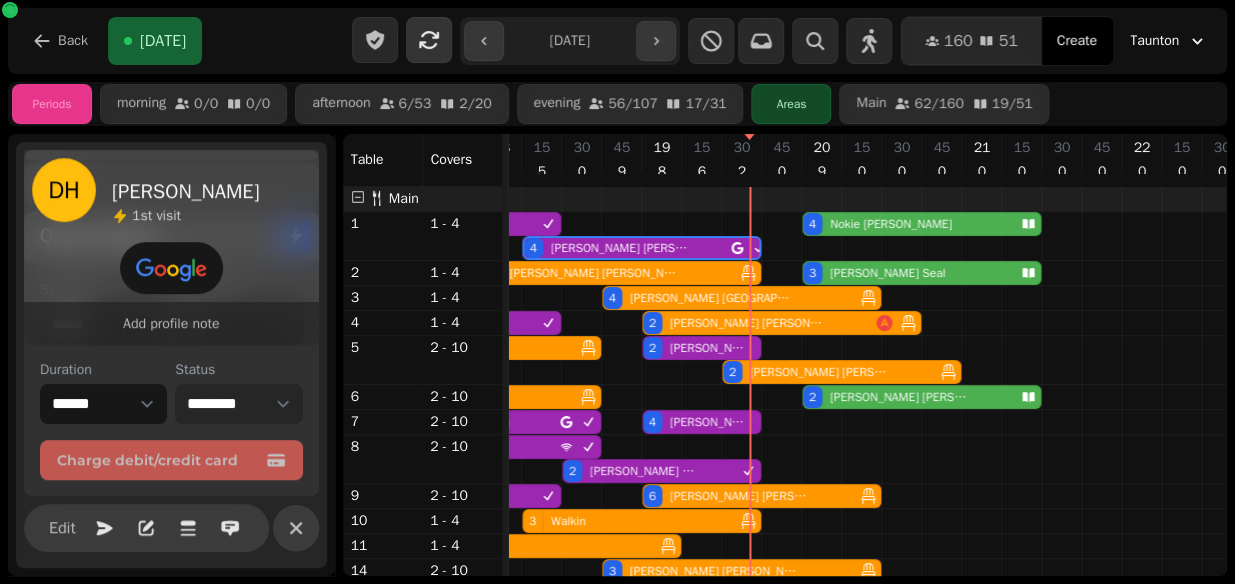 select on "****" 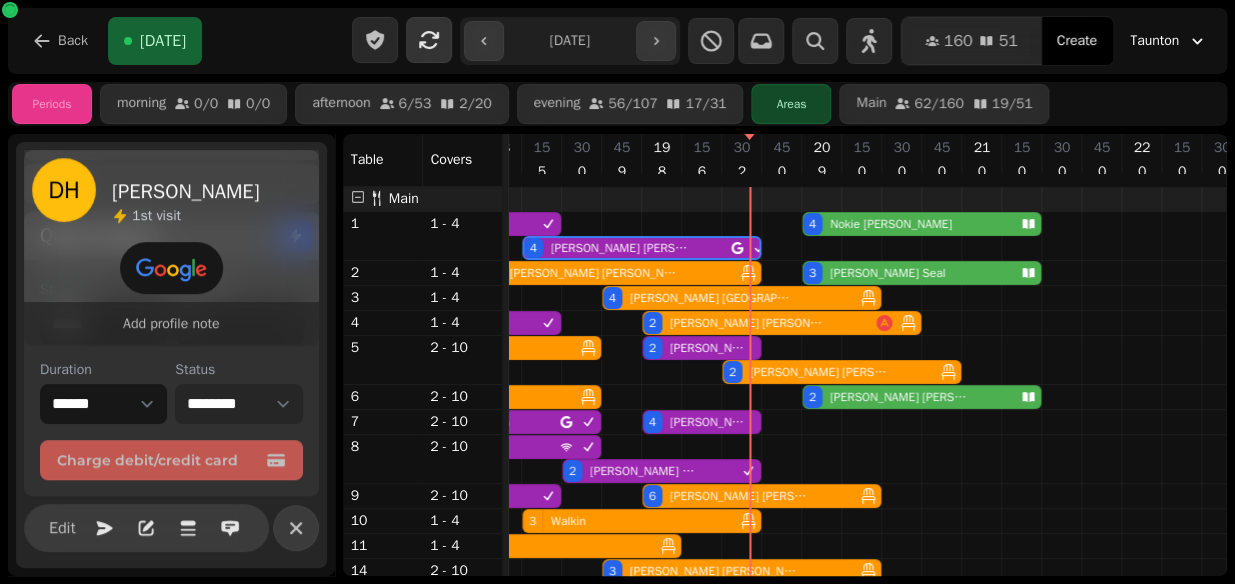 scroll, scrollTop: 96, scrollLeft: 0, axis: vertical 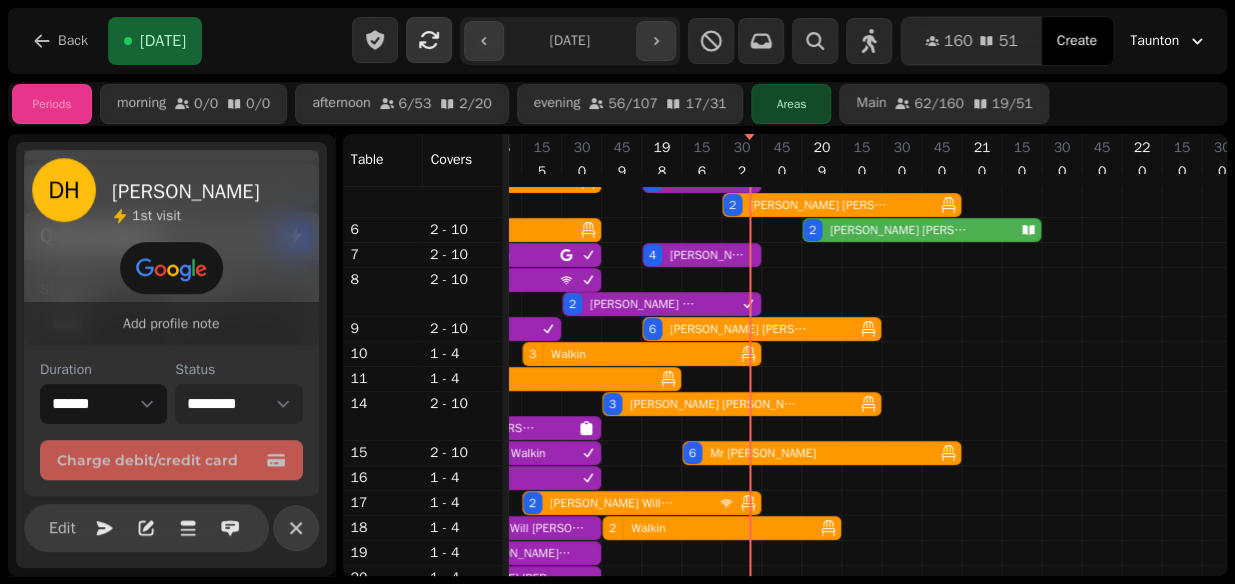 click on "2 Fiona   Willmont" at bounding box center [621, 503] 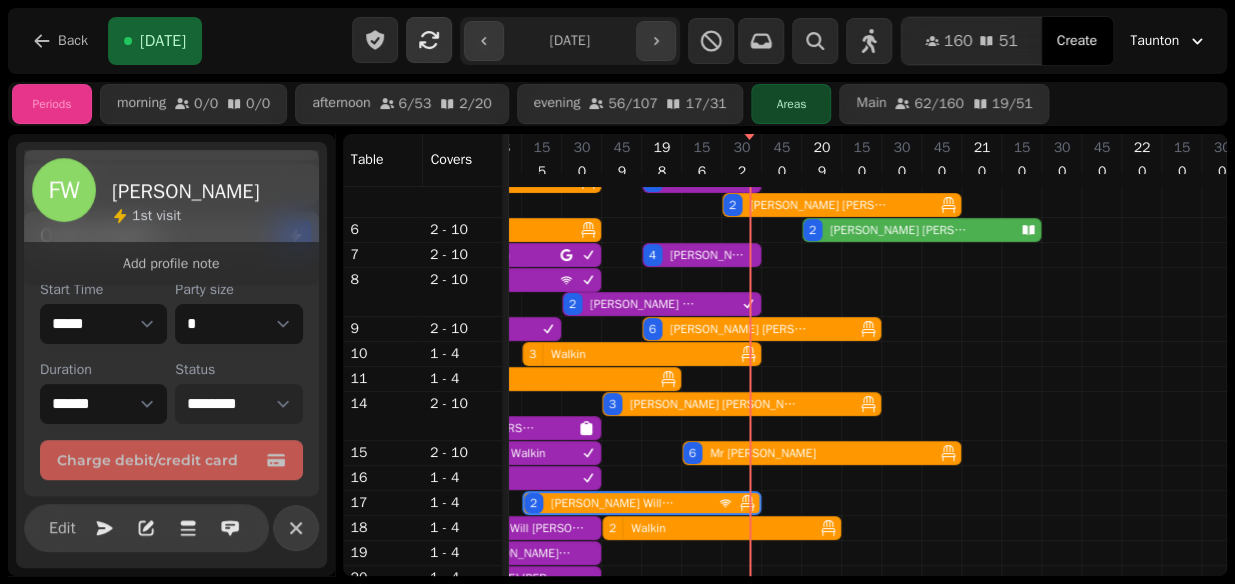 select on "*" 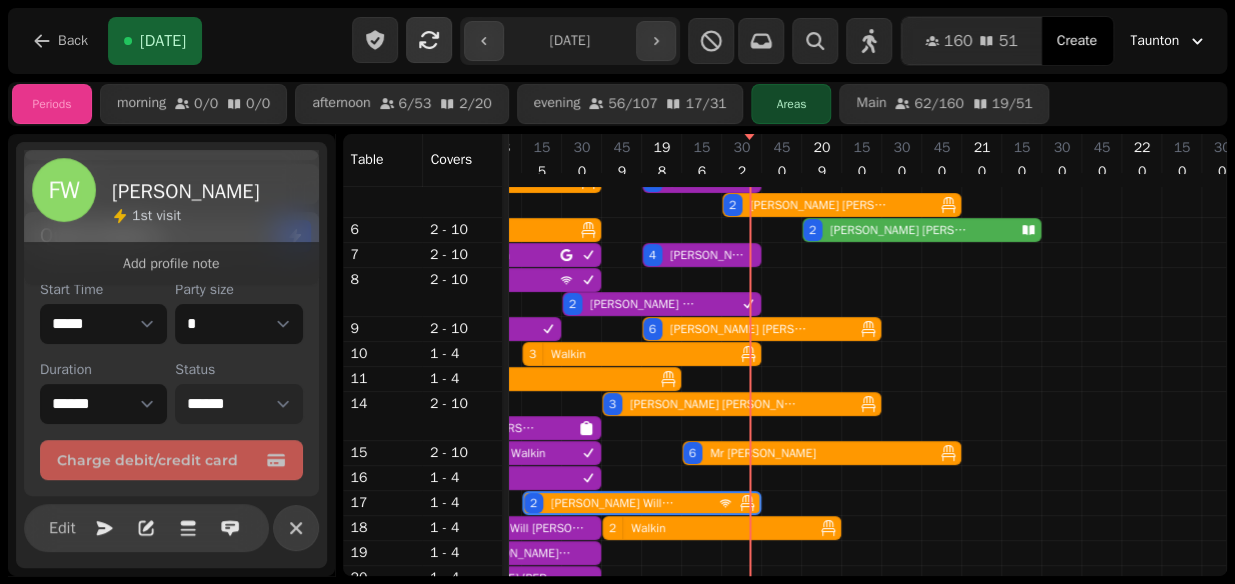 scroll, scrollTop: 308, scrollLeft: 0, axis: vertical 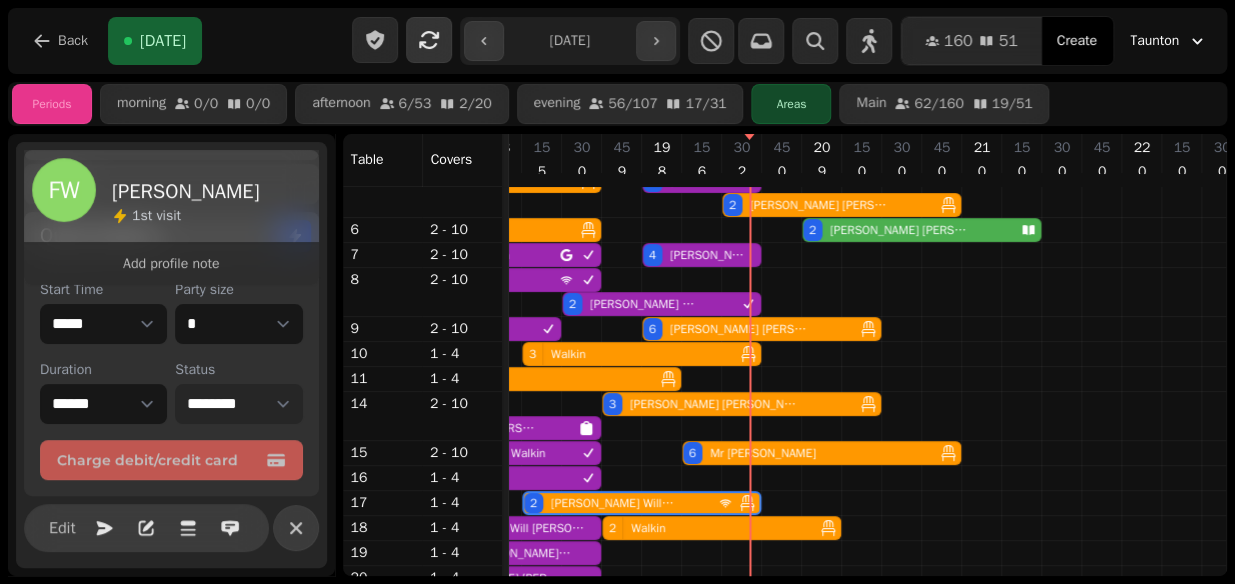 click on "**********" at bounding box center (238, 404) 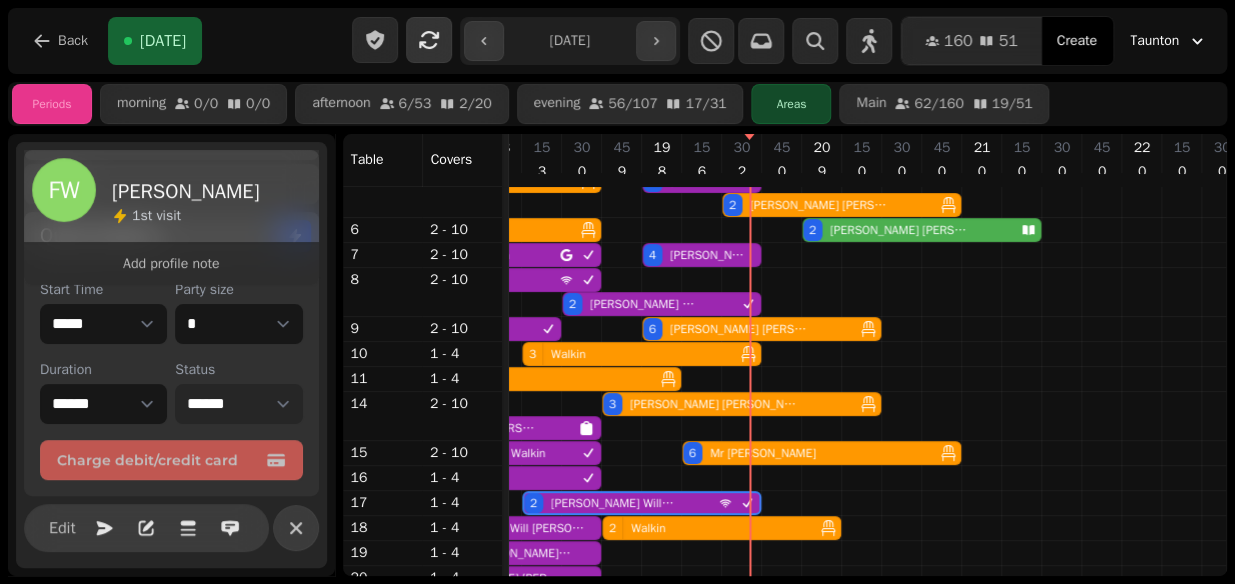 select on "********" 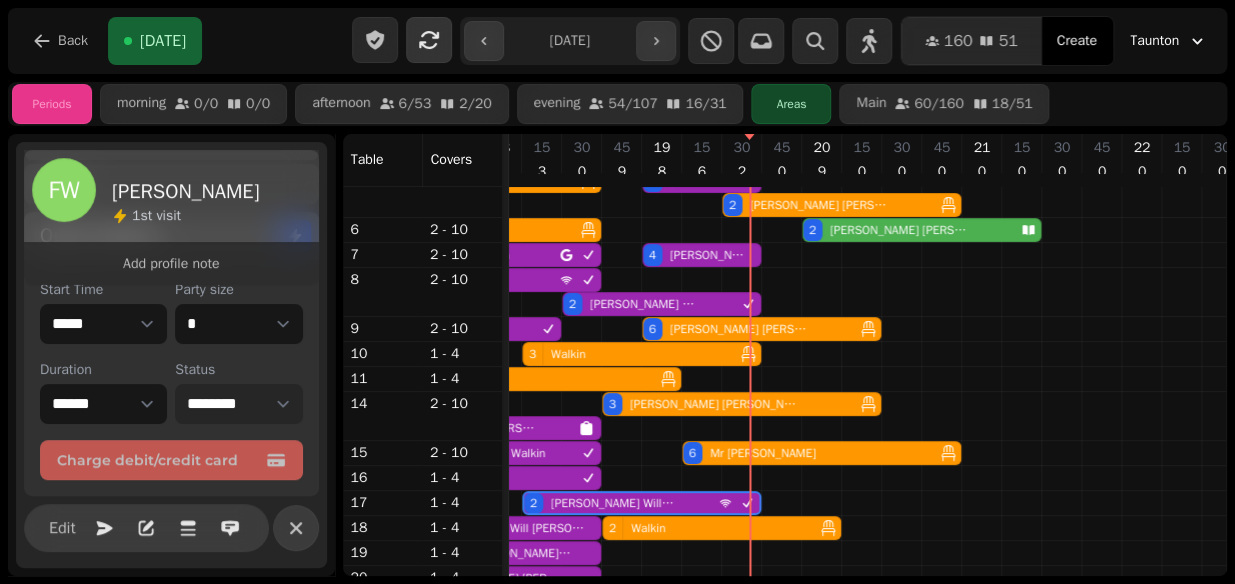 scroll, scrollTop: 0, scrollLeft: 987, axis: horizontal 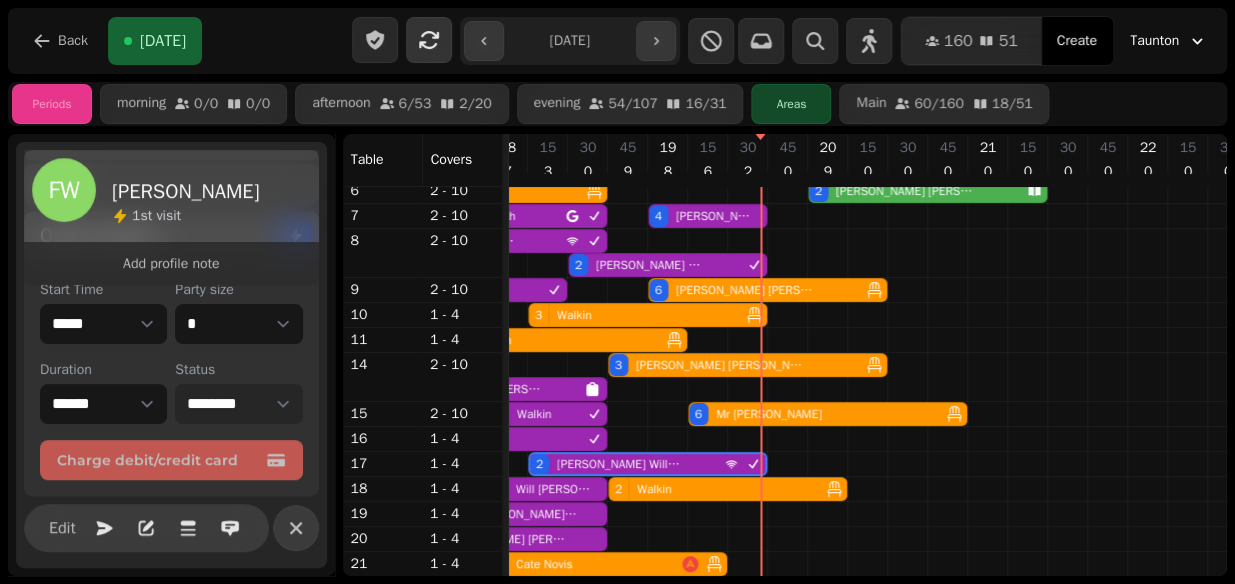 click on "4 Cate   Novis" at bounding box center (585, 564) 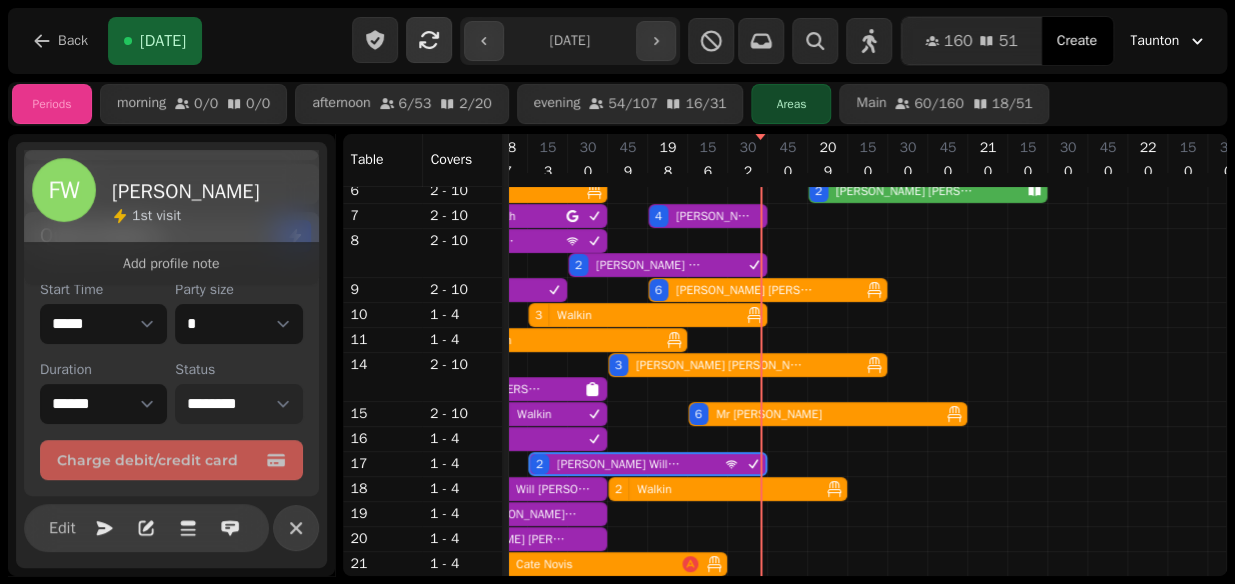 select on "**********" 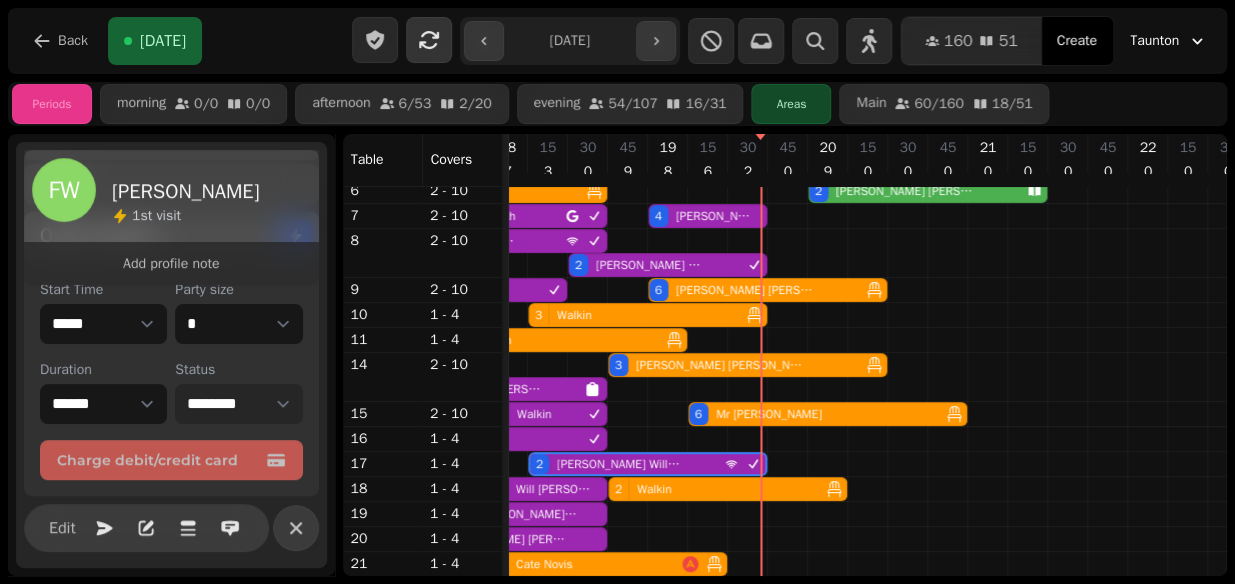 select on "*" 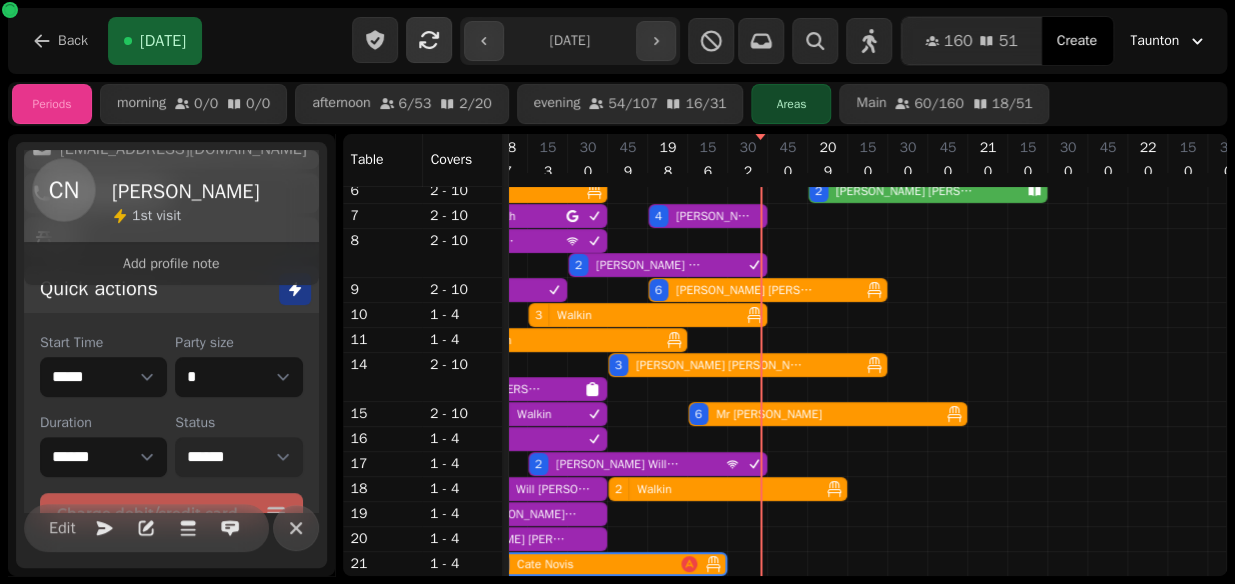scroll, scrollTop: 364, scrollLeft: 0, axis: vertical 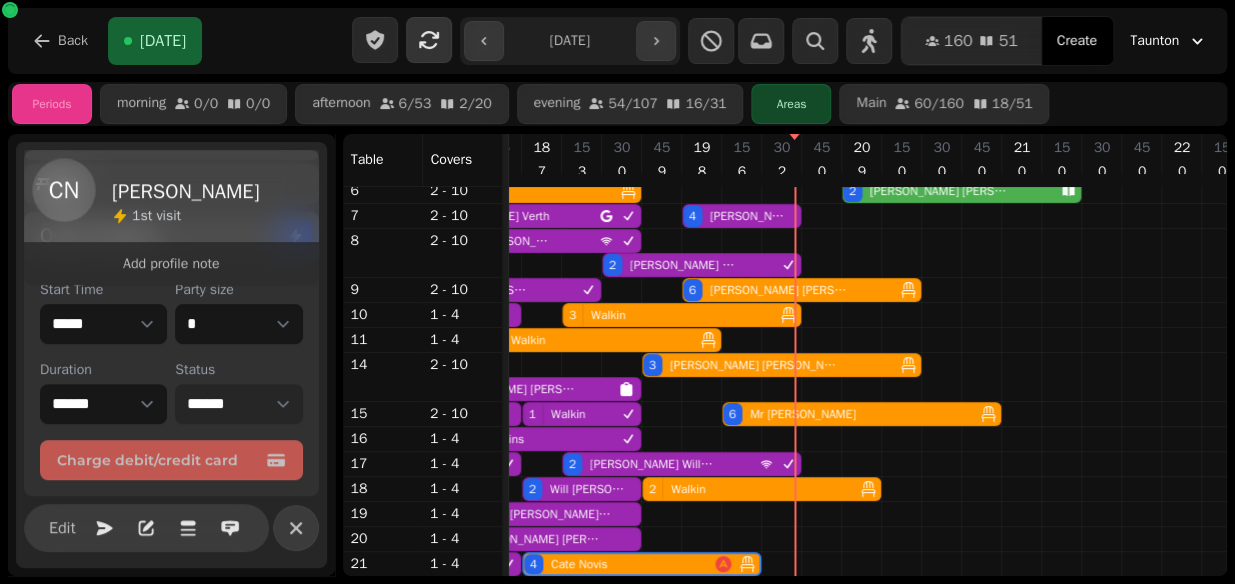click on "**********" at bounding box center [238, 404] 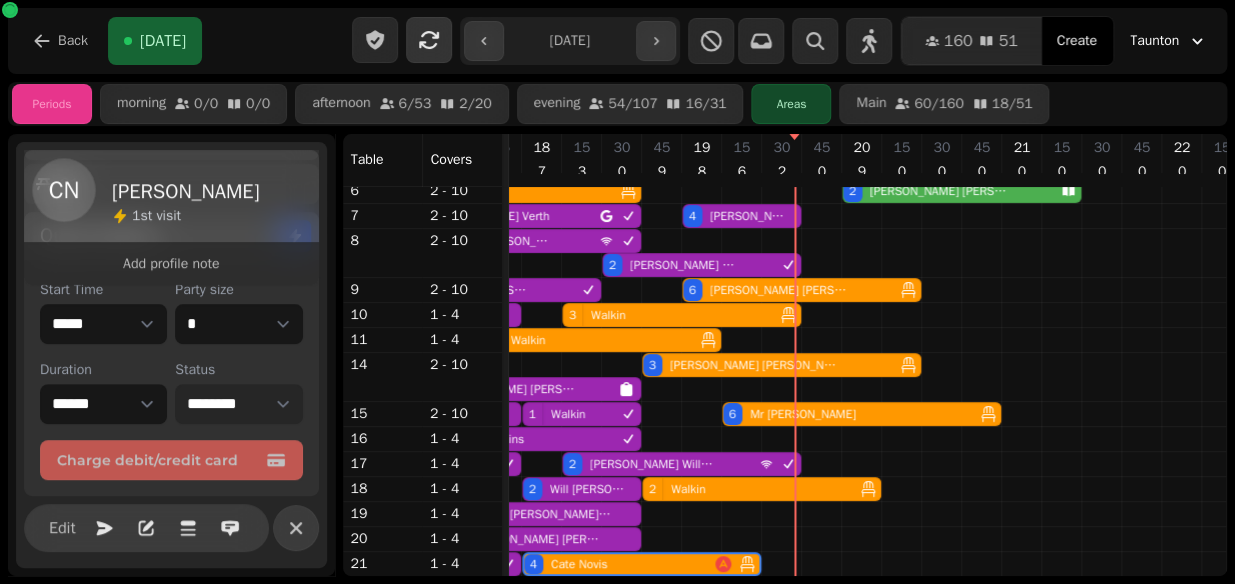 click on "**********" at bounding box center (238, 404) 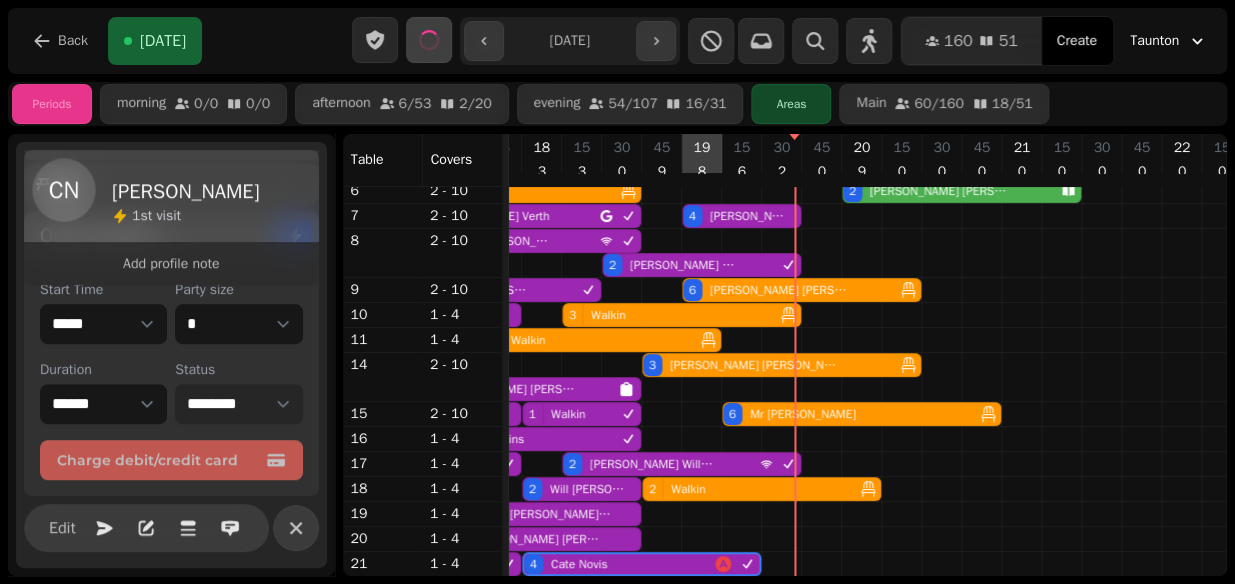 click on "Walkin" at bounding box center [684, 489] 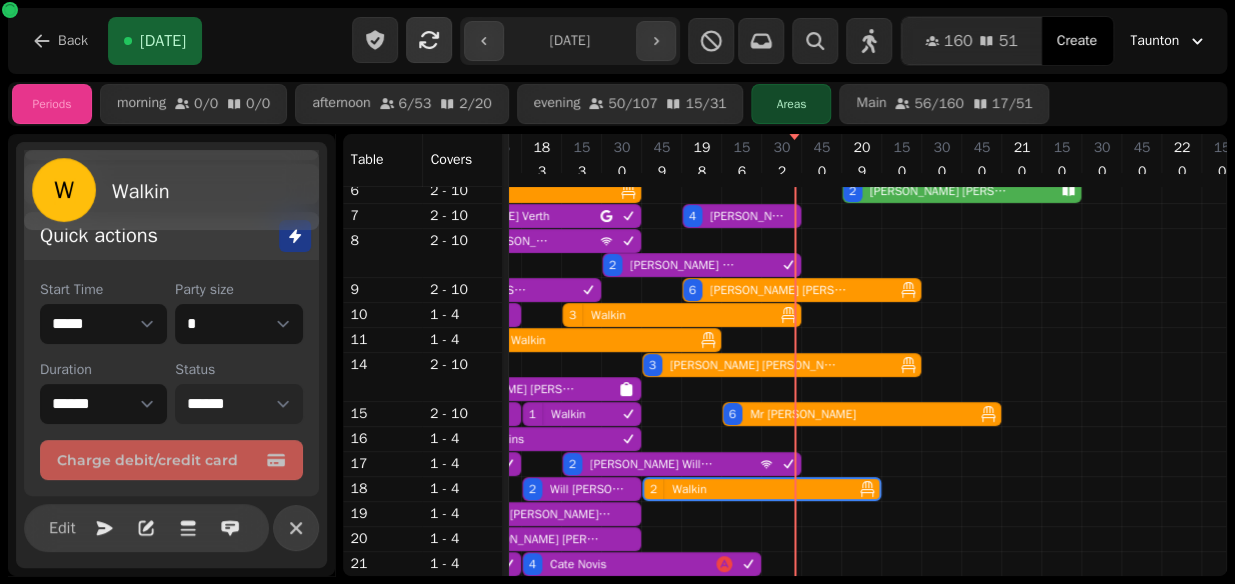 click on "**********" at bounding box center [238, 404] 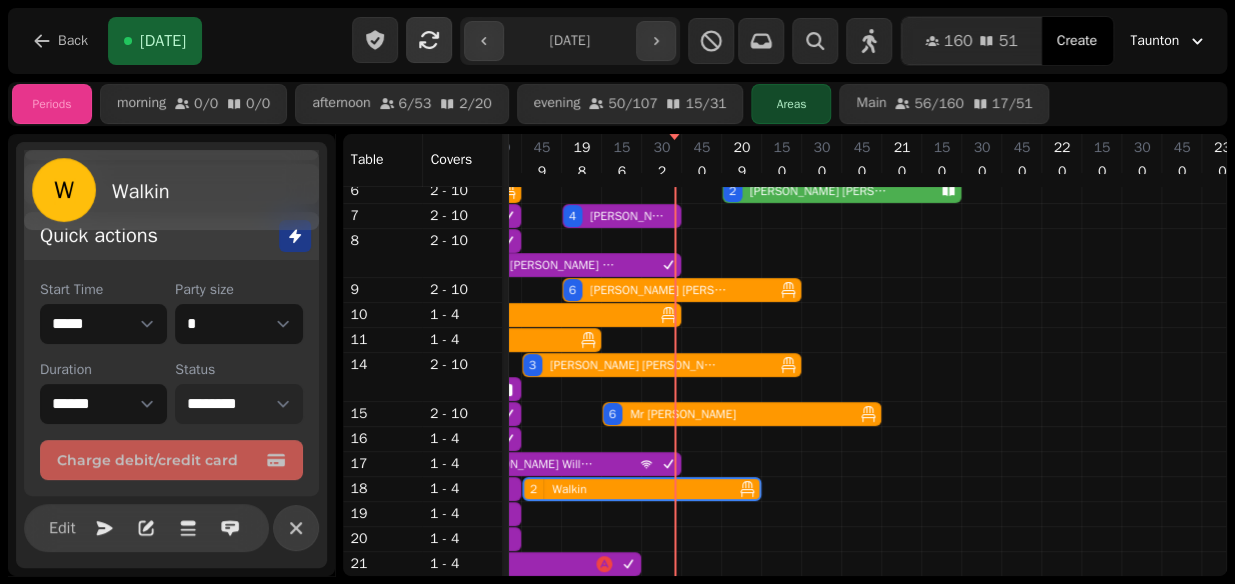 click on "**********" at bounding box center [238, 404] 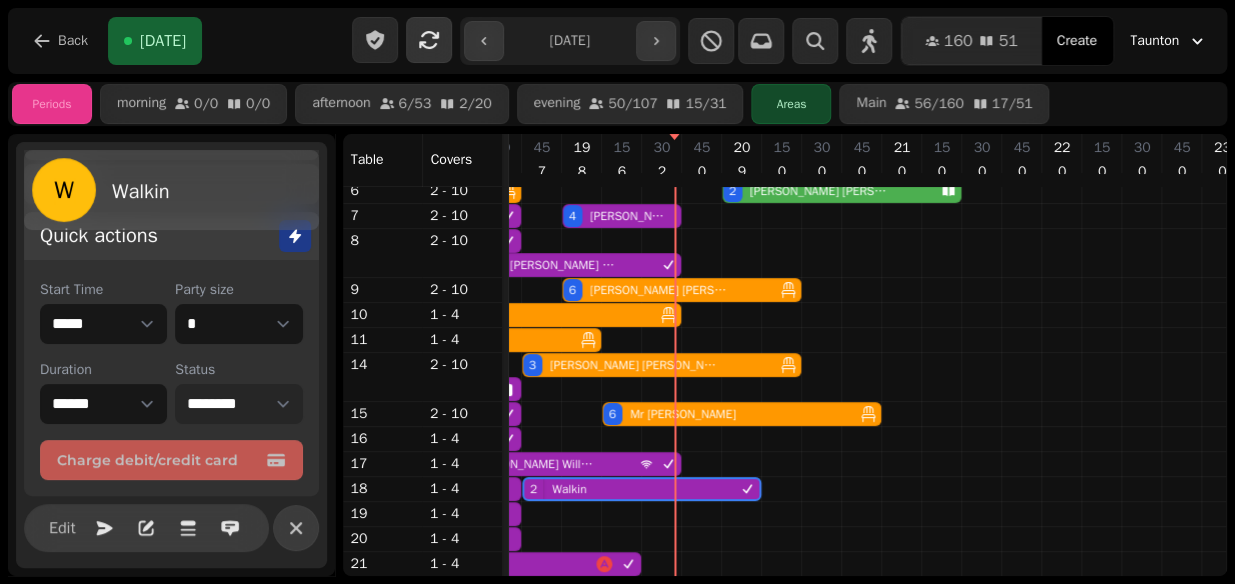 select on "********" 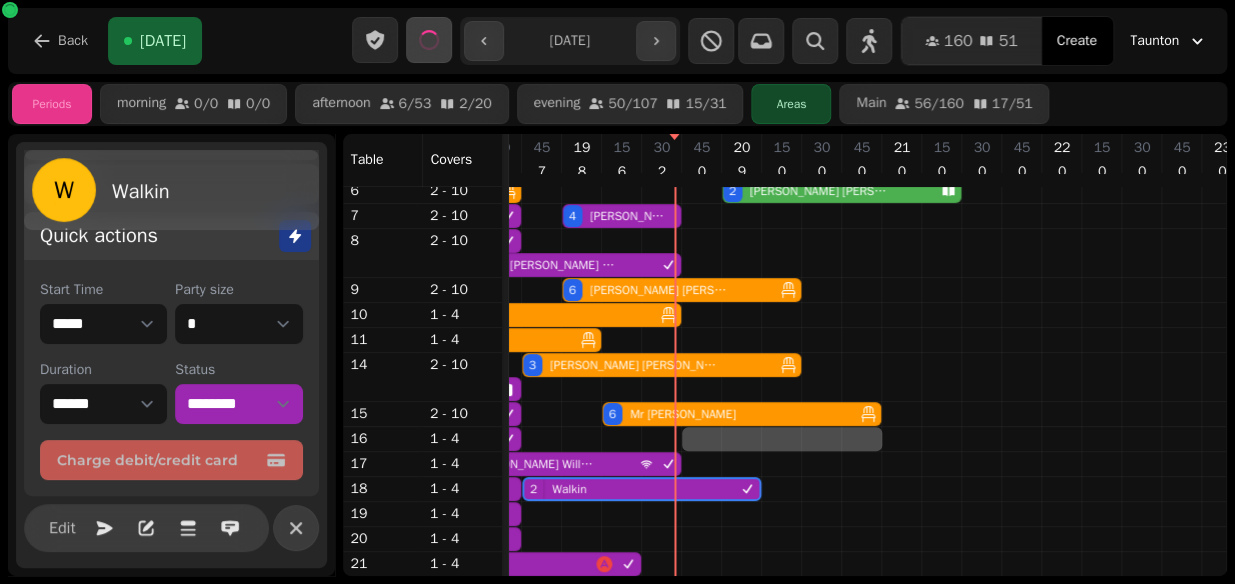 select on "****" 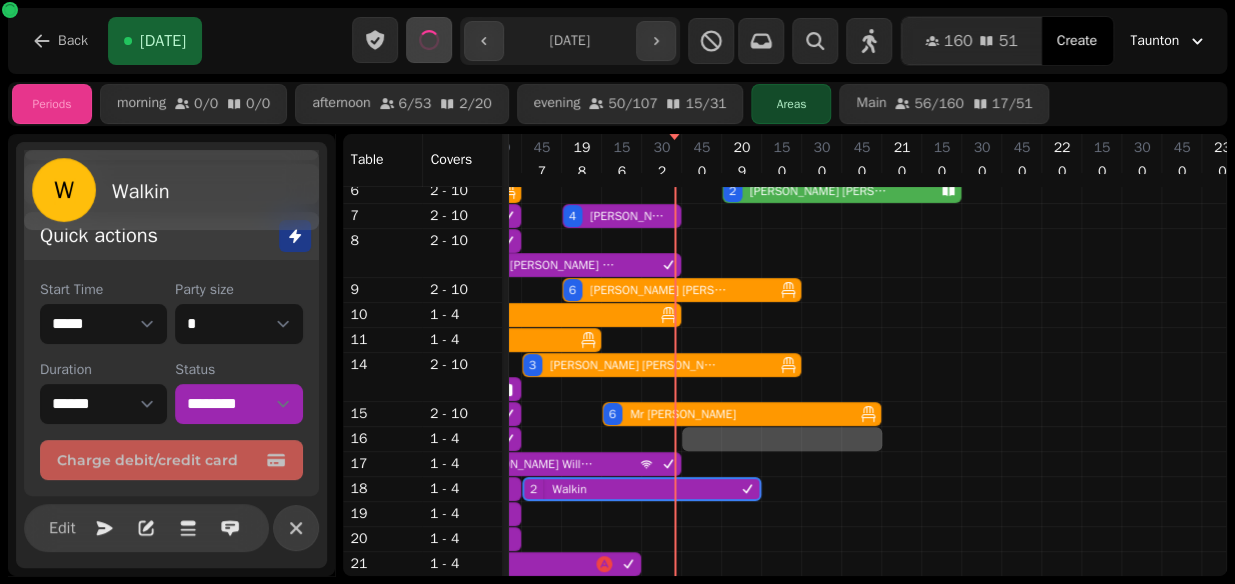 select on "*" 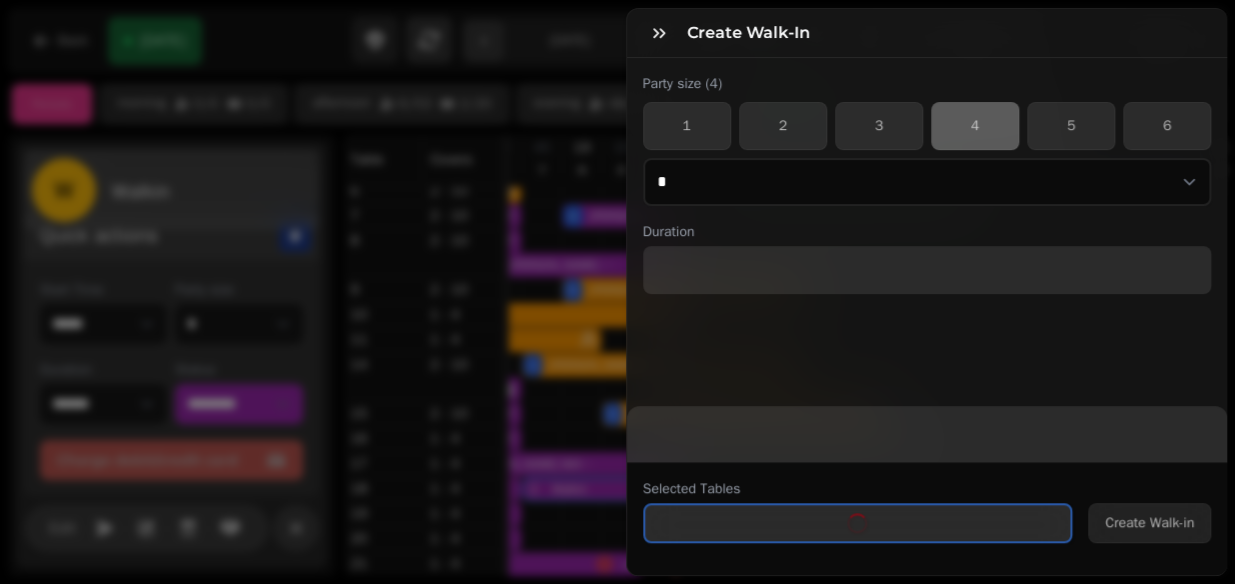 select on "****" 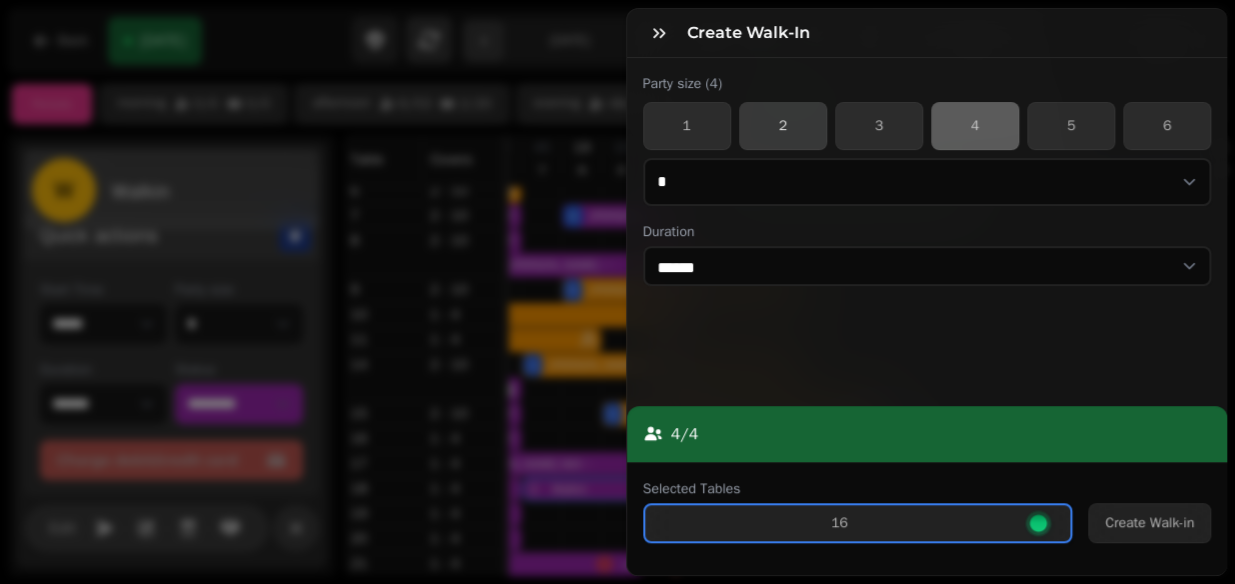 click on "2" at bounding box center [783, 126] 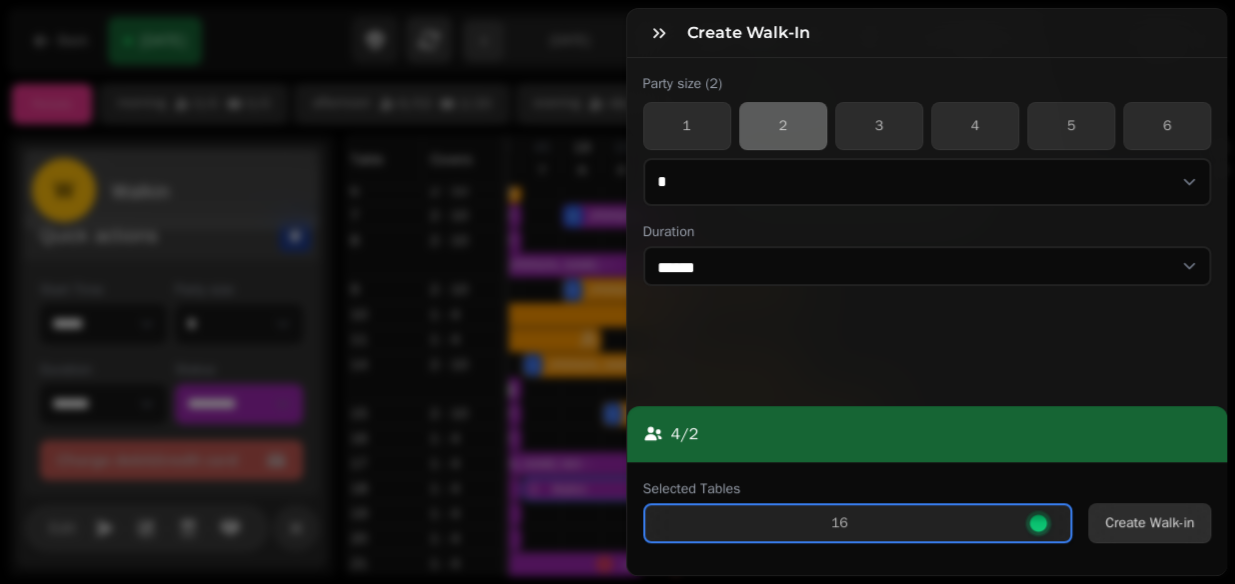 click on "Create Walk-in" at bounding box center [1149, 523] 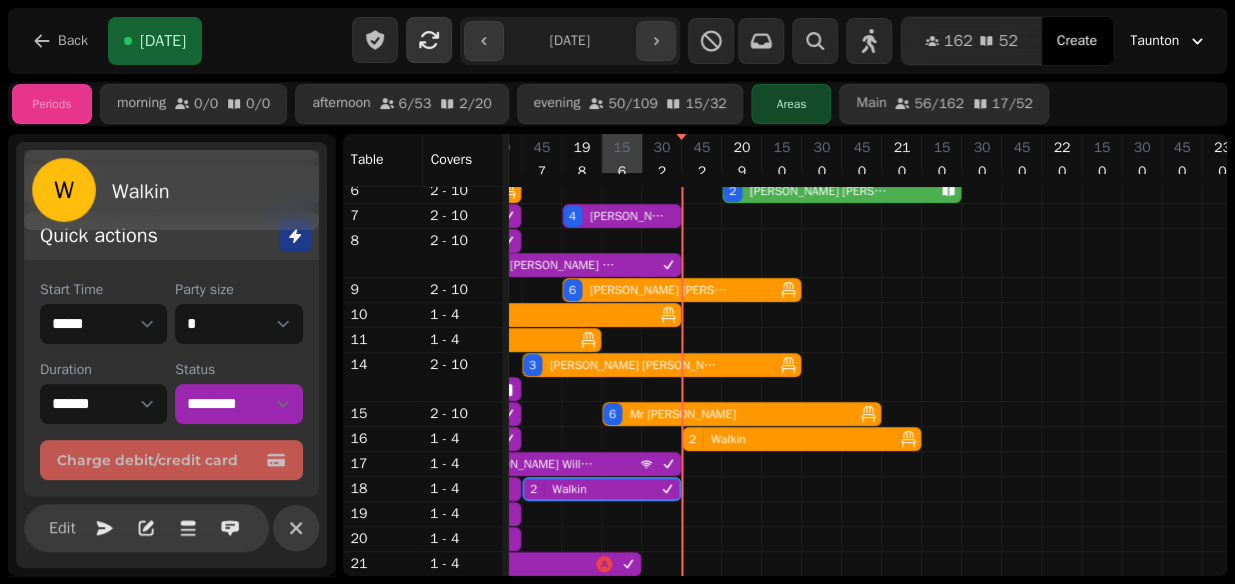 scroll, scrollTop: 210, scrollLeft: 1067, axis: both 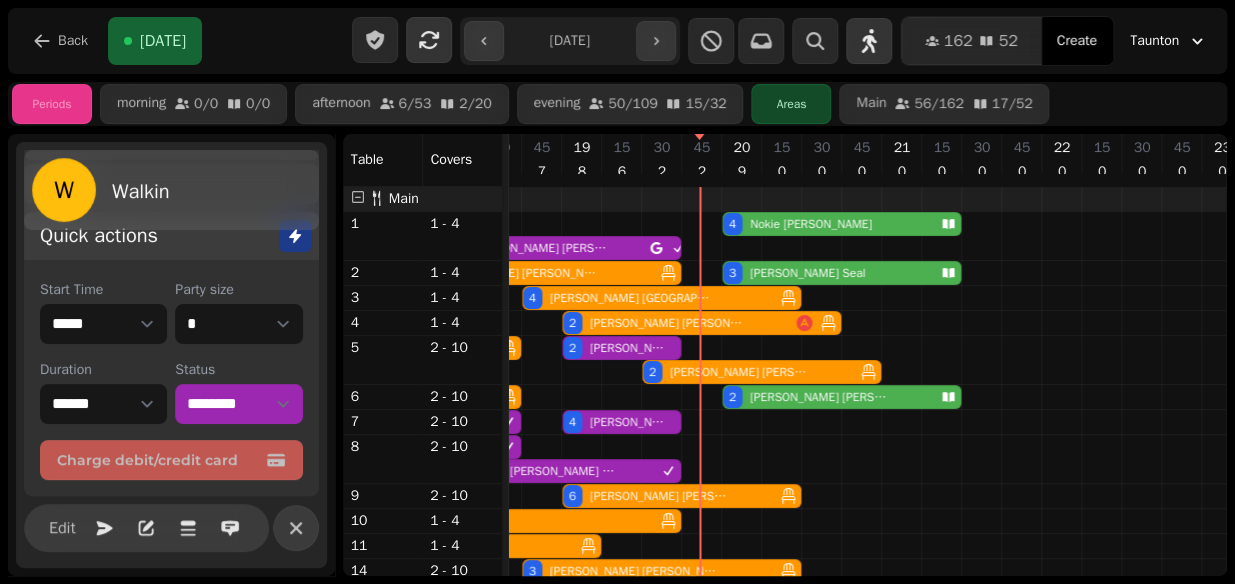click 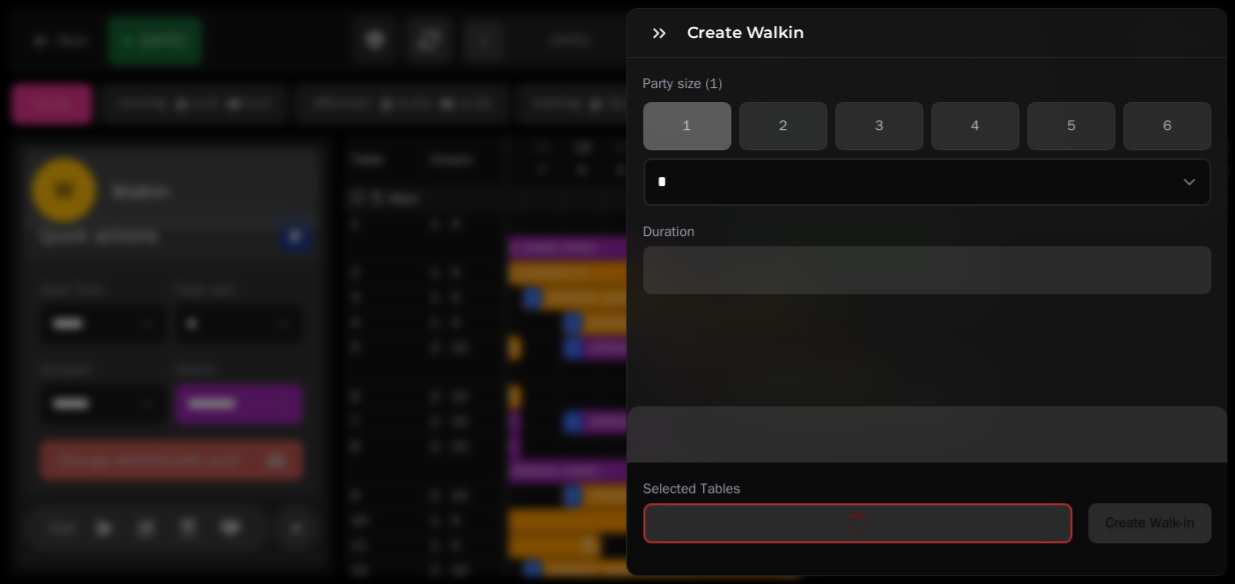 select on "****" 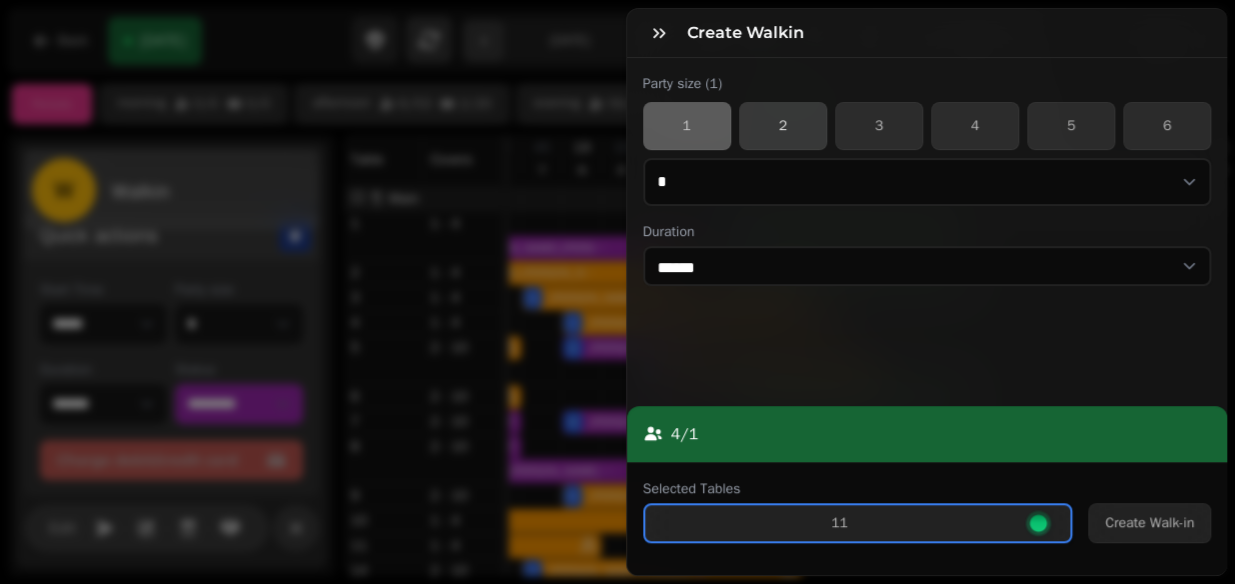 click on "2" at bounding box center [783, 126] 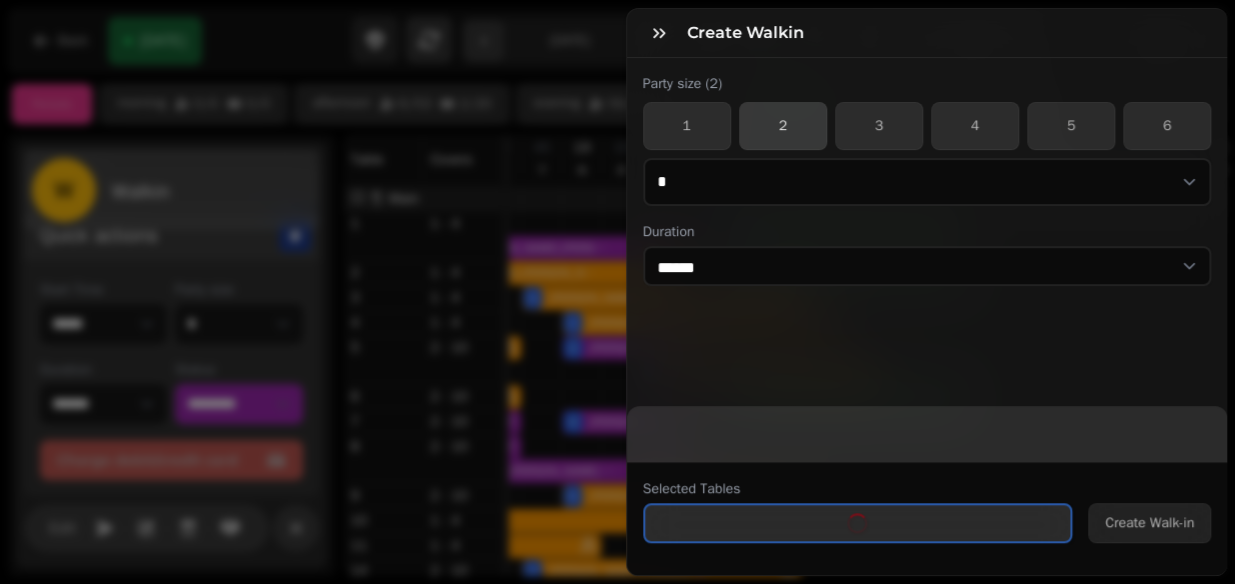 click on "2" at bounding box center (783, 126) 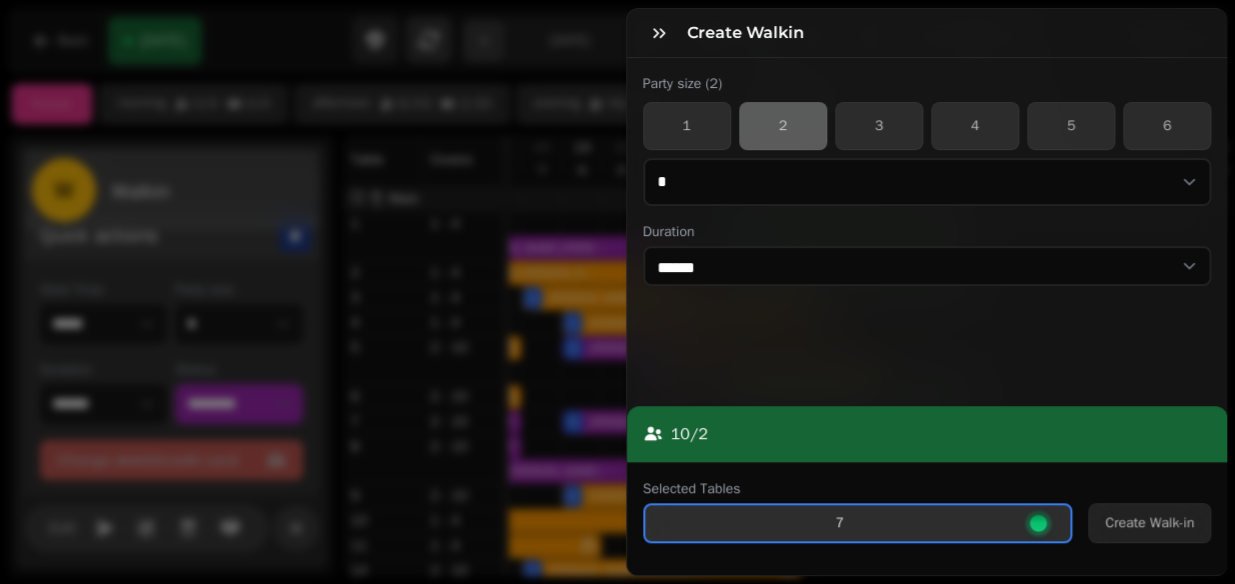 click on "7" at bounding box center [840, 523] 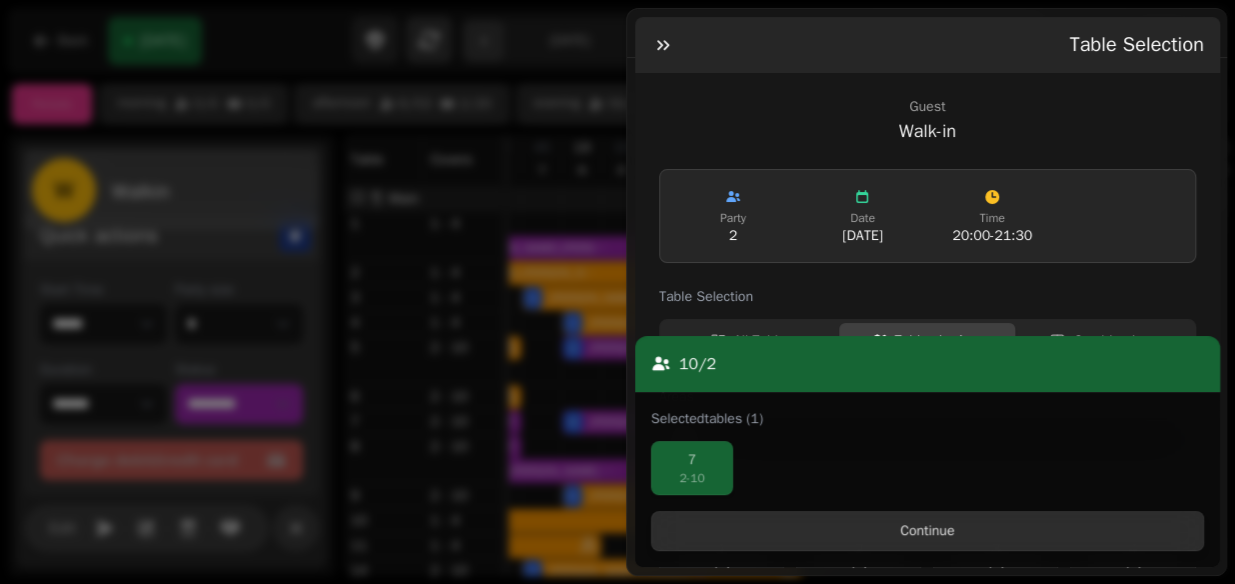 click on "Continue" at bounding box center [927, 531] 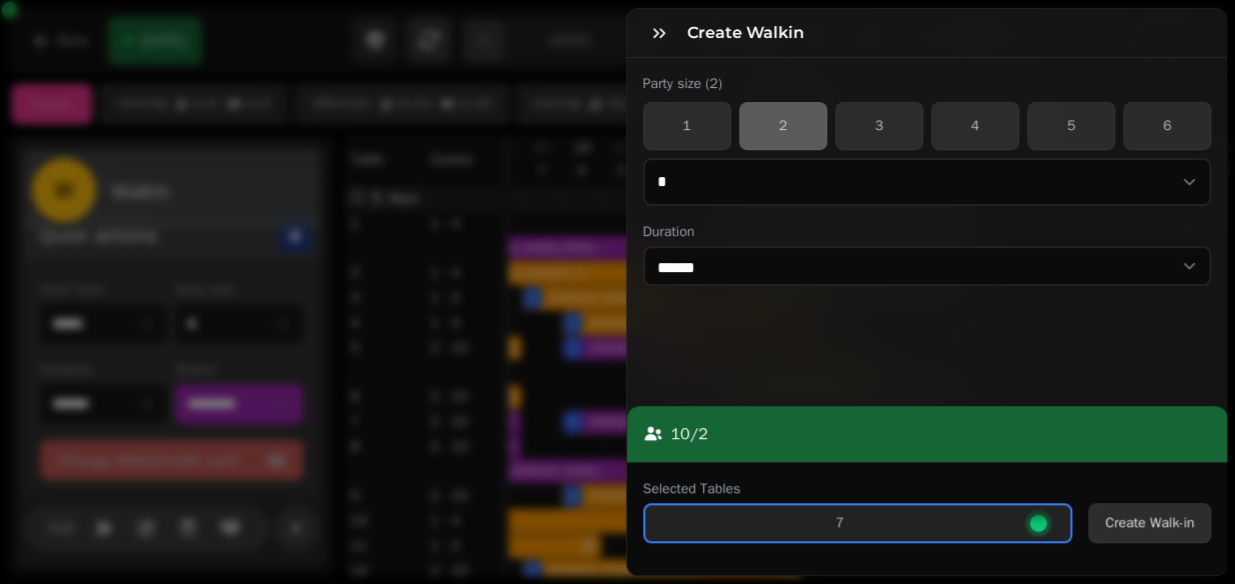 click on "Create Walk-in" at bounding box center [1149, 523] 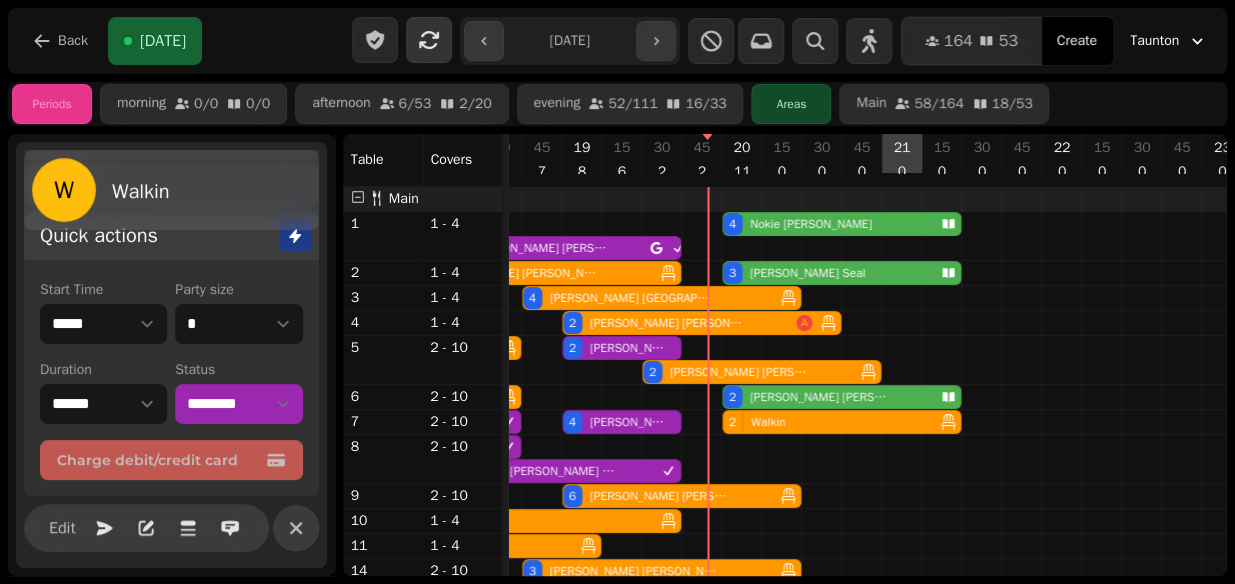scroll, scrollTop: 81, scrollLeft: 1067, axis: both 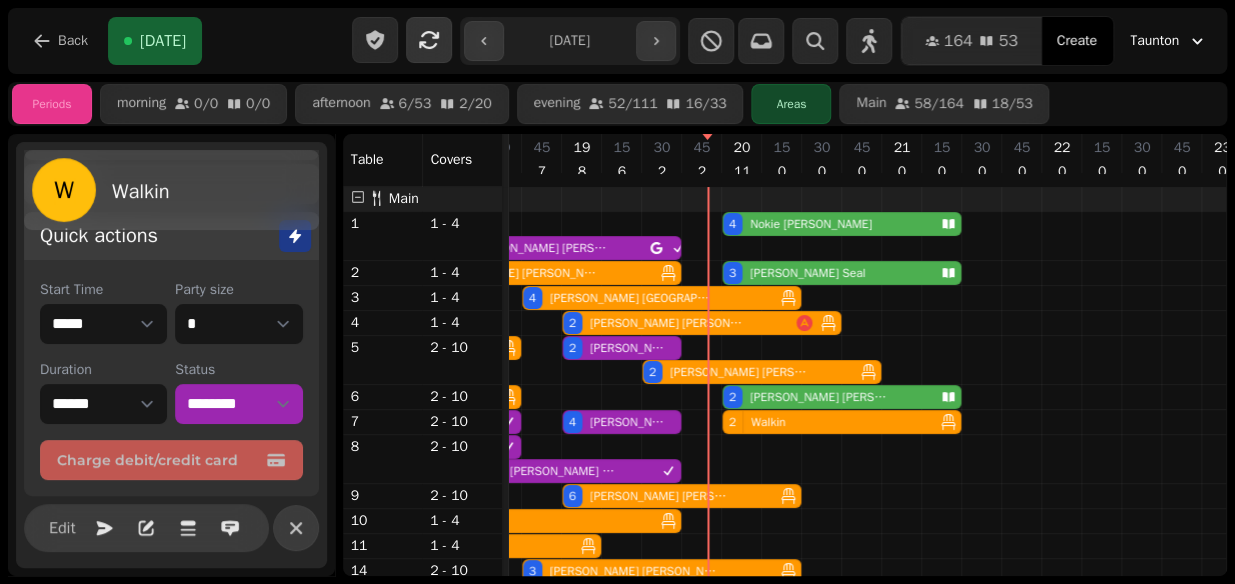 drag, startPoint x: 820, startPoint y: 404, endPoint x: 762, endPoint y: 403, distance: 58.00862 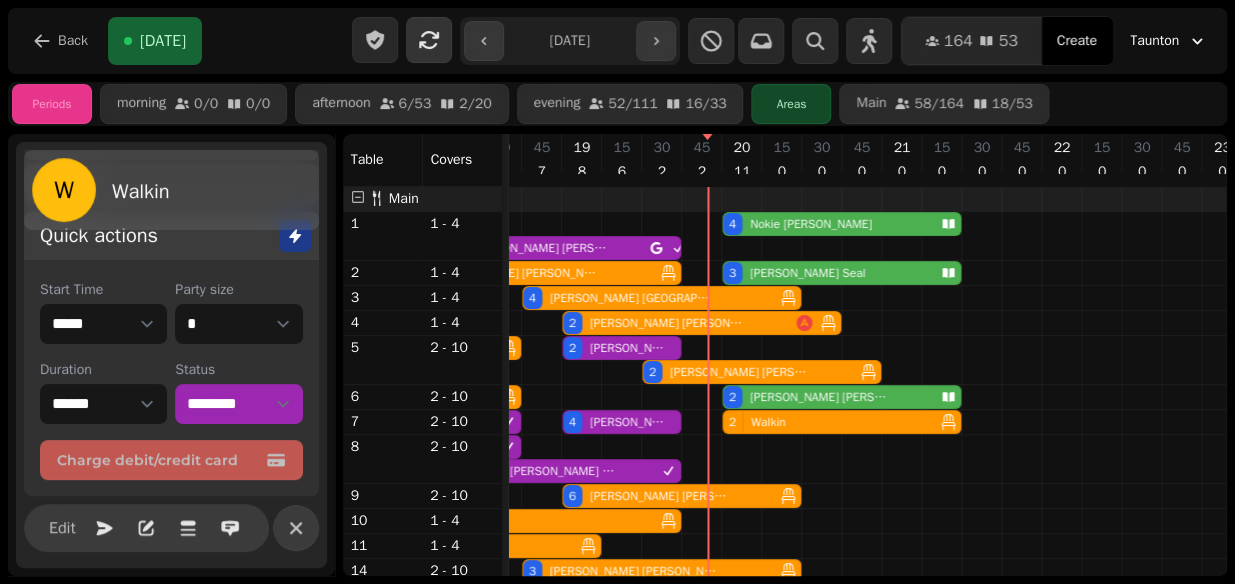 click on "Brett   Baker" at bounding box center (819, 397) 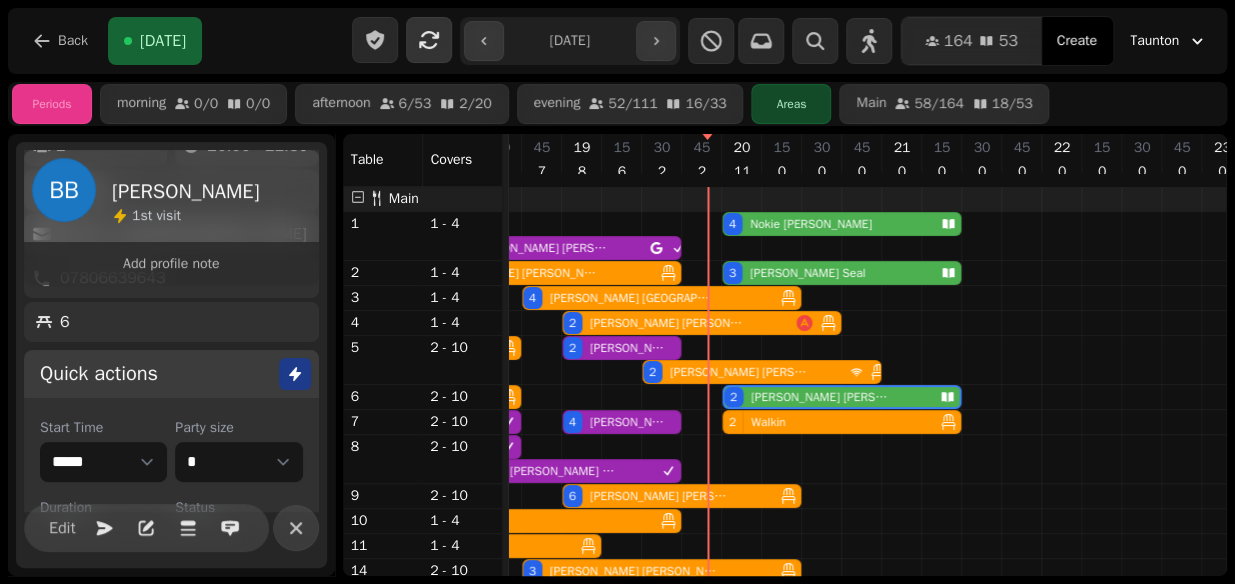 select on "**********" 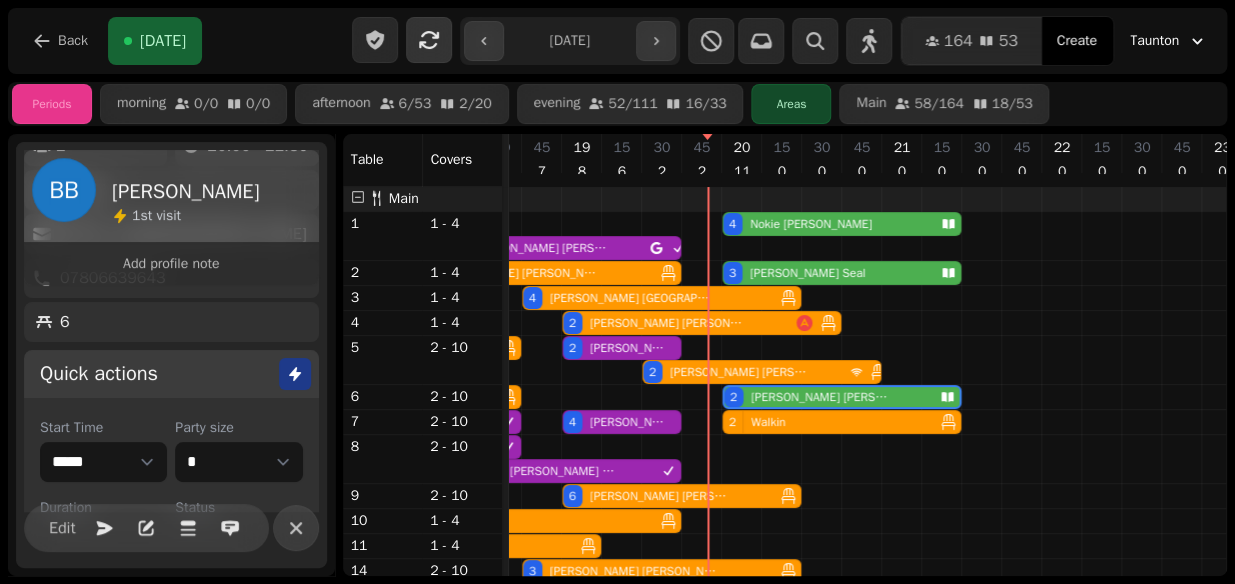 select on "****" 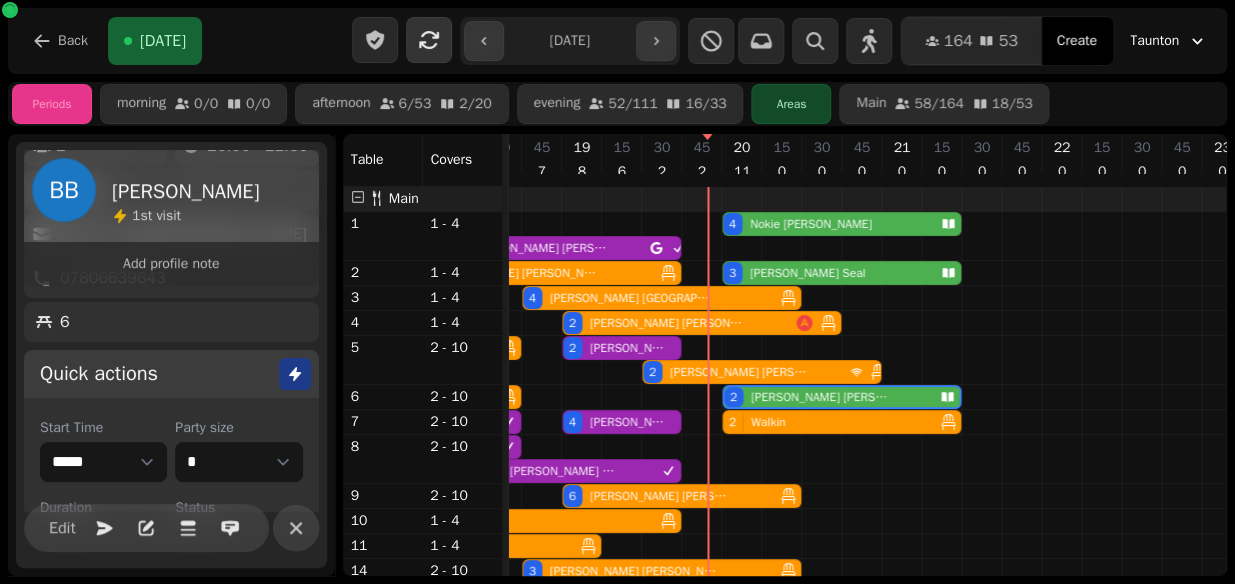 scroll, scrollTop: 225, scrollLeft: 0, axis: vertical 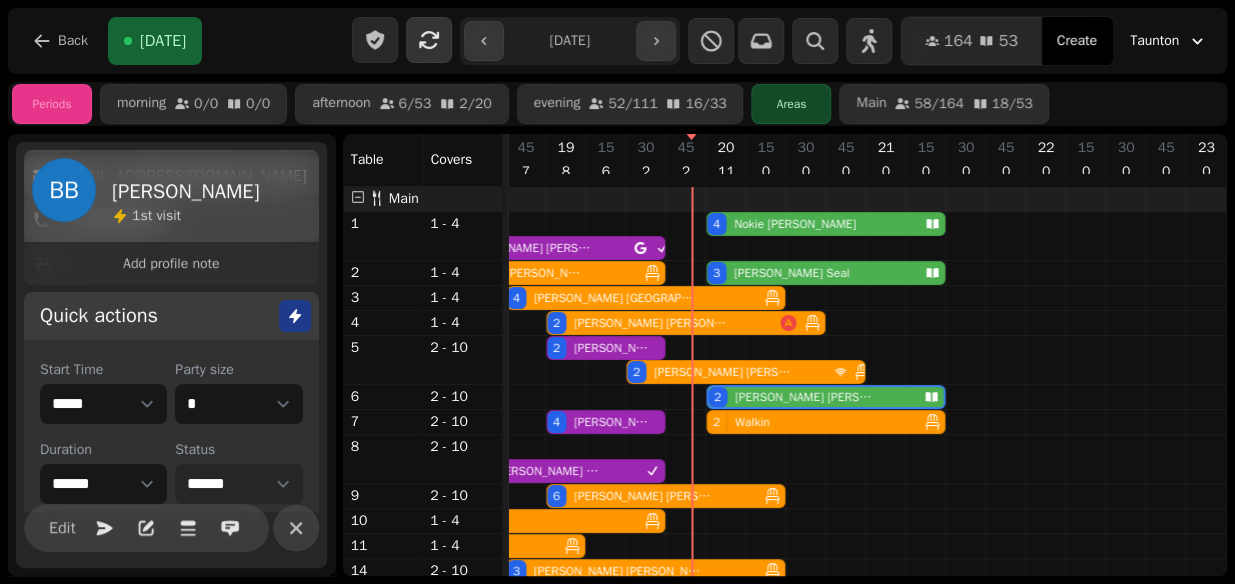 click on "**********" at bounding box center (238, 484) 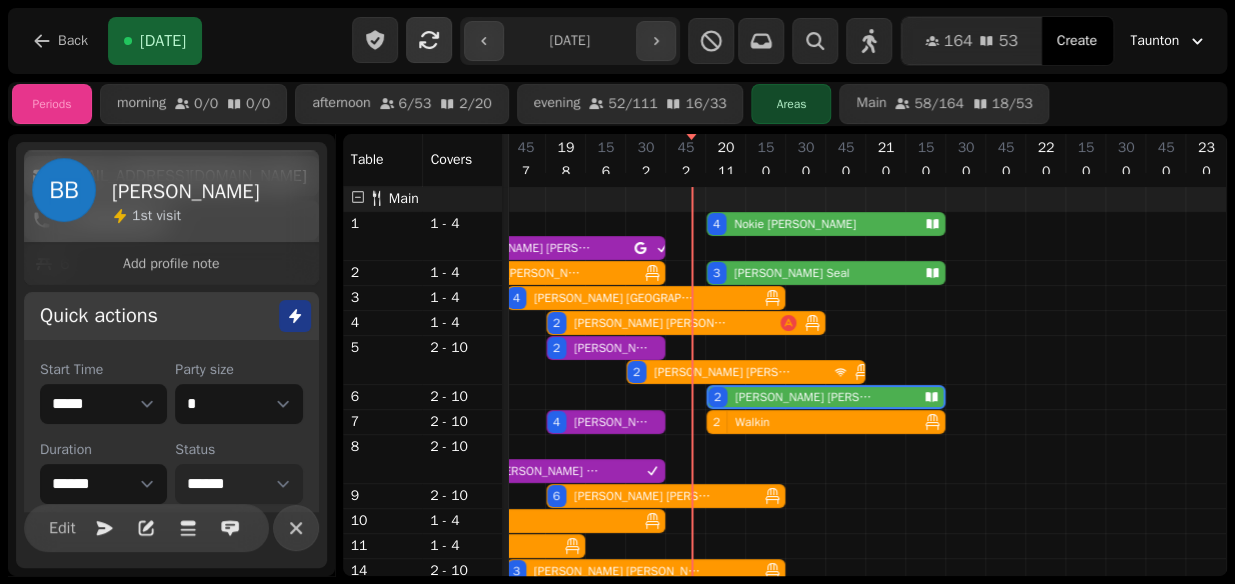 select on "******" 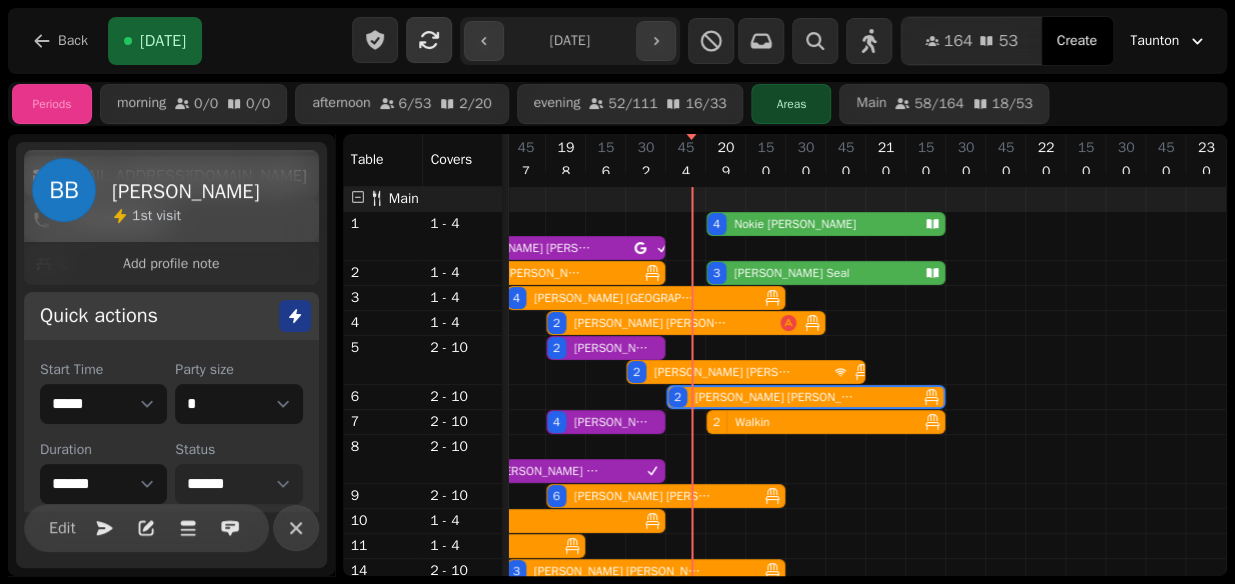 select on "**********" 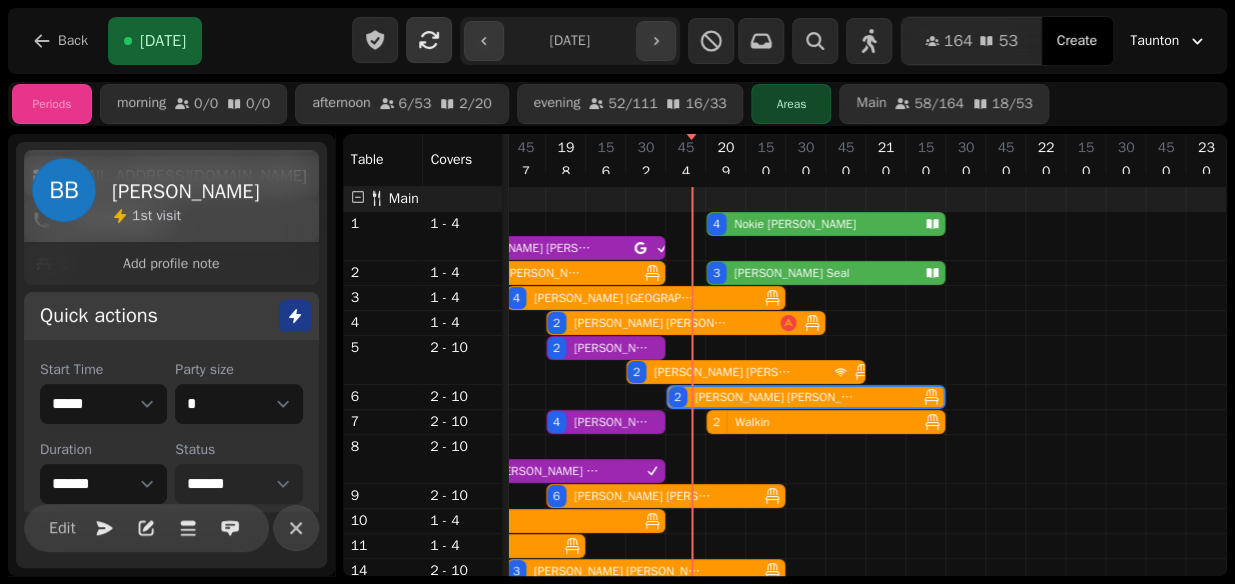 select on "****" 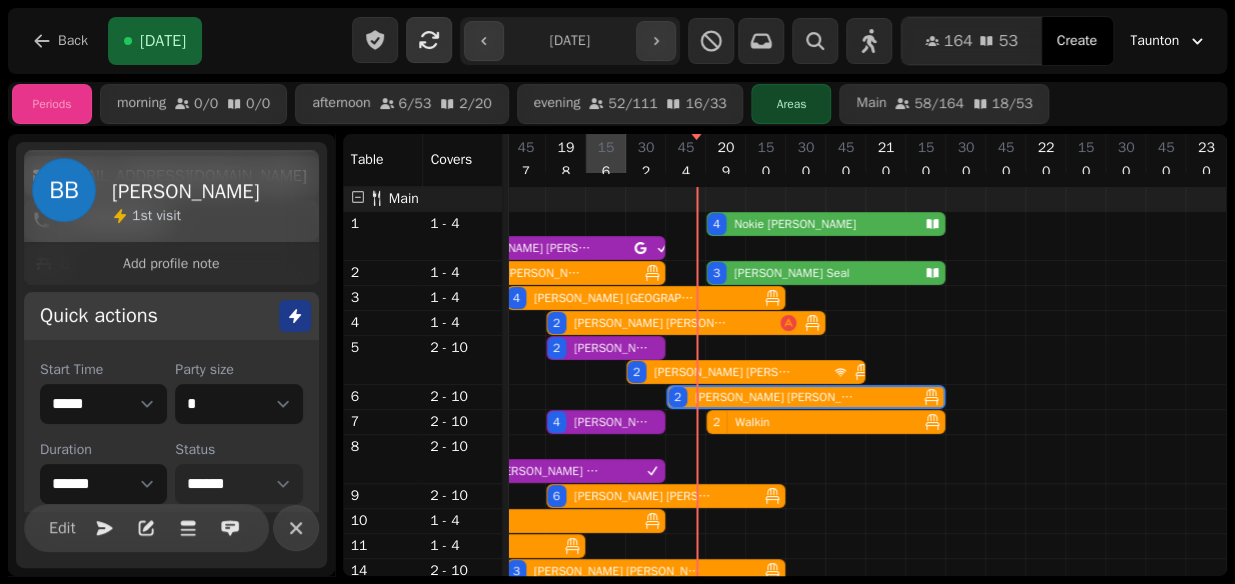 scroll, scrollTop: 226, scrollLeft: 1096, axis: both 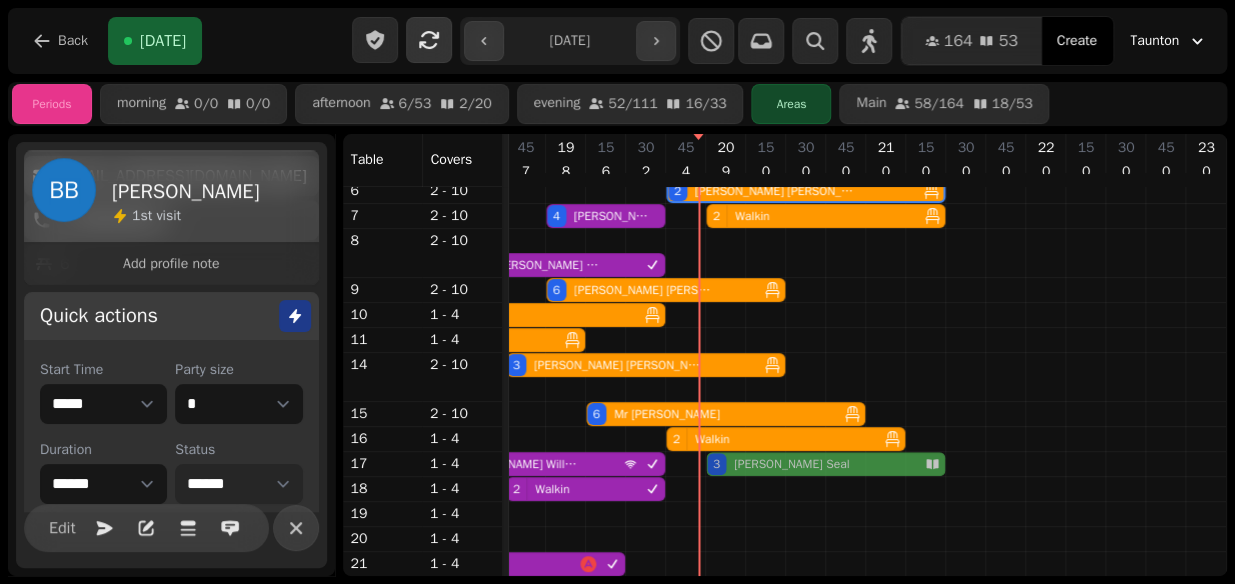 drag, startPoint x: 792, startPoint y: 316, endPoint x: 773, endPoint y: 450, distance: 135.34032 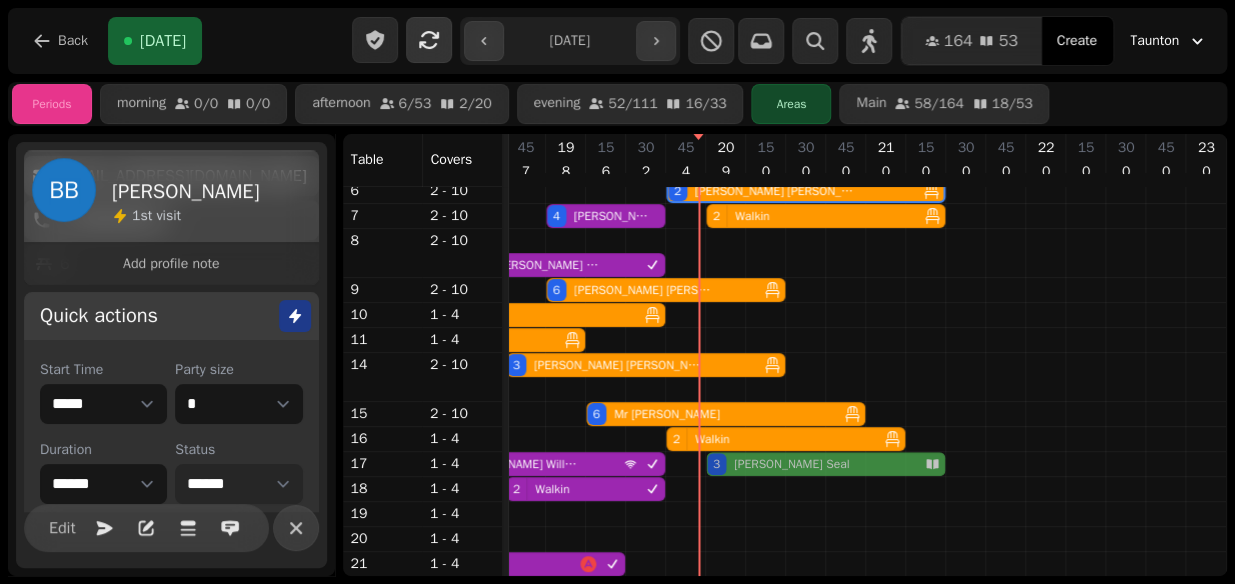 click on "2 Walkin   4 Ehron   Yeastnob 4 Ben   Holt 4 Nokie   Watkins 4 Denise   Healy 2 Walkin   2 Katy   Cross 3 Fiona   Eley 3 Tom   Seal 2 Mia   Bateman 3 Darren   Takle 4 Joshua   Newport 2 Walkin   4 Richard   Allen 2 Alison   Patel 3 Walkin   6 Elizabeth   Keen 2 Lucy   Rexworthy 2 Donnie   Dennis 2 Walkin   2 Brett   Baker 6 Selena   Verth 4 Joe   Newbould 2 Walkin   5 James   Wojcik 2 Rob   Gatland 2 JONATHAN   TREMBATH 6 Natalie   Burford 2 Gary   Leigh 3 Walkin   2 Cameron   Lewis 2 Walkin   2 Walkin   2 Walkin   2 Walkin   3 Laura   SIMMONS 10 Chris   manley 4 Liberty   Prenzlau 5 Zoe   Bryant 1 Walkin   6 Mr   Cahill 4 Chris   Cousins 2 Walkin   4 David   Wood 2 Fiona   Willmont 3 Tom   Seal 2 Walkin   2 Will   Medlock 2 Walkin   3 Jason   Burrell 2 Matt   Norman 2 Luke   Williams 2 Walkin   4 Cate   Novis" at bounding box center [326, 278] 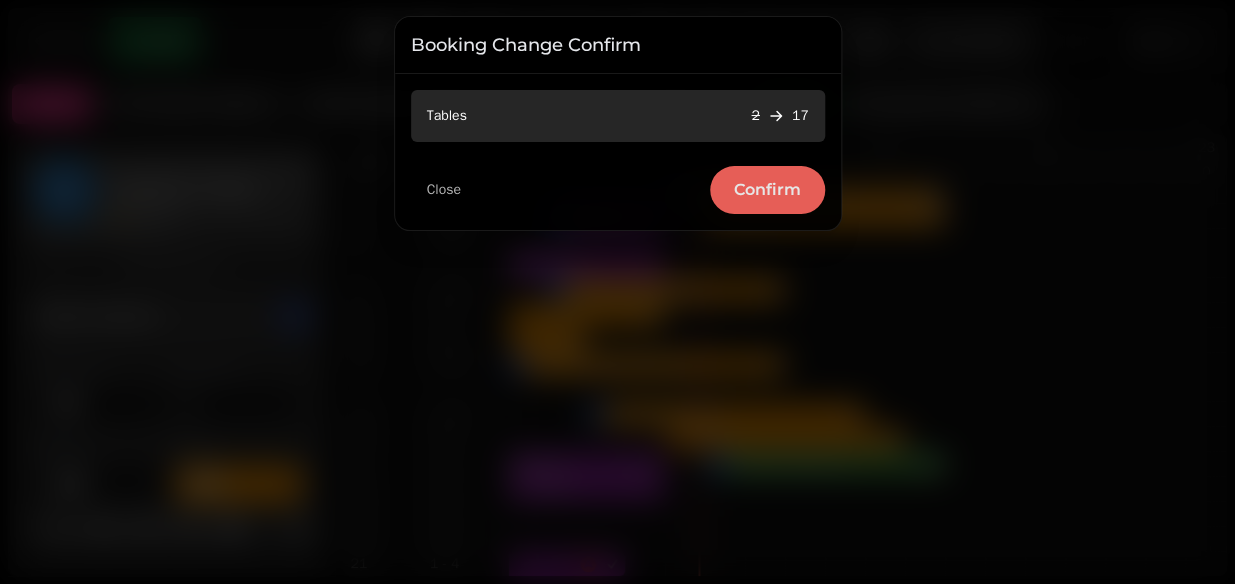 click on "Confirm" at bounding box center (767, 190) 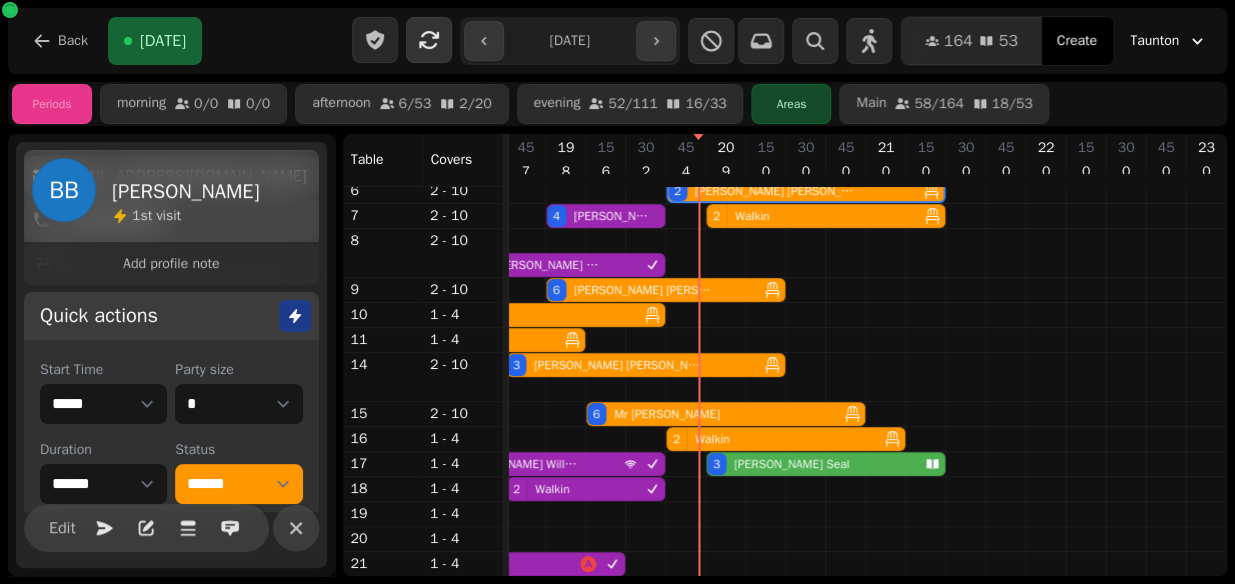 click on "Tom   Seal" at bounding box center (791, 464) 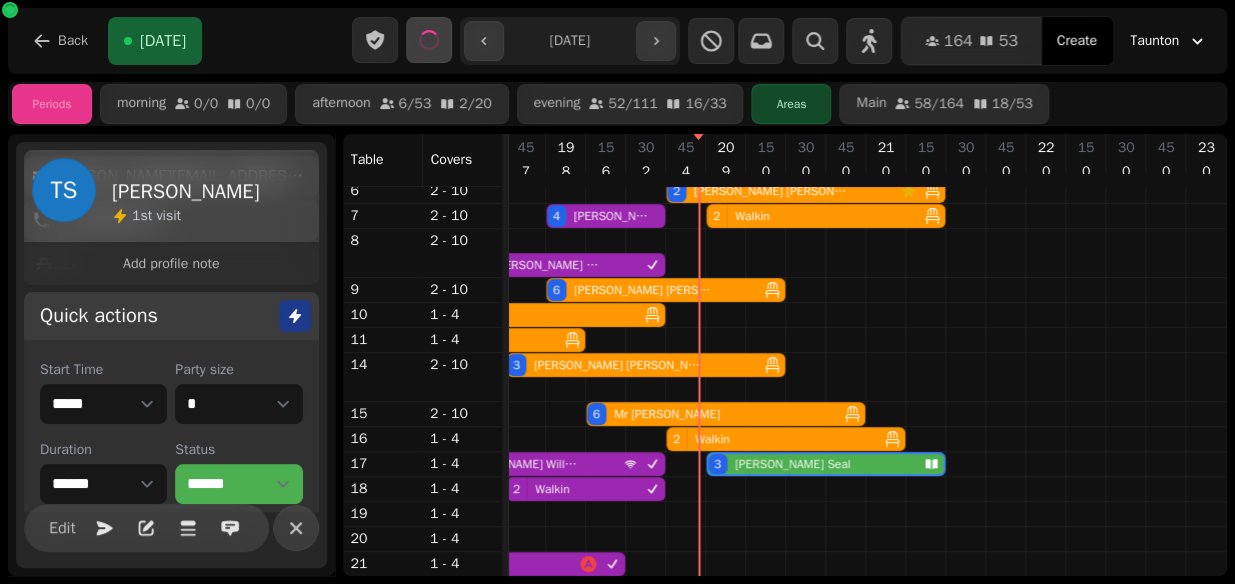 select on "**********" 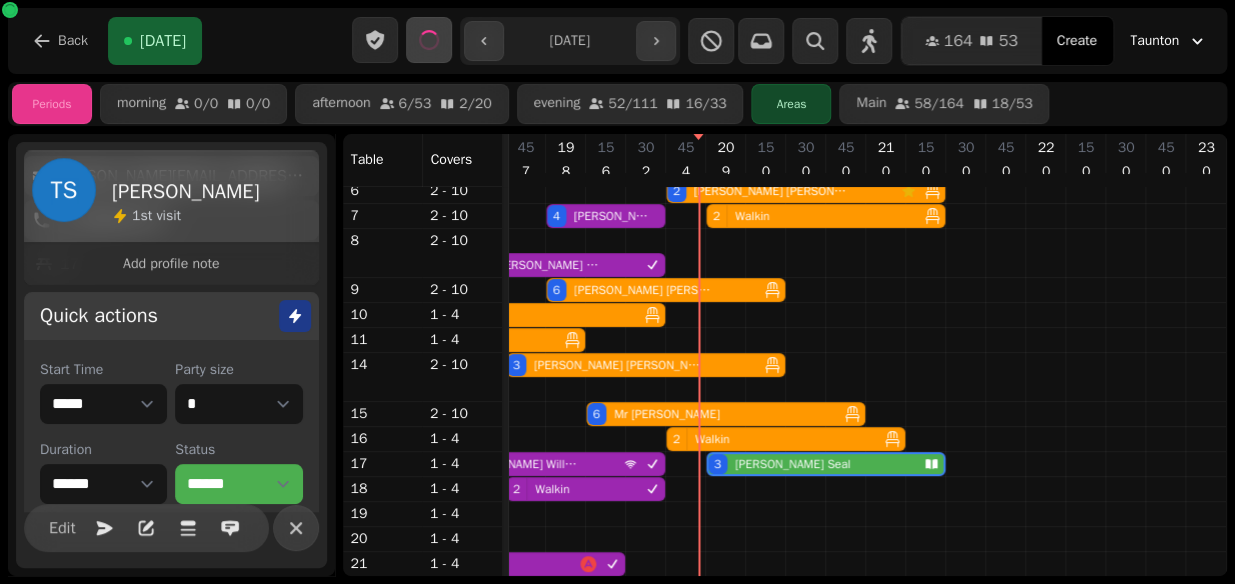 select on "*" 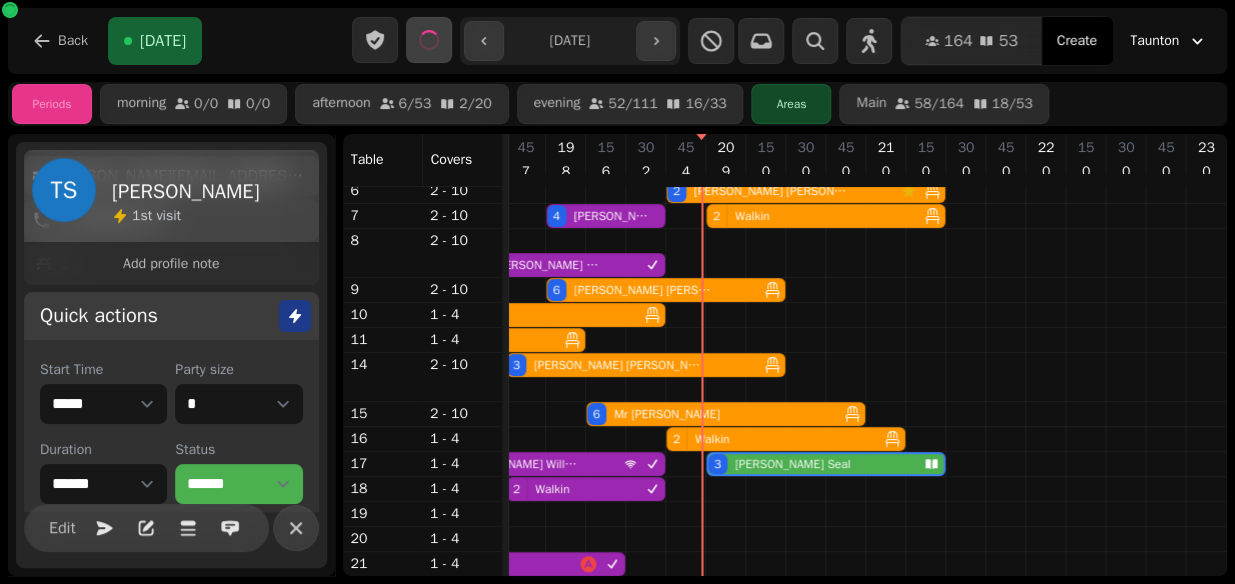 scroll, scrollTop: 0, scrollLeft: 1096, axis: horizontal 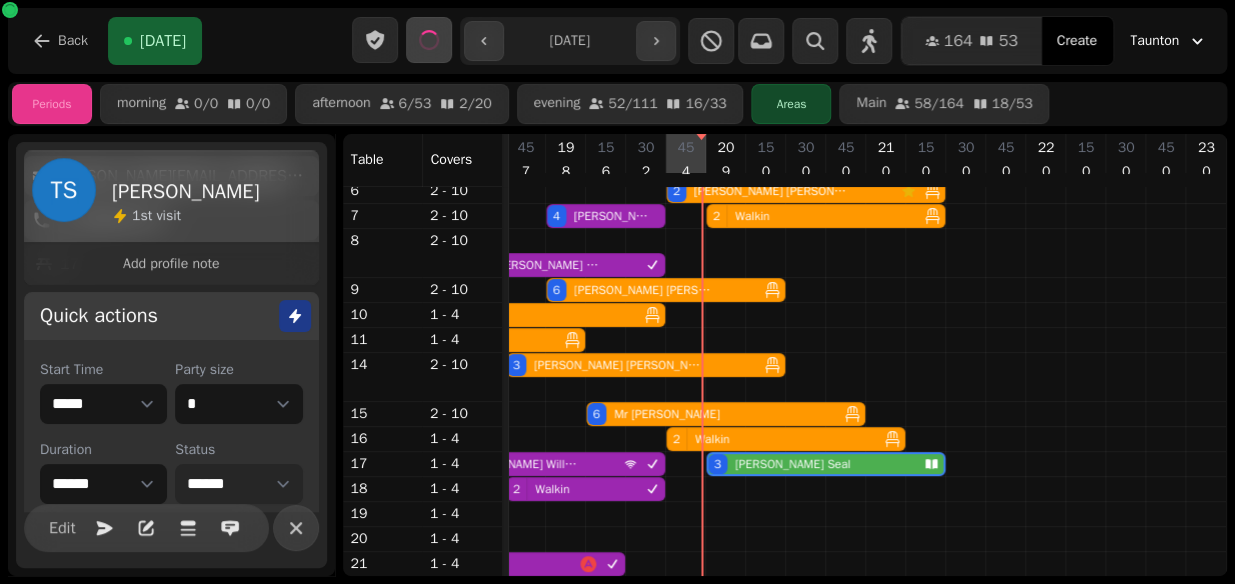 click on "**********" at bounding box center (238, 484) 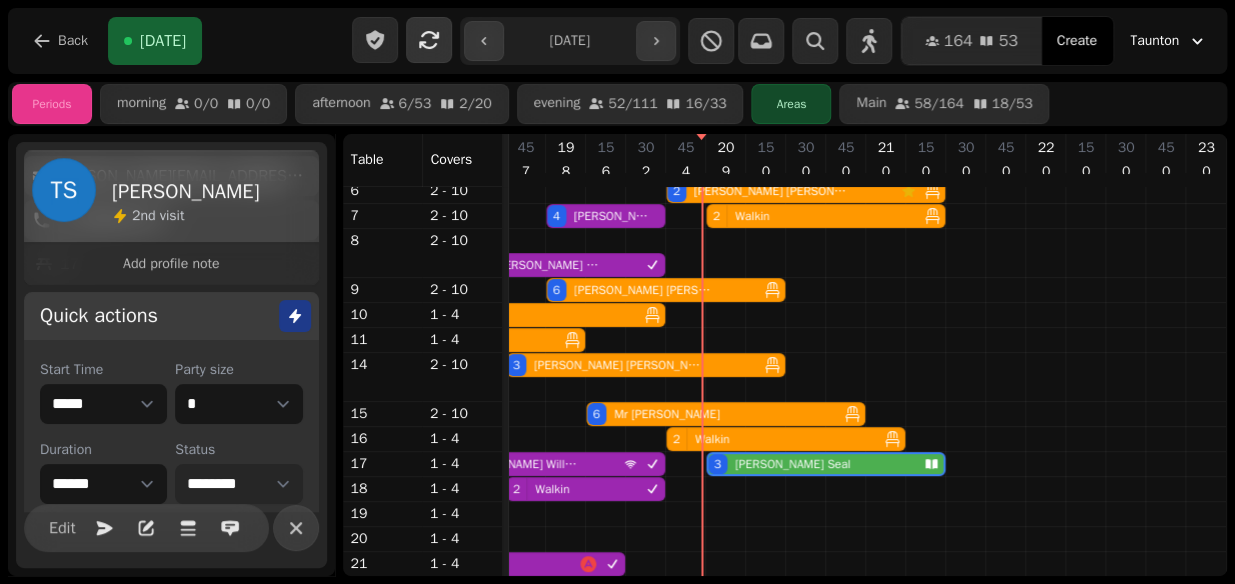 click on "**********" at bounding box center [238, 484] 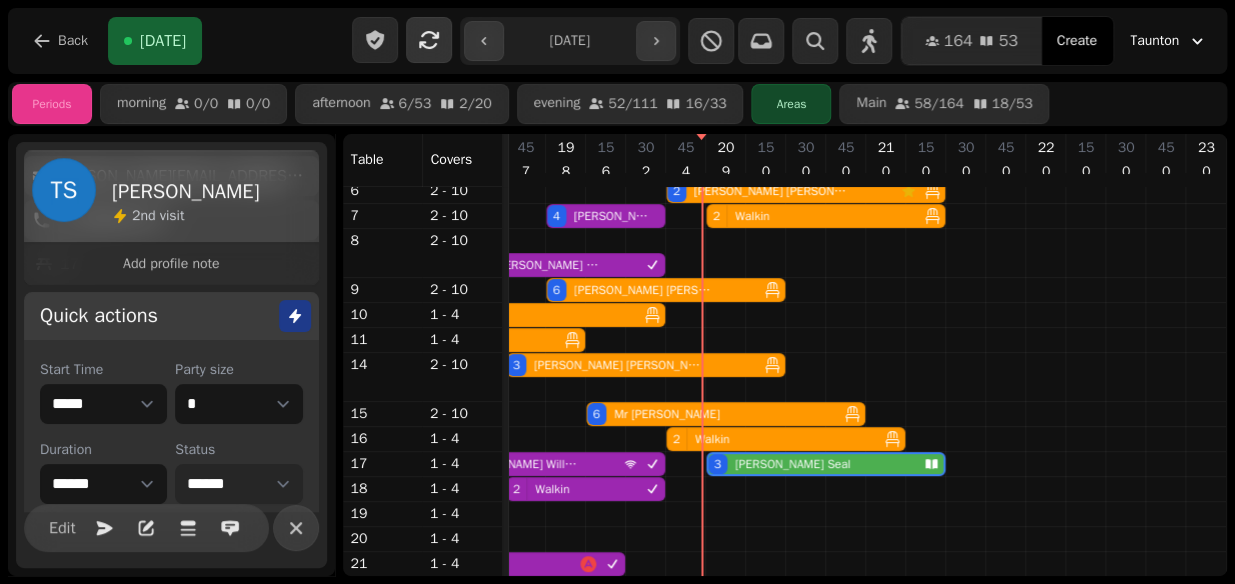 select on "********" 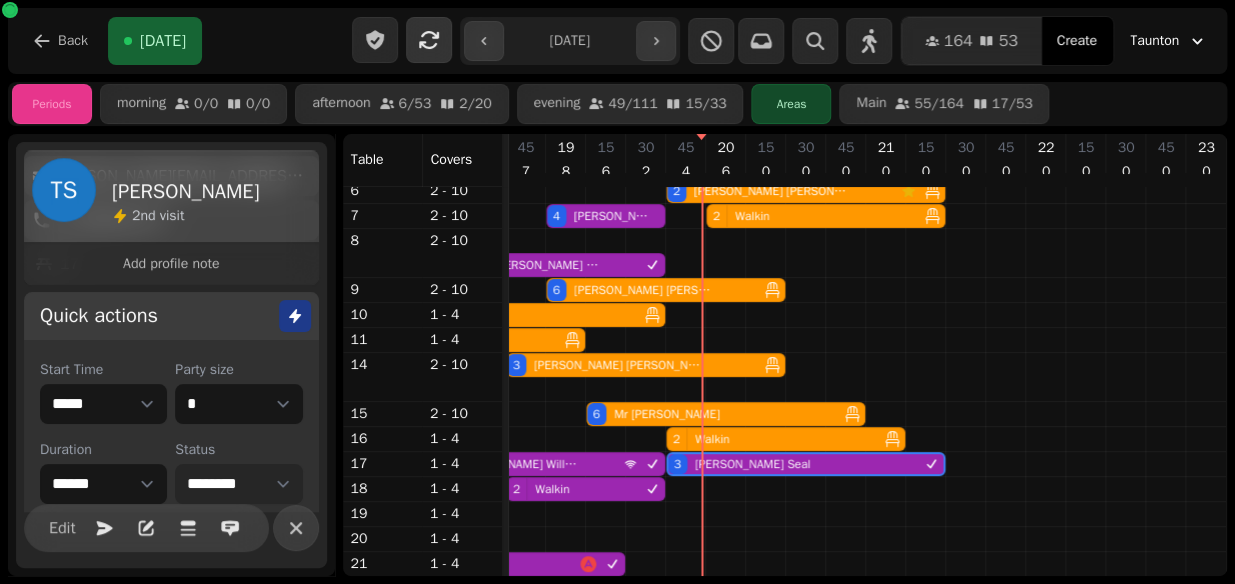 select on "**********" 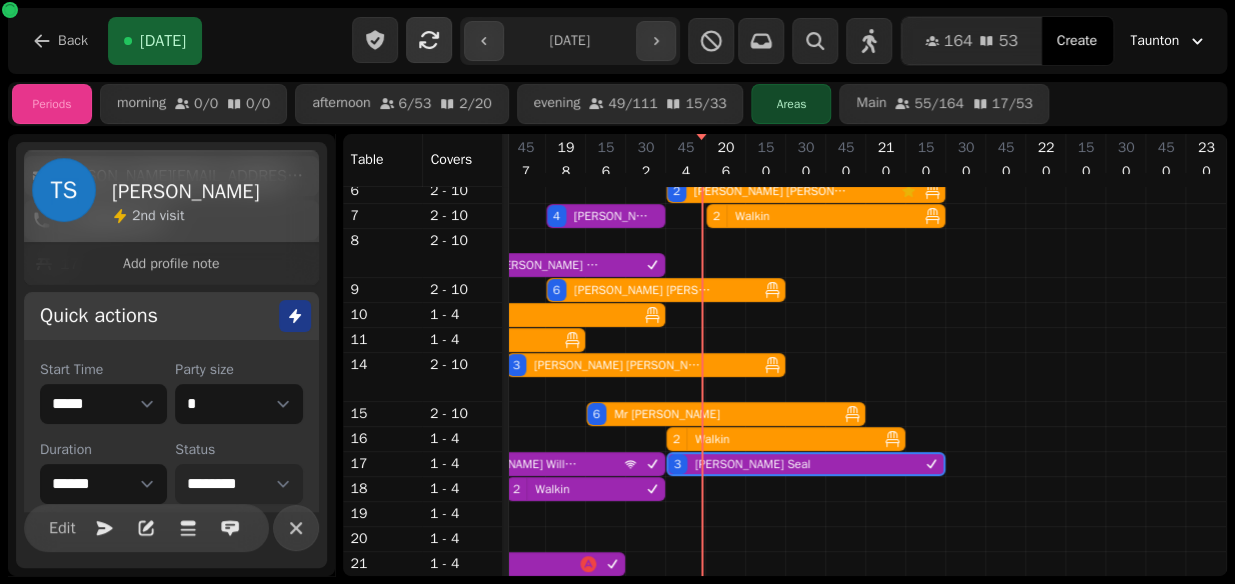 select on "****" 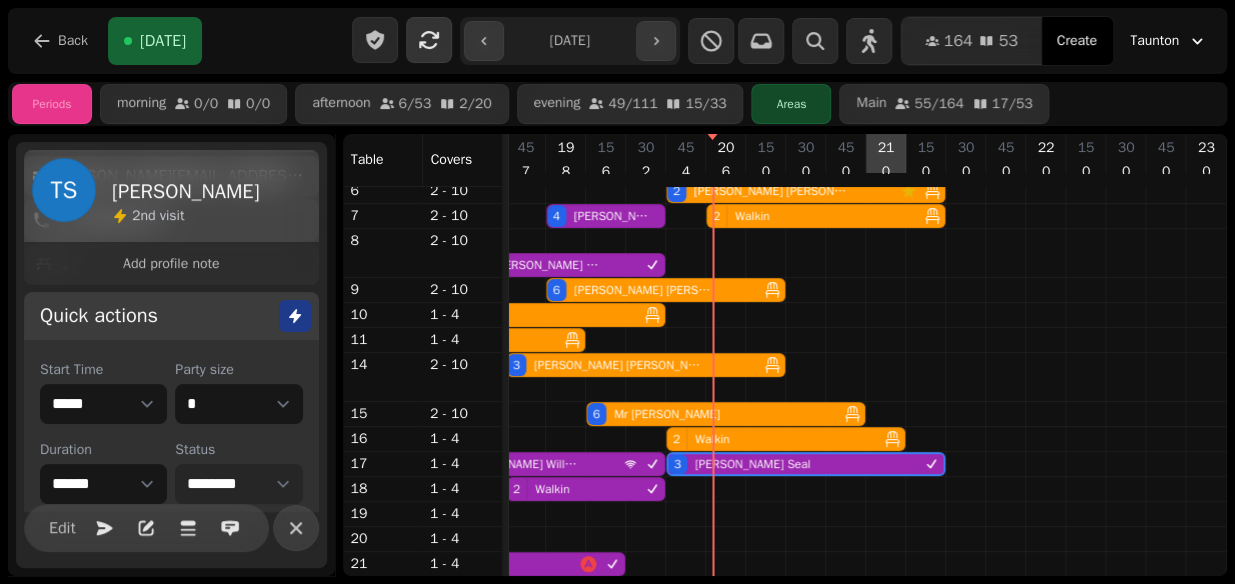 scroll, scrollTop: 0, scrollLeft: 1096, axis: horizontal 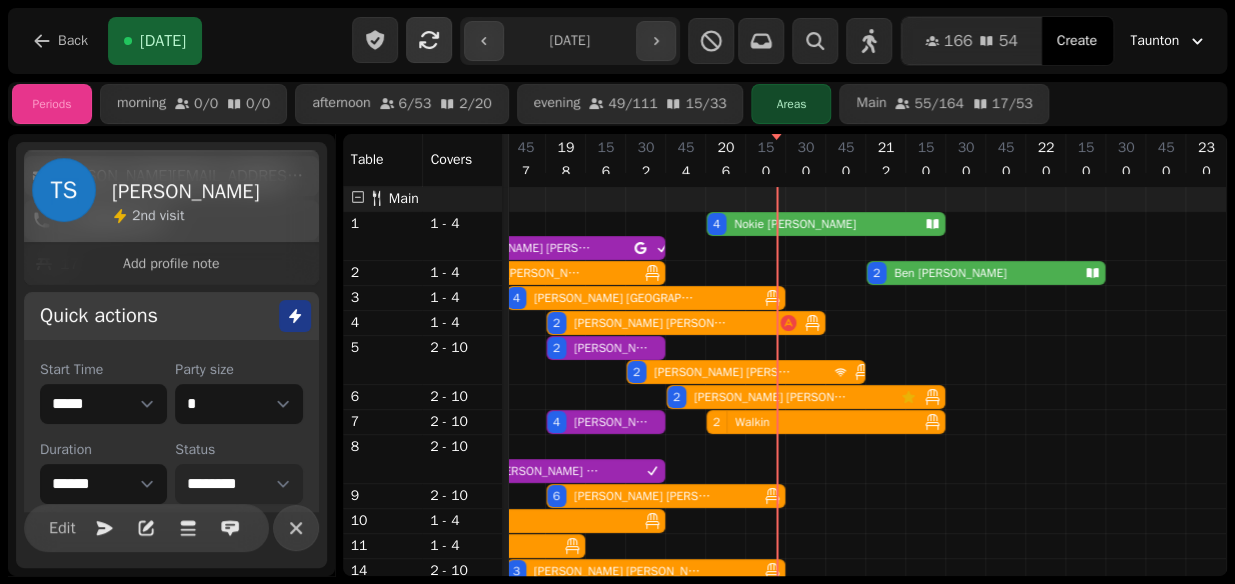 click on "4 Nokie   Watkins" at bounding box center [811, 224] 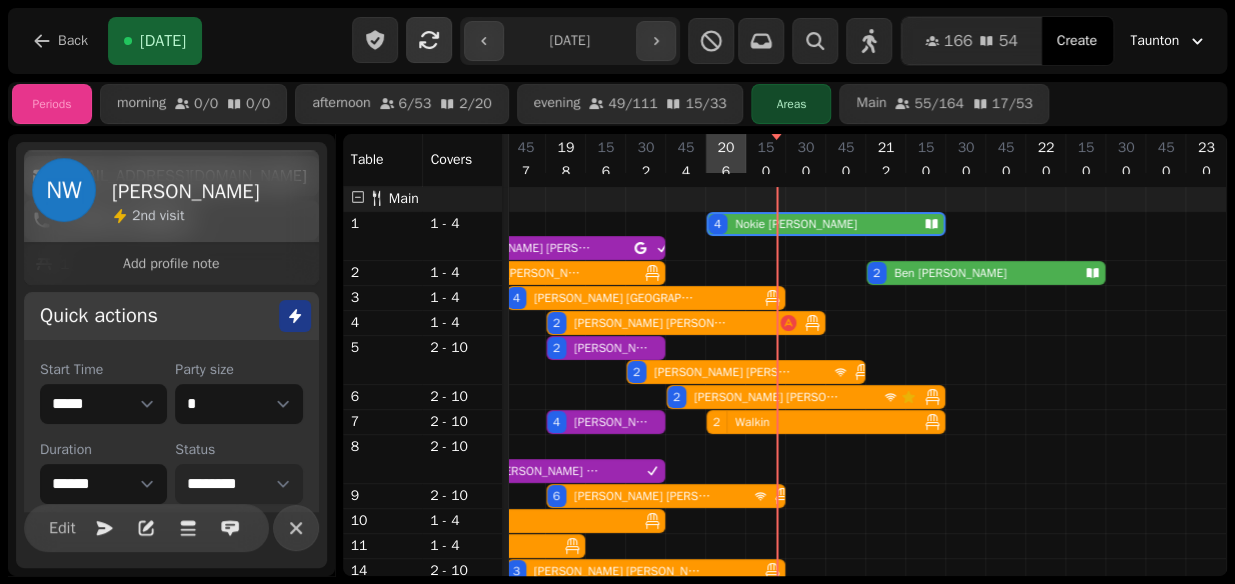 select on "**********" 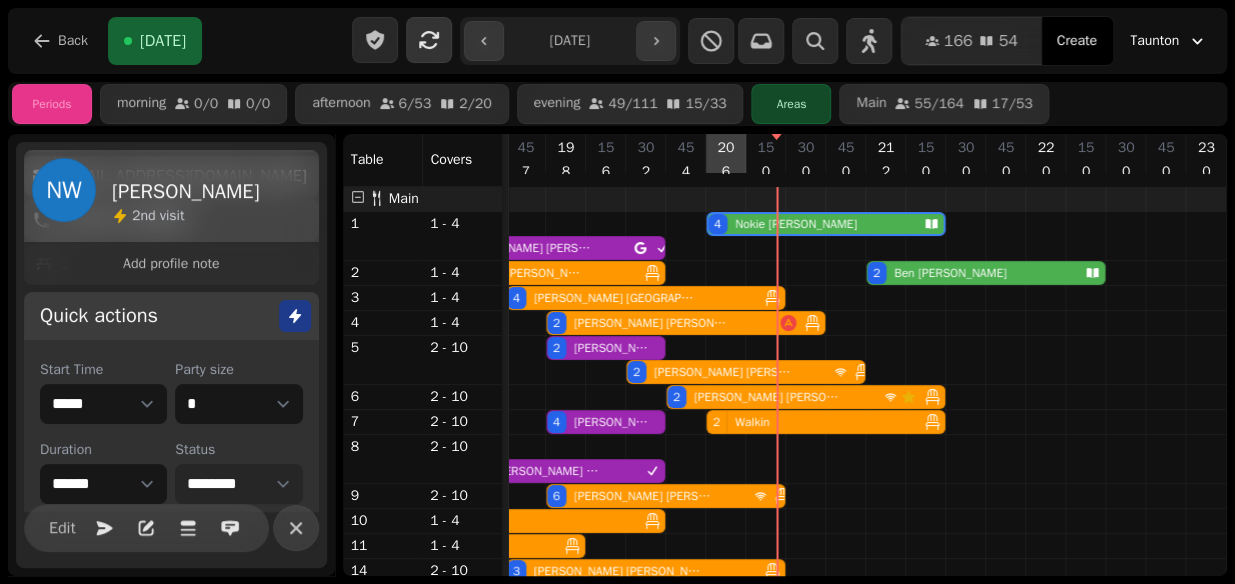 select on "*" 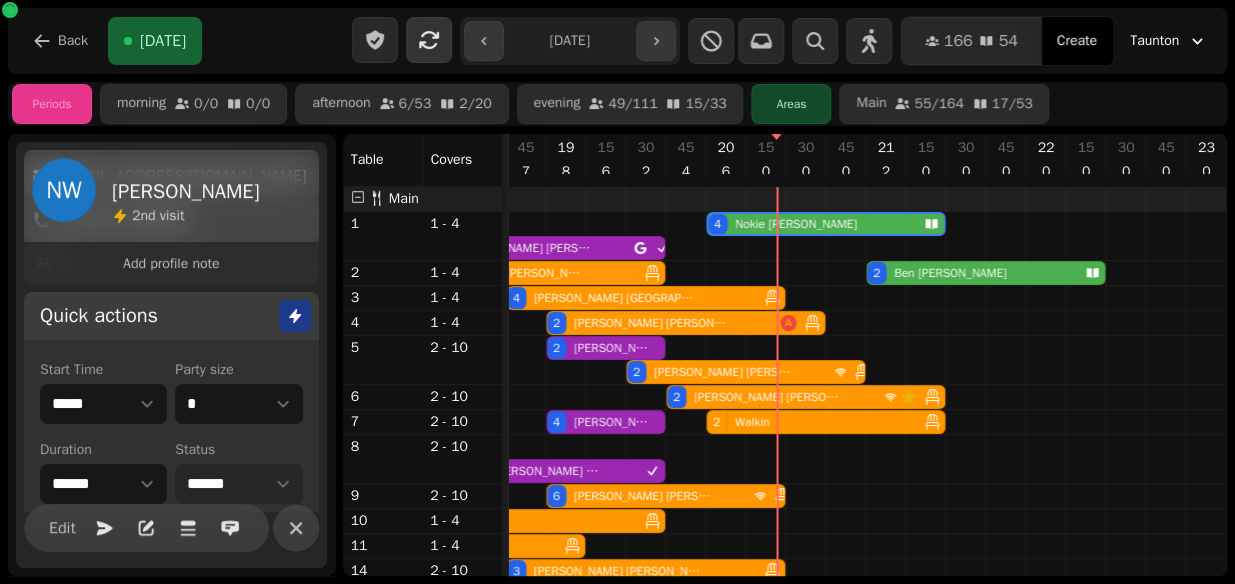 click on "**********" at bounding box center (238, 484) 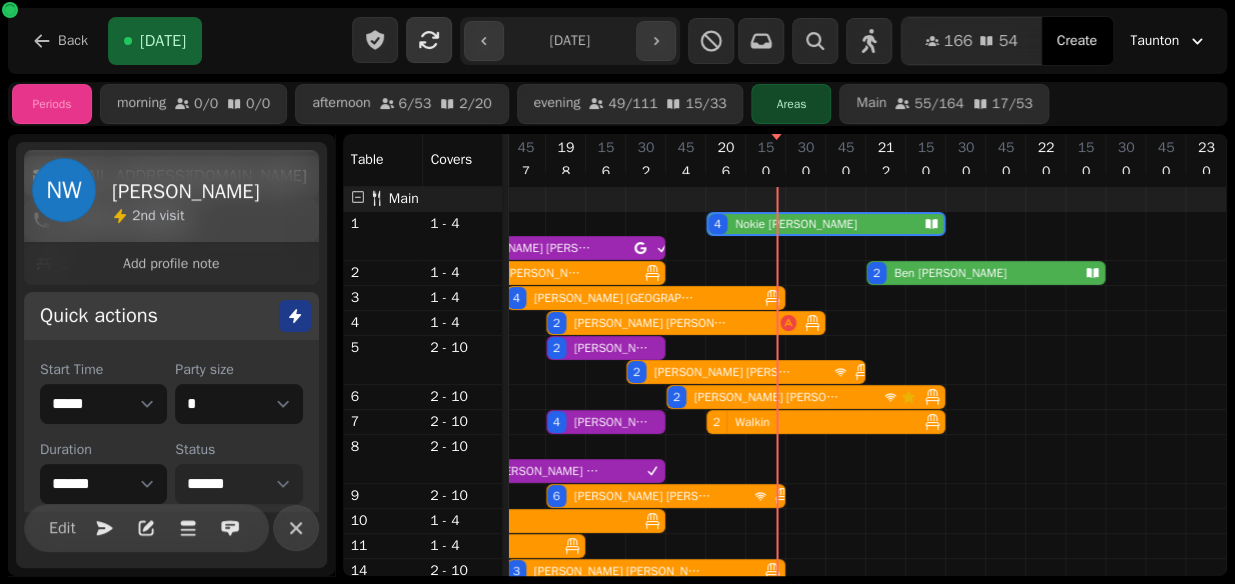 select on "******" 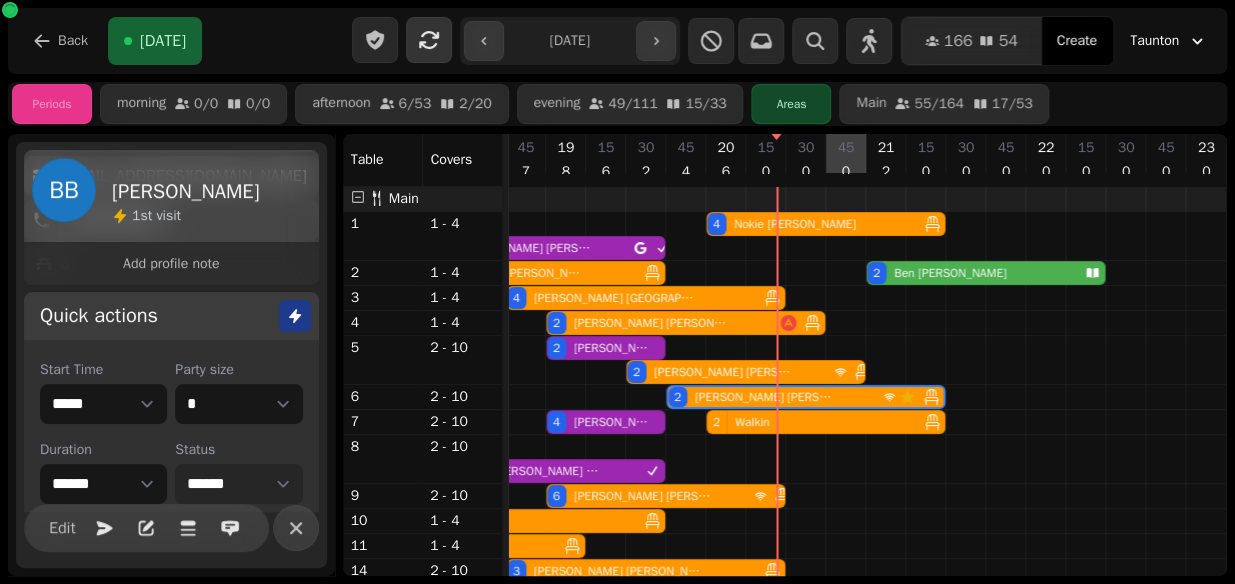 select on "**********" 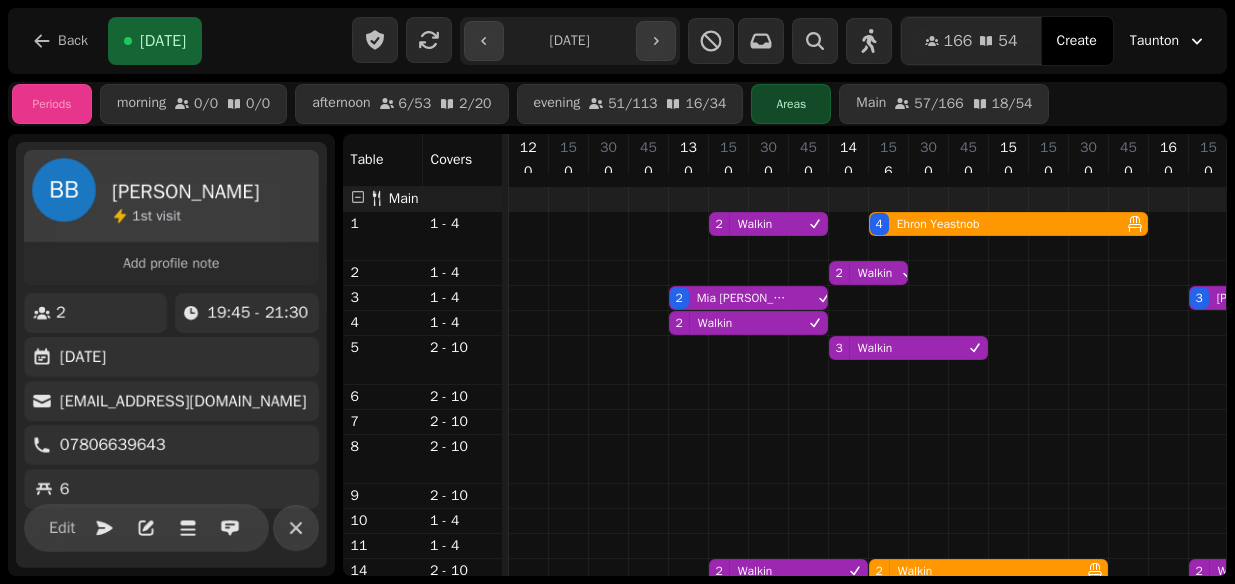 select on "**********" 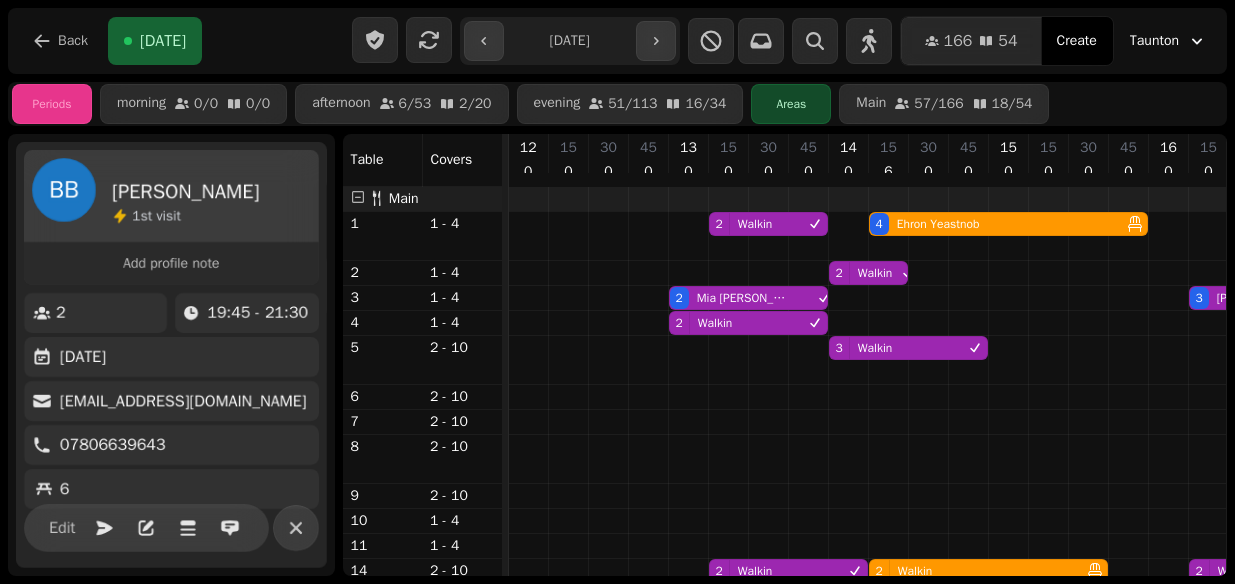 scroll, scrollTop: 0, scrollLeft: 0, axis: both 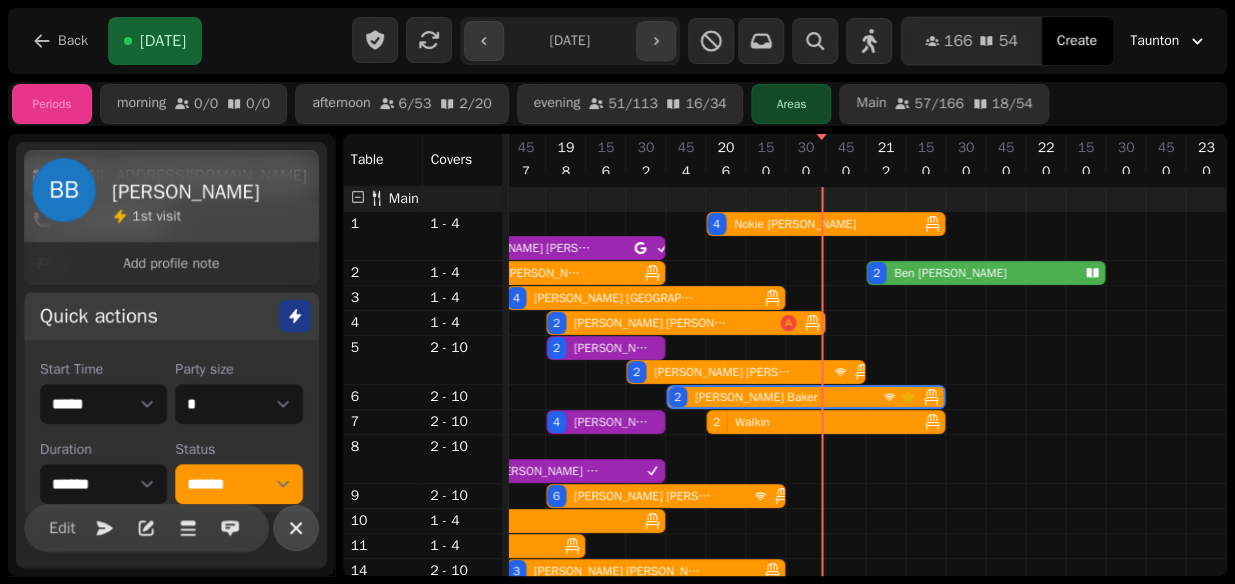 click 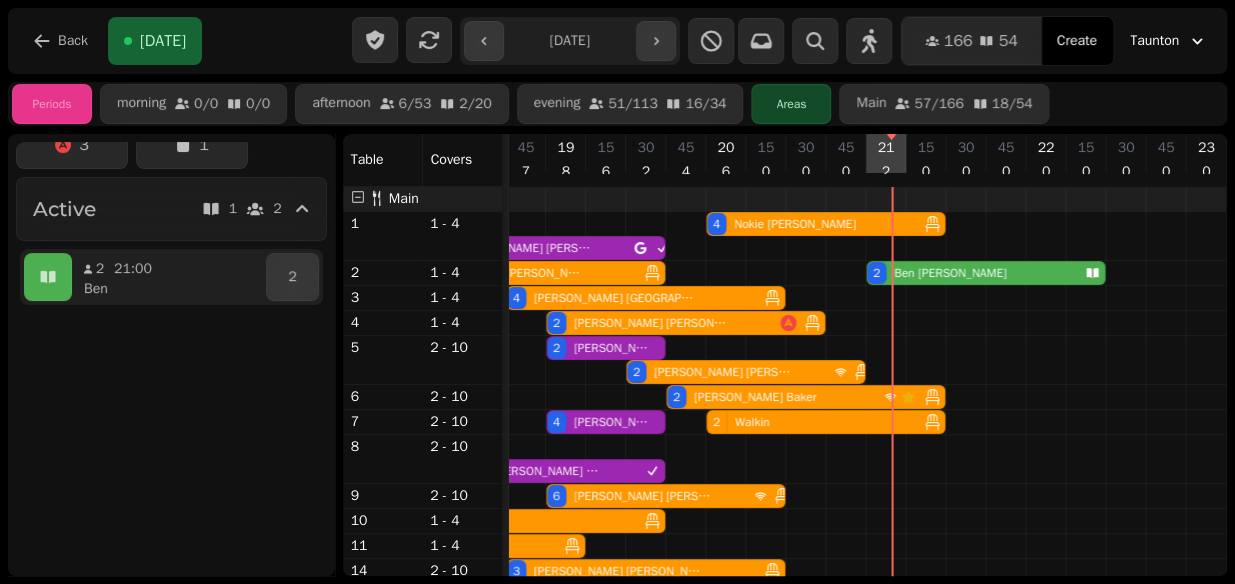 scroll, scrollTop: 141, scrollLeft: 1096, axis: both 